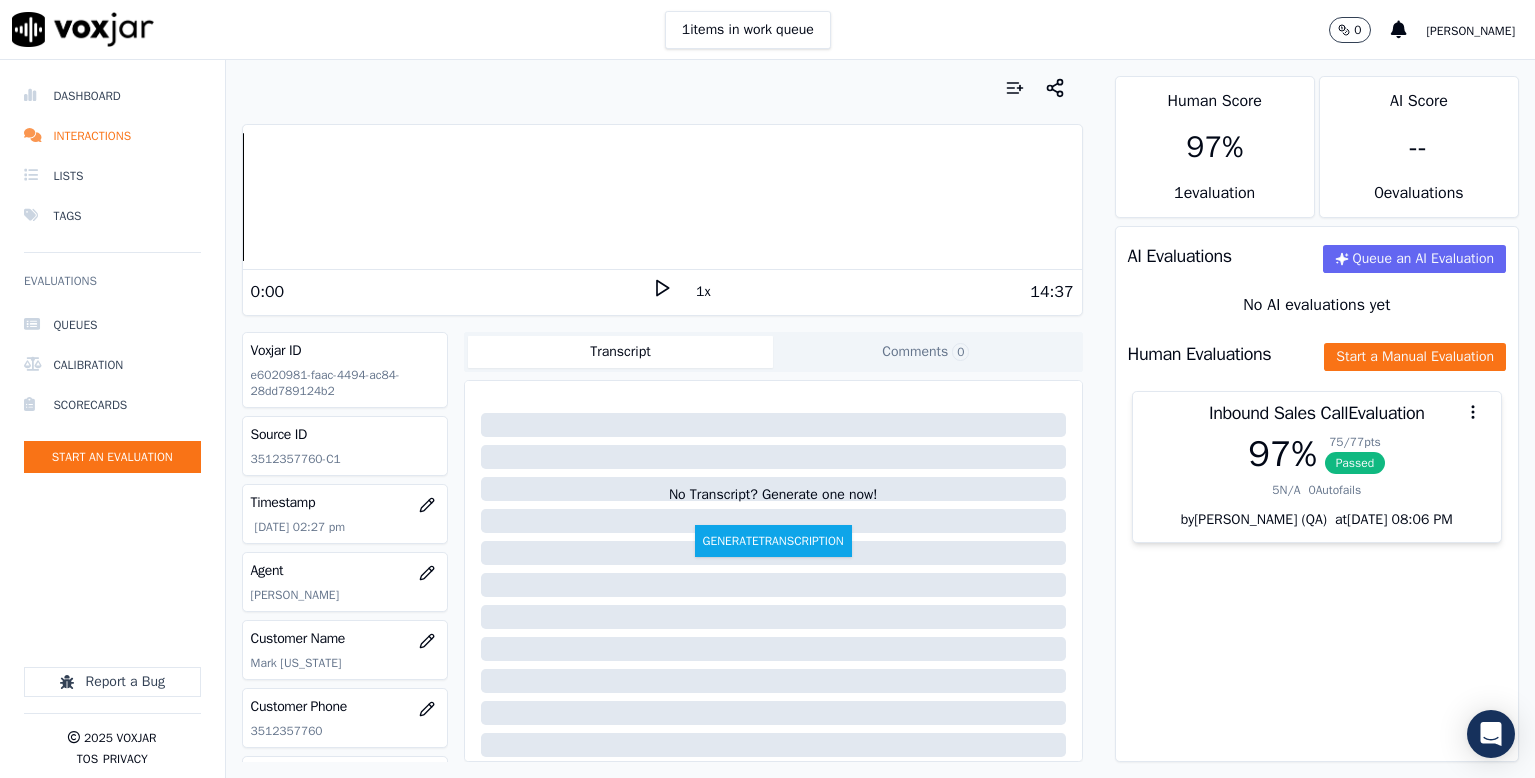 scroll, scrollTop: 0, scrollLeft: 0, axis: both 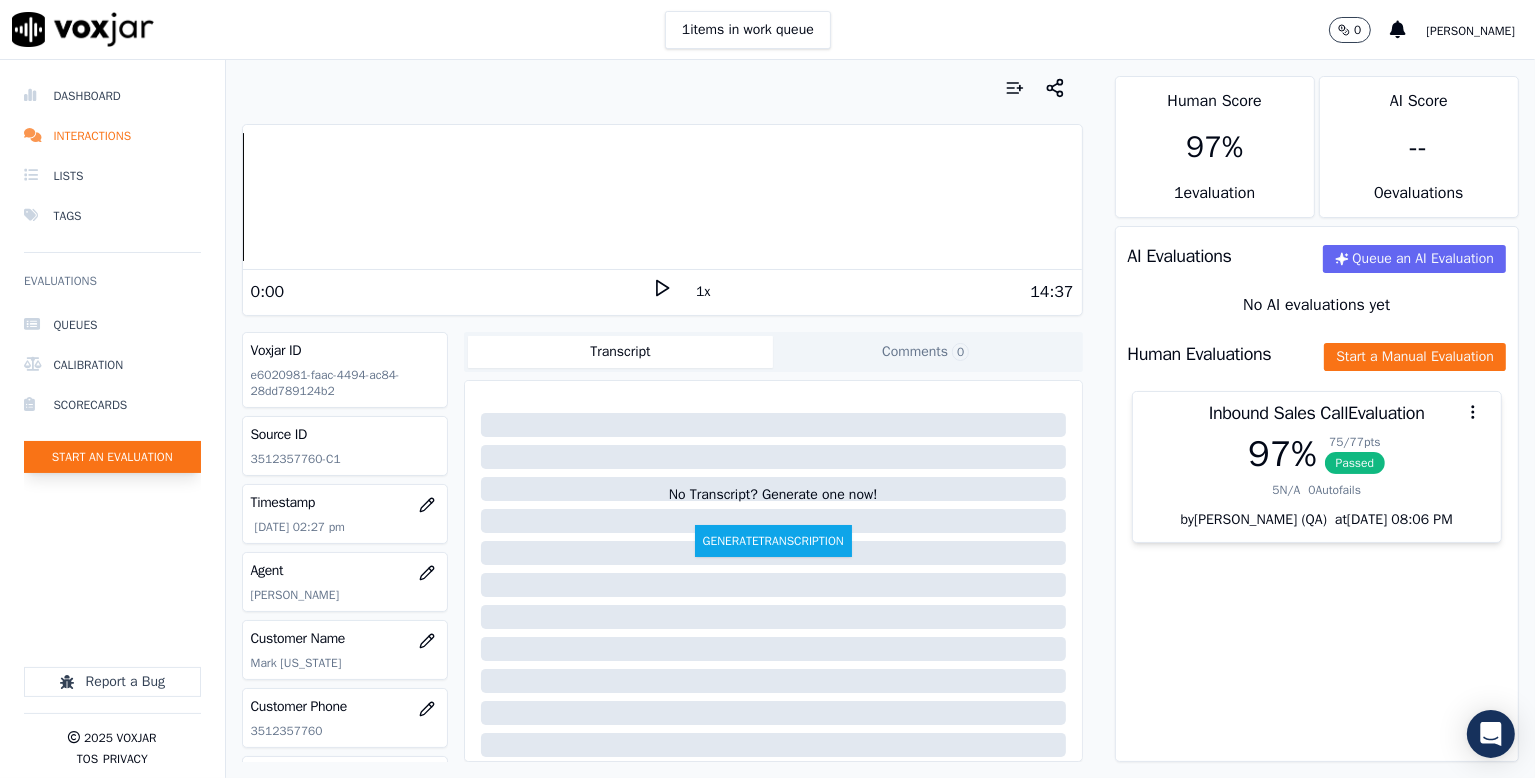 click on "Start an Evaluation" 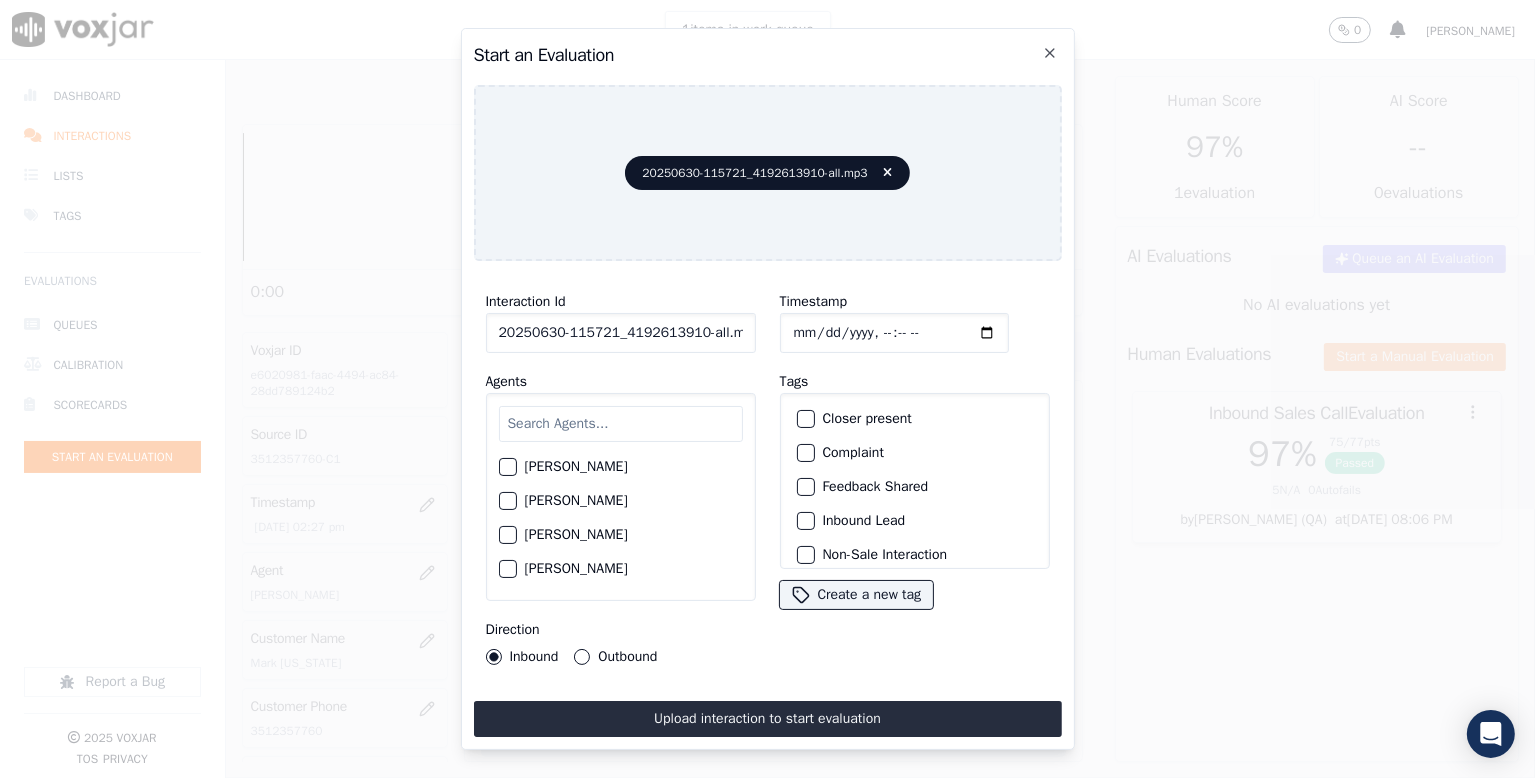 scroll, scrollTop: 0, scrollLeft: 6, axis: horizontal 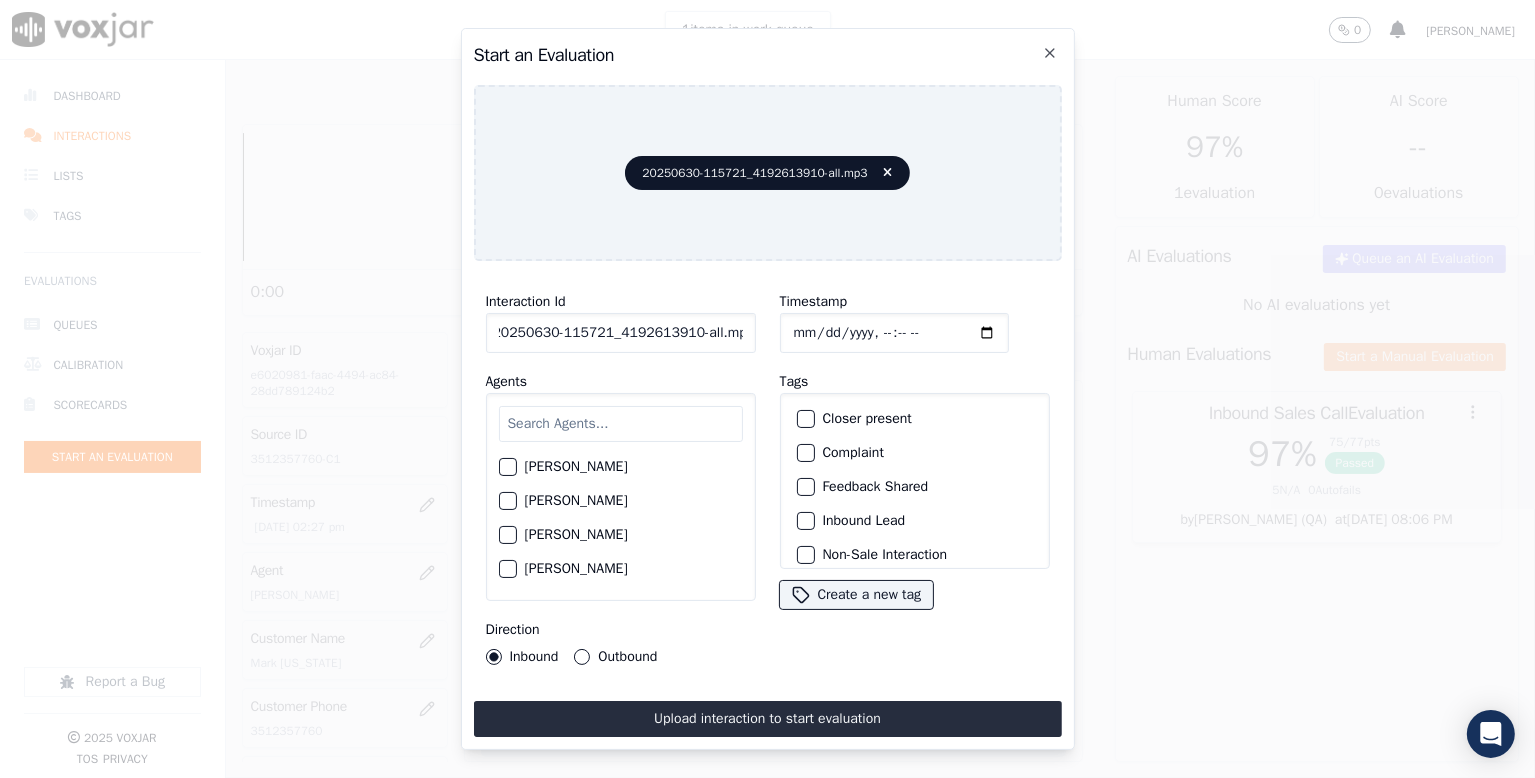 drag, startPoint x: 691, startPoint y: 320, endPoint x: 900, endPoint y: 332, distance: 209.34421 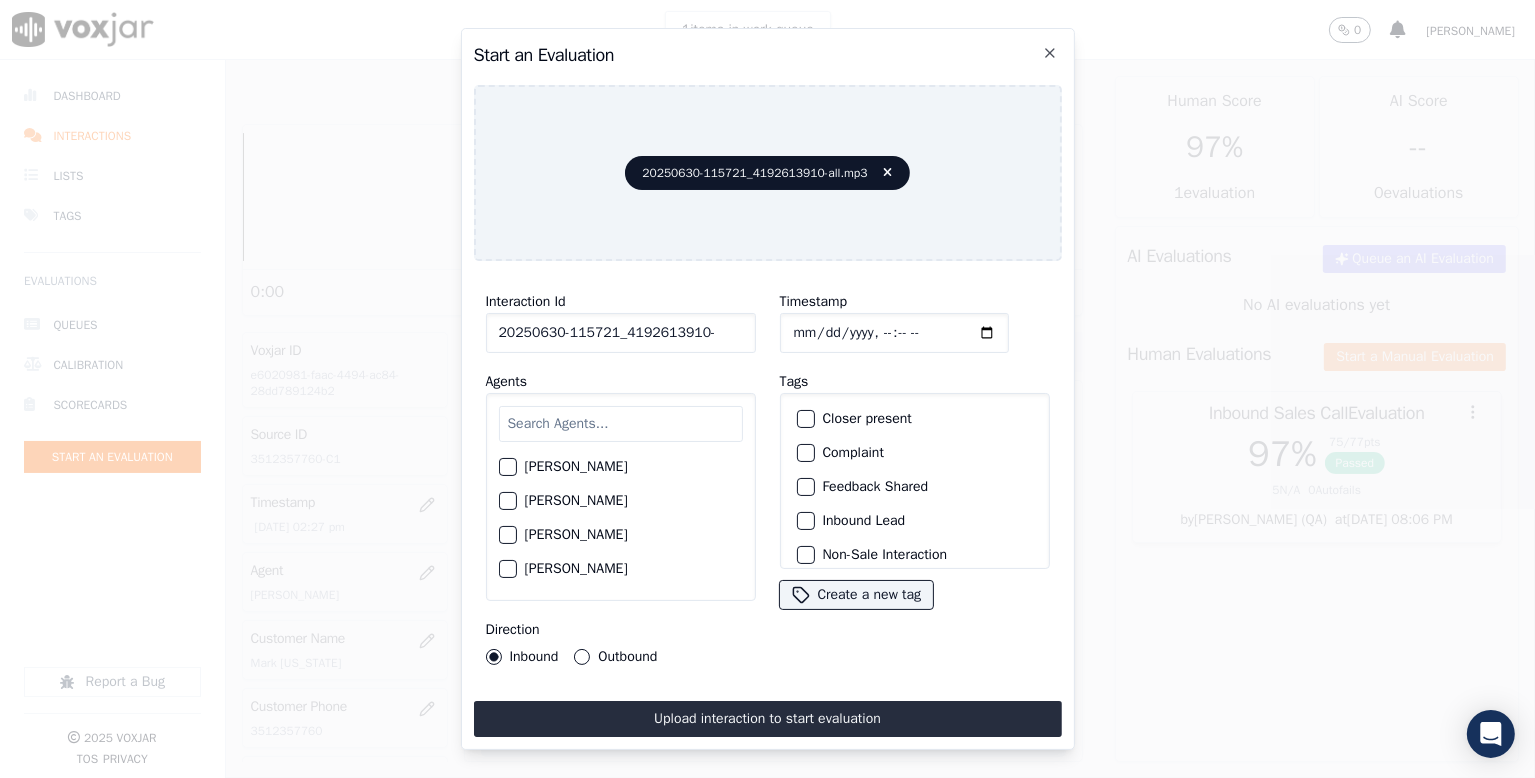 scroll, scrollTop: 0, scrollLeft: 0, axis: both 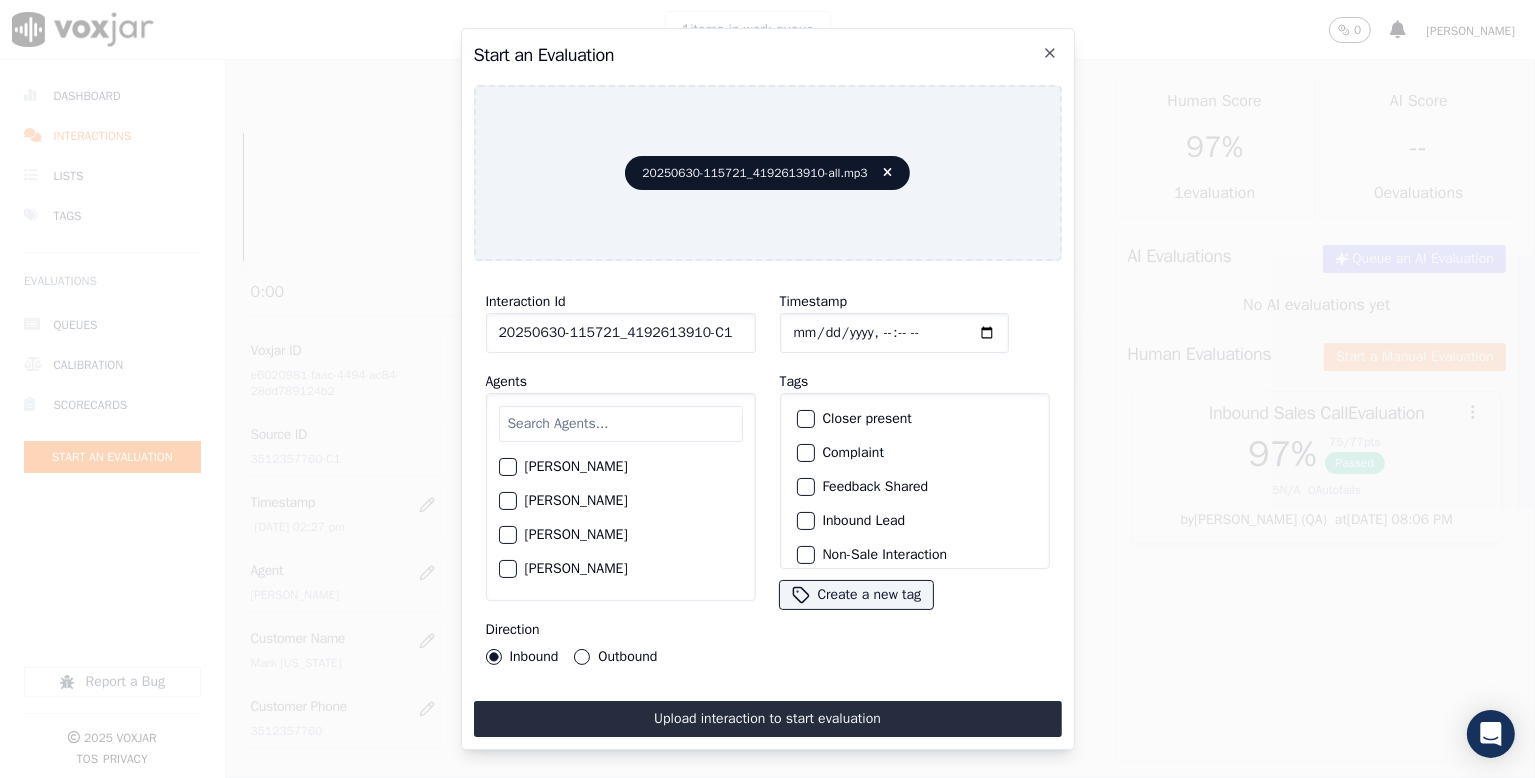 type on "20250630-115721_4192613910-C1" 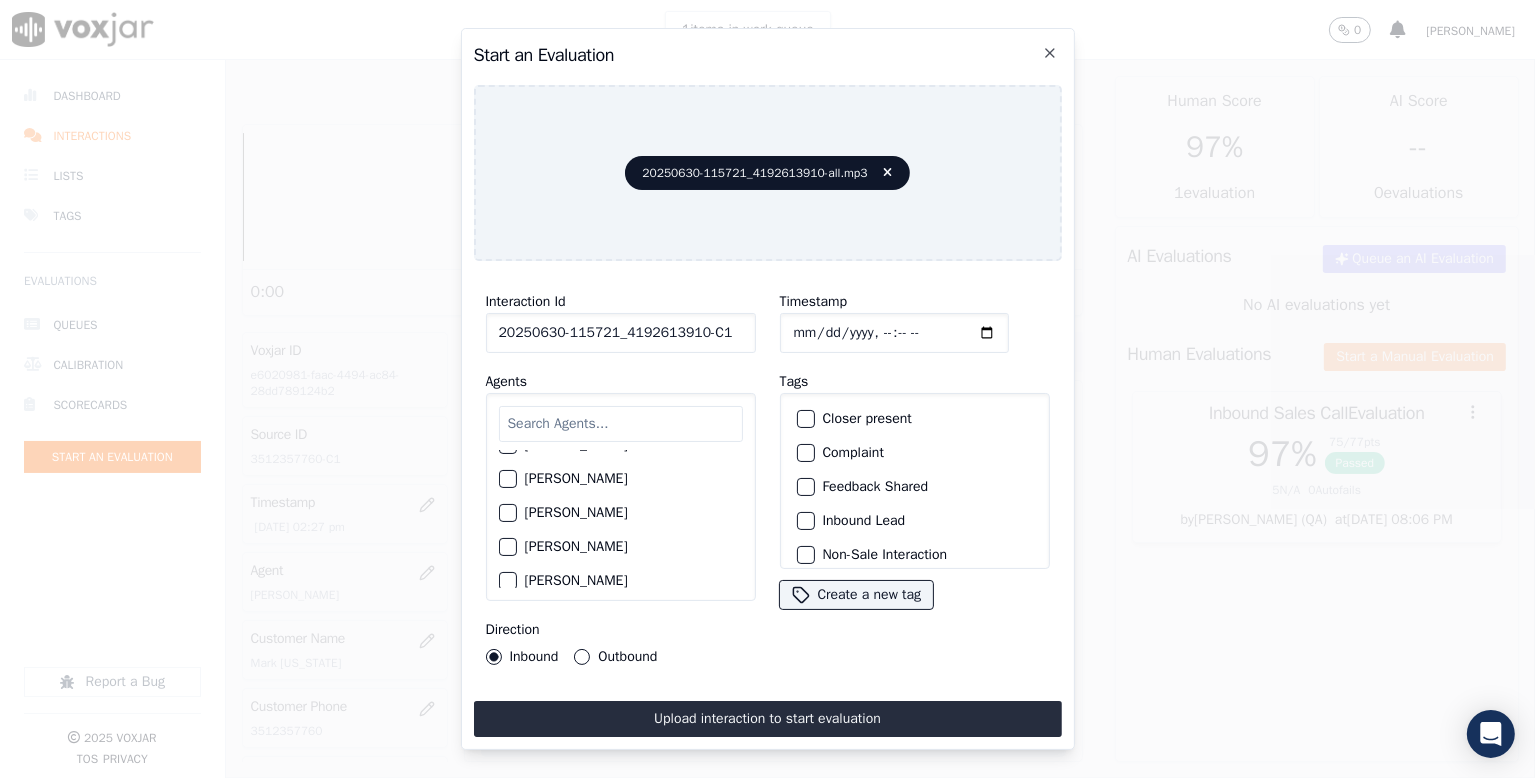 click on "[PERSON_NAME]" 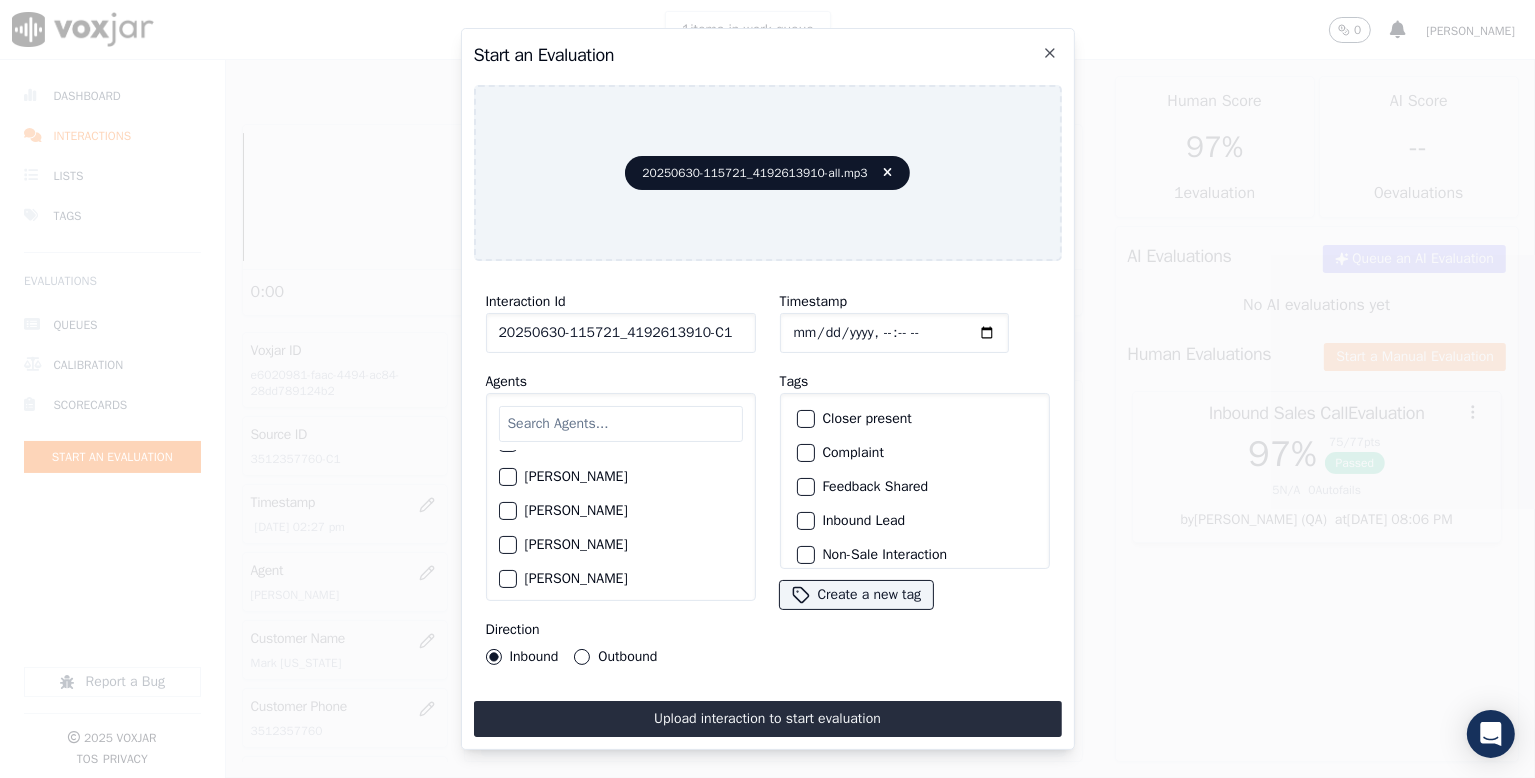 click on "Inbound Lead" 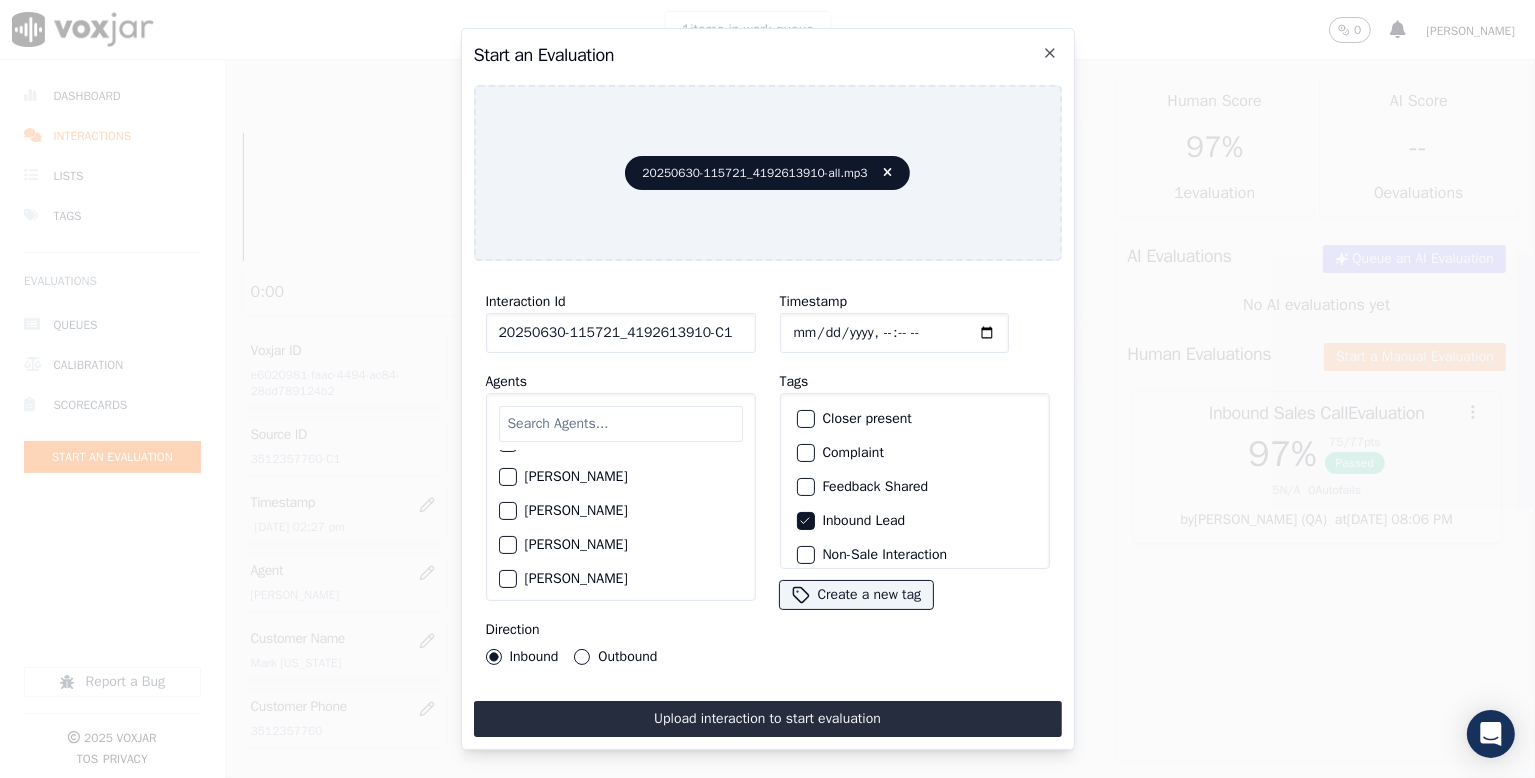 click on "Closer present" 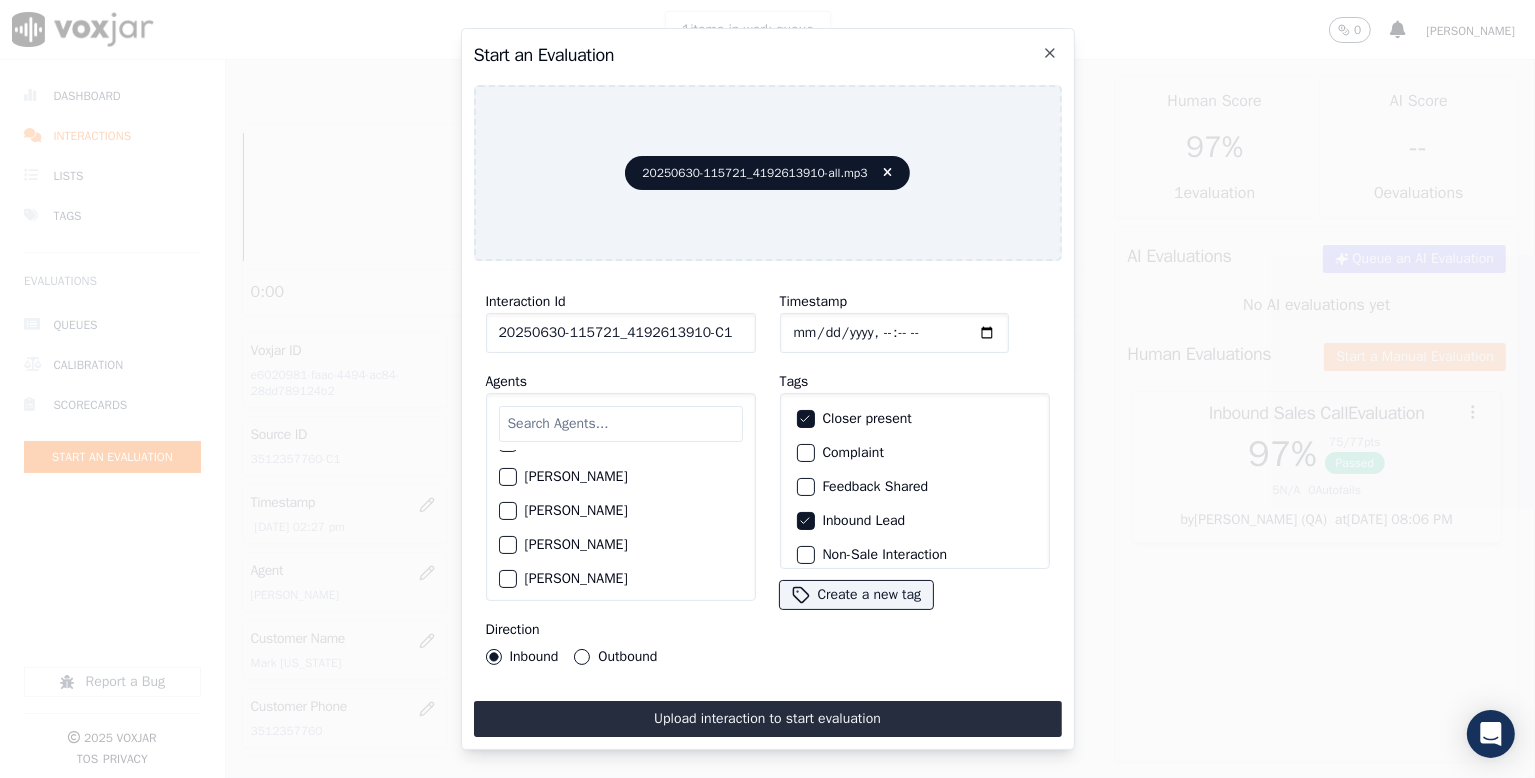 scroll, scrollTop: 169, scrollLeft: 0, axis: vertical 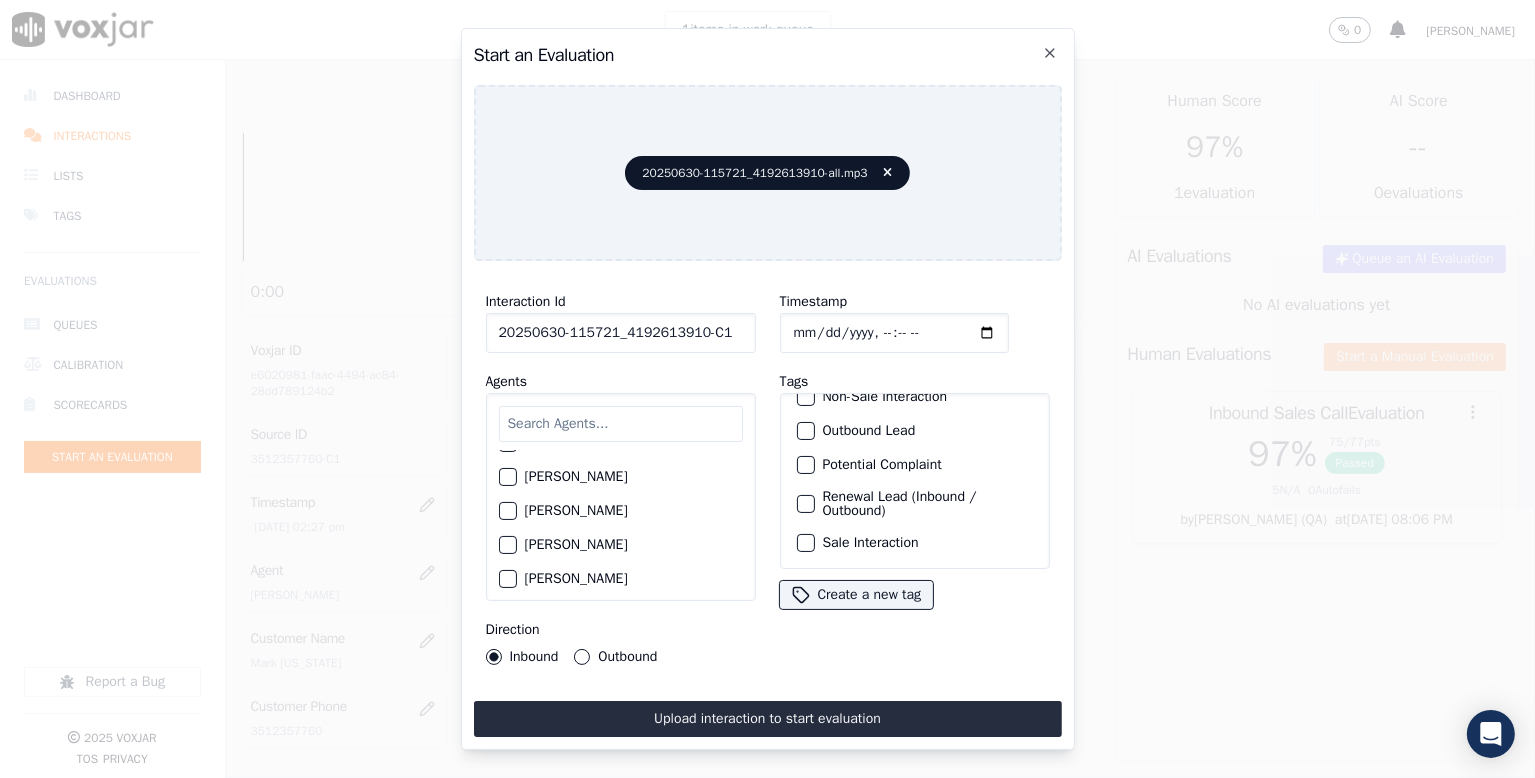 click on "Sale Interaction" 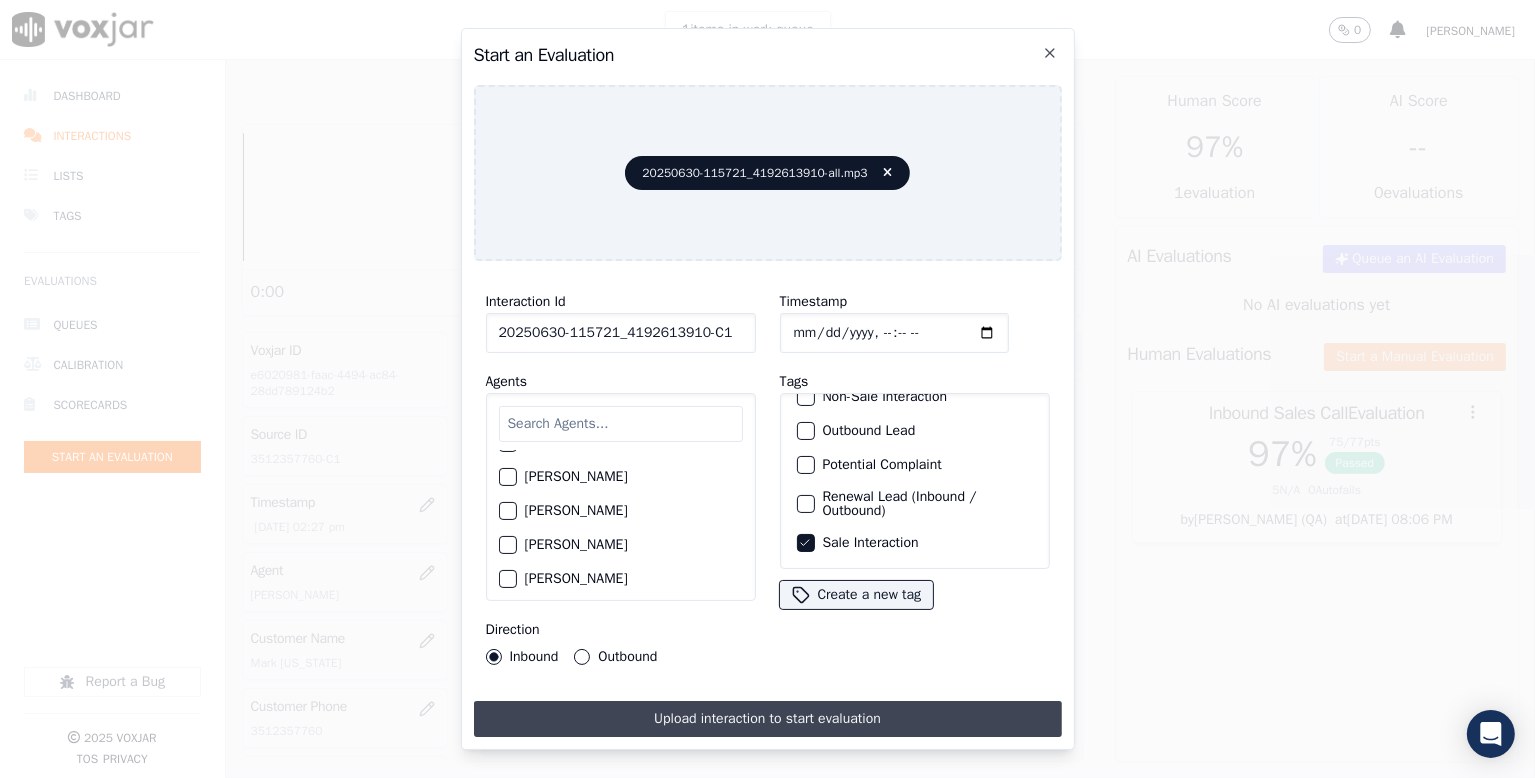 click on "Upload interaction to start evaluation" at bounding box center [768, 719] 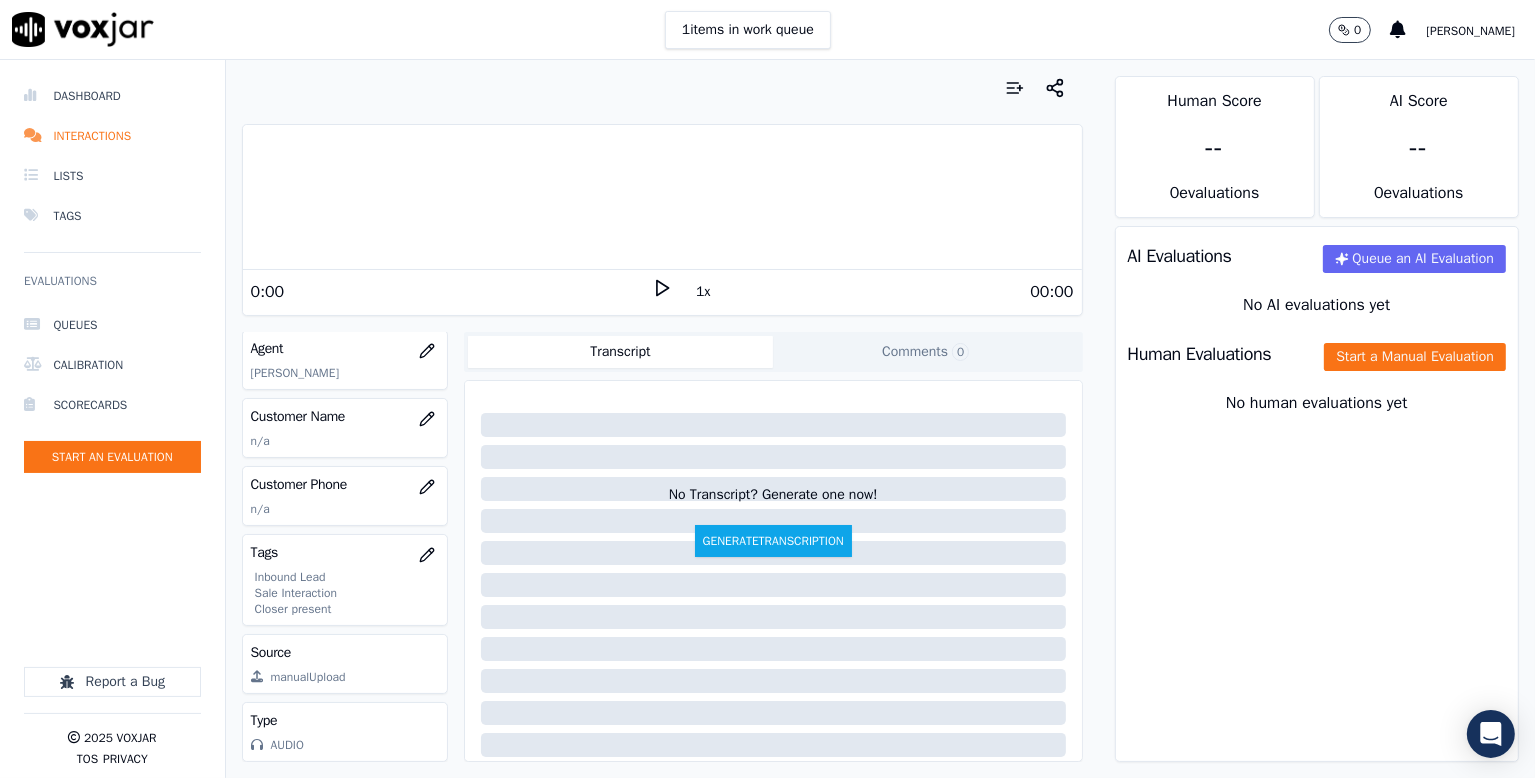 scroll, scrollTop: 264, scrollLeft: 0, axis: vertical 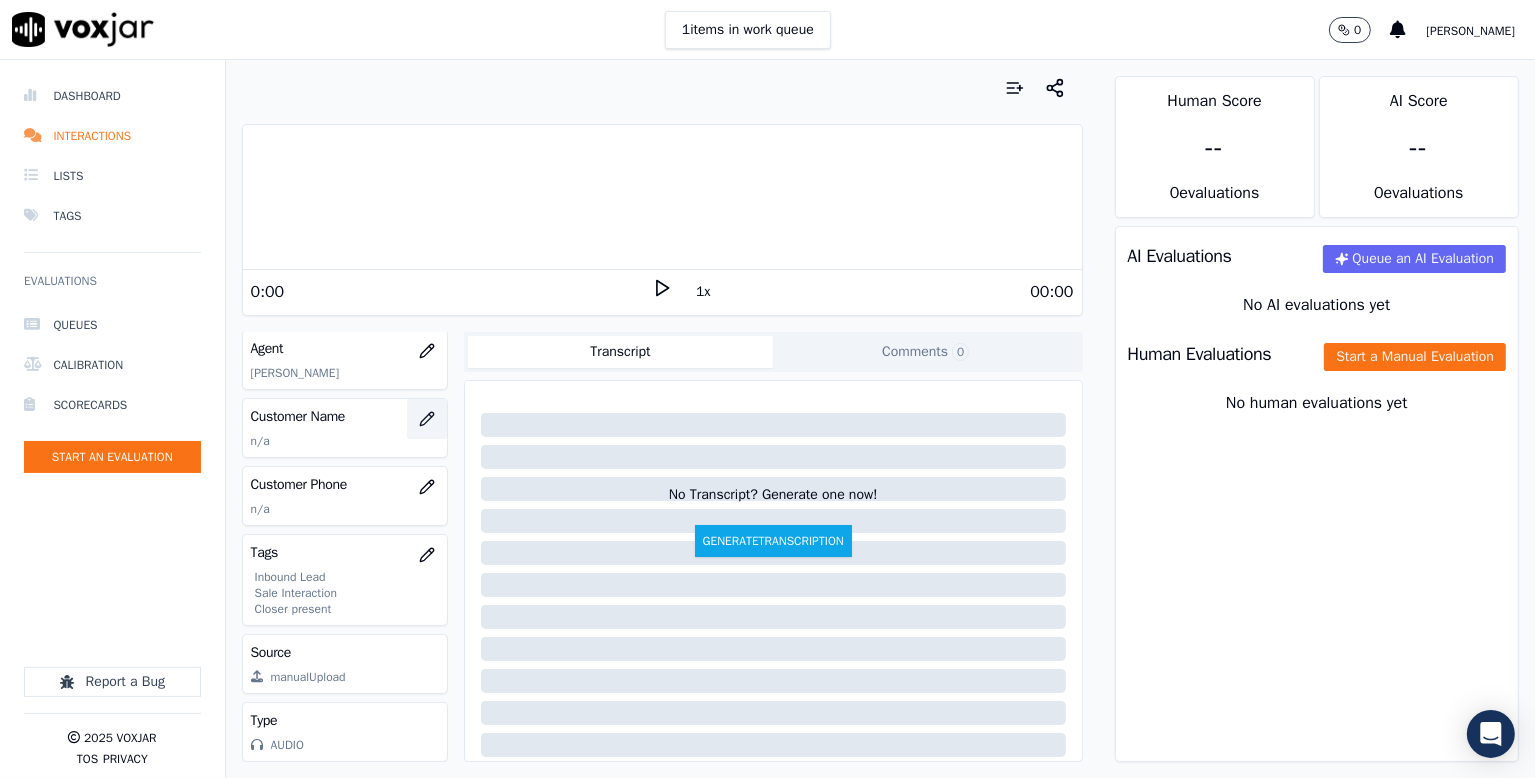 click 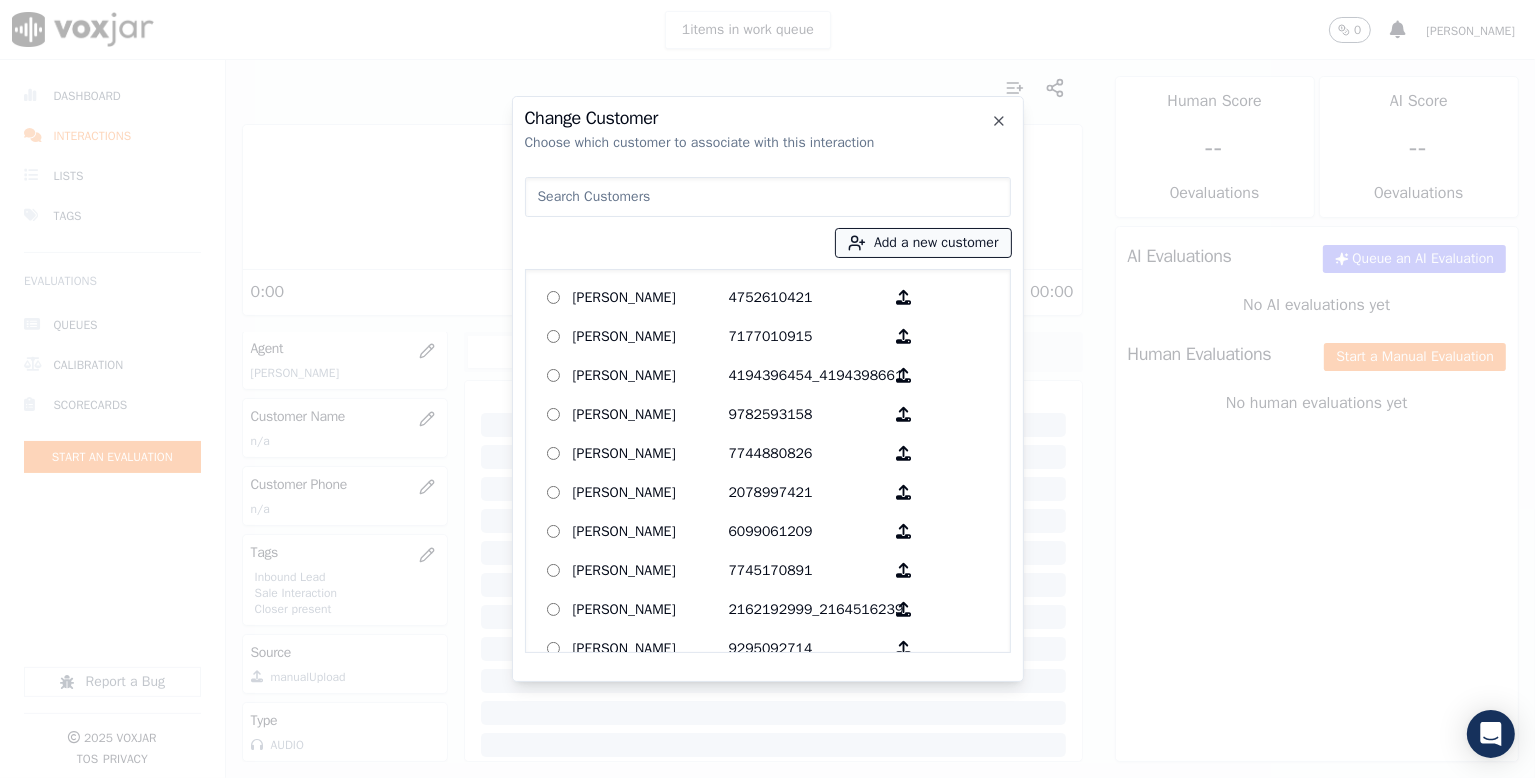 click 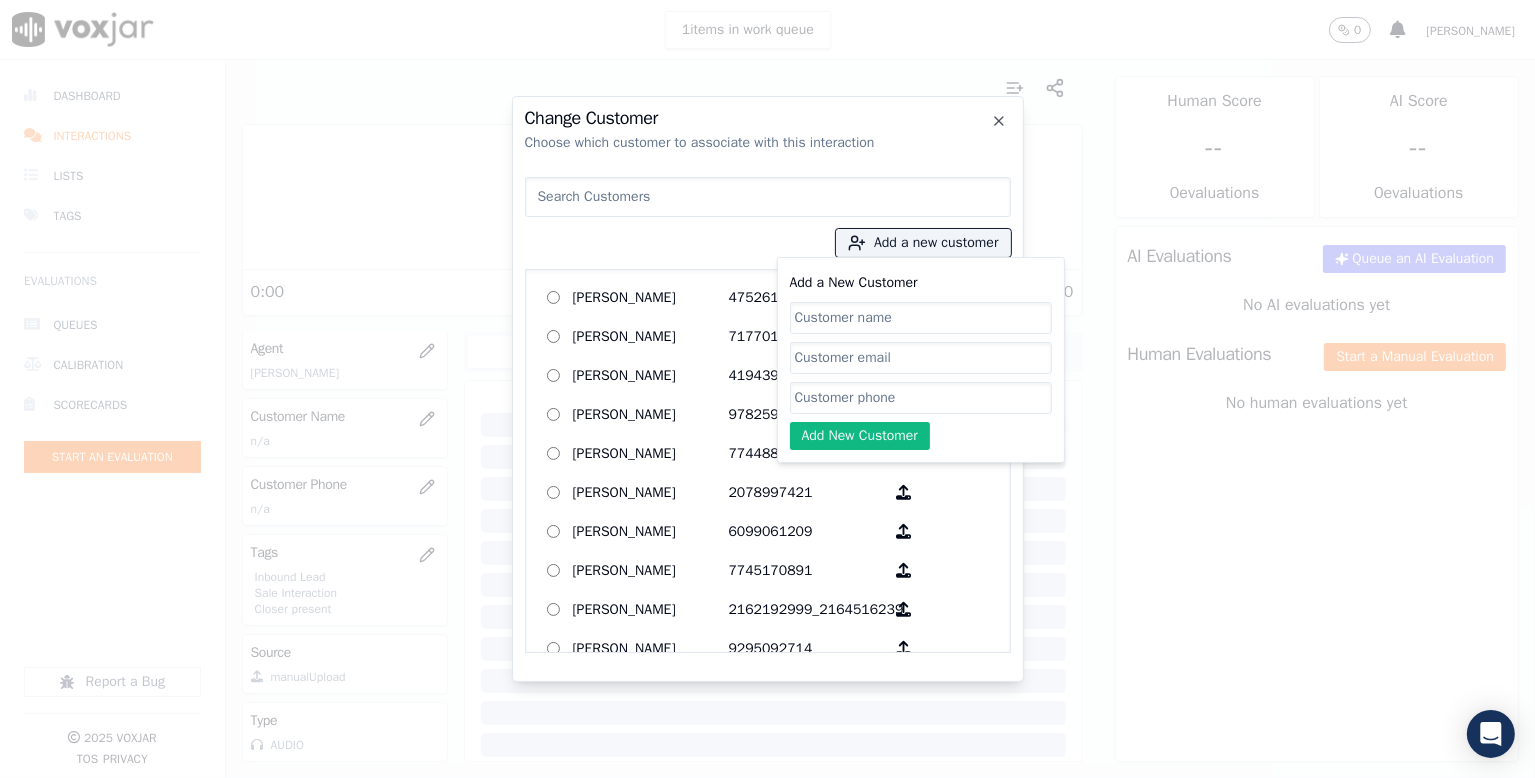 click on "Add a New Customer" 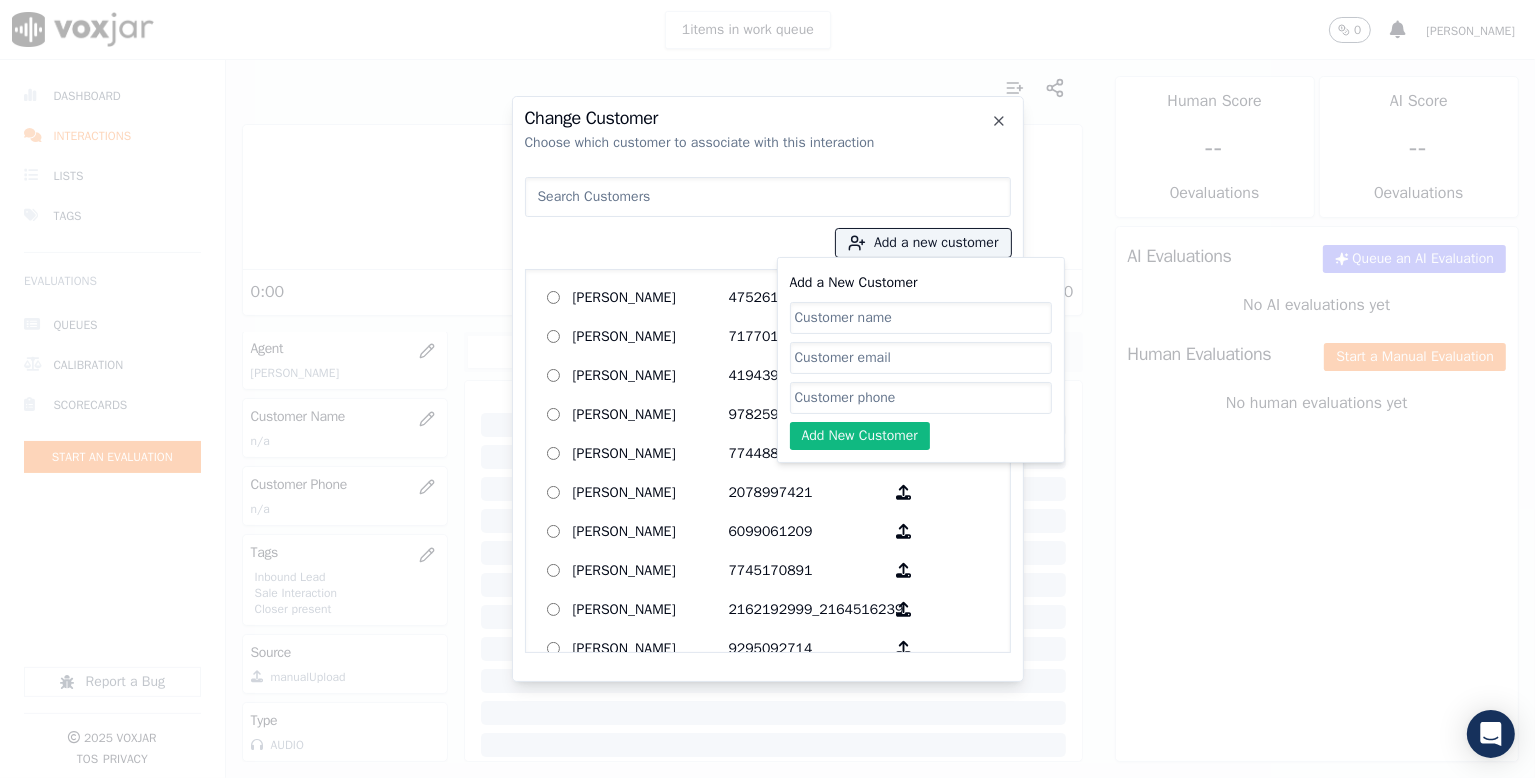 paste on "4192613910" 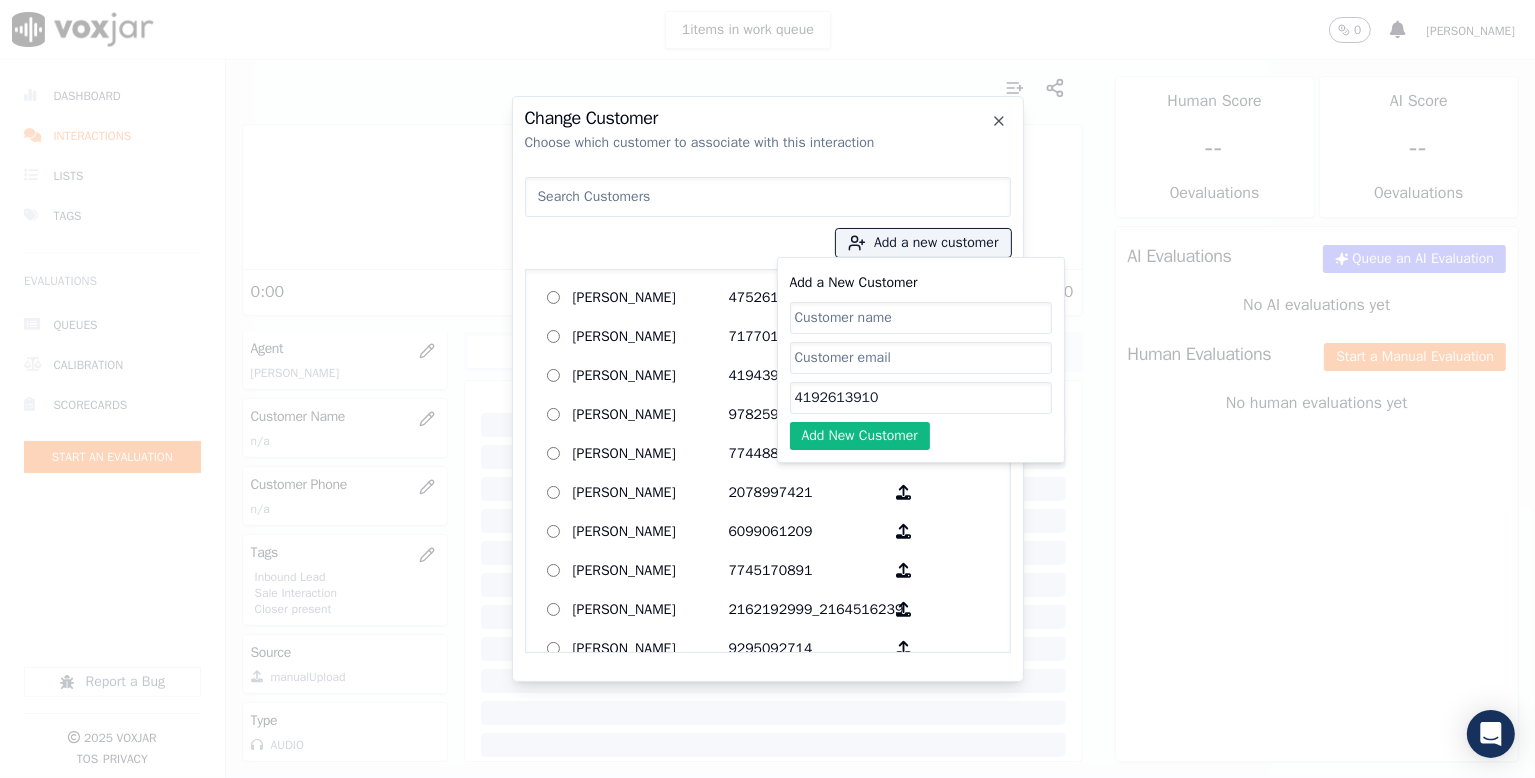 type on "4192613910" 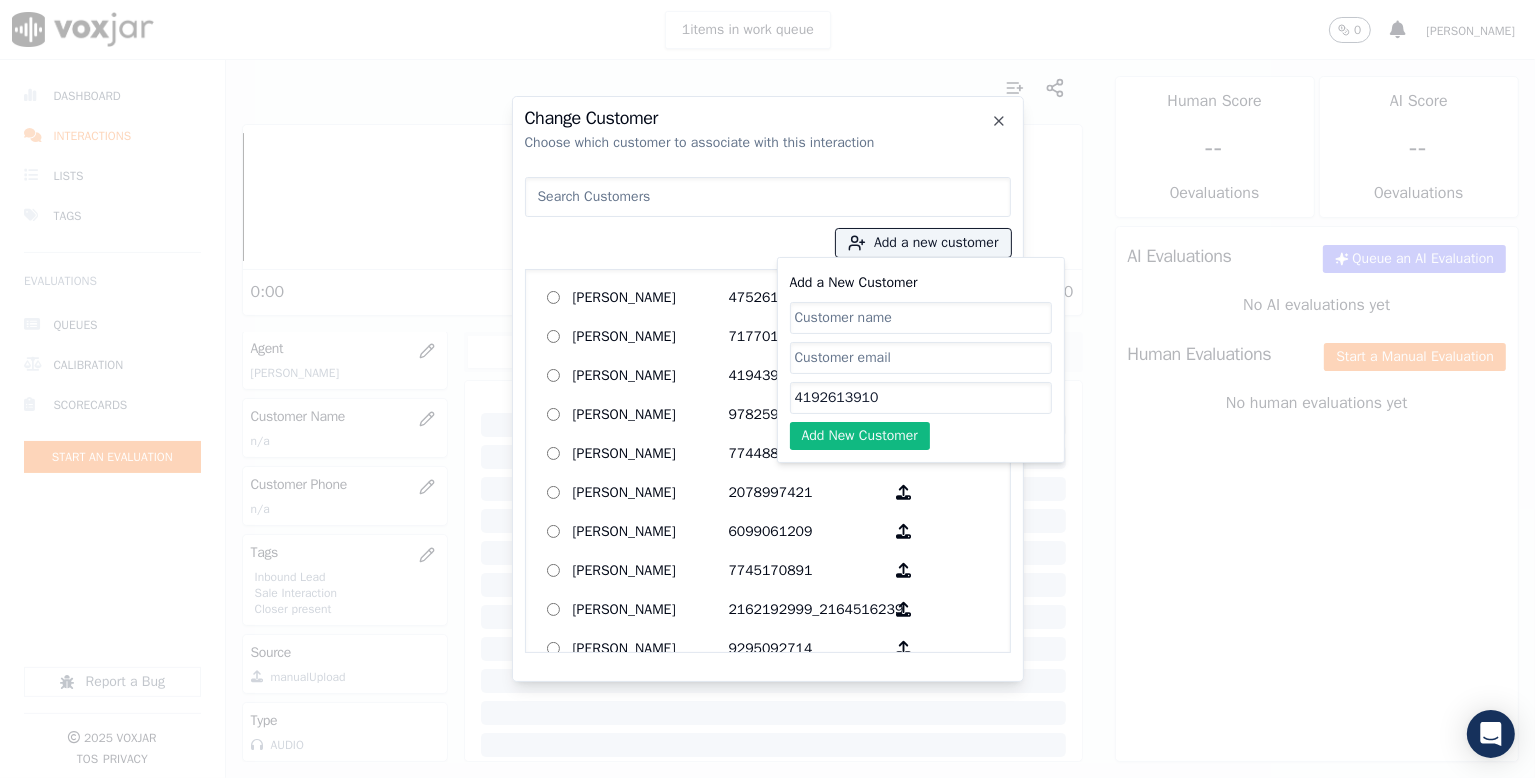 paste on "[PERSON_NAME]" 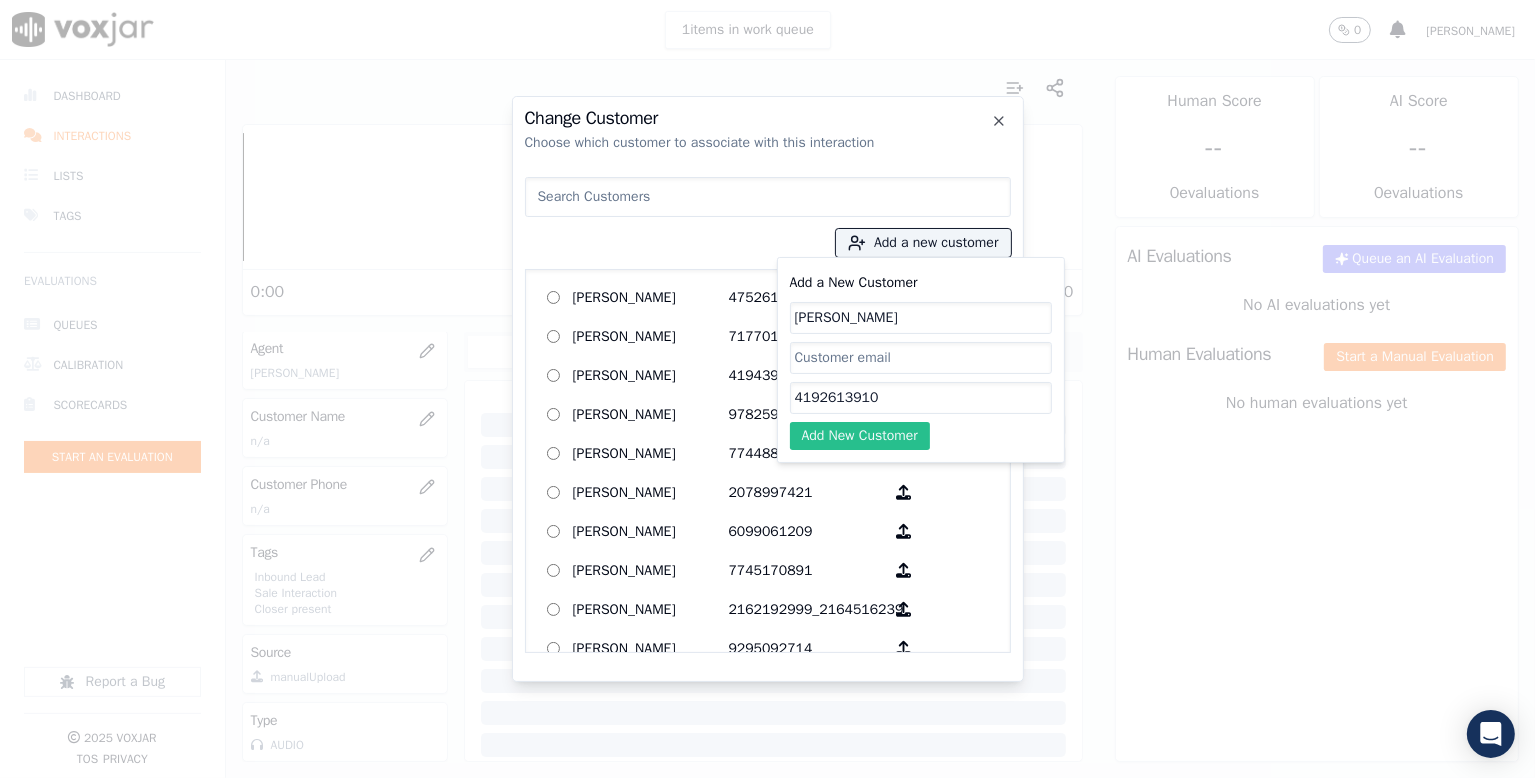 type on "[PERSON_NAME]" 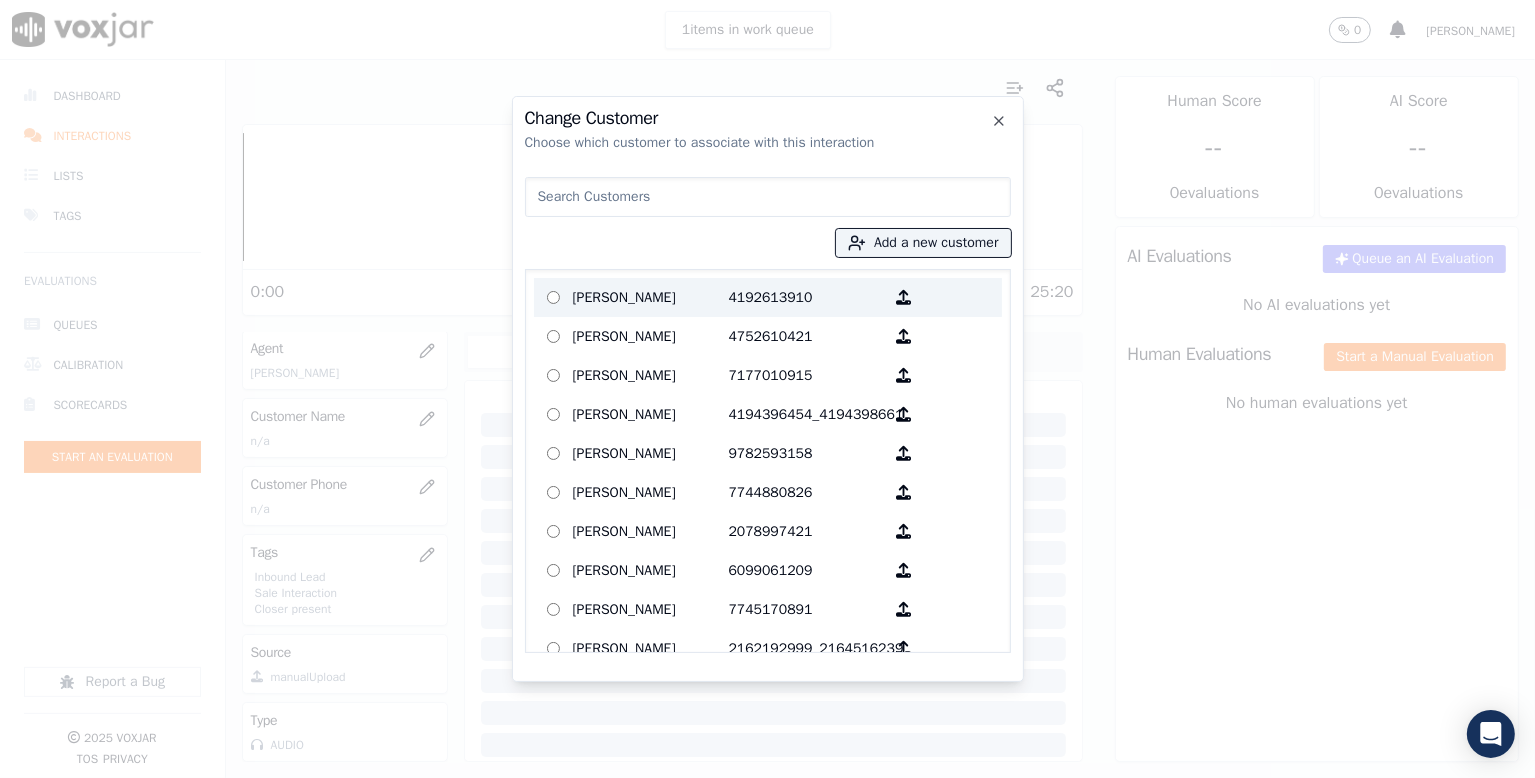 click on "[PERSON_NAME]" at bounding box center [651, 297] 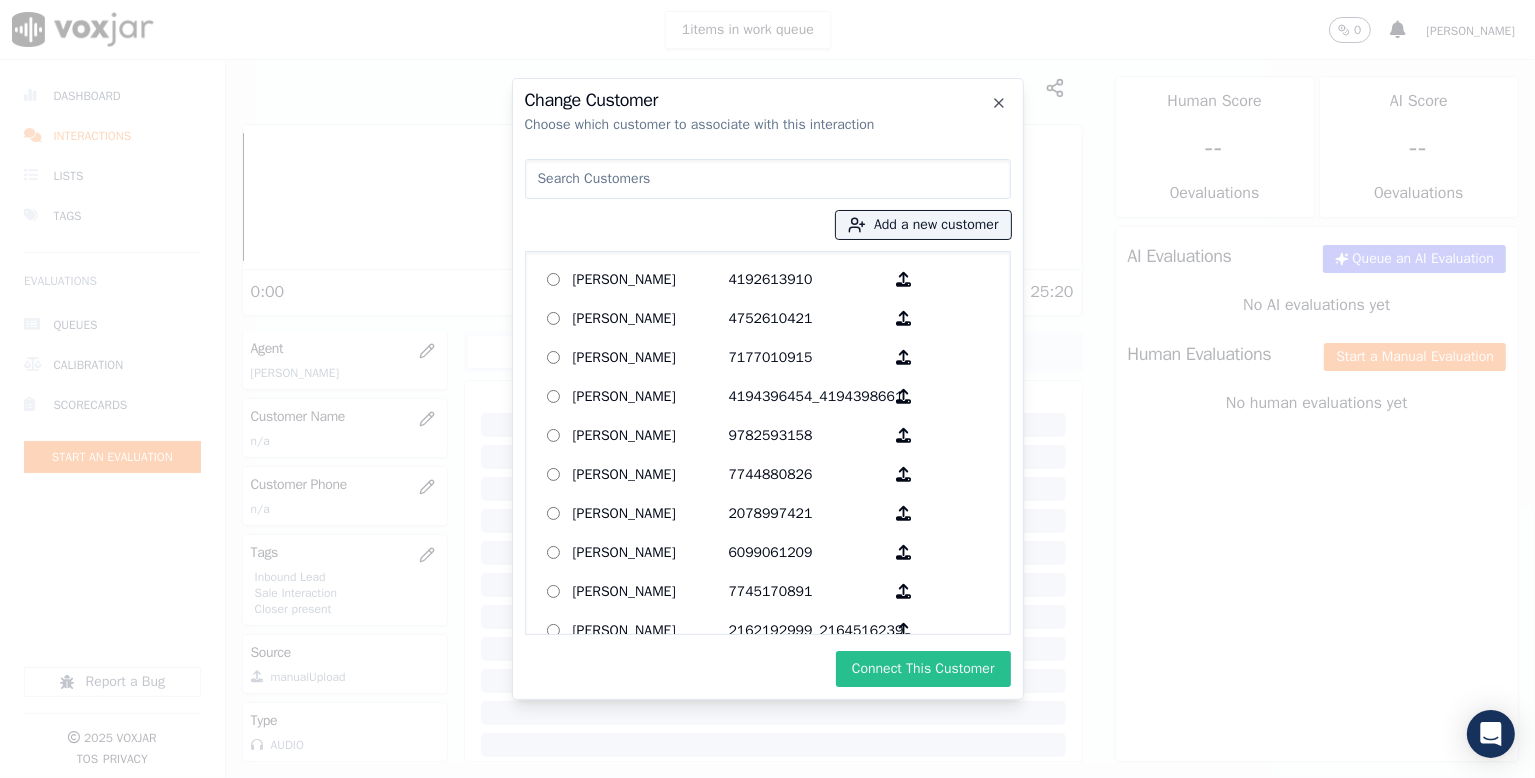 click on "Connect This Customer" at bounding box center (923, 669) 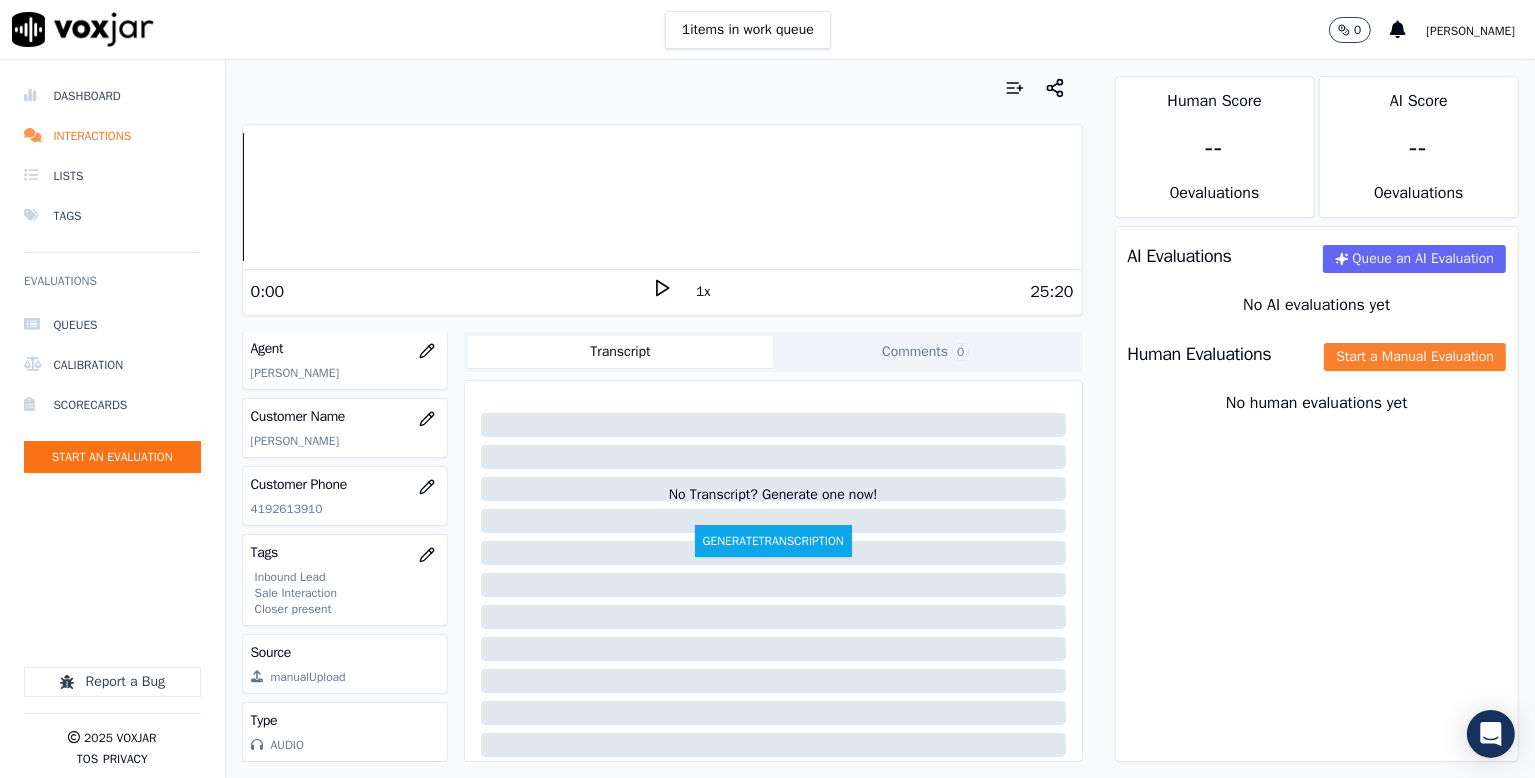 click on "Start a Manual Evaluation" 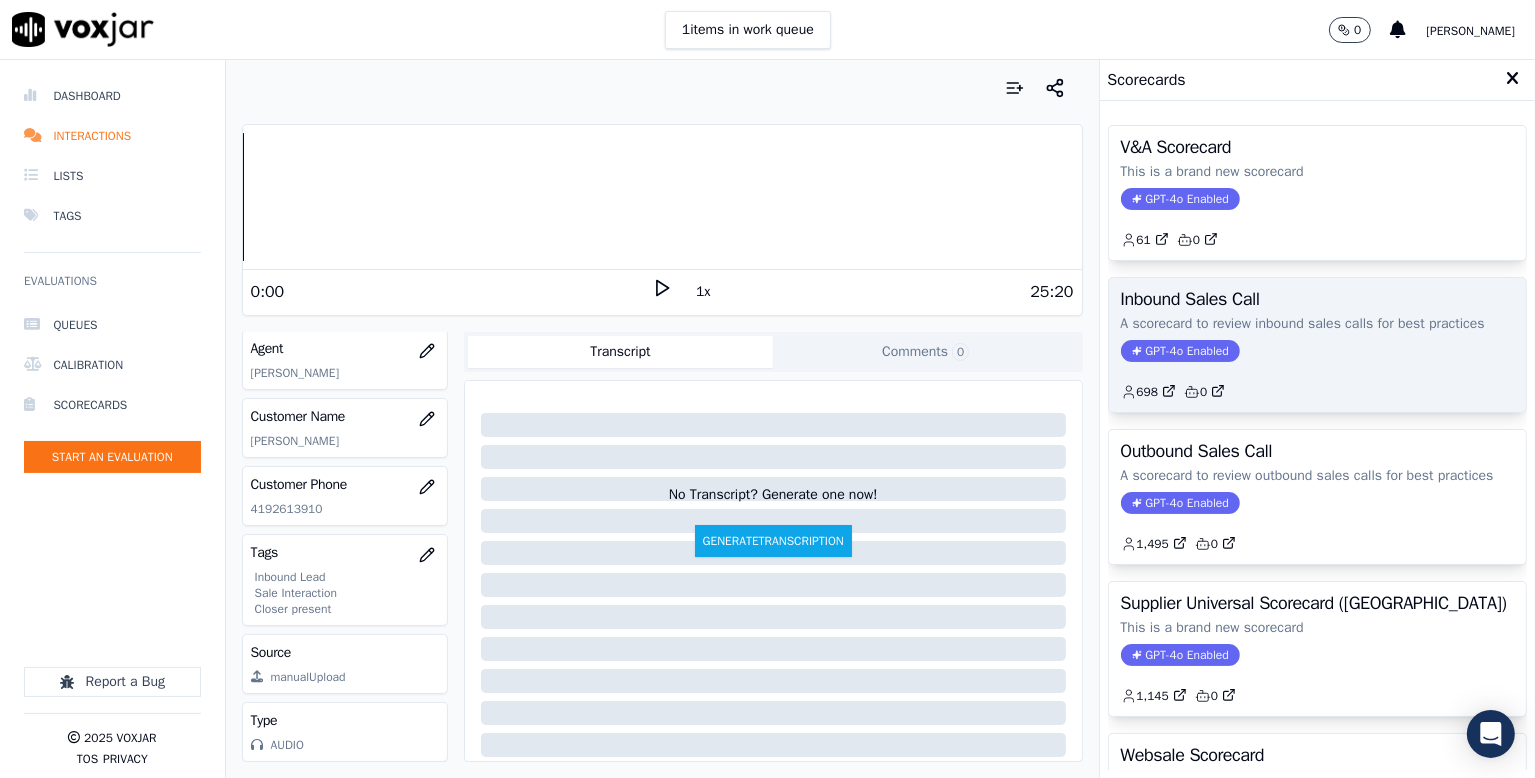 click on "698         0" 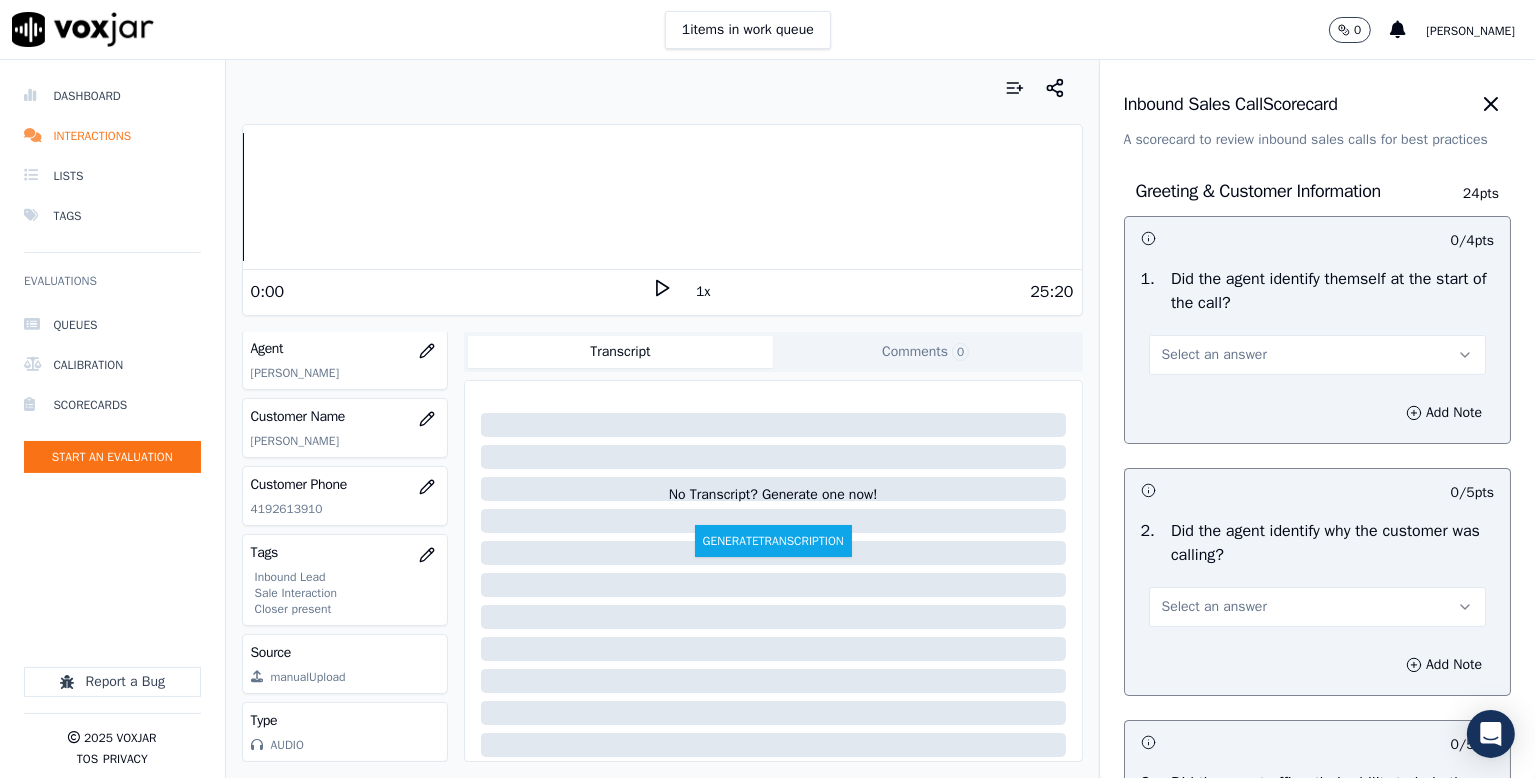 click on "Select an answer" at bounding box center (1214, 355) 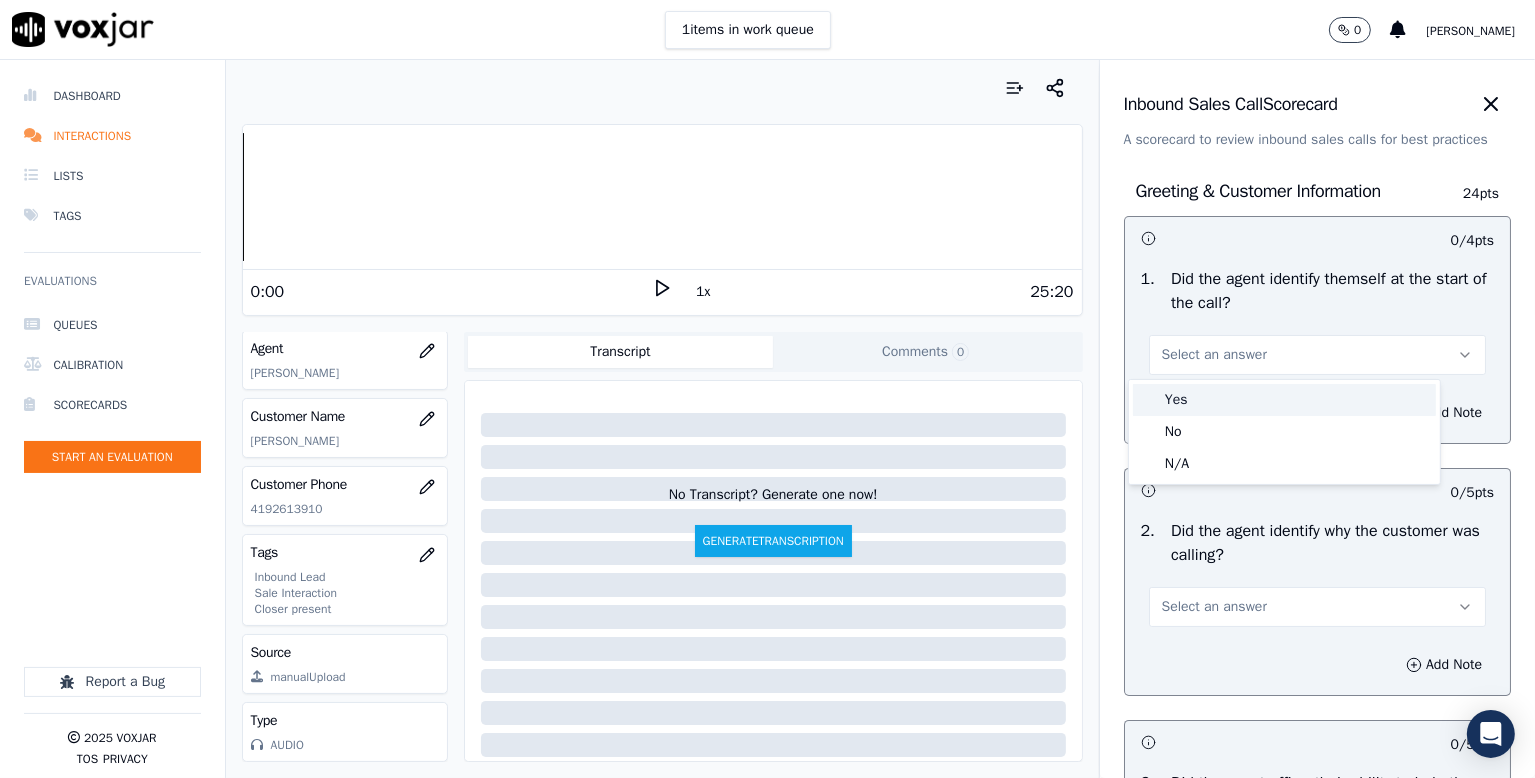 click on "Yes" at bounding box center [1284, 400] 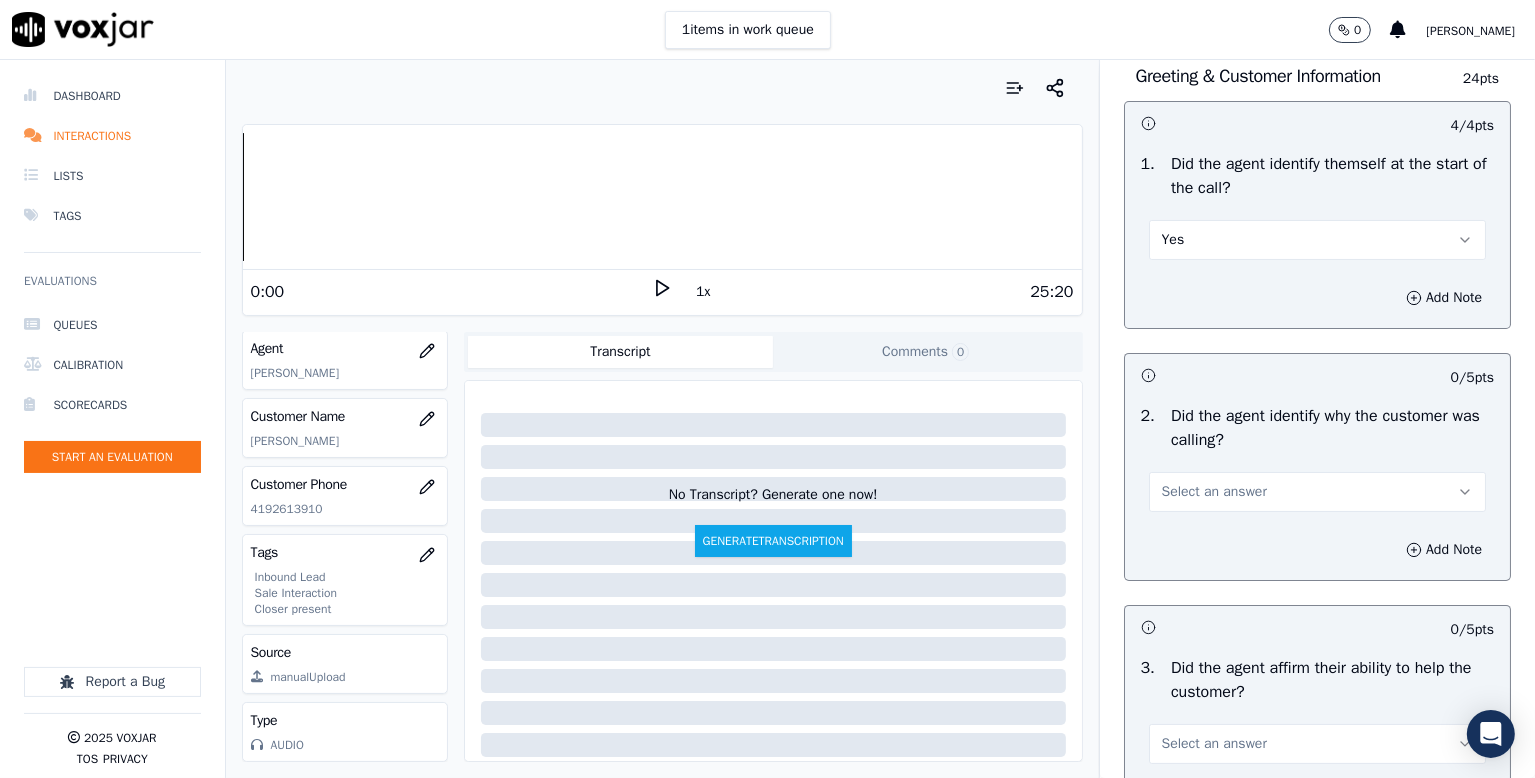scroll, scrollTop: 200, scrollLeft: 0, axis: vertical 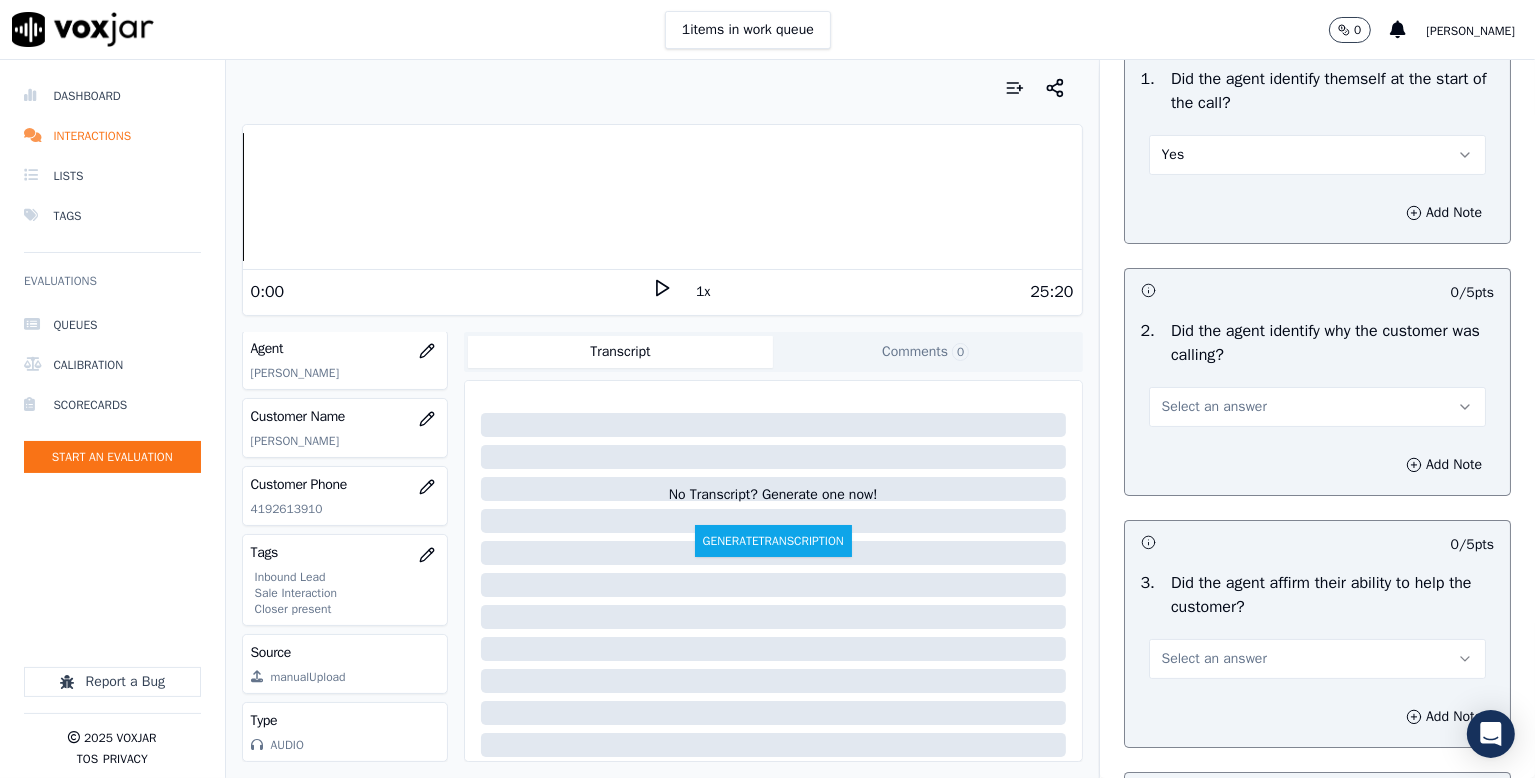 click on "Select an answer" at bounding box center [1317, 407] 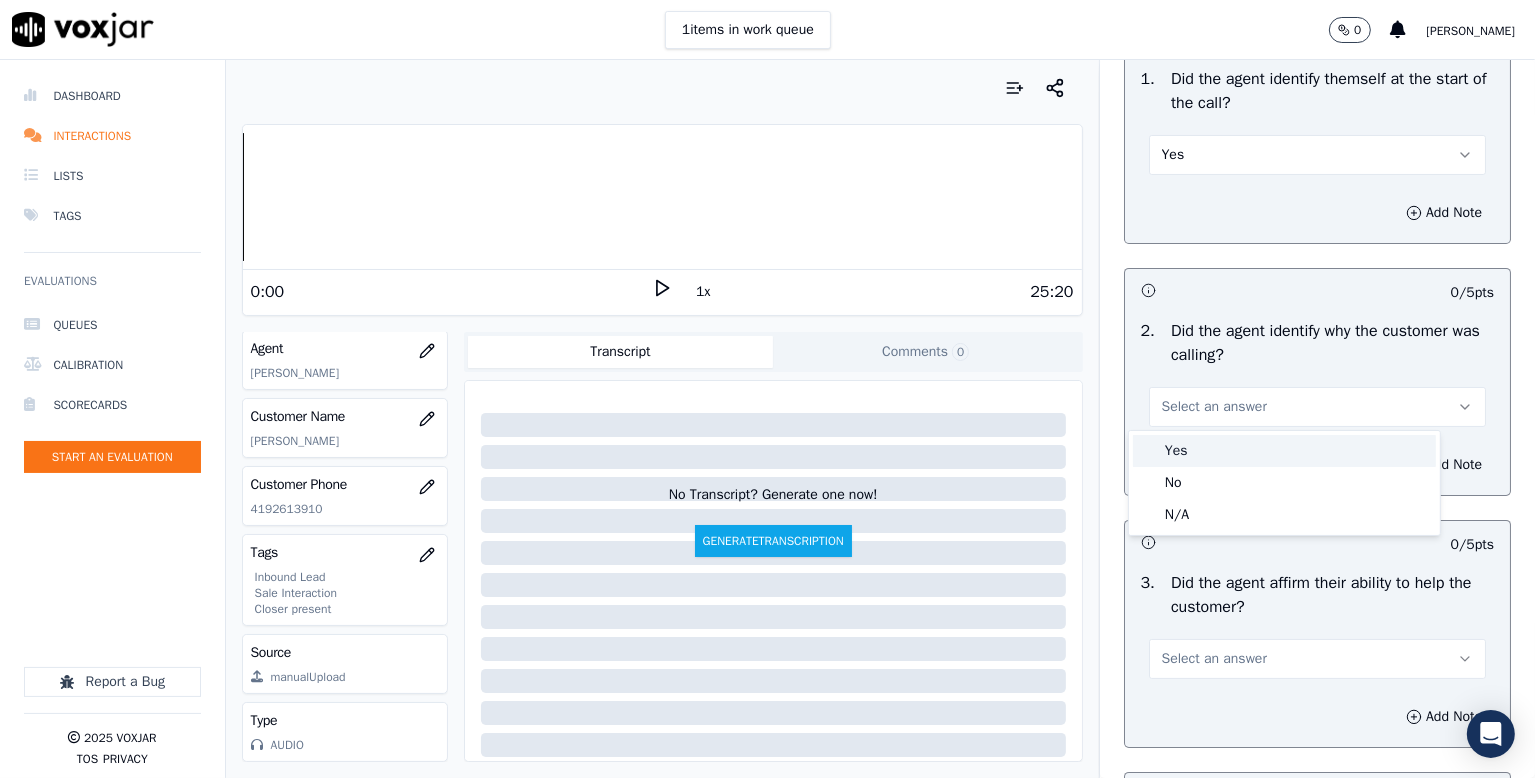 click on "Yes" at bounding box center (1284, 451) 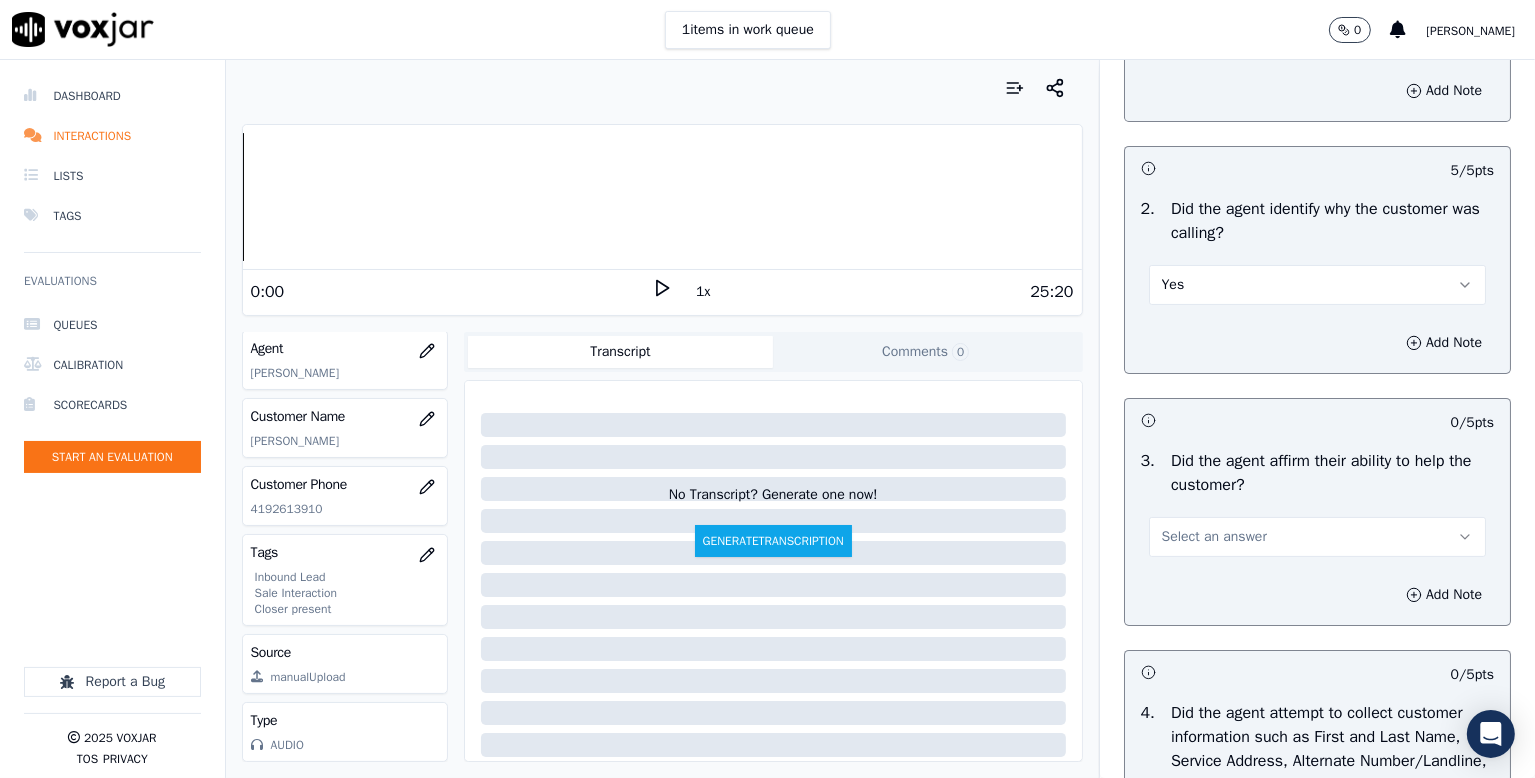 scroll, scrollTop: 500, scrollLeft: 0, axis: vertical 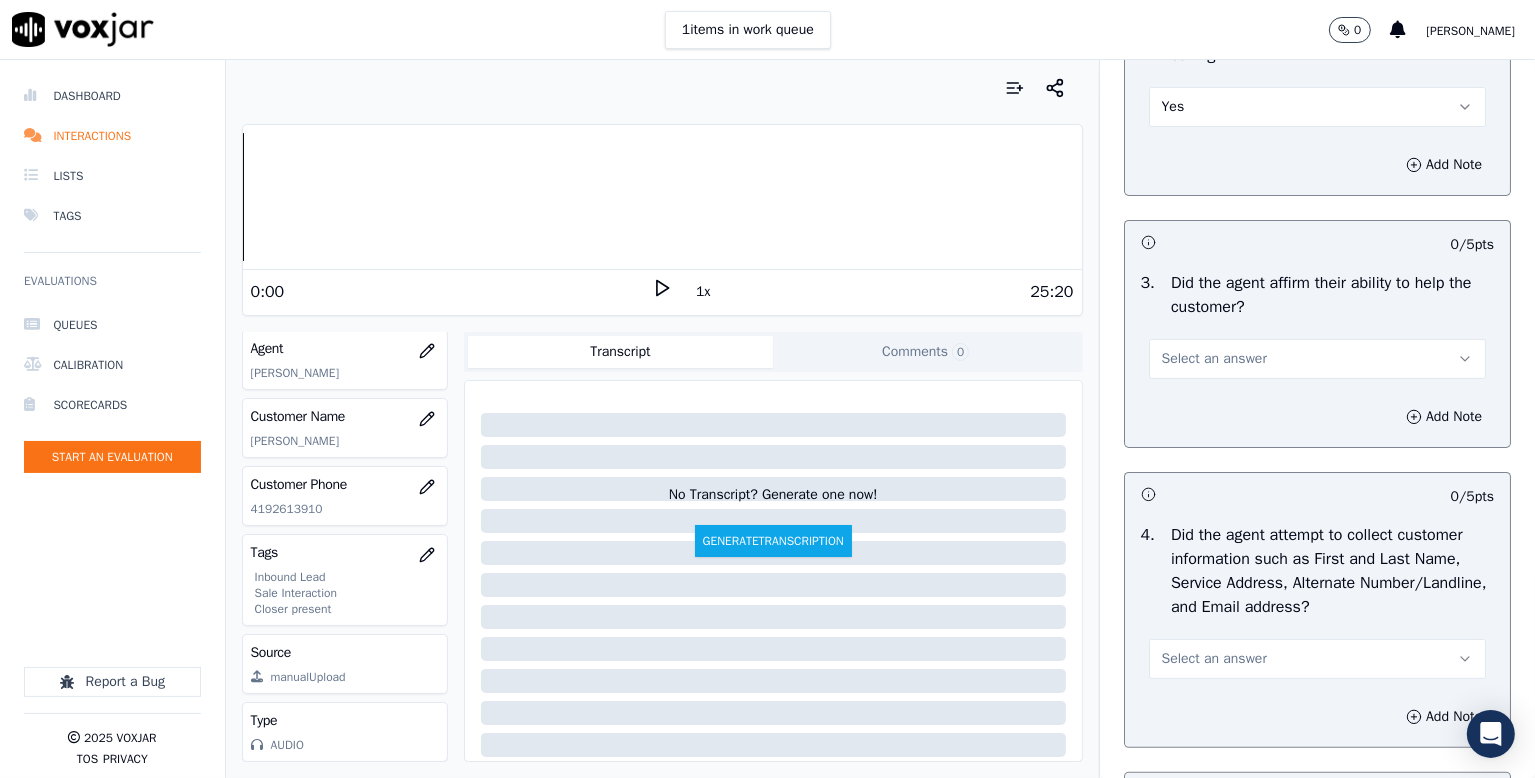 drag, startPoint x: 1172, startPoint y: 357, endPoint x: 1168, endPoint y: 371, distance: 14.56022 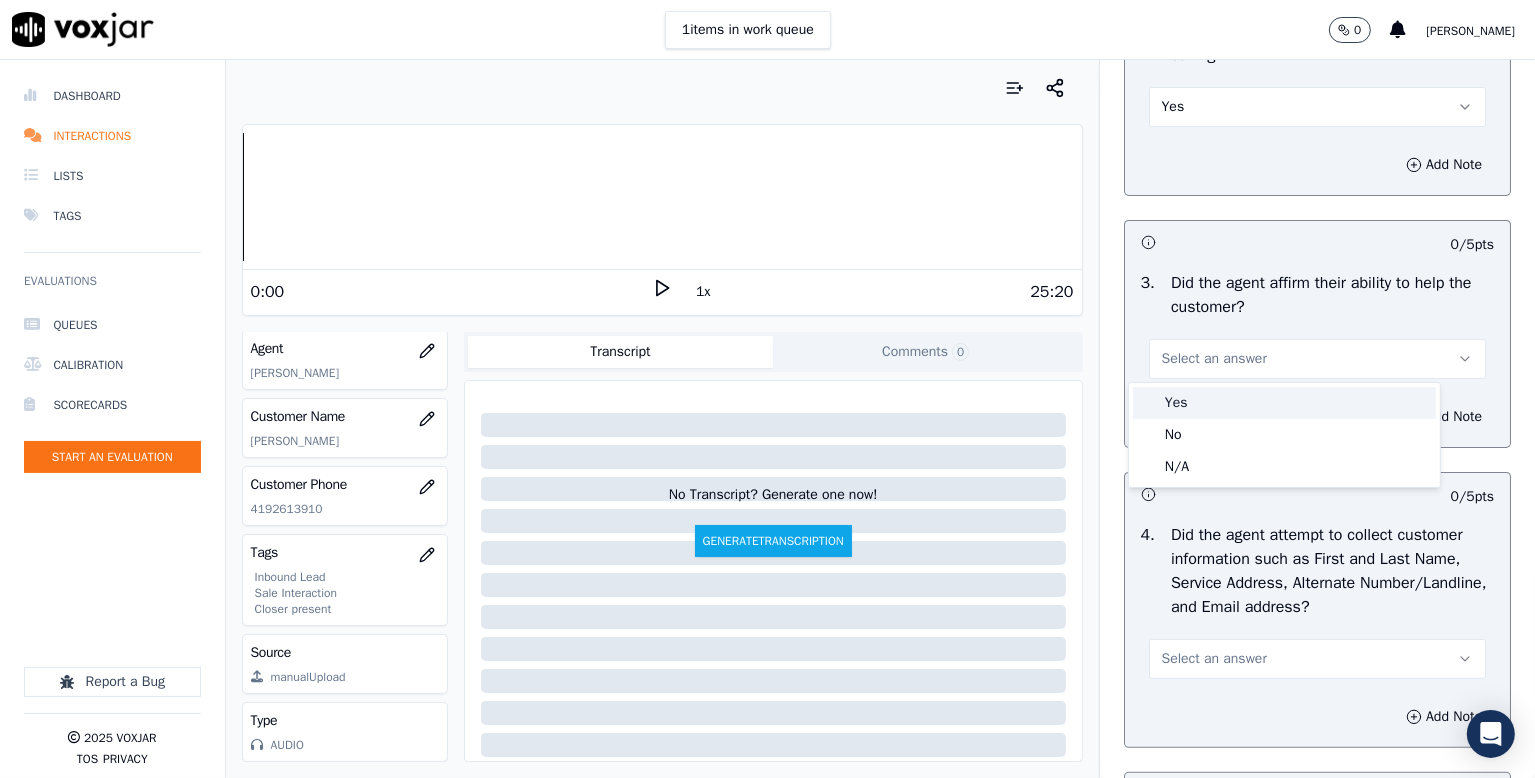 click on "Yes" at bounding box center (1284, 403) 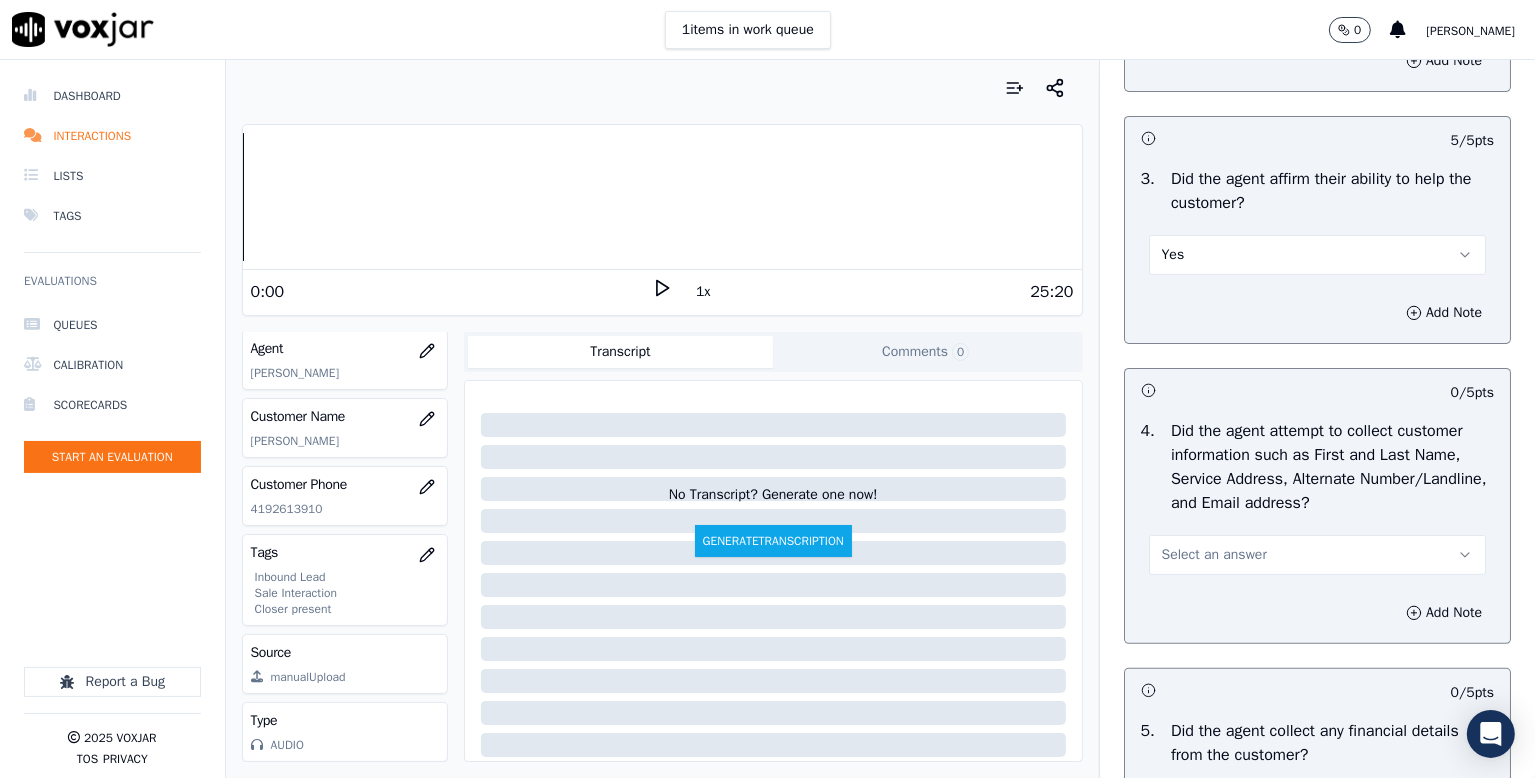 scroll, scrollTop: 800, scrollLeft: 0, axis: vertical 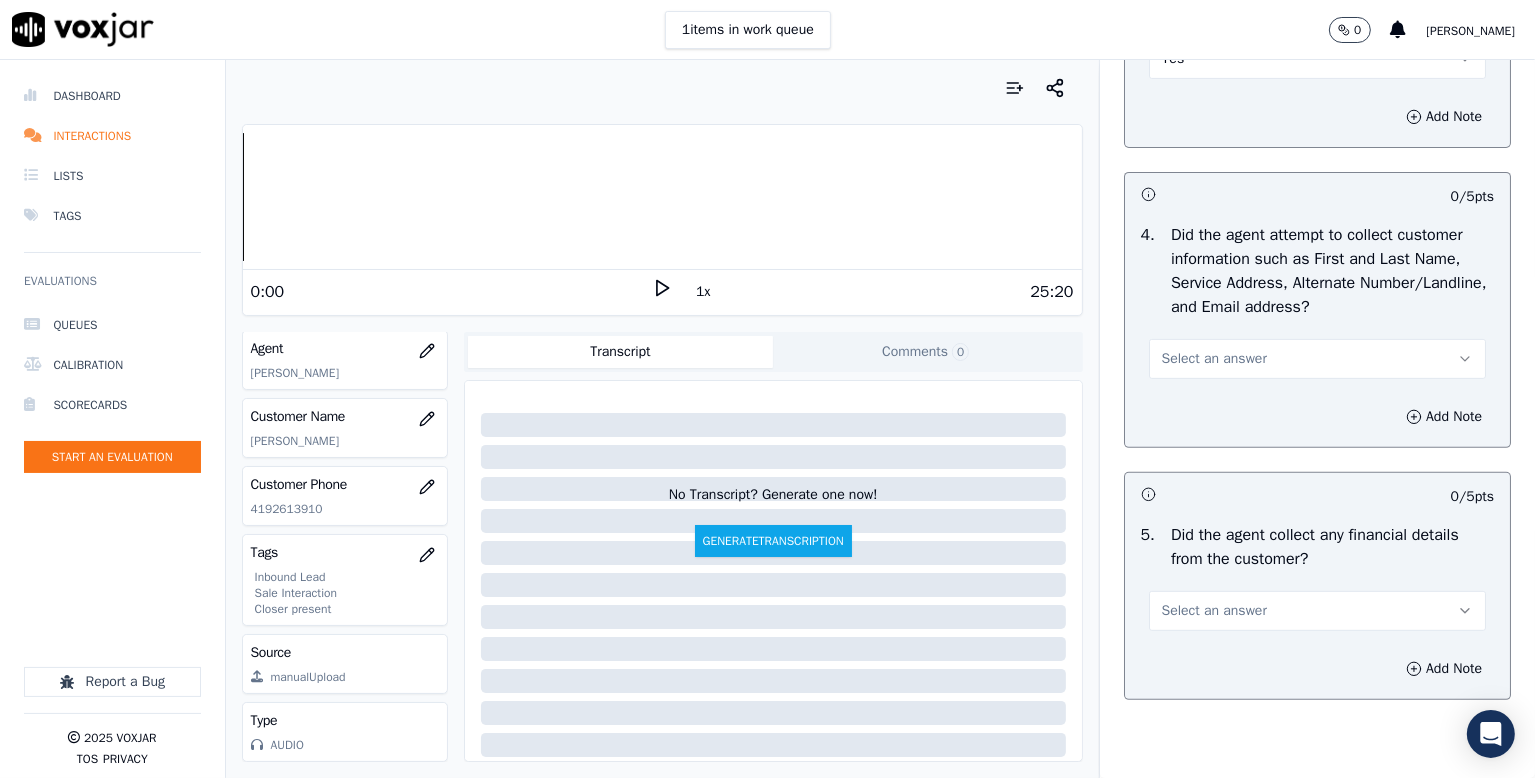 click on "Select an answer" at bounding box center [1214, 359] 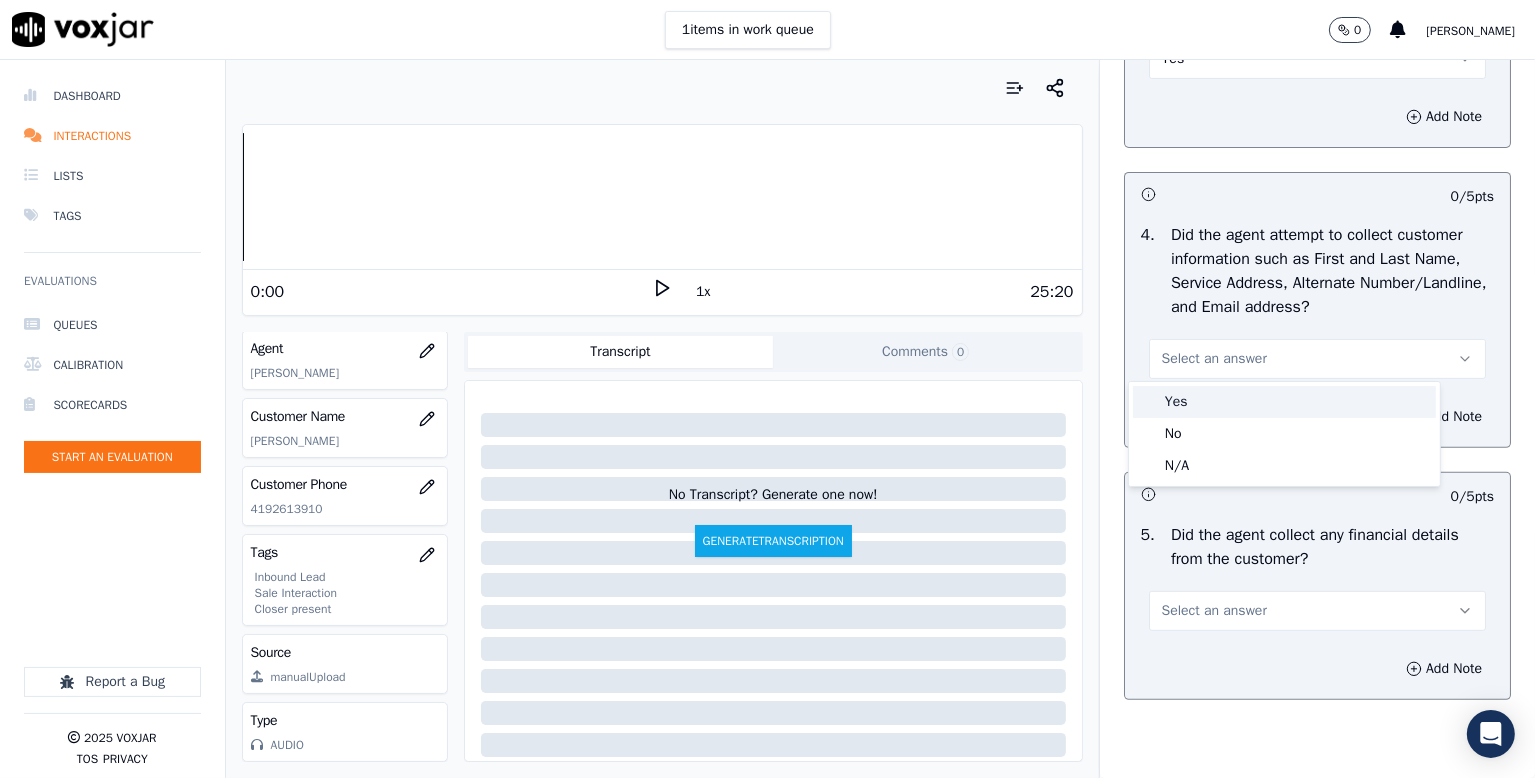 click on "Yes" at bounding box center (1284, 402) 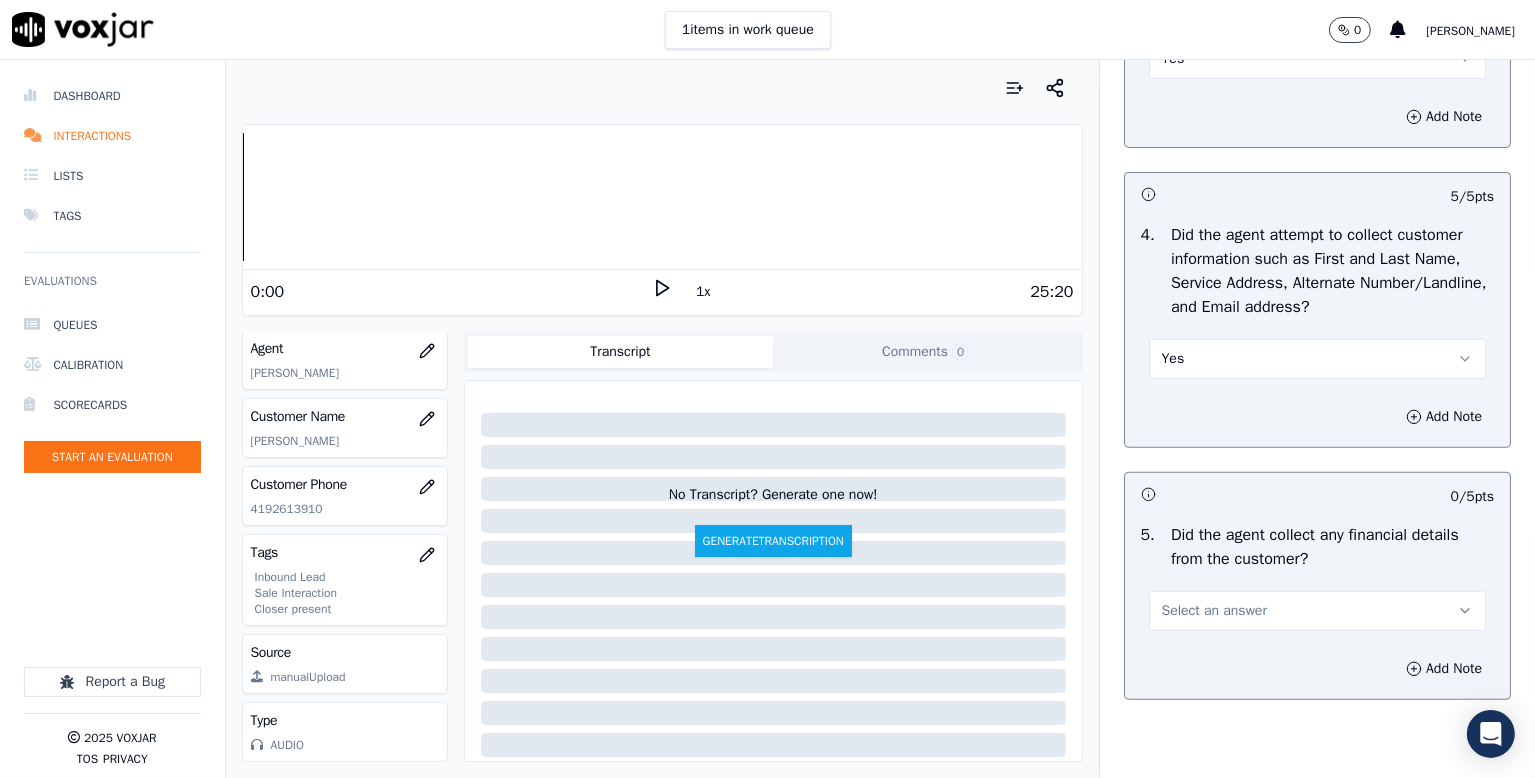 click on "Dashboard   Interactions   Lists   Tags       Evaluations     Queues   Calibration   Scorecards   Start an Evaluation" at bounding box center (112, 327) 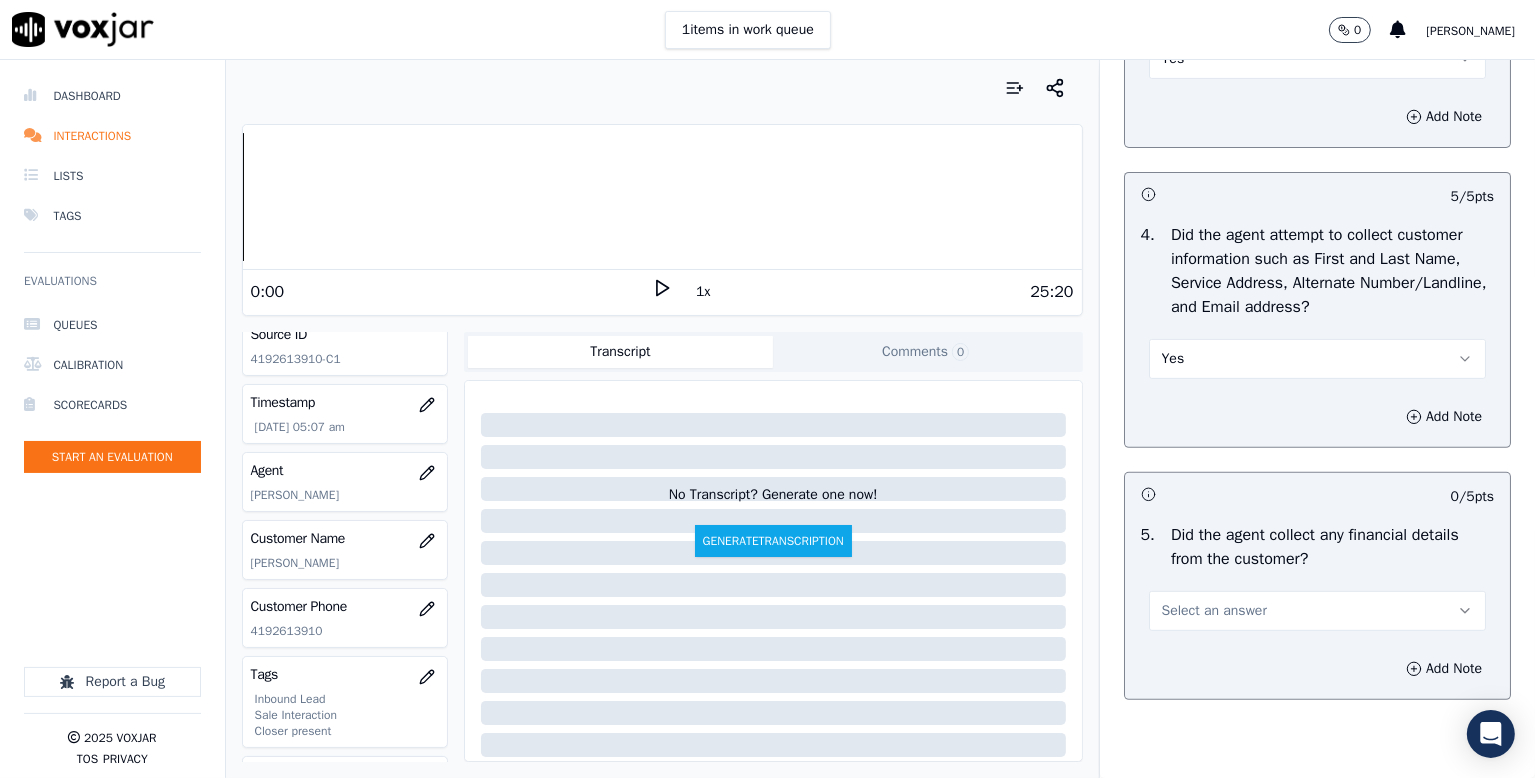 scroll, scrollTop: 200, scrollLeft: 0, axis: vertical 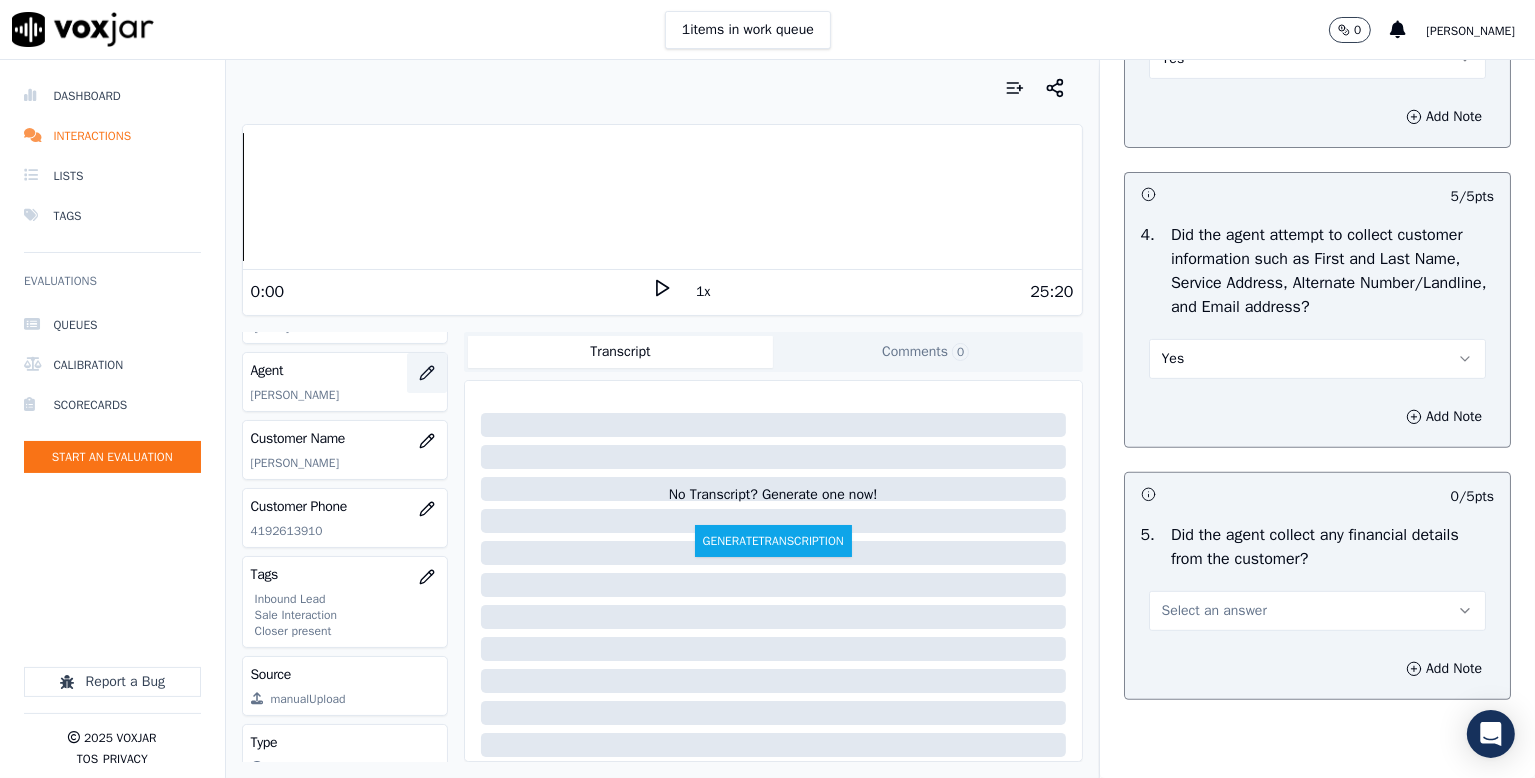click at bounding box center (427, 373) 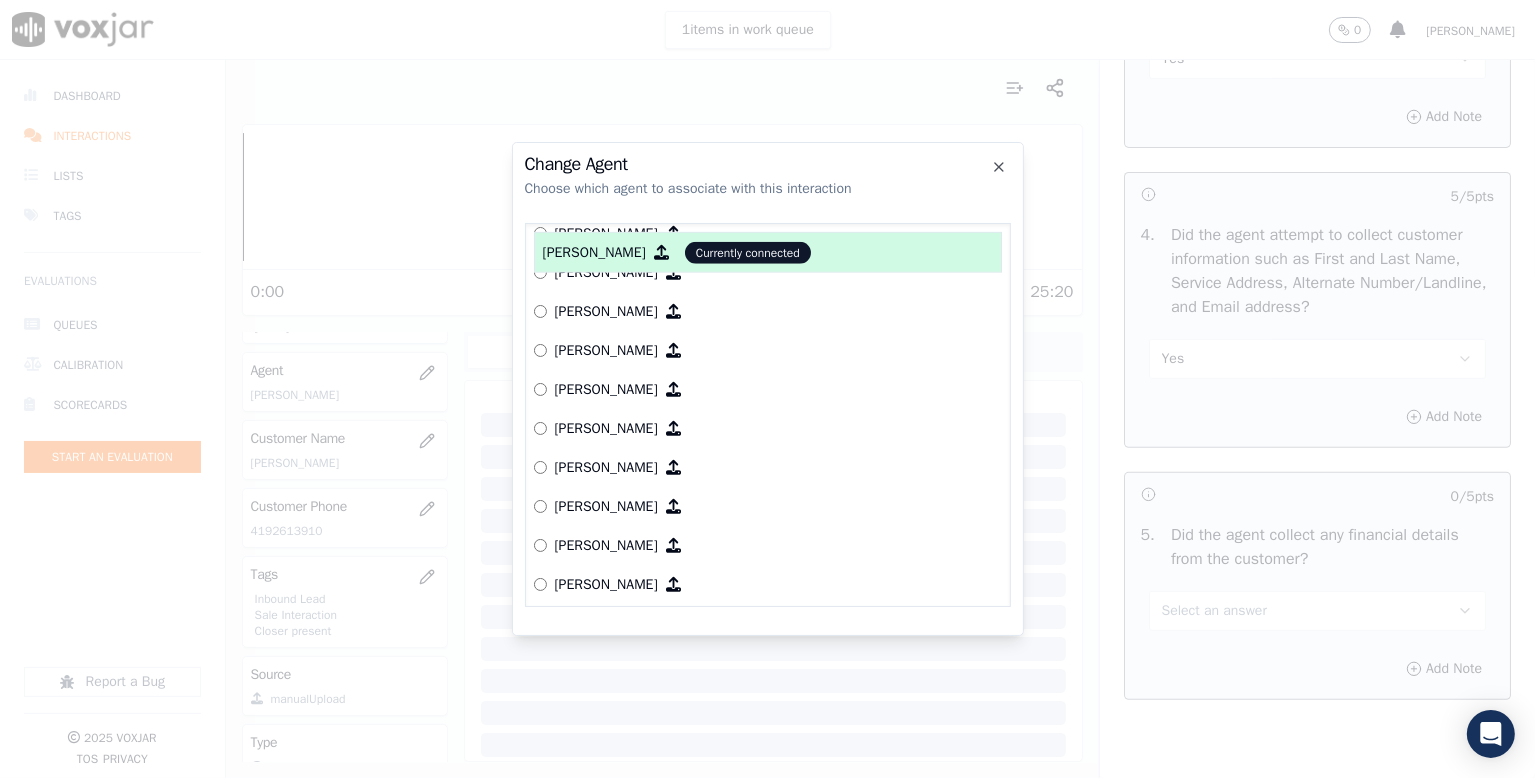 scroll, scrollTop: 2107, scrollLeft: 0, axis: vertical 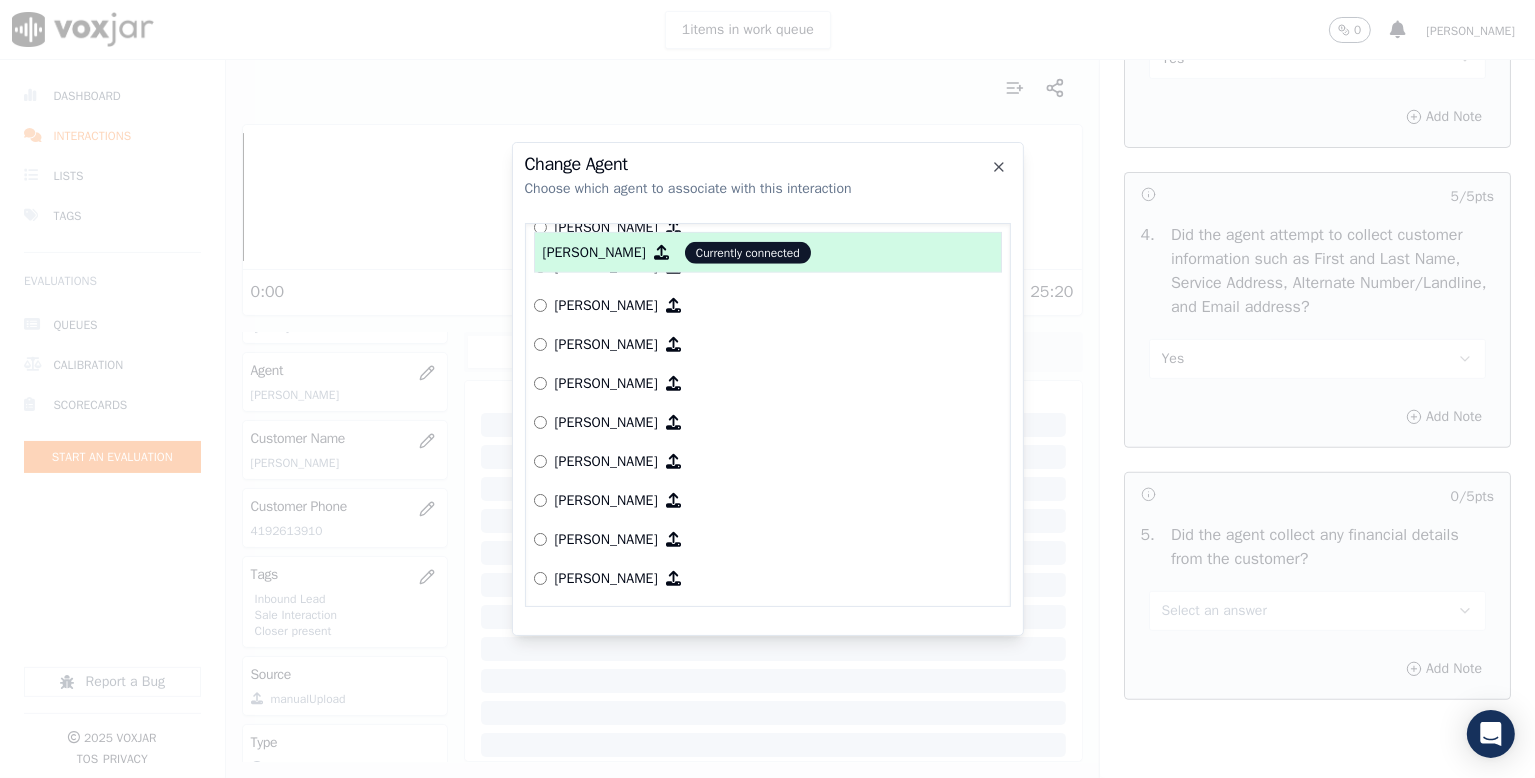 click on "[PERSON_NAME]" at bounding box center [606, 540] 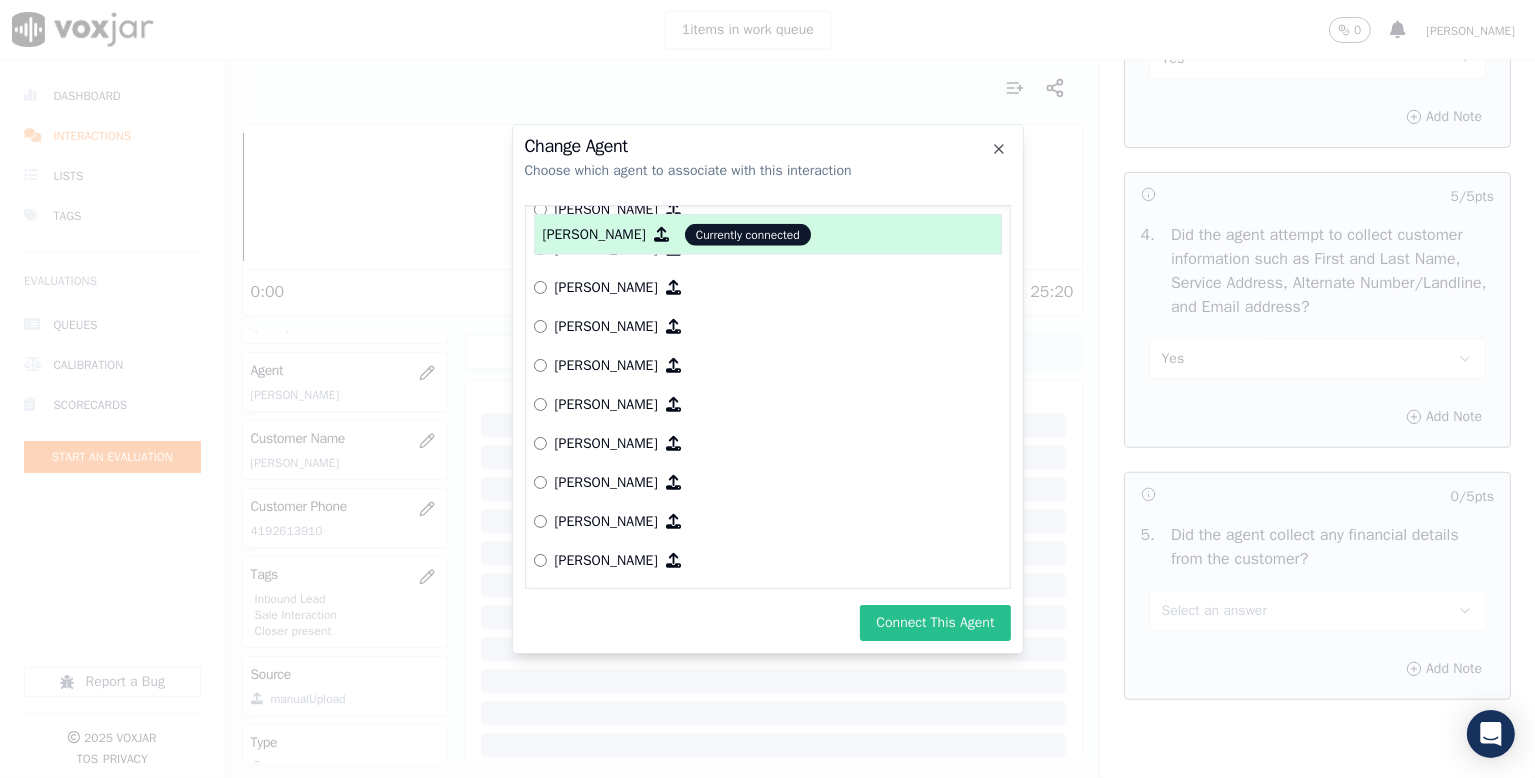 click on "Connect This Agent" at bounding box center (935, 623) 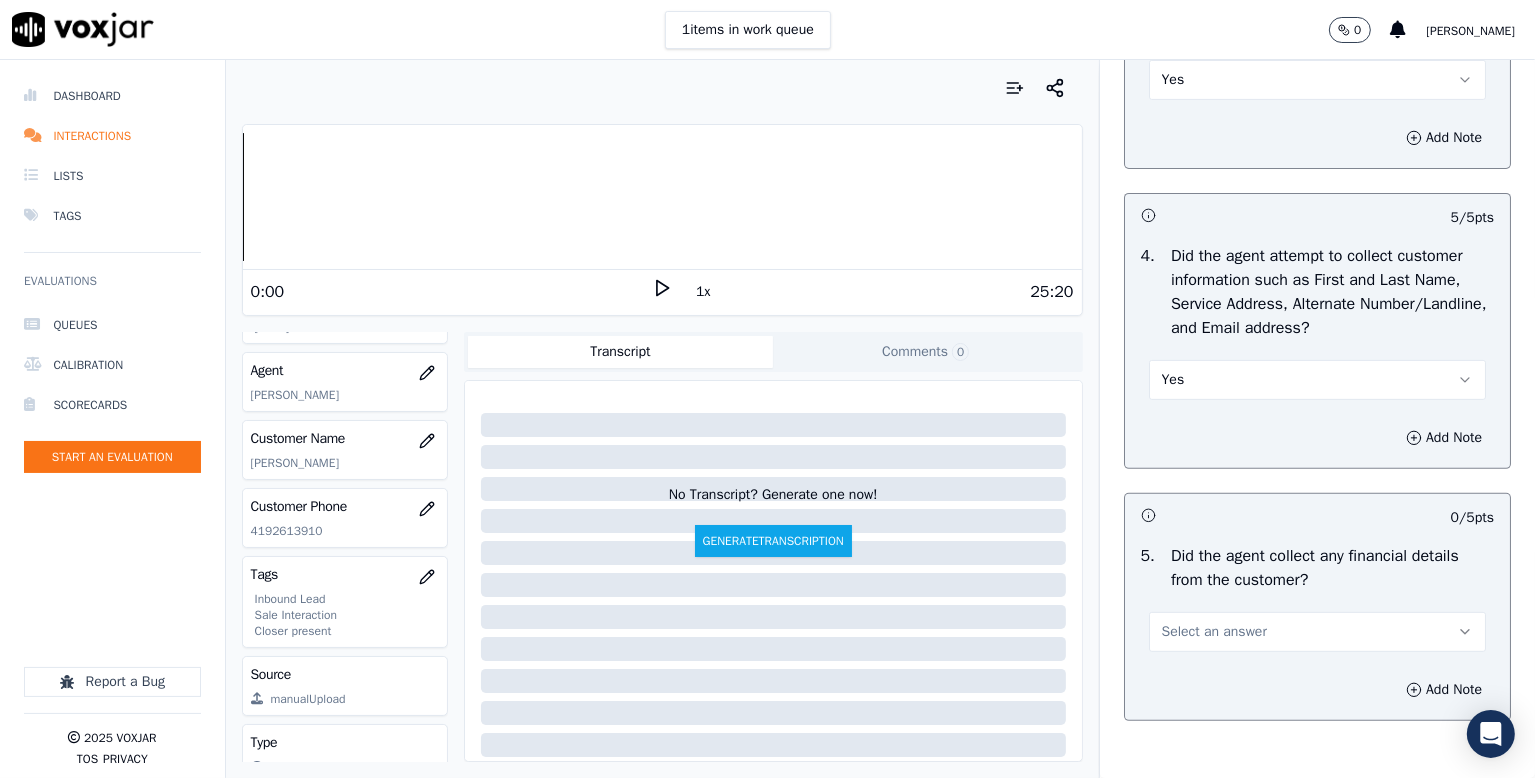 scroll, scrollTop: 800, scrollLeft: 0, axis: vertical 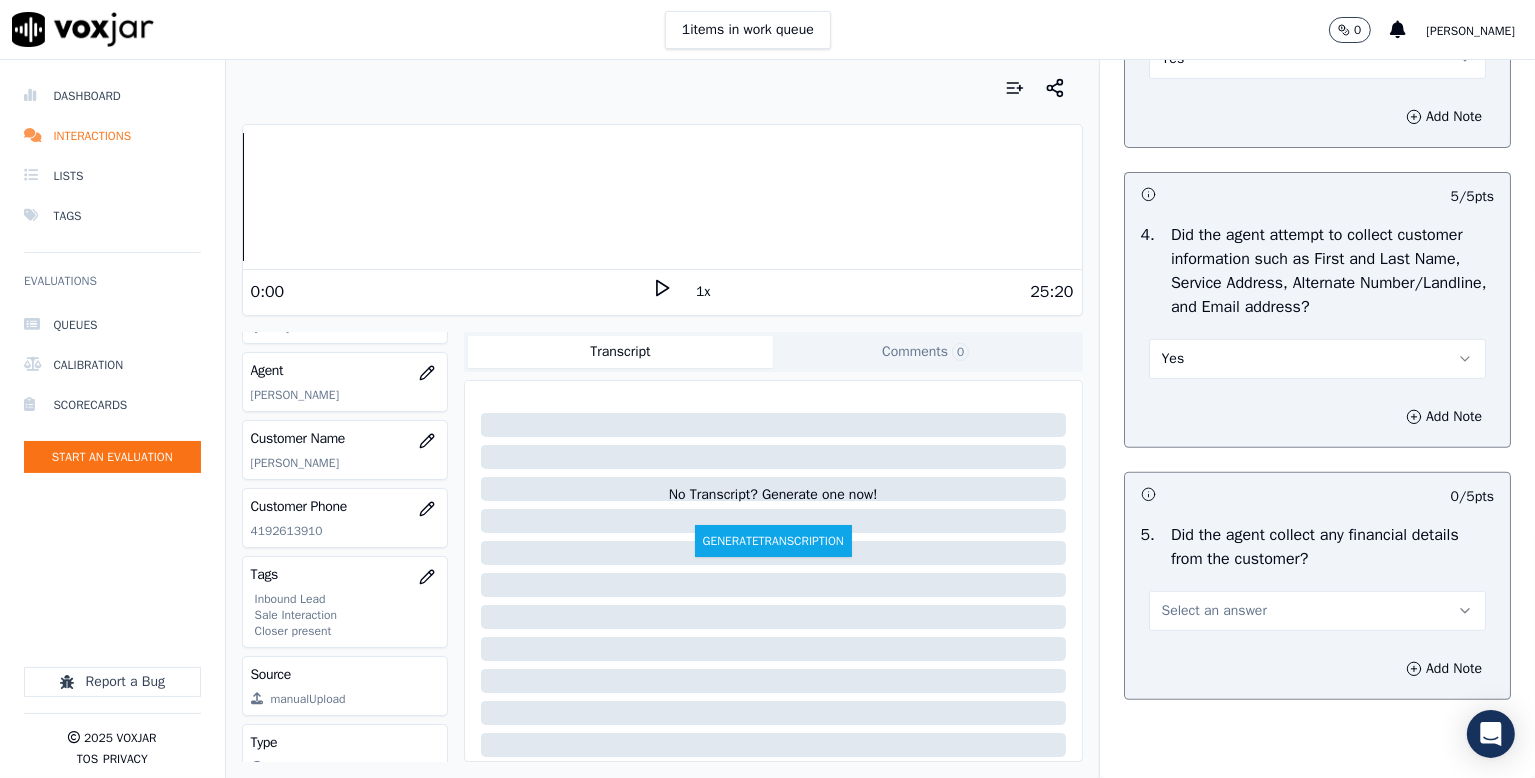 click on "Yes" at bounding box center [1317, 359] 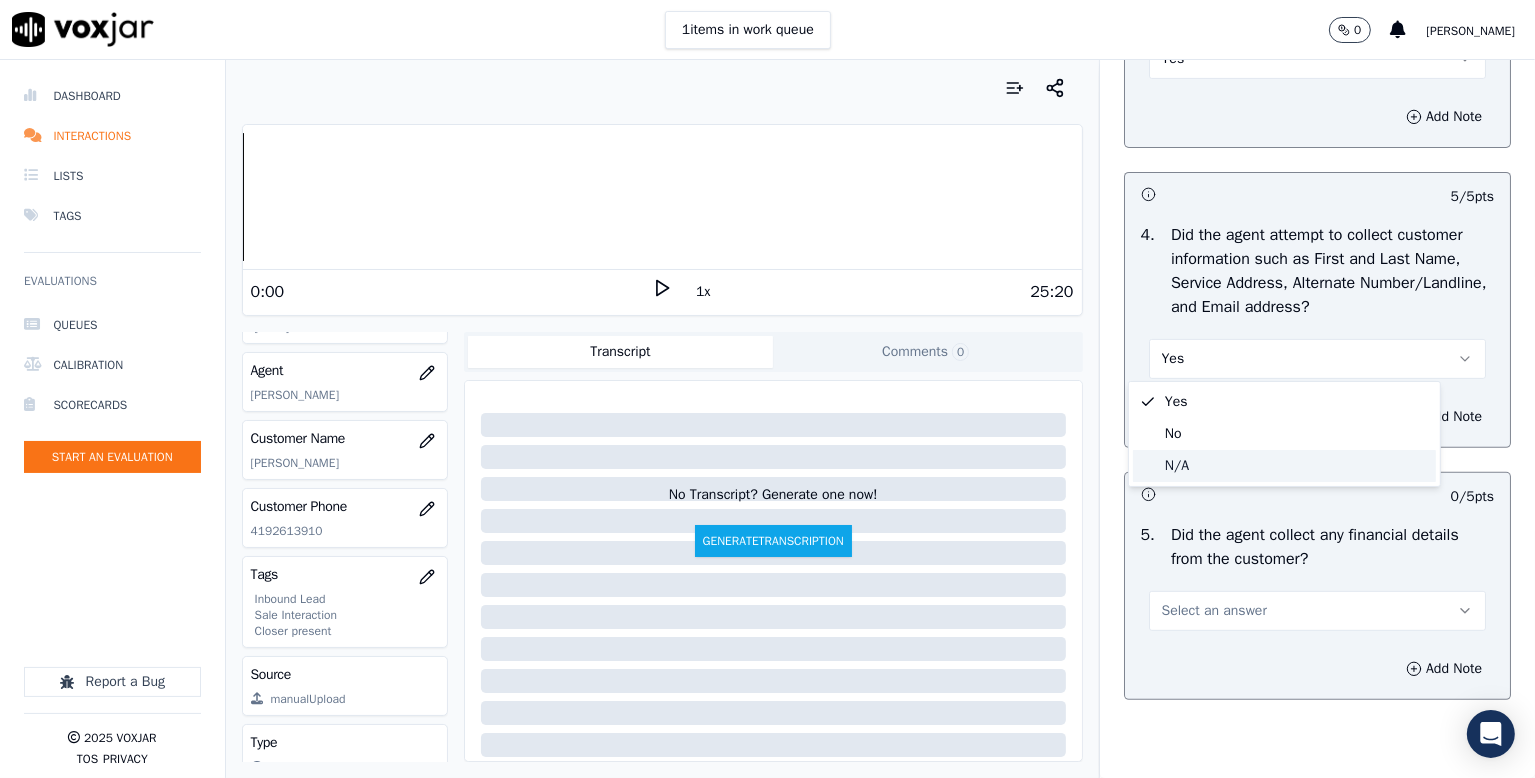 click on "N/A" 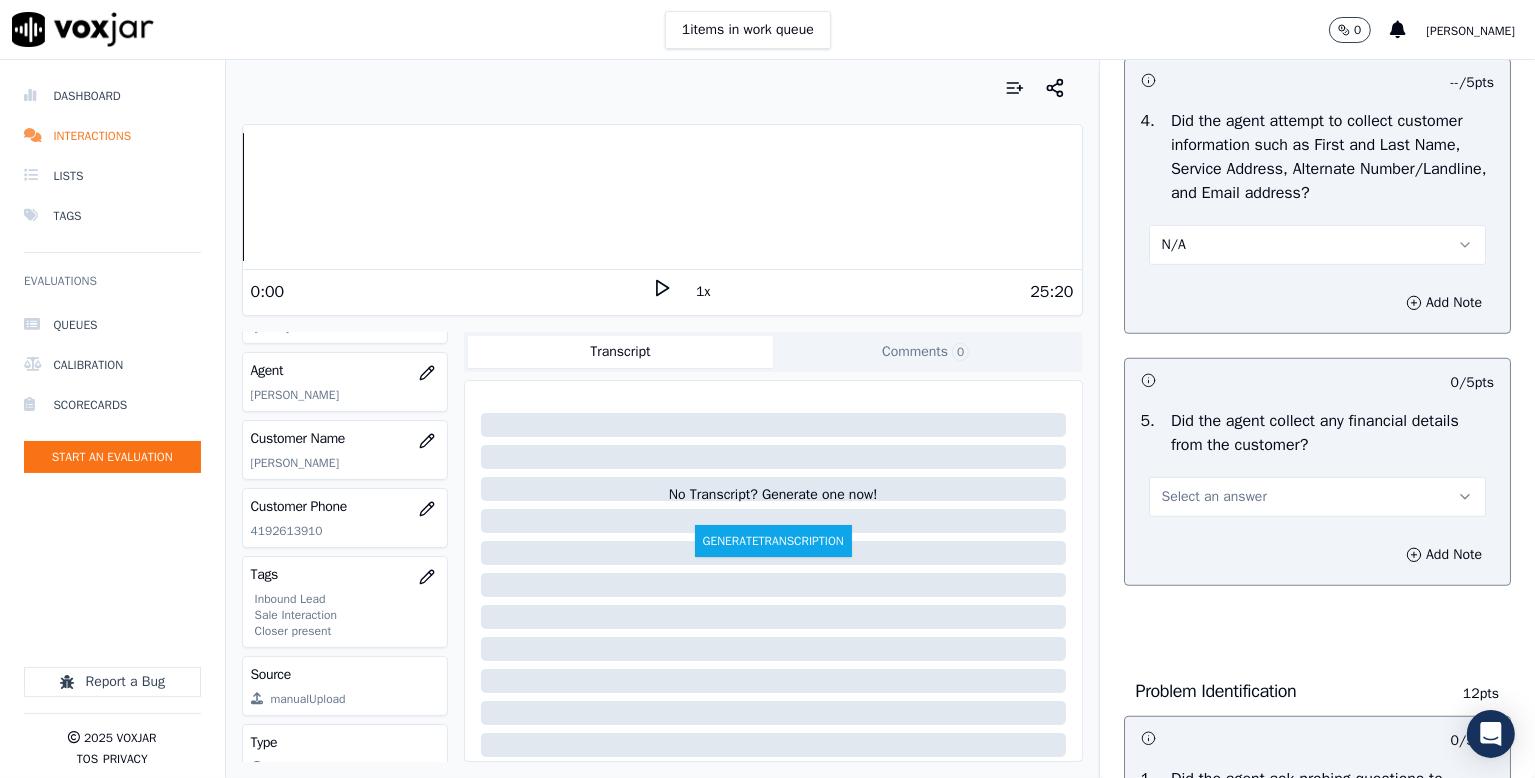 scroll, scrollTop: 1100, scrollLeft: 0, axis: vertical 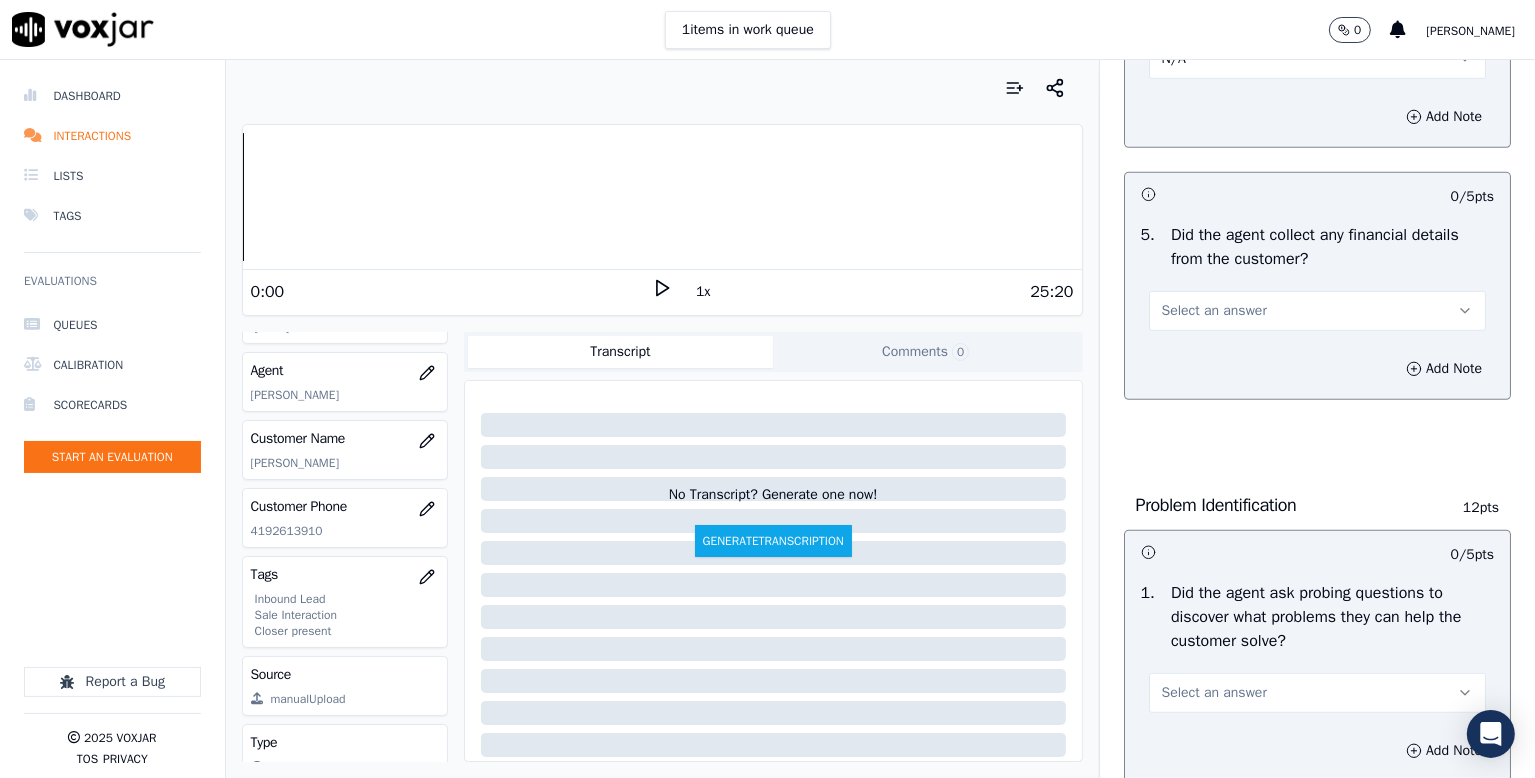 click on "Select an answer" at bounding box center (1214, 311) 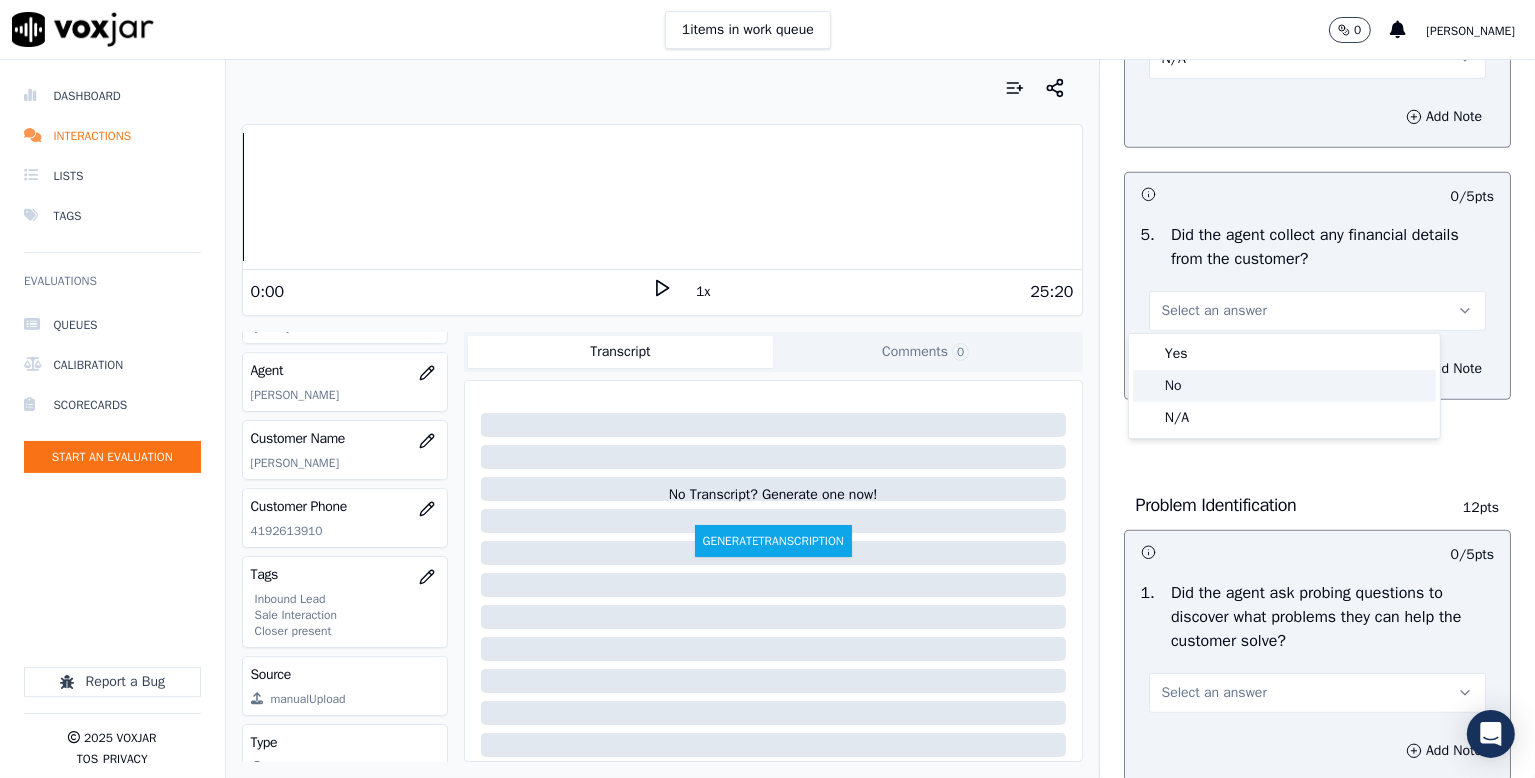 click on "No" 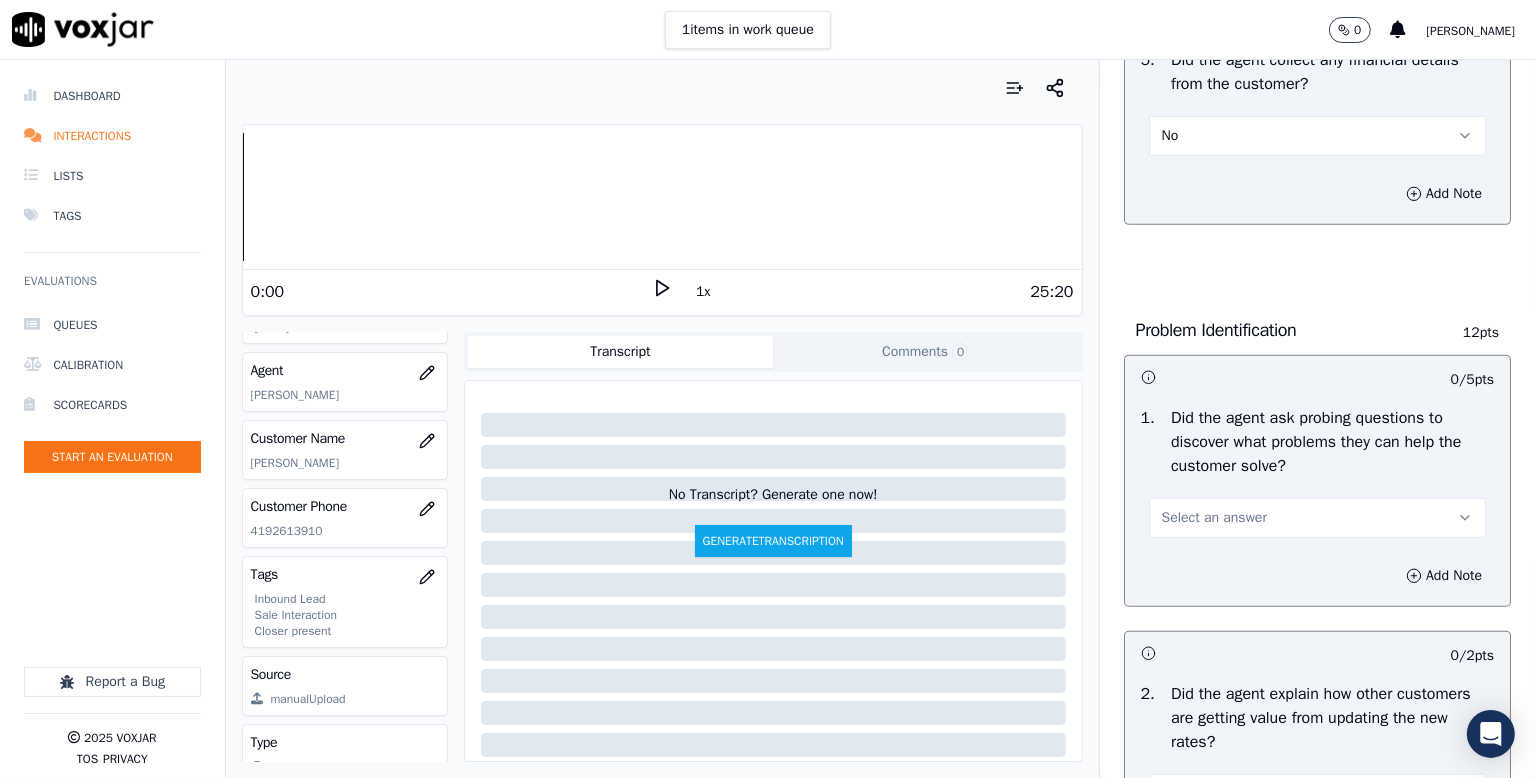 scroll, scrollTop: 1400, scrollLeft: 0, axis: vertical 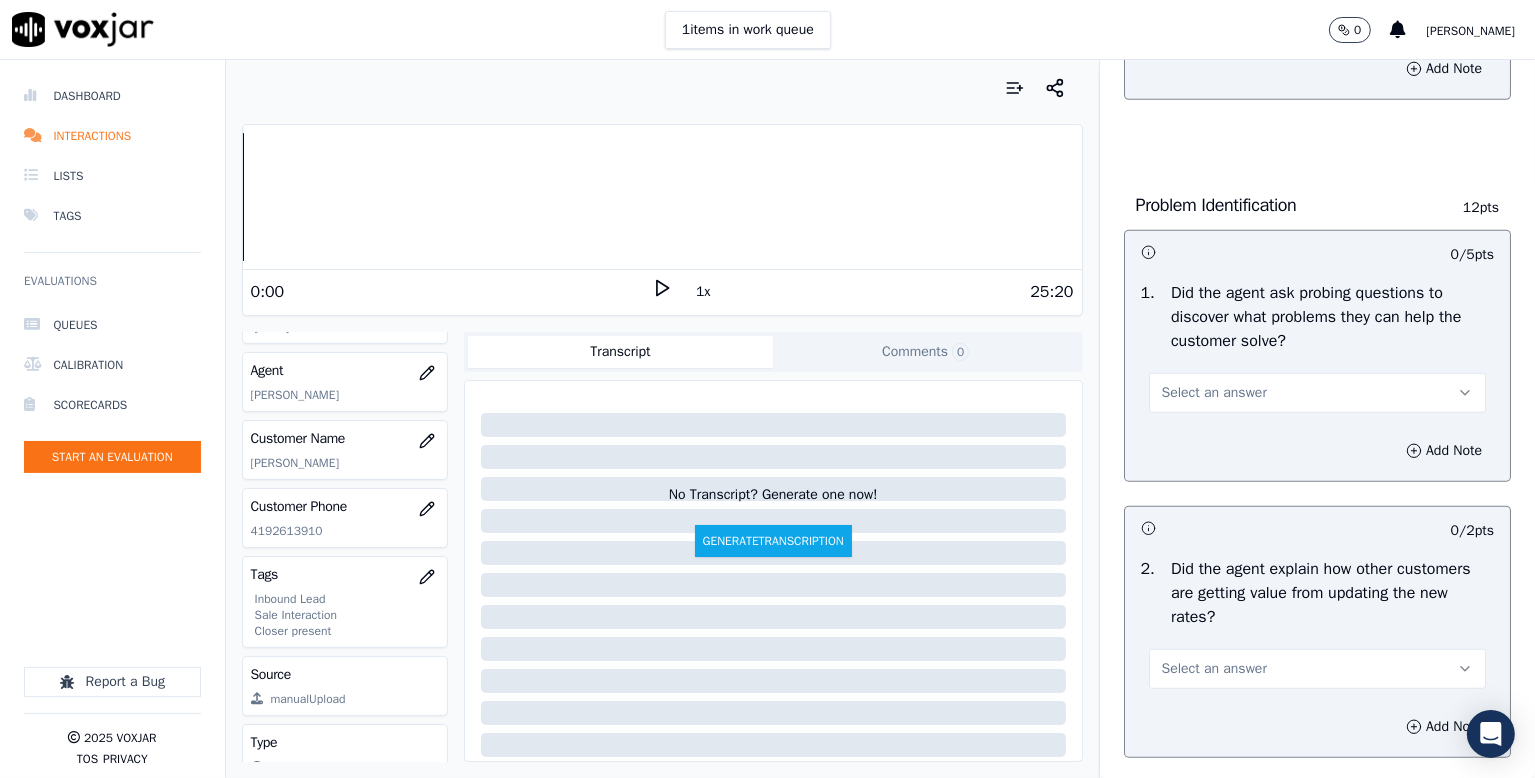 click on "Select an answer" at bounding box center (1214, 393) 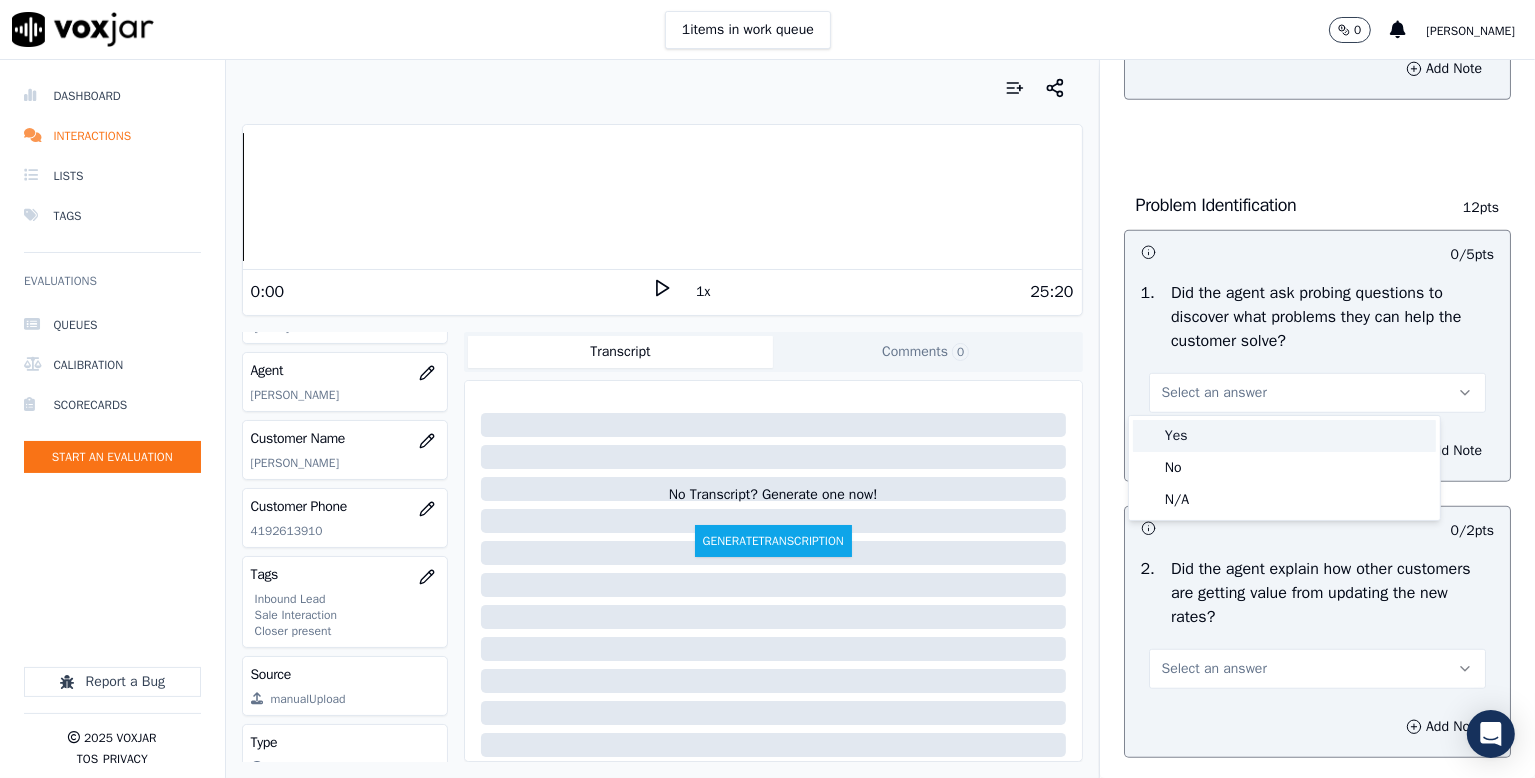 click on "Yes" at bounding box center [1284, 436] 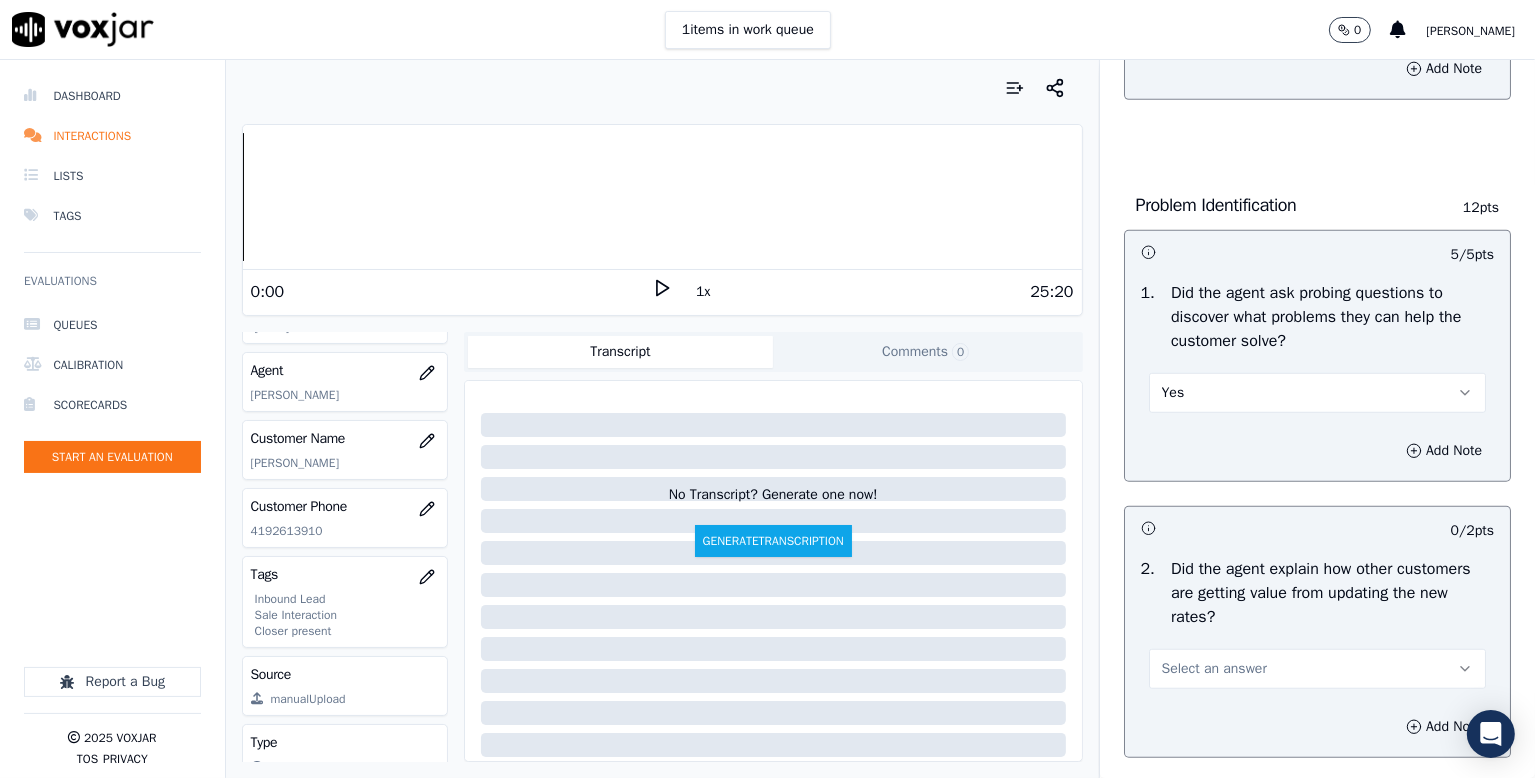scroll, scrollTop: 1500, scrollLeft: 0, axis: vertical 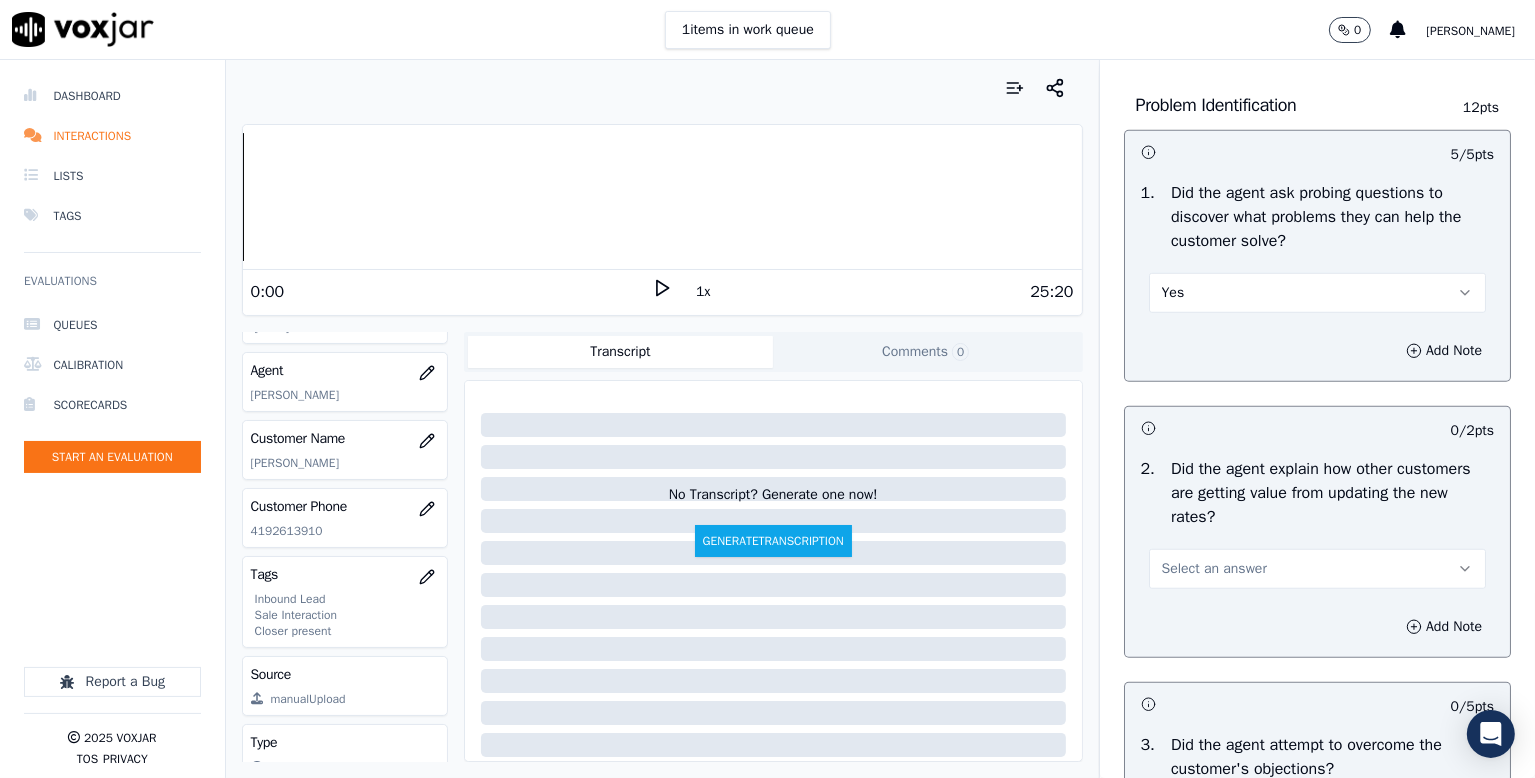 click on "Yes" at bounding box center [1173, 293] 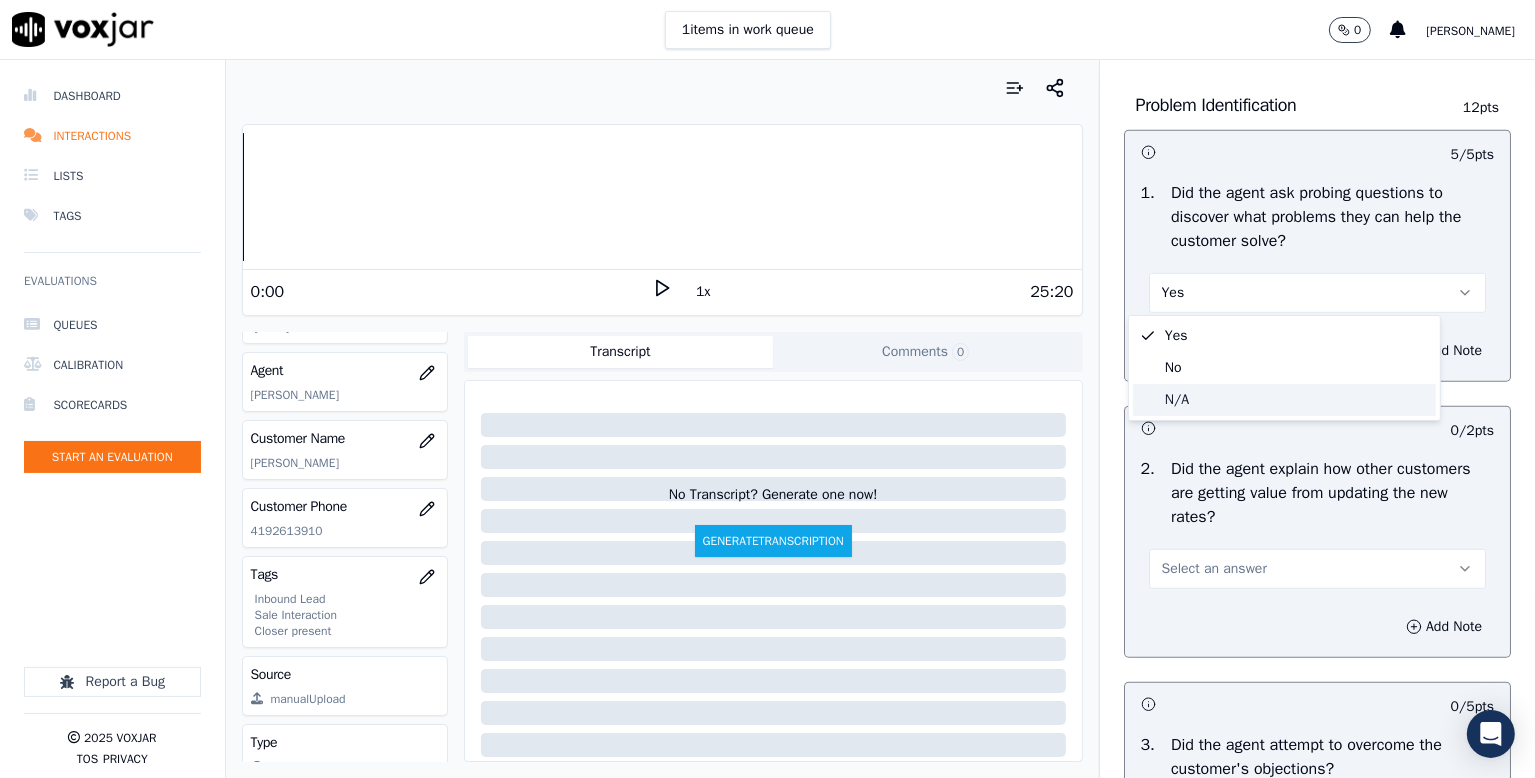 click on "N/A" 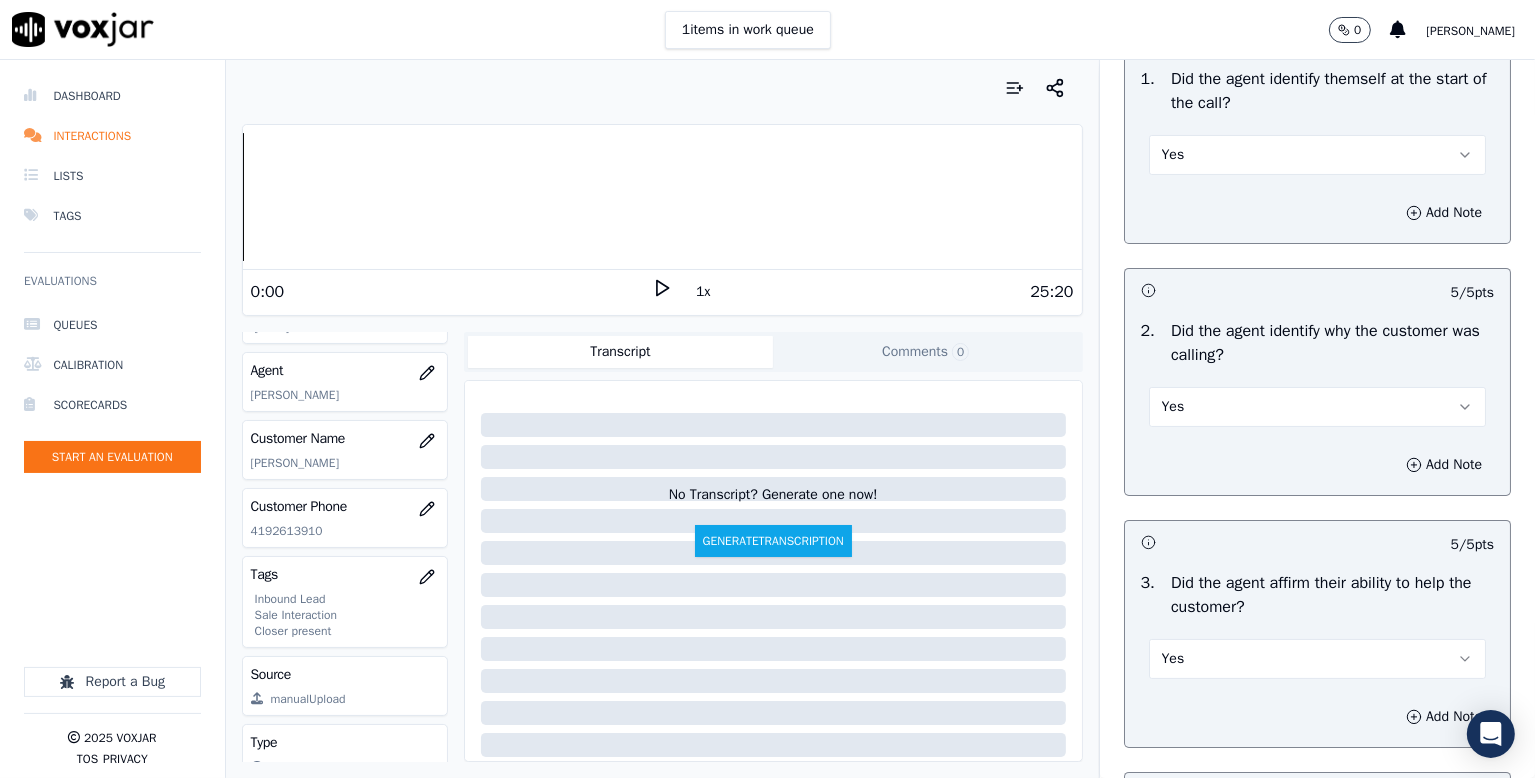 scroll, scrollTop: 0, scrollLeft: 0, axis: both 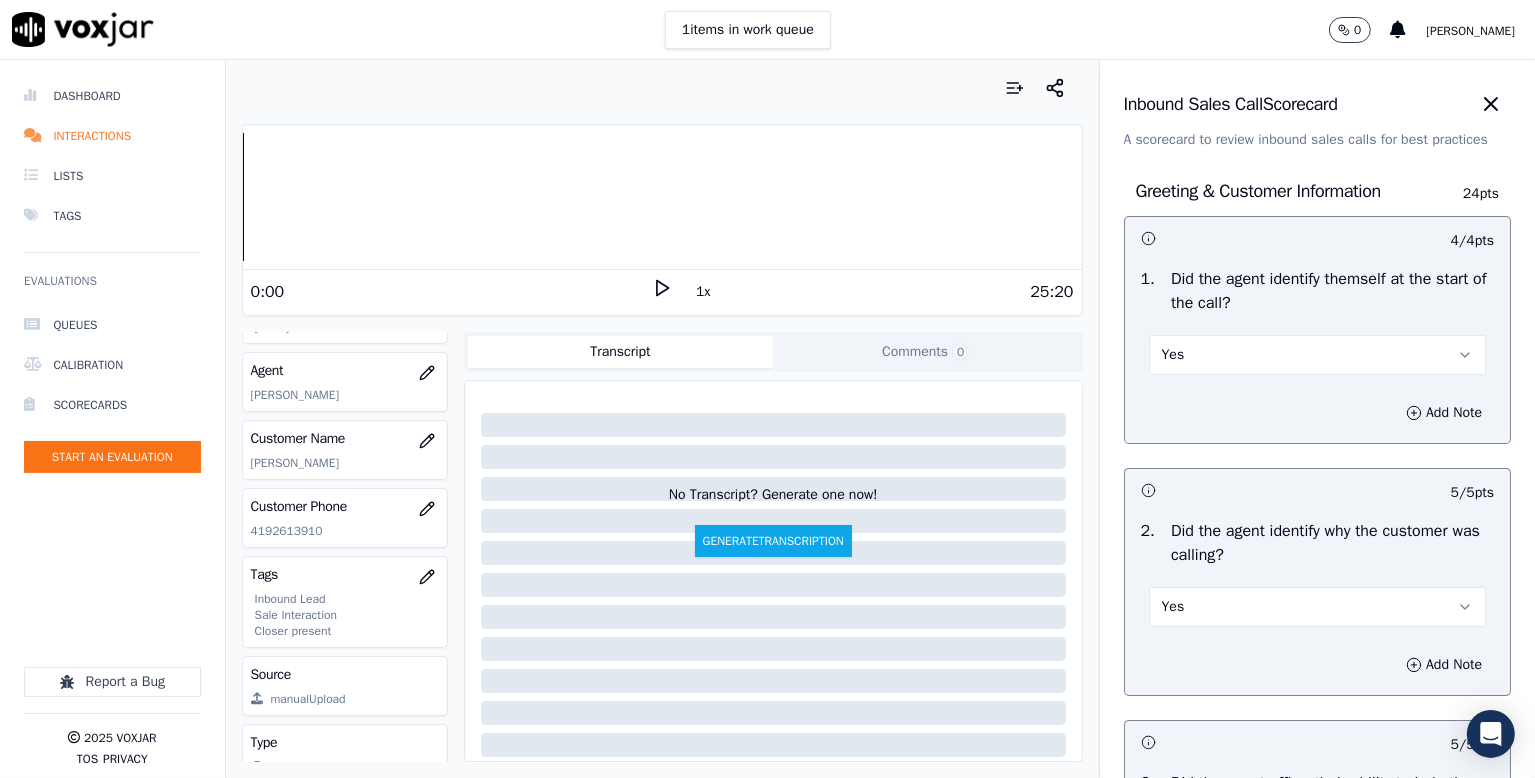 click 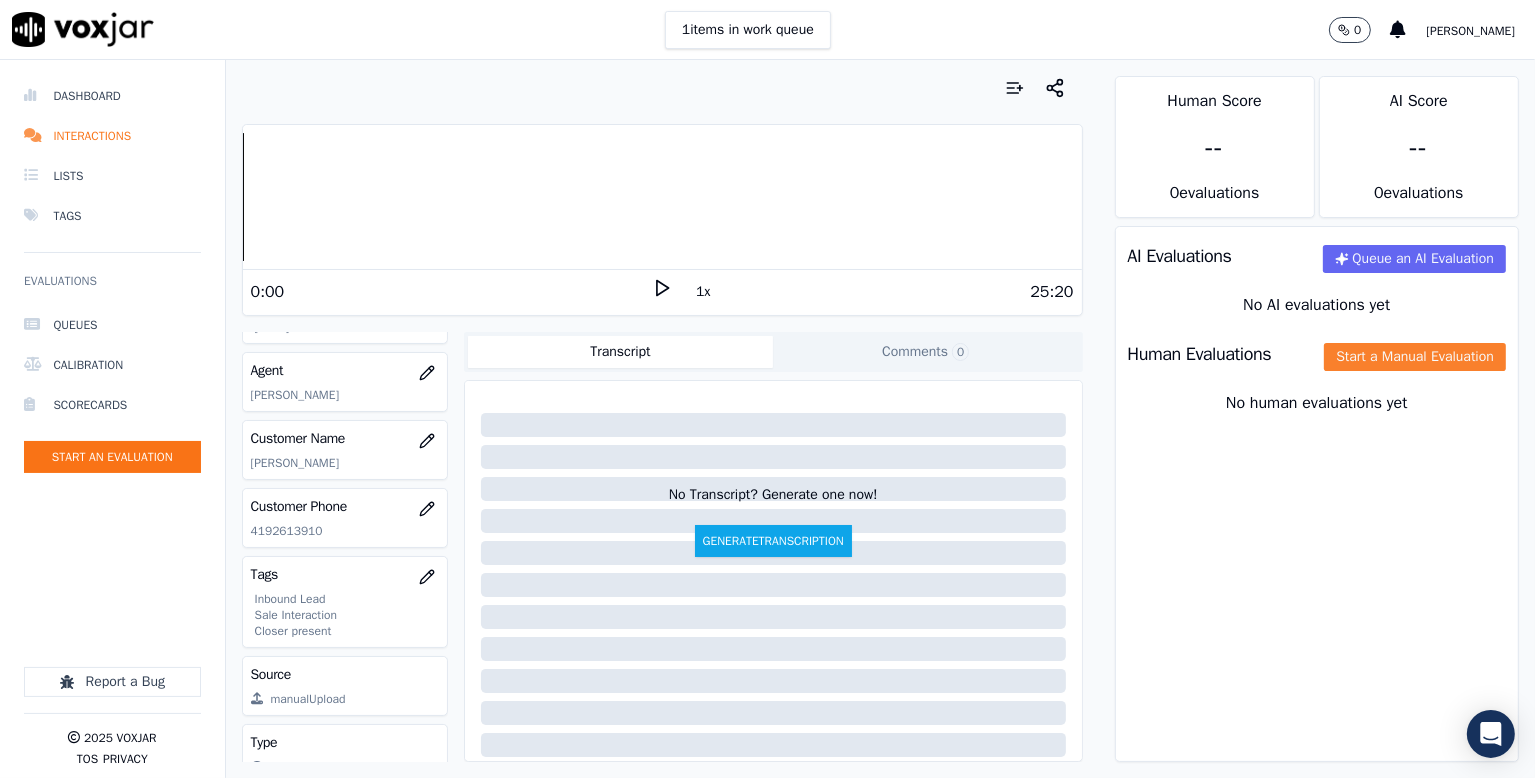 click on "Start a Manual Evaluation" 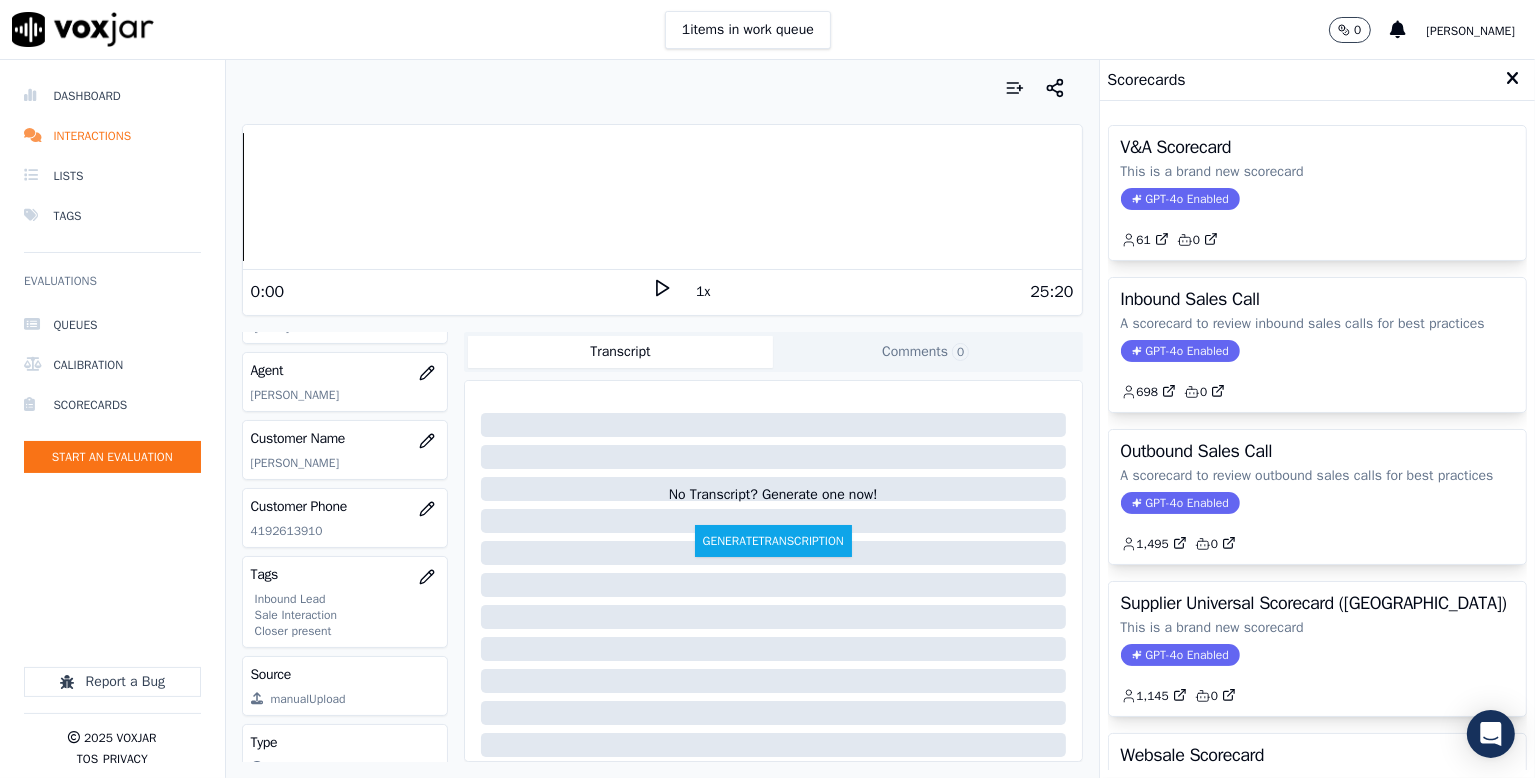 click on "A scorecard to review outbound sales calls for best practices" 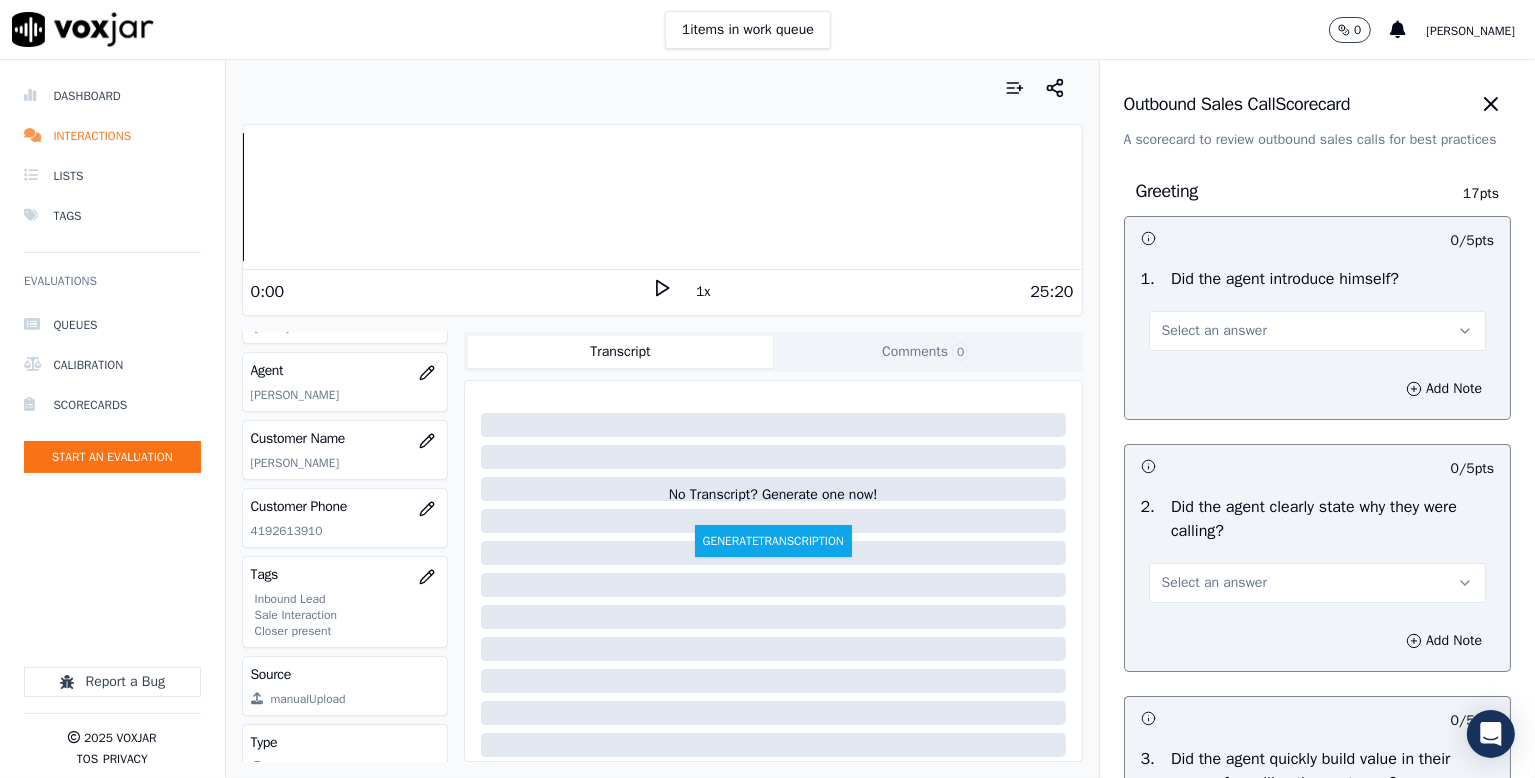 click on "Select an answer" at bounding box center [1214, 331] 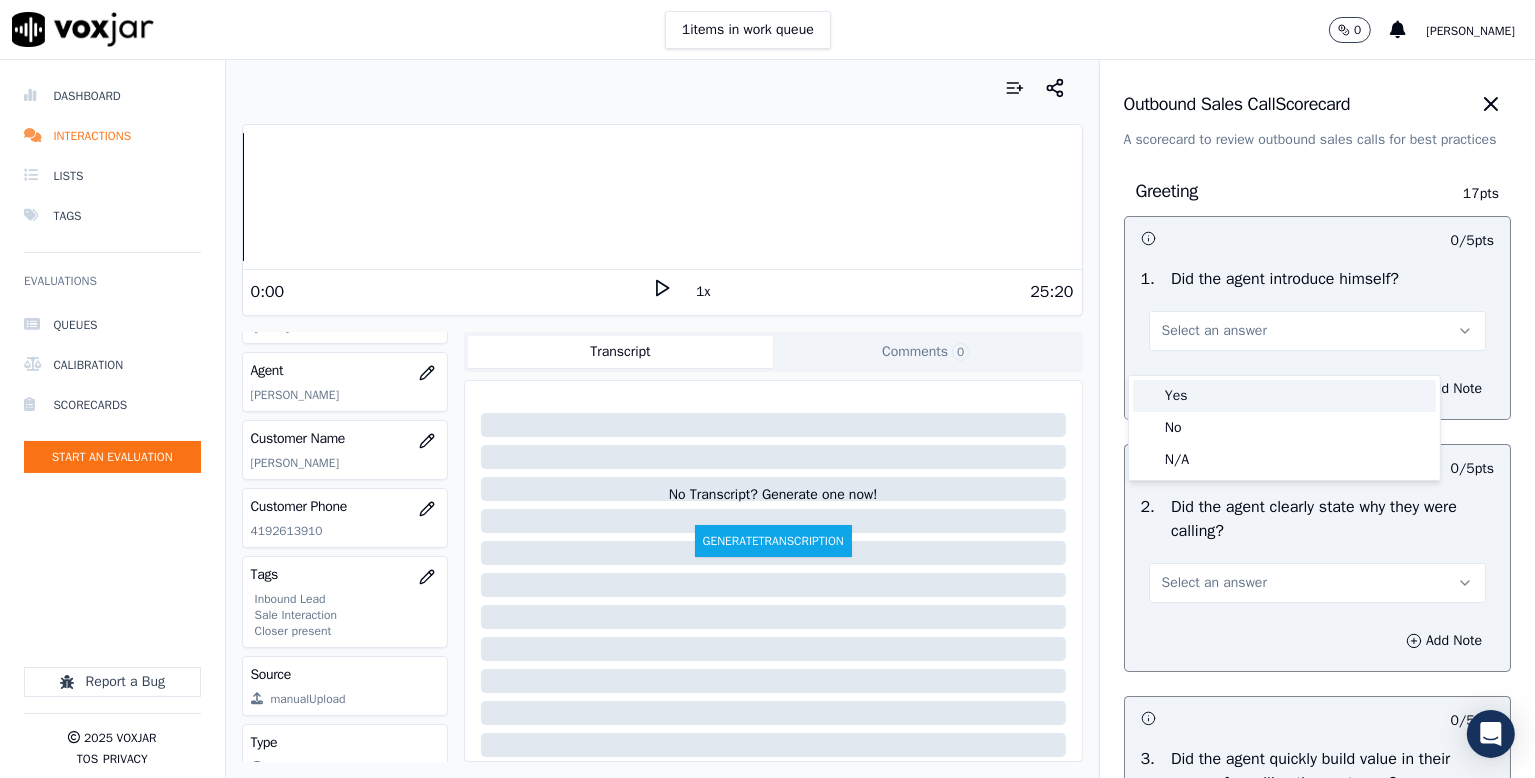 click on "Yes" at bounding box center [1284, 396] 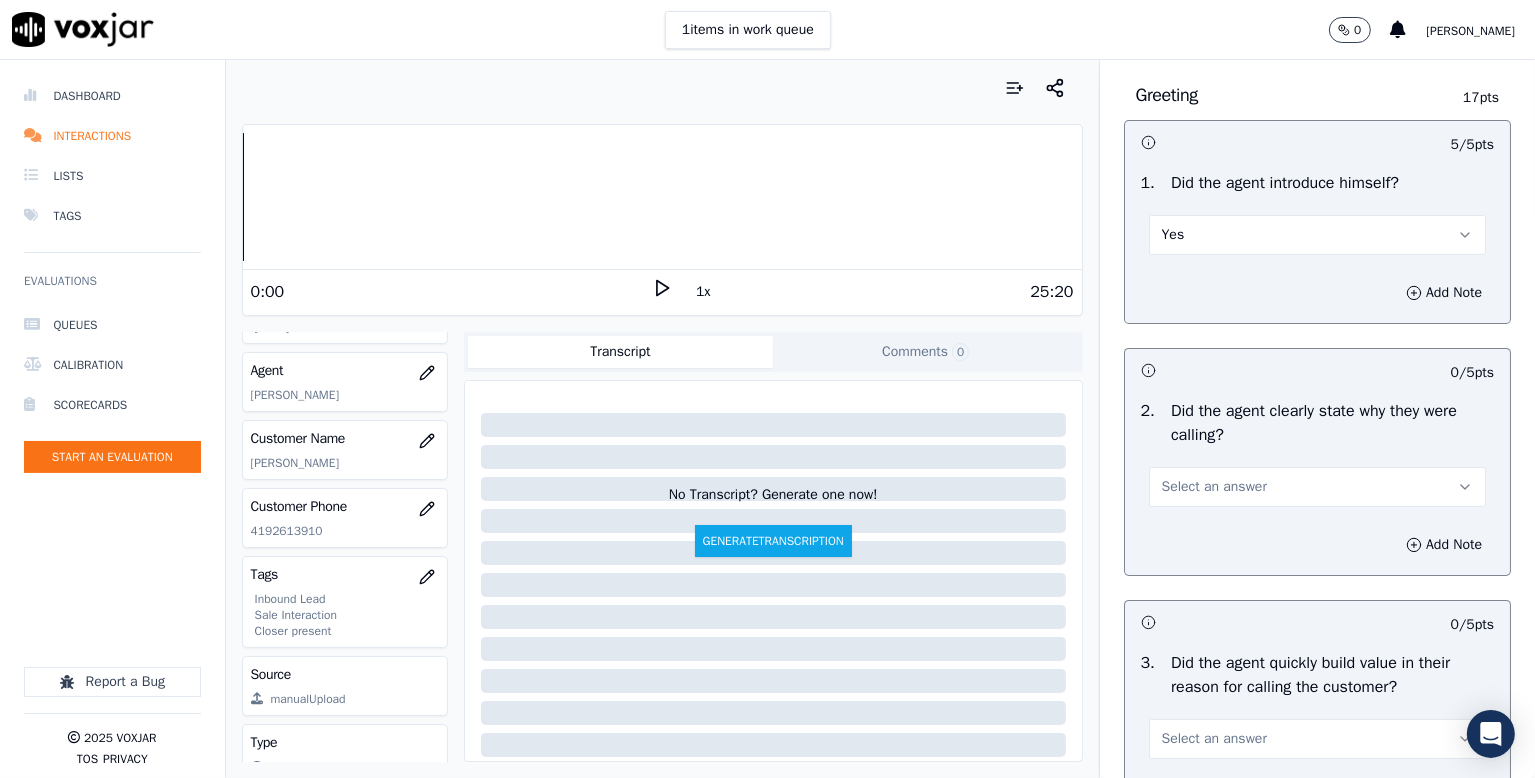 scroll, scrollTop: 200, scrollLeft: 0, axis: vertical 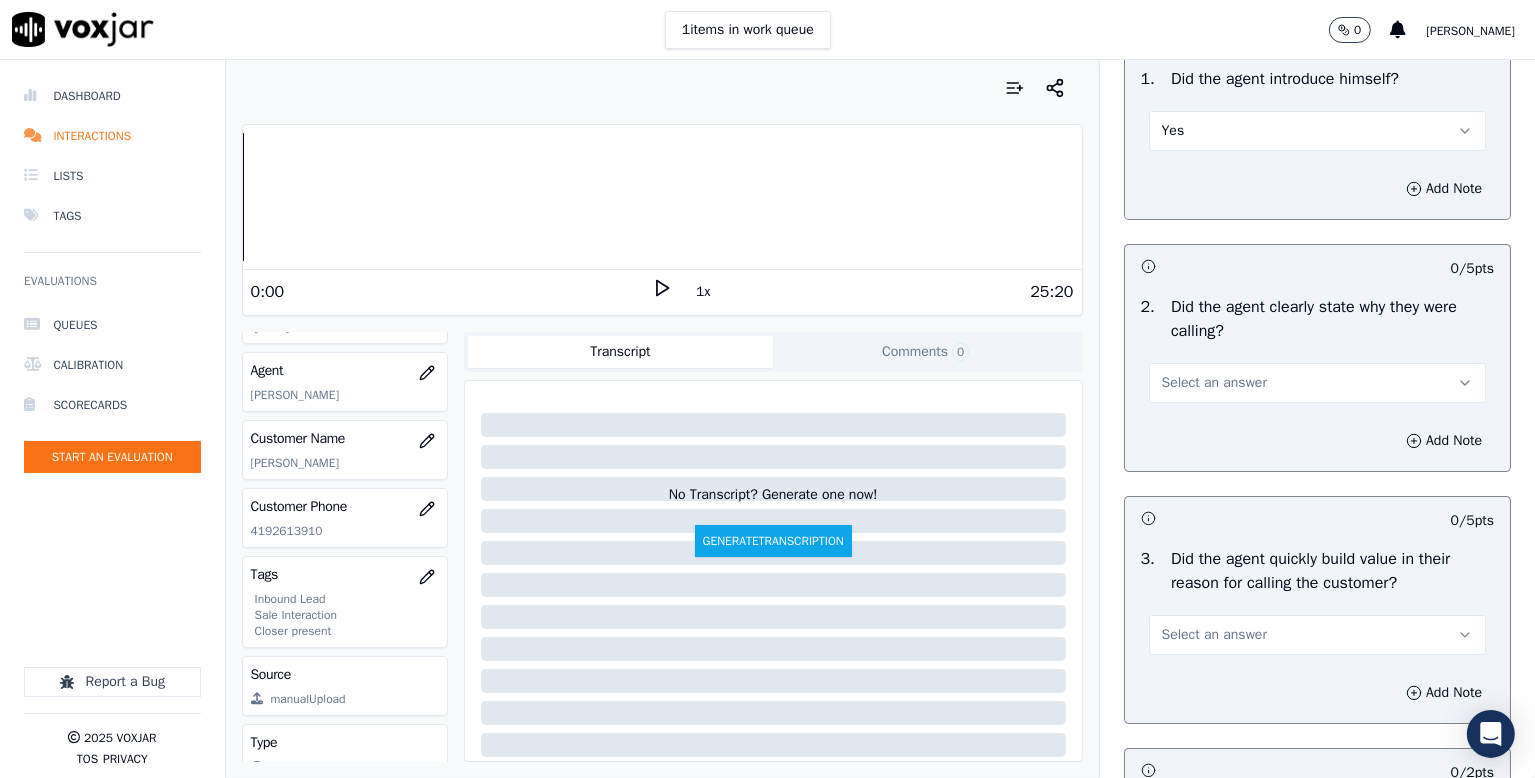 click on "Select an answer" at bounding box center (1214, 383) 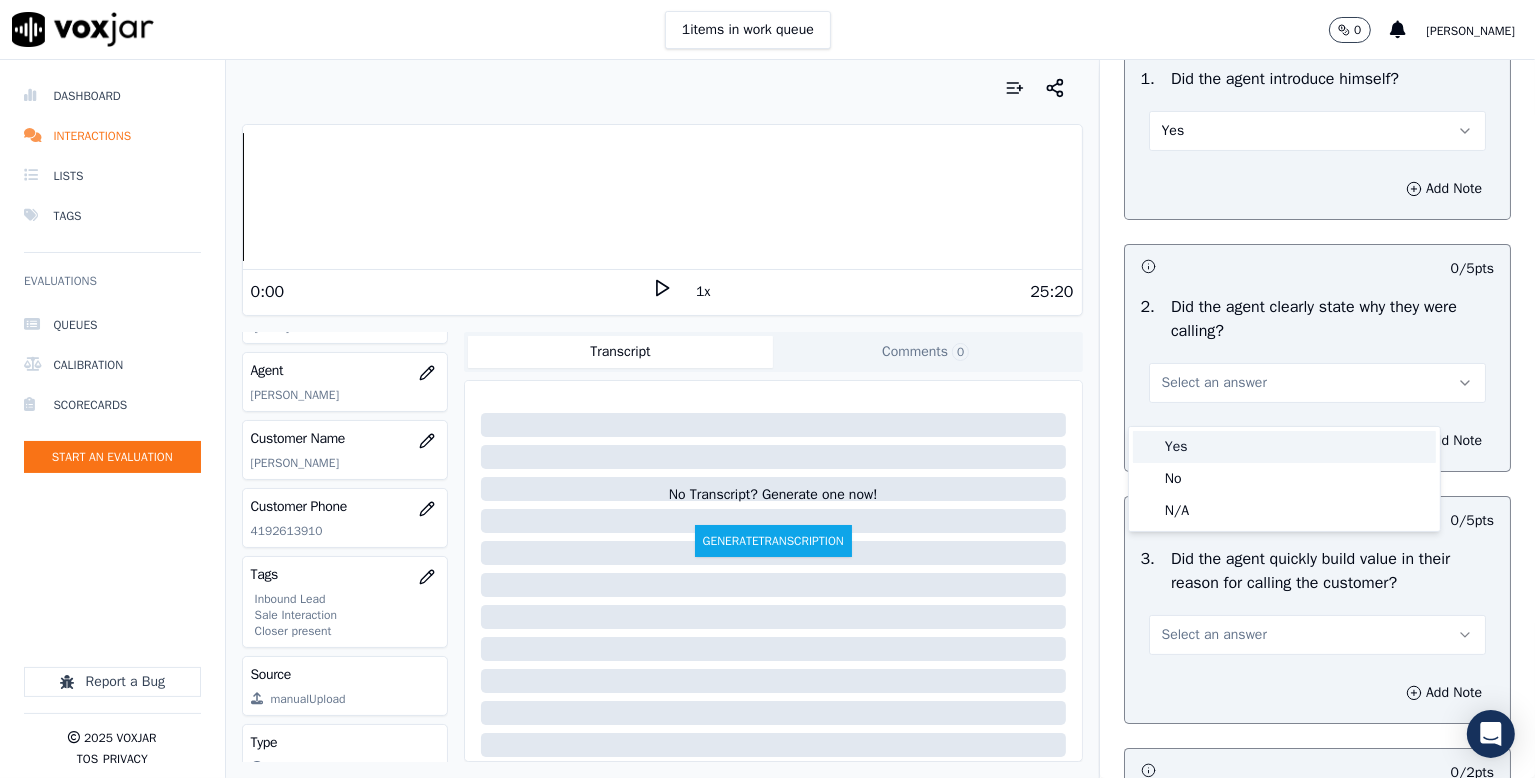 click on "Yes" at bounding box center [1284, 447] 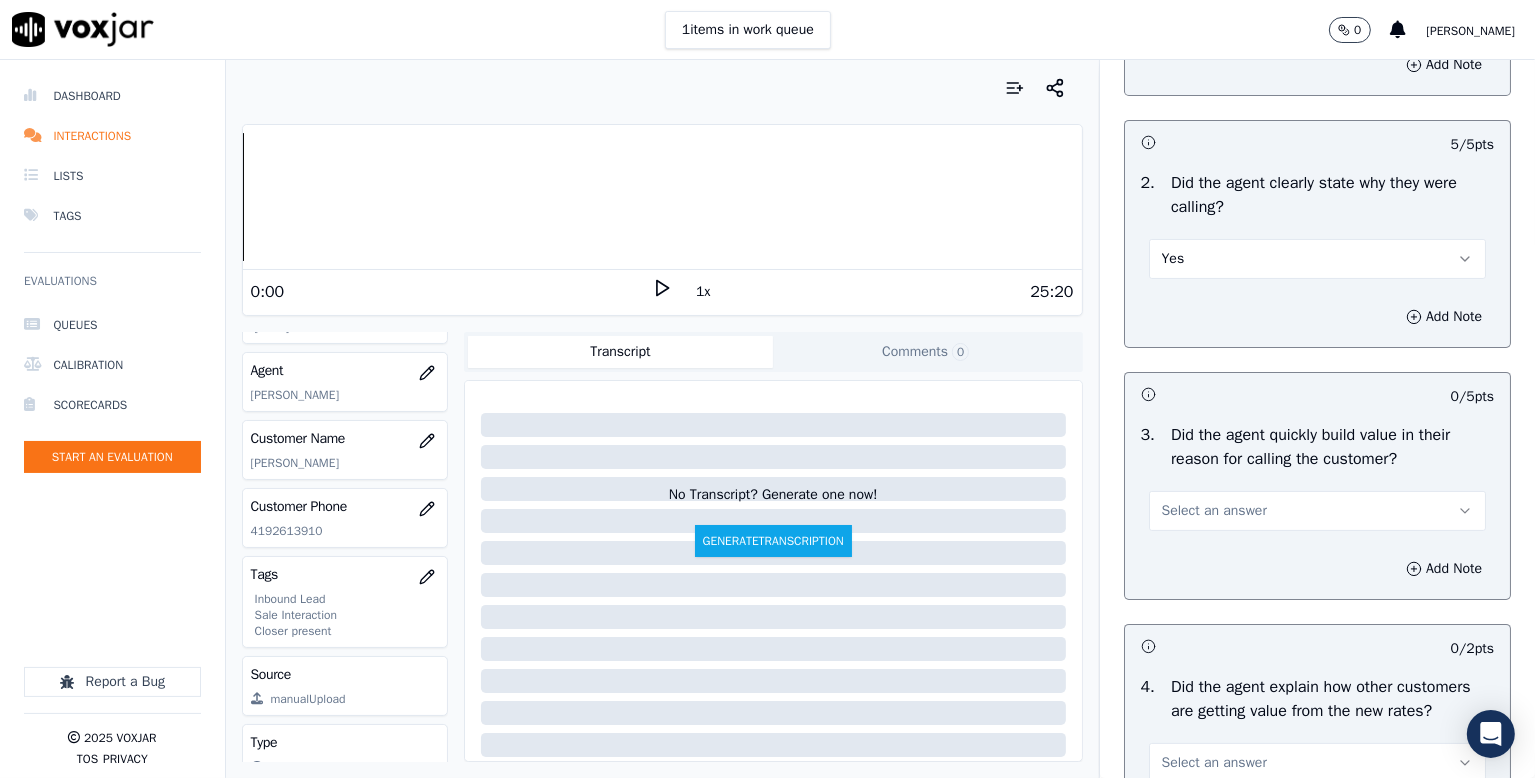 scroll, scrollTop: 400, scrollLeft: 0, axis: vertical 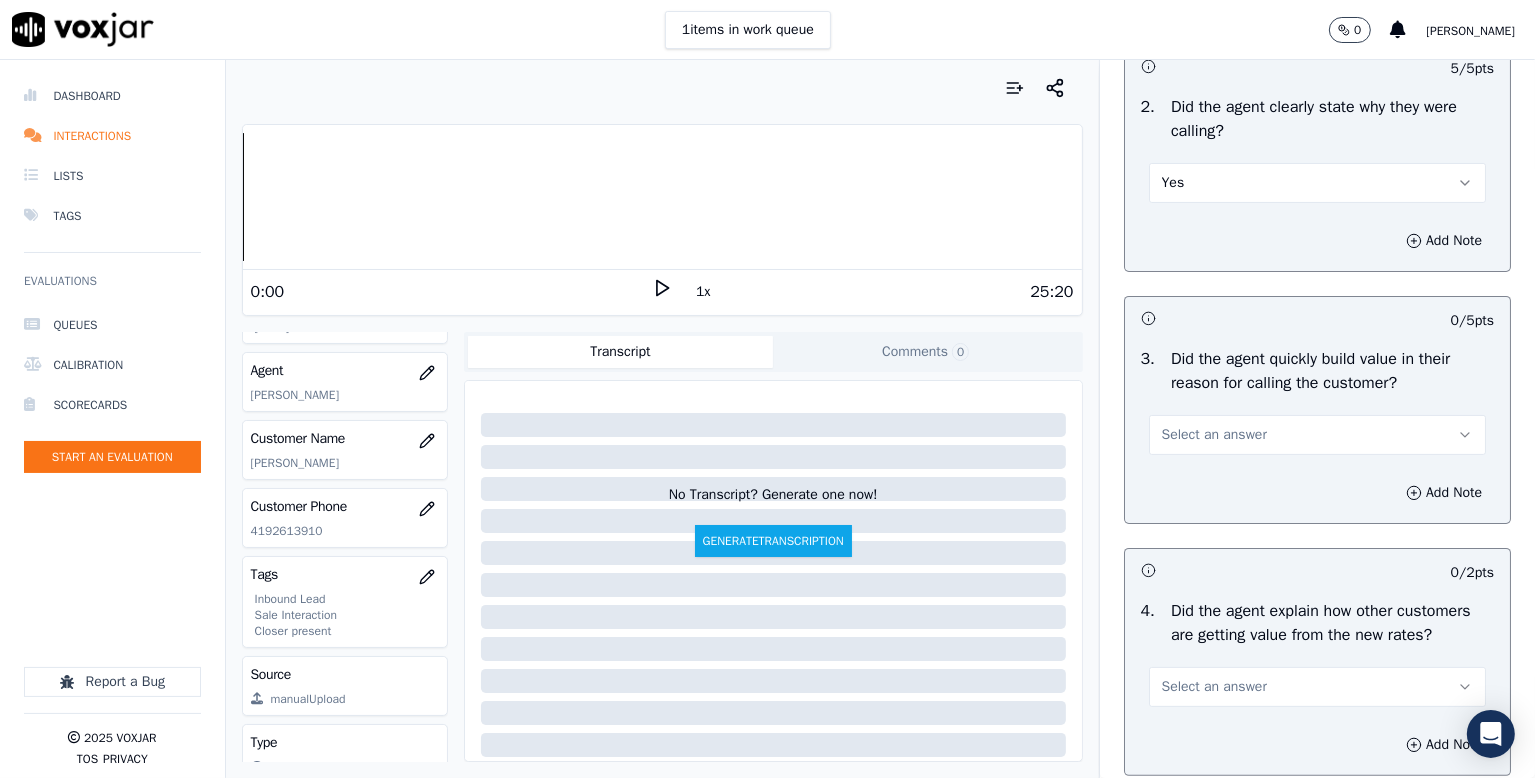 click on "Select an answer" at bounding box center [1214, 435] 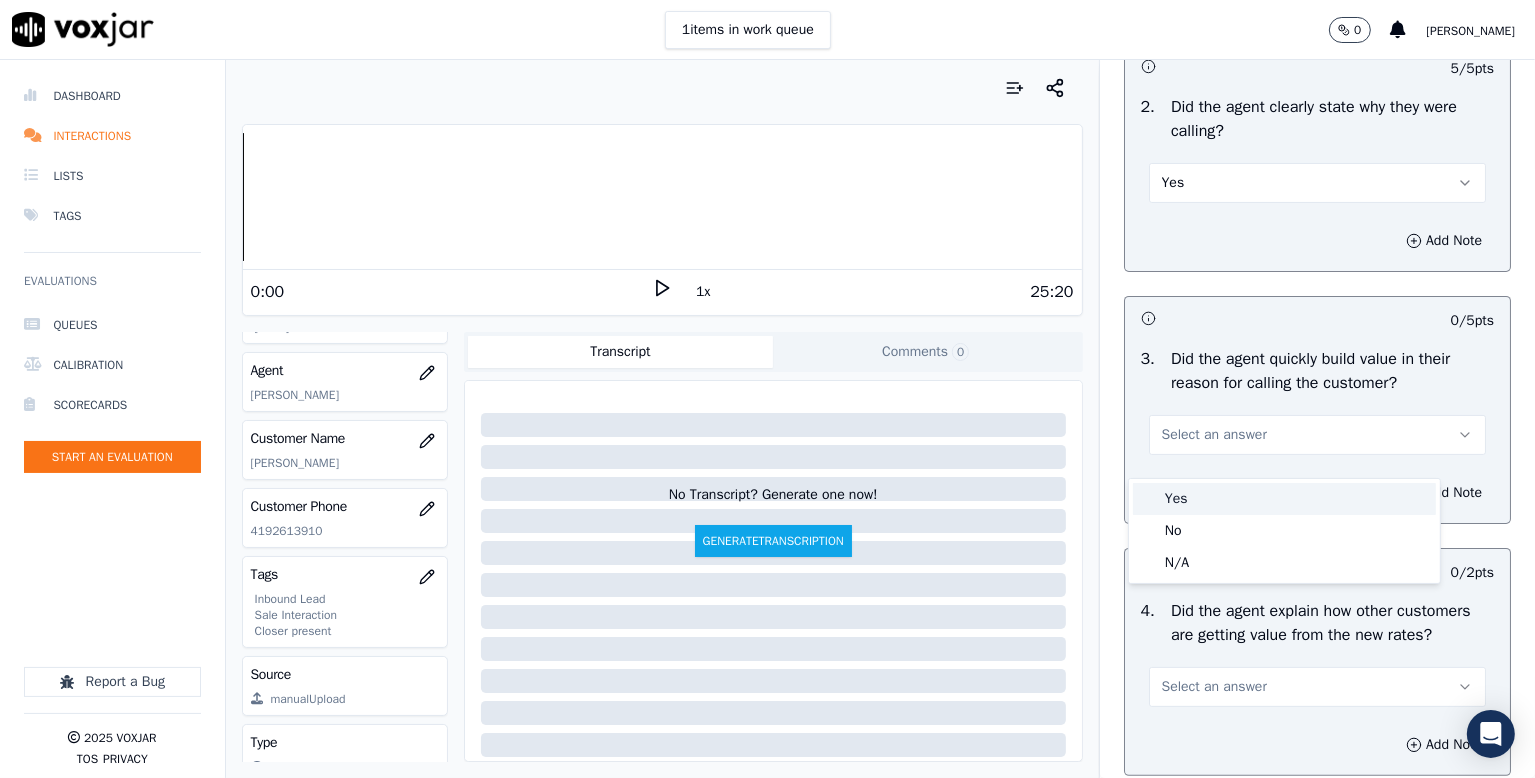 click on "Yes" at bounding box center [1284, 499] 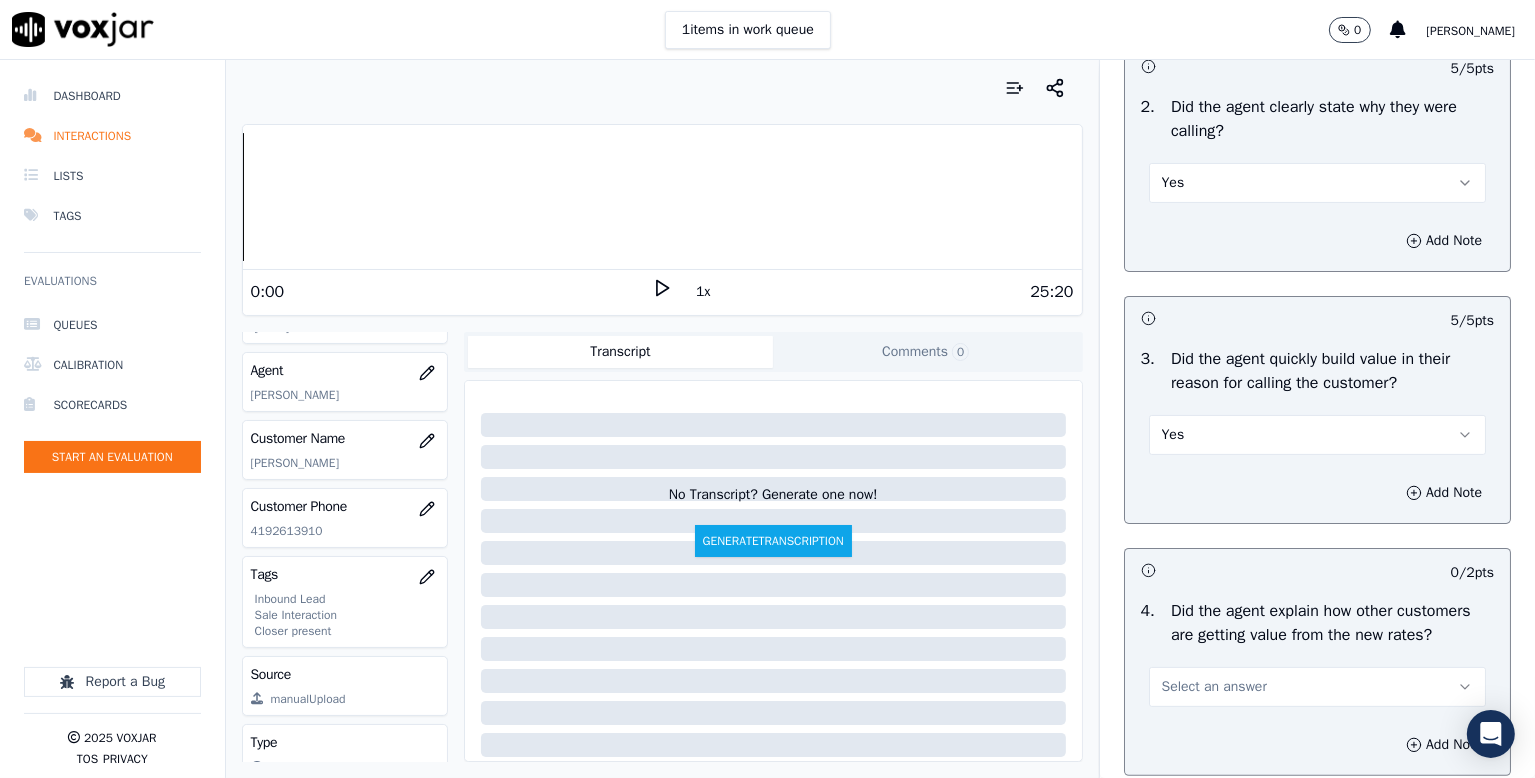 scroll, scrollTop: 600, scrollLeft: 0, axis: vertical 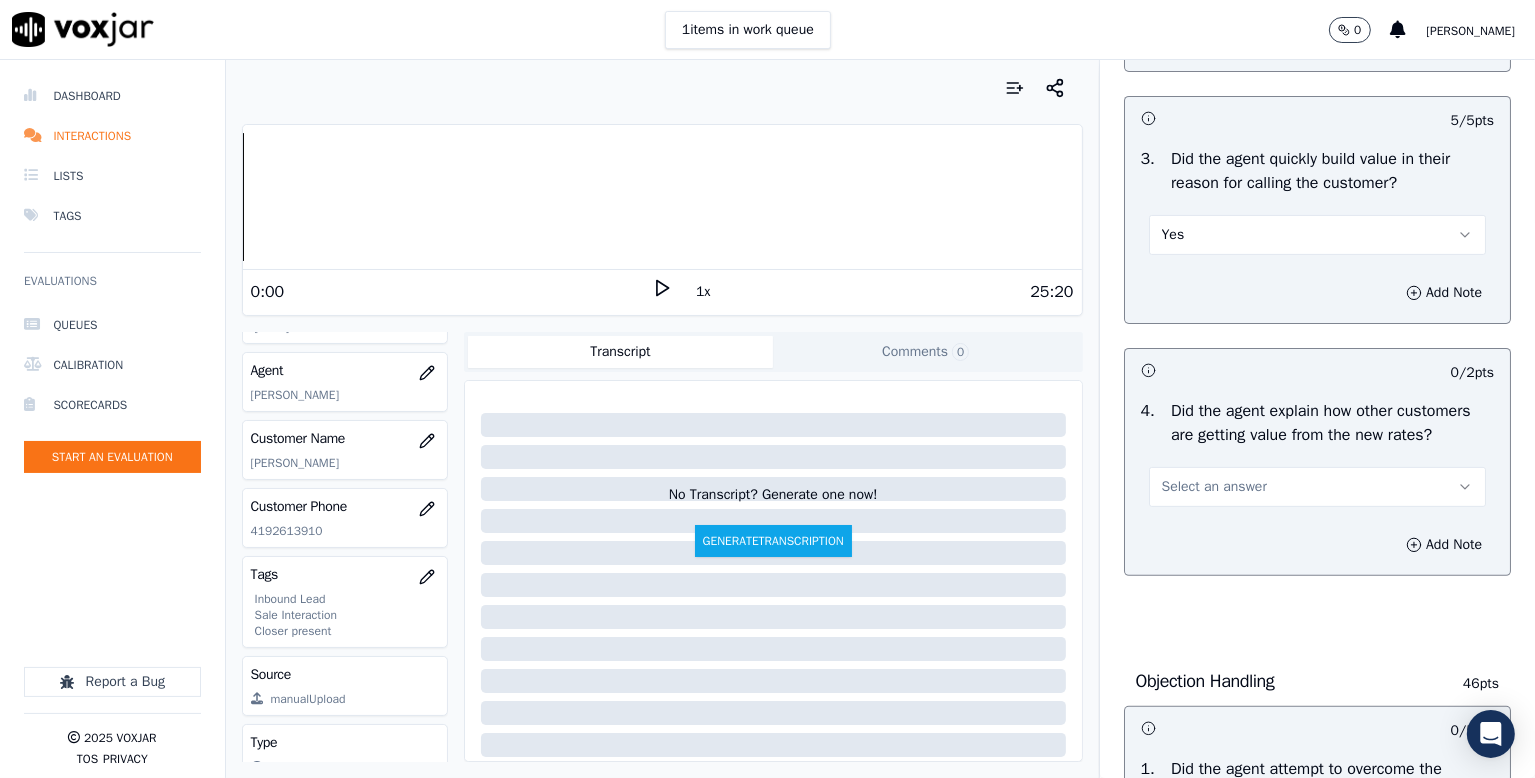 click on "Select an answer" at bounding box center [1317, 487] 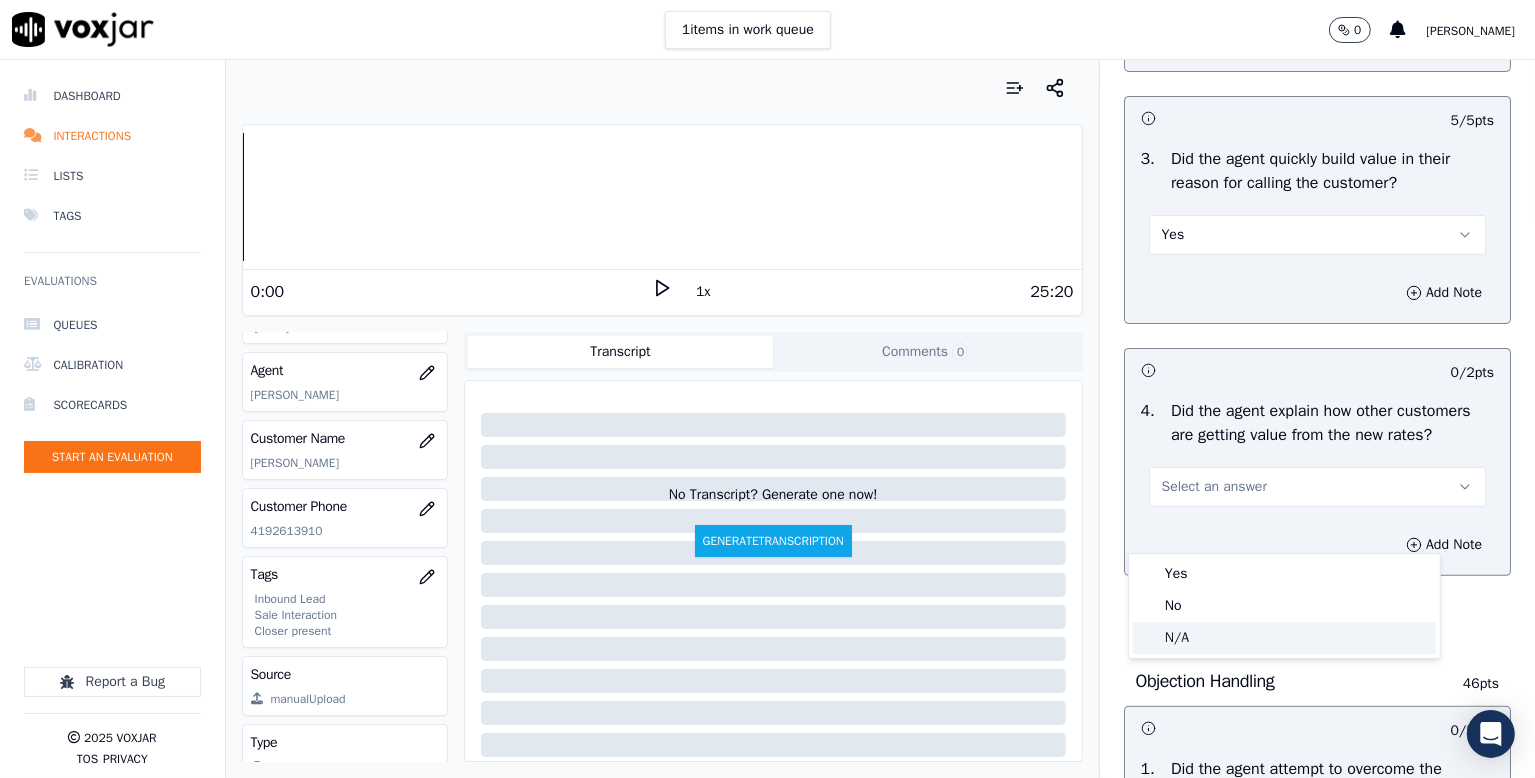 click on "N/A" 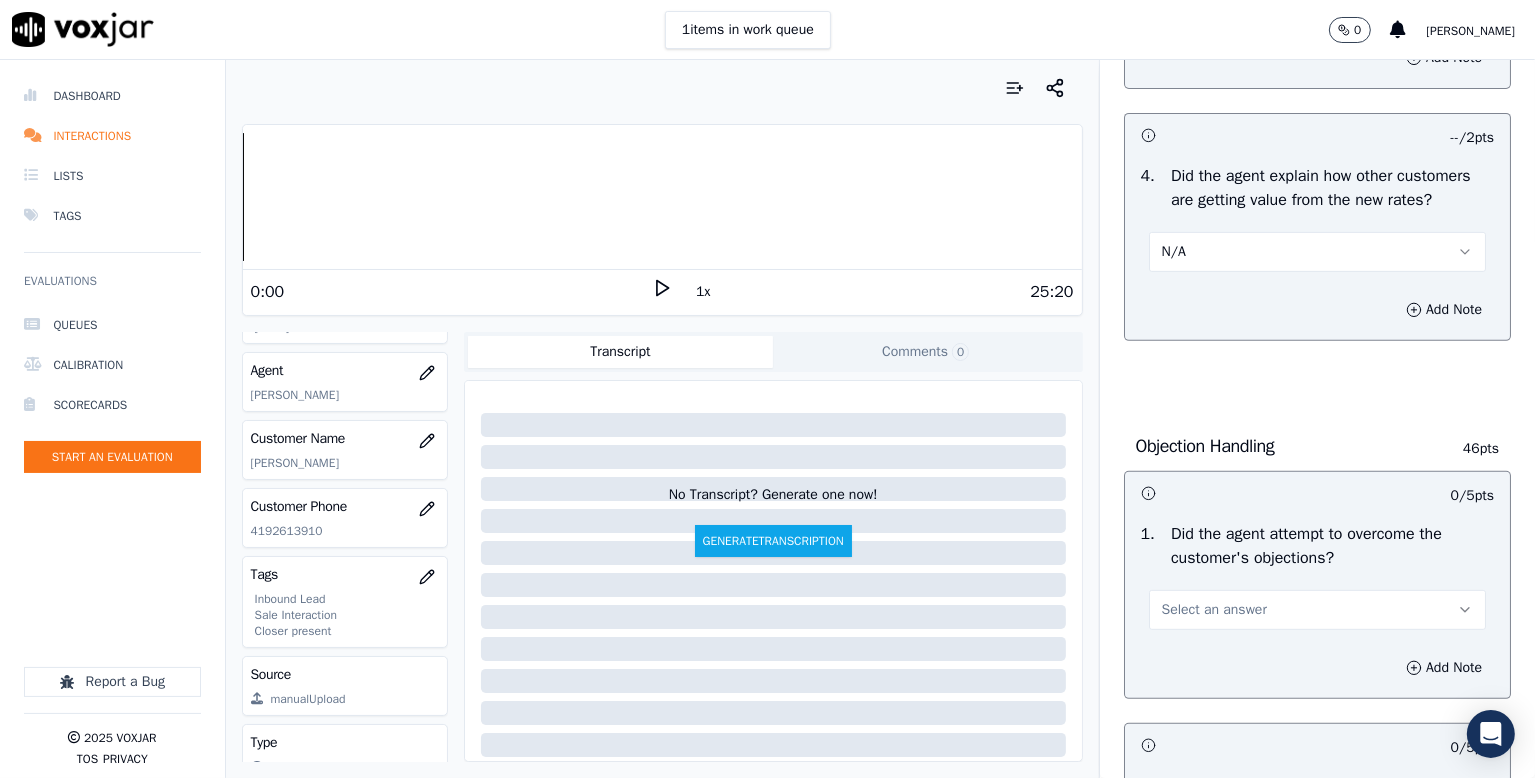 scroll, scrollTop: 1000, scrollLeft: 0, axis: vertical 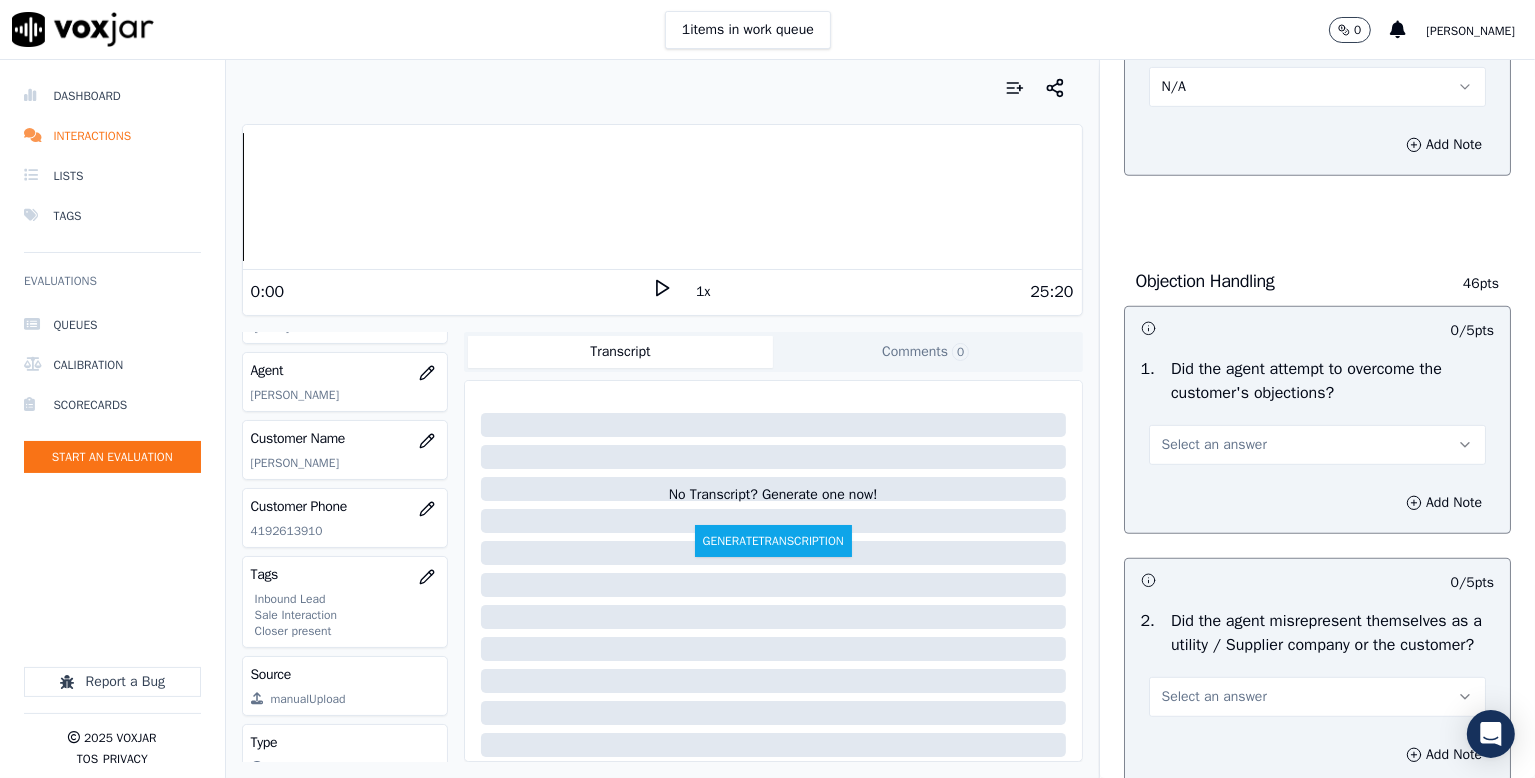 click on "Select an answer" at bounding box center (1214, 445) 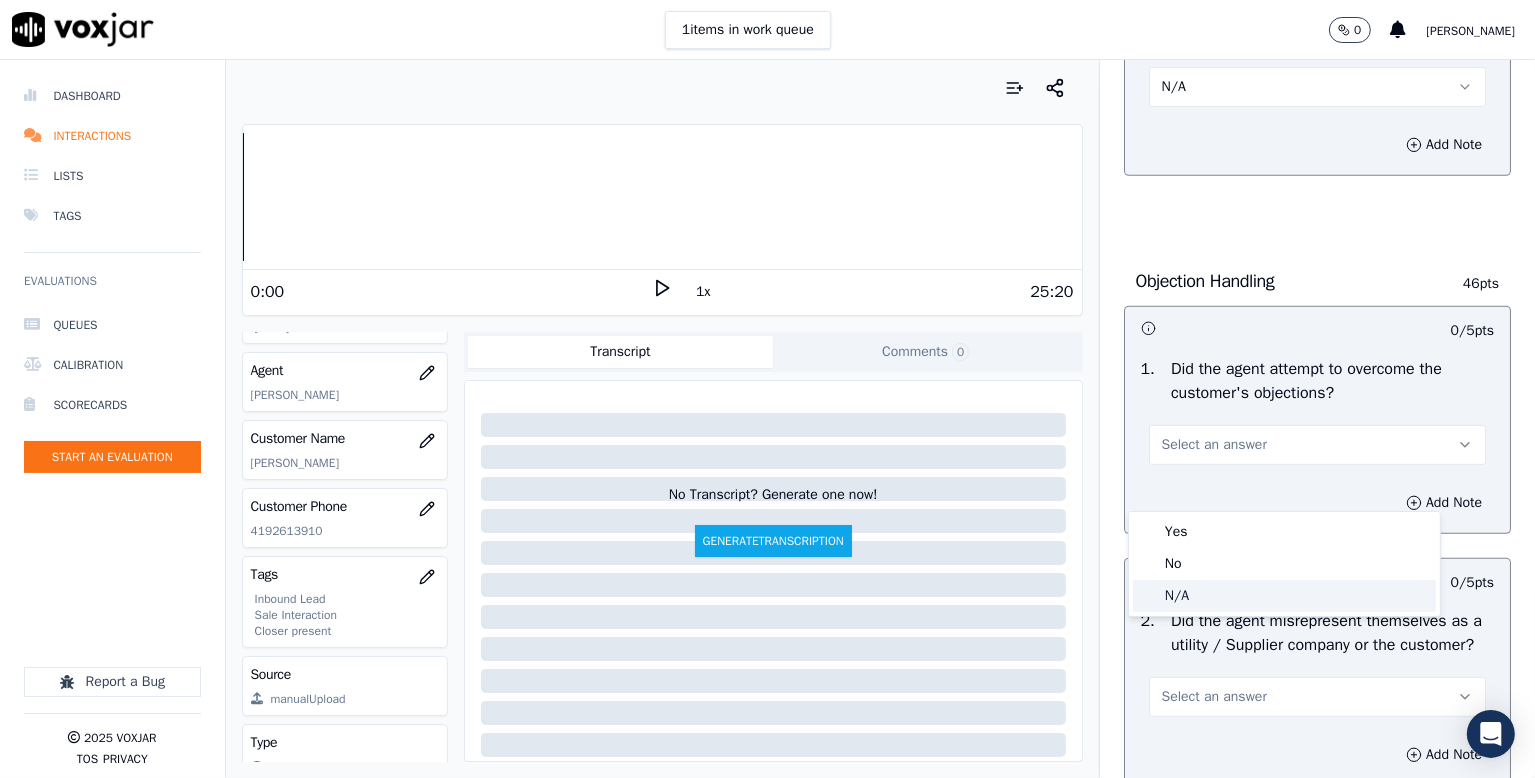 click on "N/A" 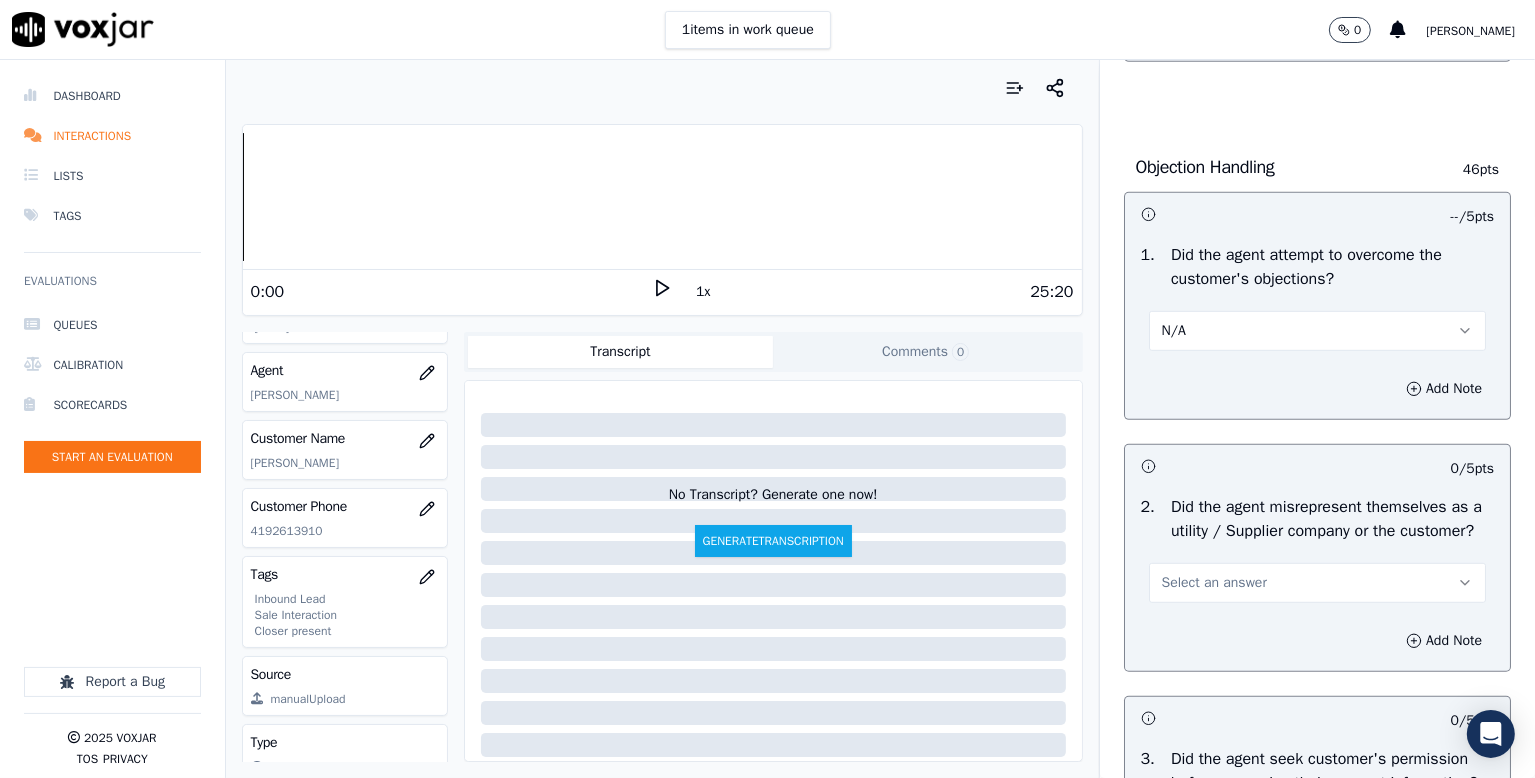 scroll, scrollTop: 1400, scrollLeft: 0, axis: vertical 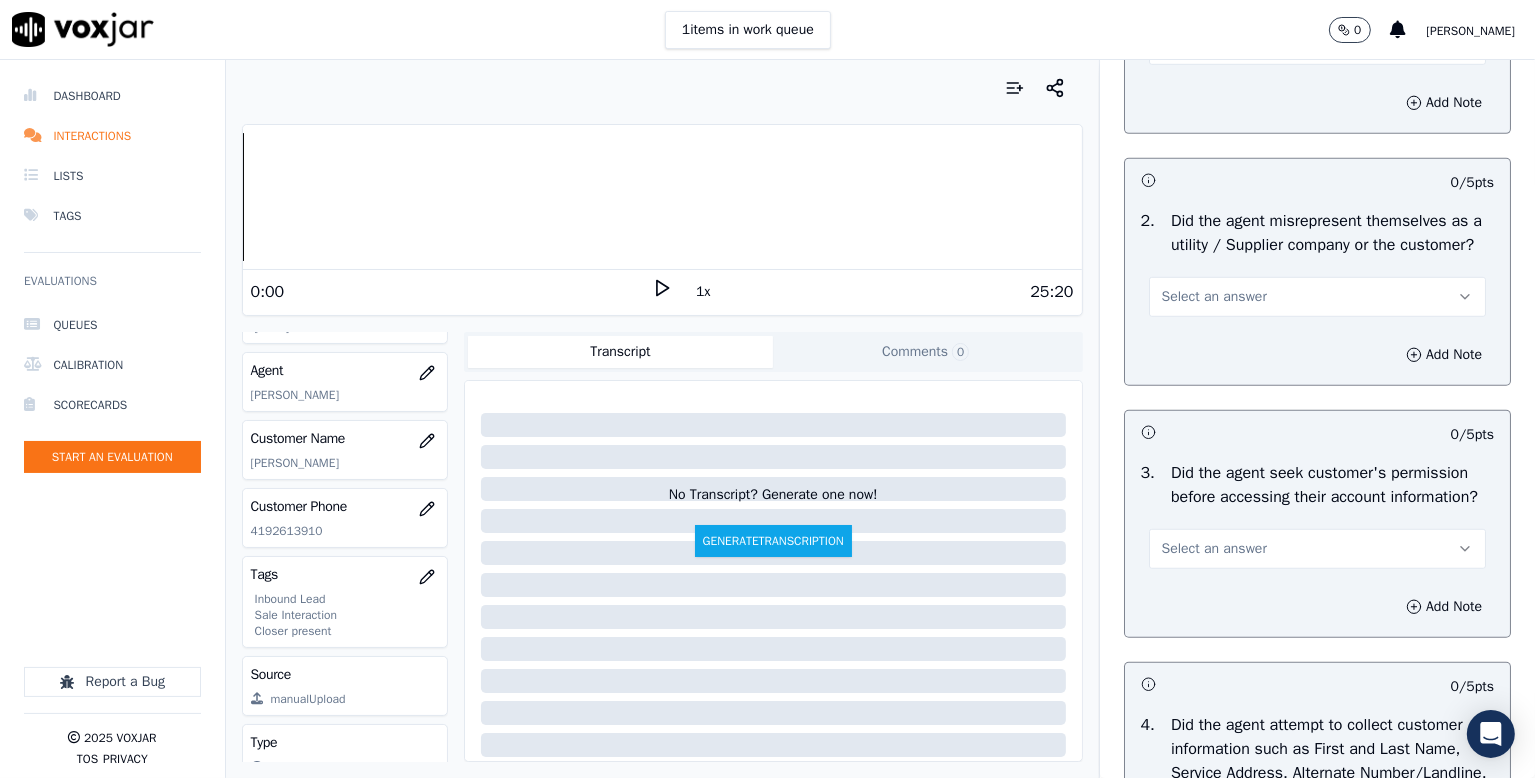 click on "Select an answer" at bounding box center [1317, 297] 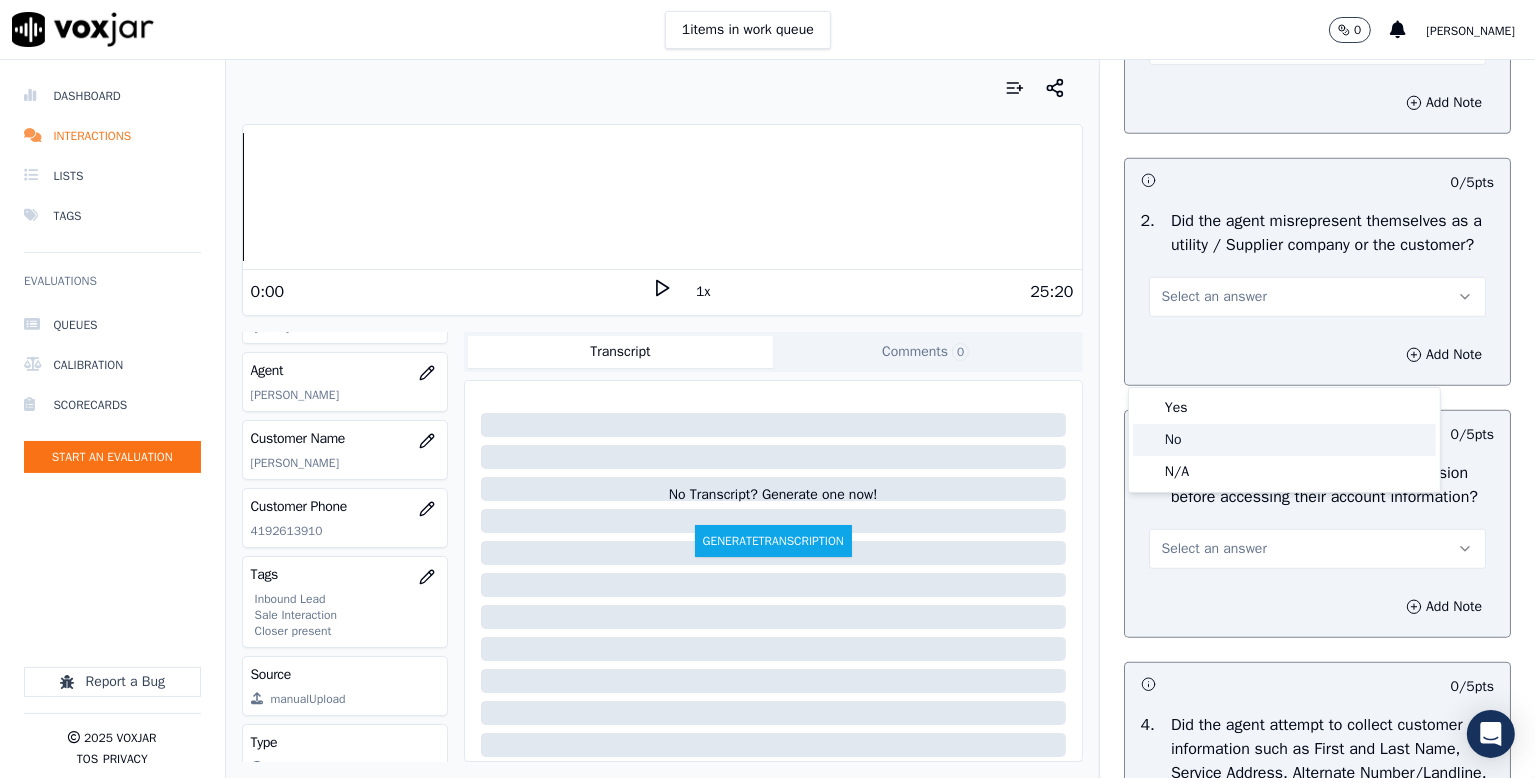 click on "No" 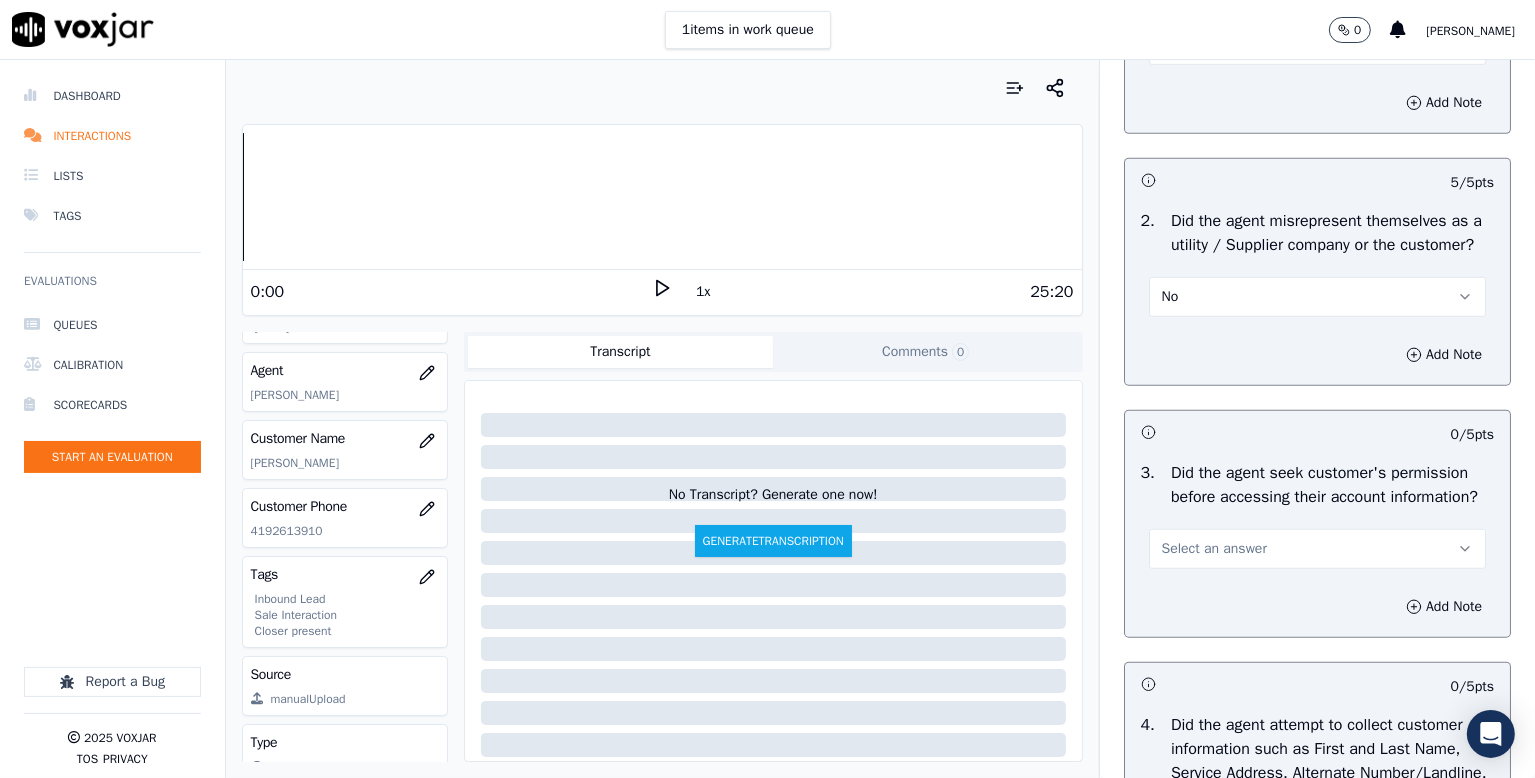 scroll, scrollTop: 1700, scrollLeft: 0, axis: vertical 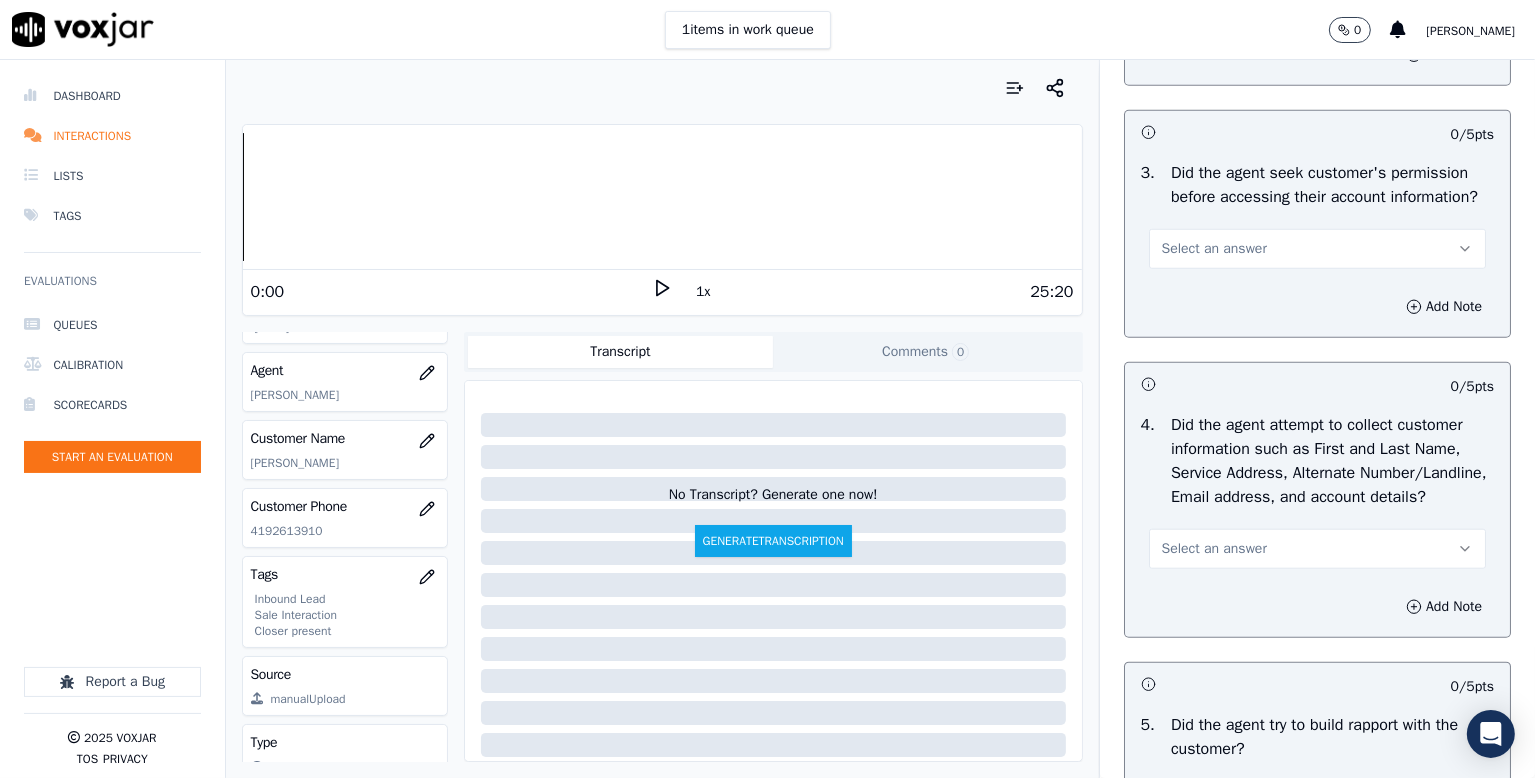 click on "3 .   Did the agent seek customer's permission before accessing their account information?   Select an answer" at bounding box center [1317, 215] 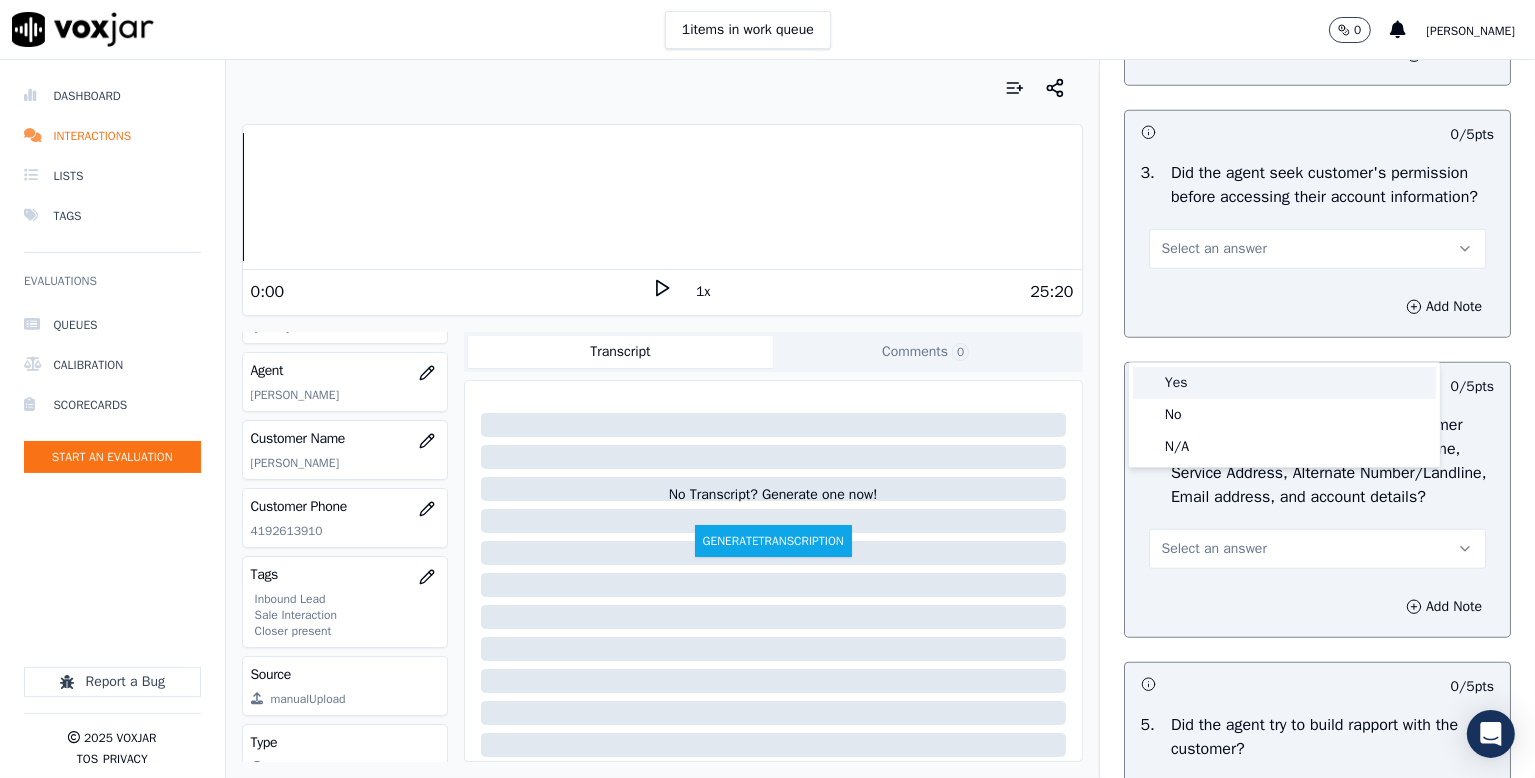 drag, startPoint x: 1384, startPoint y: 373, endPoint x: 1375, endPoint y: 379, distance: 10.816654 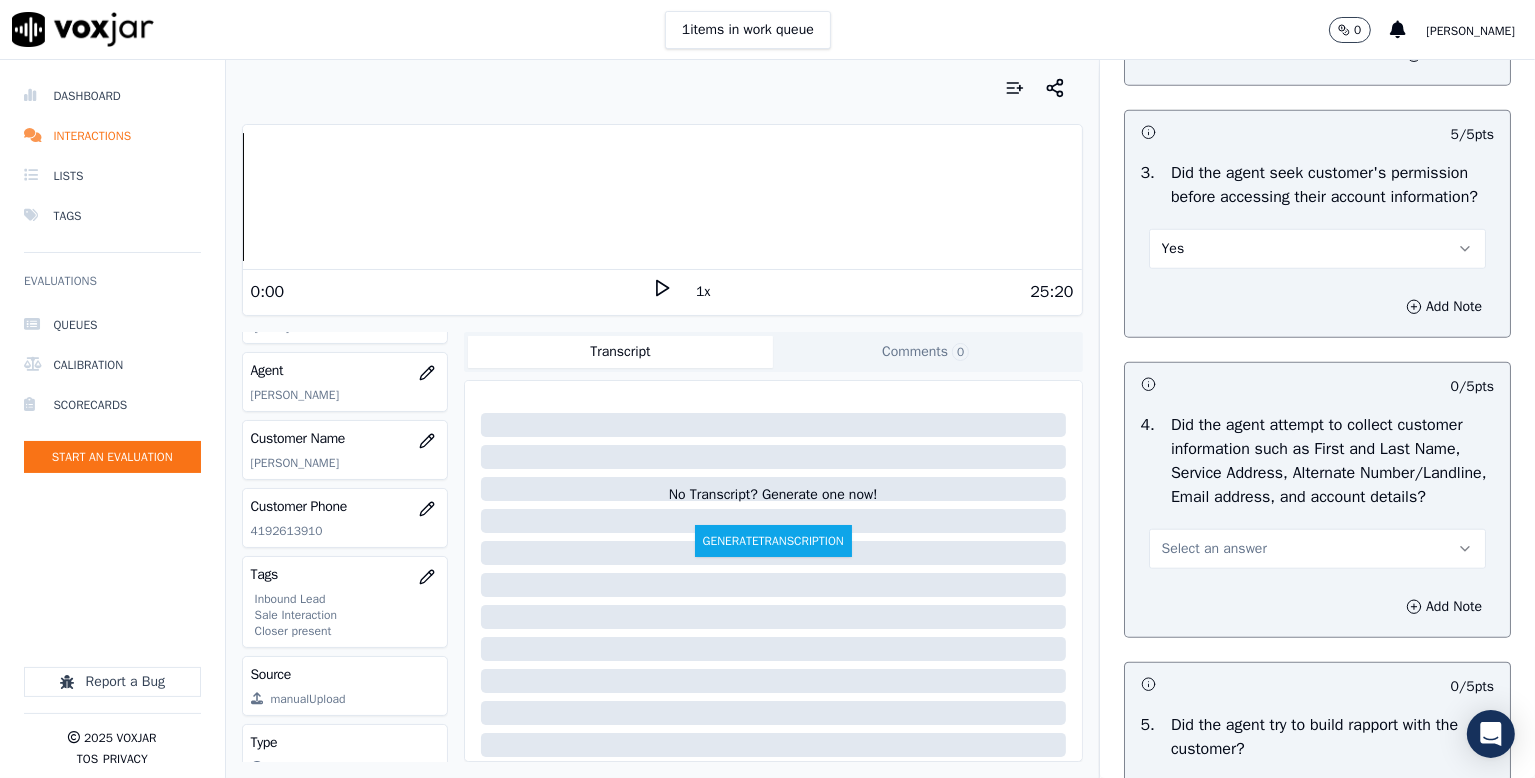 click on "Yes" at bounding box center [1317, 249] 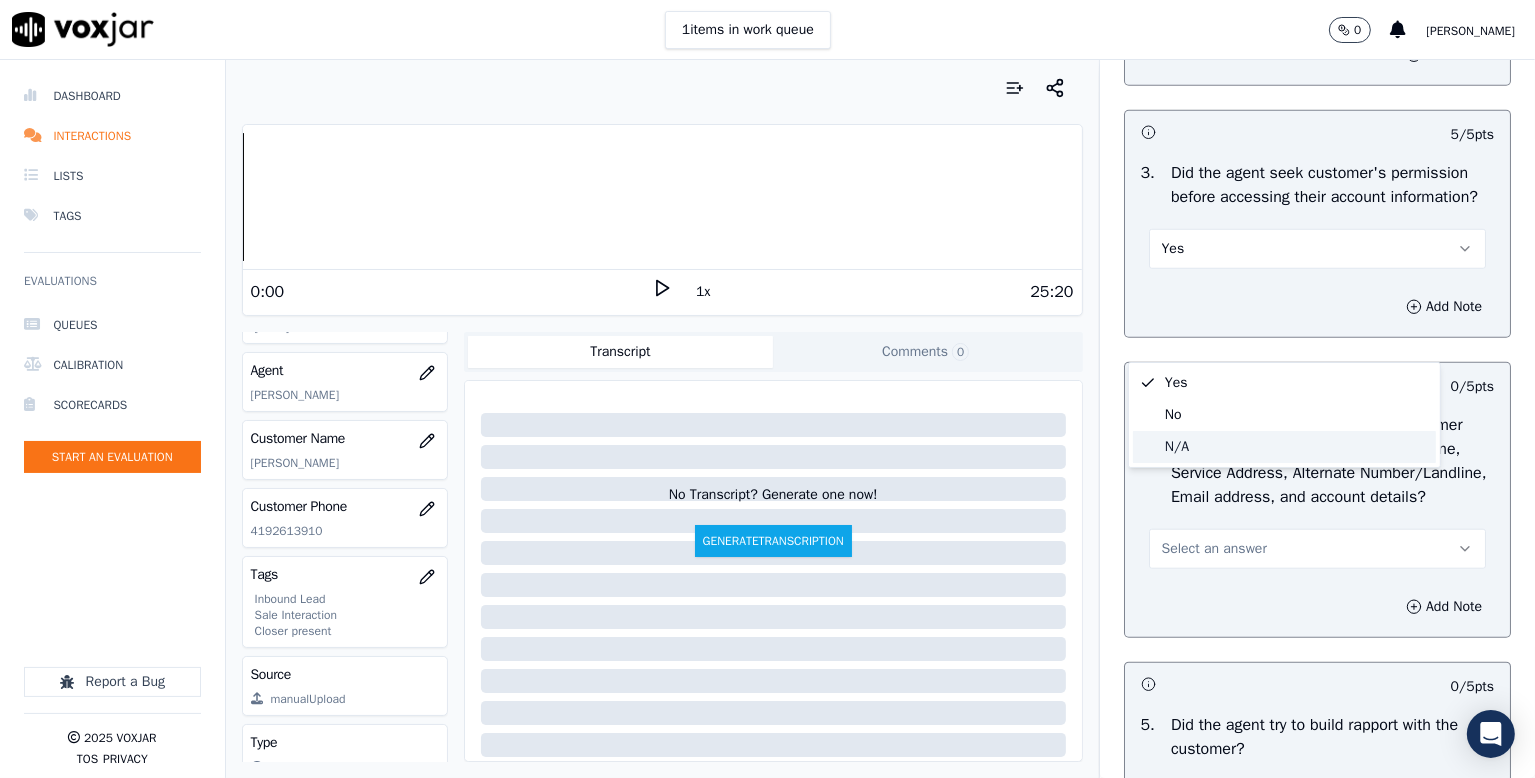 click on "N/A" 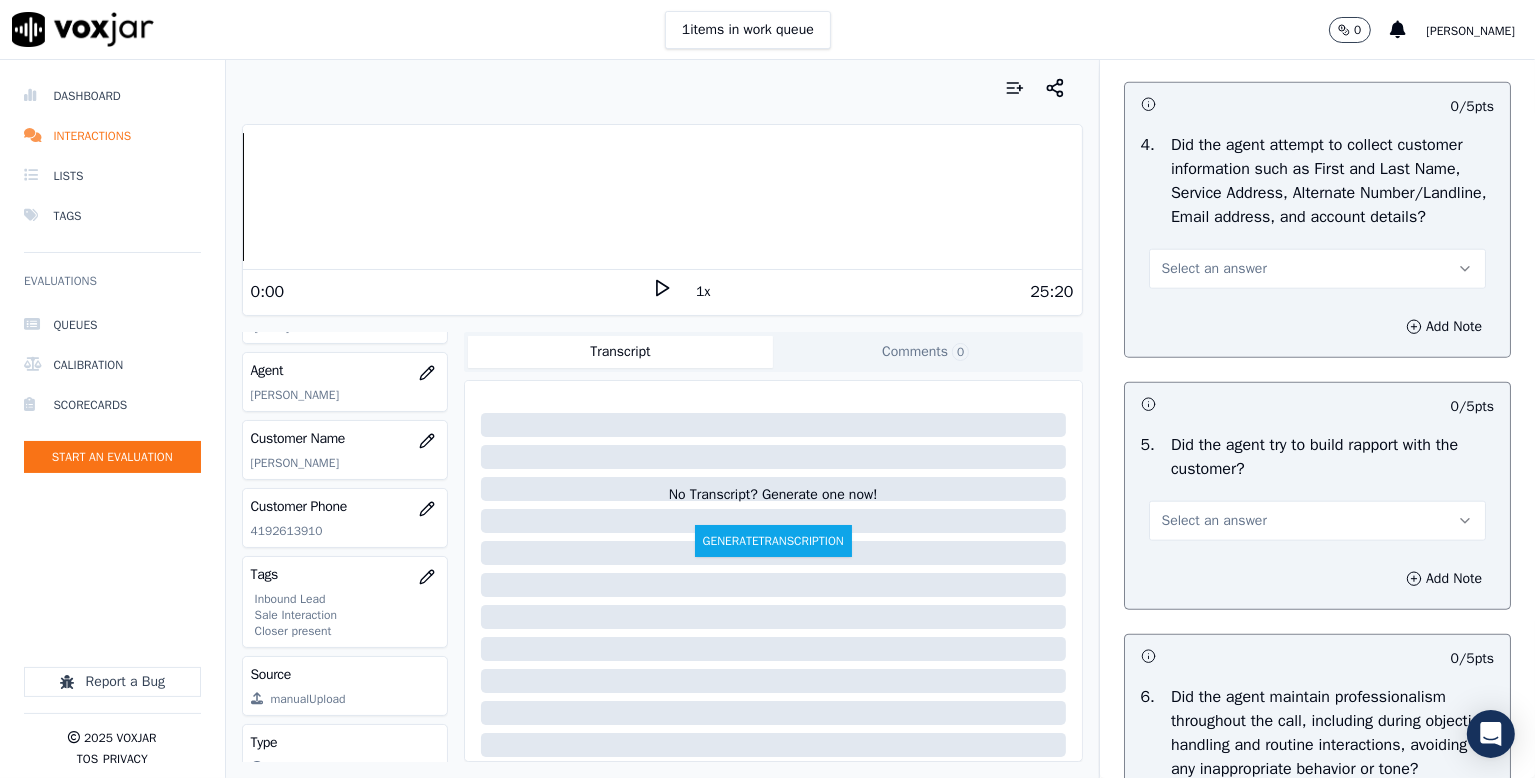 scroll, scrollTop: 2200, scrollLeft: 0, axis: vertical 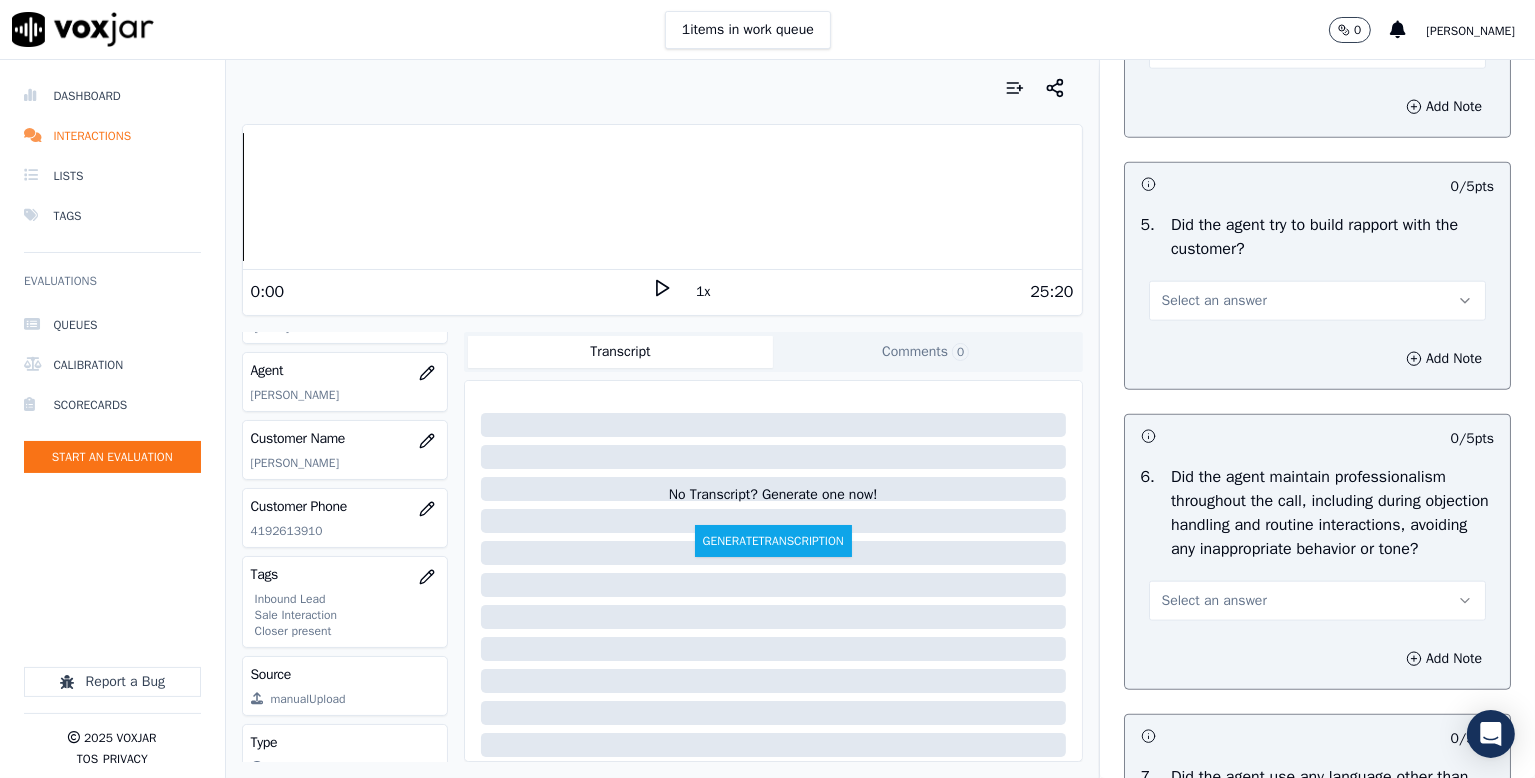 click on "Select an answer" at bounding box center (1214, 49) 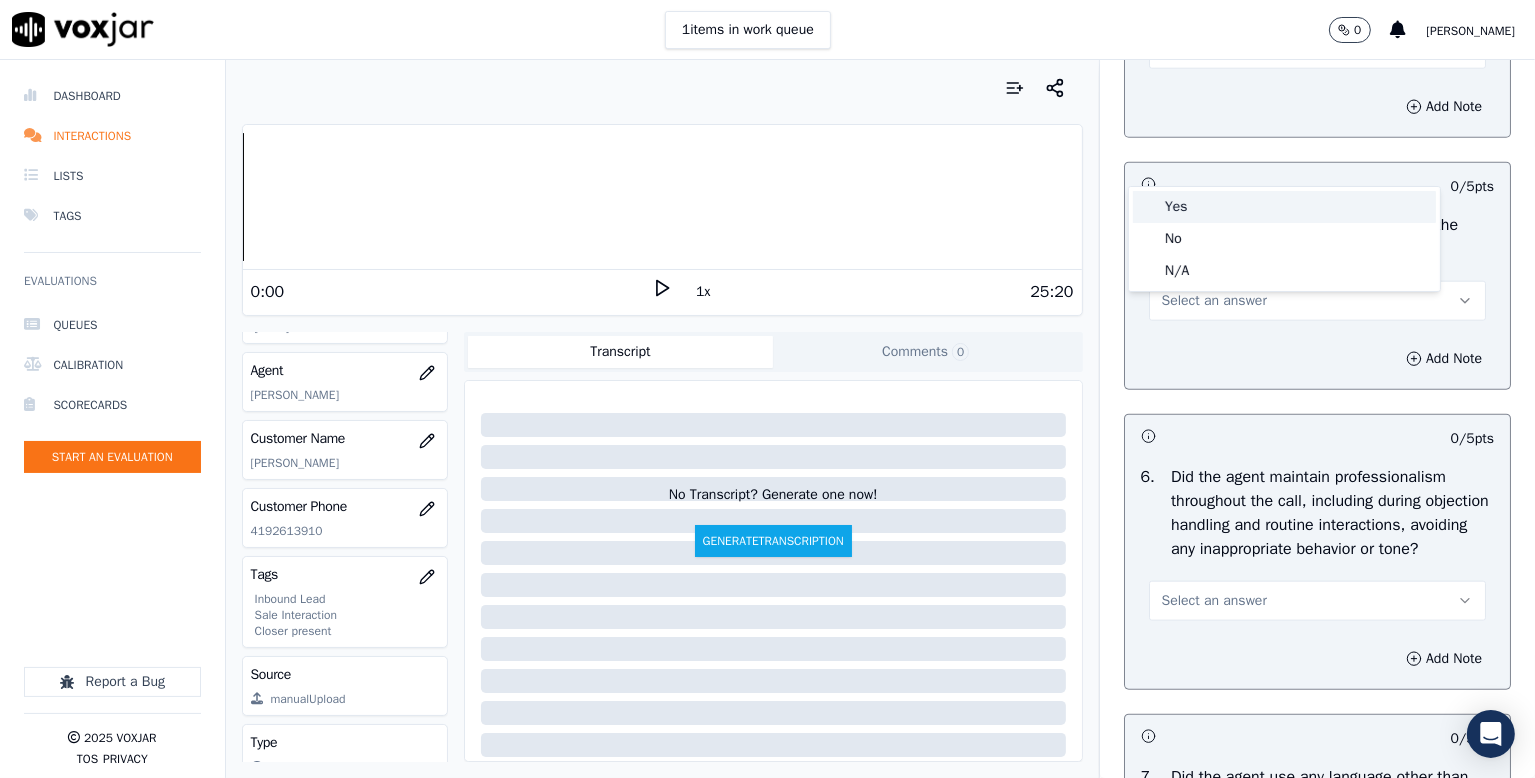 click on "Yes" at bounding box center (1284, 207) 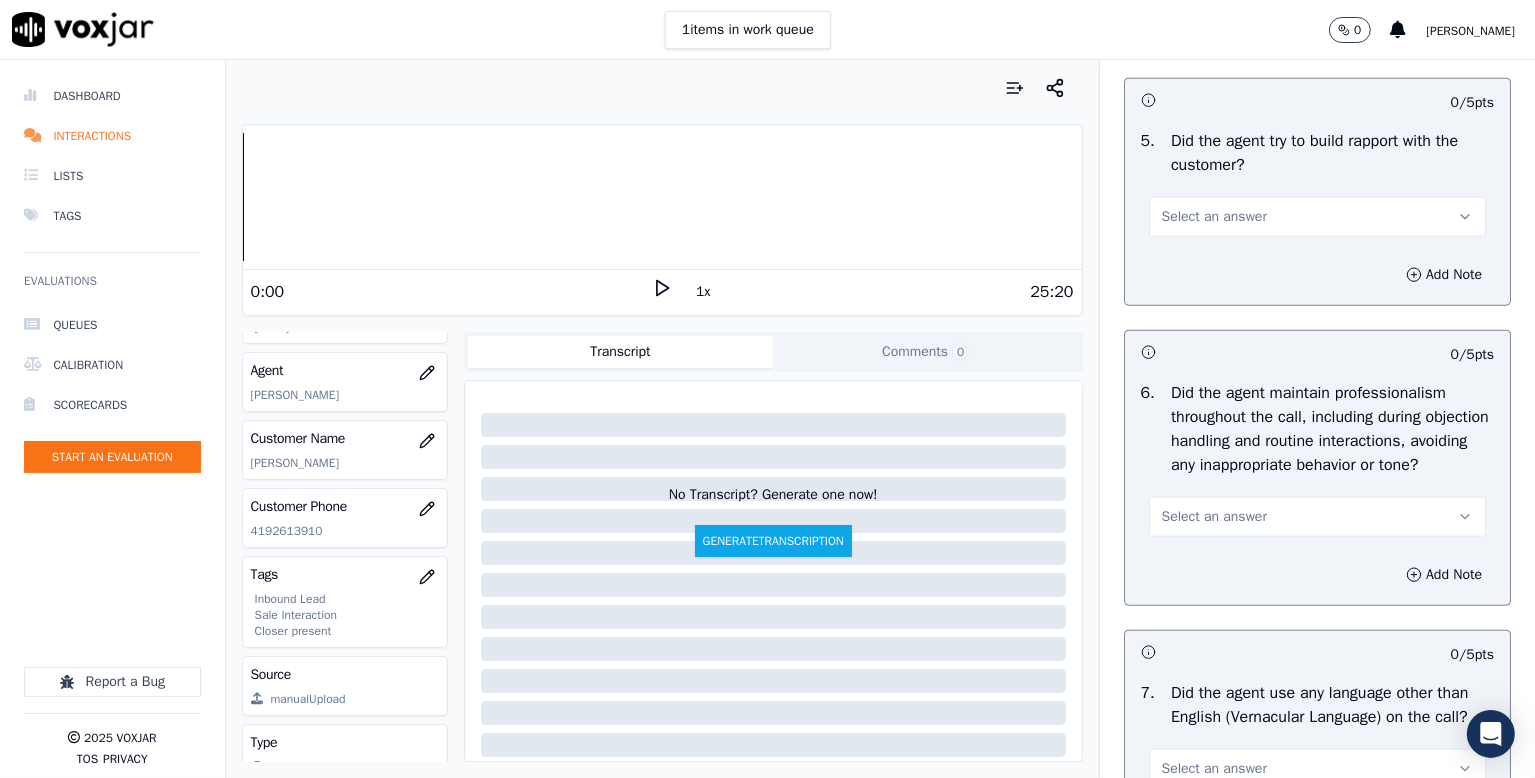 scroll, scrollTop: 2400, scrollLeft: 0, axis: vertical 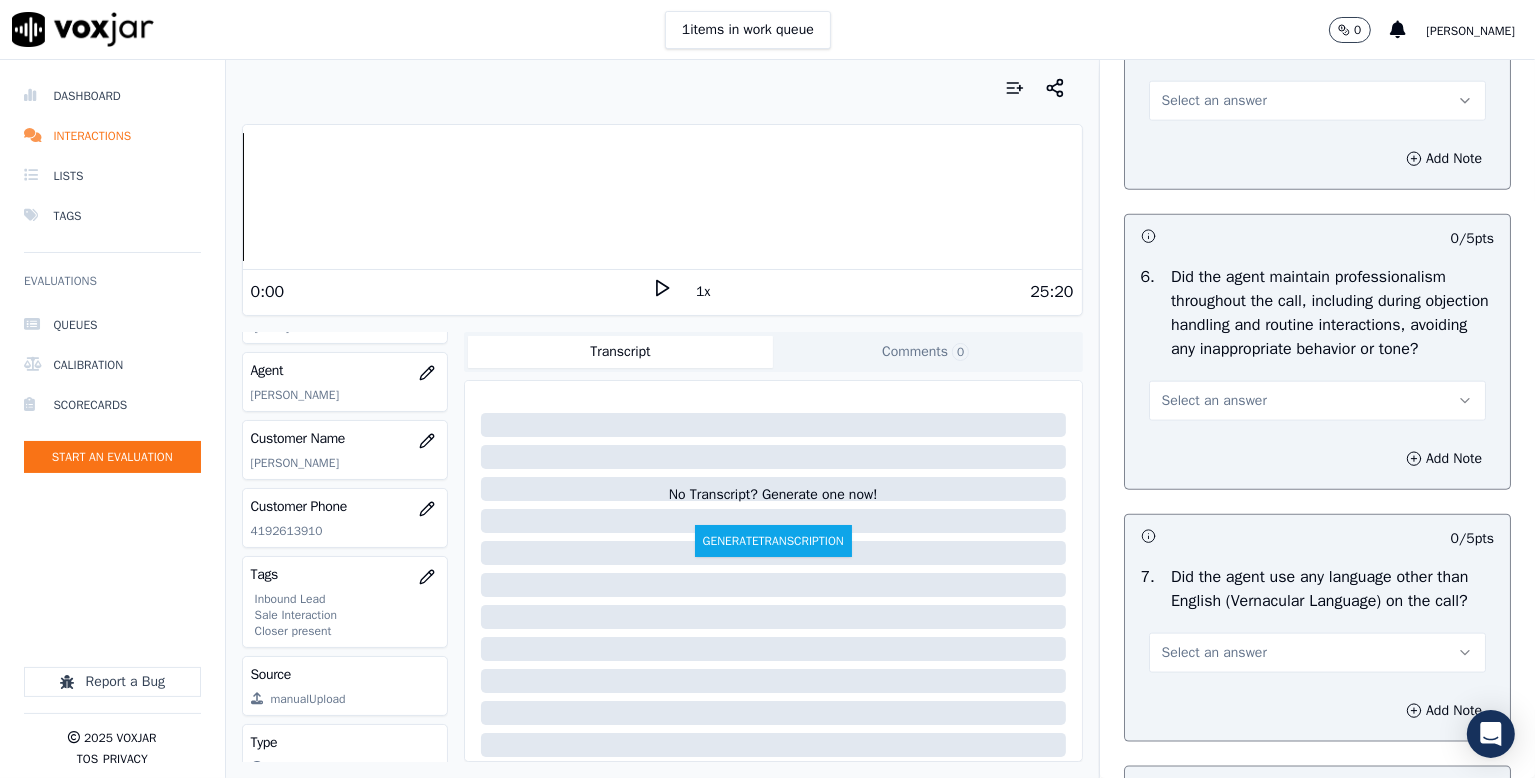 click on "Select an answer" at bounding box center (1317, 101) 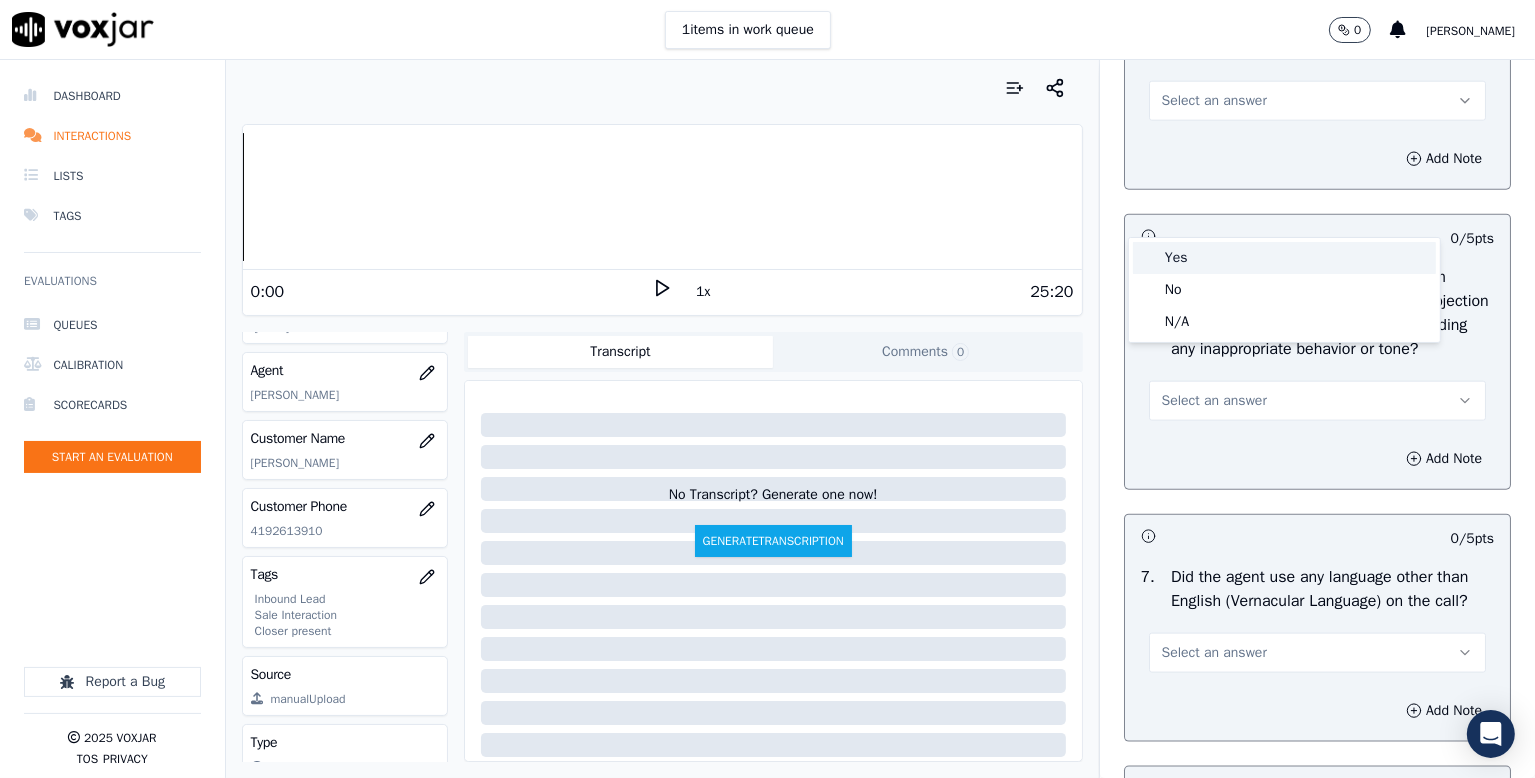 click on "Yes" at bounding box center (1284, 258) 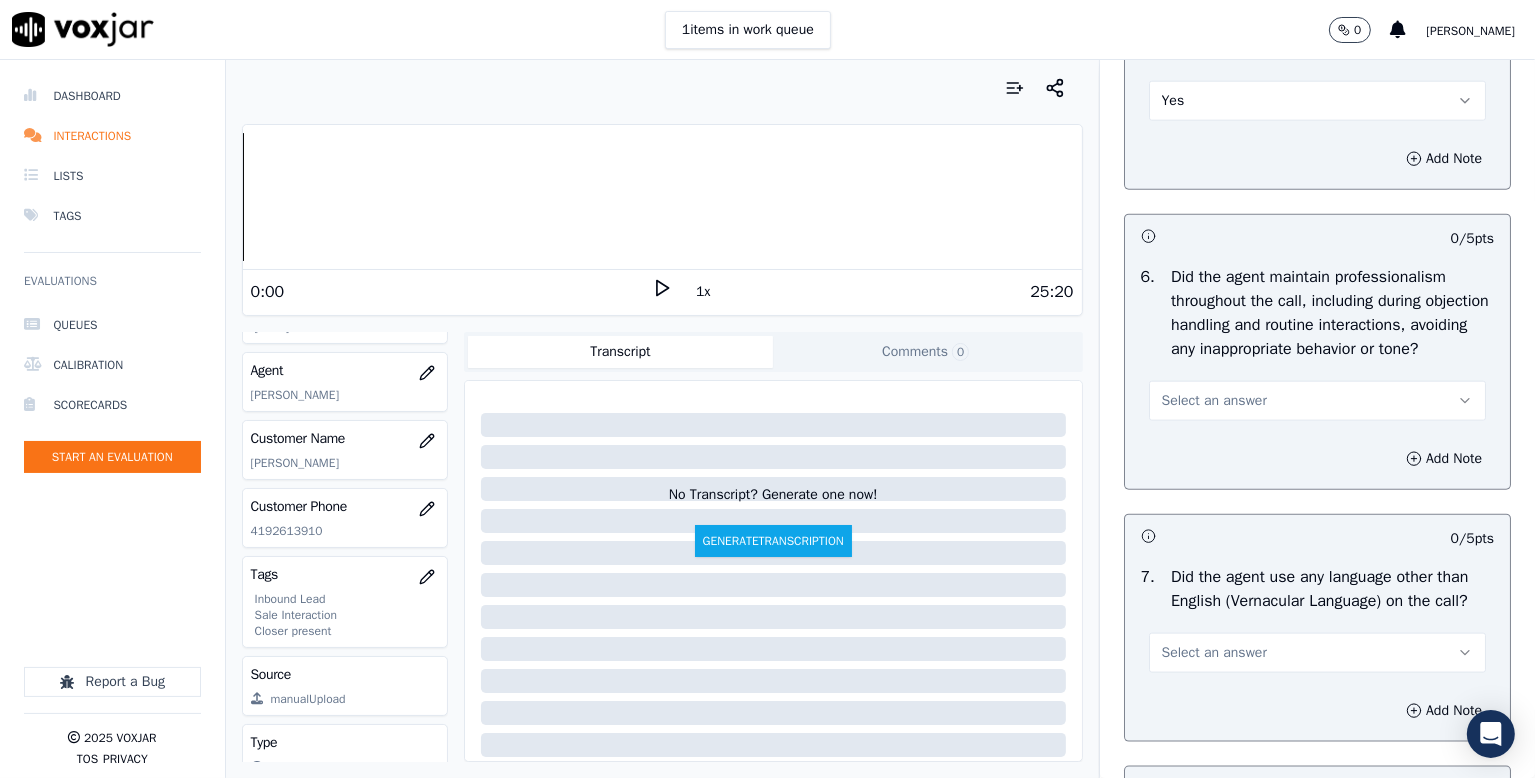 scroll, scrollTop: 2500, scrollLeft: 0, axis: vertical 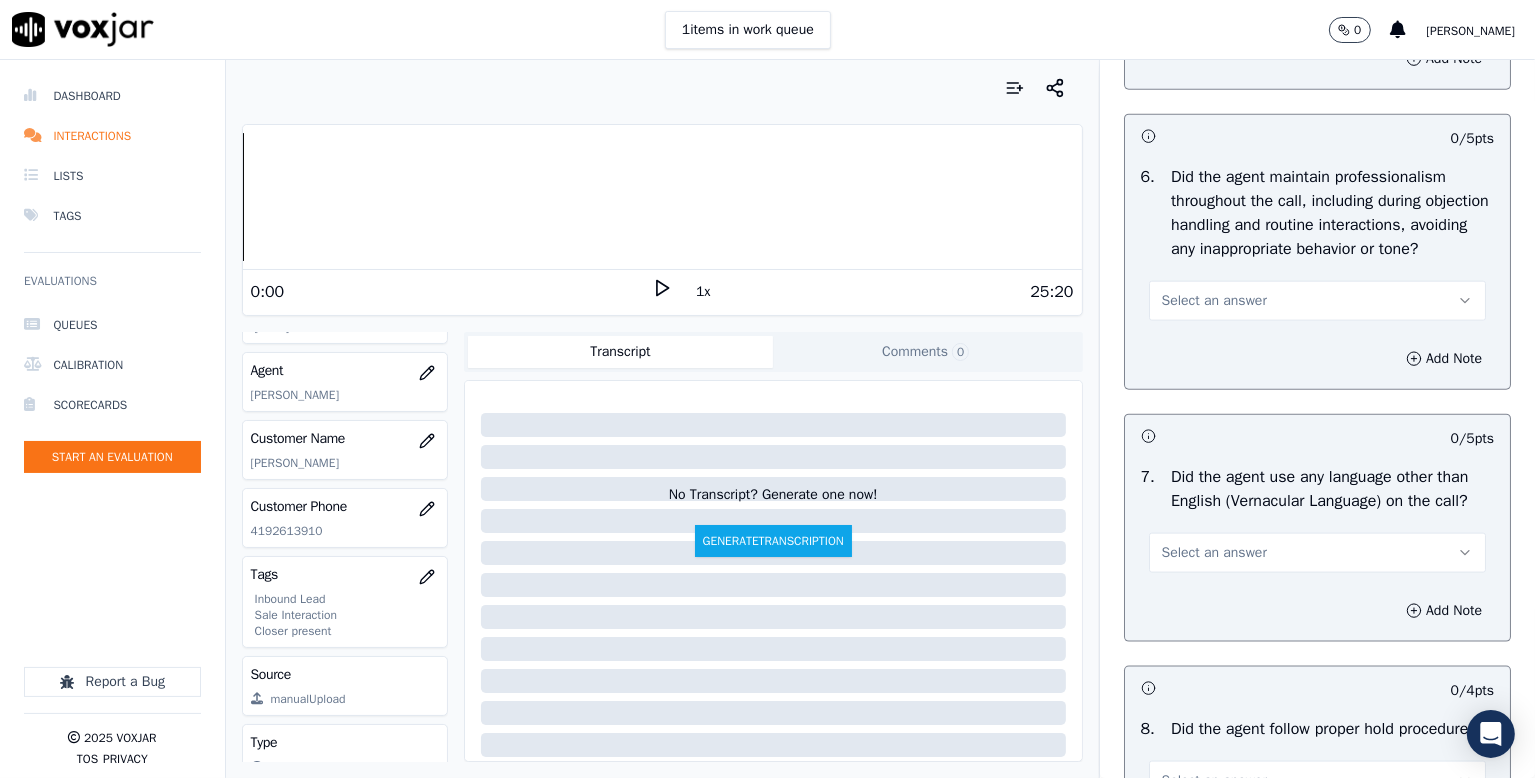 click on "Select an answer" at bounding box center [1317, 301] 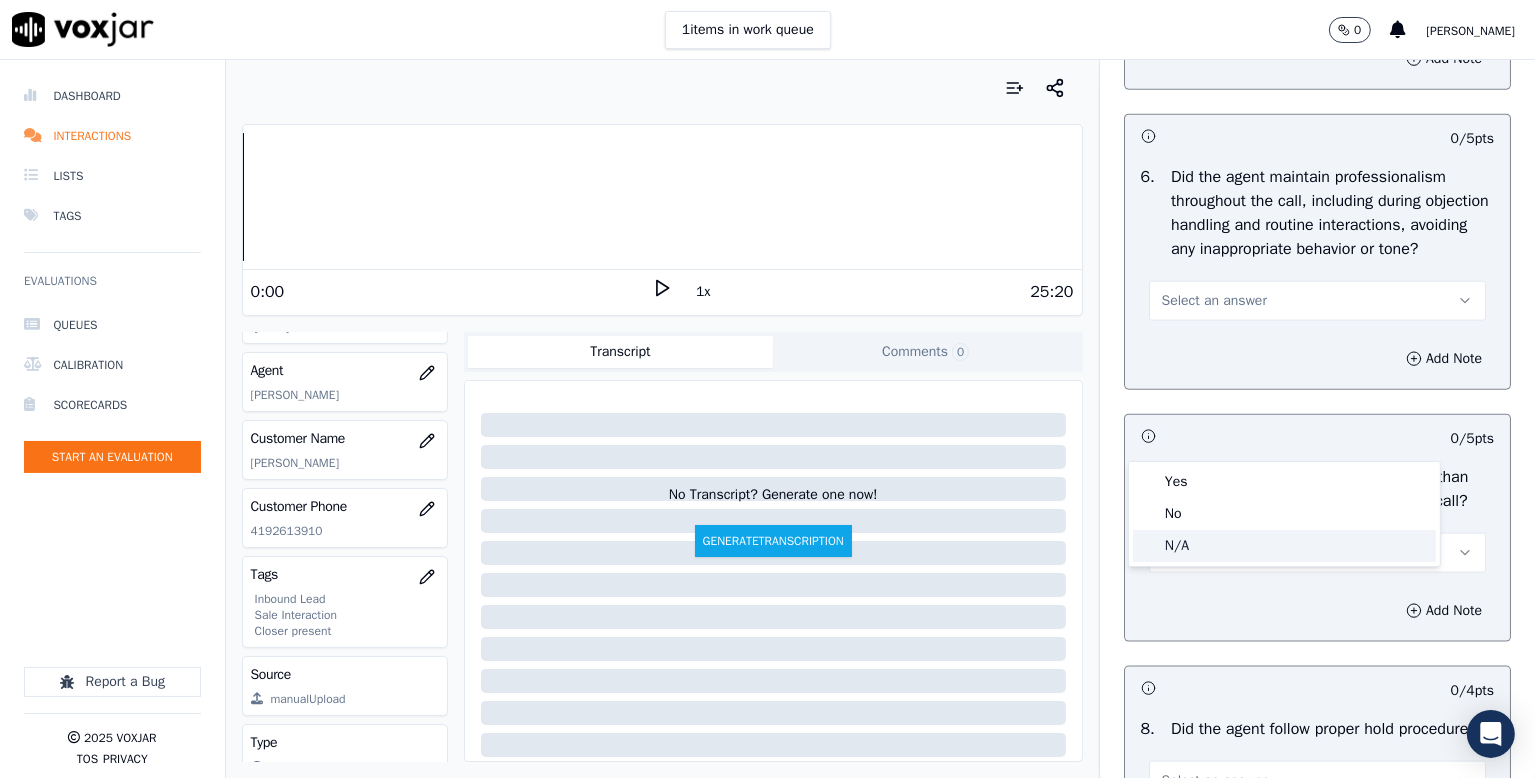 drag, startPoint x: 1194, startPoint y: 547, endPoint x: 1224, endPoint y: 530, distance: 34.48188 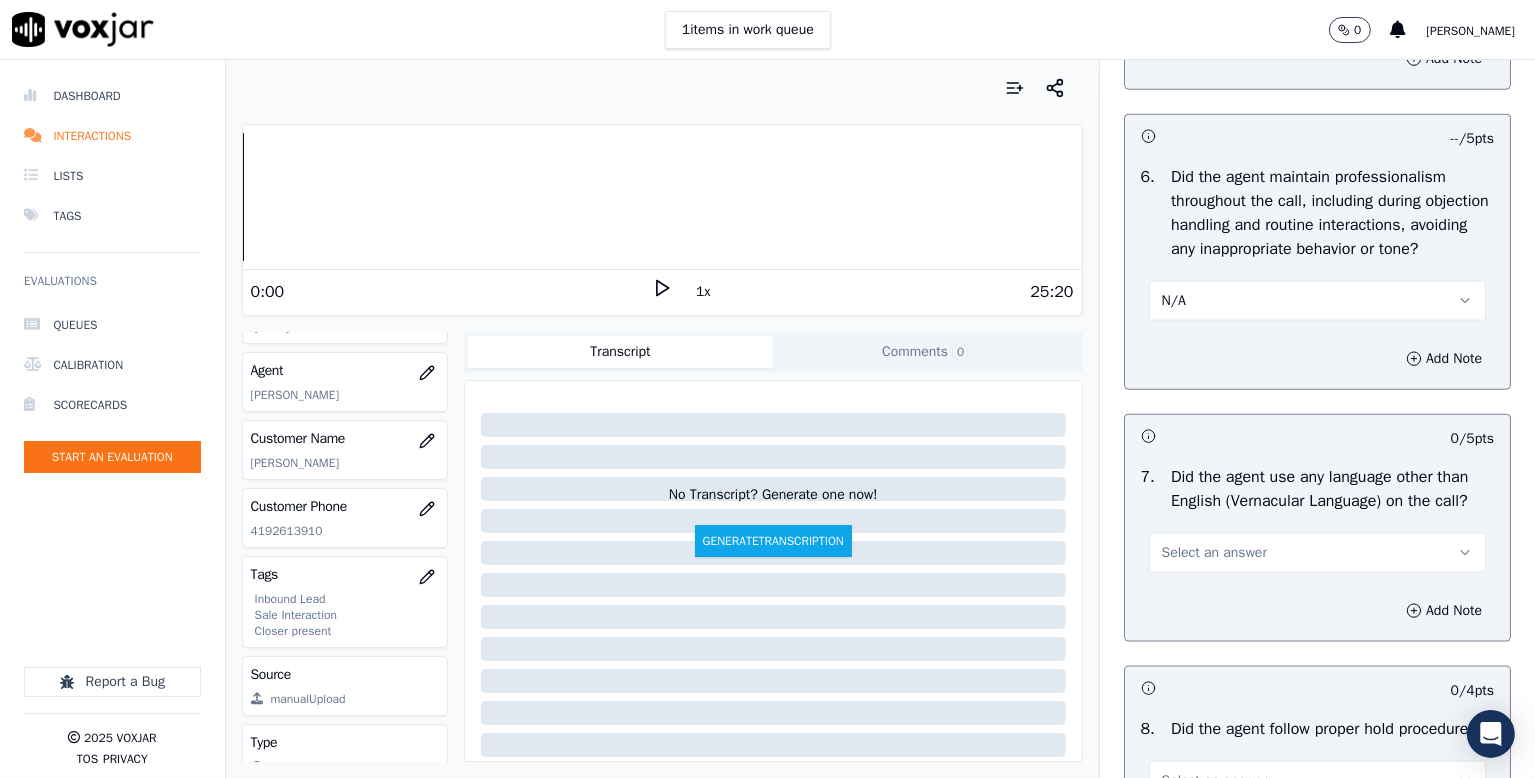 scroll, scrollTop: 2700, scrollLeft: 0, axis: vertical 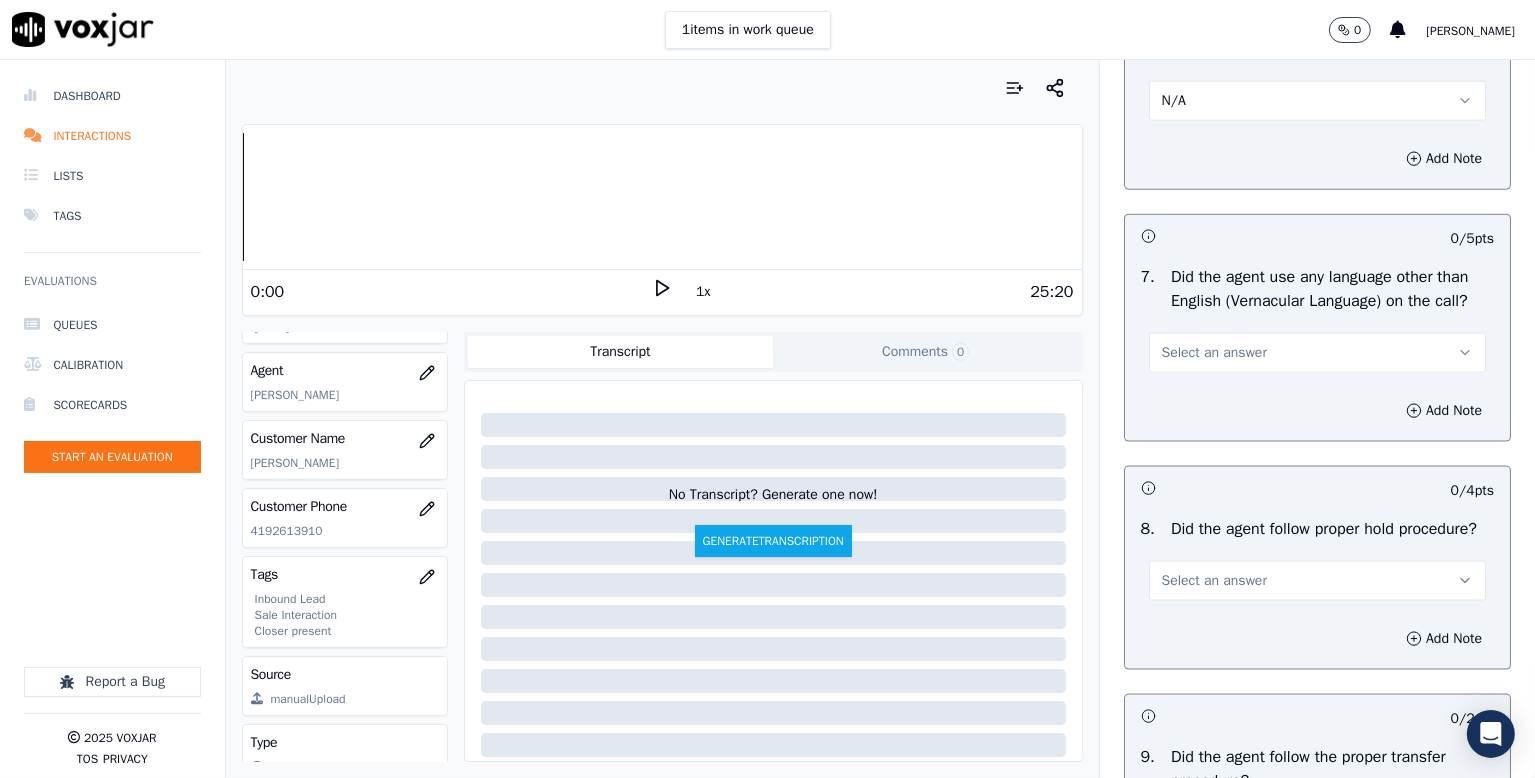 click on "Select an answer" at bounding box center [1214, 353] 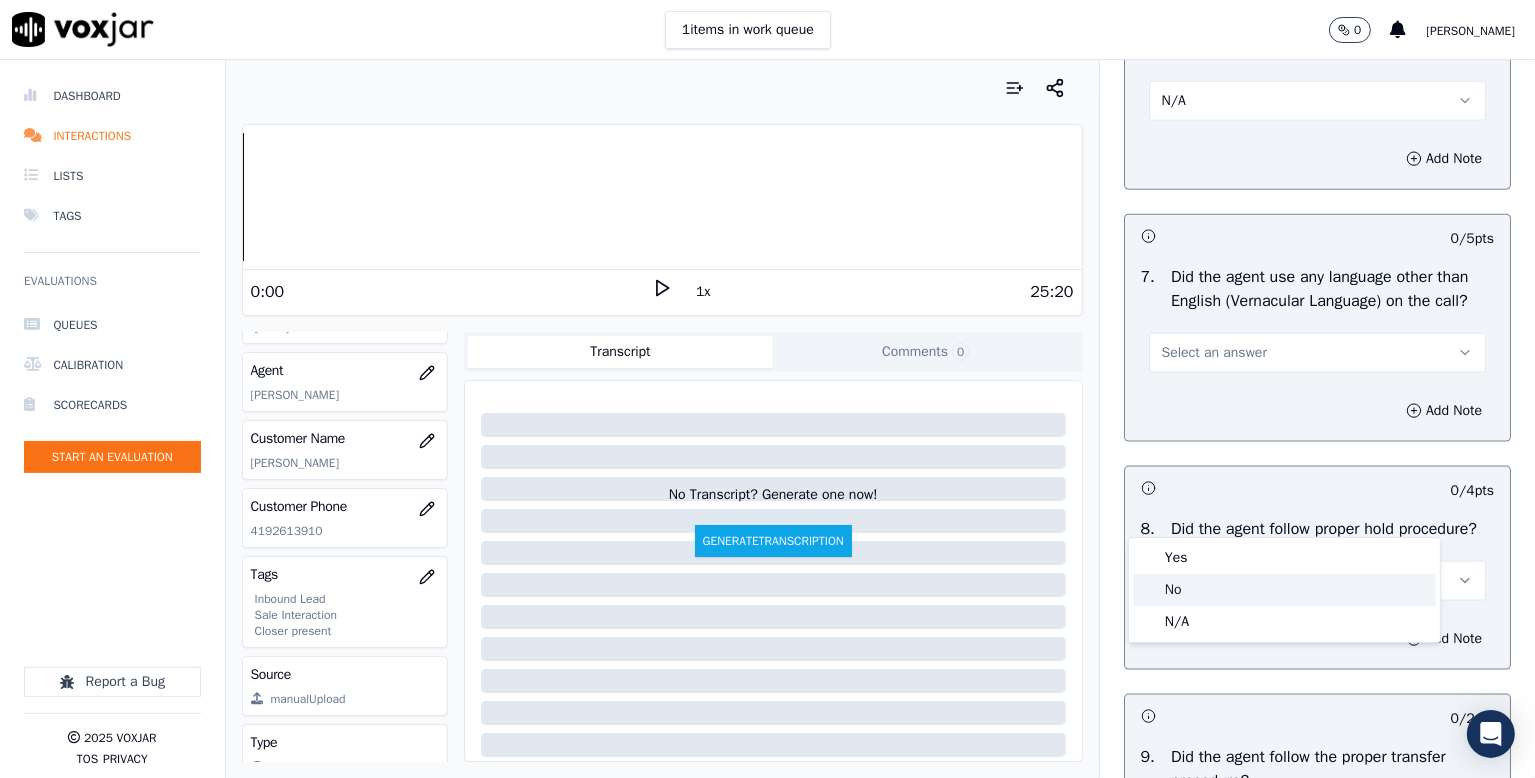 click on "No" 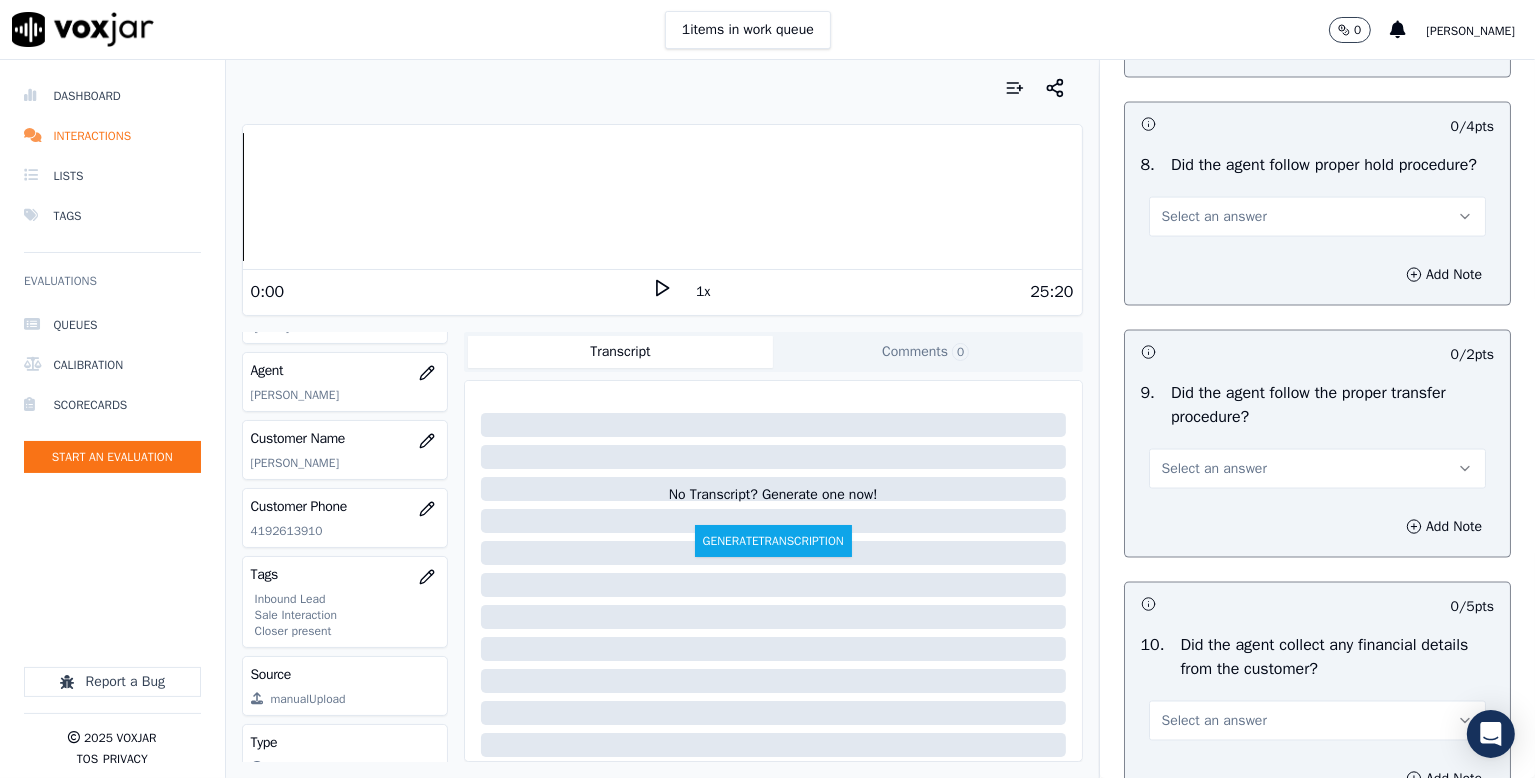 scroll, scrollTop: 3100, scrollLeft: 0, axis: vertical 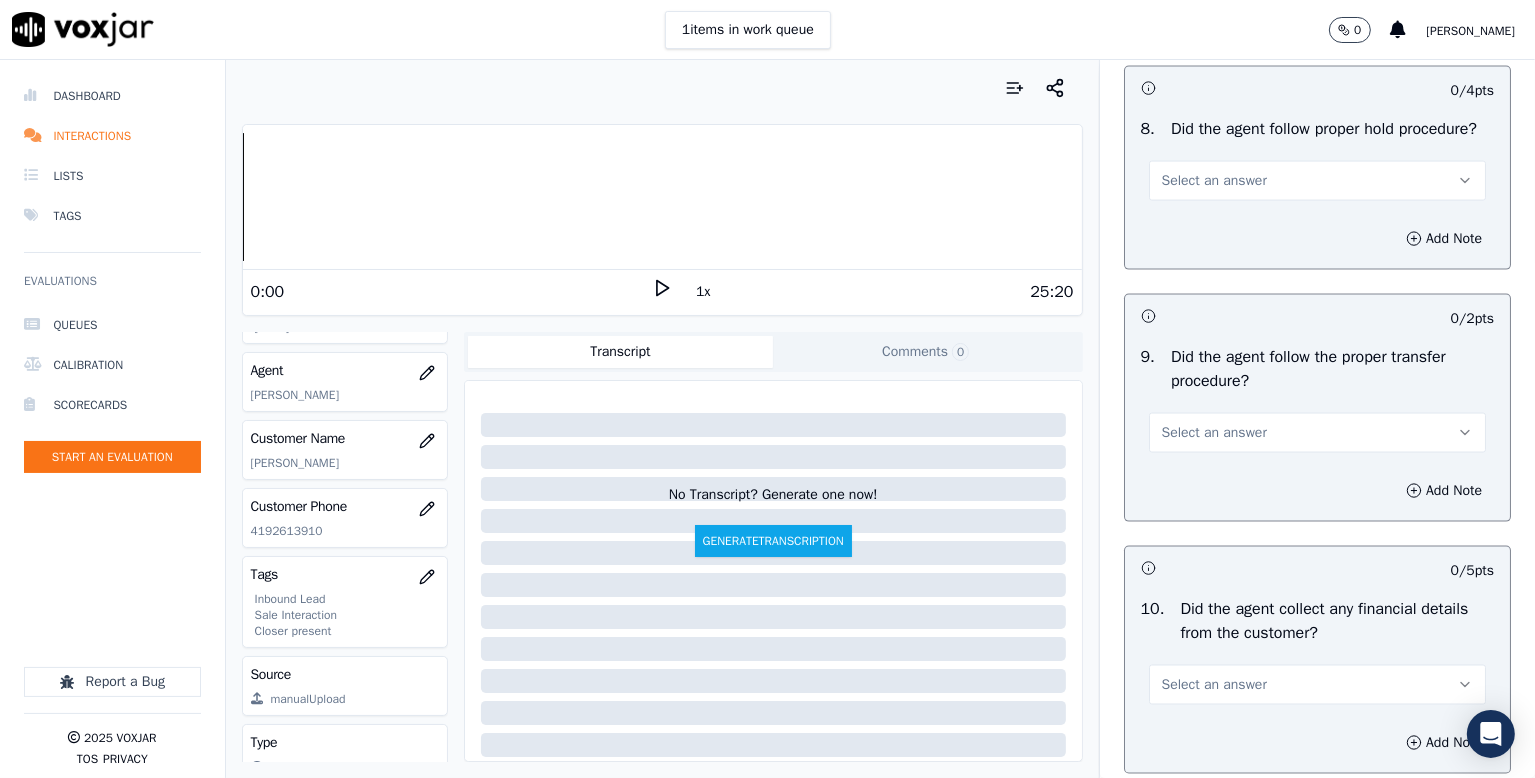 drag, startPoint x: 1213, startPoint y: 373, endPoint x: 1209, endPoint y: 385, distance: 12.649111 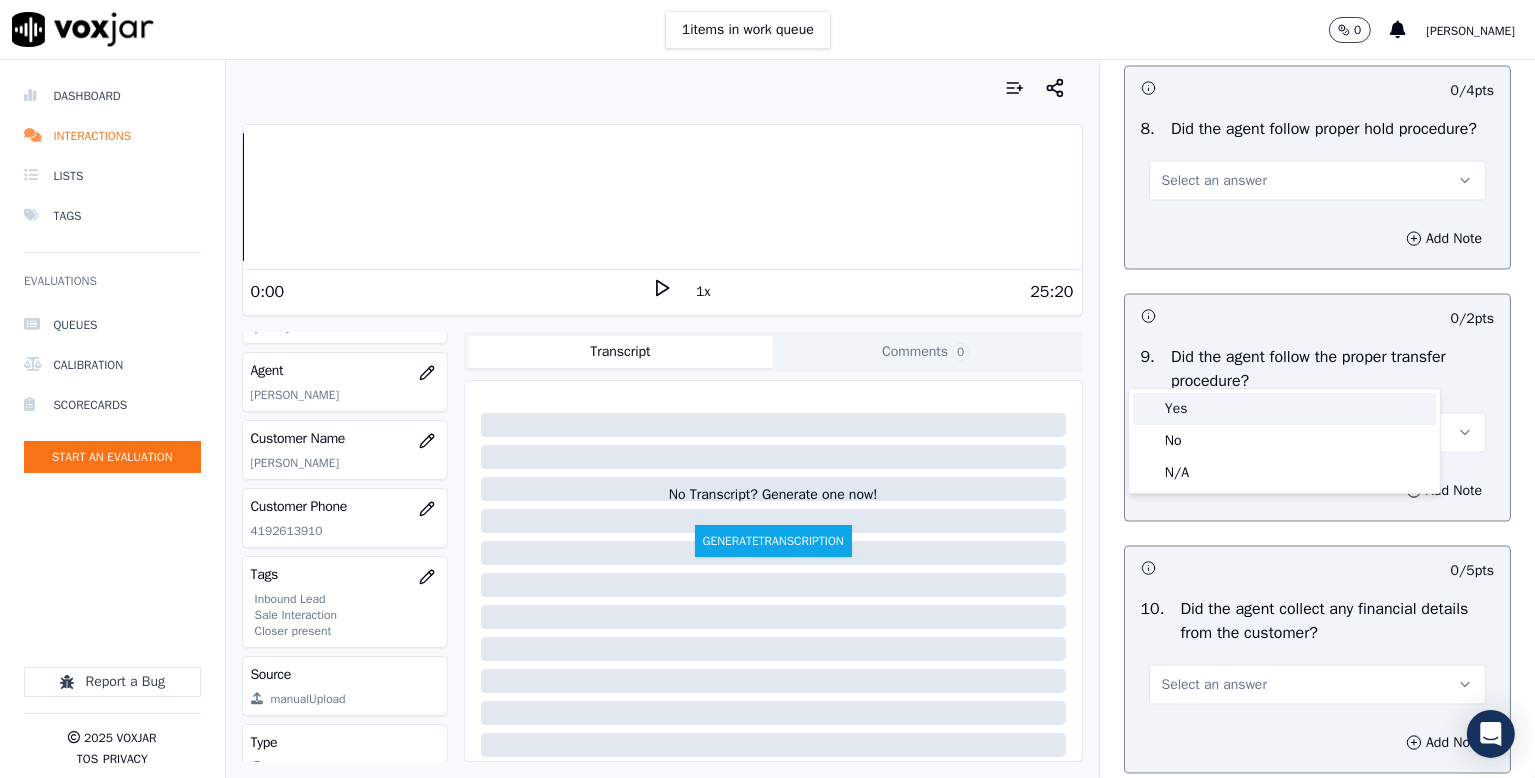 click on "Yes" at bounding box center [1284, 409] 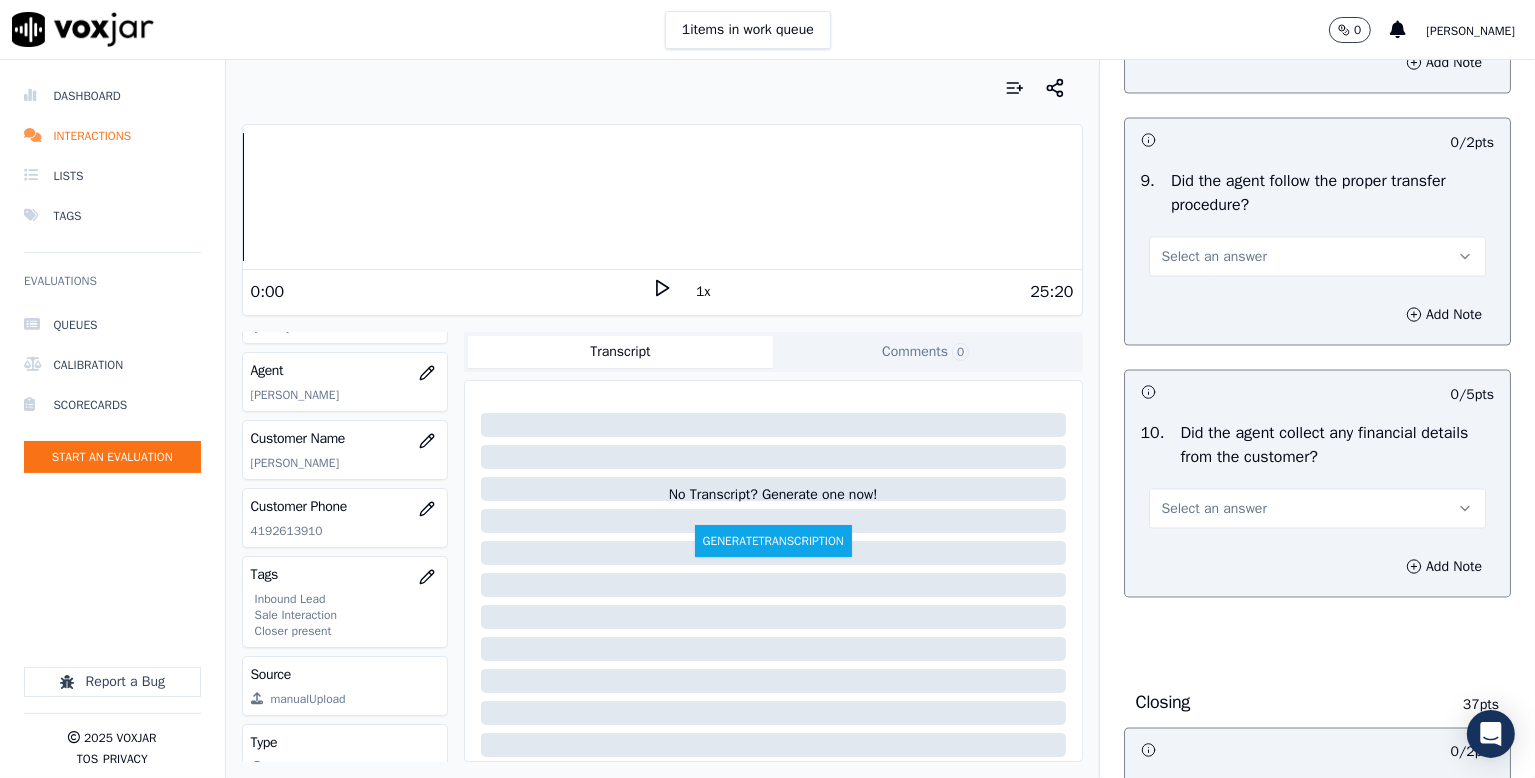 scroll, scrollTop: 3400, scrollLeft: 0, axis: vertical 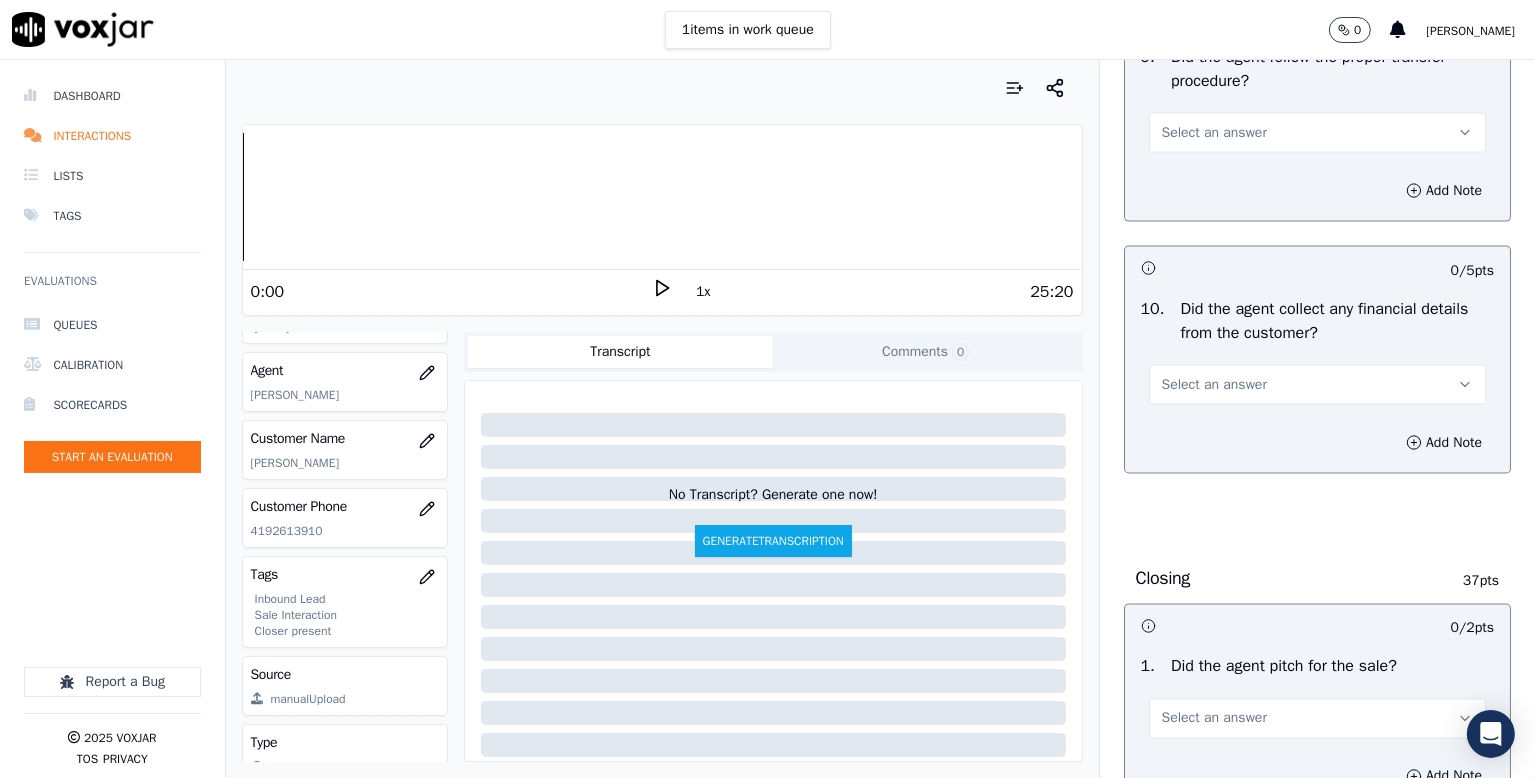 click on "Select an answer" at bounding box center (1214, 133) 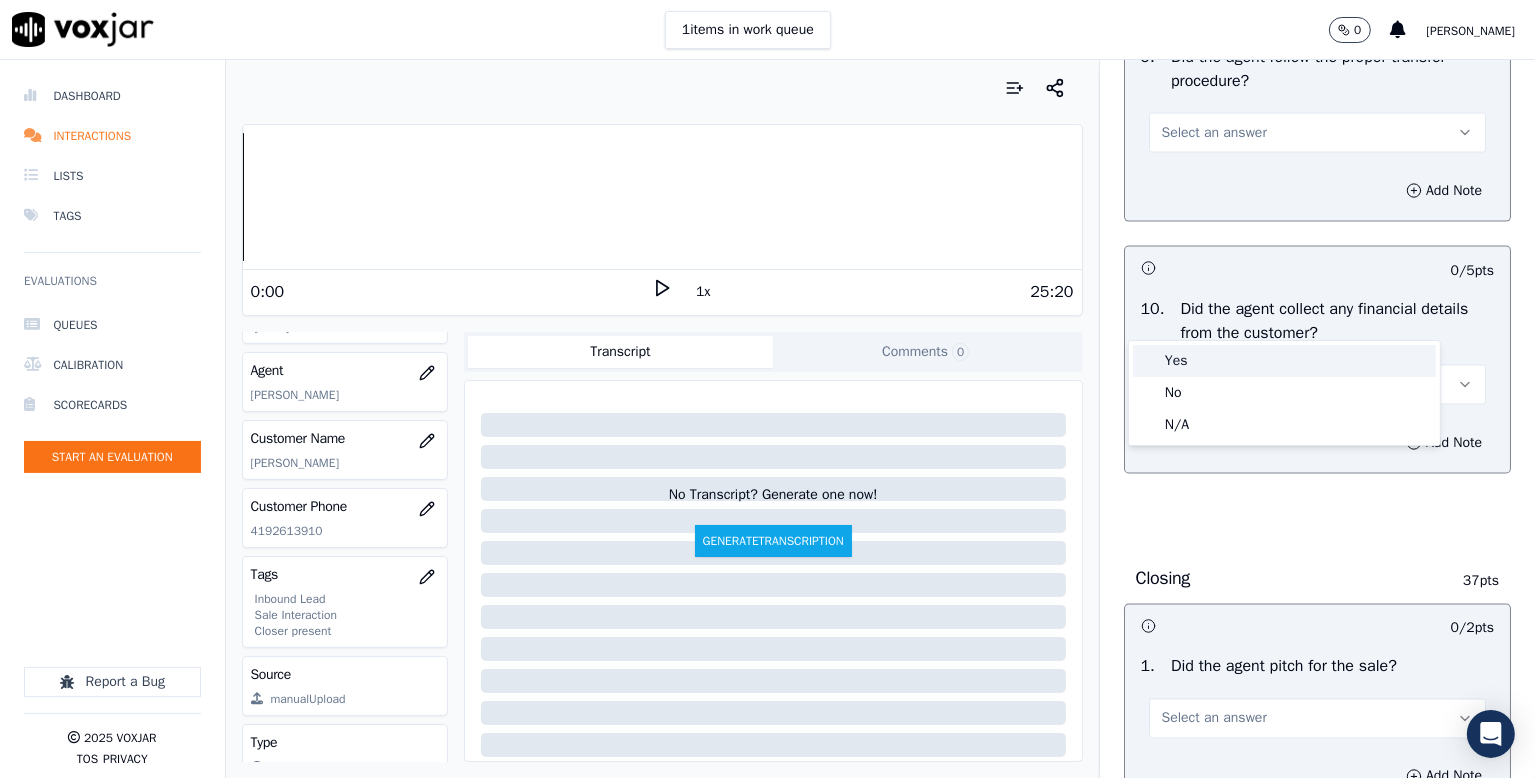 click on "Yes" at bounding box center (1284, 361) 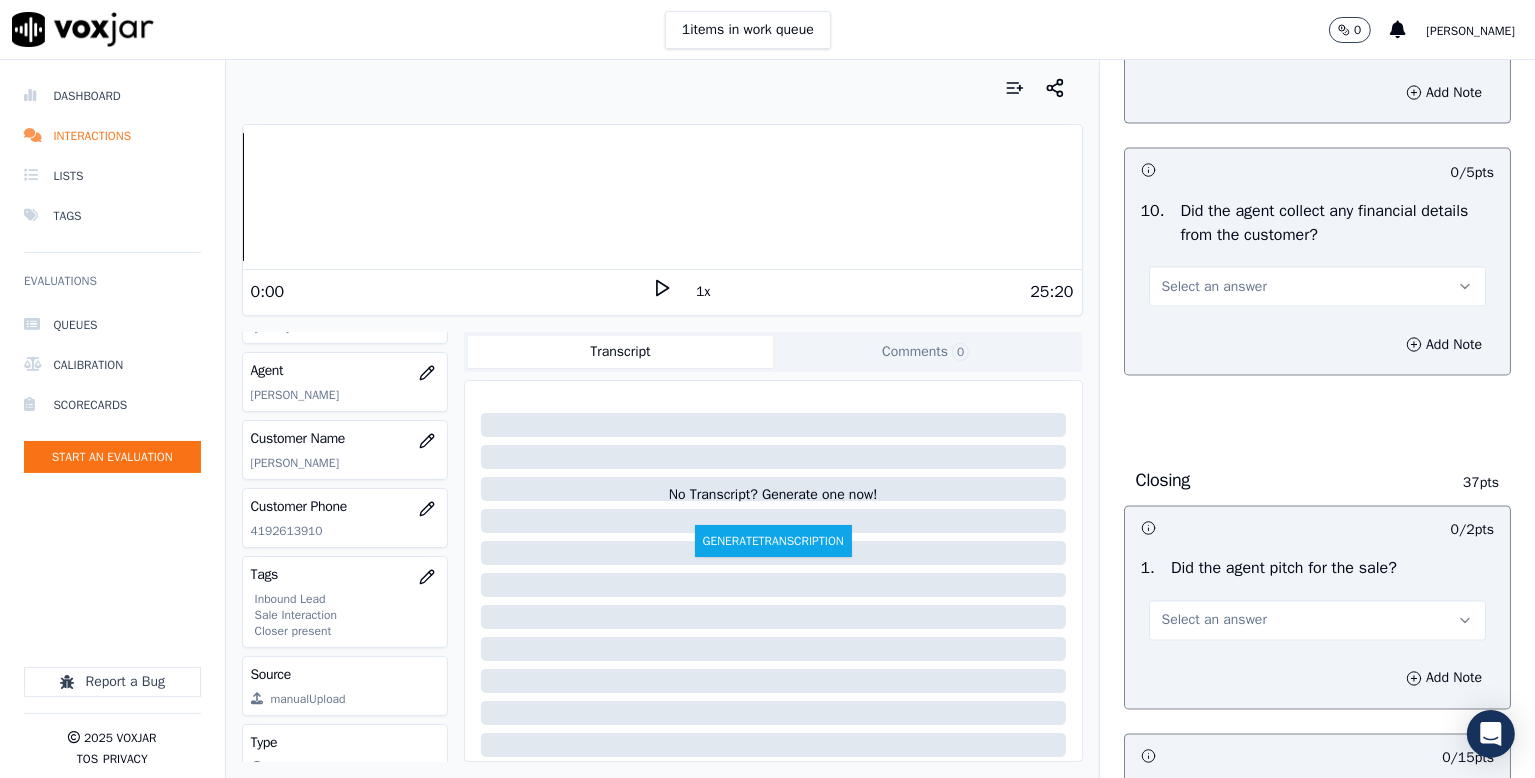 scroll, scrollTop: 3600, scrollLeft: 0, axis: vertical 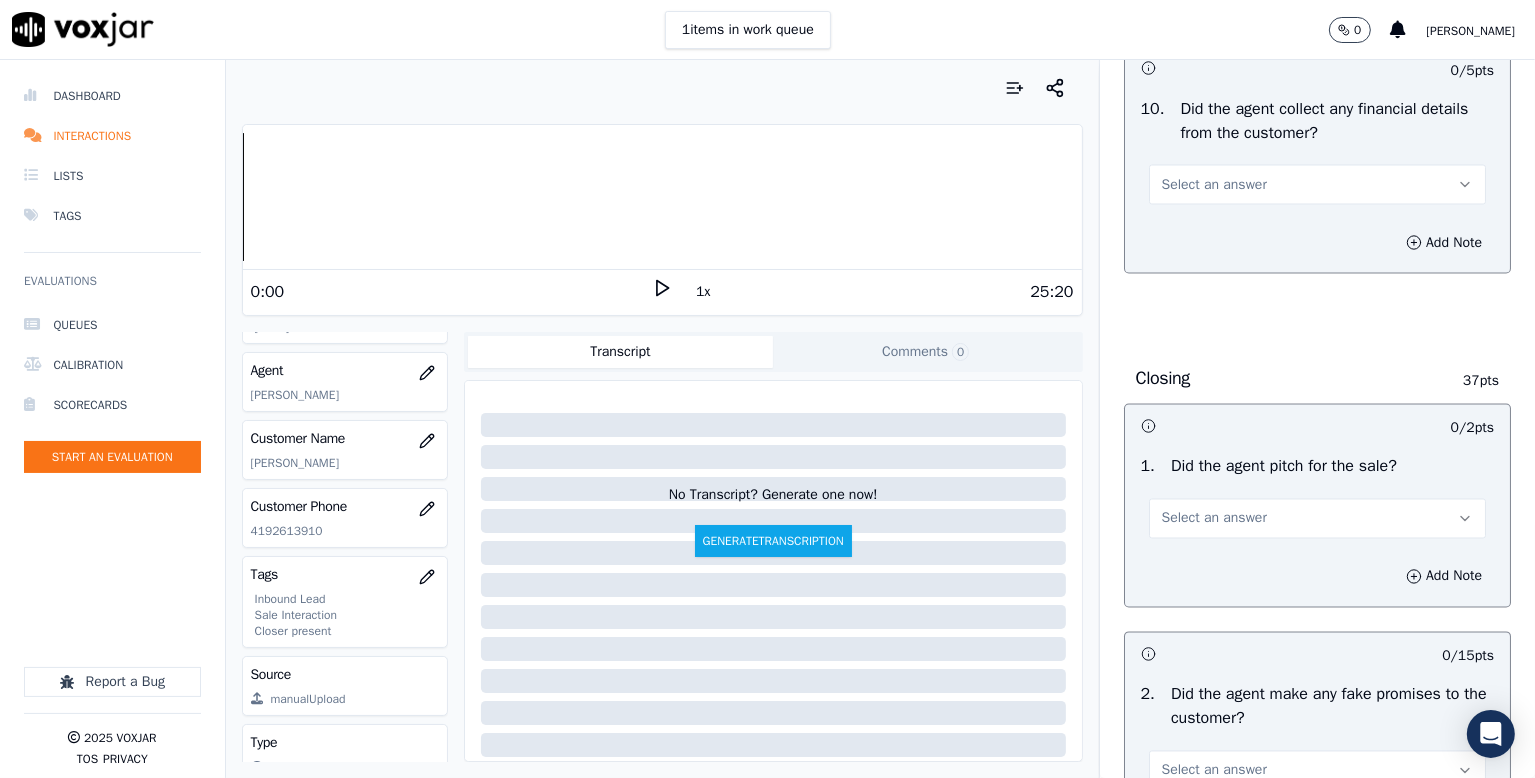 click on "Select an answer" at bounding box center [1214, 185] 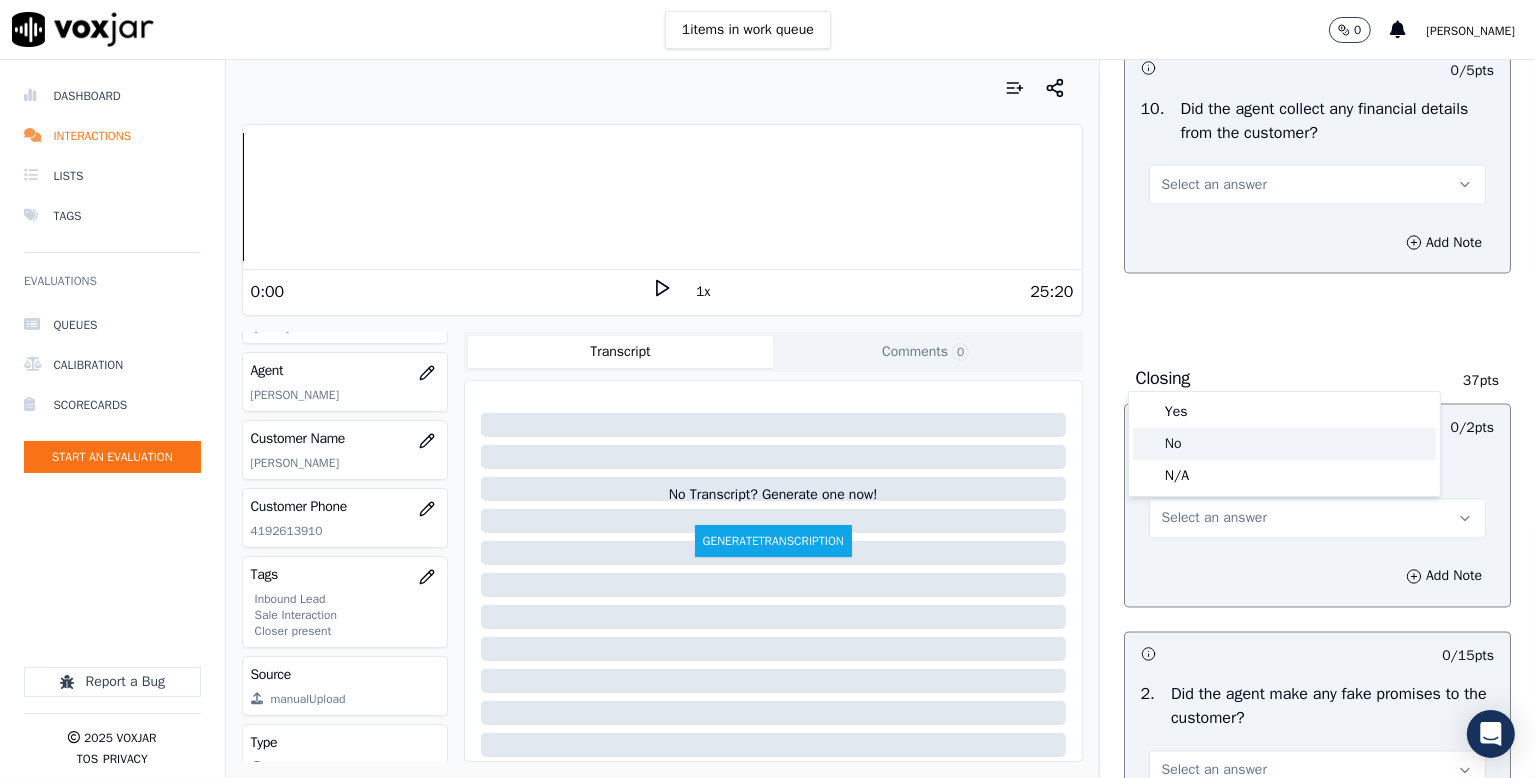 click on "No" 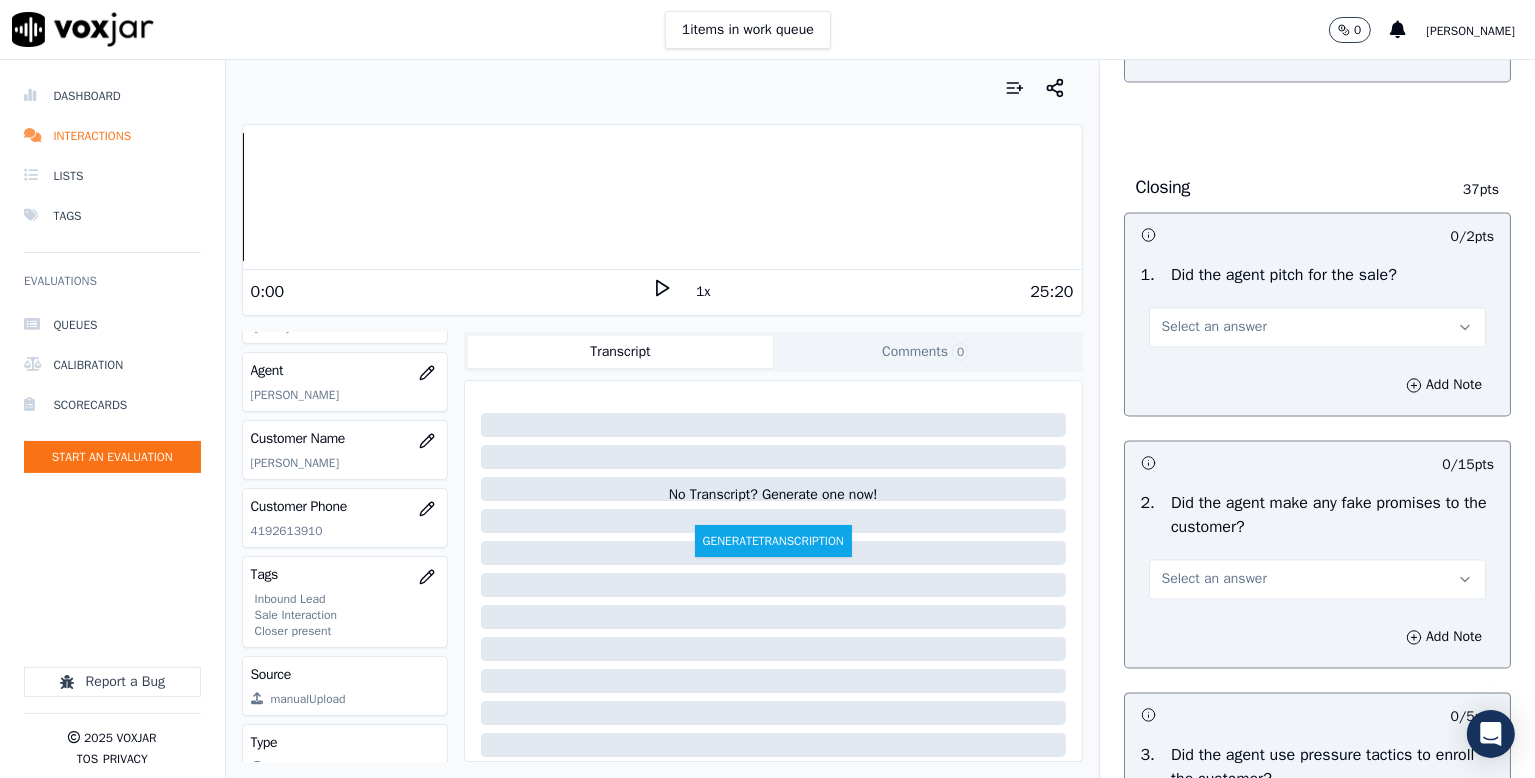 scroll, scrollTop: 3800, scrollLeft: 0, axis: vertical 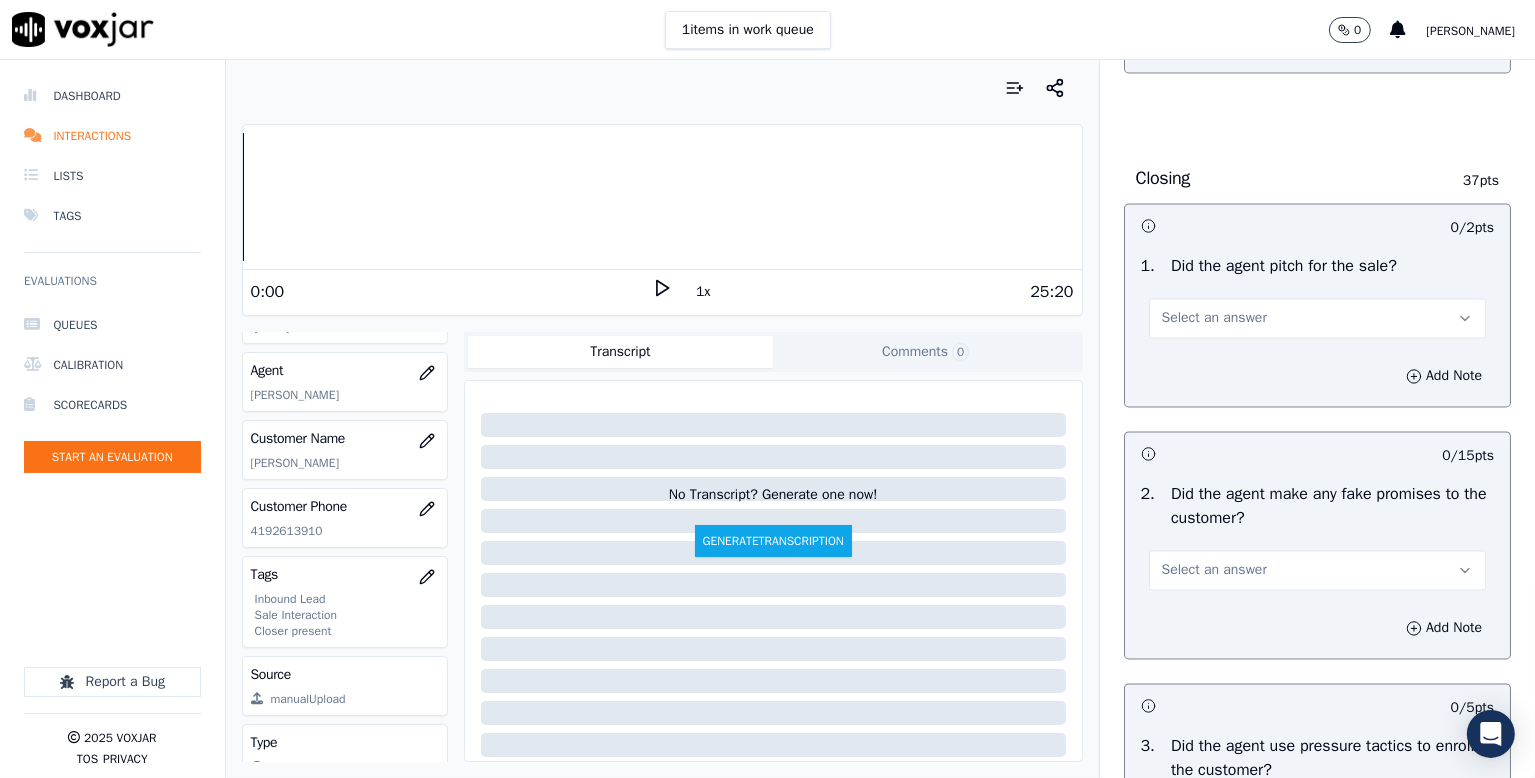 drag, startPoint x: 1206, startPoint y: 501, endPoint x: 1204, endPoint y: 516, distance: 15.132746 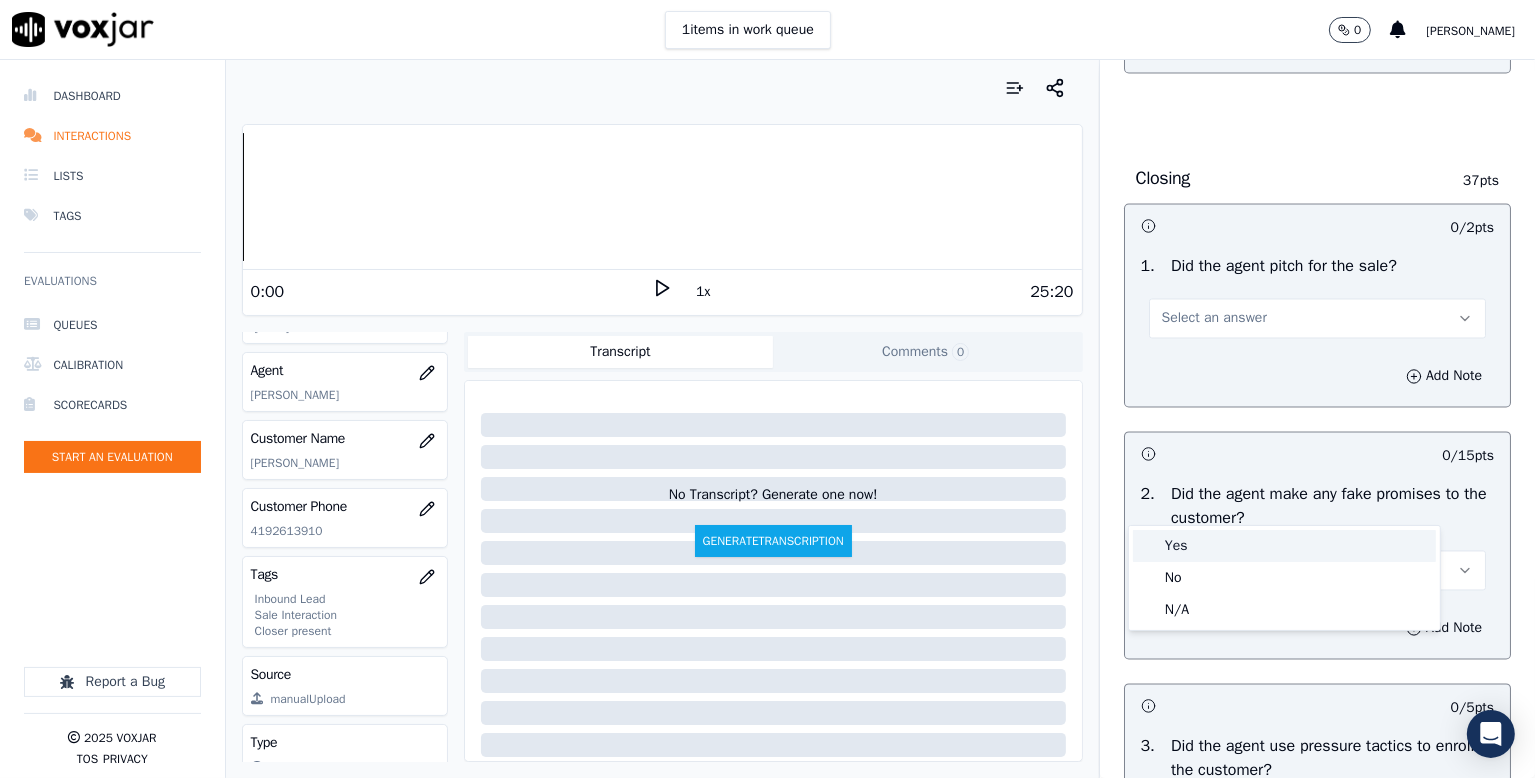 drag, startPoint x: 1188, startPoint y: 547, endPoint x: 1216, endPoint y: 546, distance: 28.01785 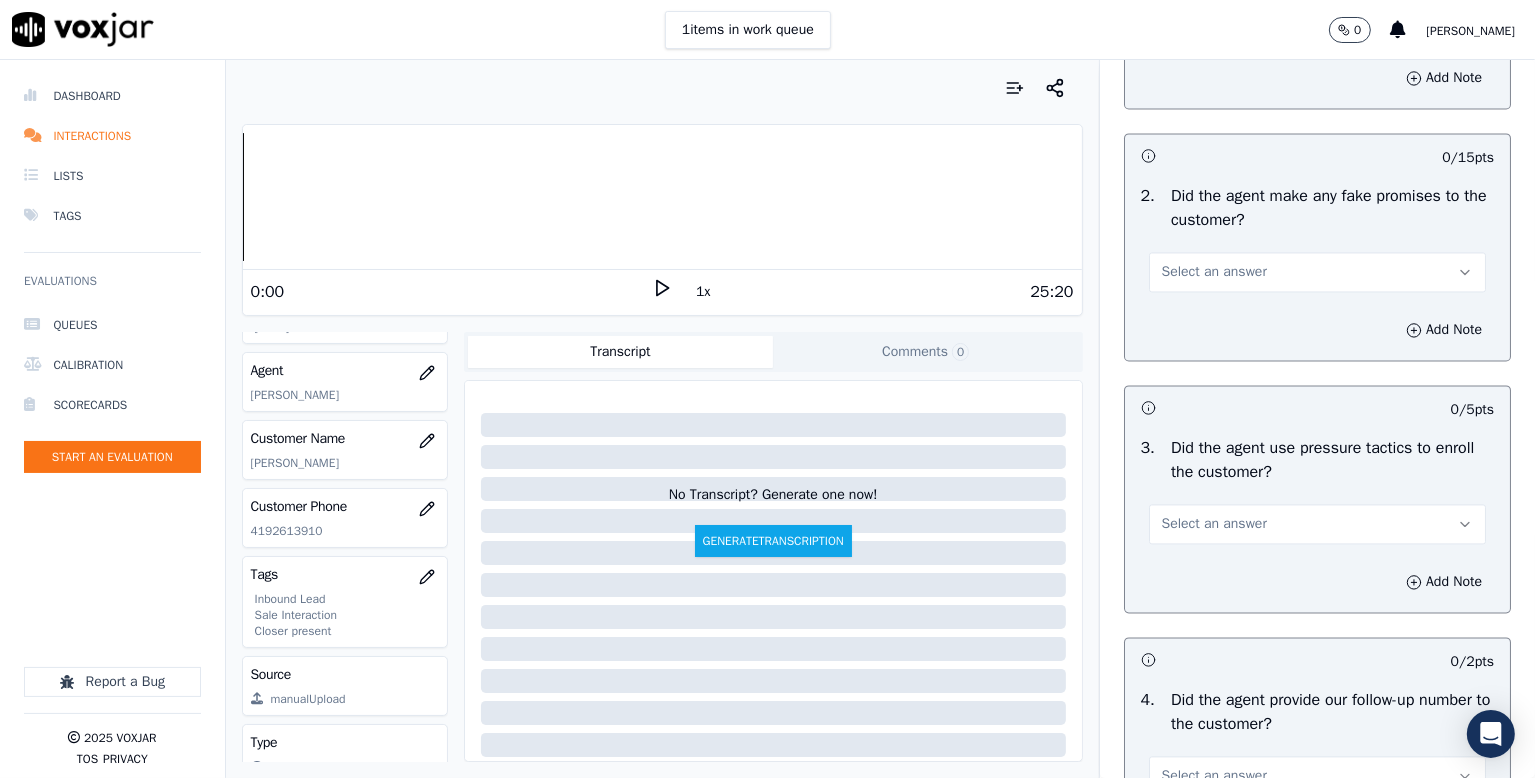 scroll, scrollTop: 4100, scrollLeft: 0, axis: vertical 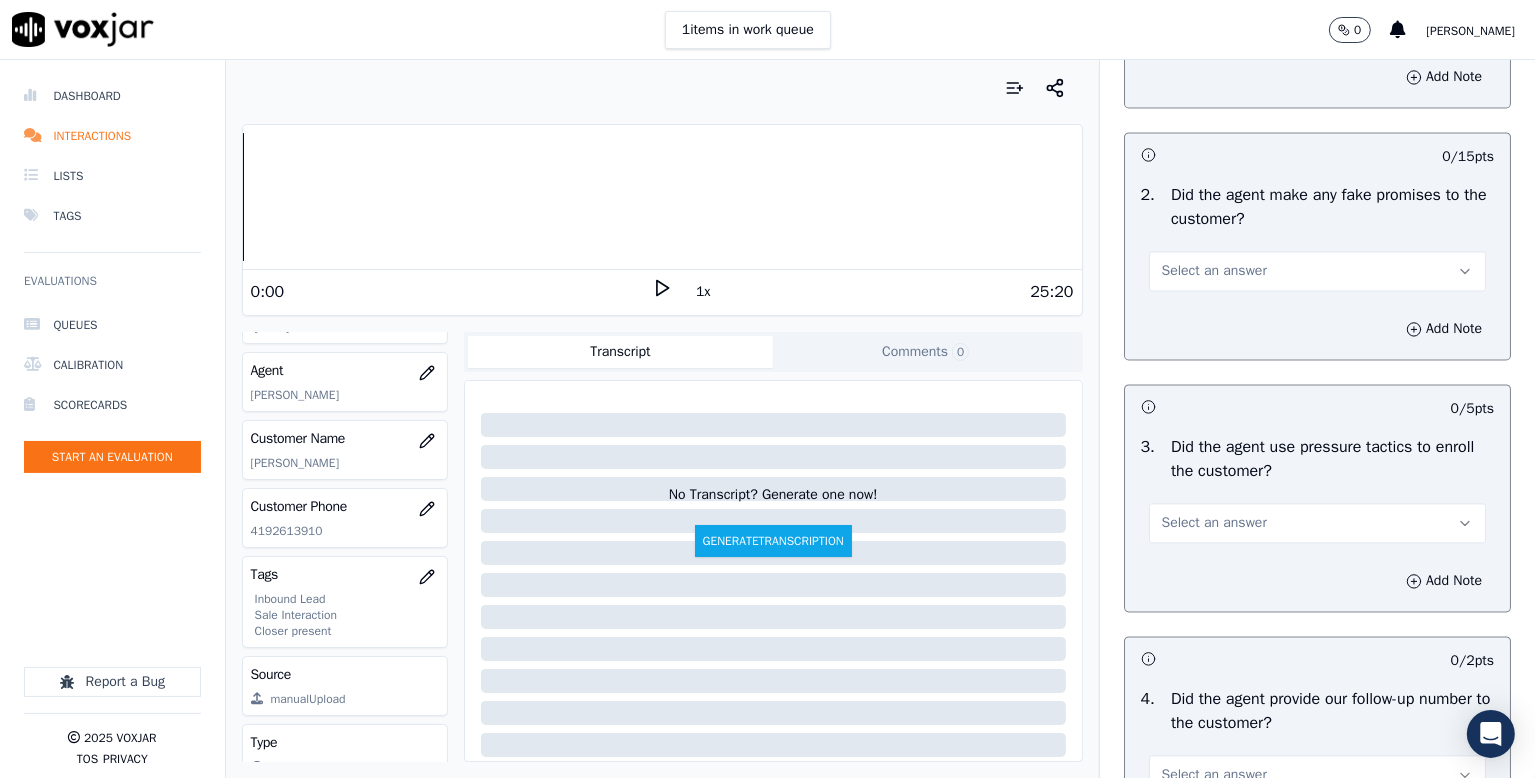 click on "Select an answer" at bounding box center [1214, 271] 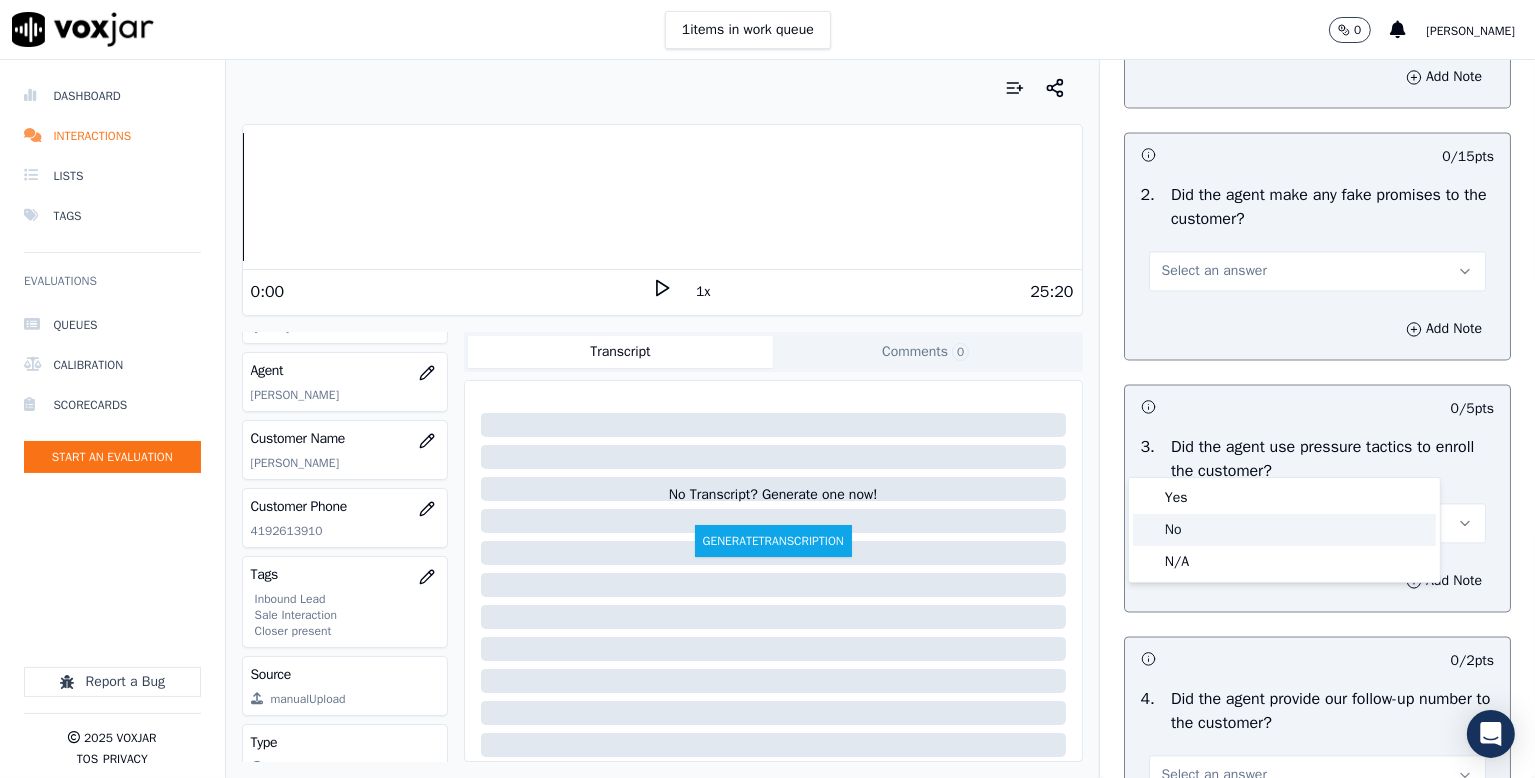 click on "No" 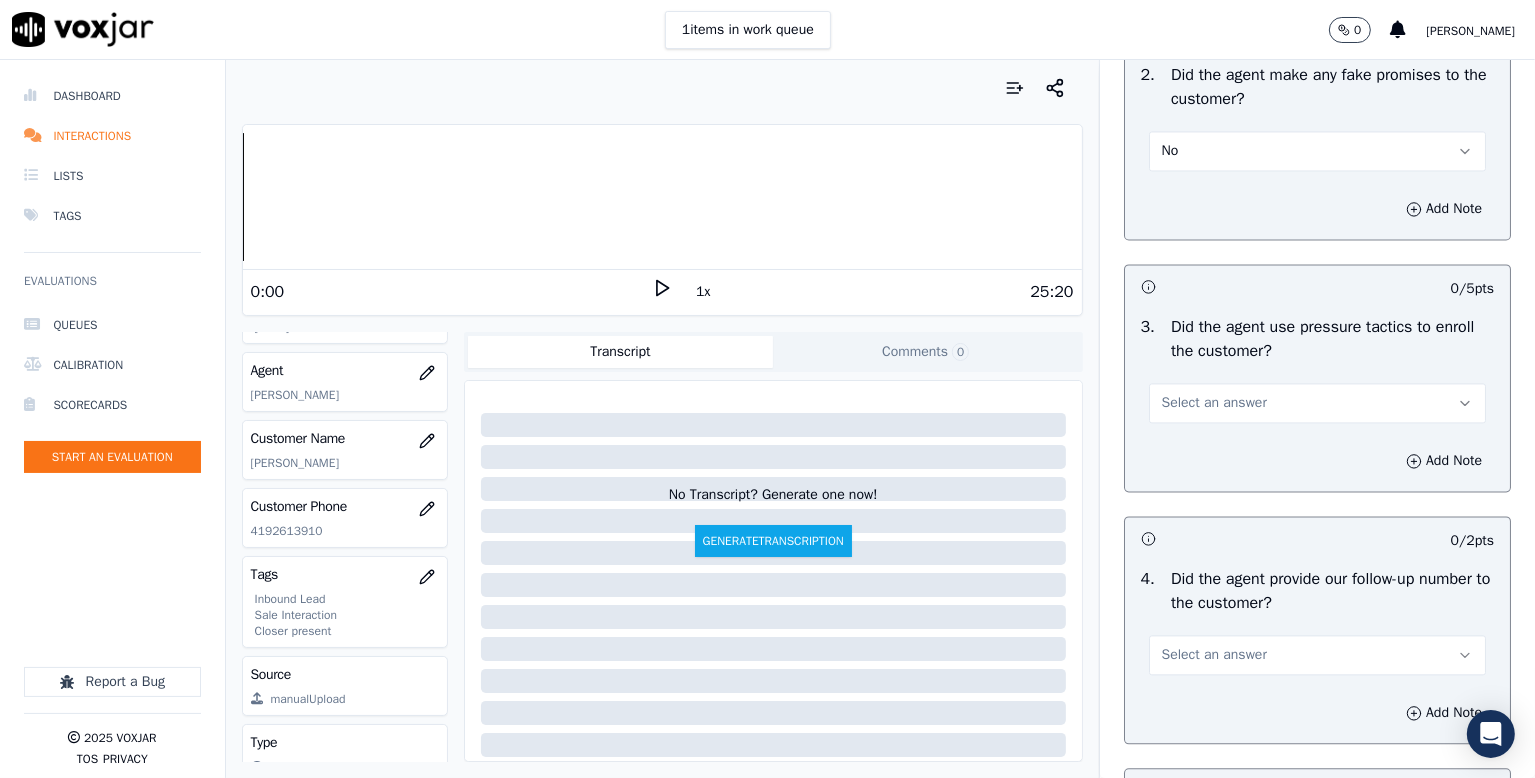 scroll, scrollTop: 4500, scrollLeft: 0, axis: vertical 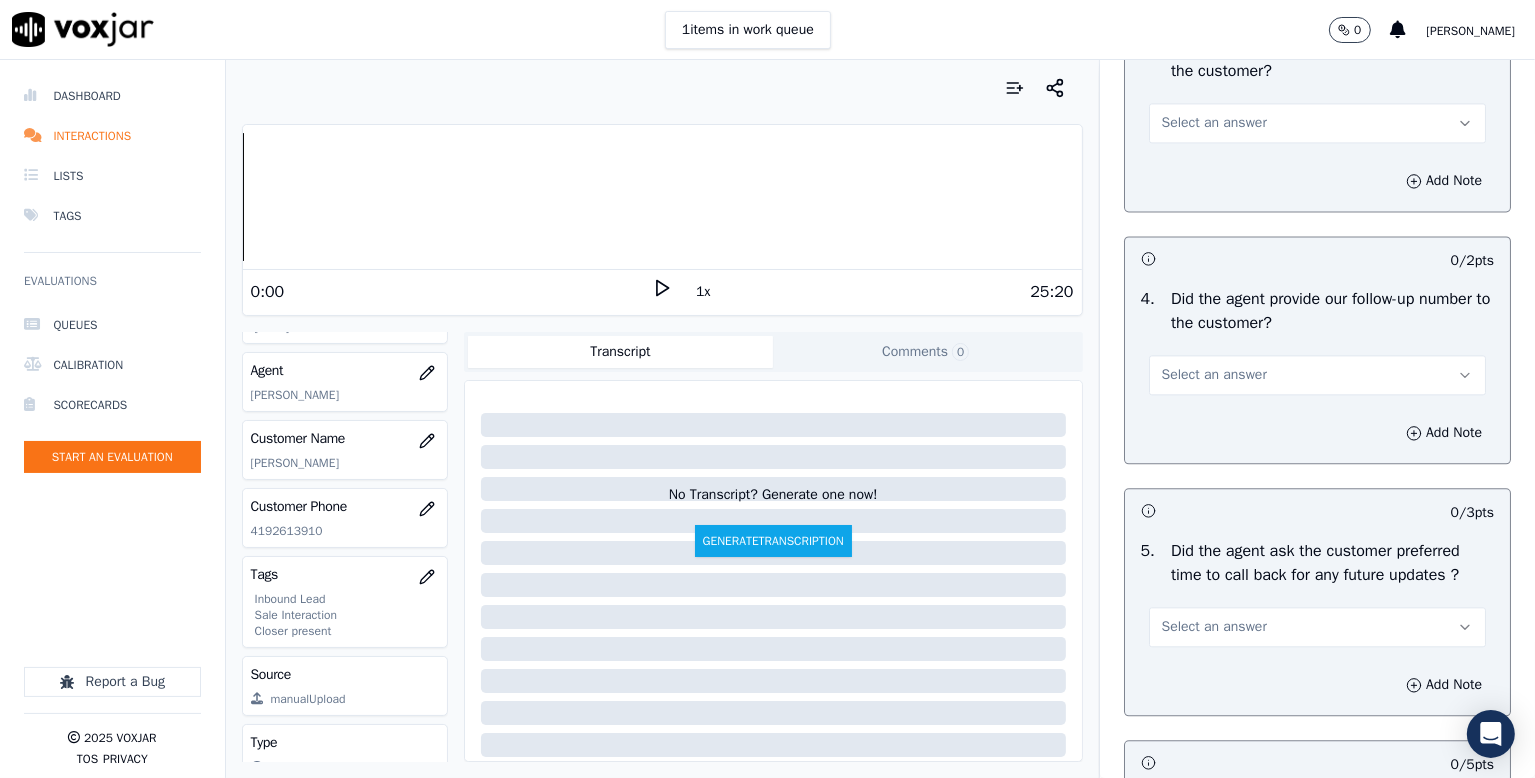 click on "Select an answer" at bounding box center [1214, 123] 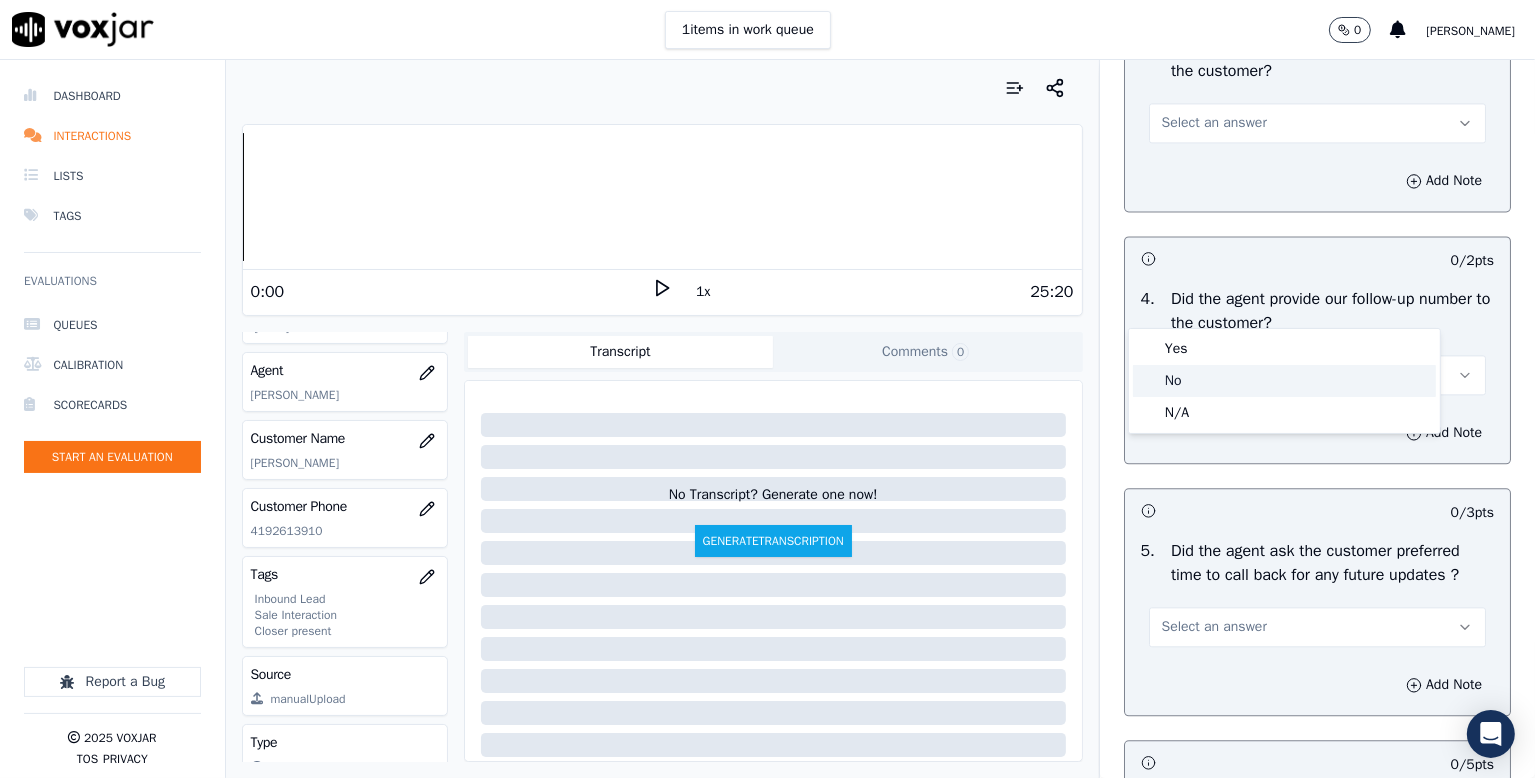 click on "No" 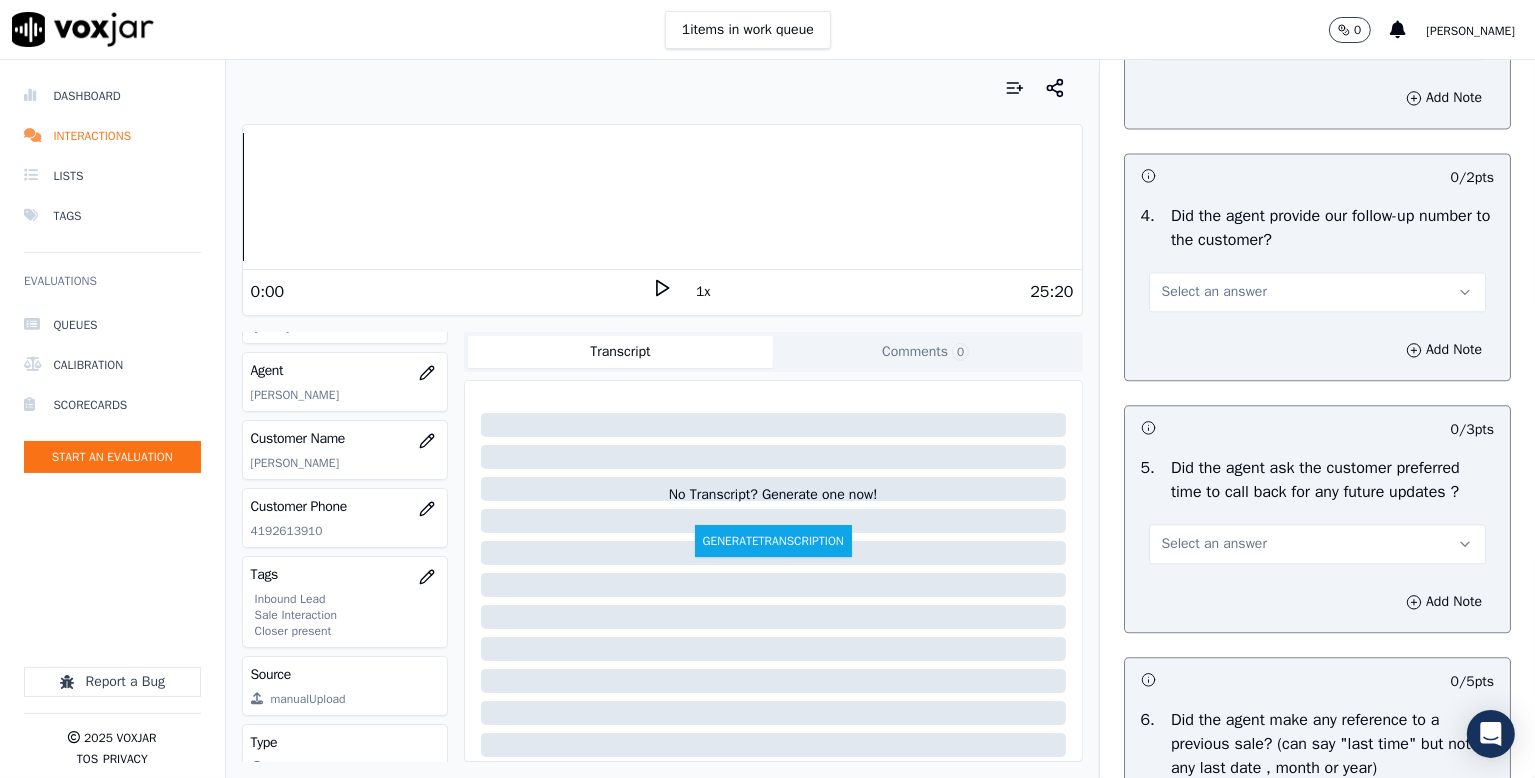 scroll, scrollTop: 4800, scrollLeft: 0, axis: vertical 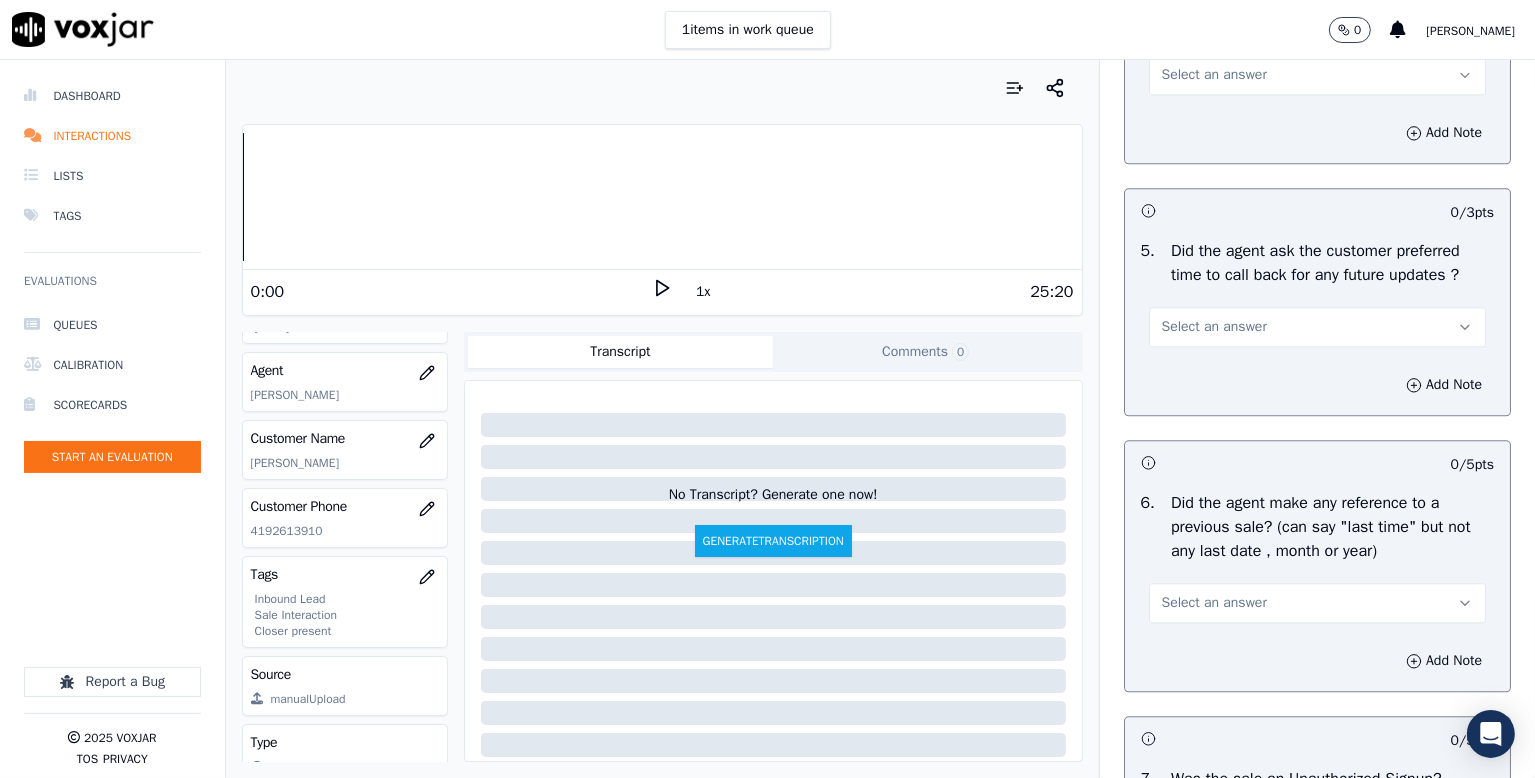 click on "Select an answer" at bounding box center (1214, 75) 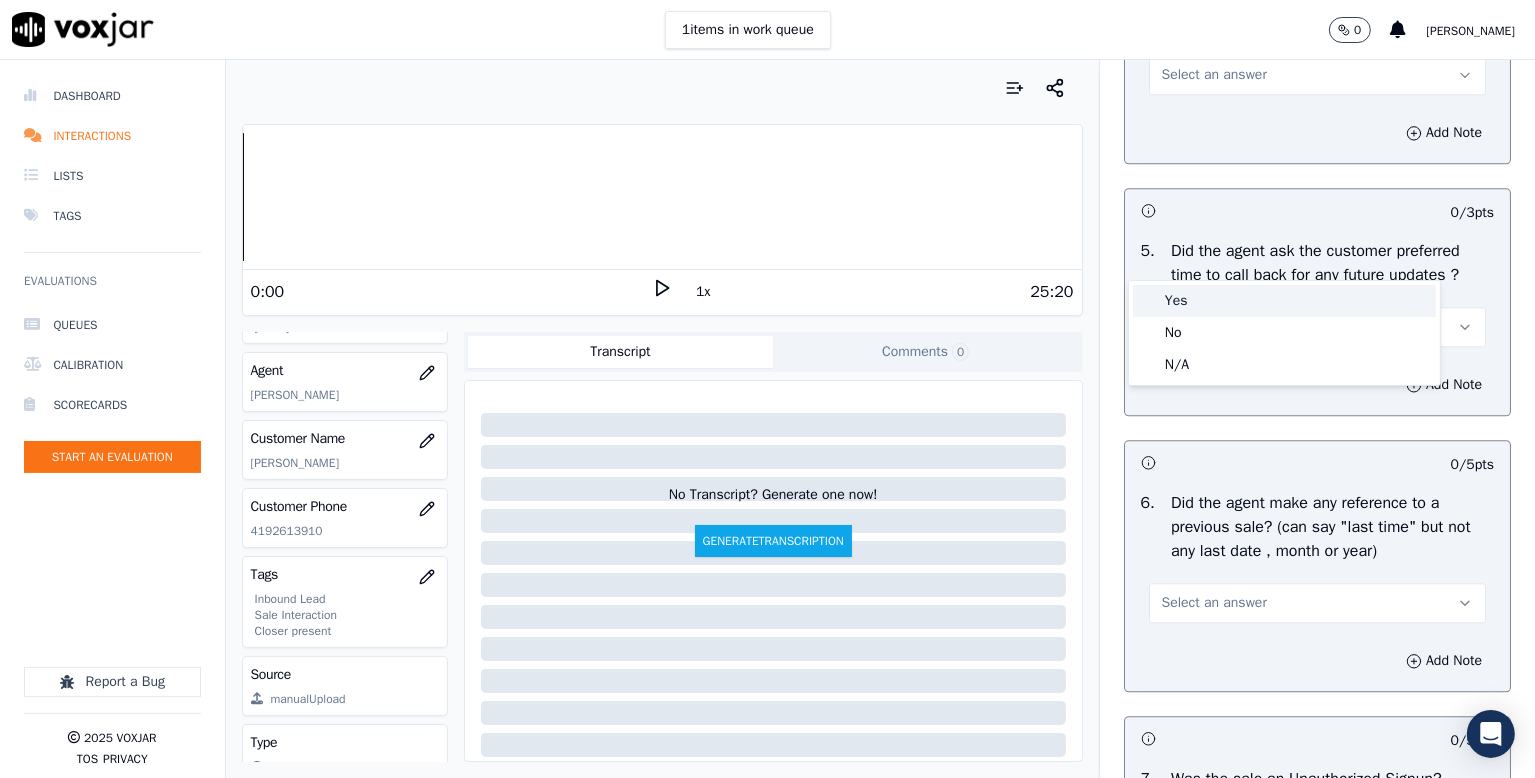 click on "Yes" at bounding box center (1284, 301) 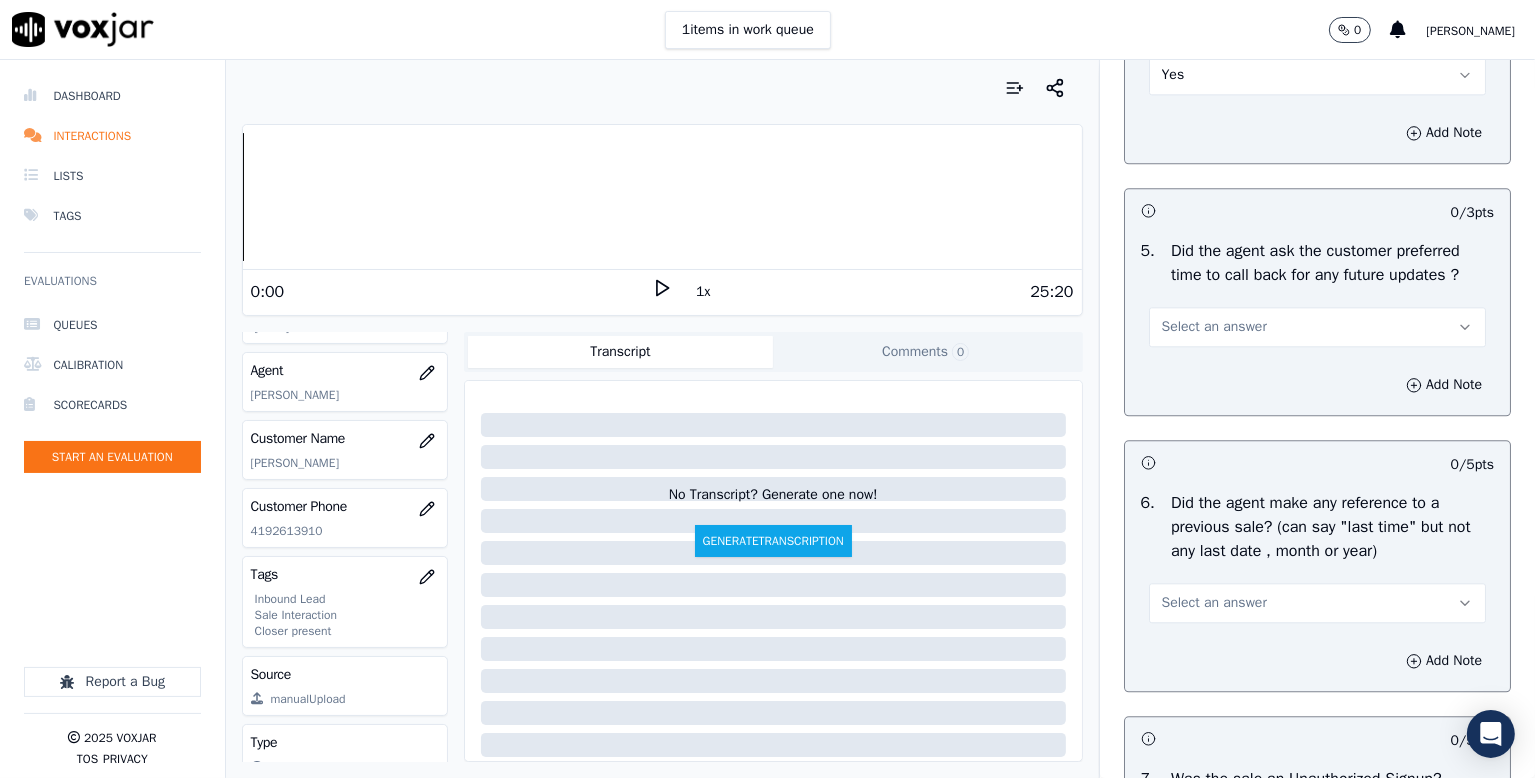 click on "Select an answer" at bounding box center (1317, 327) 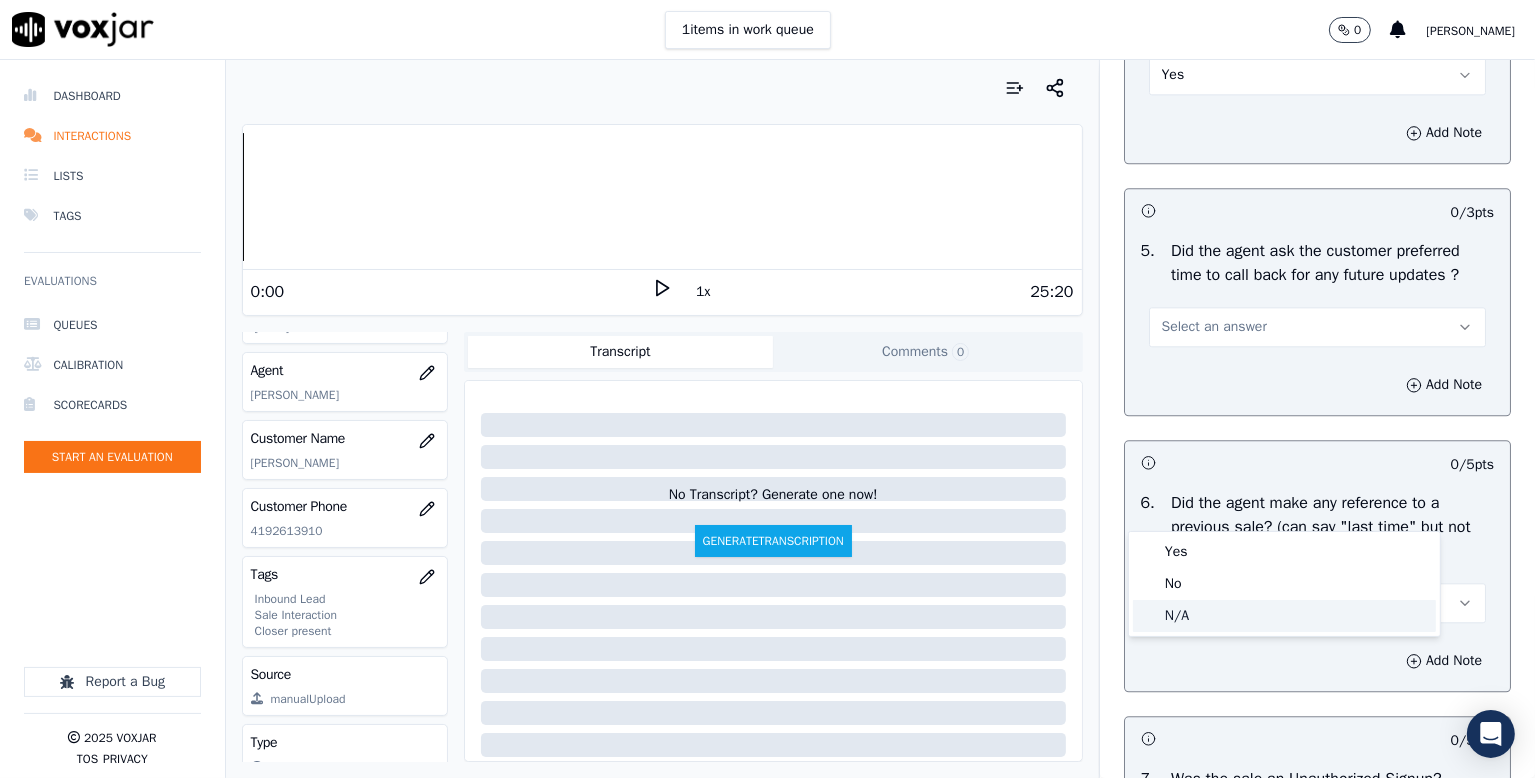 drag, startPoint x: 1187, startPoint y: 617, endPoint x: 1201, endPoint y: 608, distance: 16.643316 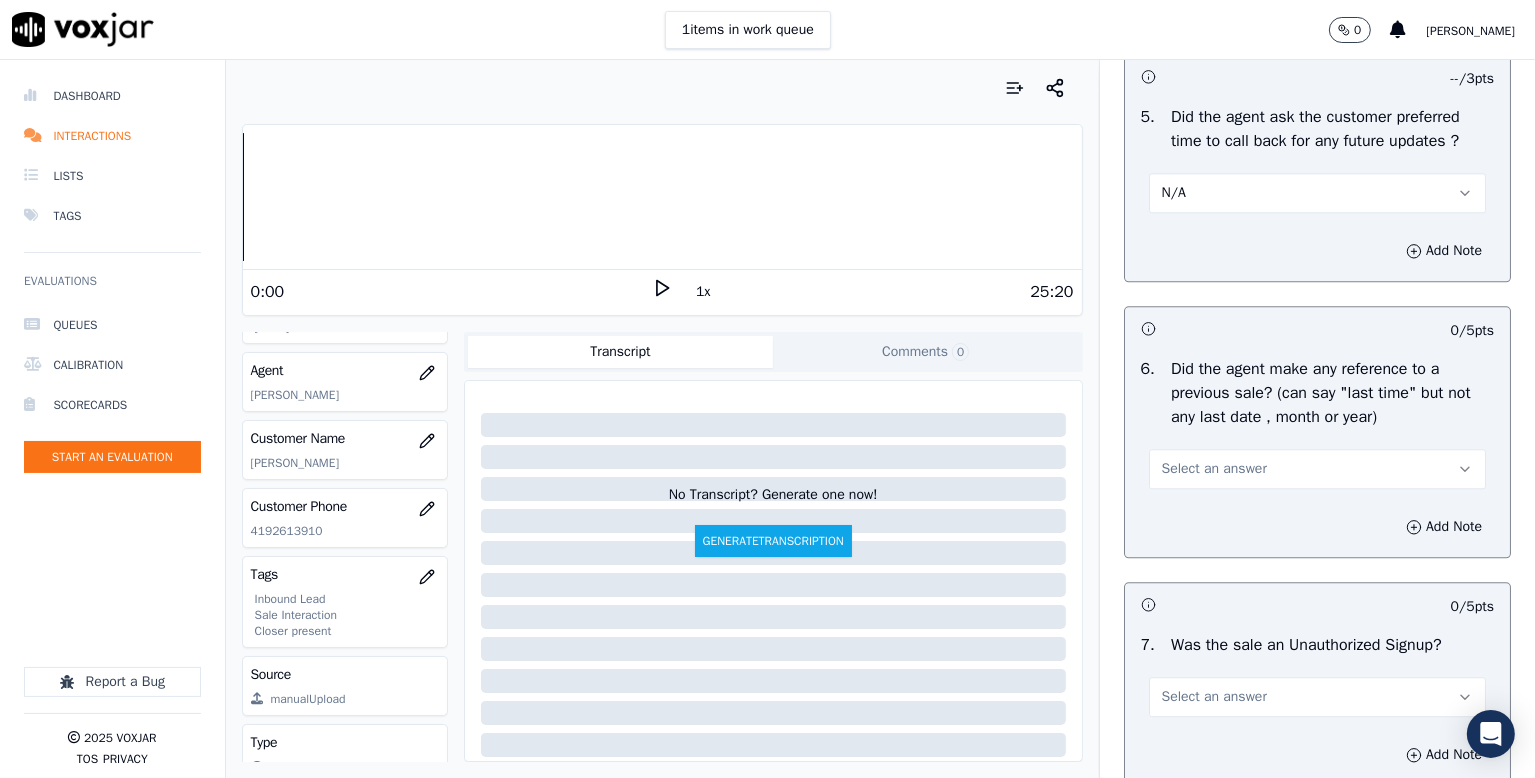 scroll, scrollTop: 5100, scrollLeft: 0, axis: vertical 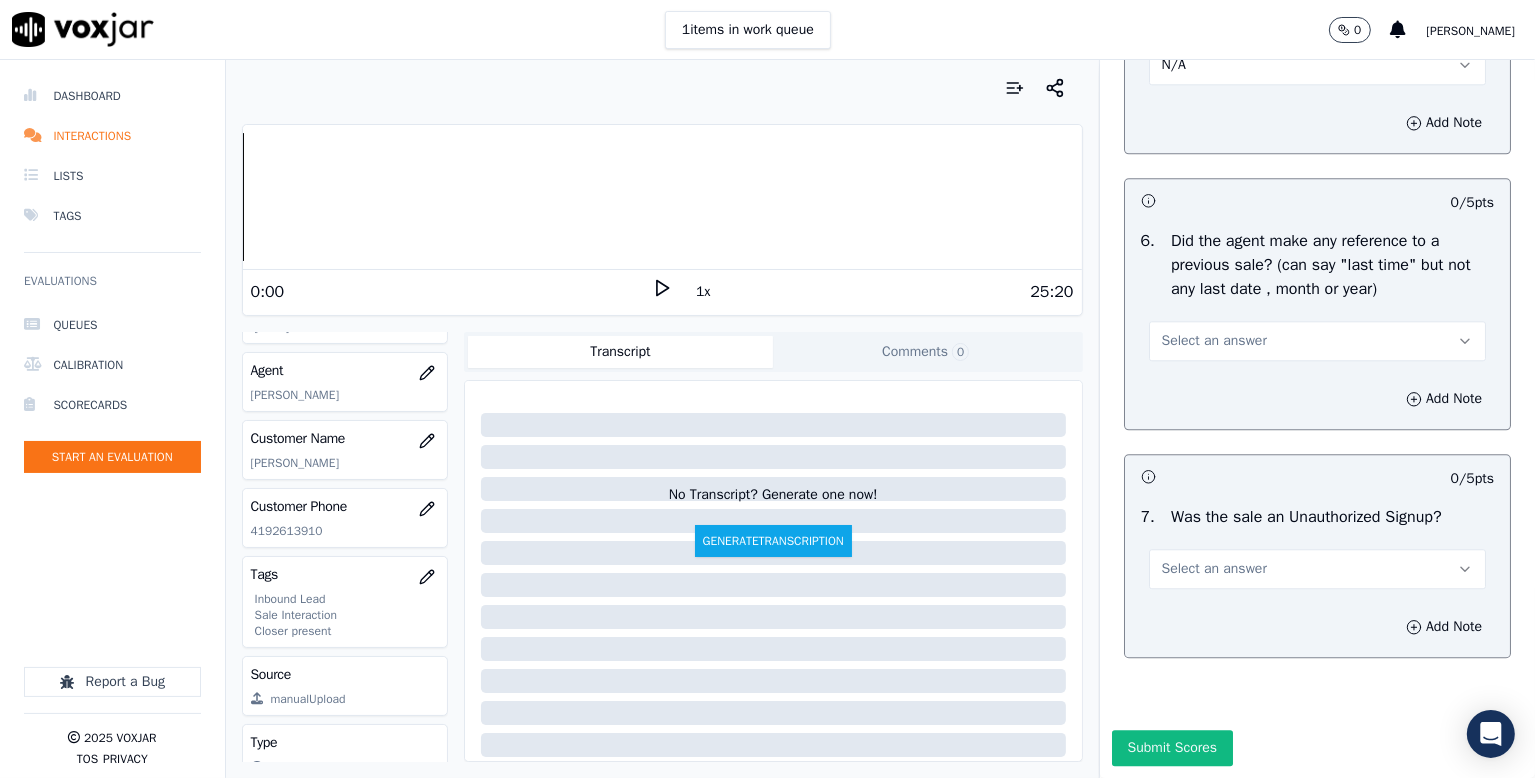 click on "Select an answer" at bounding box center [1214, 341] 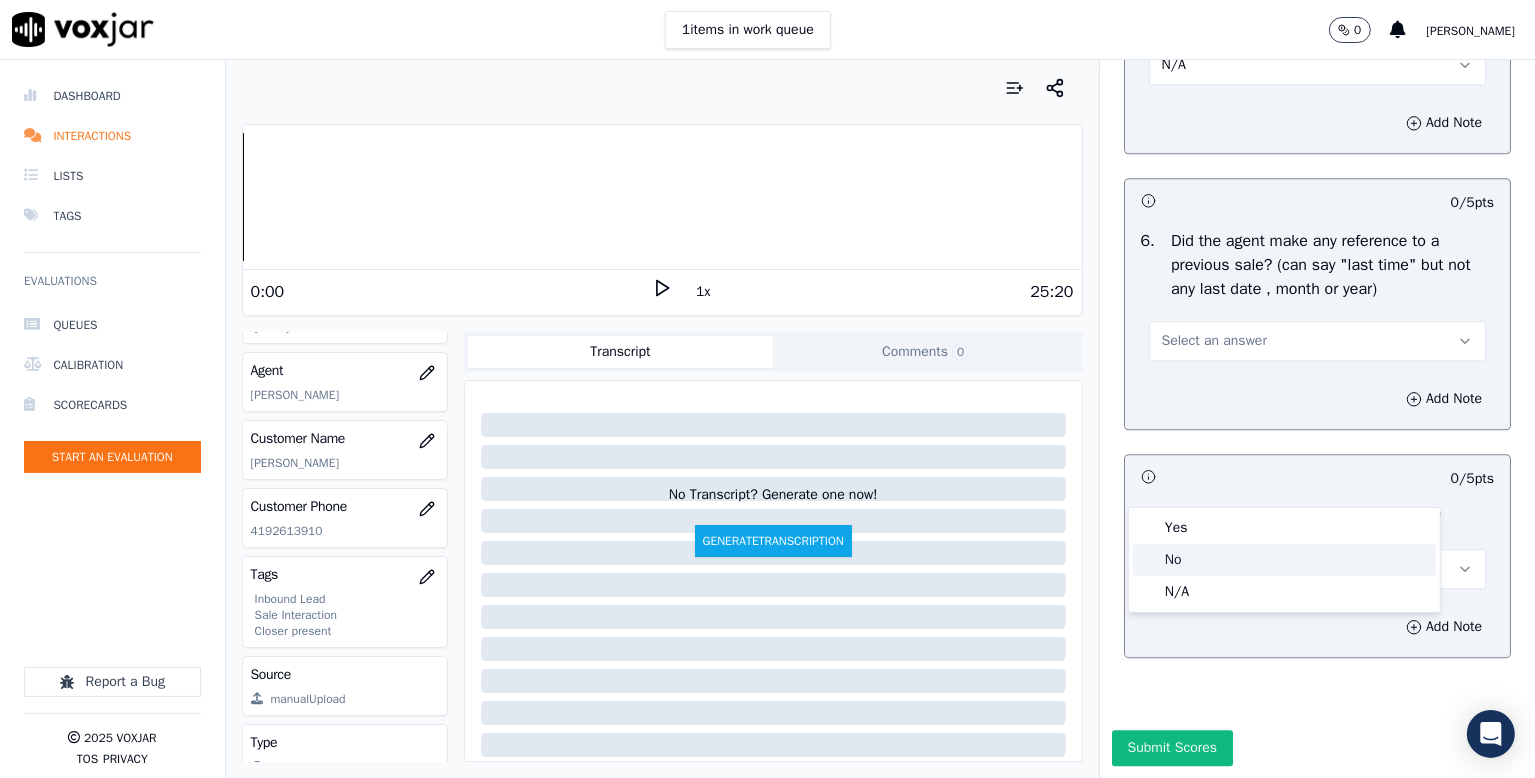 click on "No" 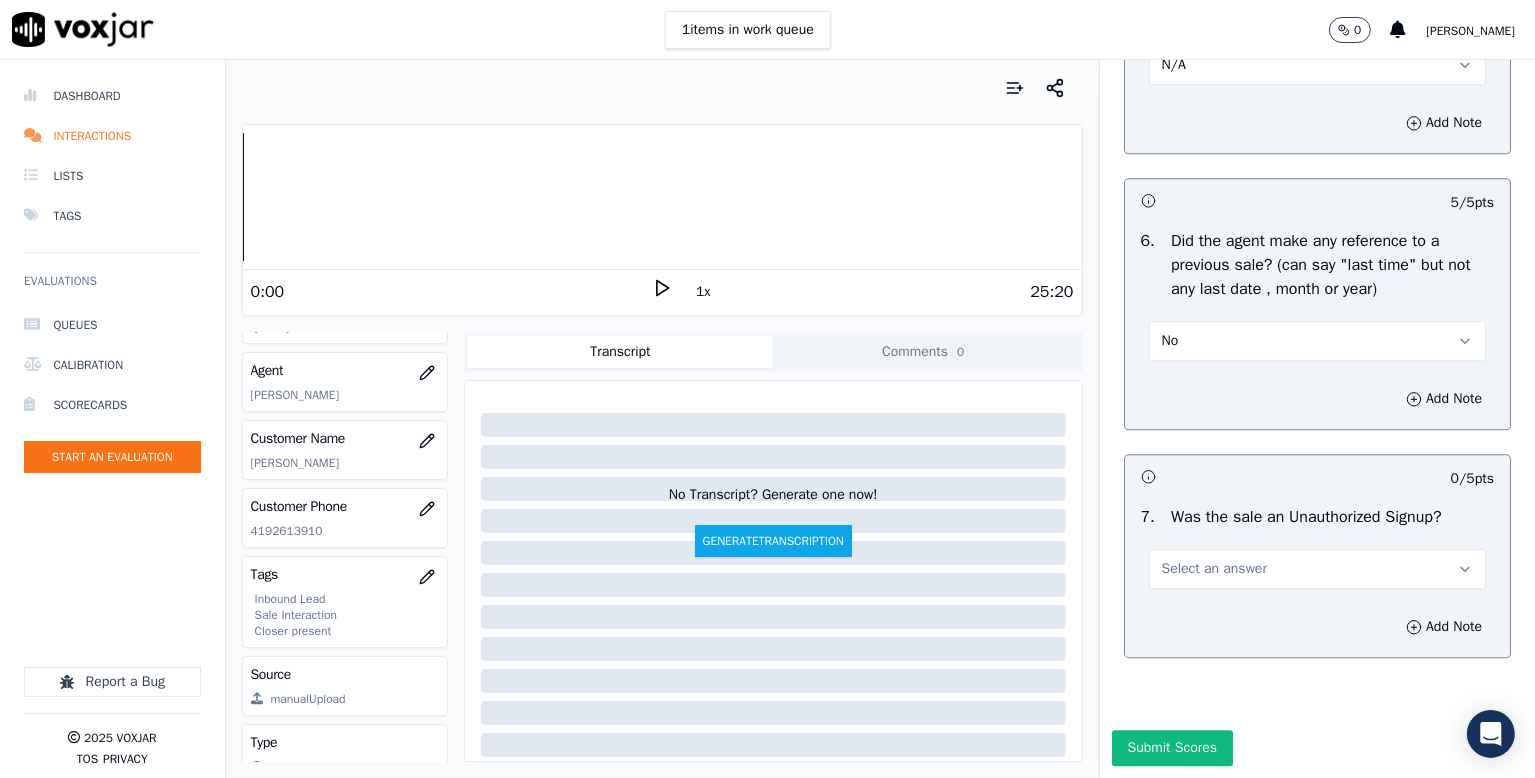 scroll, scrollTop: 5287, scrollLeft: 0, axis: vertical 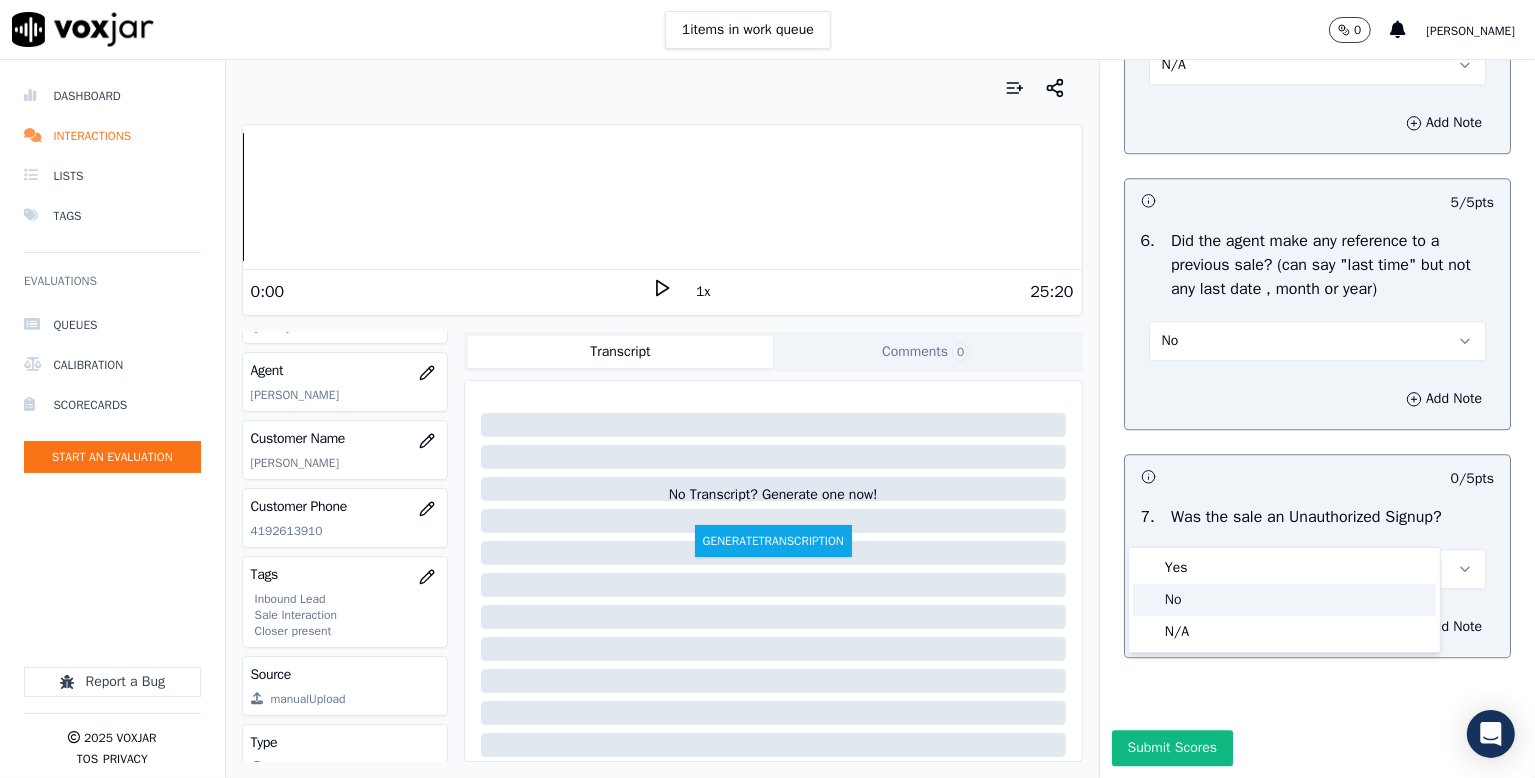 click on "No" 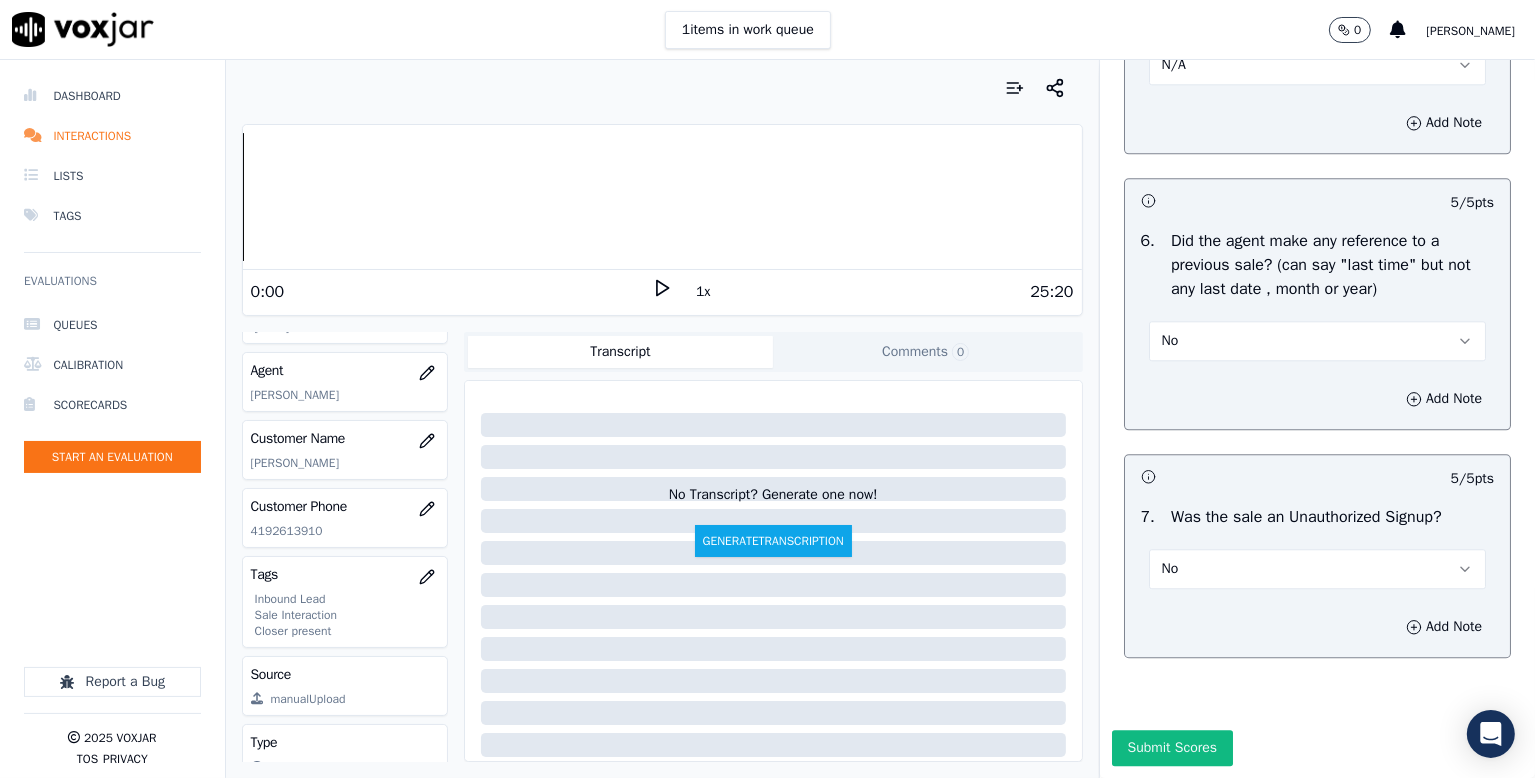 click on "No" at bounding box center [1317, 569] 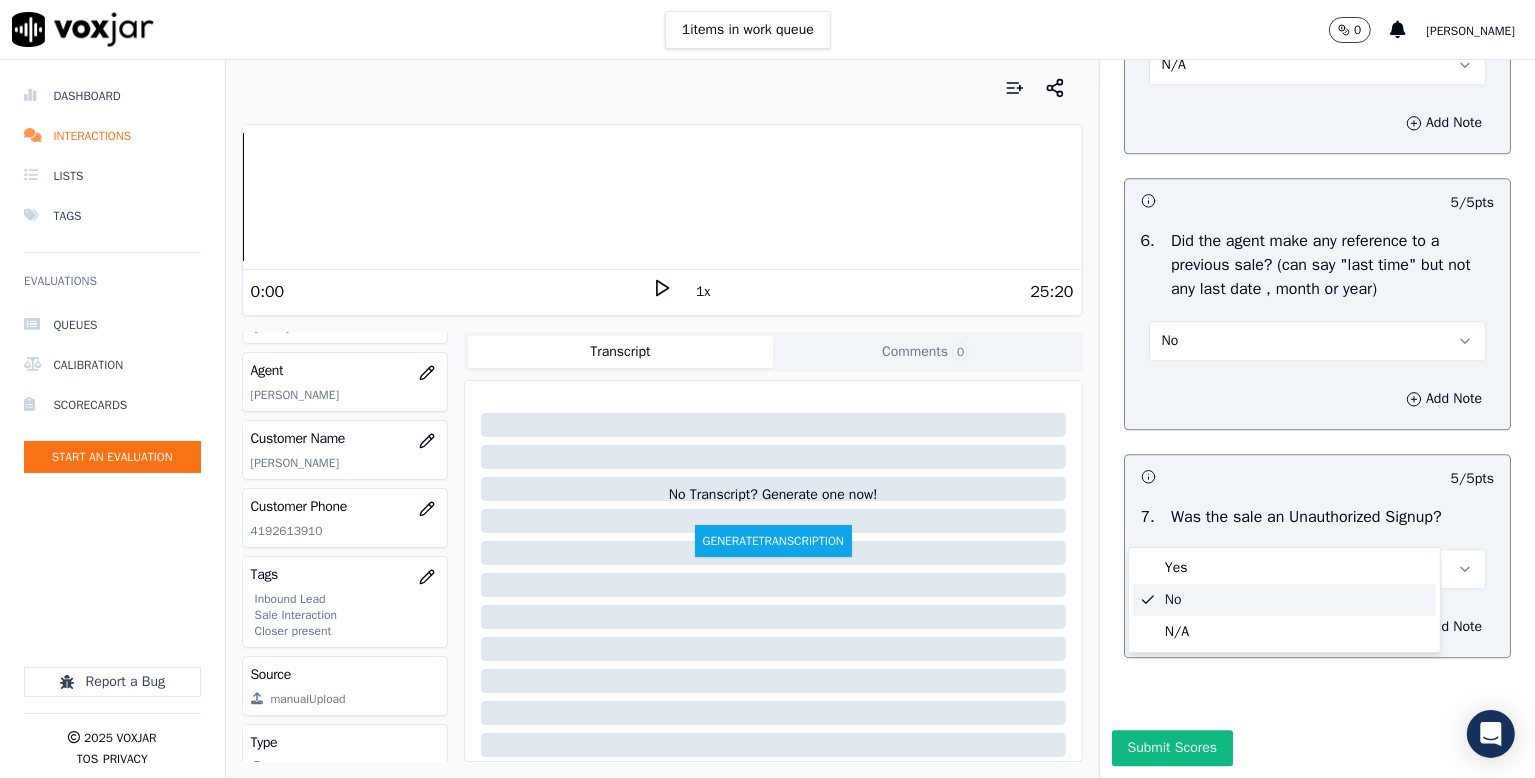 click on "No" 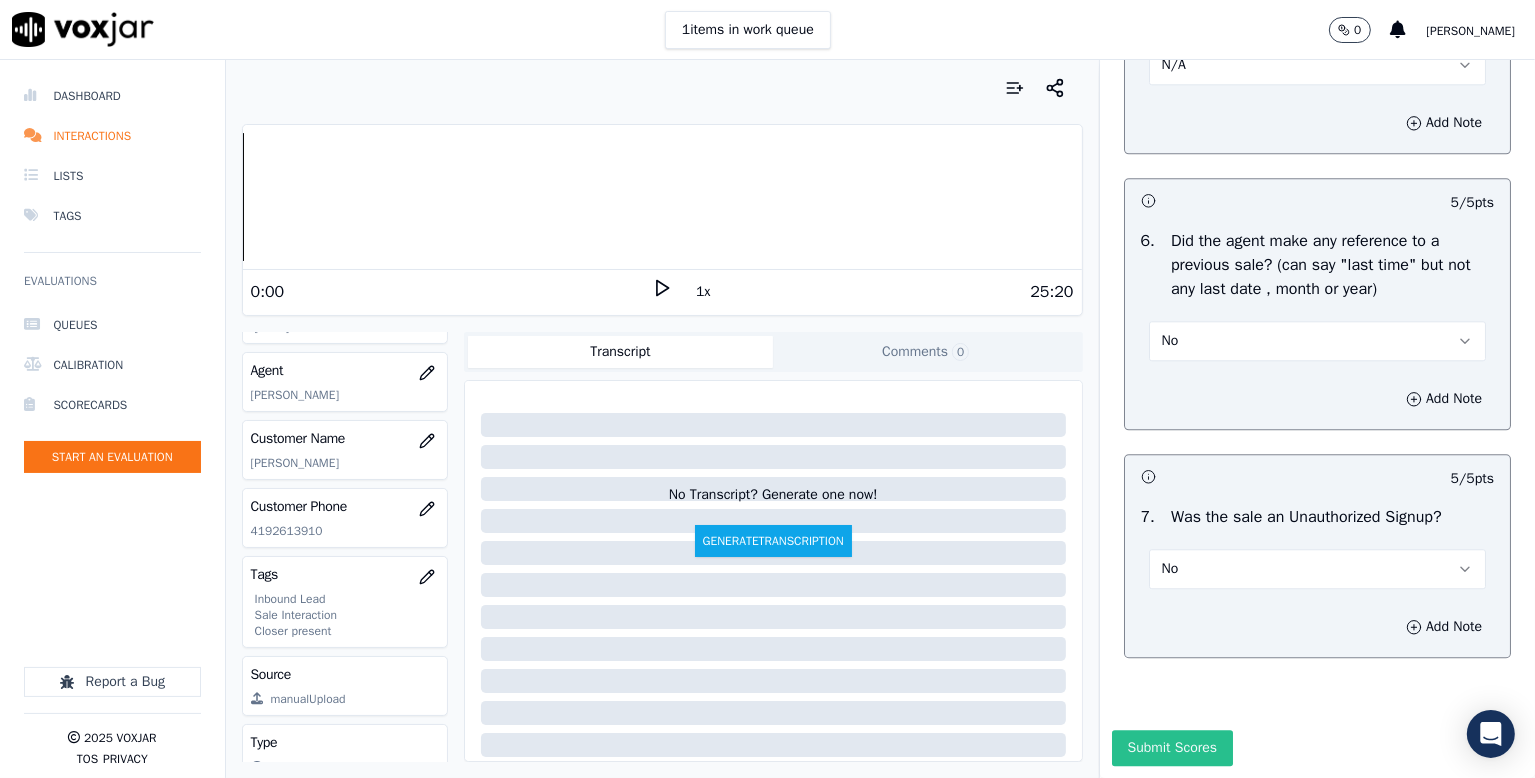 click on "Submit Scores" at bounding box center [1172, 748] 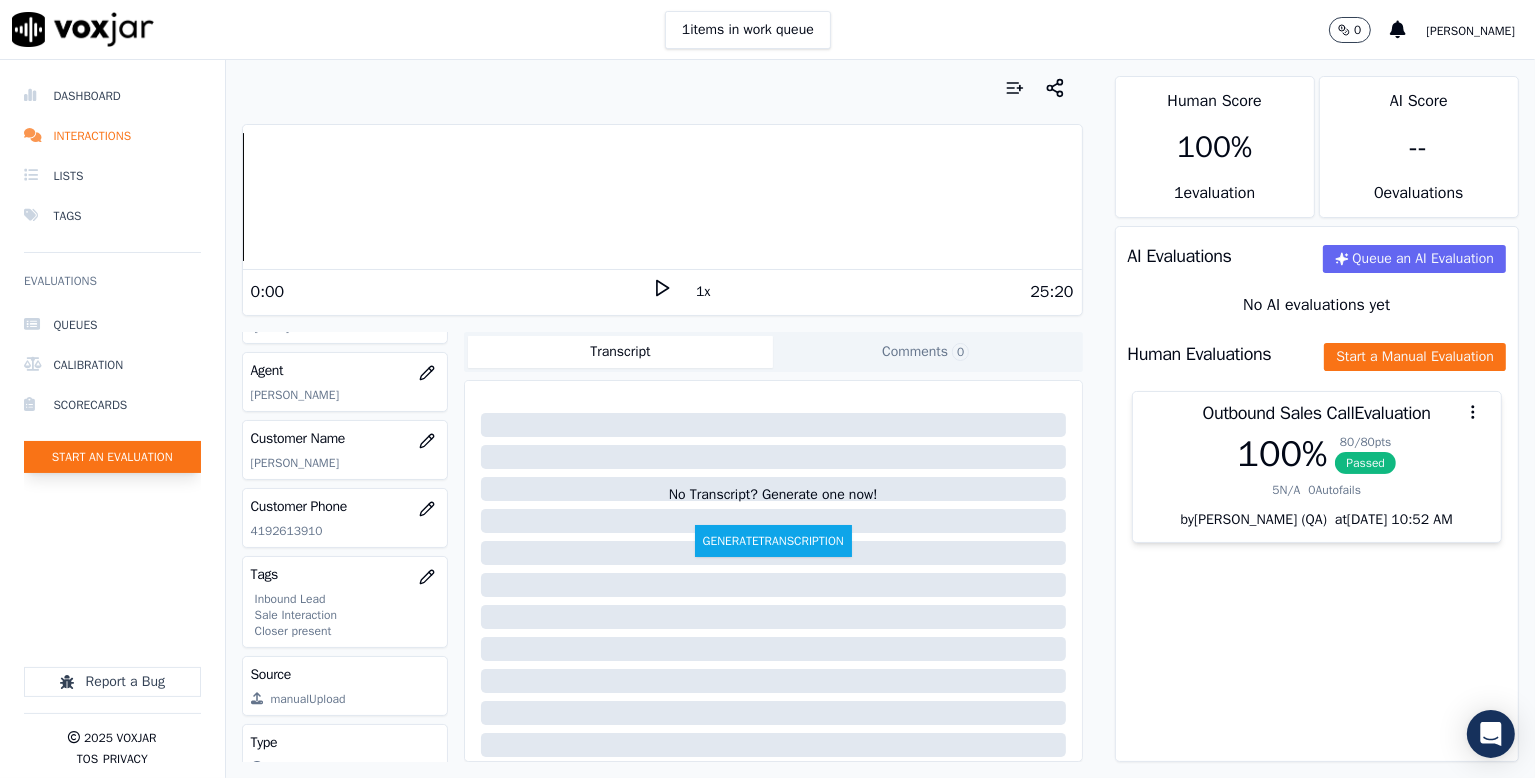 click on "Start an Evaluation" 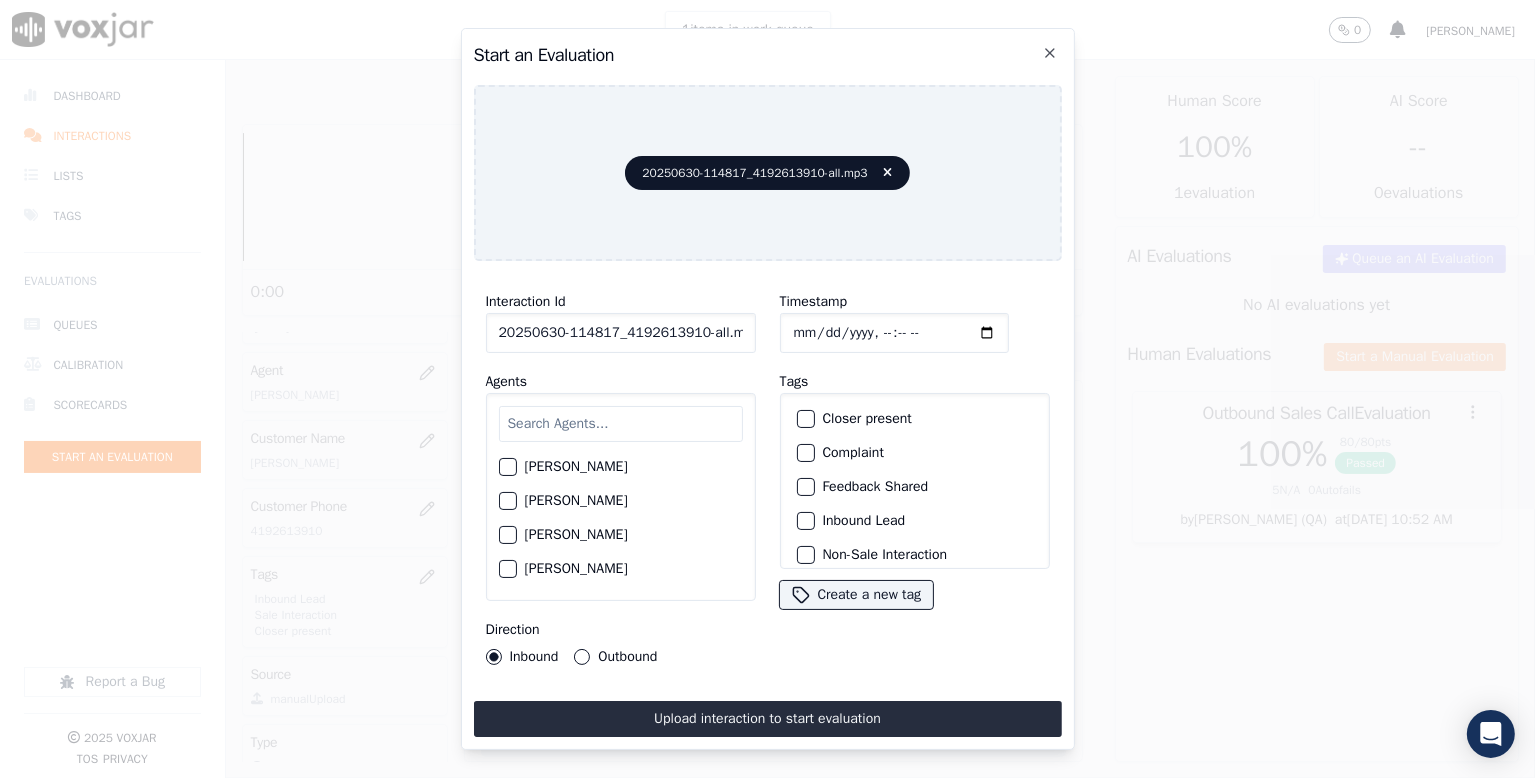scroll, scrollTop: 0, scrollLeft: 6, axis: horizontal 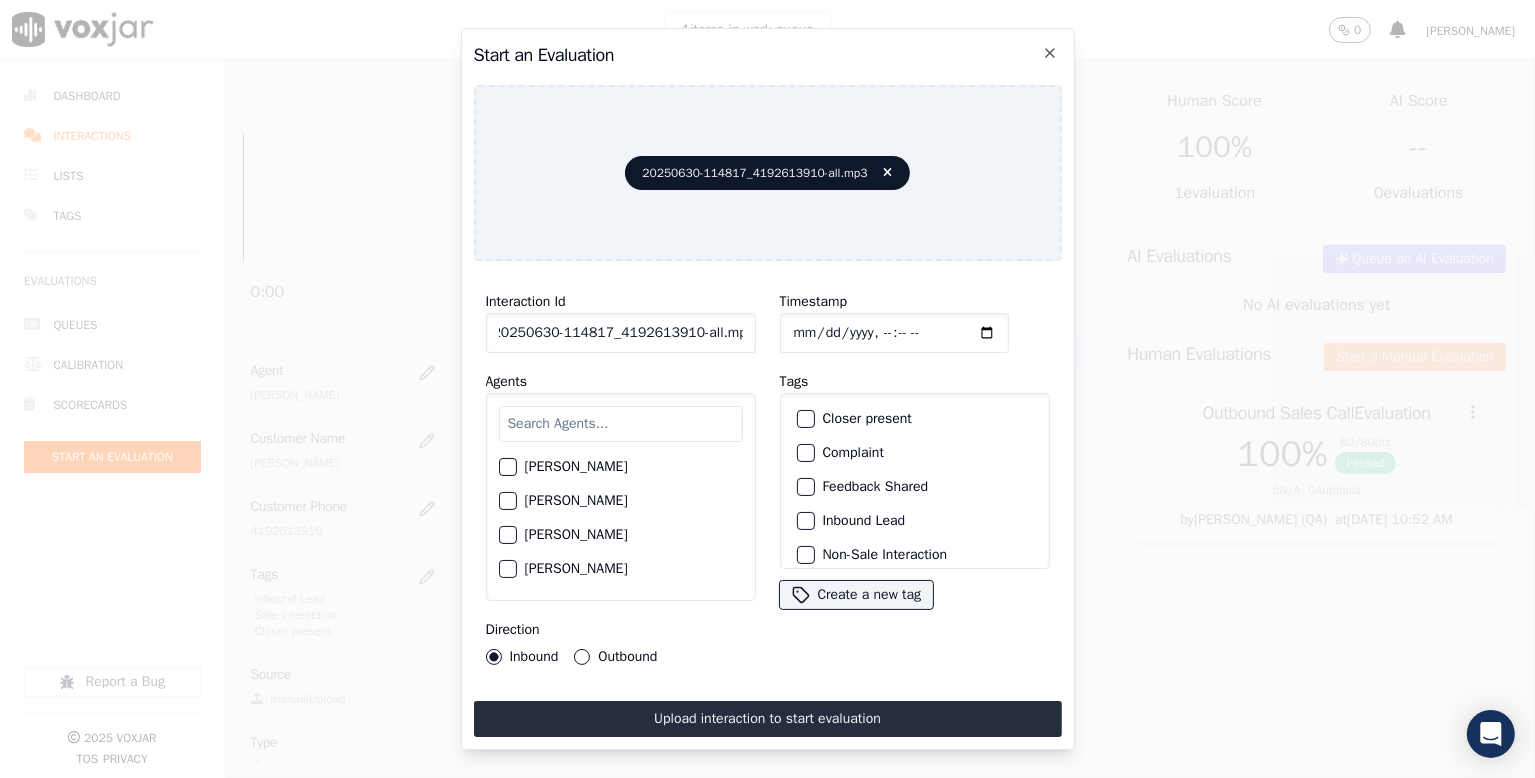 drag, startPoint x: 692, startPoint y: 323, endPoint x: 907, endPoint y: 349, distance: 216.56639 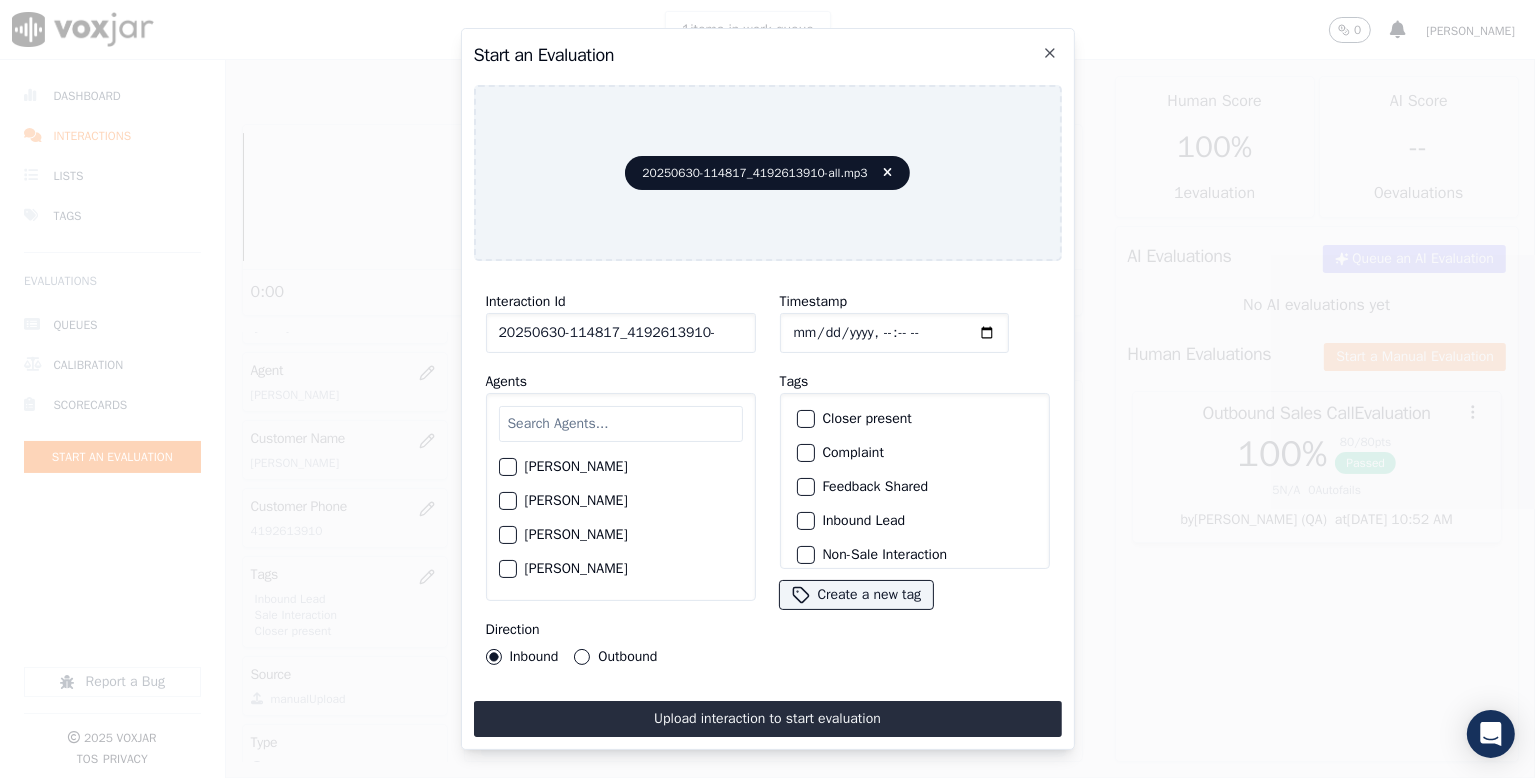 scroll, scrollTop: 0, scrollLeft: 0, axis: both 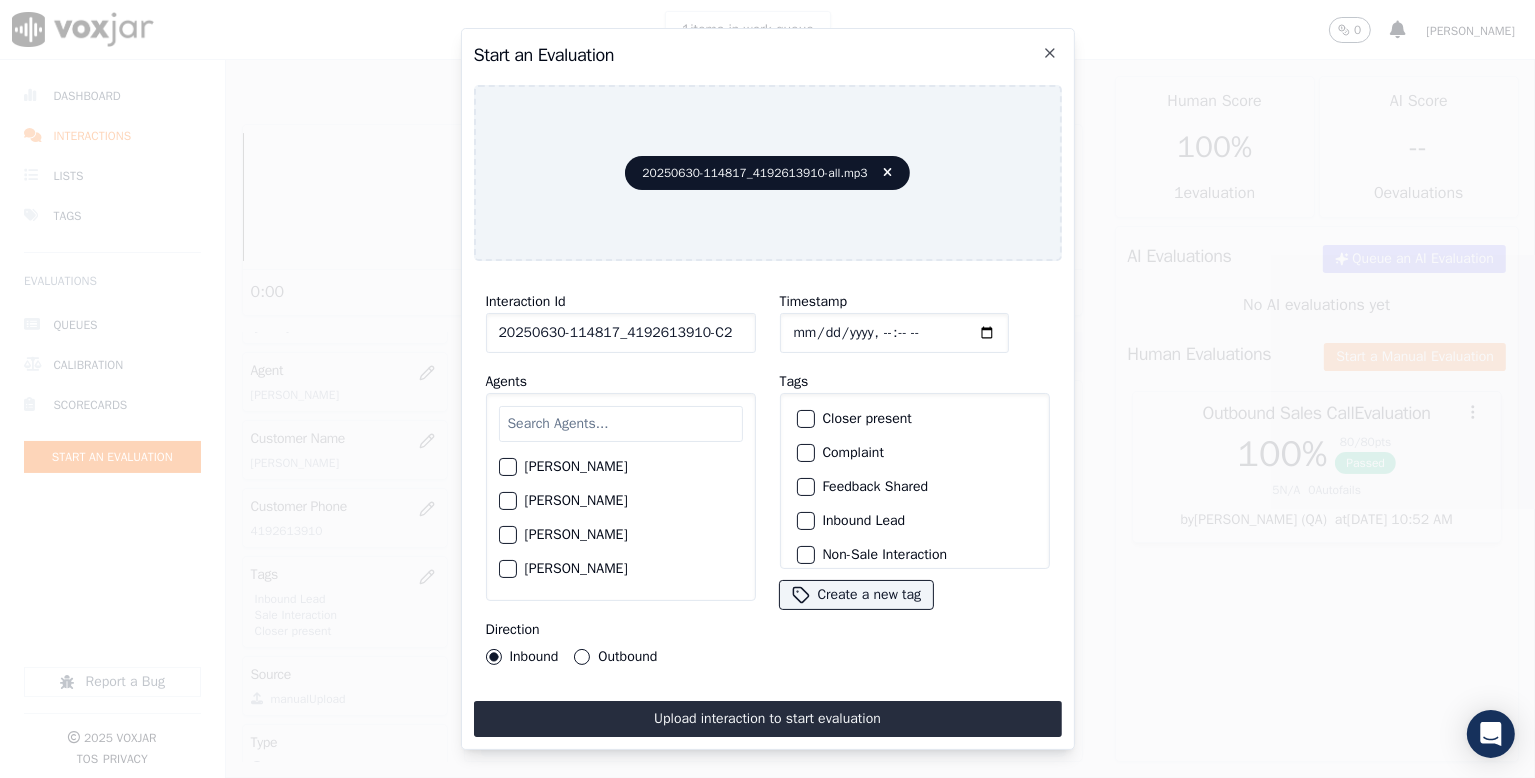 type on "20250630-114817_4192613910-C2" 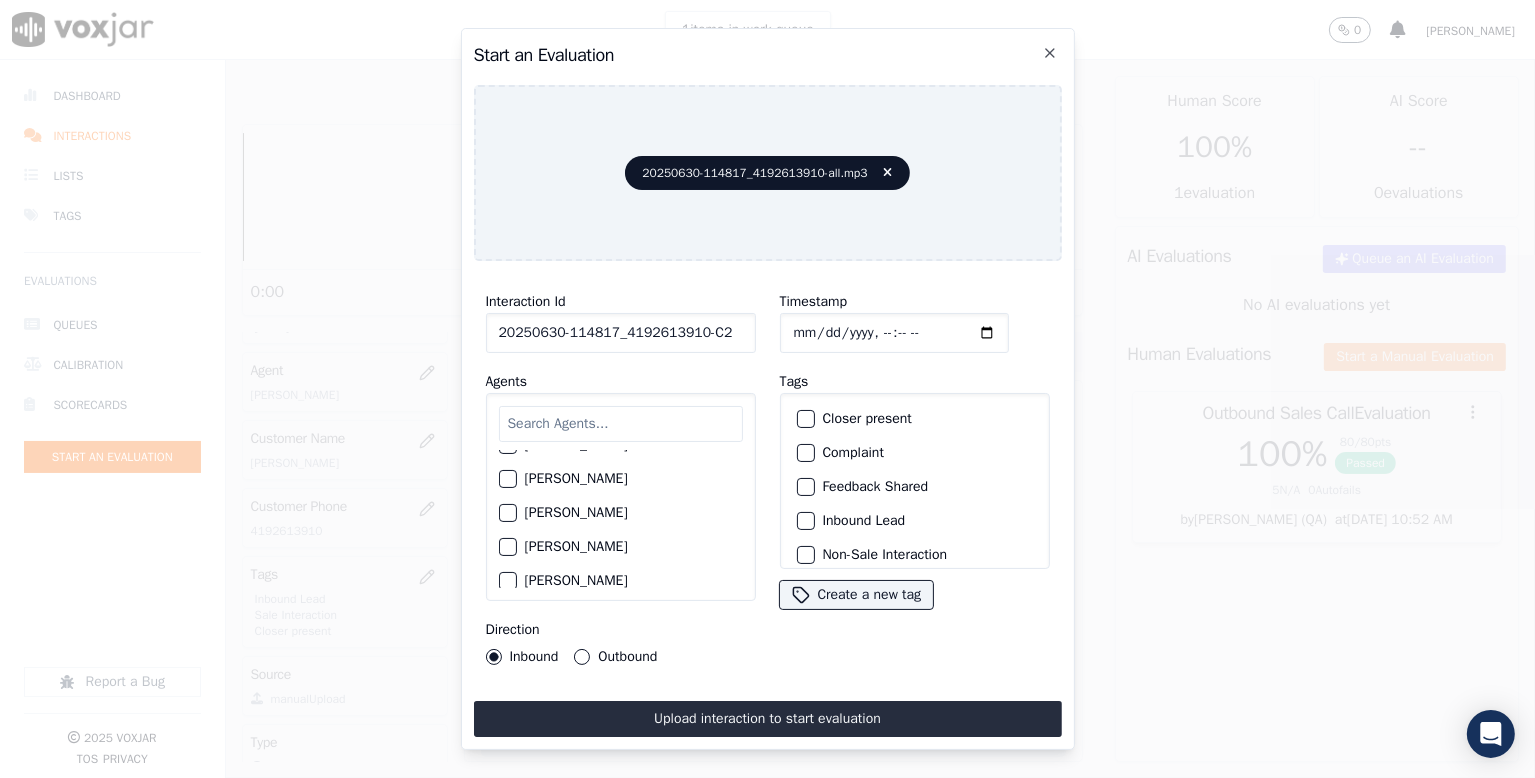 scroll, scrollTop: 1900, scrollLeft: 0, axis: vertical 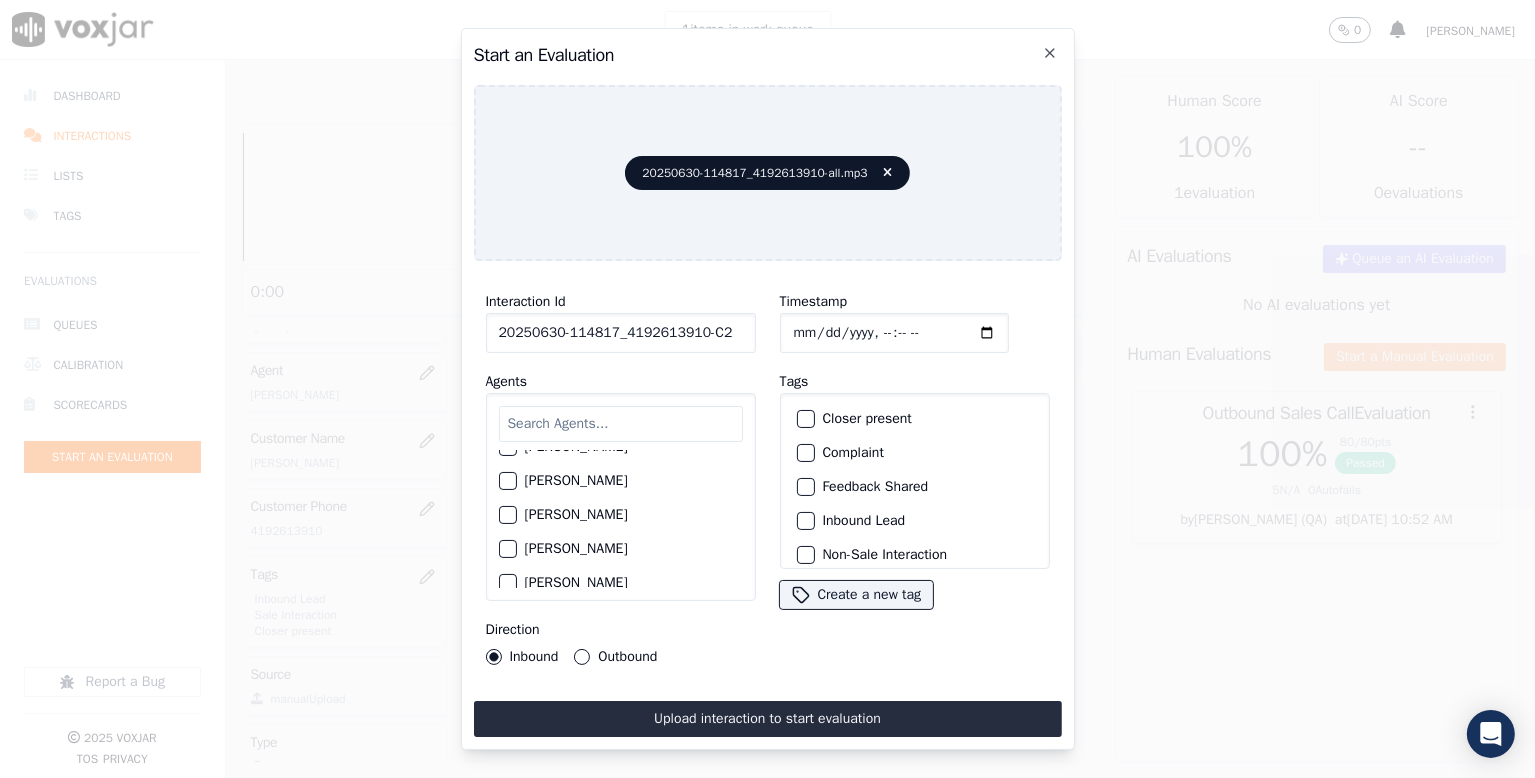 click on "[PERSON_NAME]" 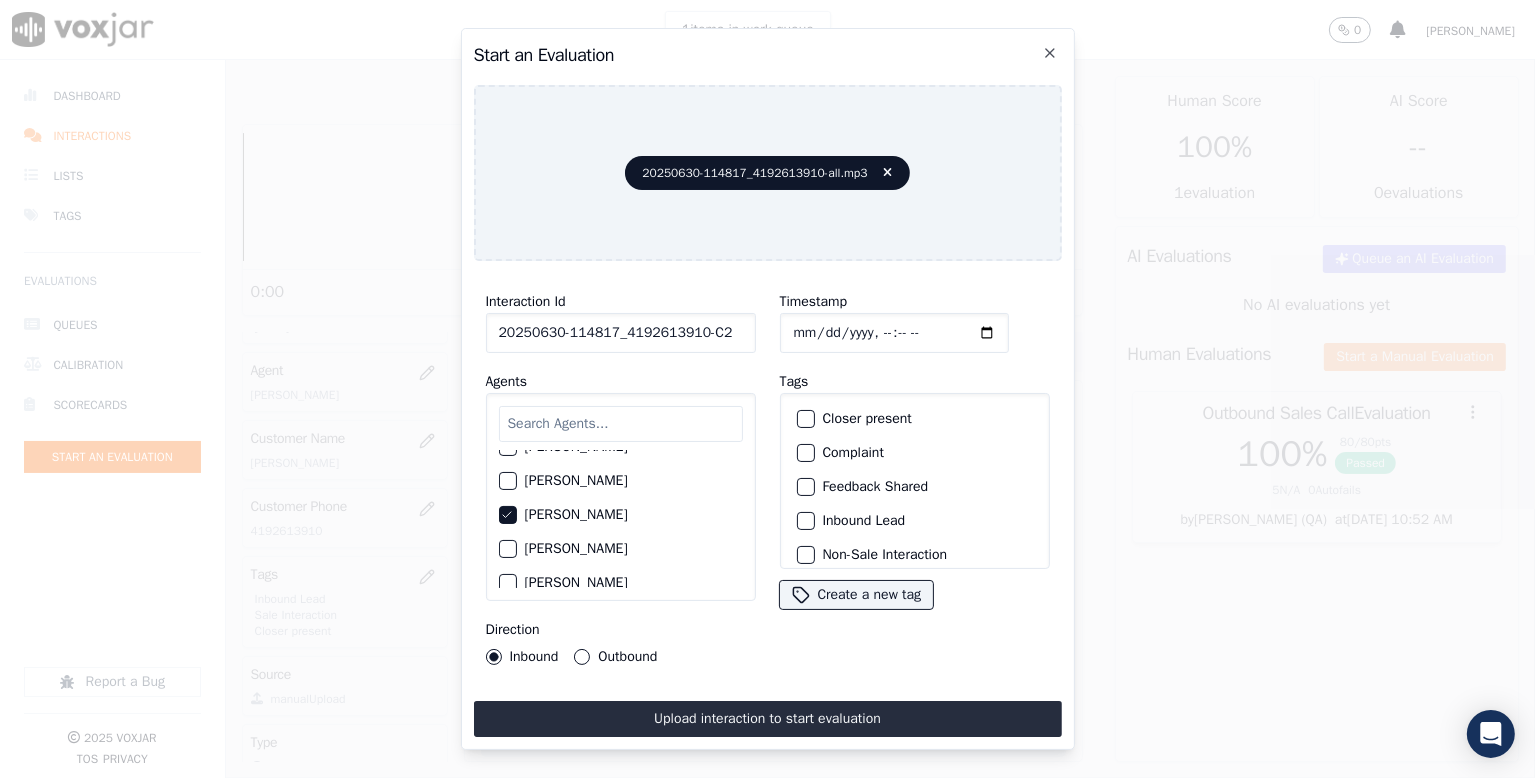 click on "Outbound" at bounding box center (582, 657) 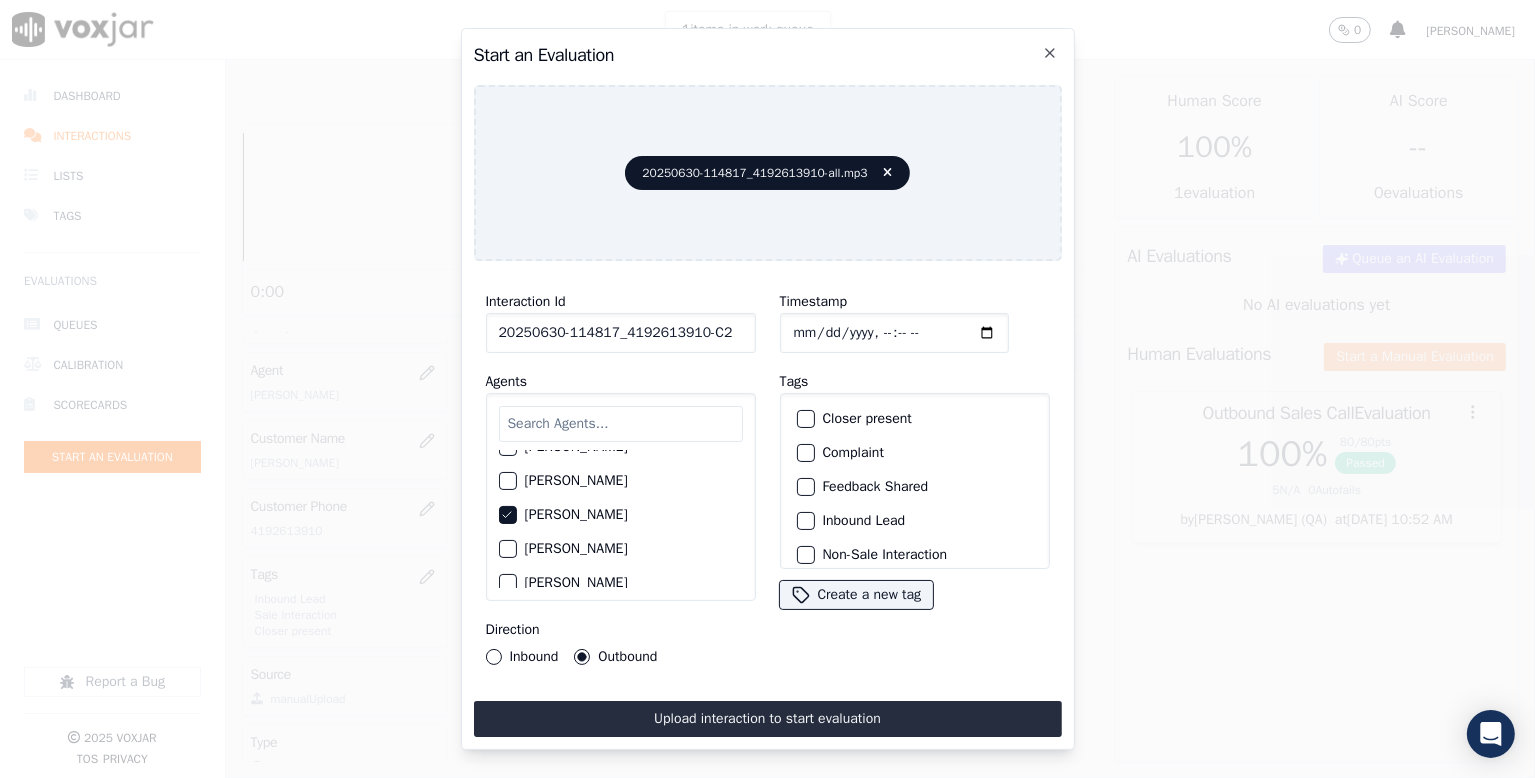 click on "Inbound" 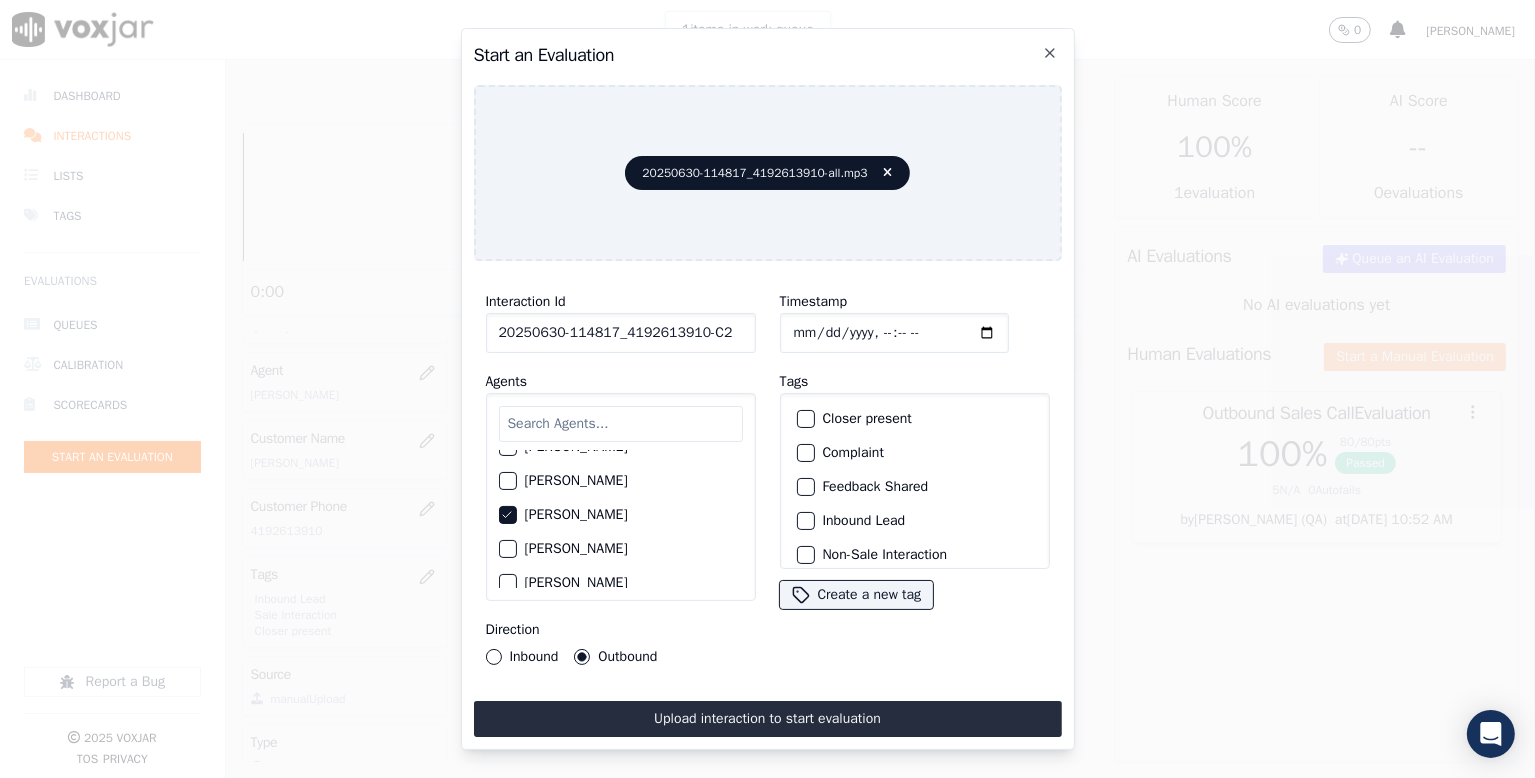 click on "Inbound" at bounding box center (494, 657) 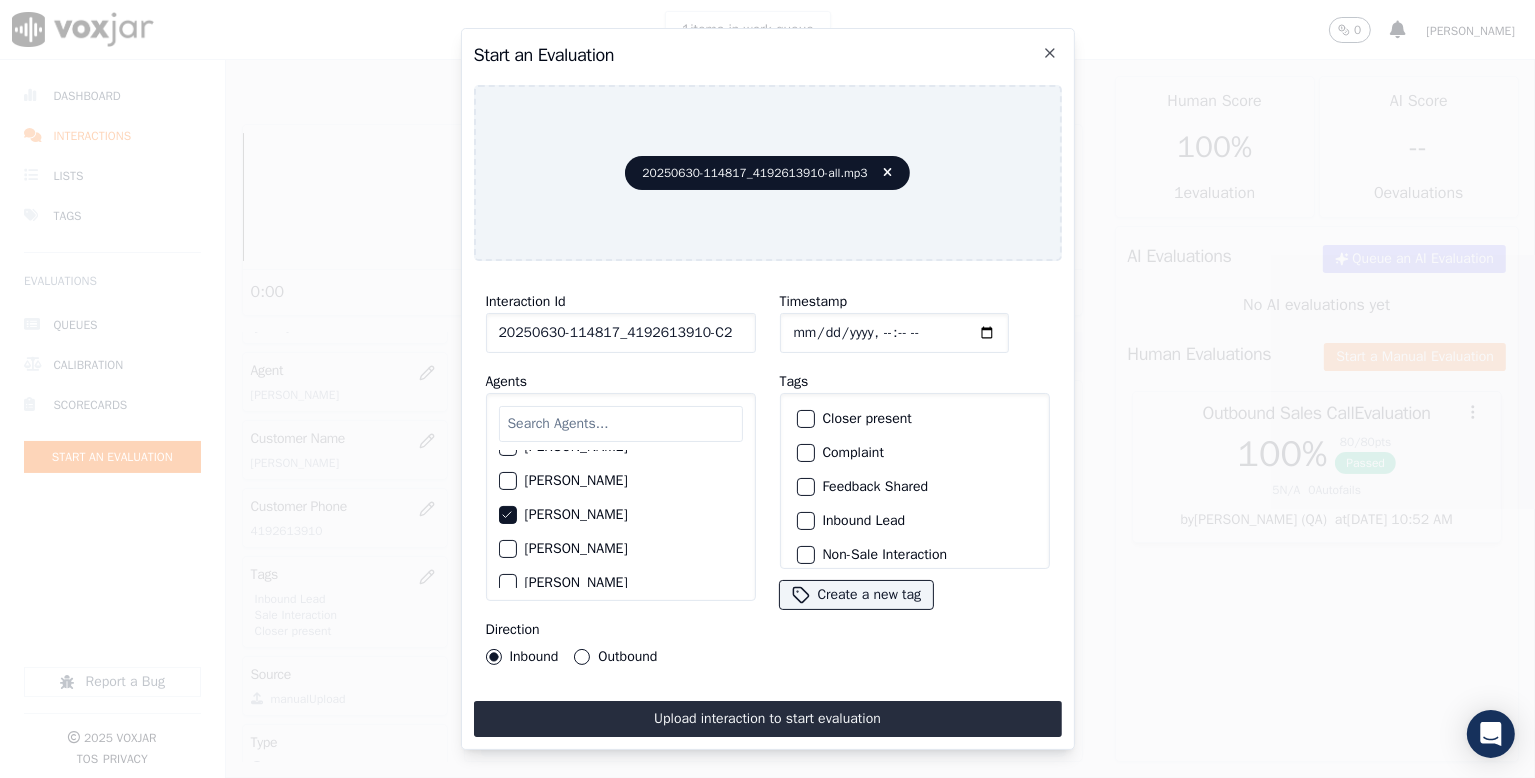 click on "Inbound Lead" 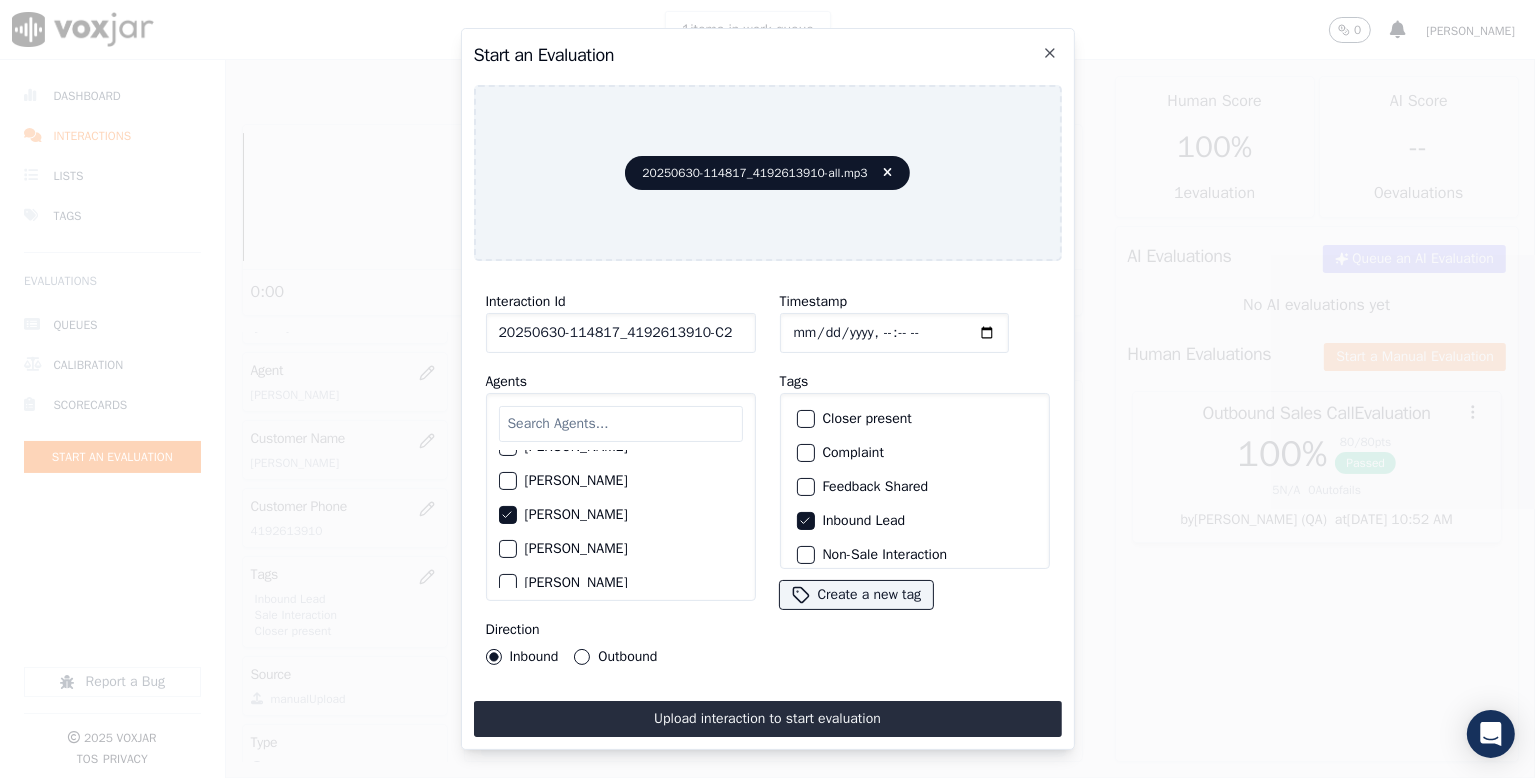 click on "Closer present" 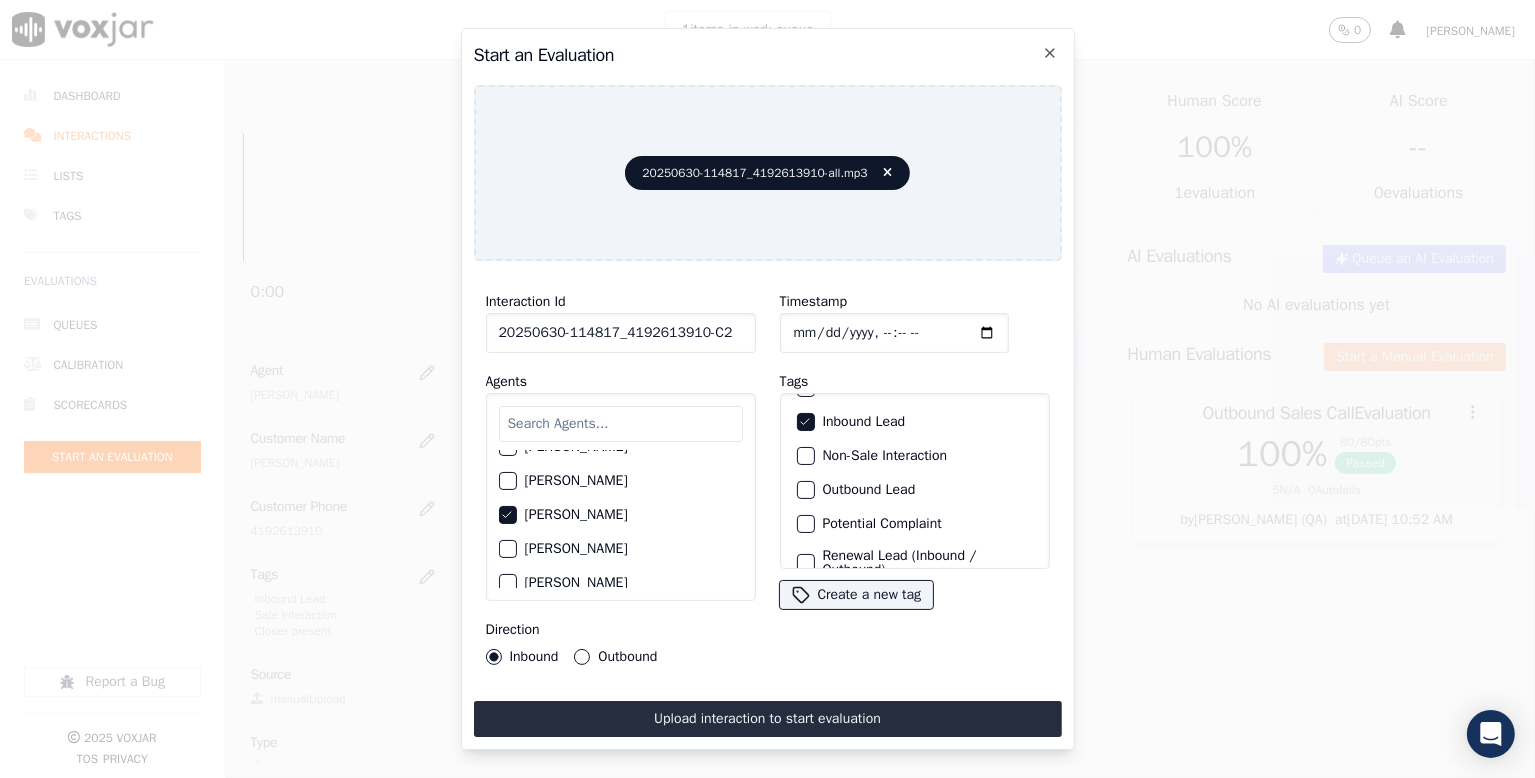 scroll, scrollTop: 169, scrollLeft: 0, axis: vertical 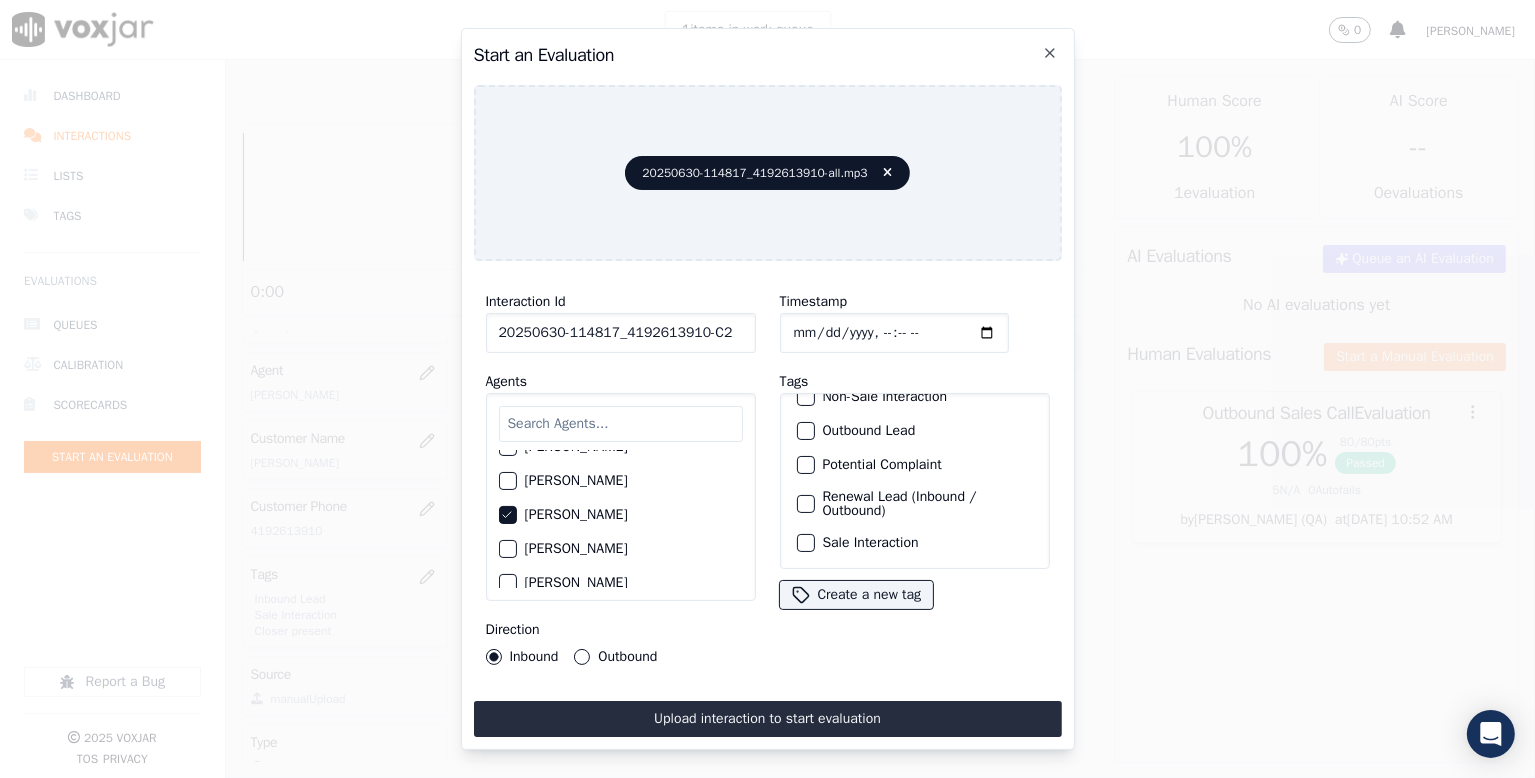click on "Sale Interaction" 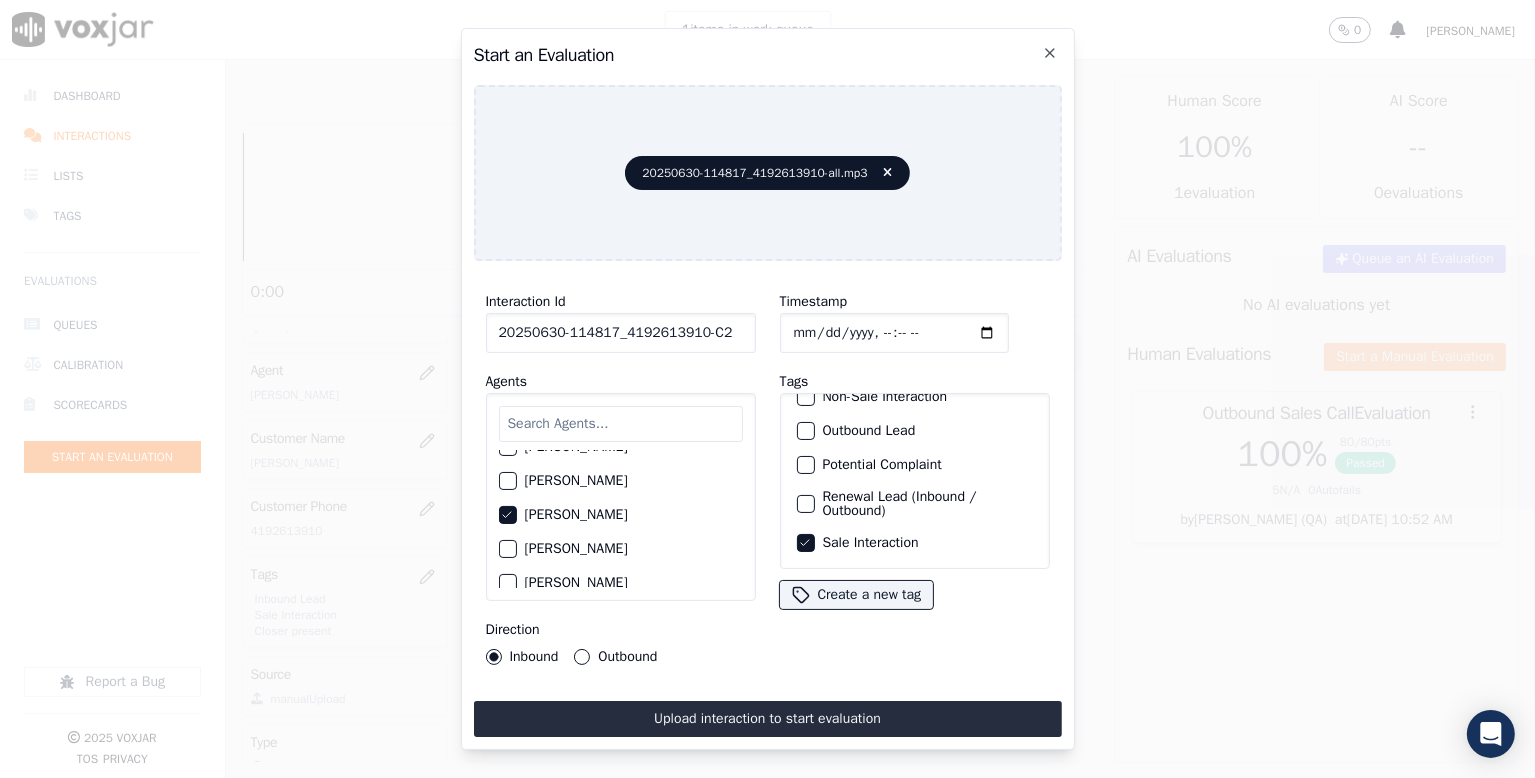 click on "Upload interaction to start evaluation" at bounding box center (768, 719) 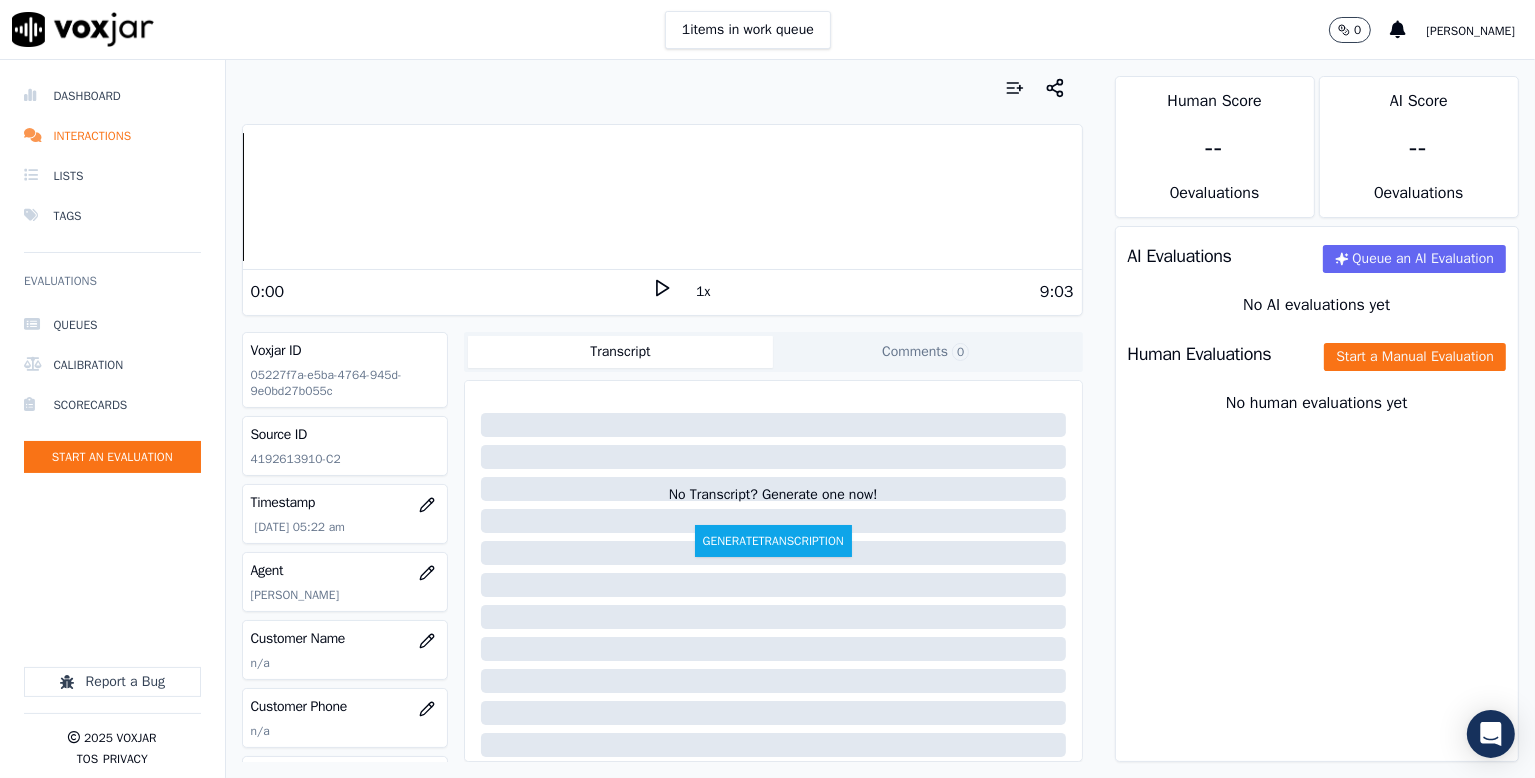 click on "AI Evaluations
Queue an AI Evaluation   No AI evaluations yet   Human Evaluations   Start a Manual Evaluation   No human evaluations yet" at bounding box center (1317, 494) 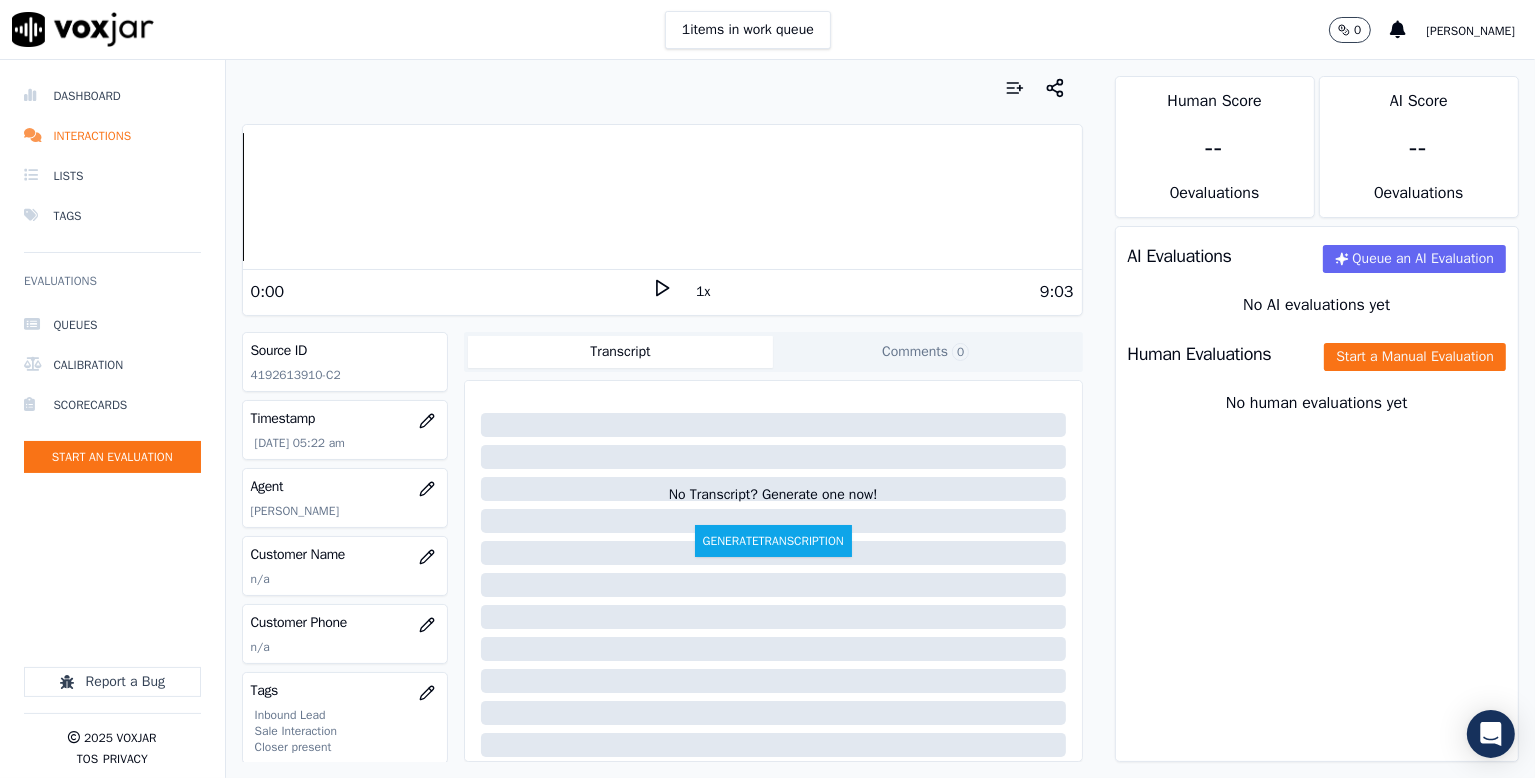 scroll, scrollTop: 200, scrollLeft: 0, axis: vertical 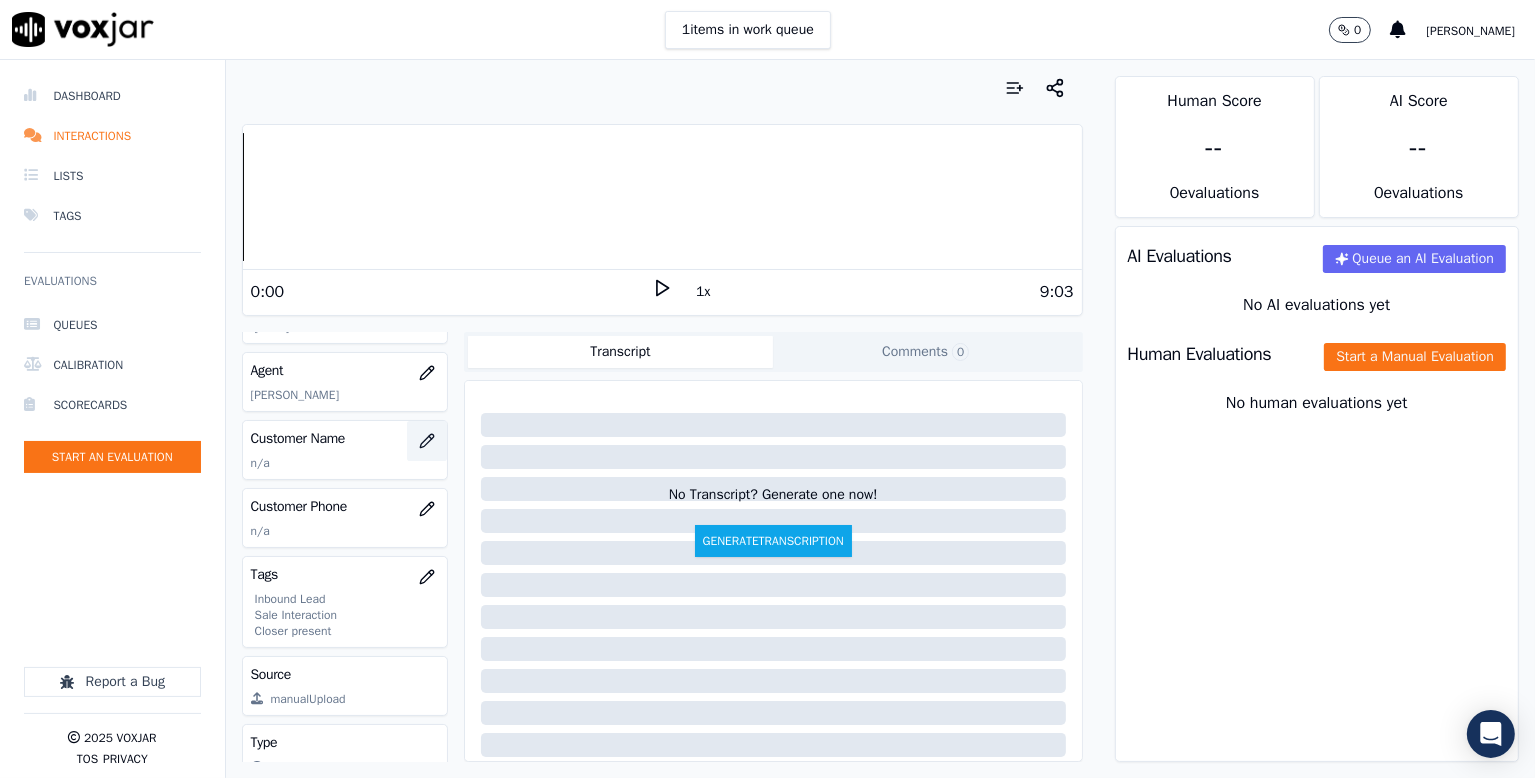 click 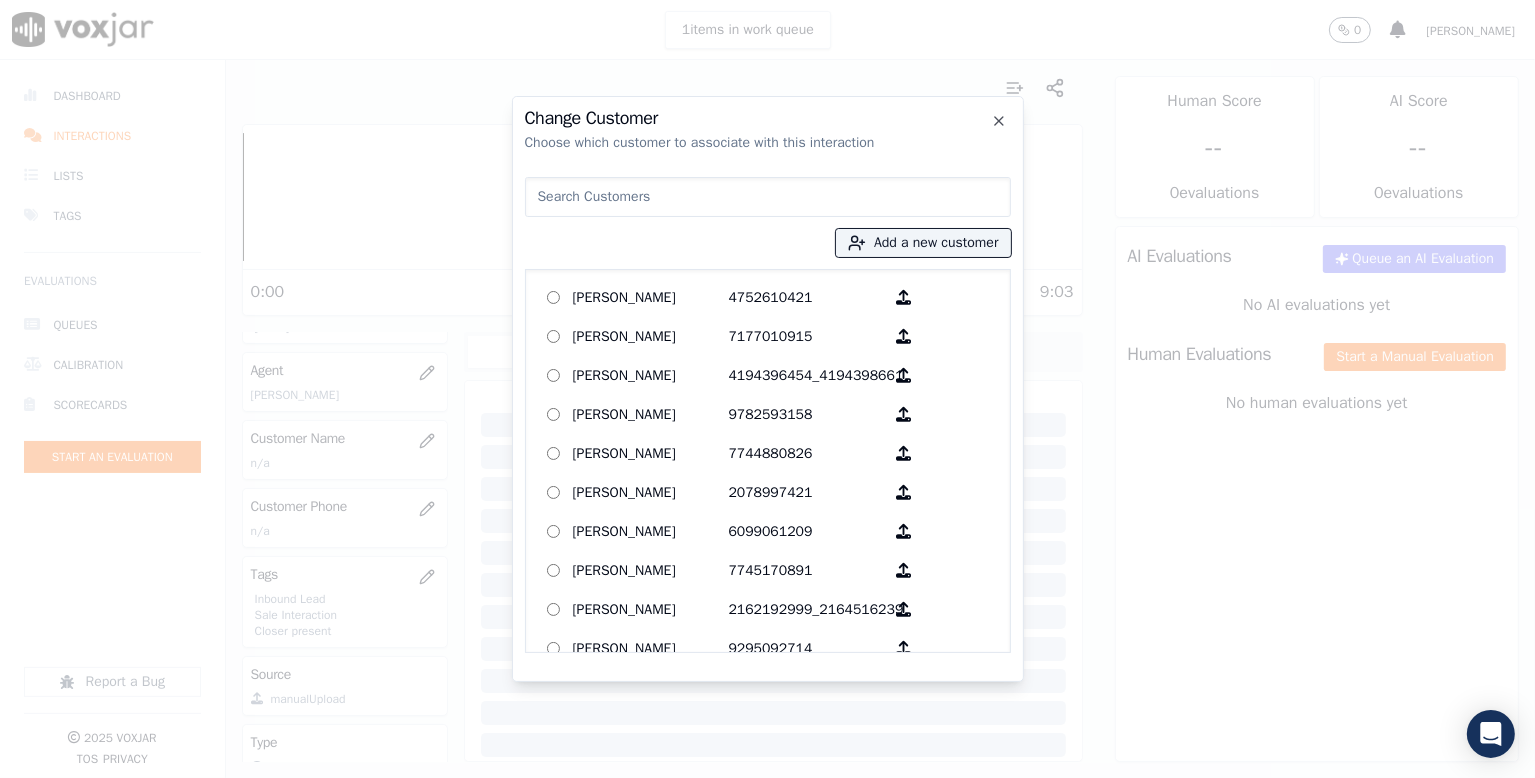 click at bounding box center [768, 197] 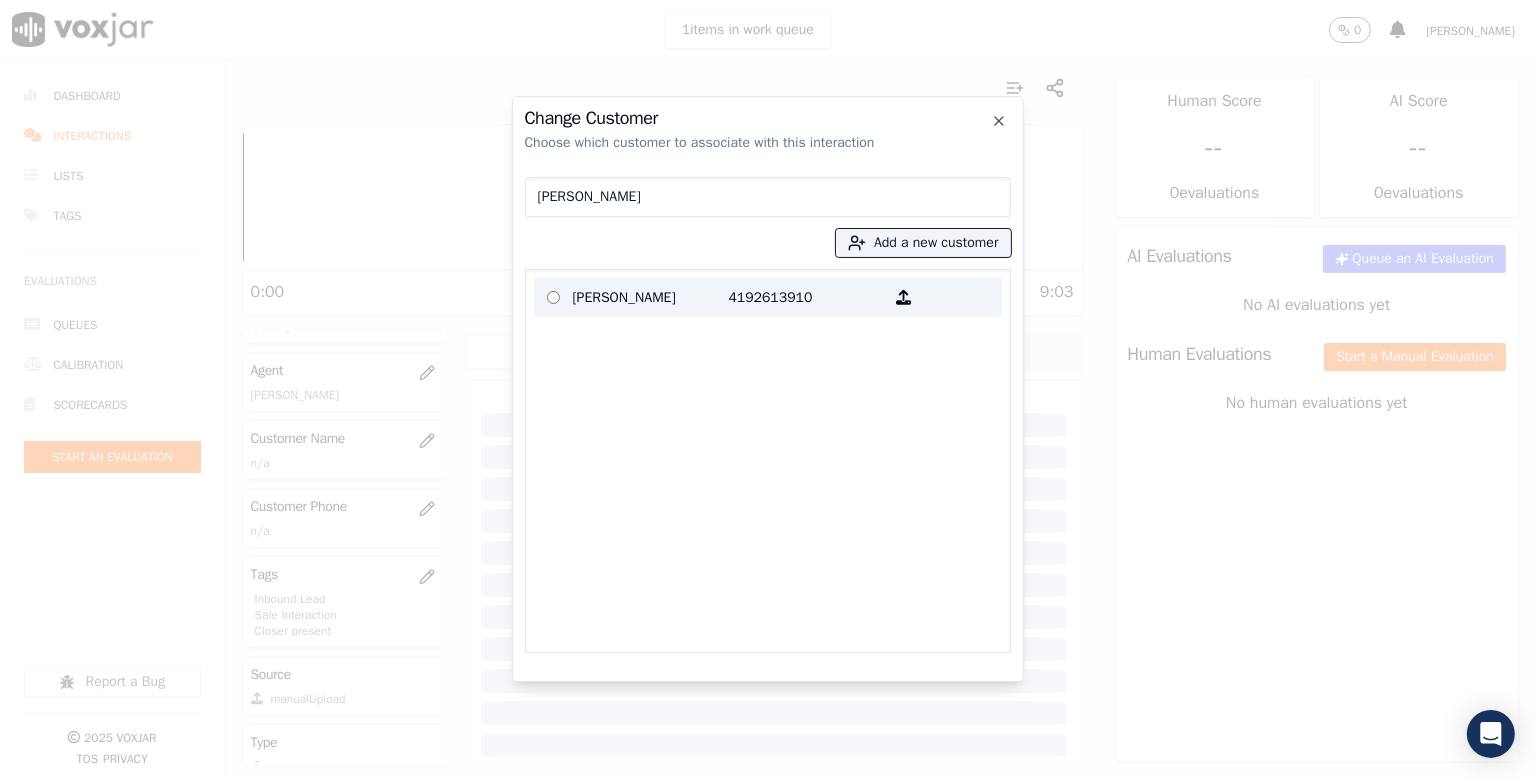 type on "[PERSON_NAME]" 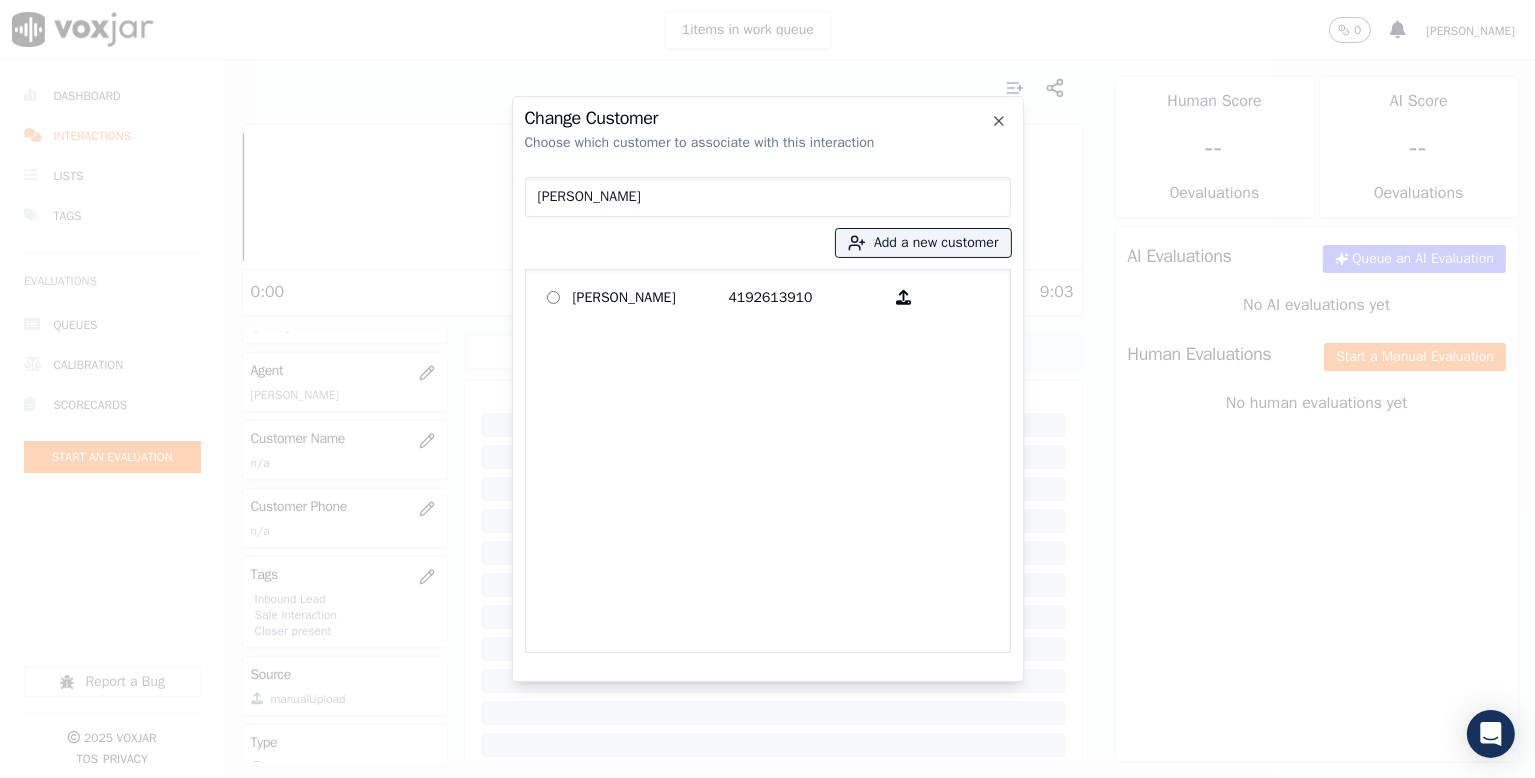 drag, startPoint x: 648, startPoint y: 305, endPoint x: 681, endPoint y: 345, distance: 51.855568 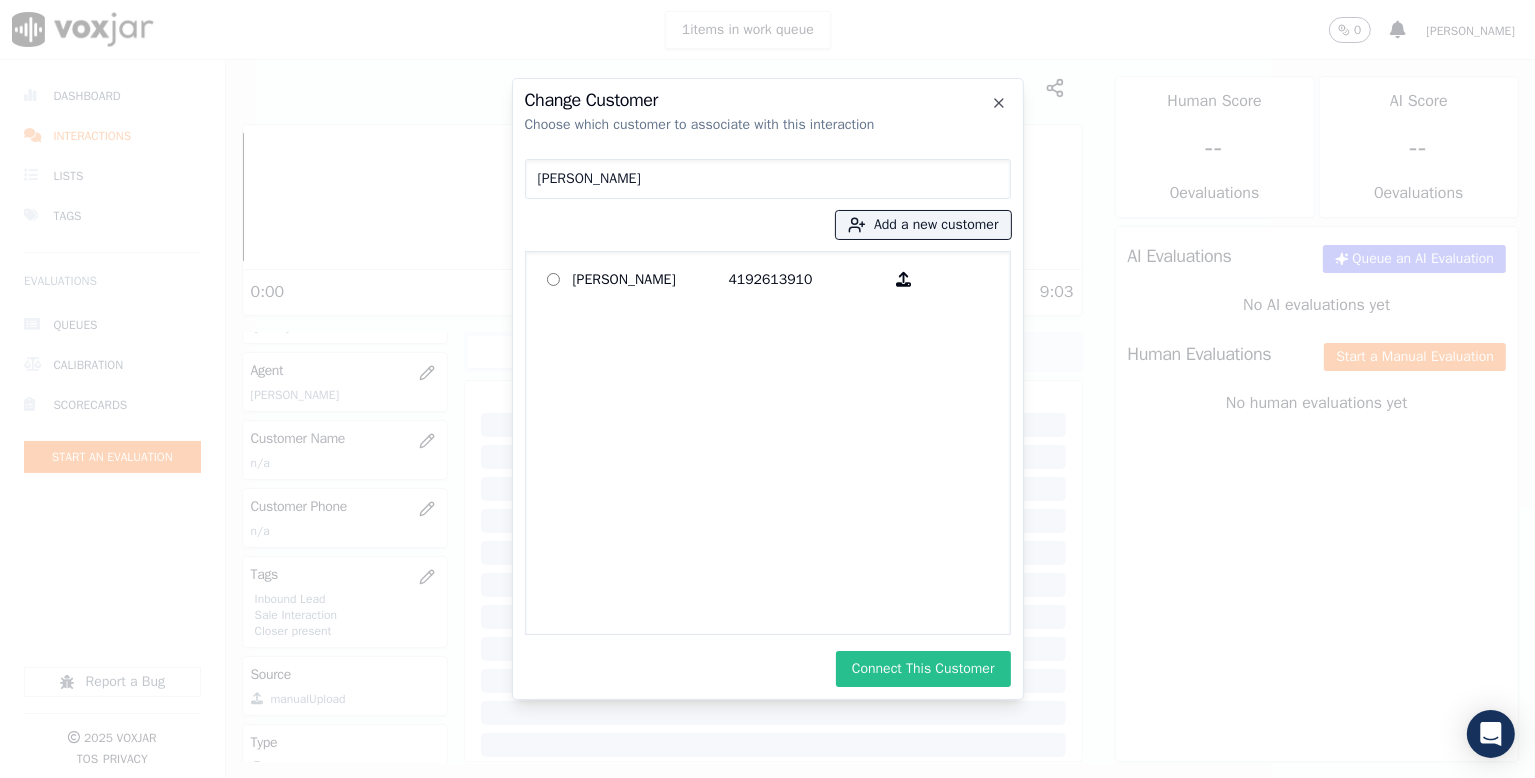 click on "Connect This Customer" at bounding box center [923, 669] 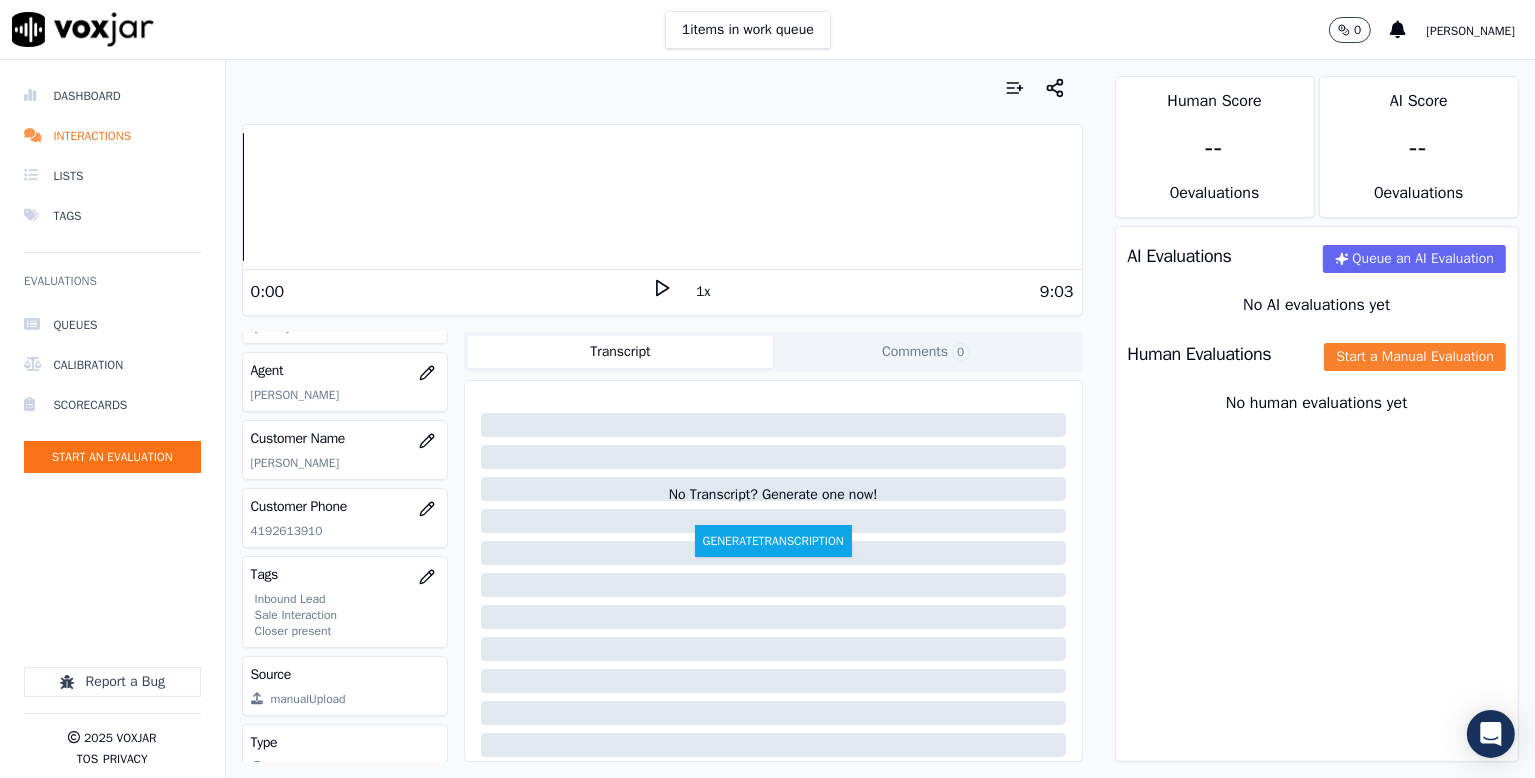 click on "Start a Manual Evaluation" 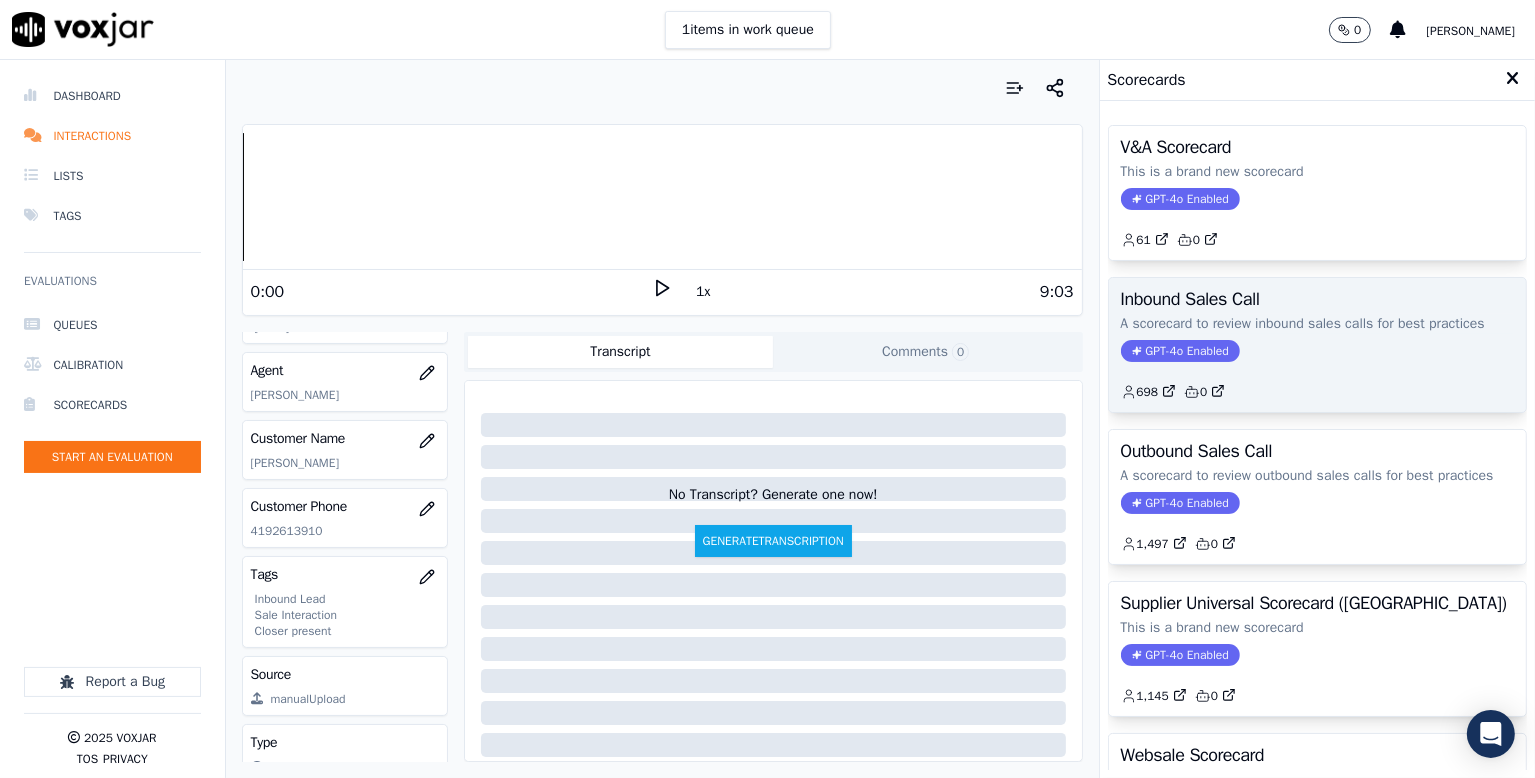 click on "A scorecard to review inbound sales calls for best practices" 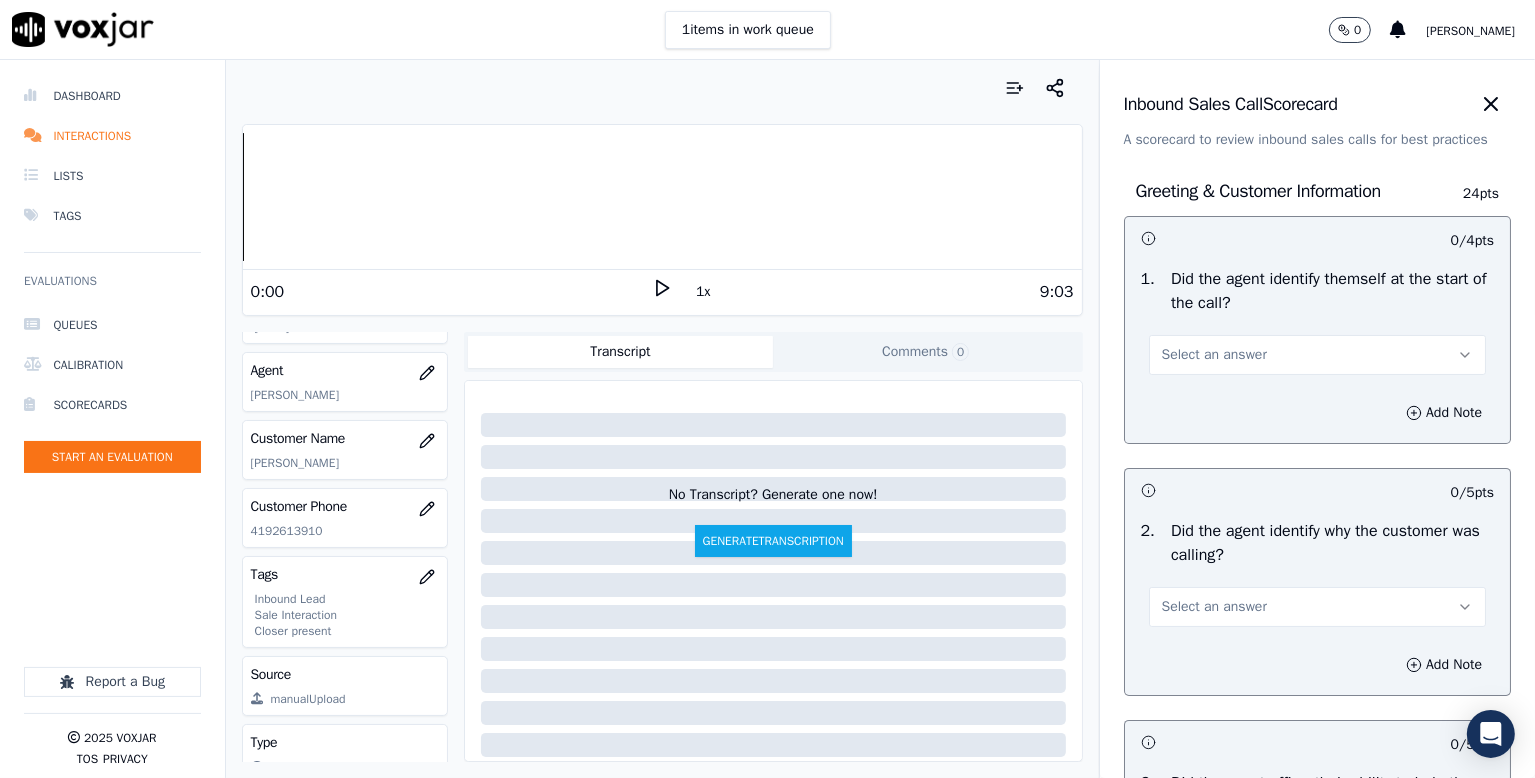 drag, startPoint x: 1198, startPoint y: 358, endPoint x: 1196, endPoint y: 368, distance: 10.198039 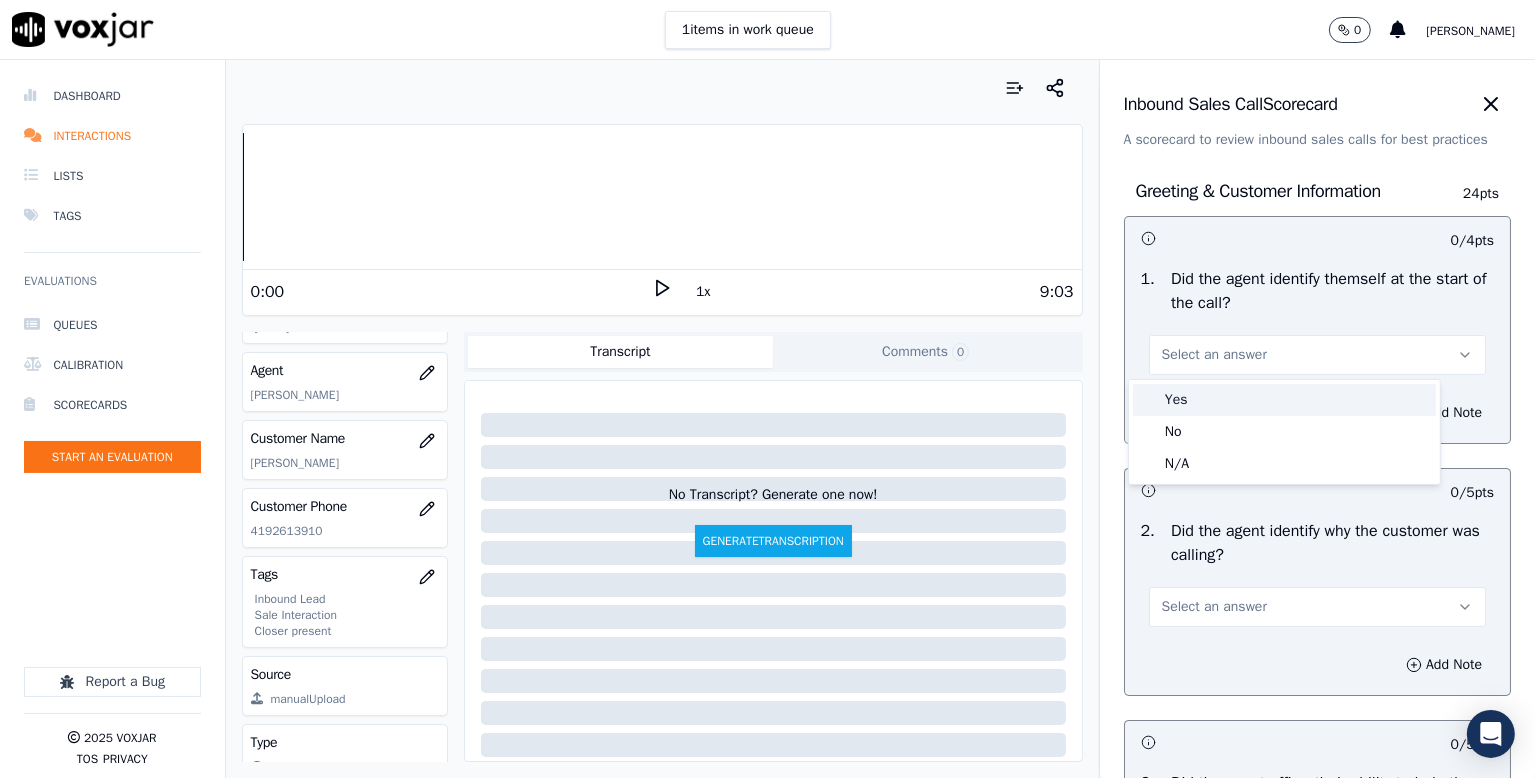 click on "Yes" at bounding box center (1284, 400) 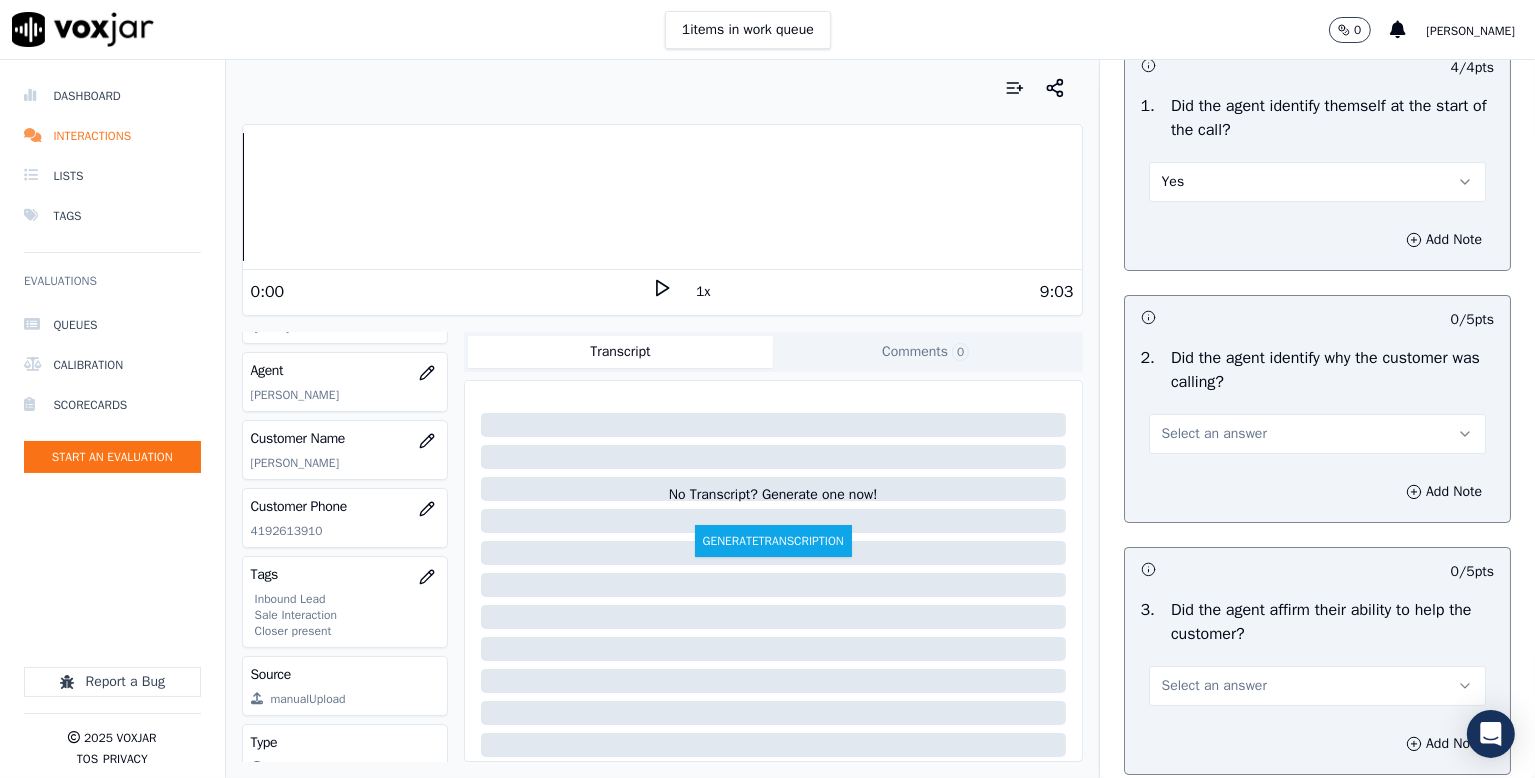 scroll, scrollTop: 300, scrollLeft: 0, axis: vertical 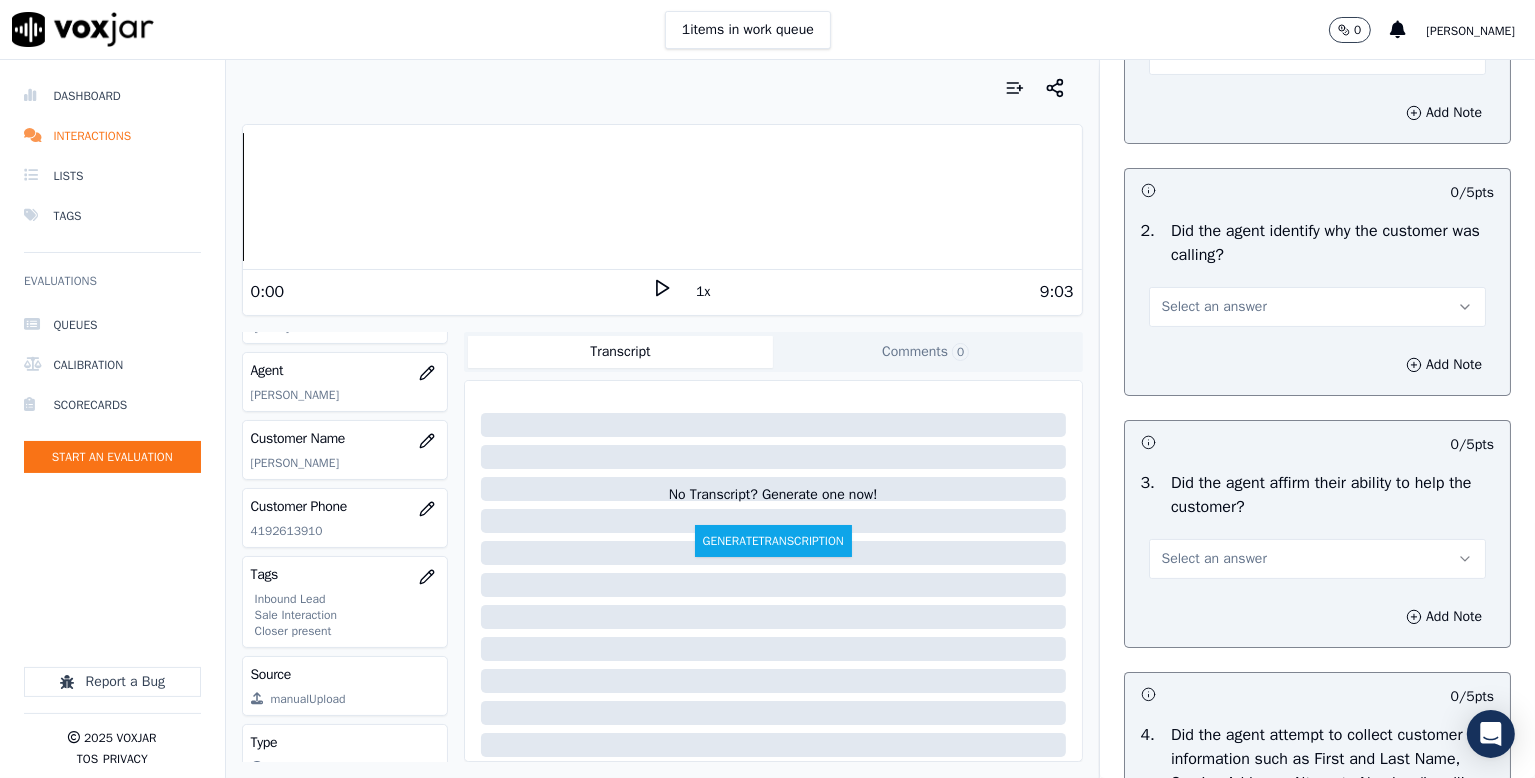 click on "Select an answer" at bounding box center [1214, 307] 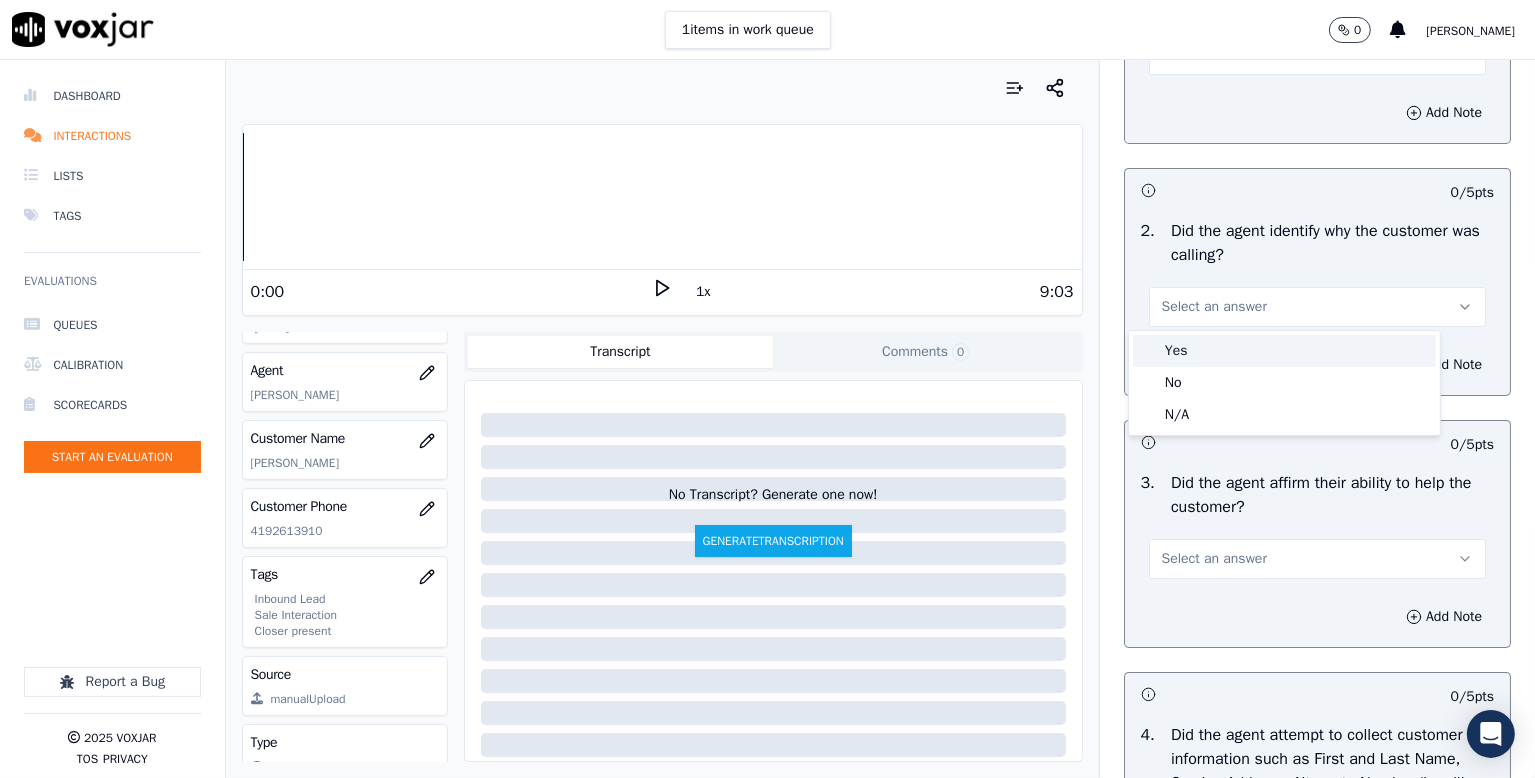 click on "Yes" at bounding box center [1284, 351] 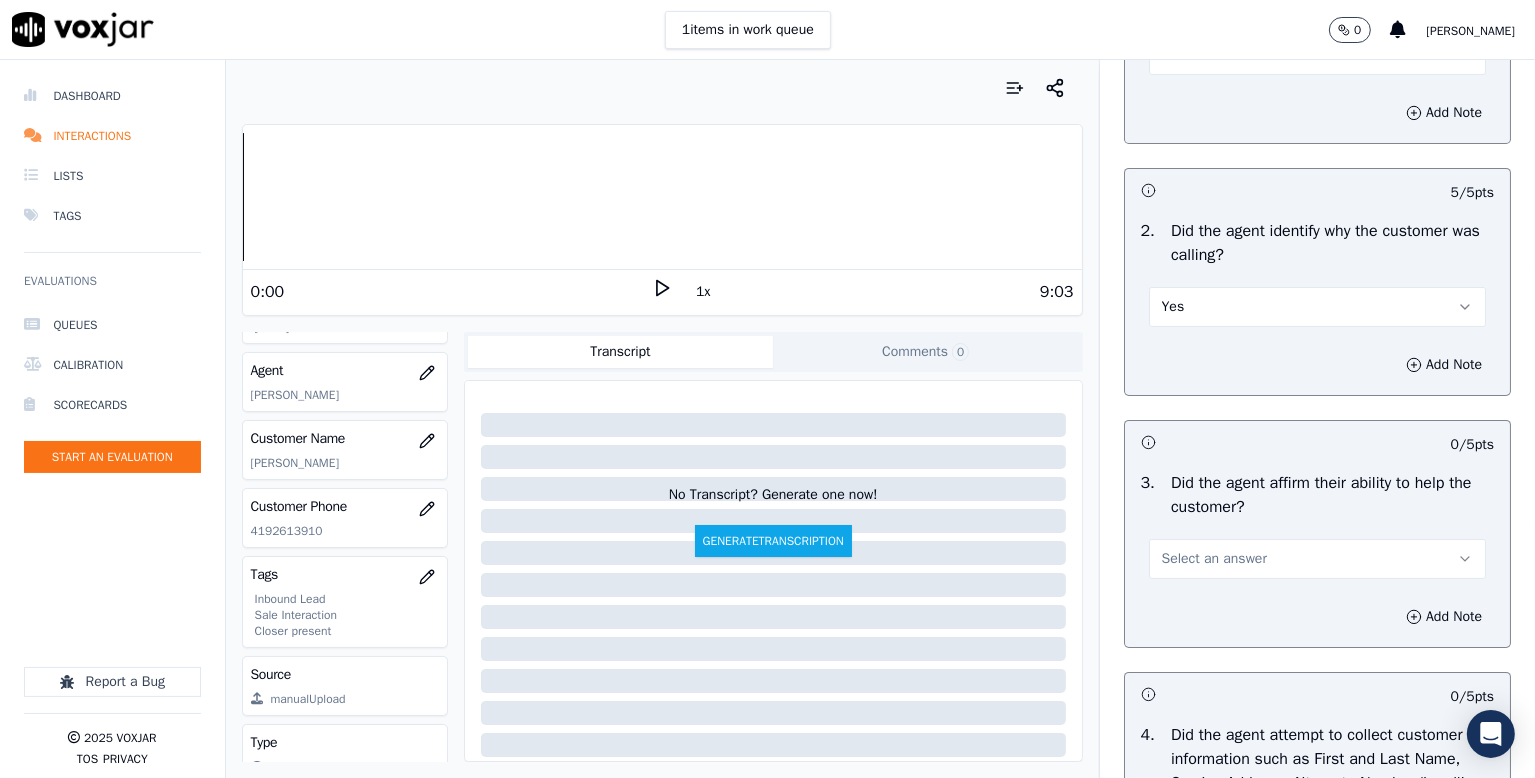 scroll, scrollTop: 600, scrollLeft: 0, axis: vertical 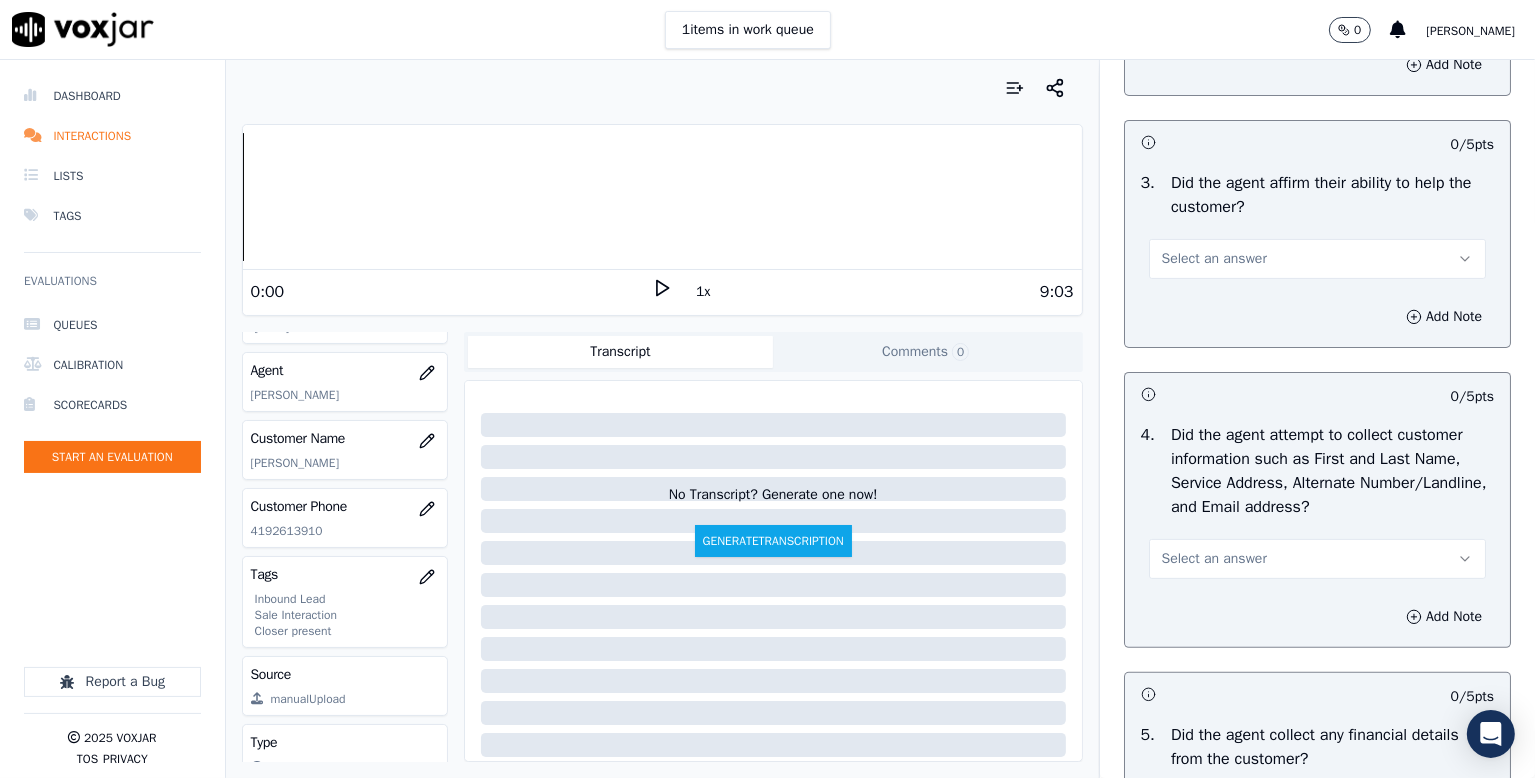 click on "Select an answer" at bounding box center (1214, 259) 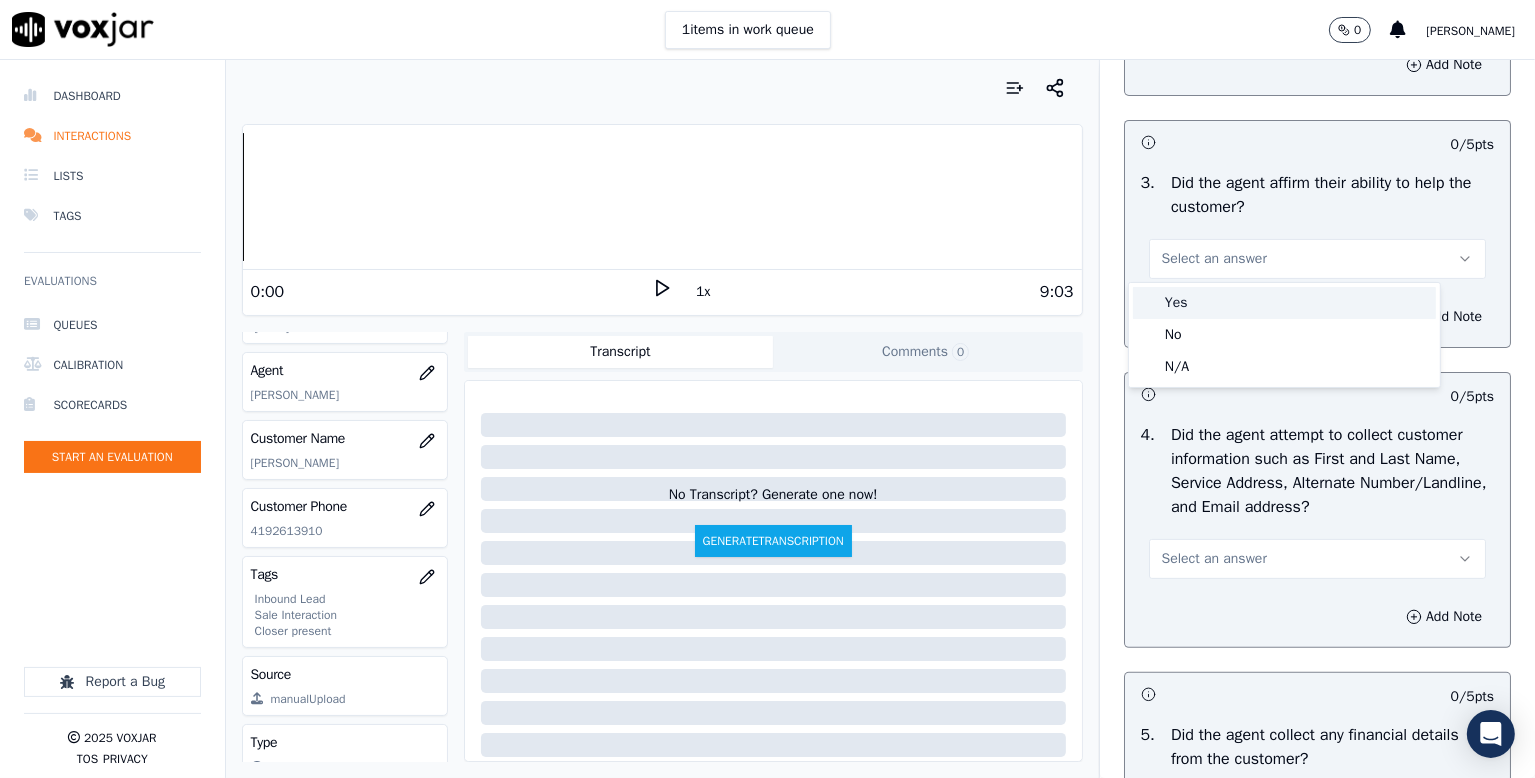 click on "Yes" at bounding box center (1284, 303) 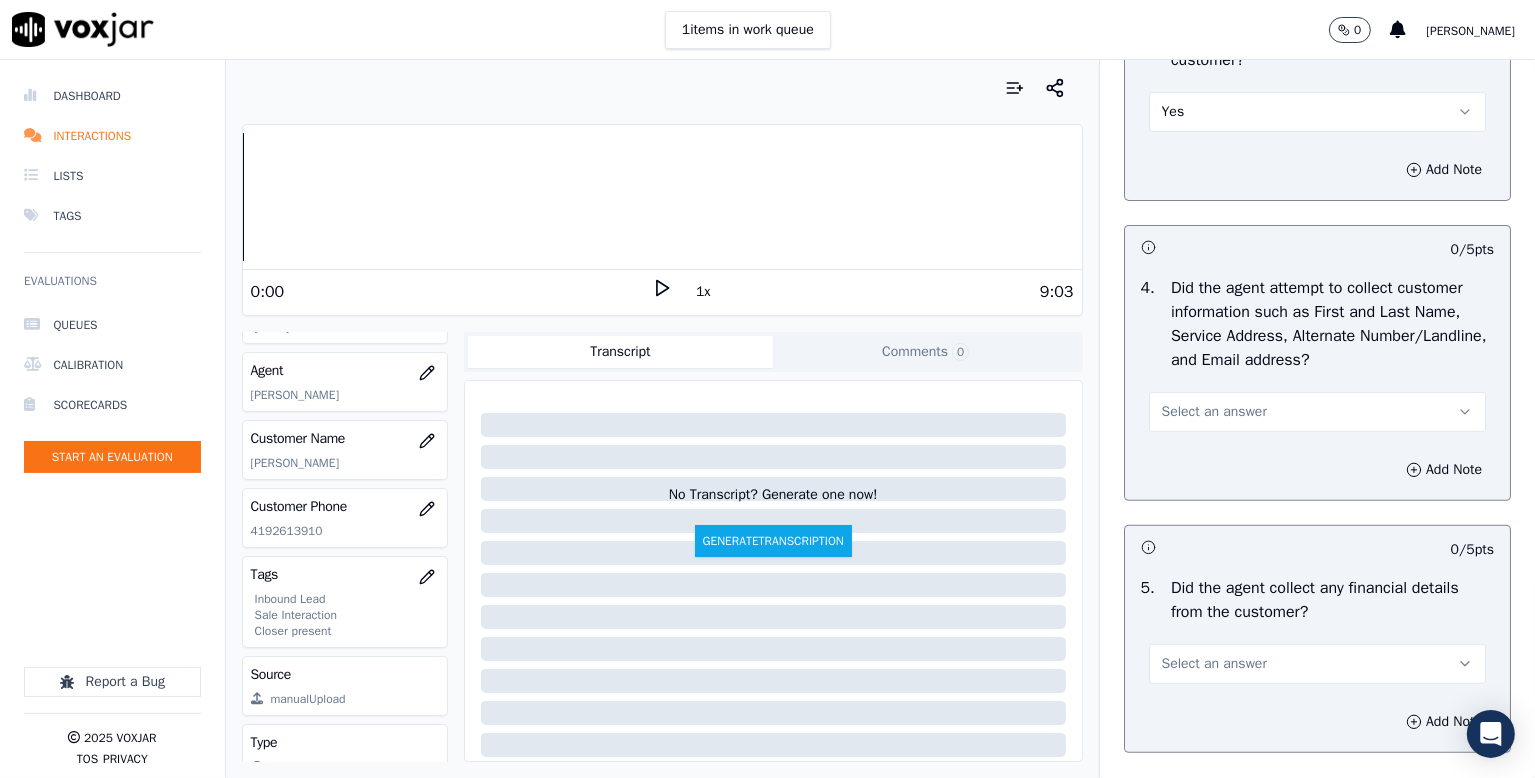 scroll, scrollTop: 900, scrollLeft: 0, axis: vertical 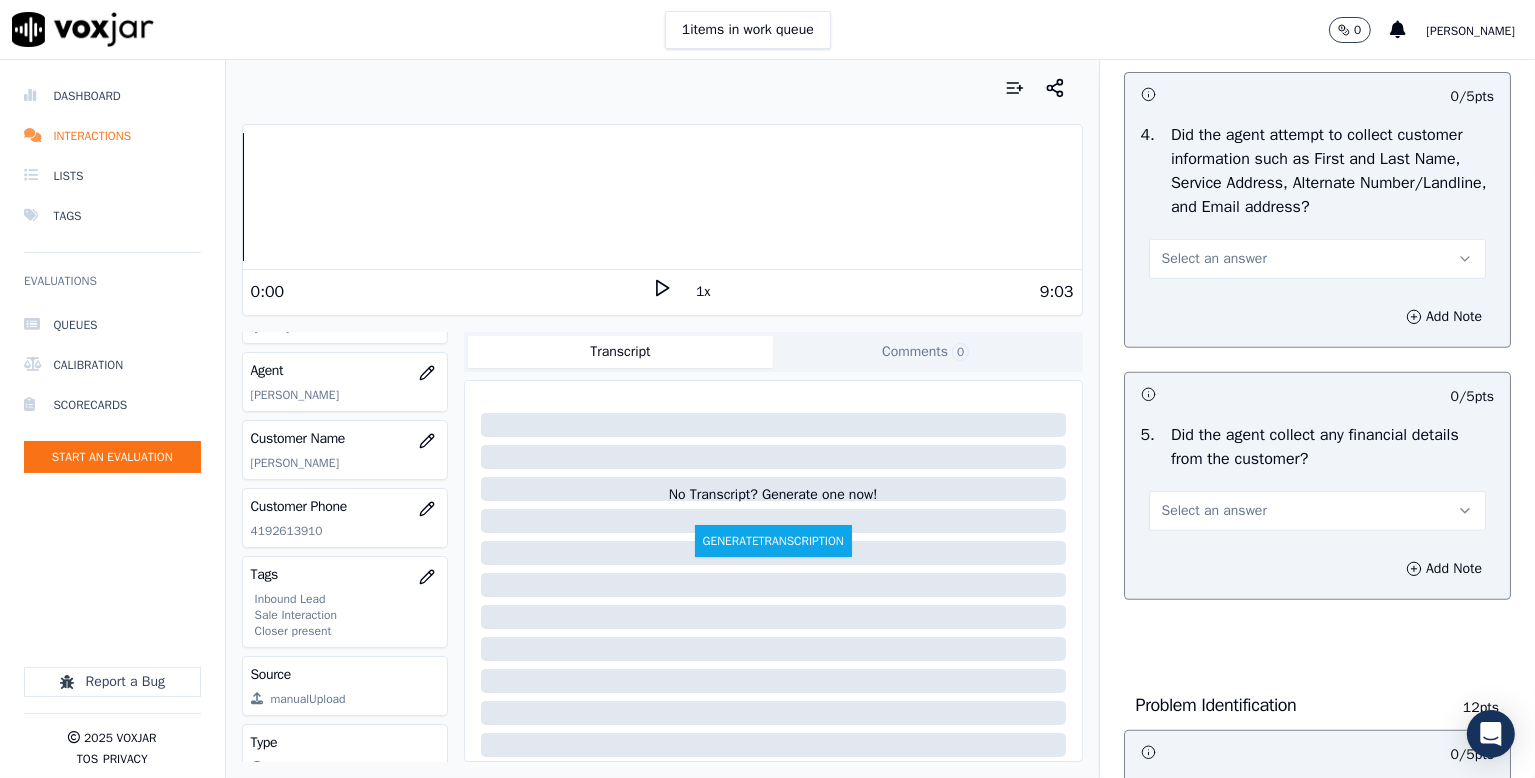click on "Select an answer" at bounding box center (1214, 259) 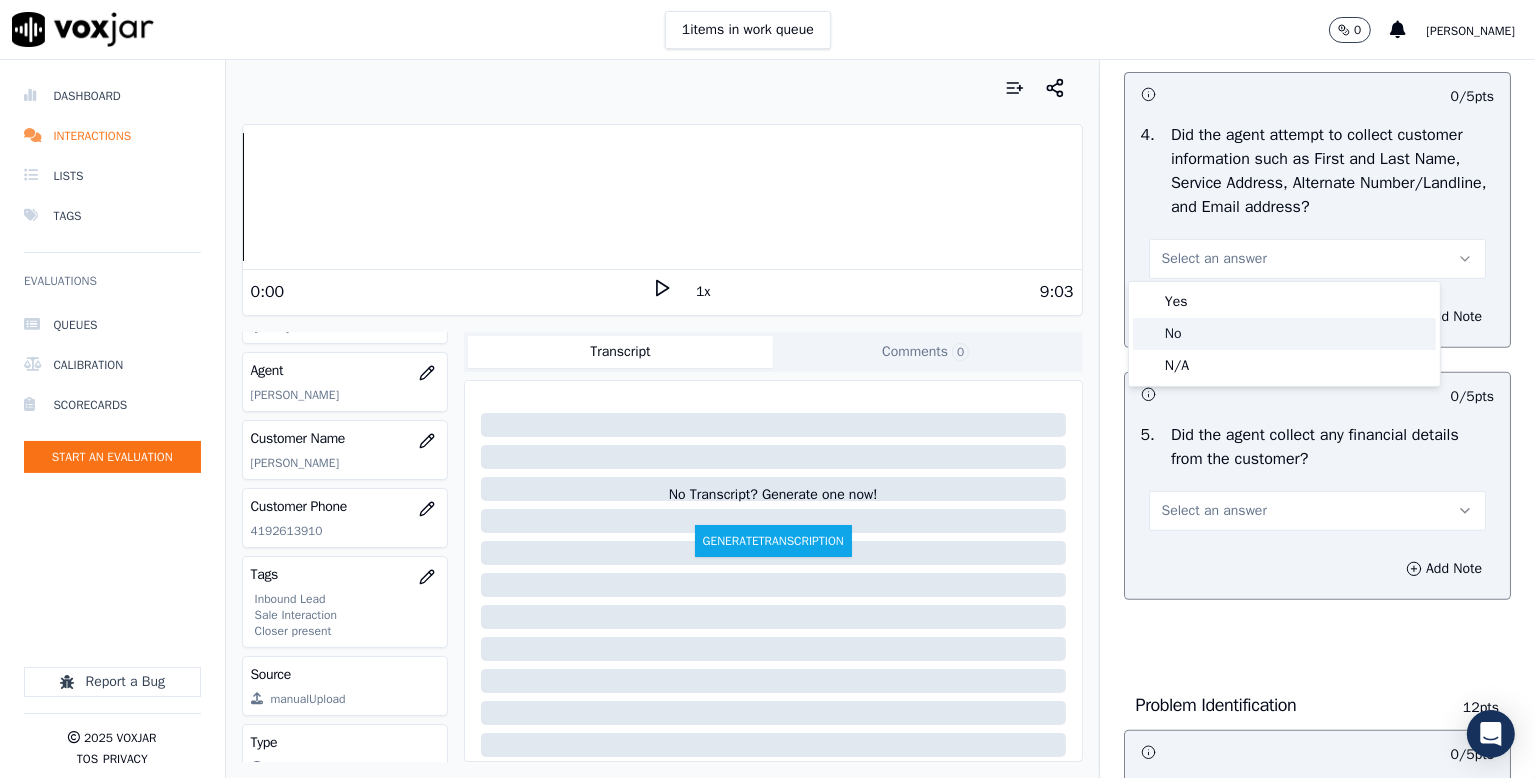 drag, startPoint x: 1197, startPoint y: 347, endPoint x: 1290, endPoint y: 351, distance: 93.08598 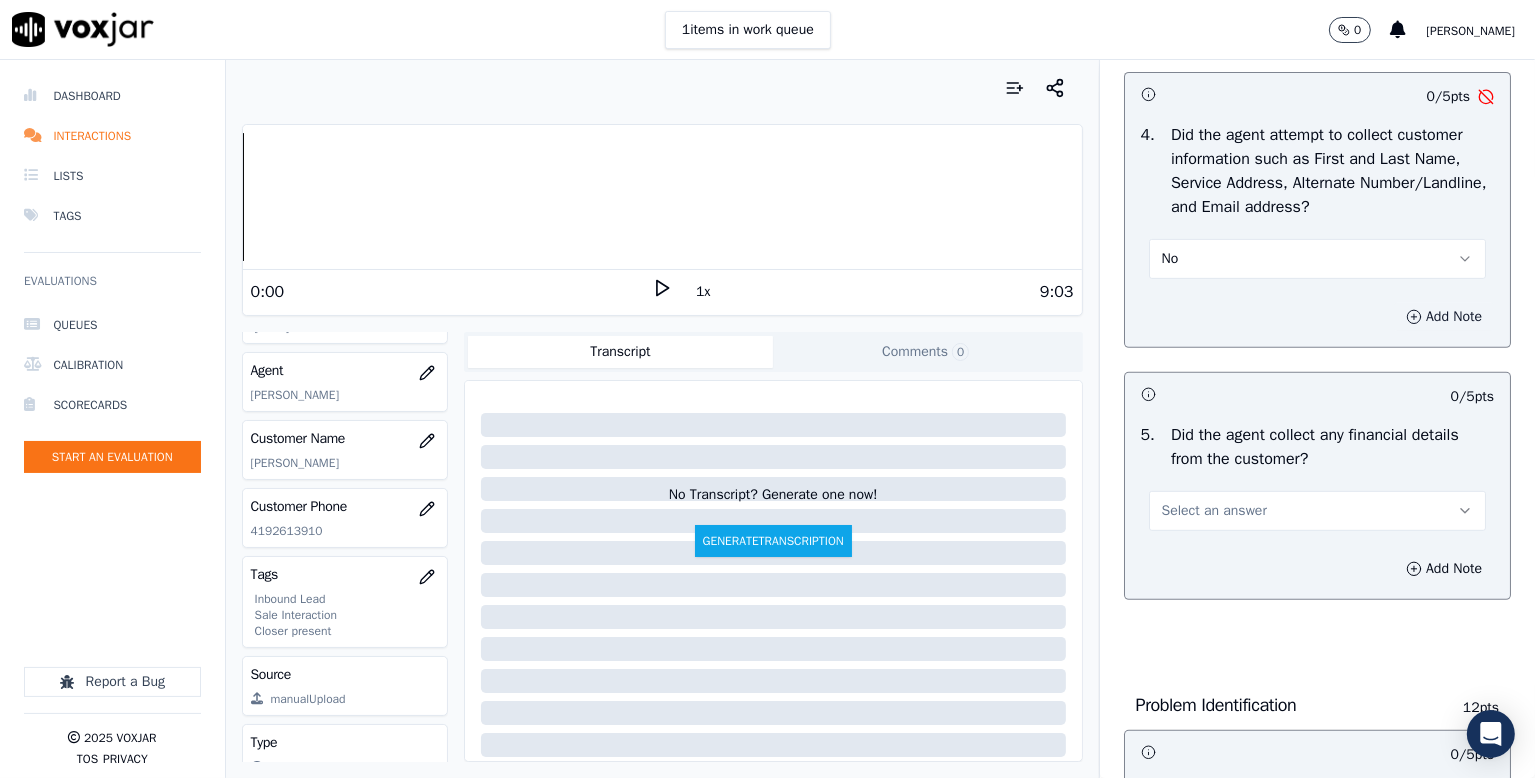 click 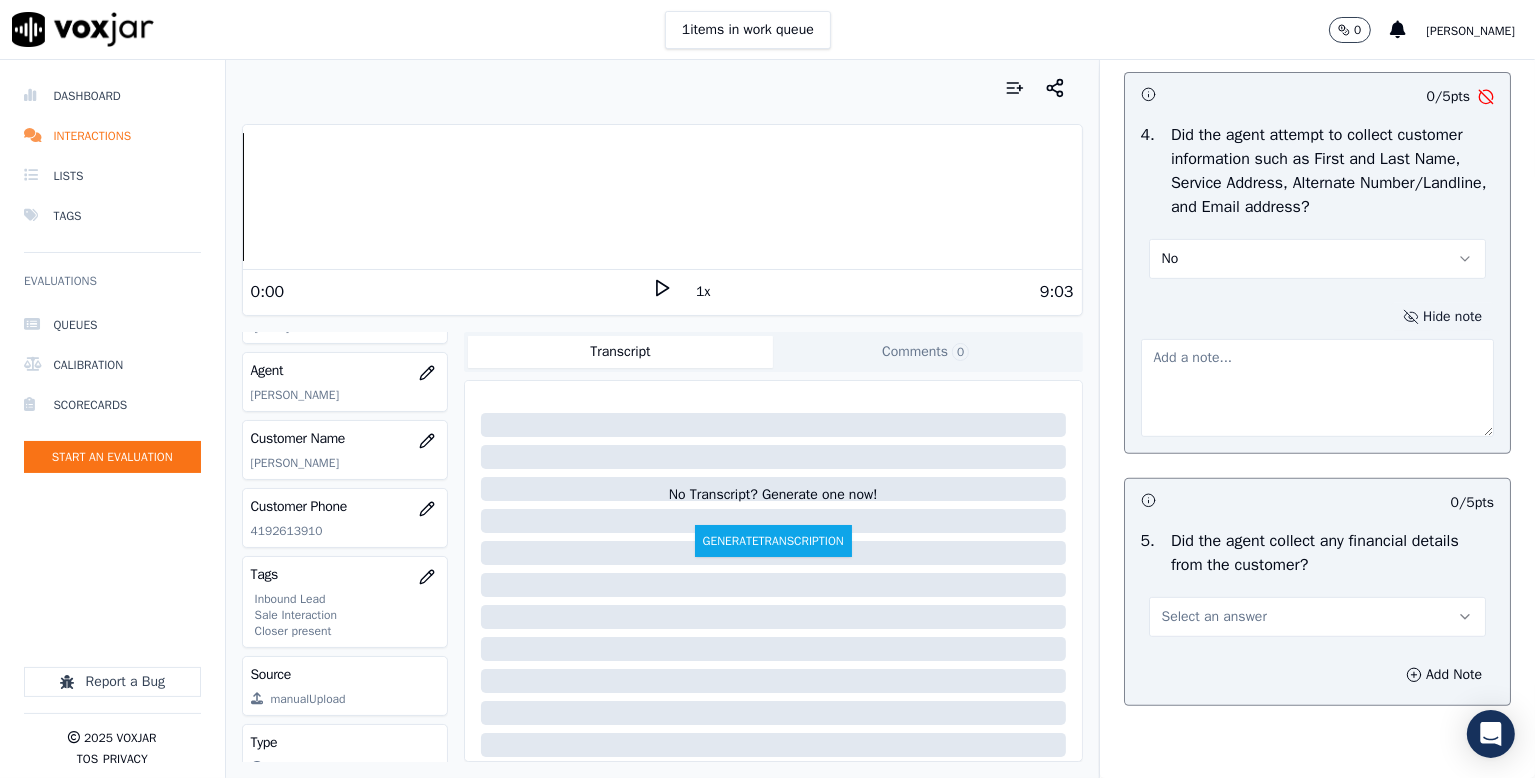 click at bounding box center (1317, 388) 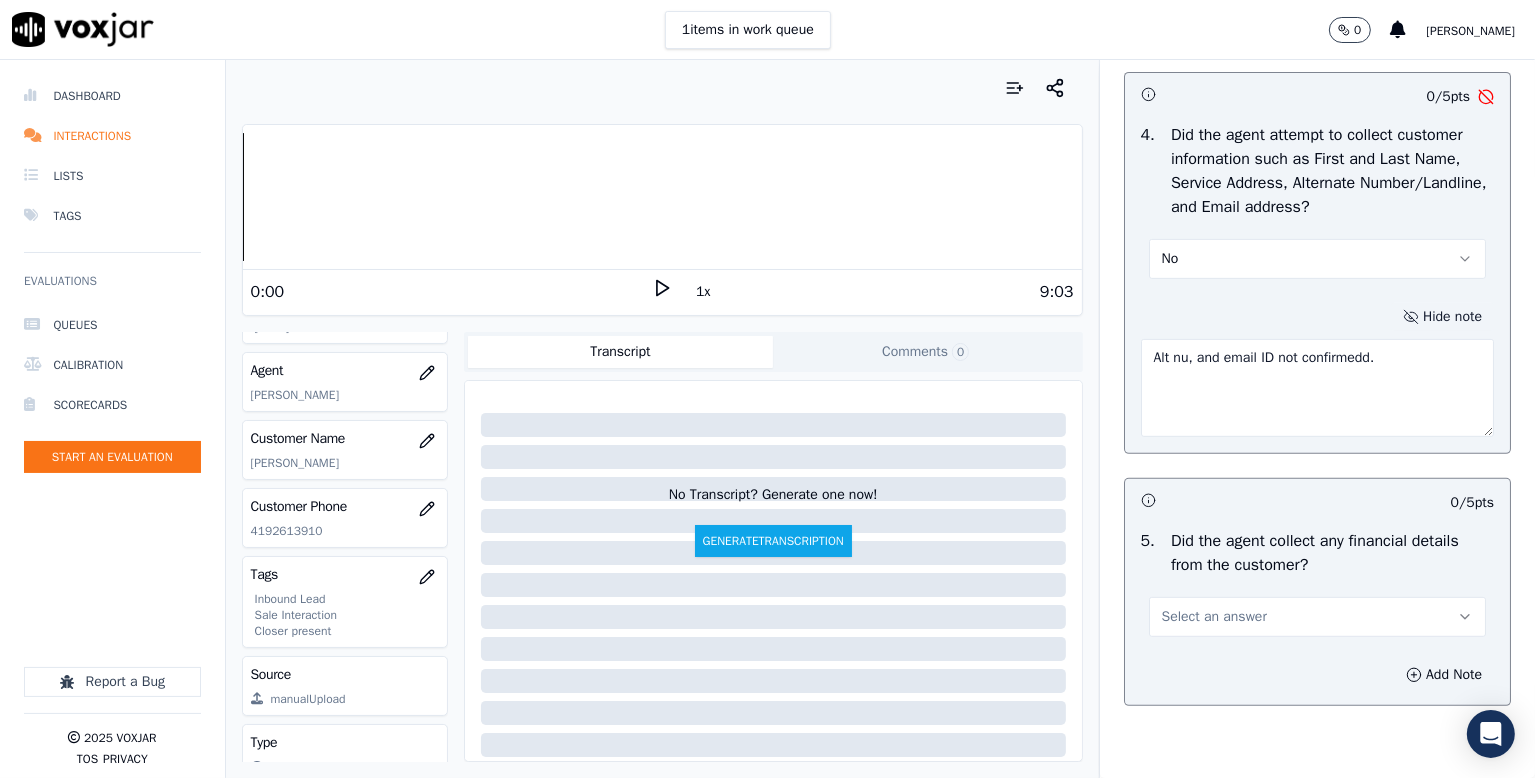 click on "Alt nu, and email ID not confirmedd." at bounding box center (1317, 388) 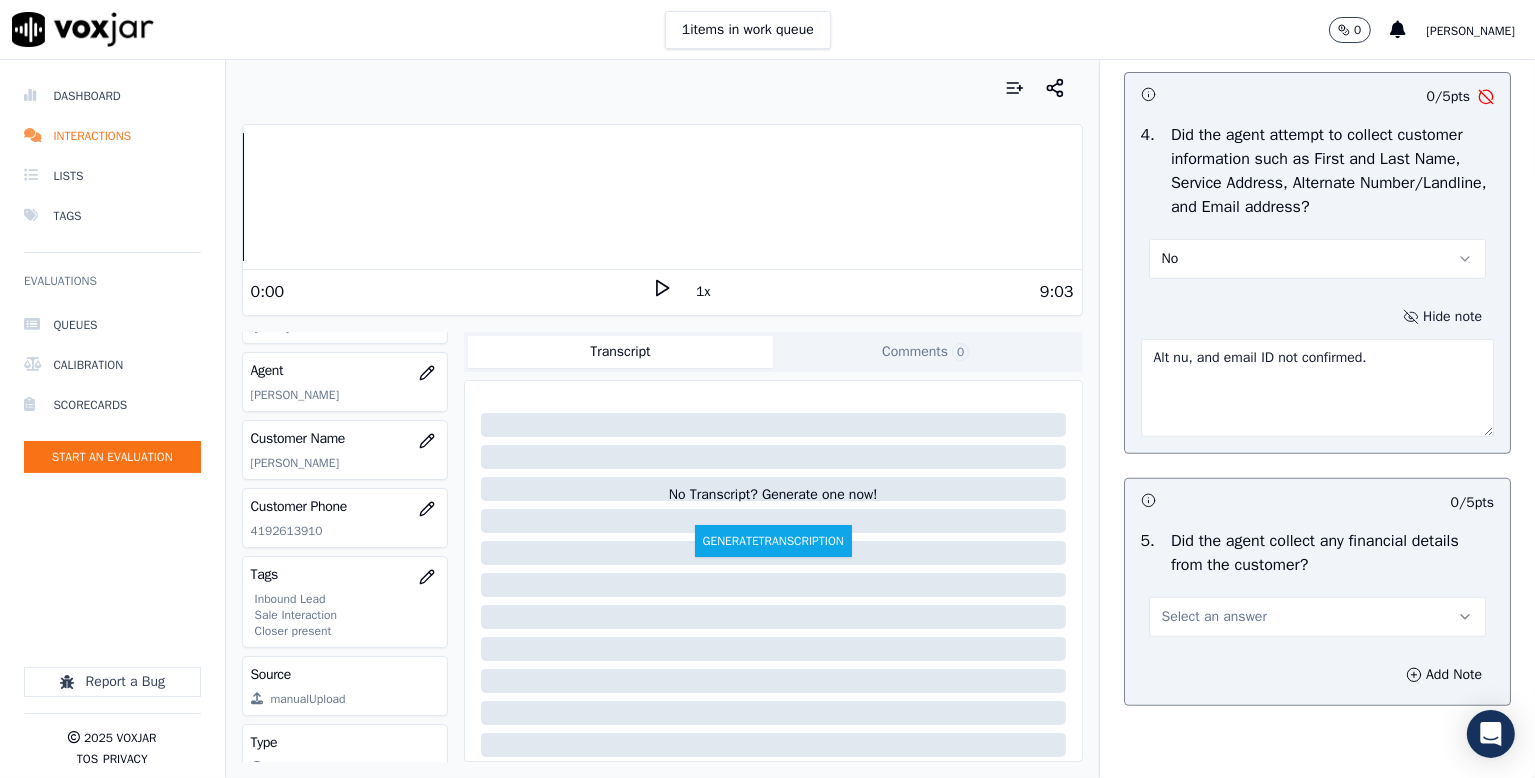 drag, startPoint x: 1352, startPoint y: 361, endPoint x: 1132, endPoint y: 369, distance: 220.1454 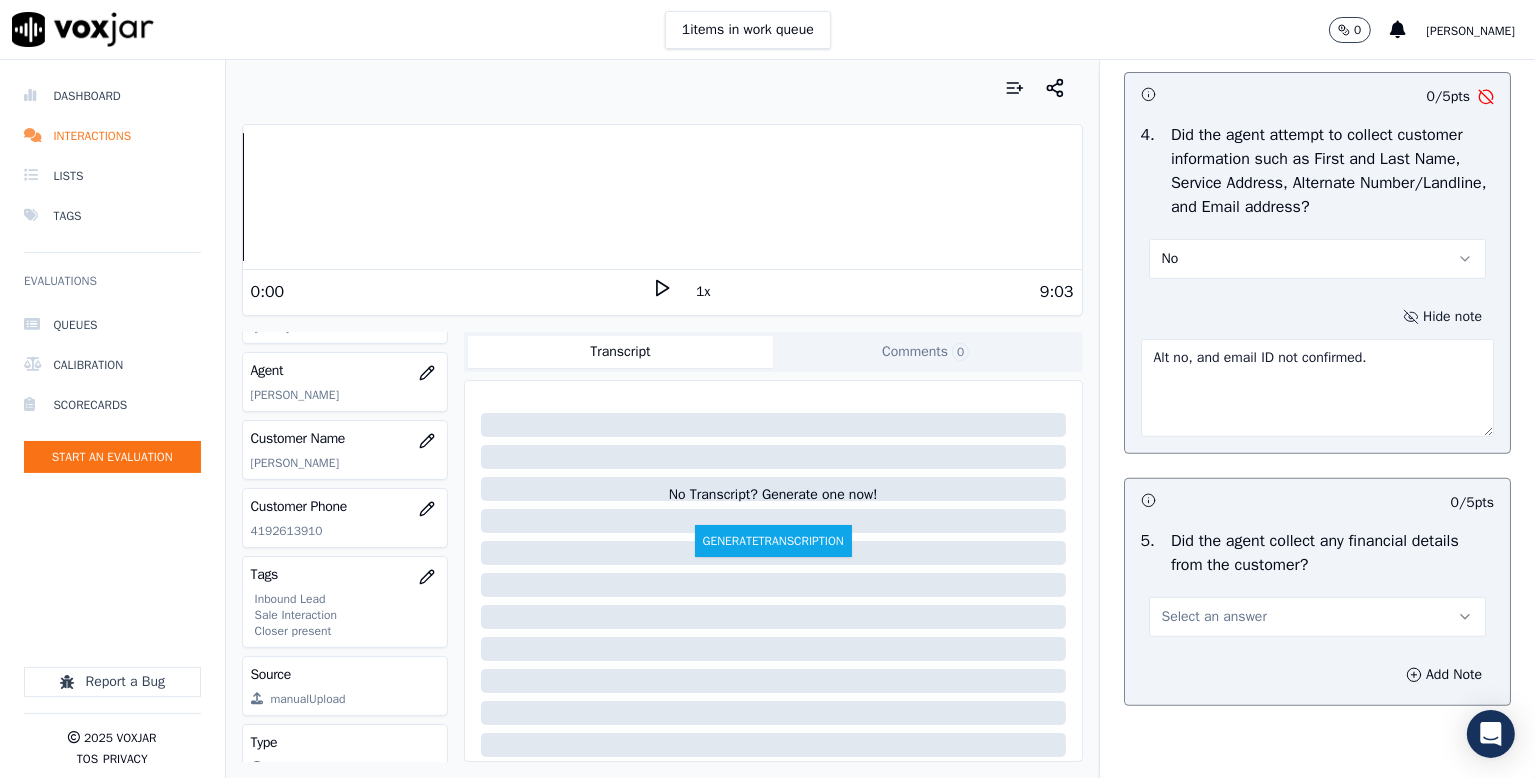 drag, startPoint x: 1352, startPoint y: 357, endPoint x: 1112, endPoint y: 369, distance: 240.29982 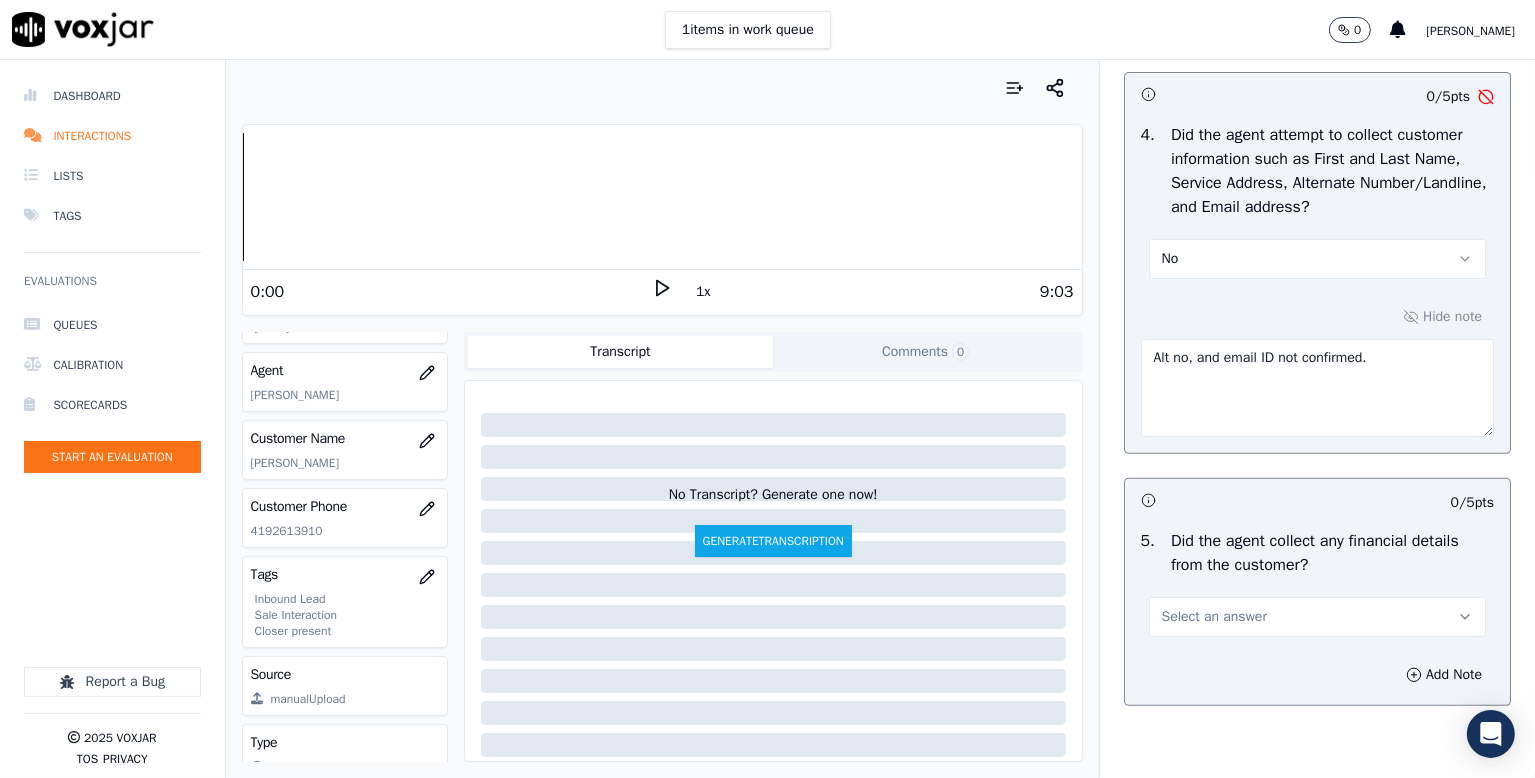 click on "5 .   Did the agent collect any financial details from the customer?    Select an answer" at bounding box center (1317, 583) 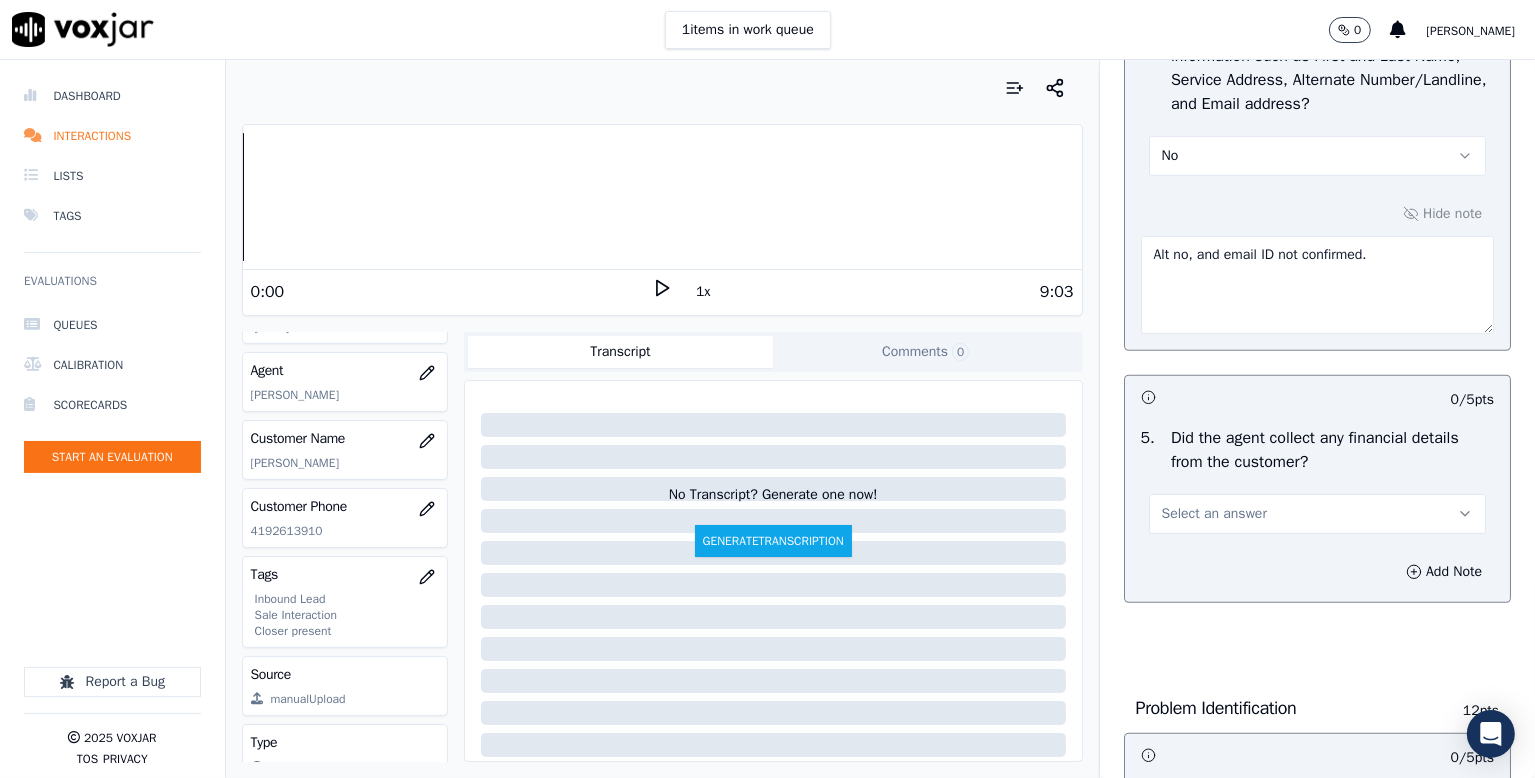 scroll, scrollTop: 1100, scrollLeft: 0, axis: vertical 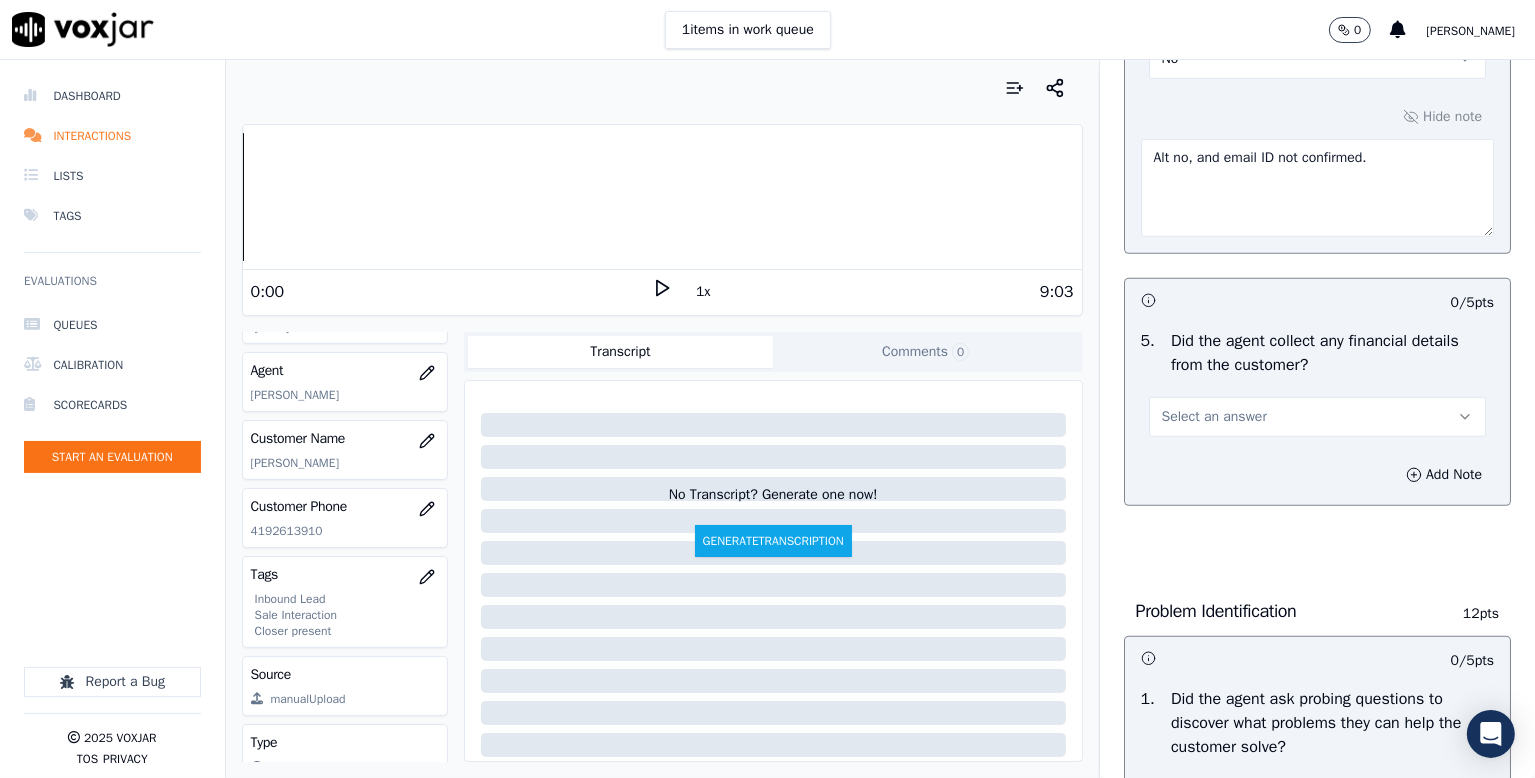 click on "Select an answer" at bounding box center (1214, 417) 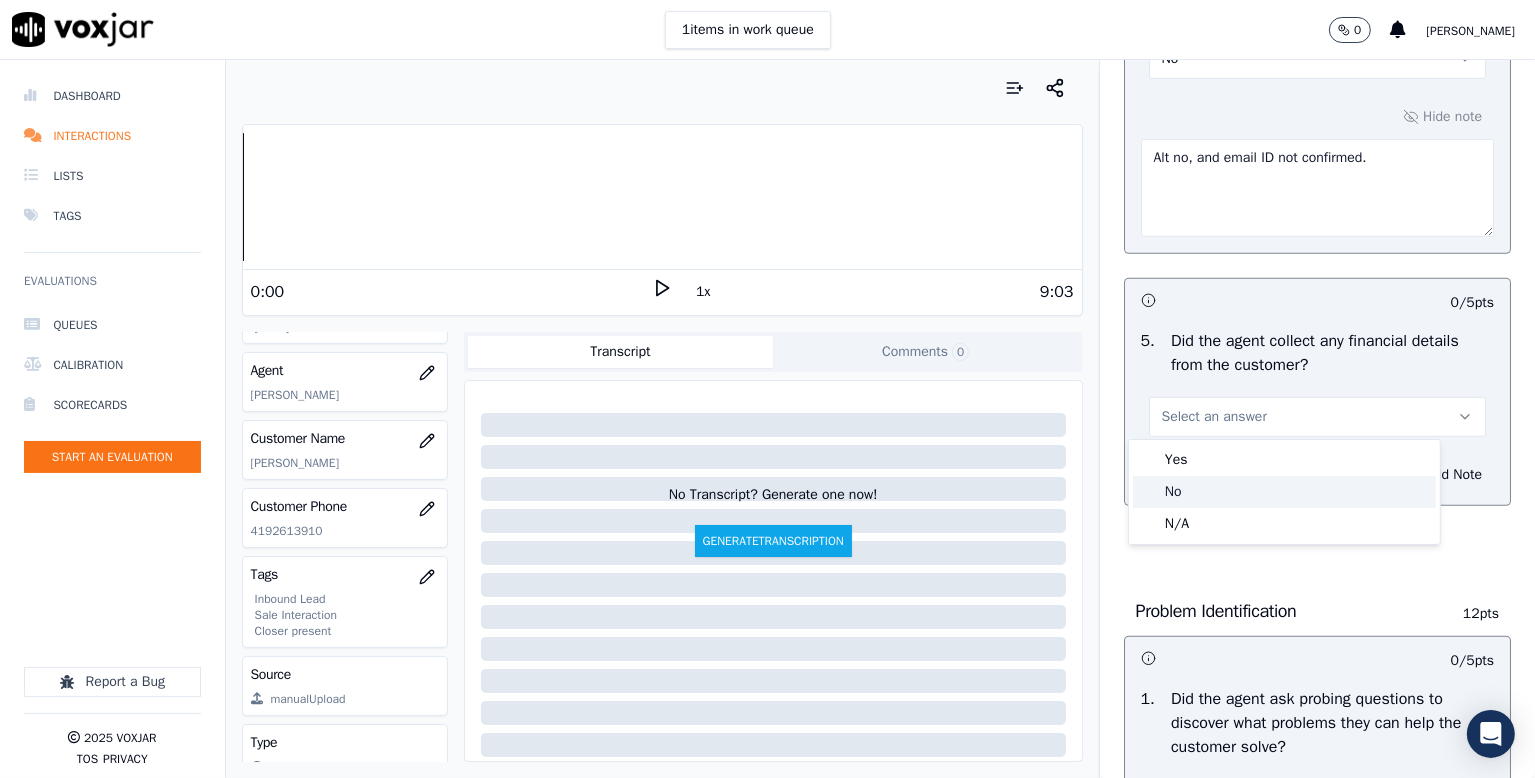 click on "No" 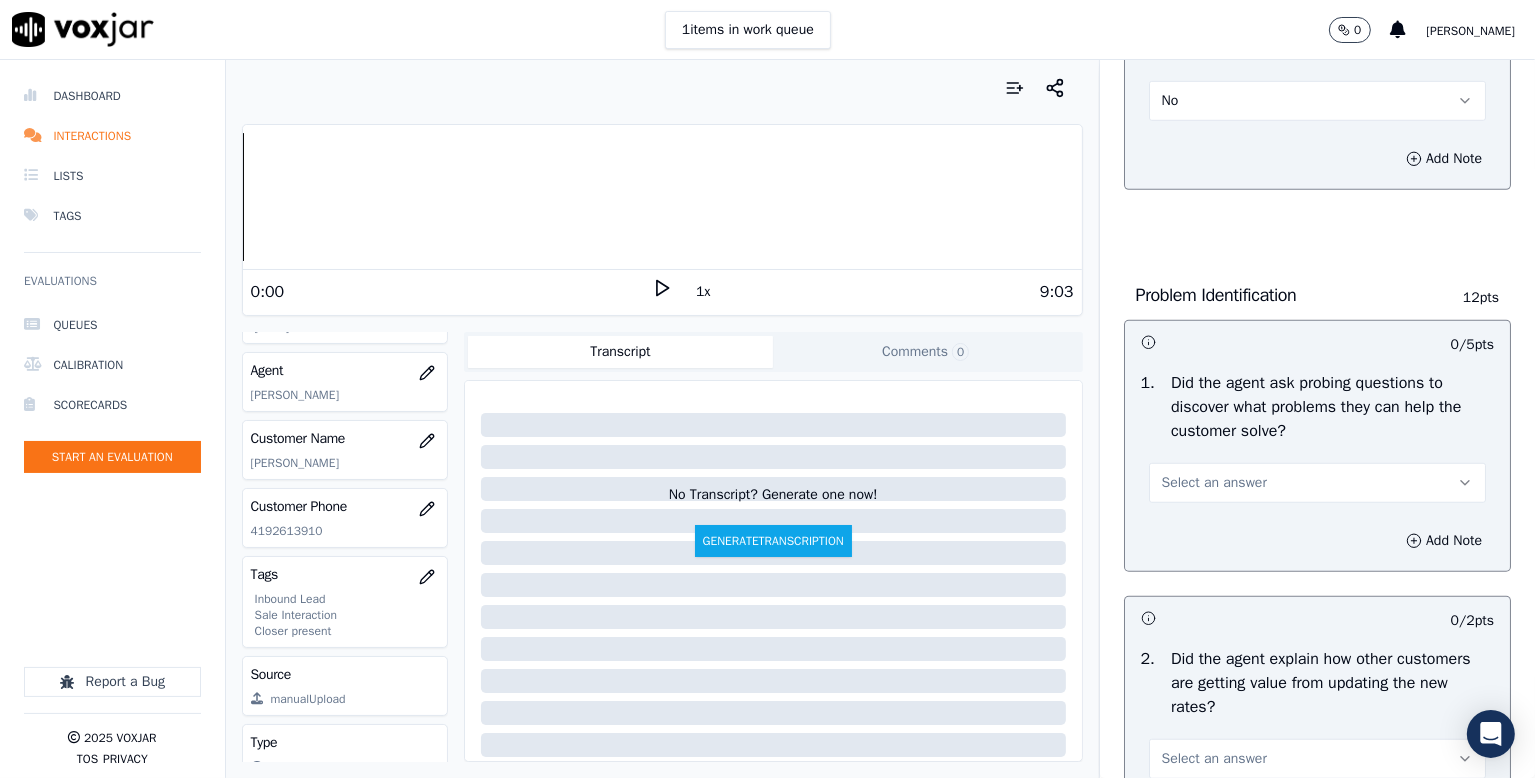 scroll, scrollTop: 1500, scrollLeft: 0, axis: vertical 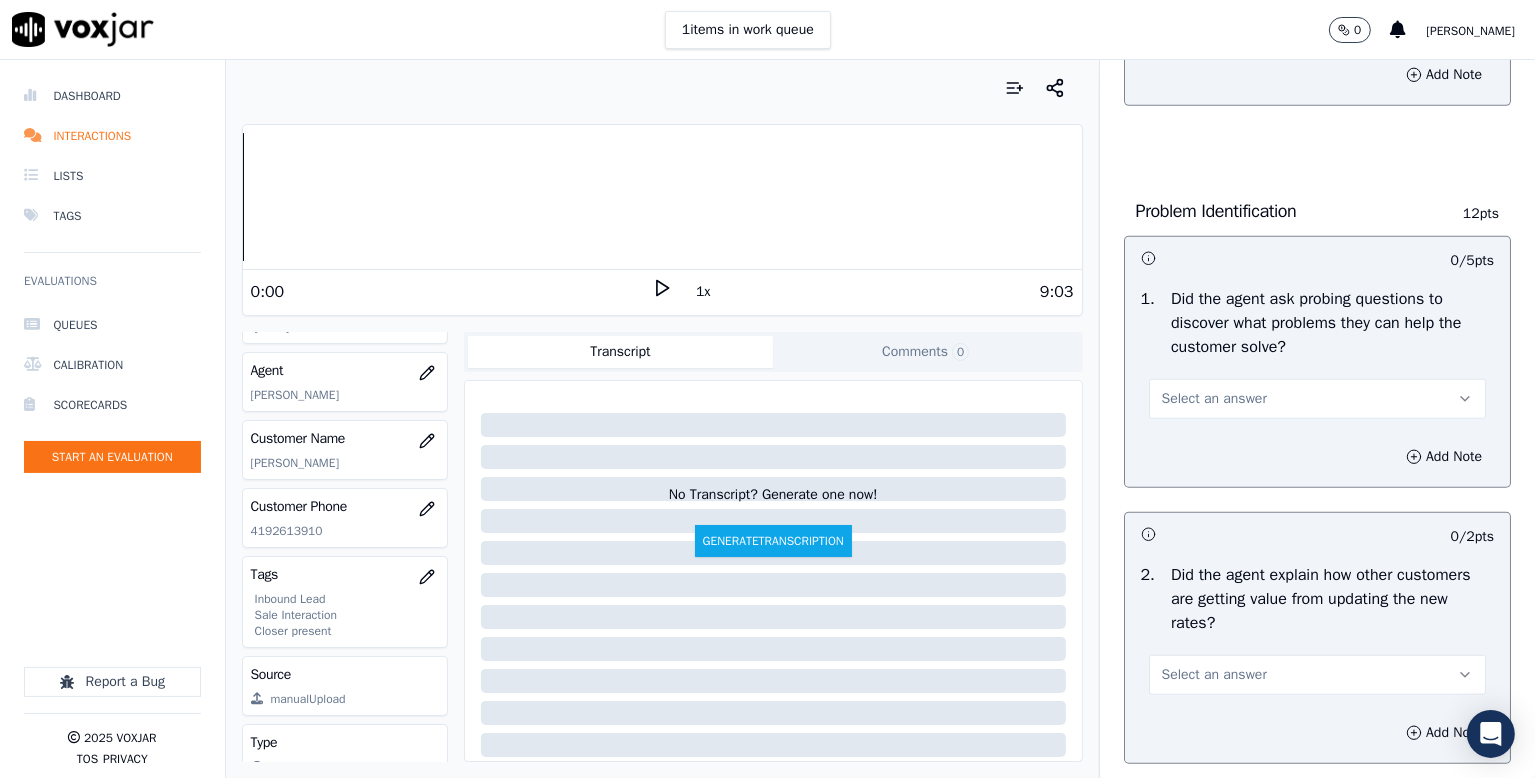 click on "Select an answer" at bounding box center [1214, 399] 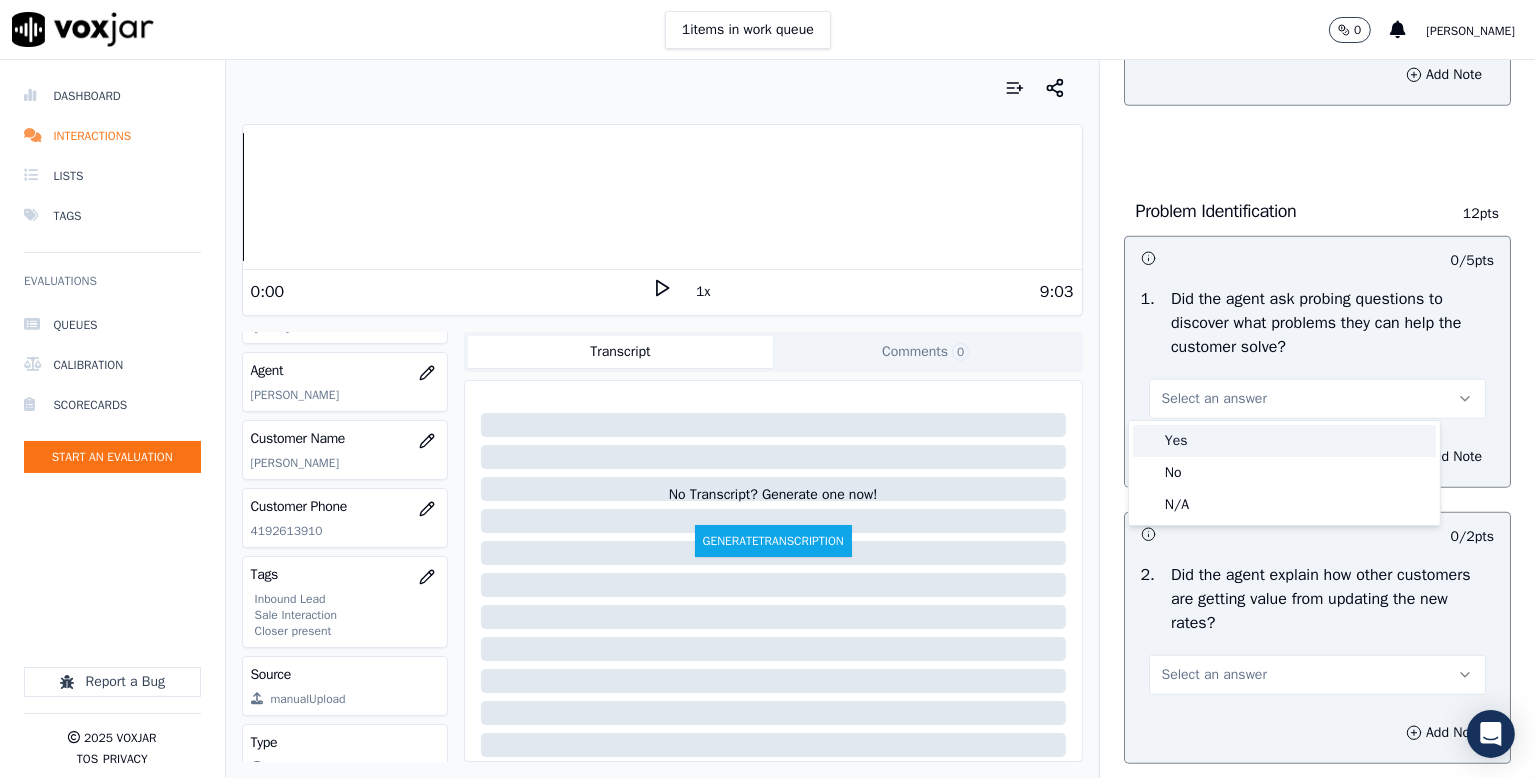 click on "Yes" at bounding box center [1284, 441] 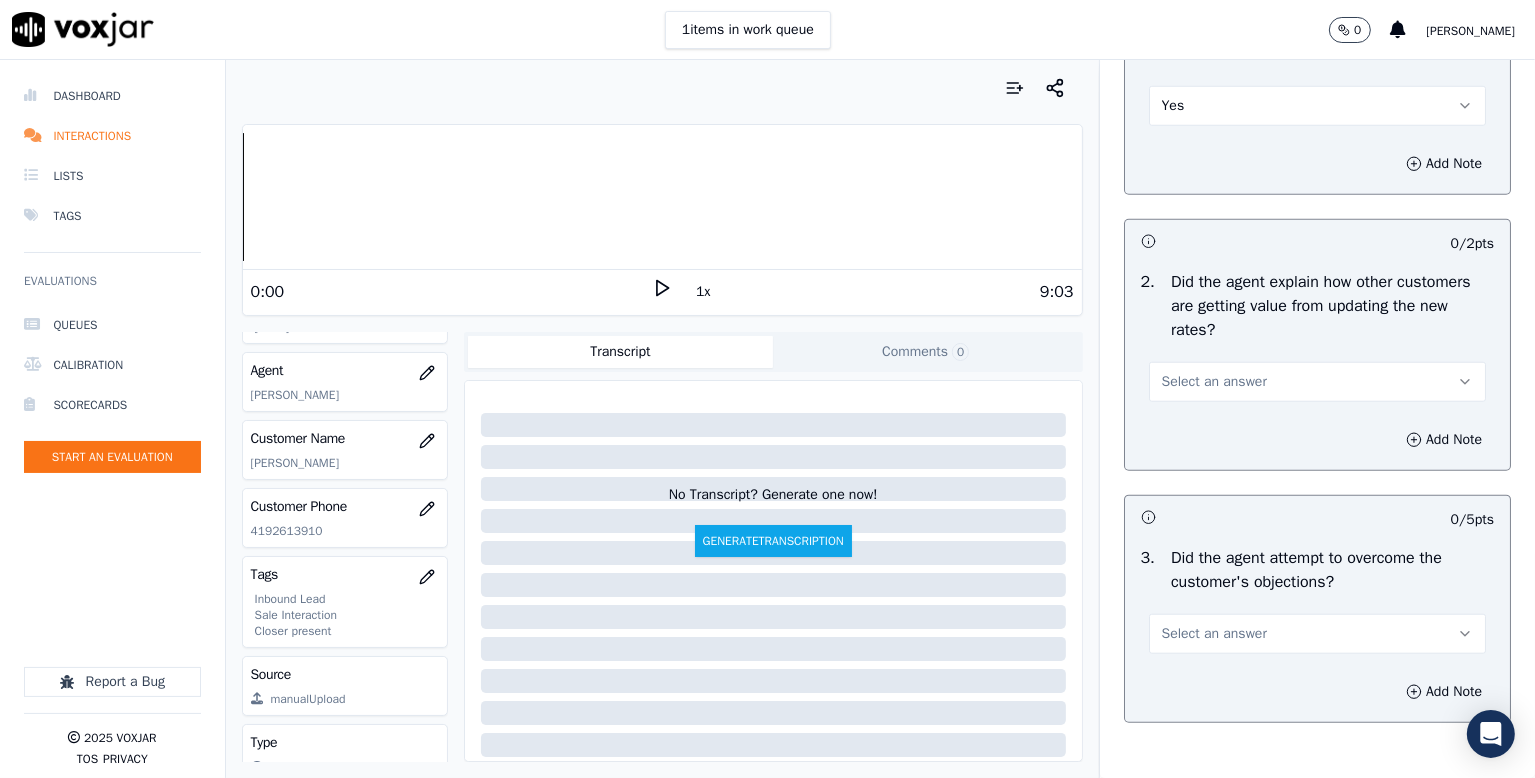 scroll, scrollTop: 1800, scrollLeft: 0, axis: vertical 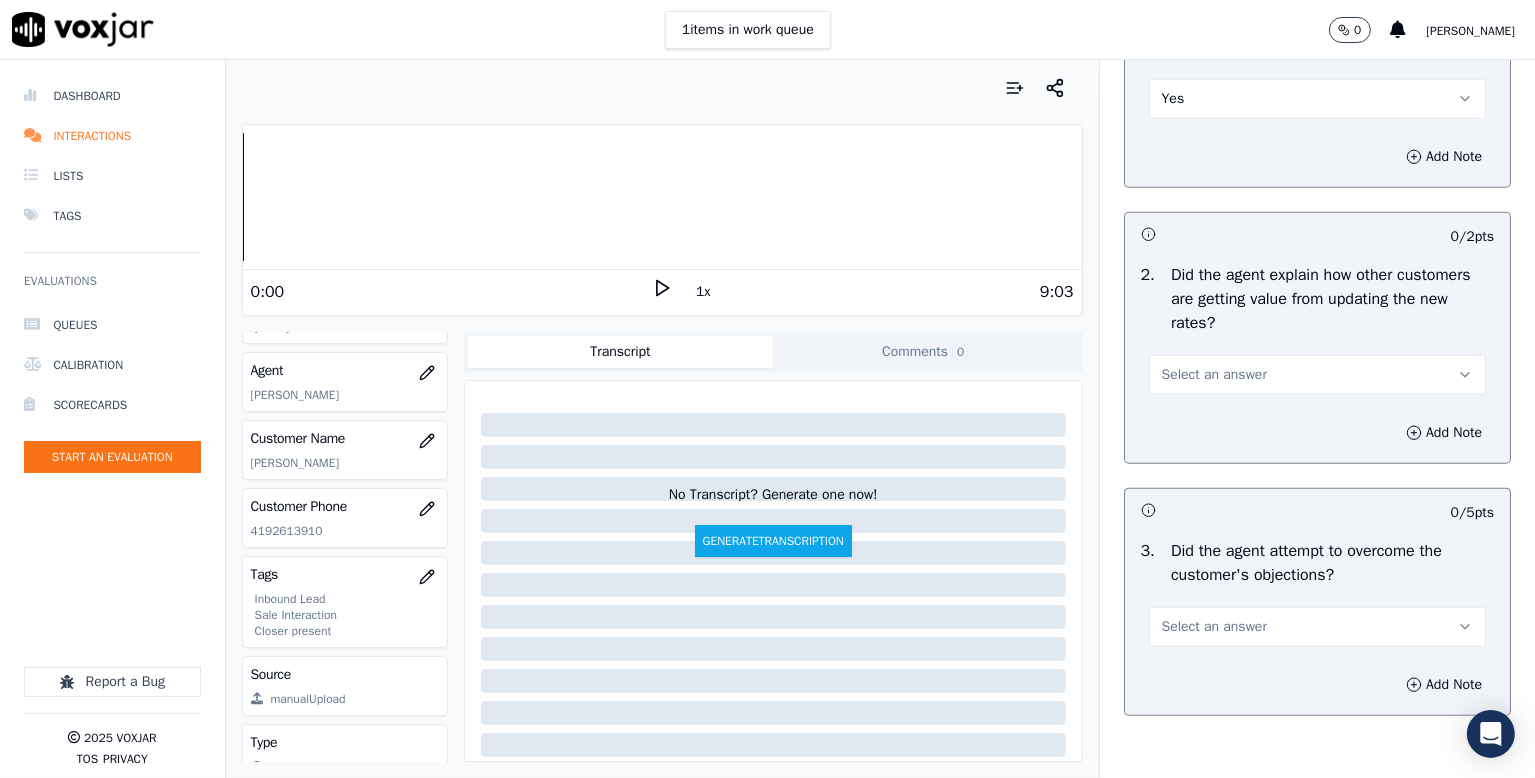 click on "Select an answer" at bounding box center [1214, 375] 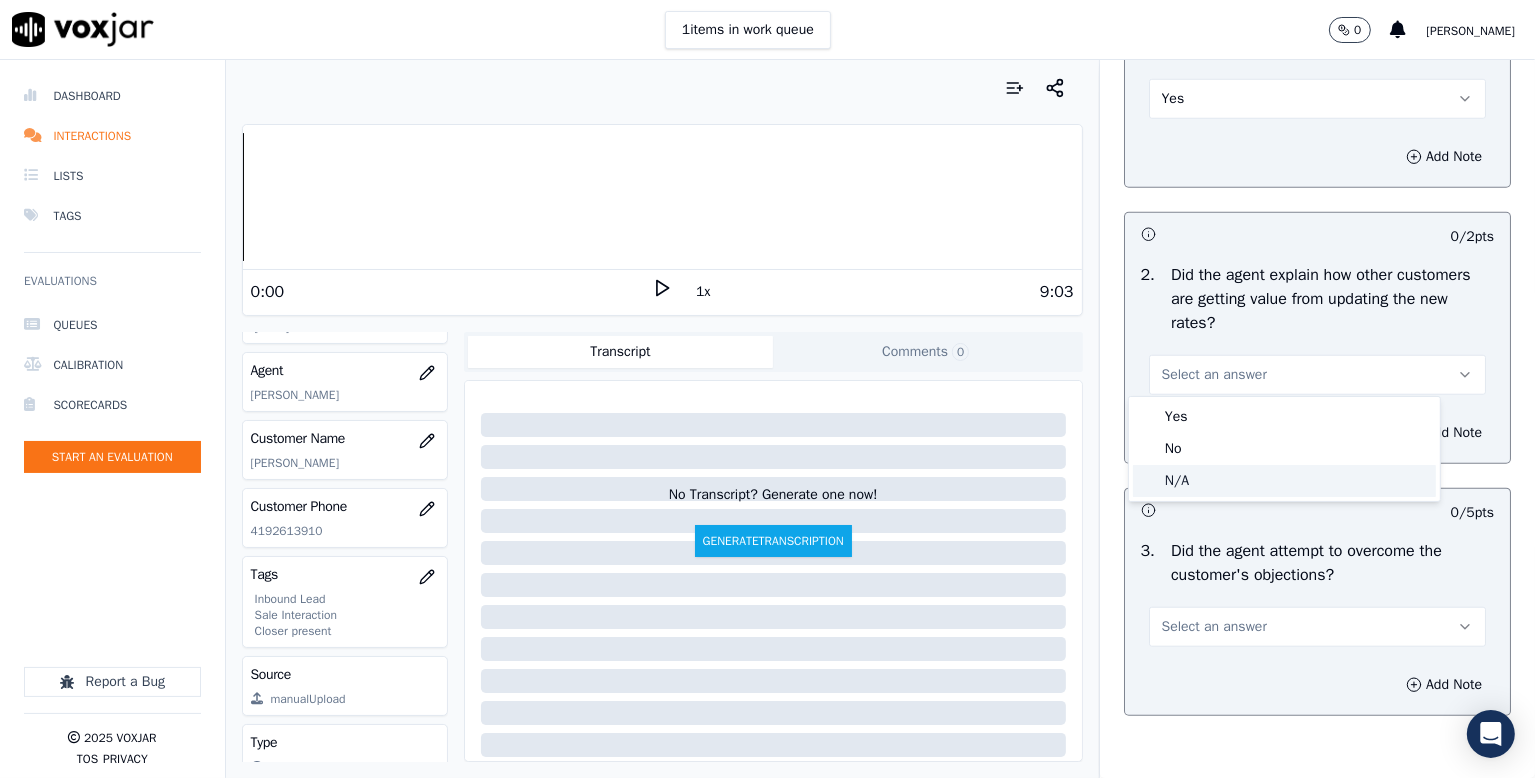 click on "N/A" 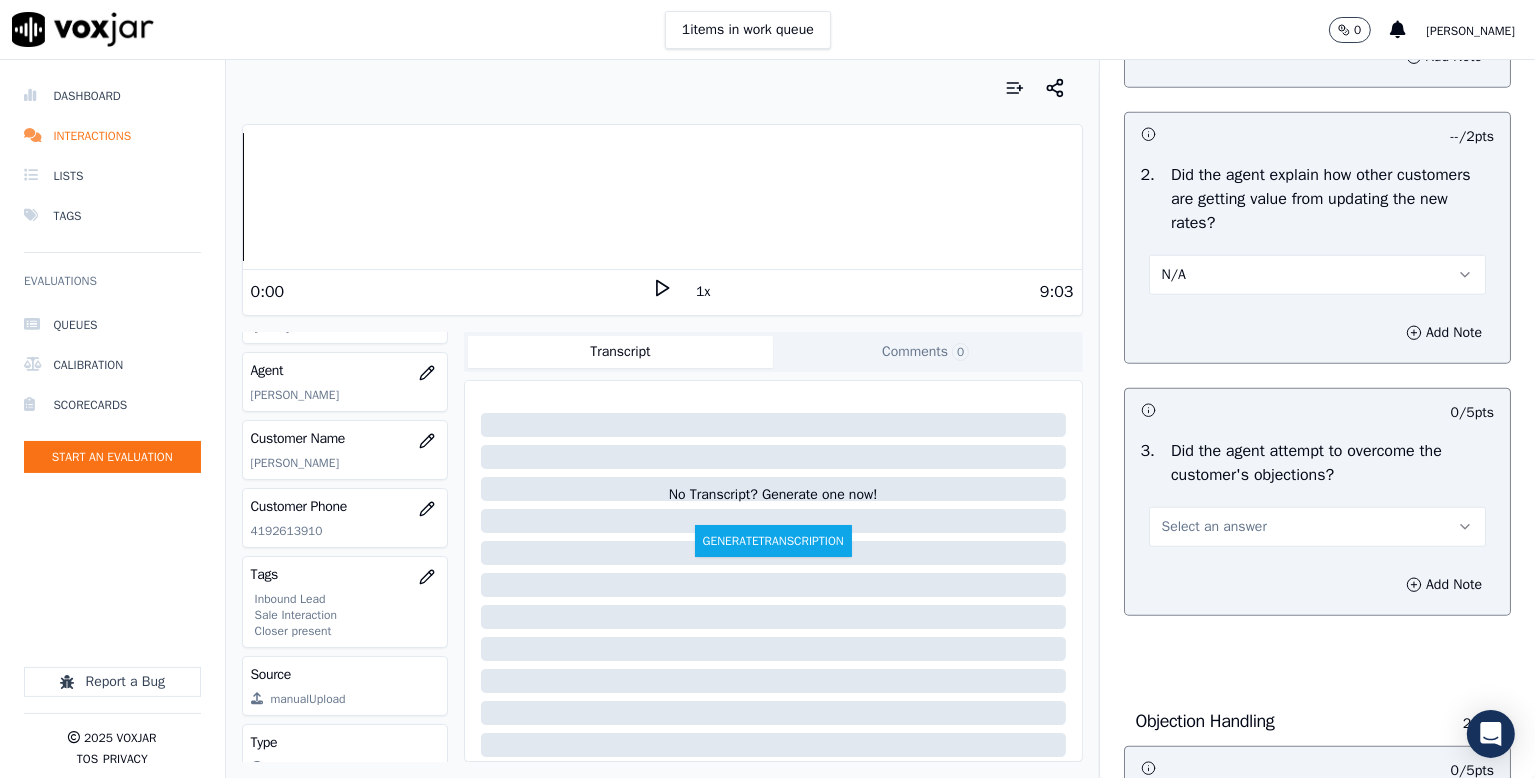 scroll, scrollTop: 2100, scrollLeft: 0, axis: vertical 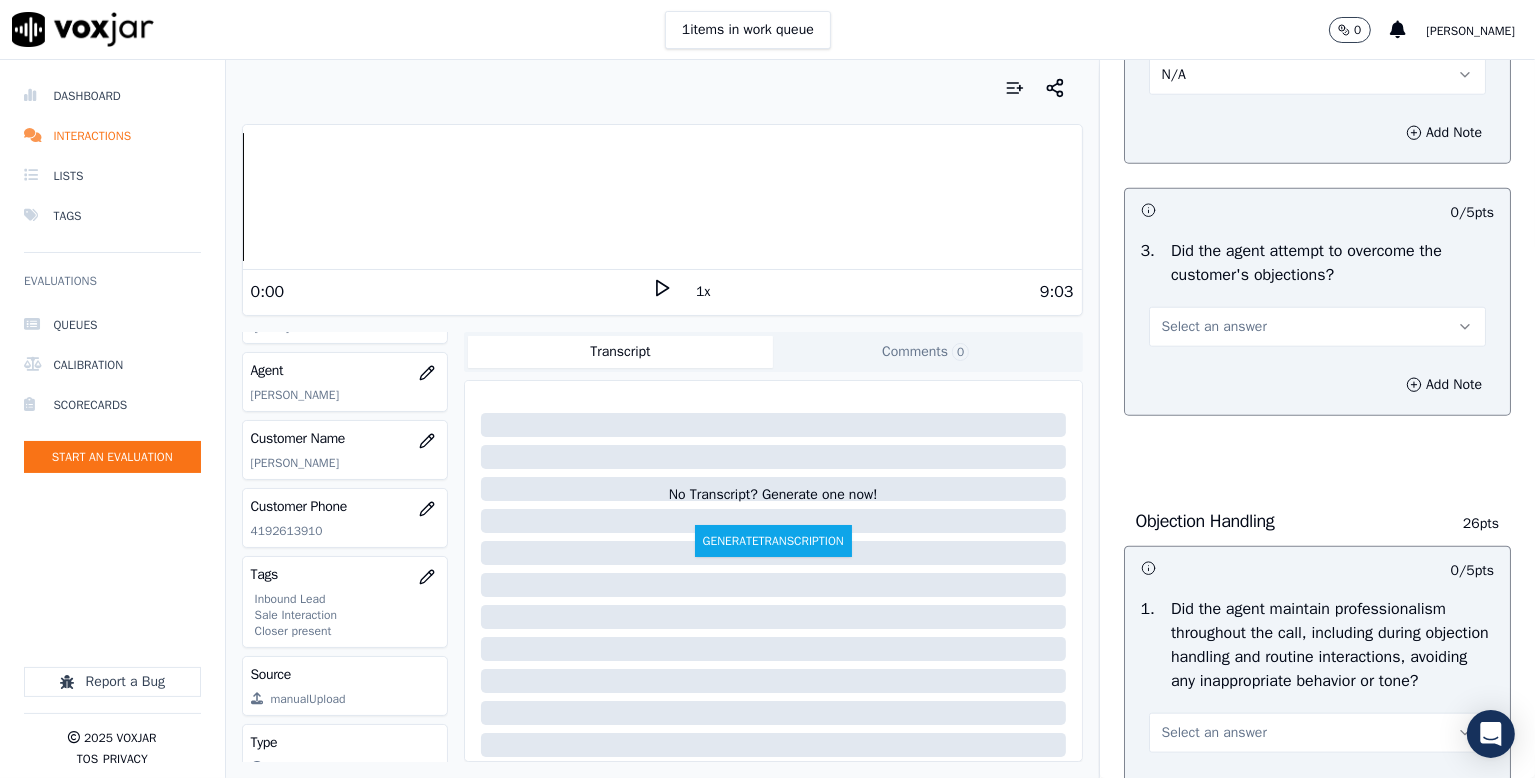 drag, startPoint x: 1227, startPoint y: 318, endPoint x: 1218, endPoint y: 331, distance: 15.811388 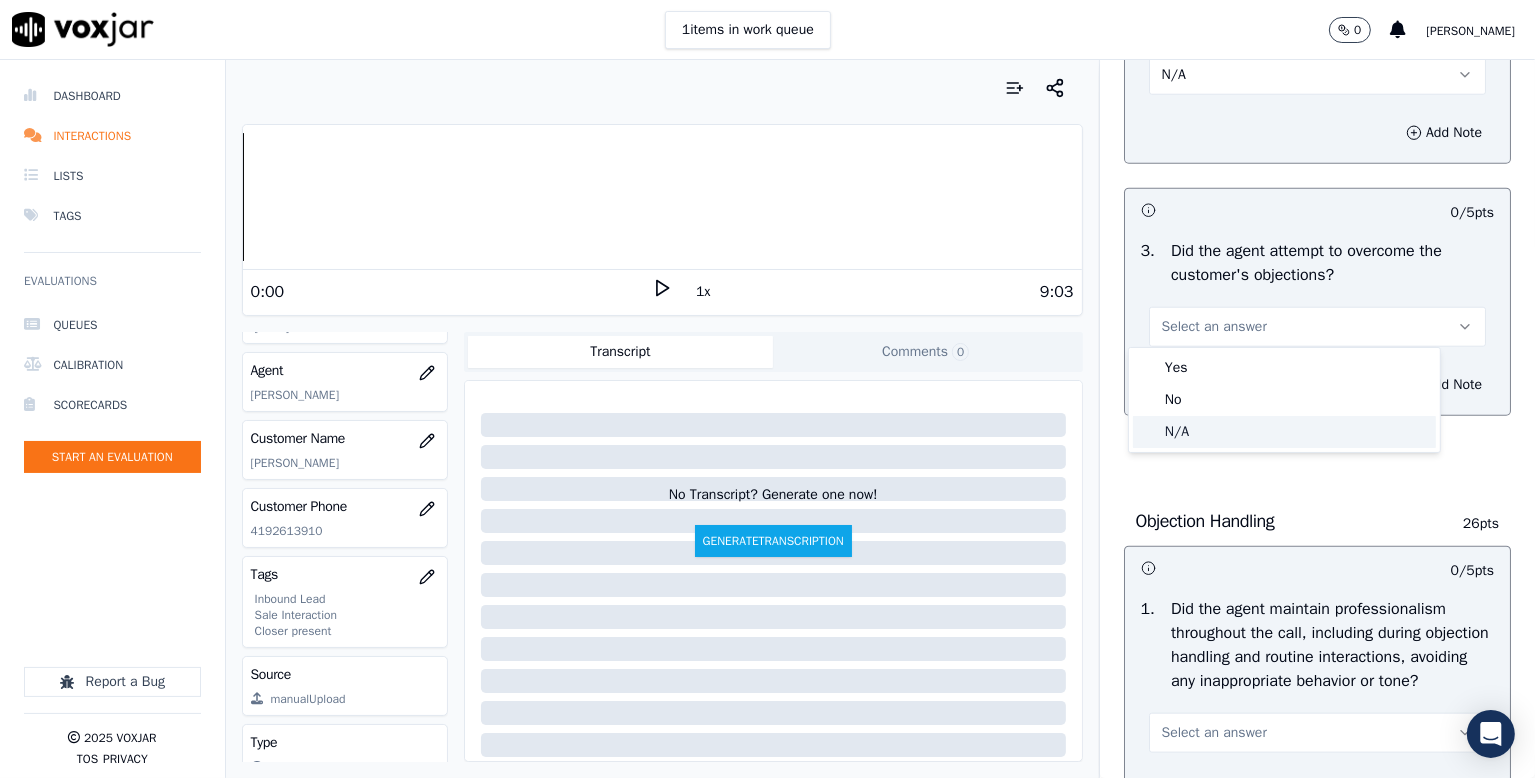 click on "N/A" 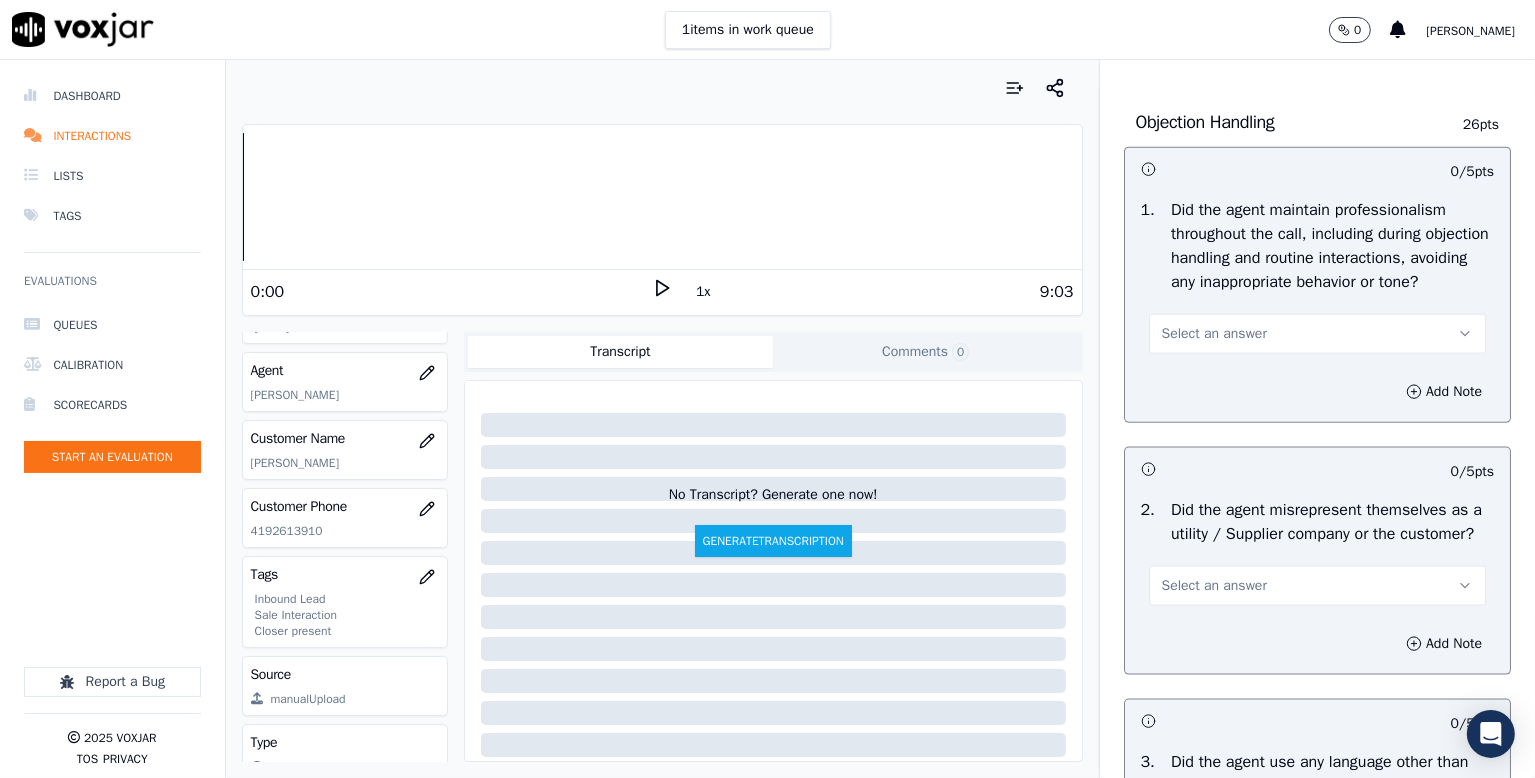 scroll, scrollTop: 2500, scrollLeft: 0, axis: vertical 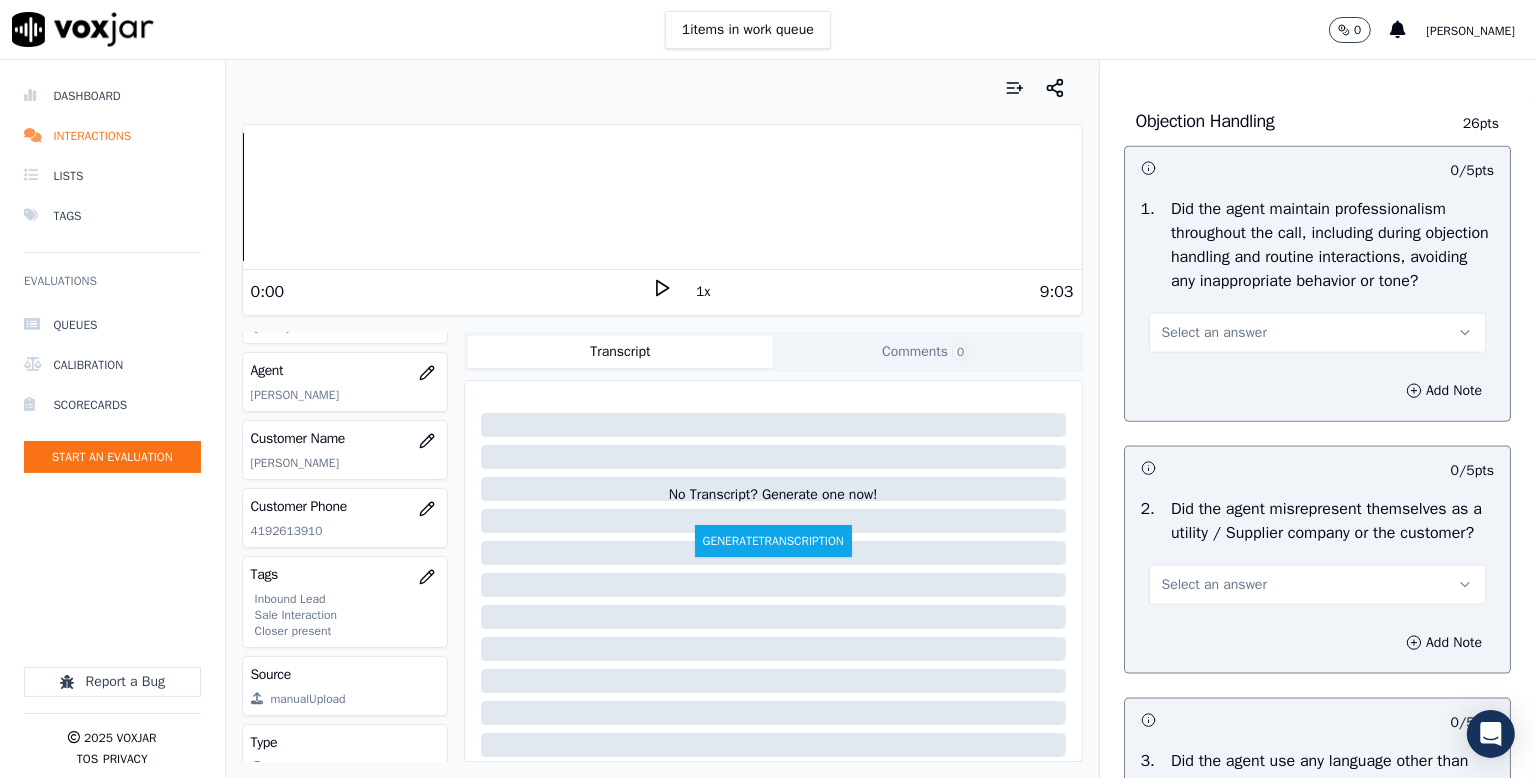 click on "Select an answer" at bounding box center (1214, 333) 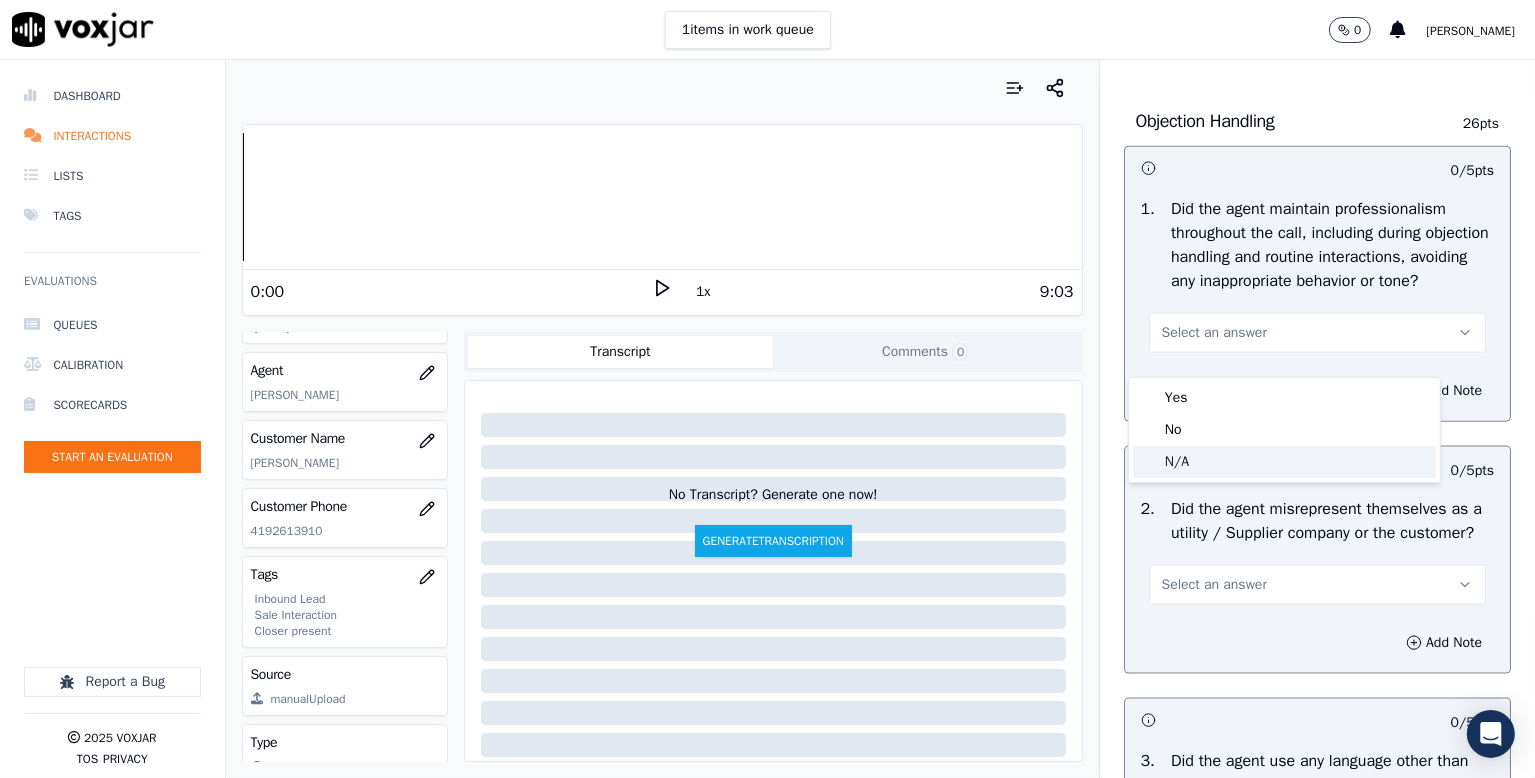 click on "N/A" 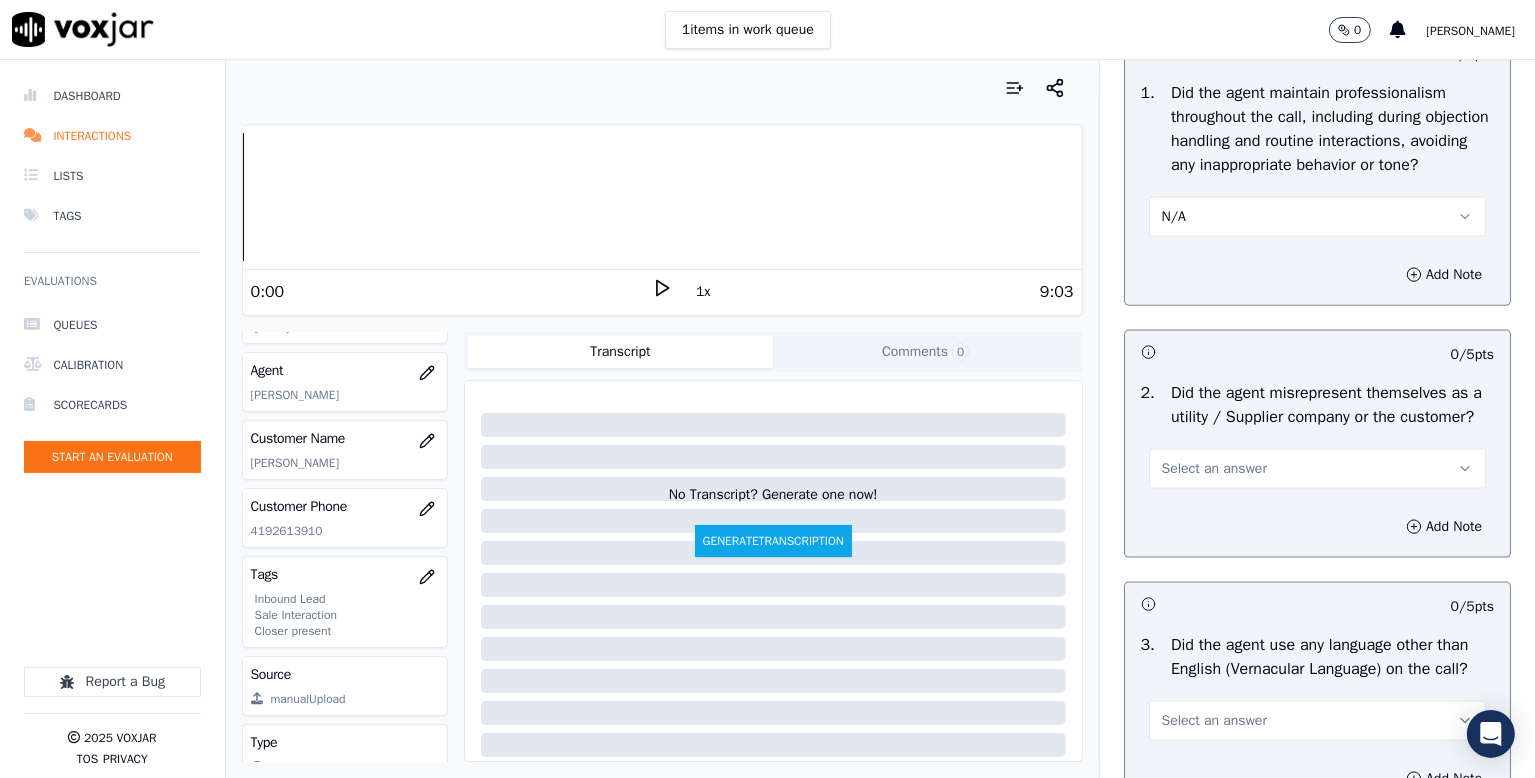 scroll, scrollTop: 2800, scrollLeft: 0, axis: vertical 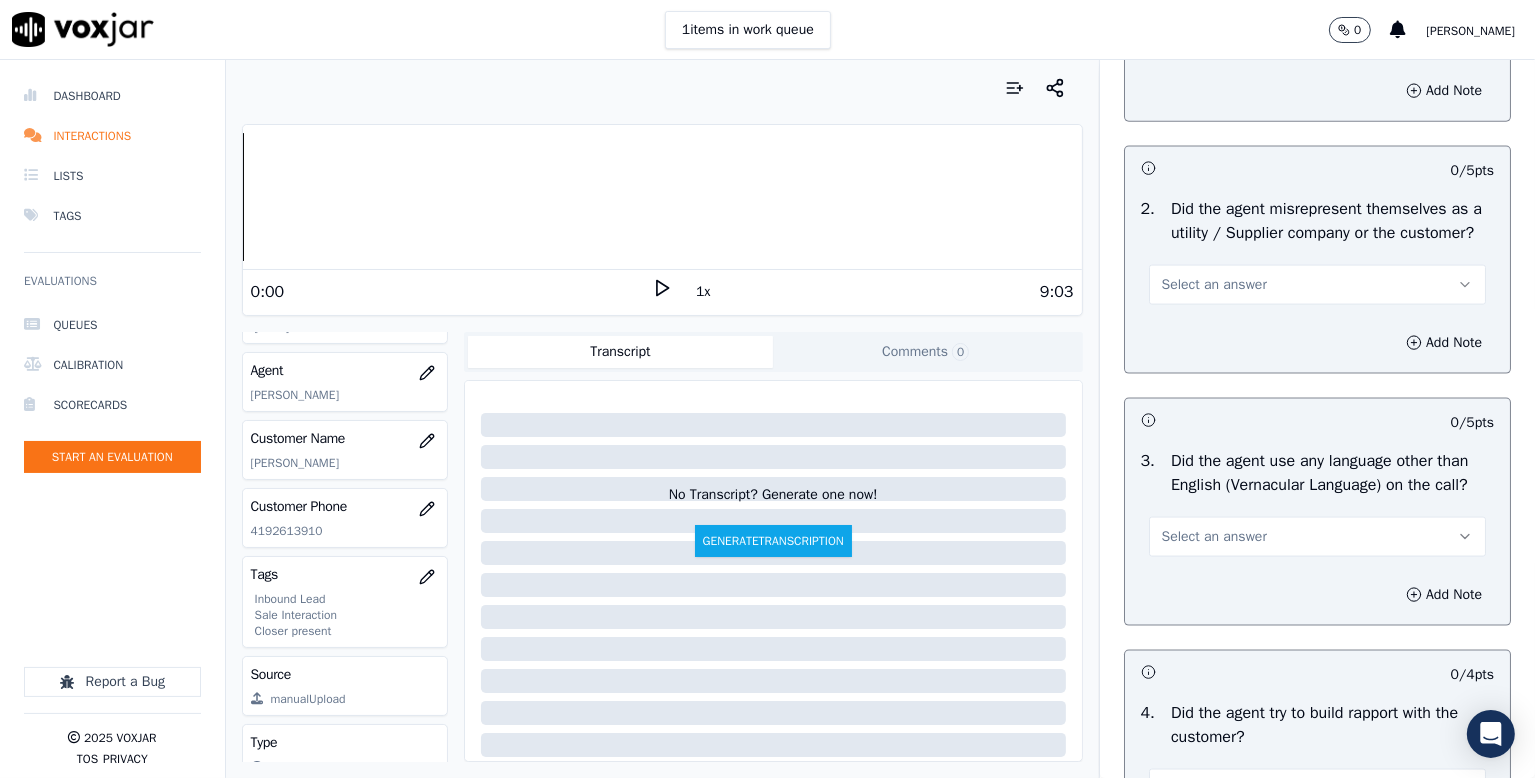 click on "Select an answer" at bounding box center (1317, 285) 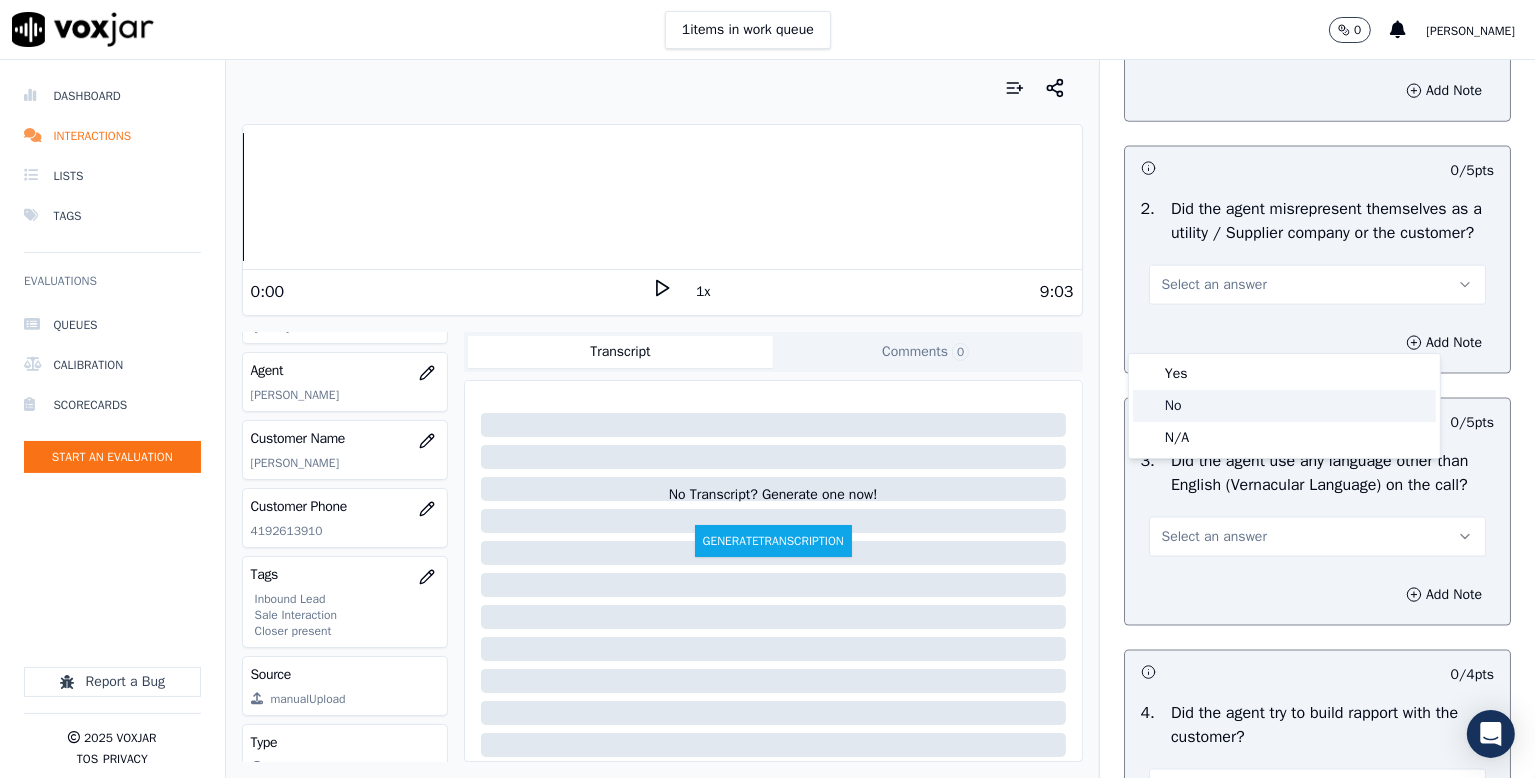 click on "No" 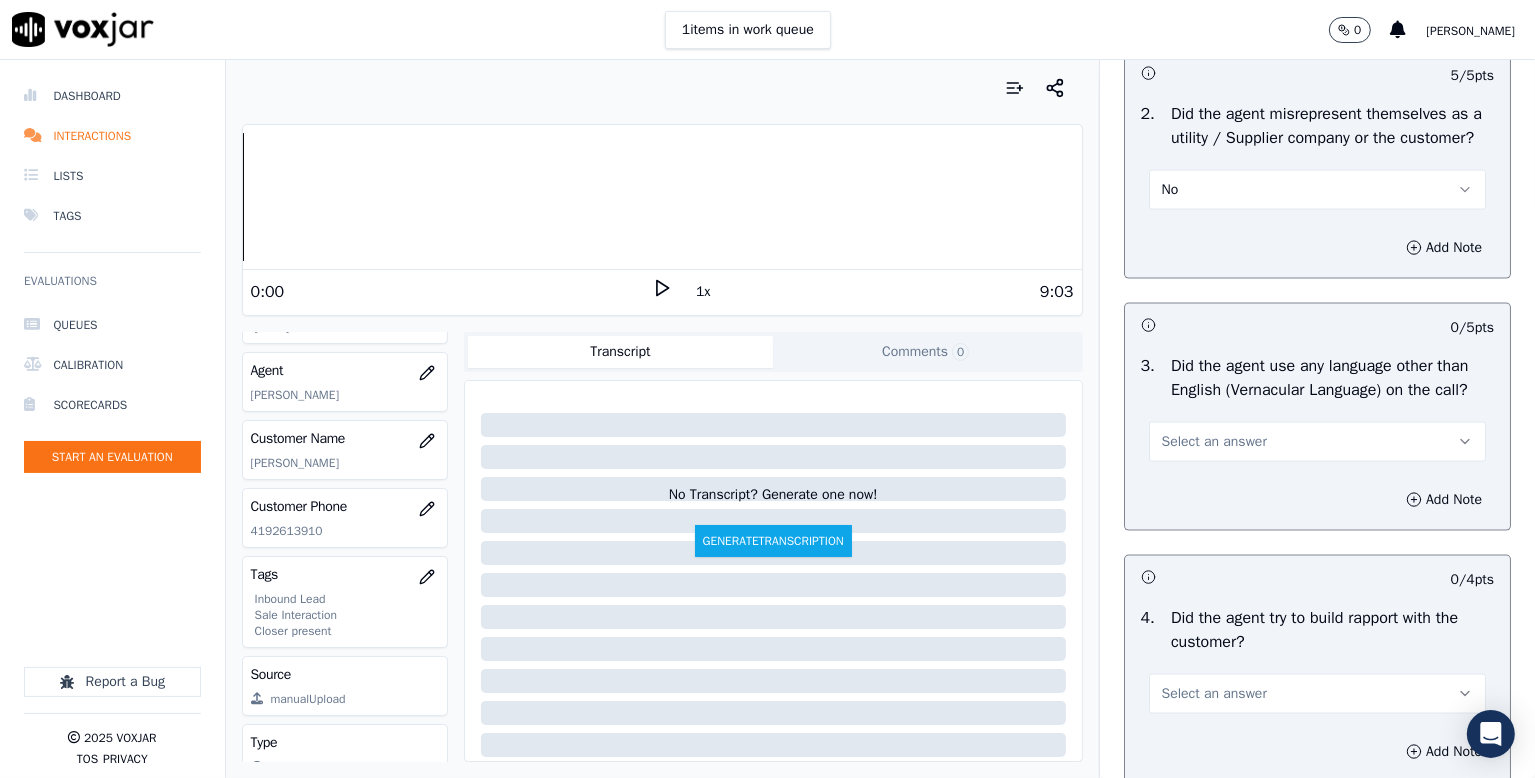 scroll, scrollTop: 3000, scrollLeft: 0, axis: vertical 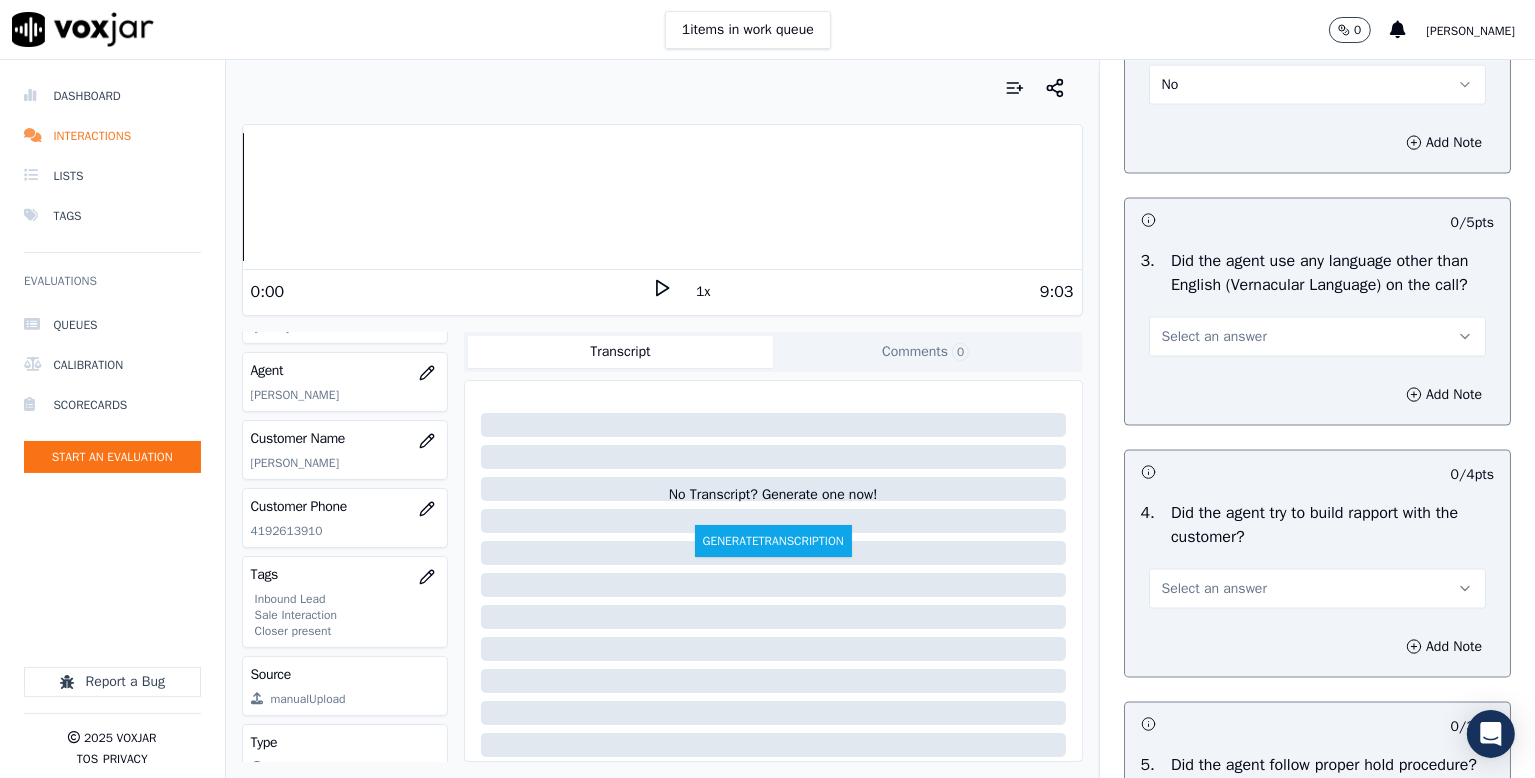 click on "3 .   Did the agent use any language other than English (Vernacular Language) on the call?   Select an answer" at bounding box center (1317, 303) 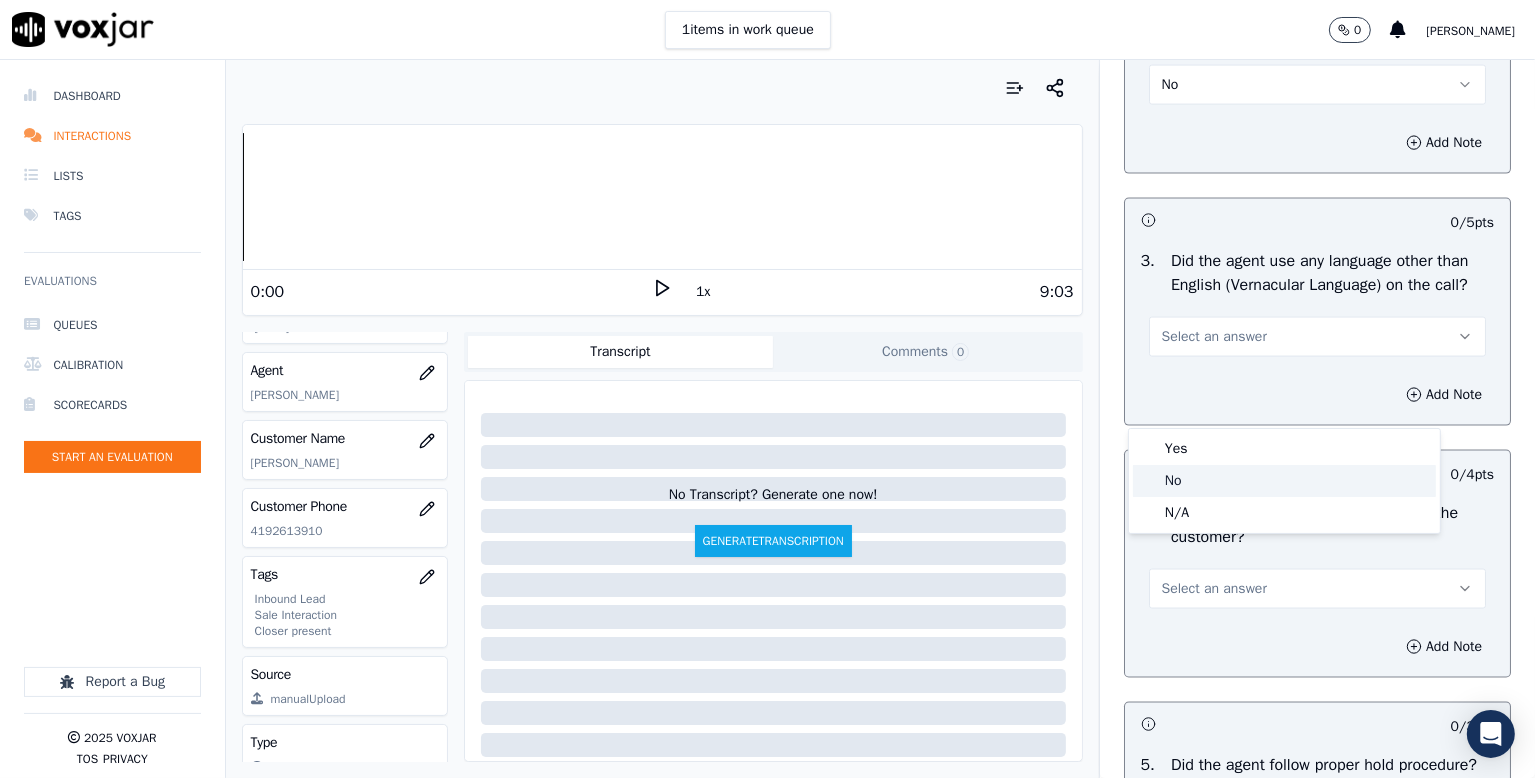 click on "No" 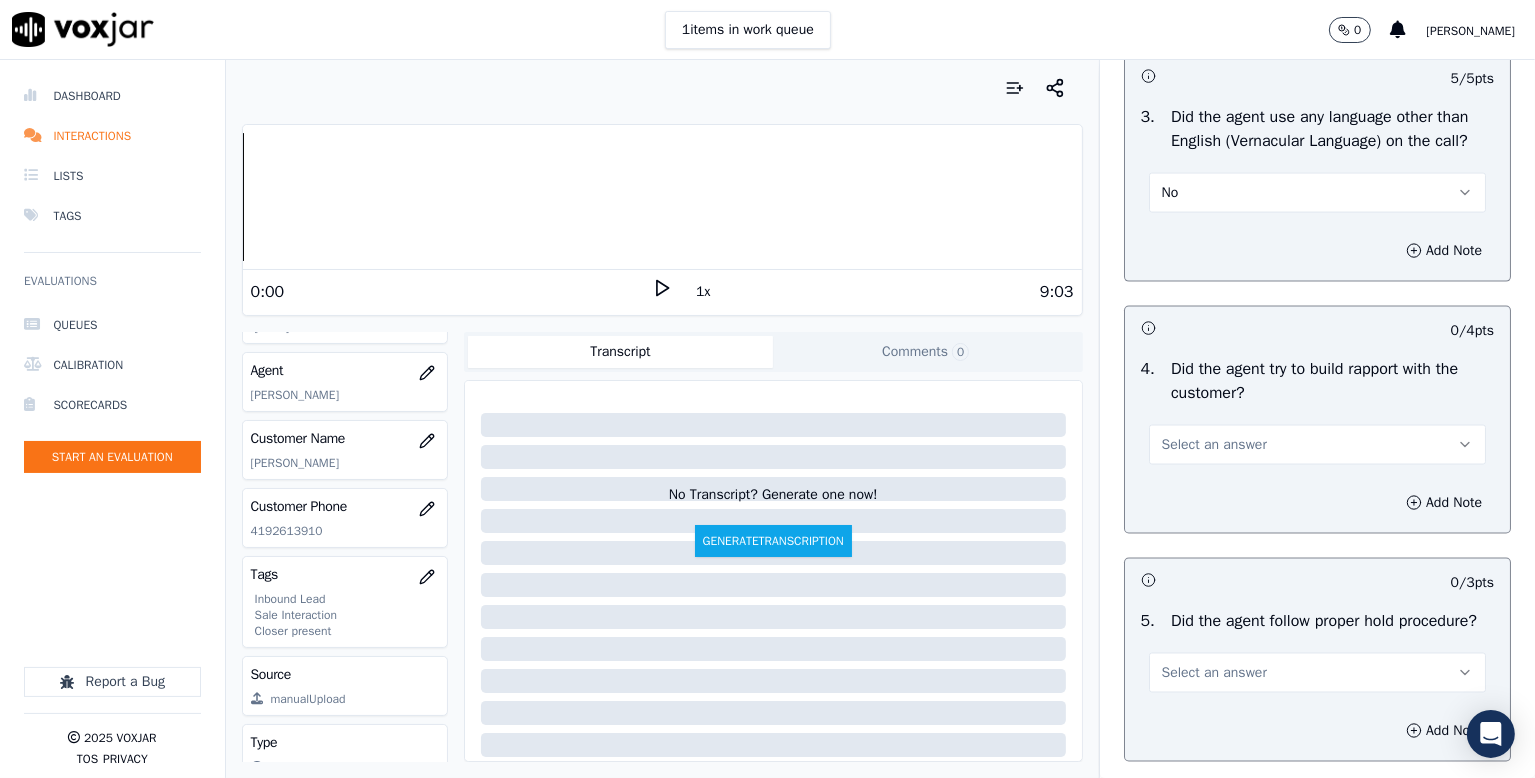 scroll, scrollTop: 3300, scrollLeft: 0, axis: vertical 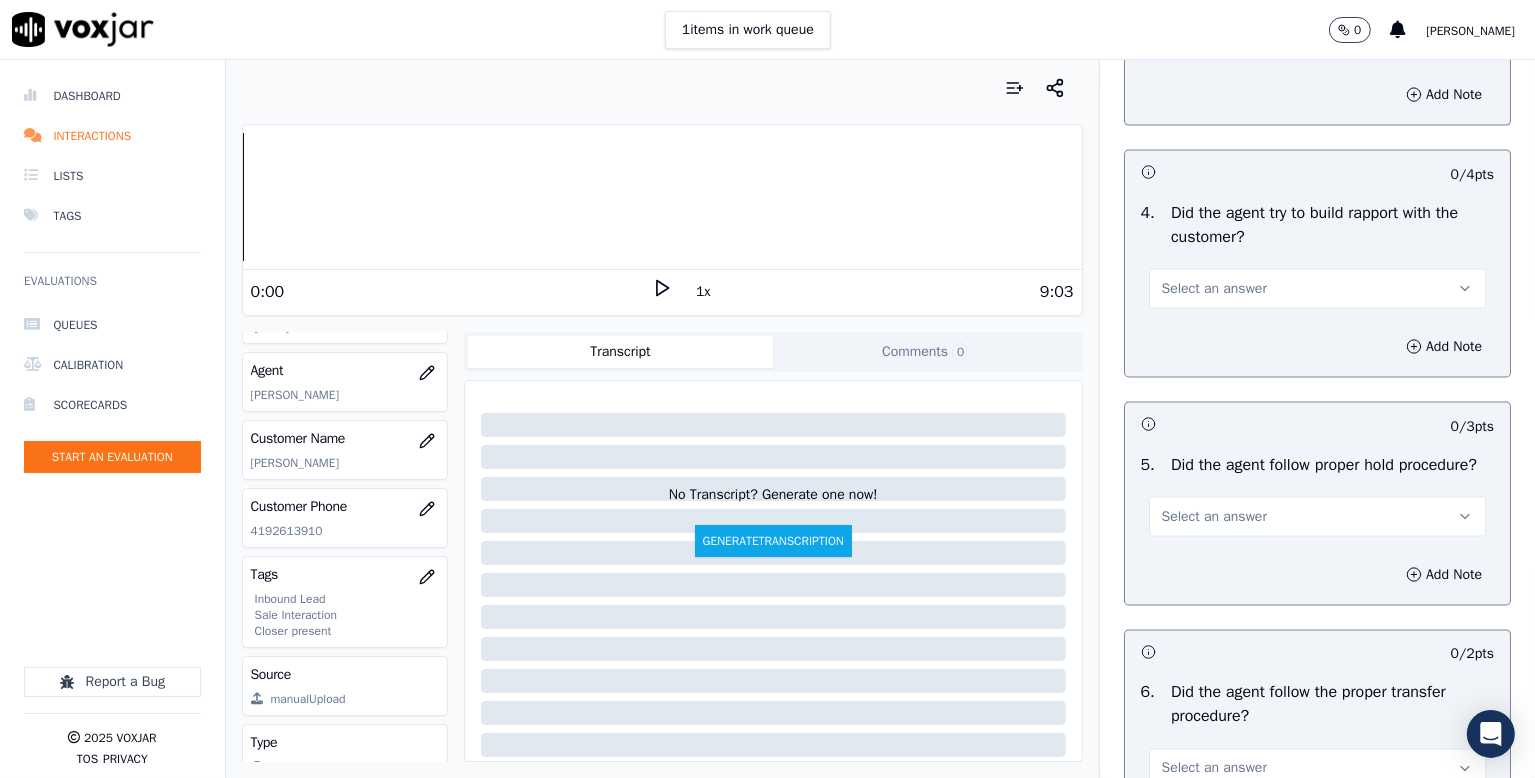 click on "Select an answer" at bounding box center [1214, 289] 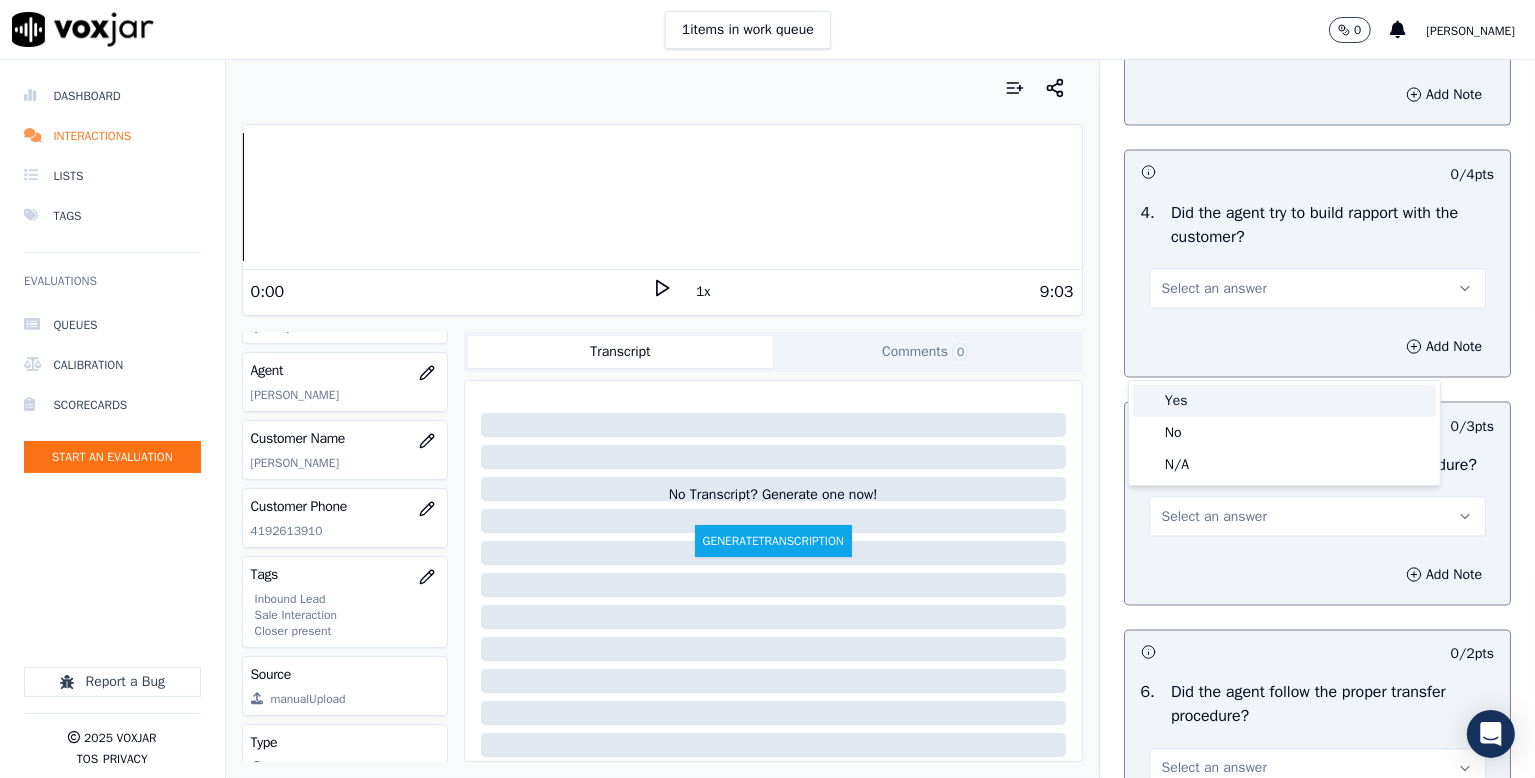 click on "Yes" at bounding box center [1284, 401] 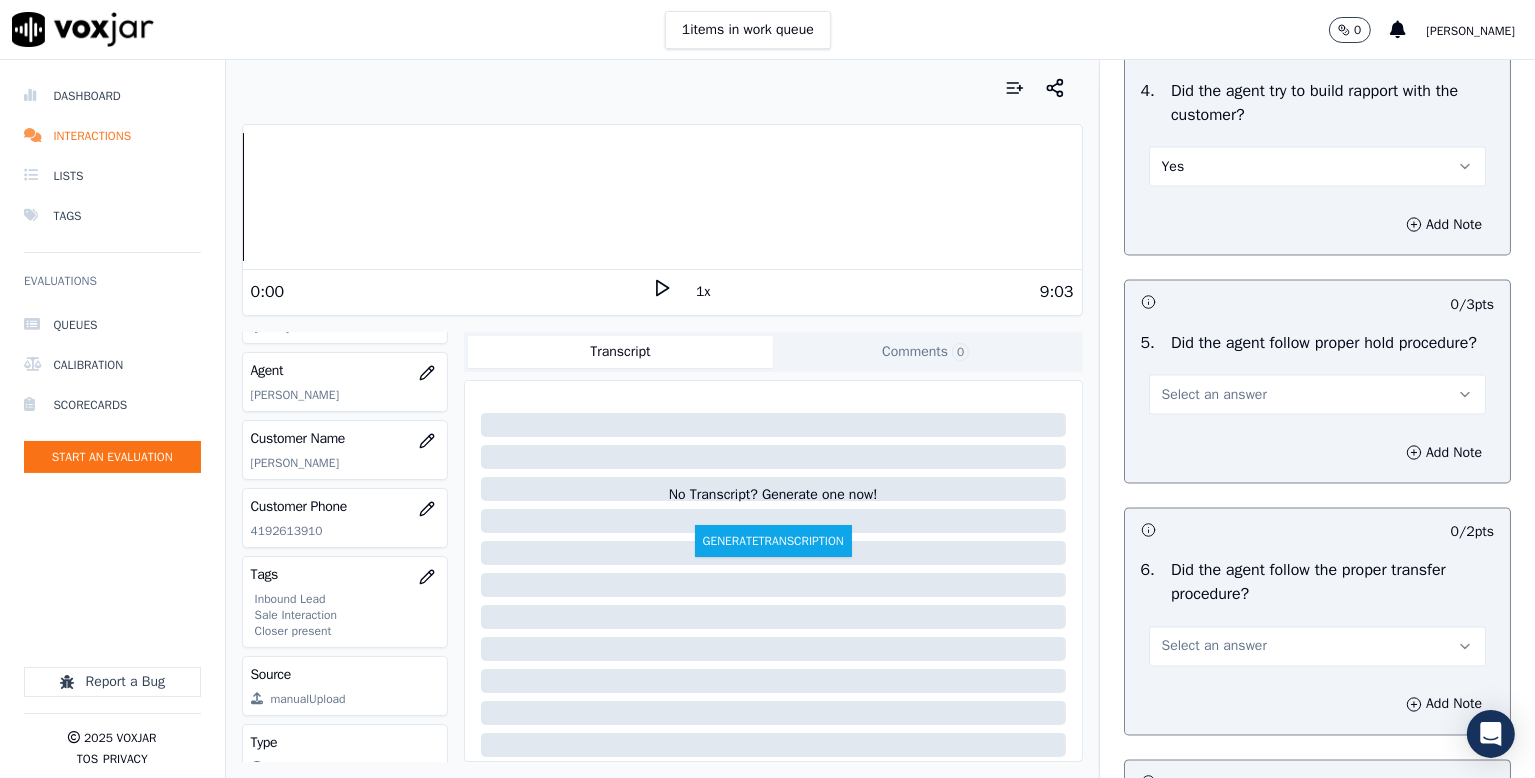 scroll, scrollTop: 3500, scrollLeft: 0, axis: vertical 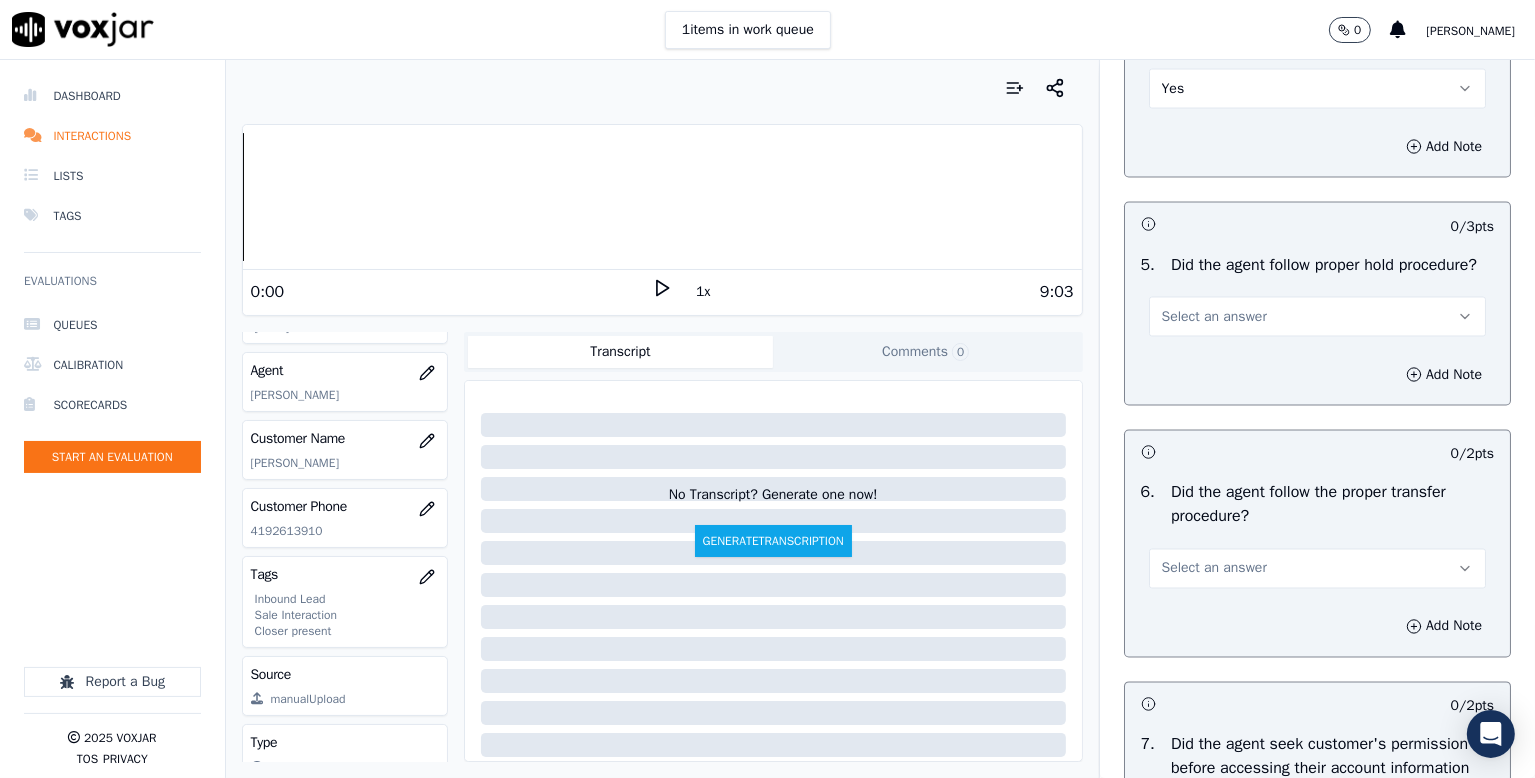 drag, startPoint x: 1178, startPoint y: 398, endPoint x: 1168, endPoint y: 425, distance: 28.79236 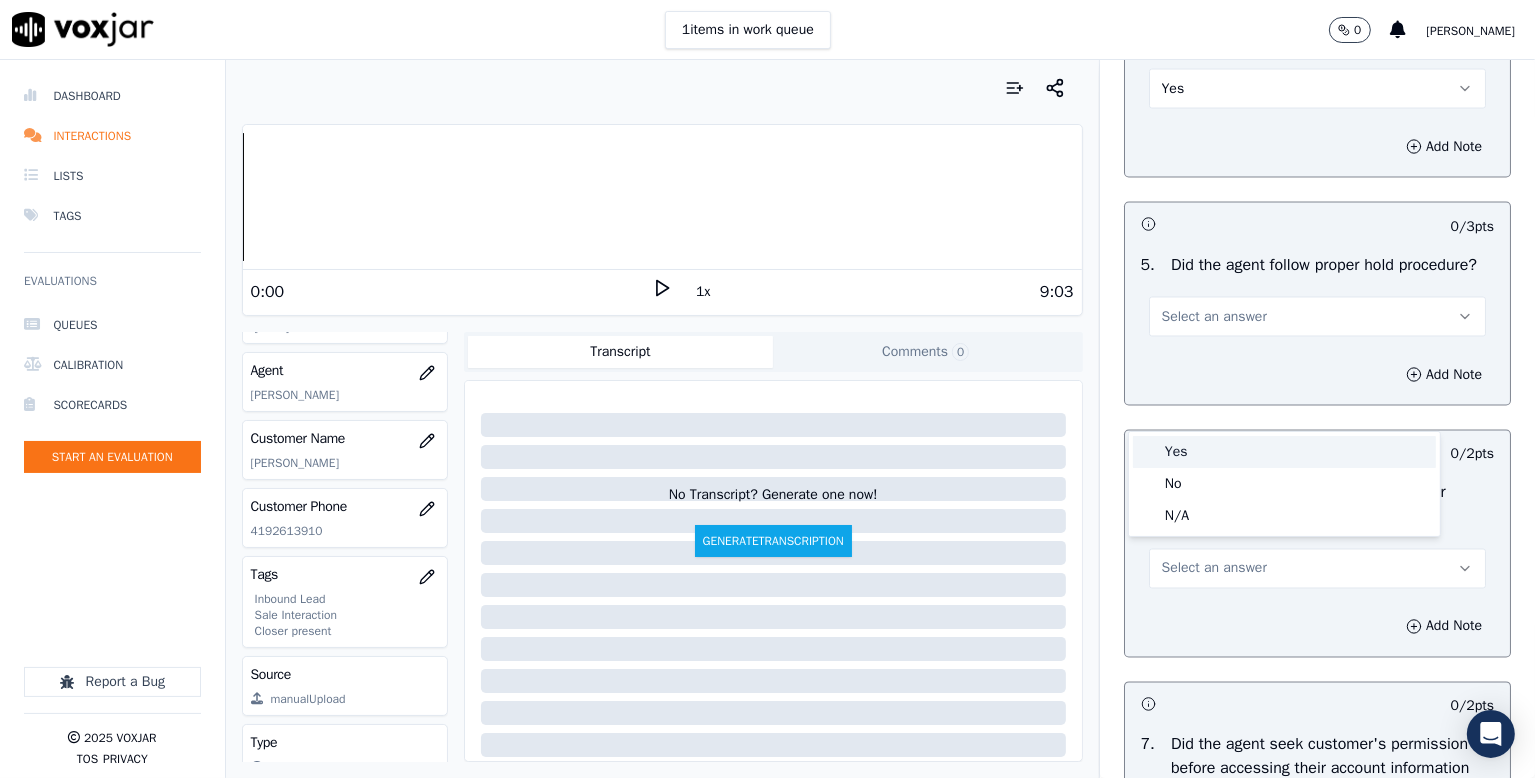 click on "Yes" at bounding box center [1284, 452] 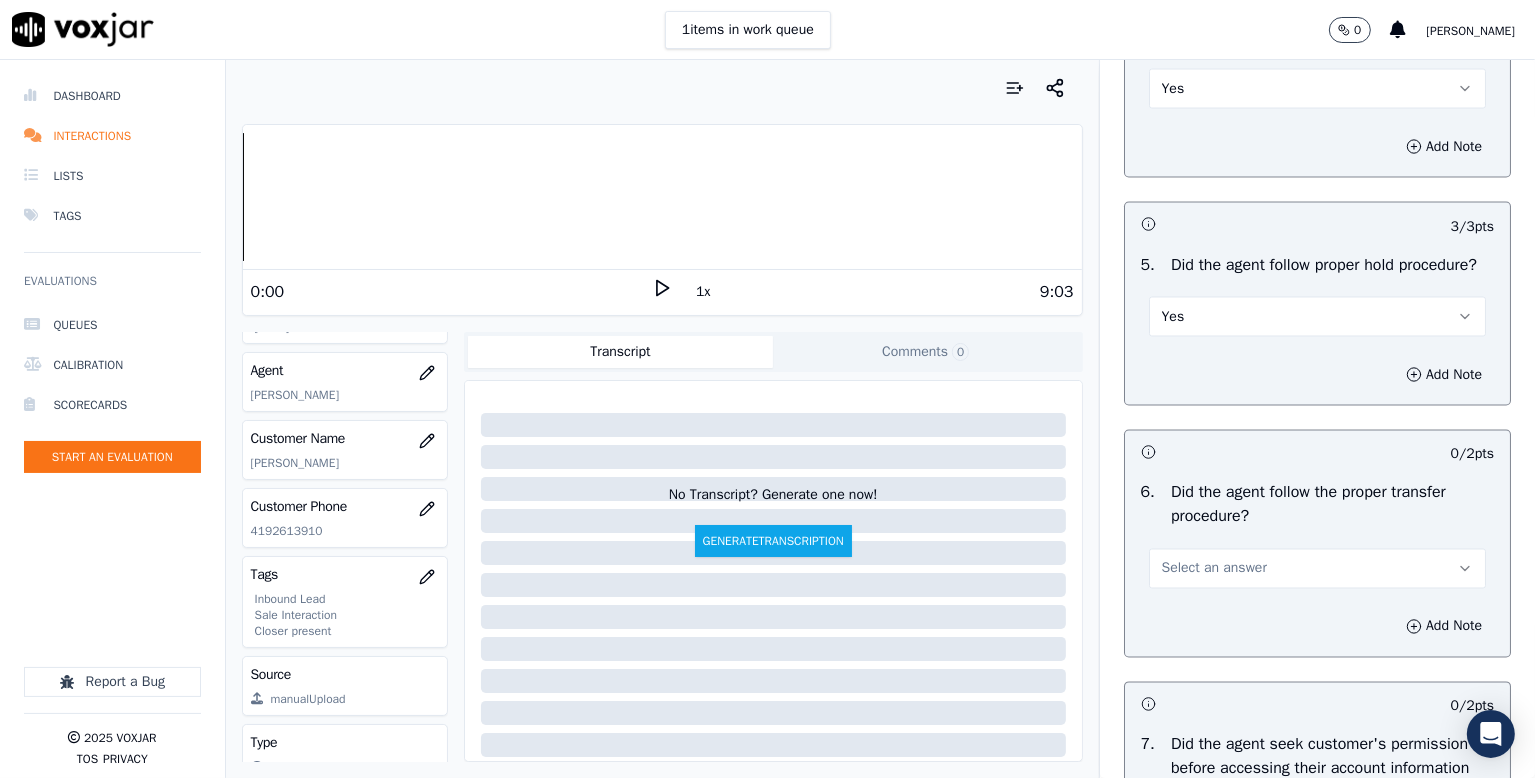 scroll, scrollTop: 3700, scrollLeft: 0, axis: vertical 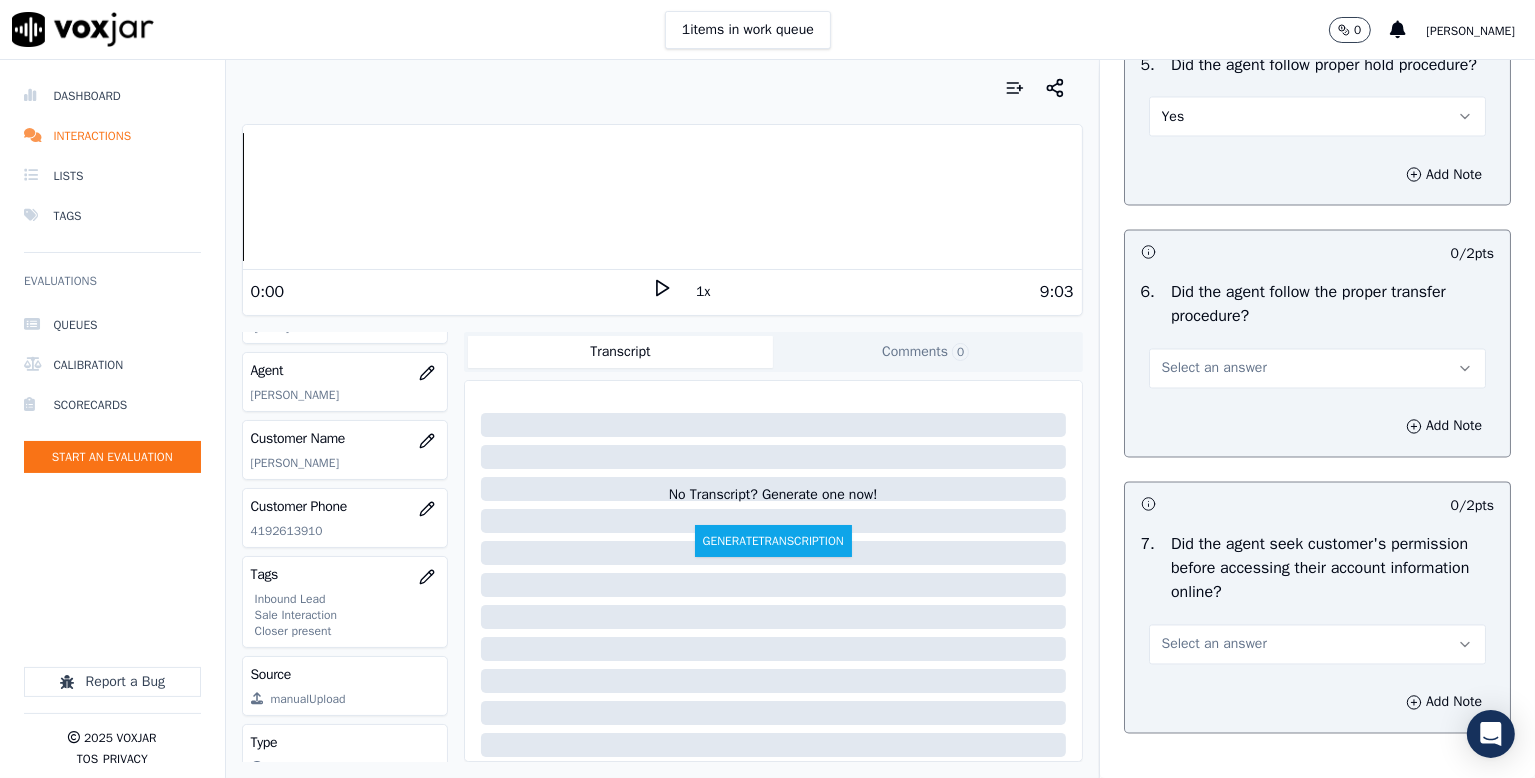click on "Select an answer" at bounding box center (1214, 369) 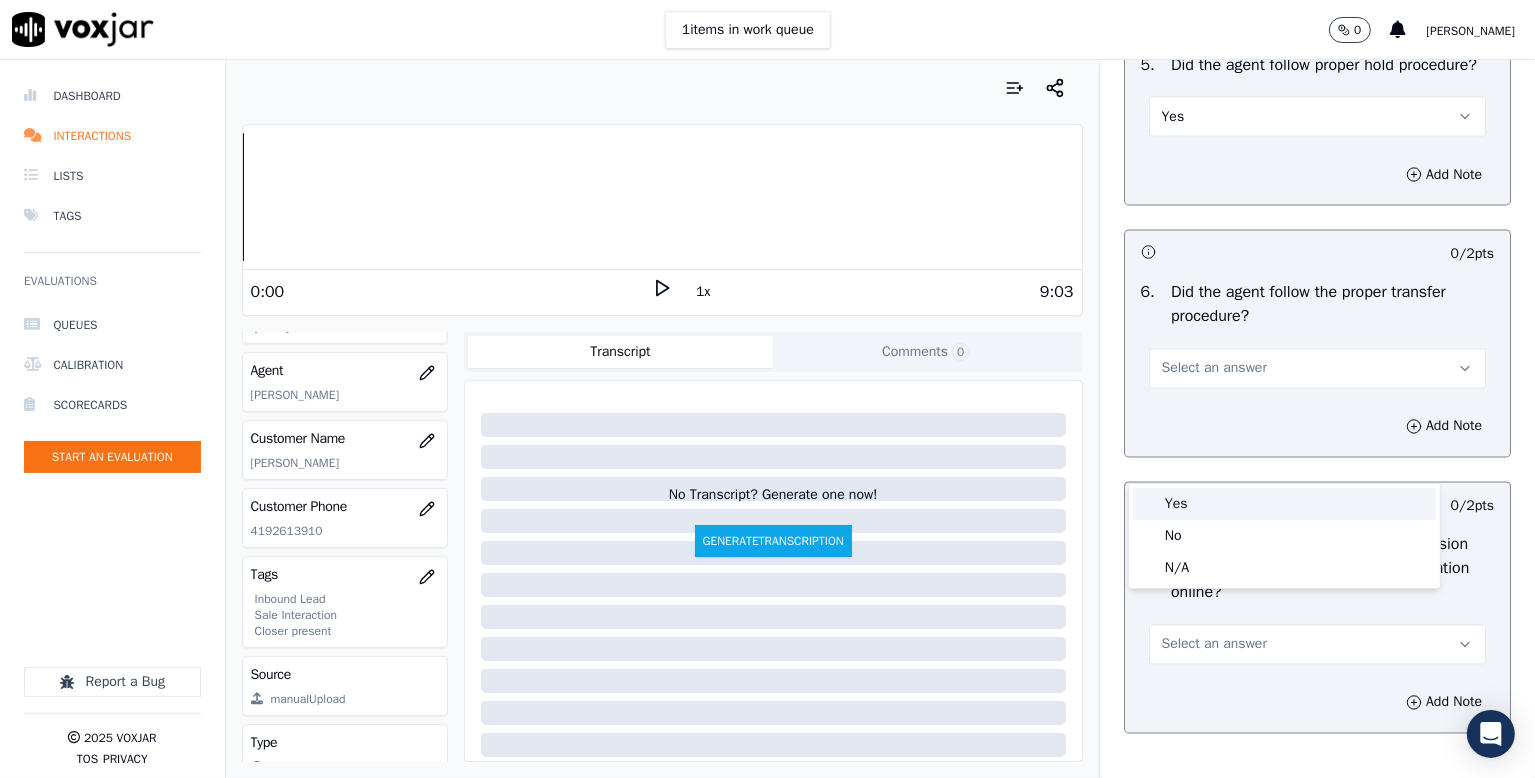 click on "Yes" at bounding box center (1284, 504) 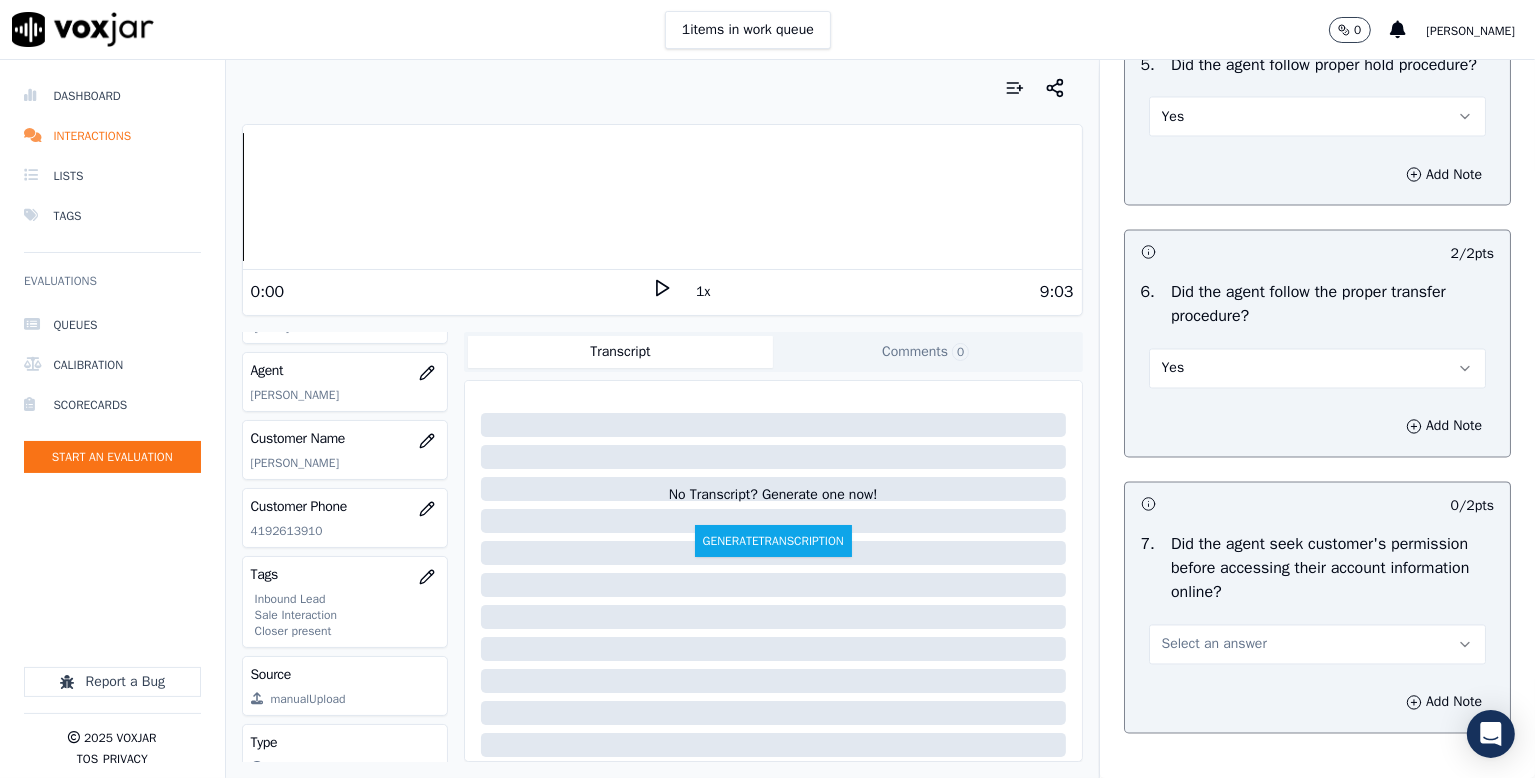 scroll, scrollTop: 4000, scrollLeft: 0, axis: vertical 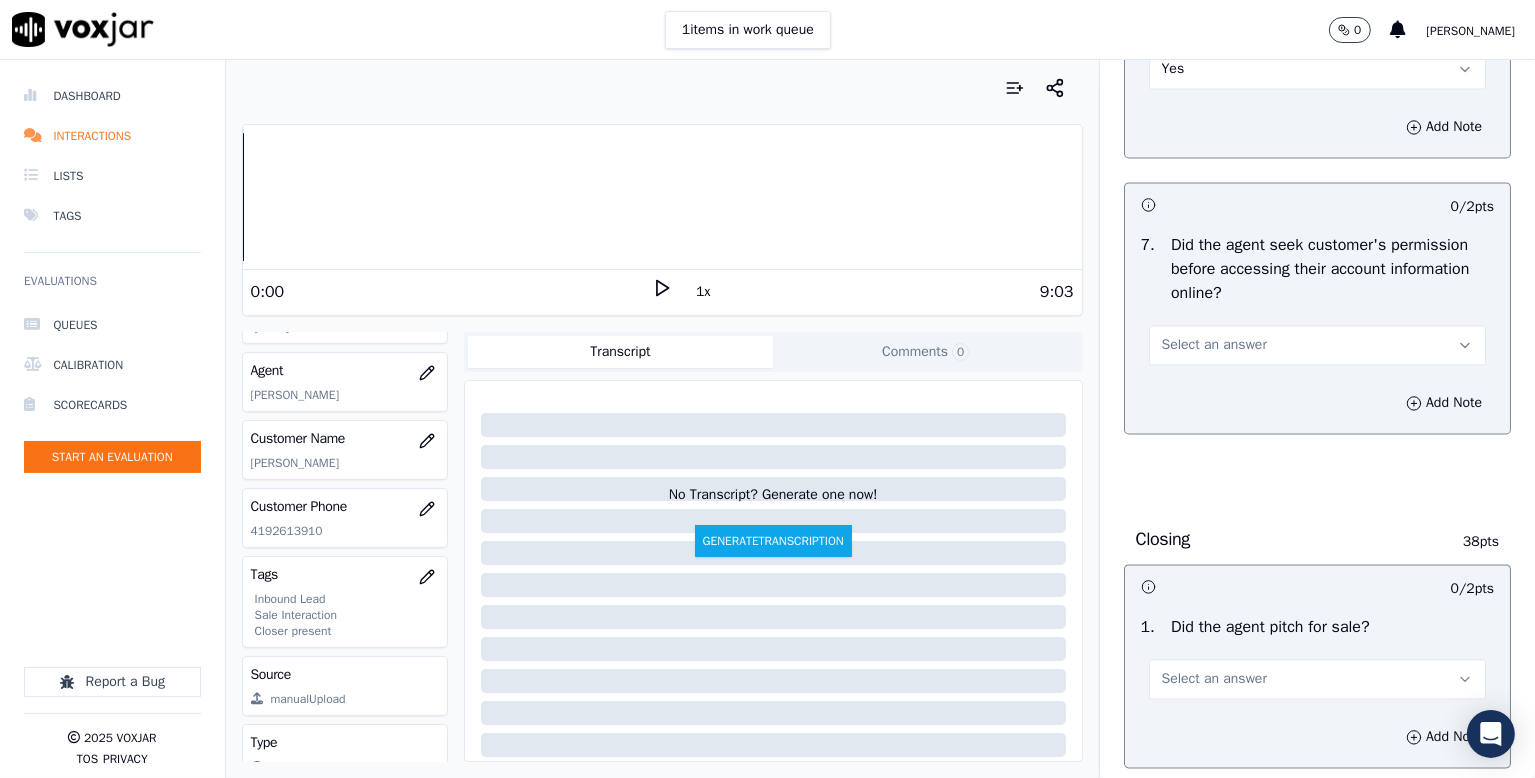 drag, startPoint x: 1195, startPoint y: 431, endPoint x: 1195, endPoint y: 450, distance: 19 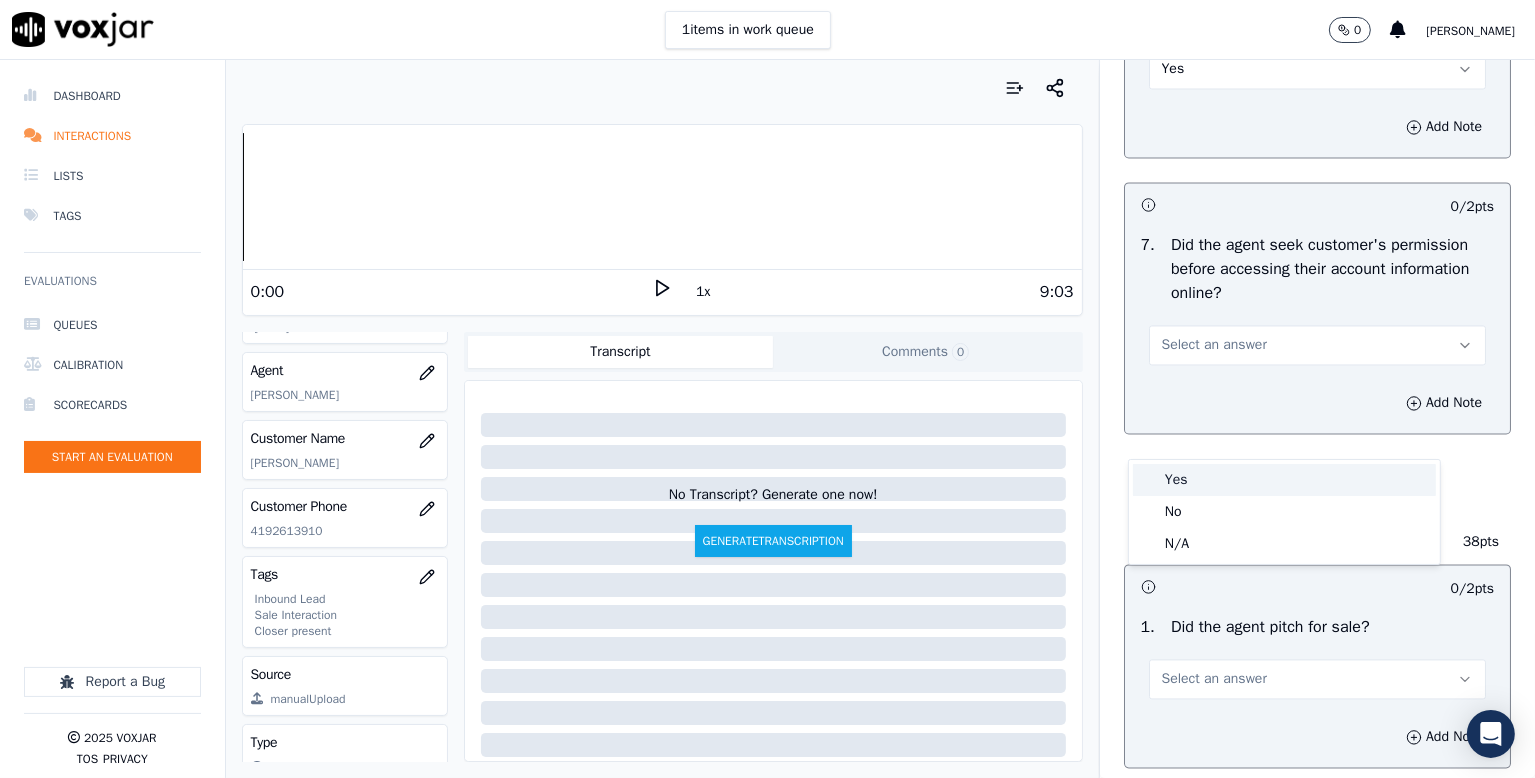 click on "Yes" at bounding box center (1284, 480) 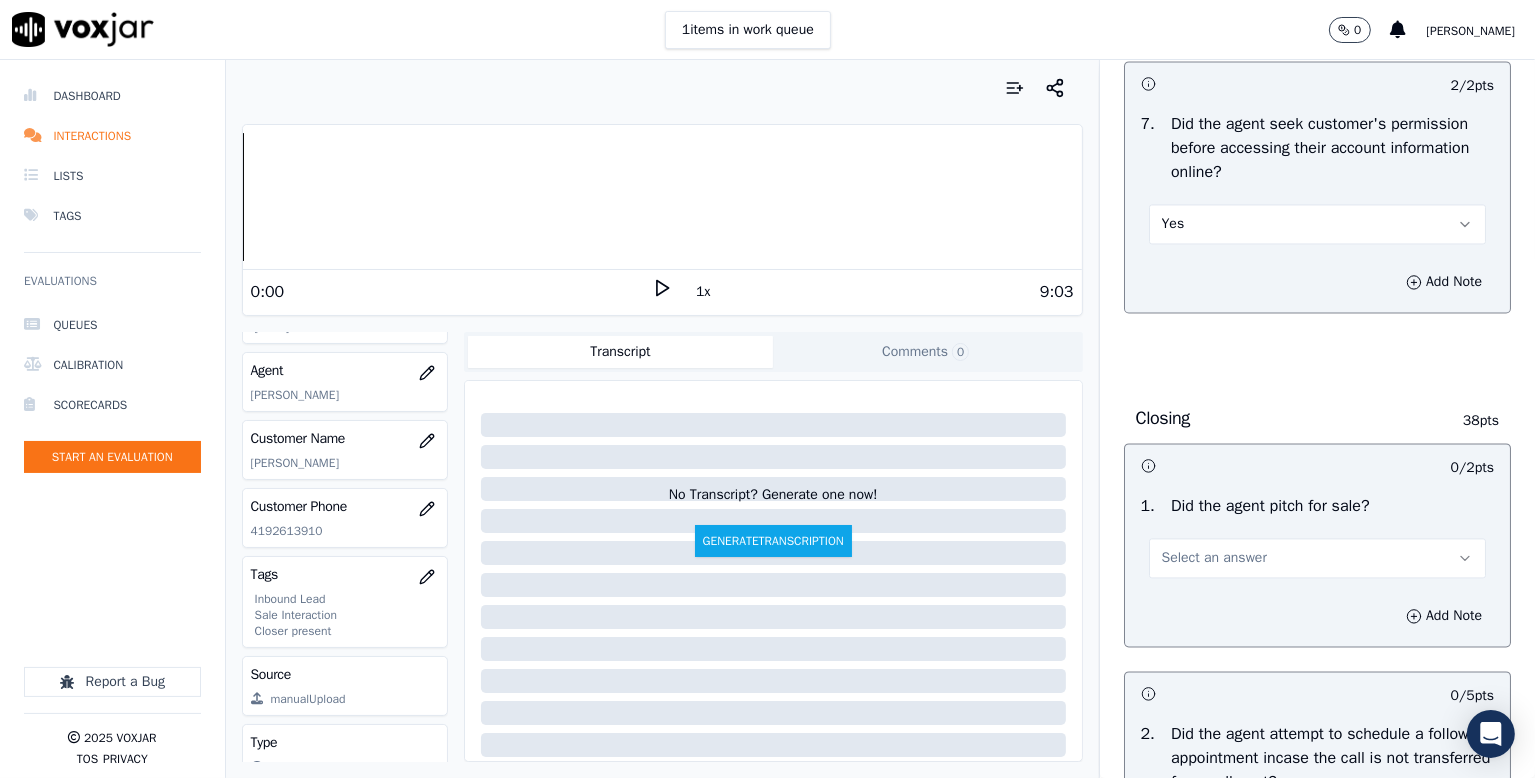 scroll, scrollTop: 4400, scrollLeft: 0, axis: vertical 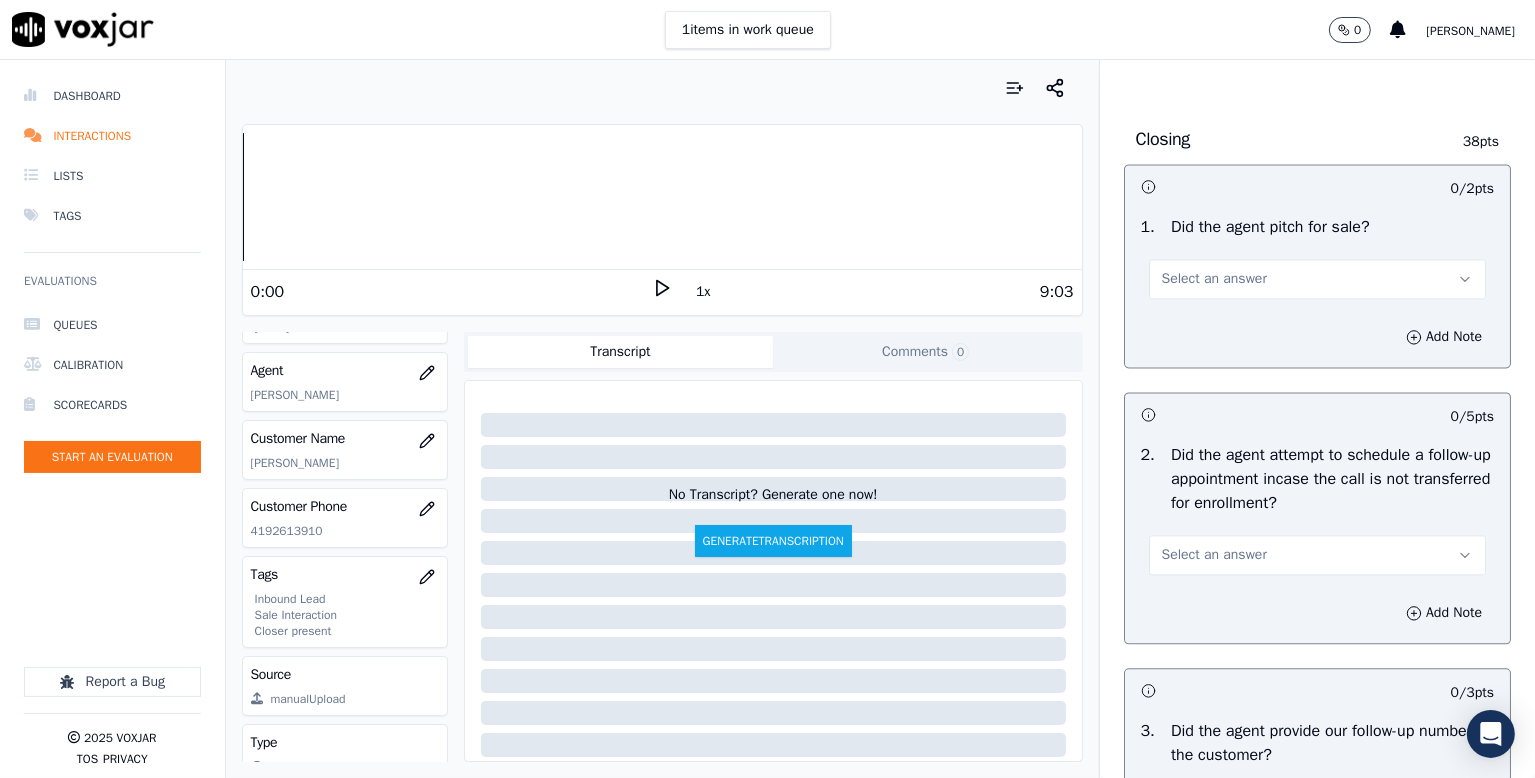 click on "Select an answer" at bounding box center [1214, 279] 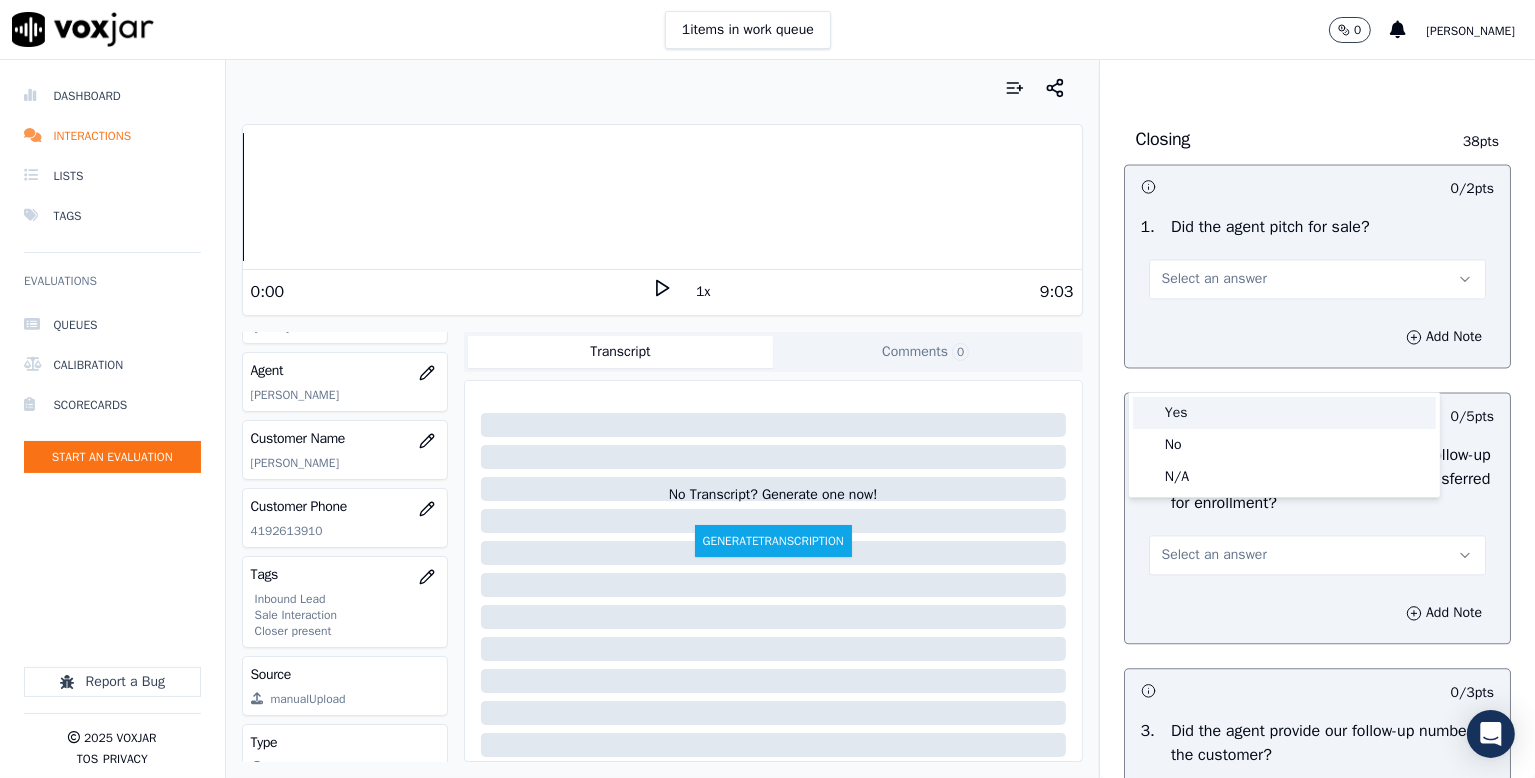 click on "Yes" at bounding box center [1284, 413] 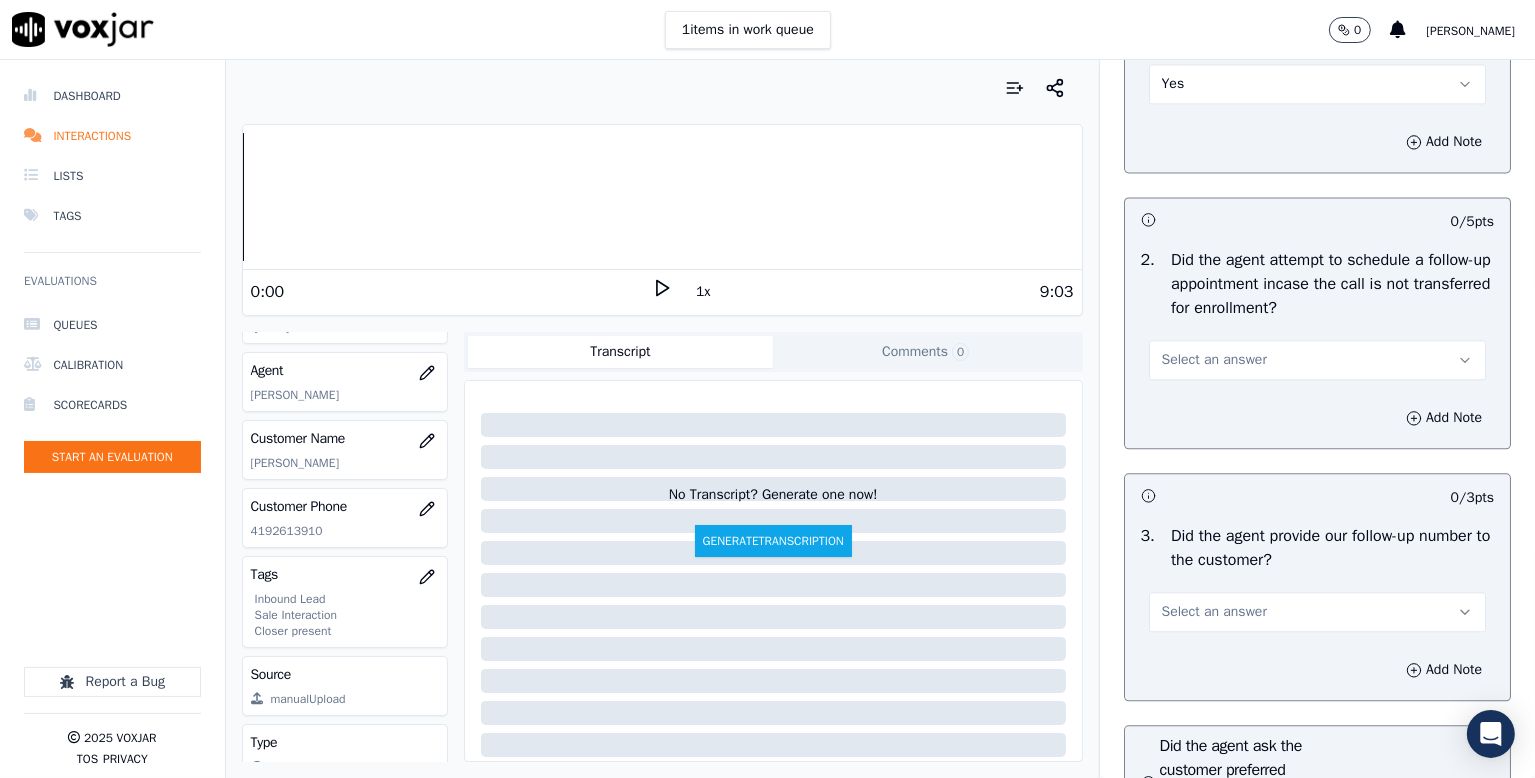 scroll, scrollTop: 4700, scrollLeft: 0, axis: vertical 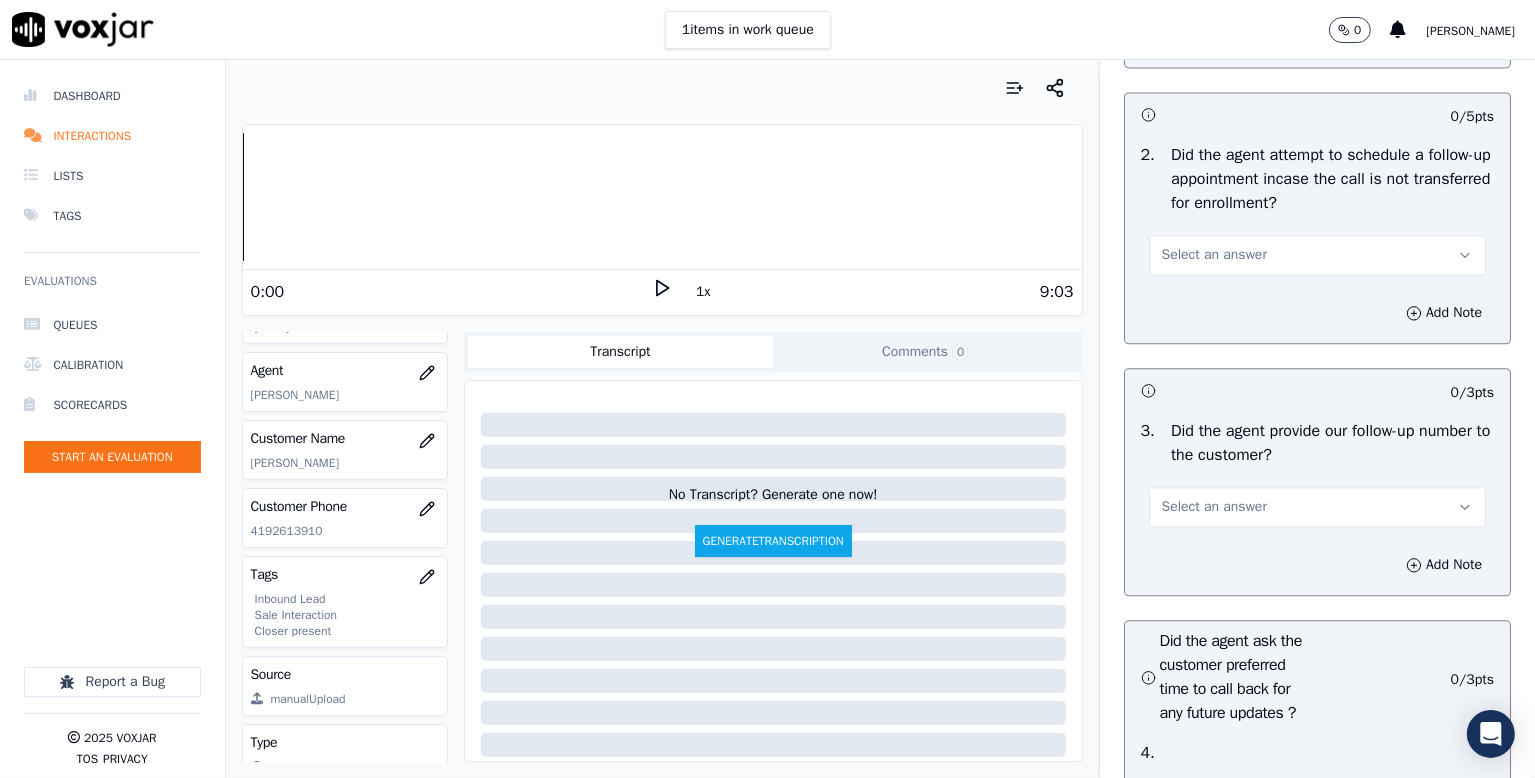 click on "Select an answer" at bounding box center [1214, 255] 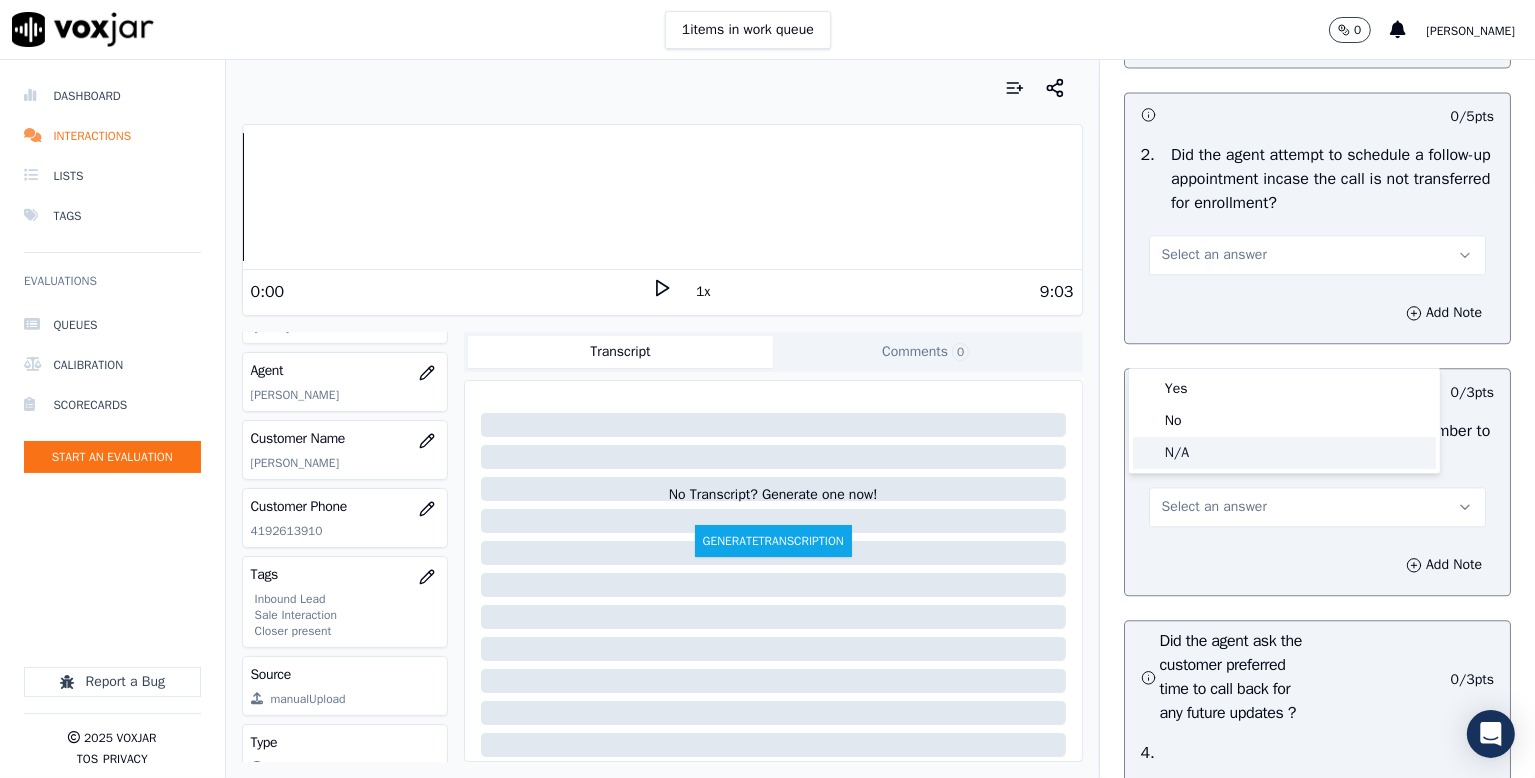 drag, startPoint x: 1216, startPoint y: 445, endPoint x: 1248, endPoint y: 419, distance: 41.231056 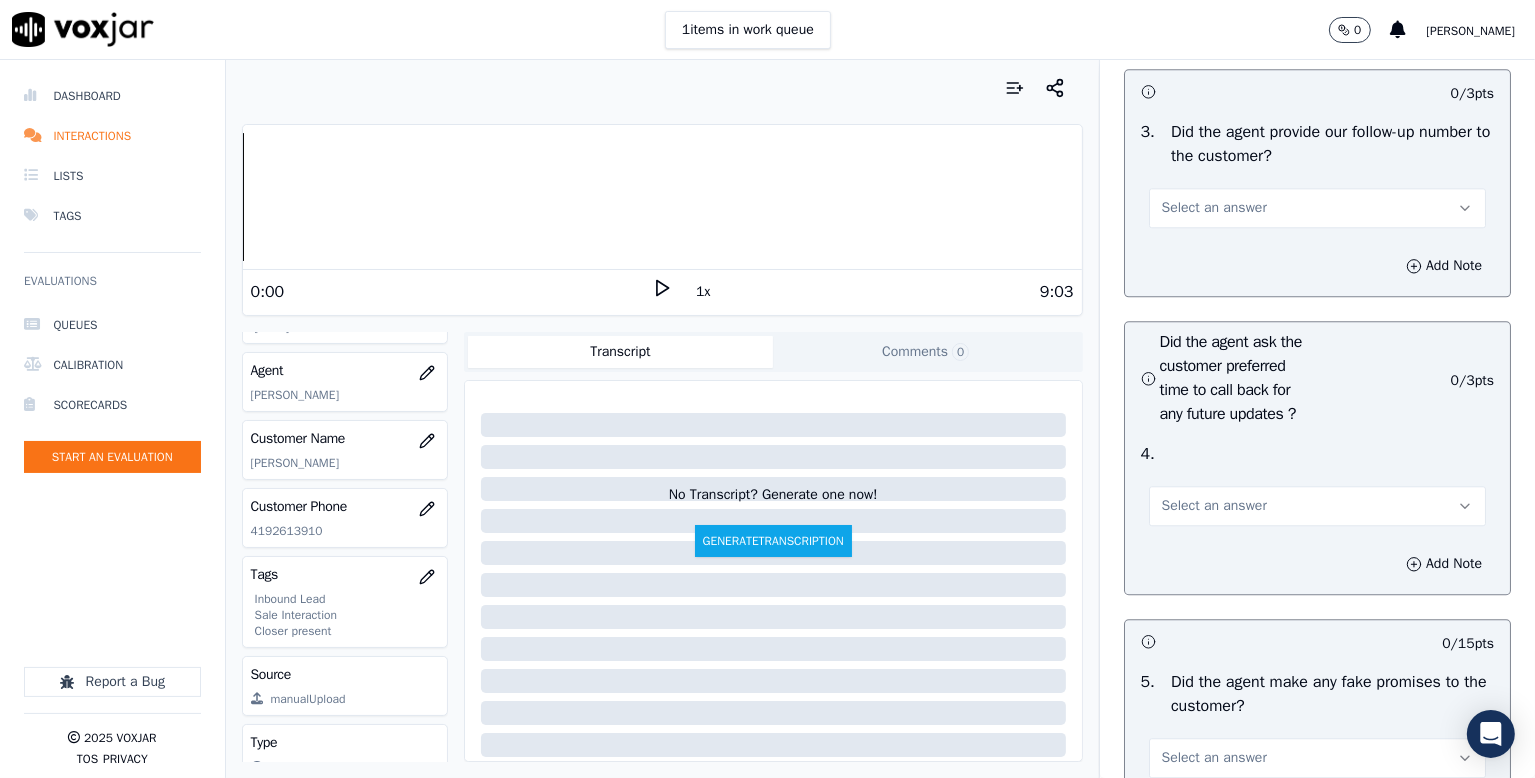 scroll, scrollTop: 5000, scrollLeft: 0, axis: vertical 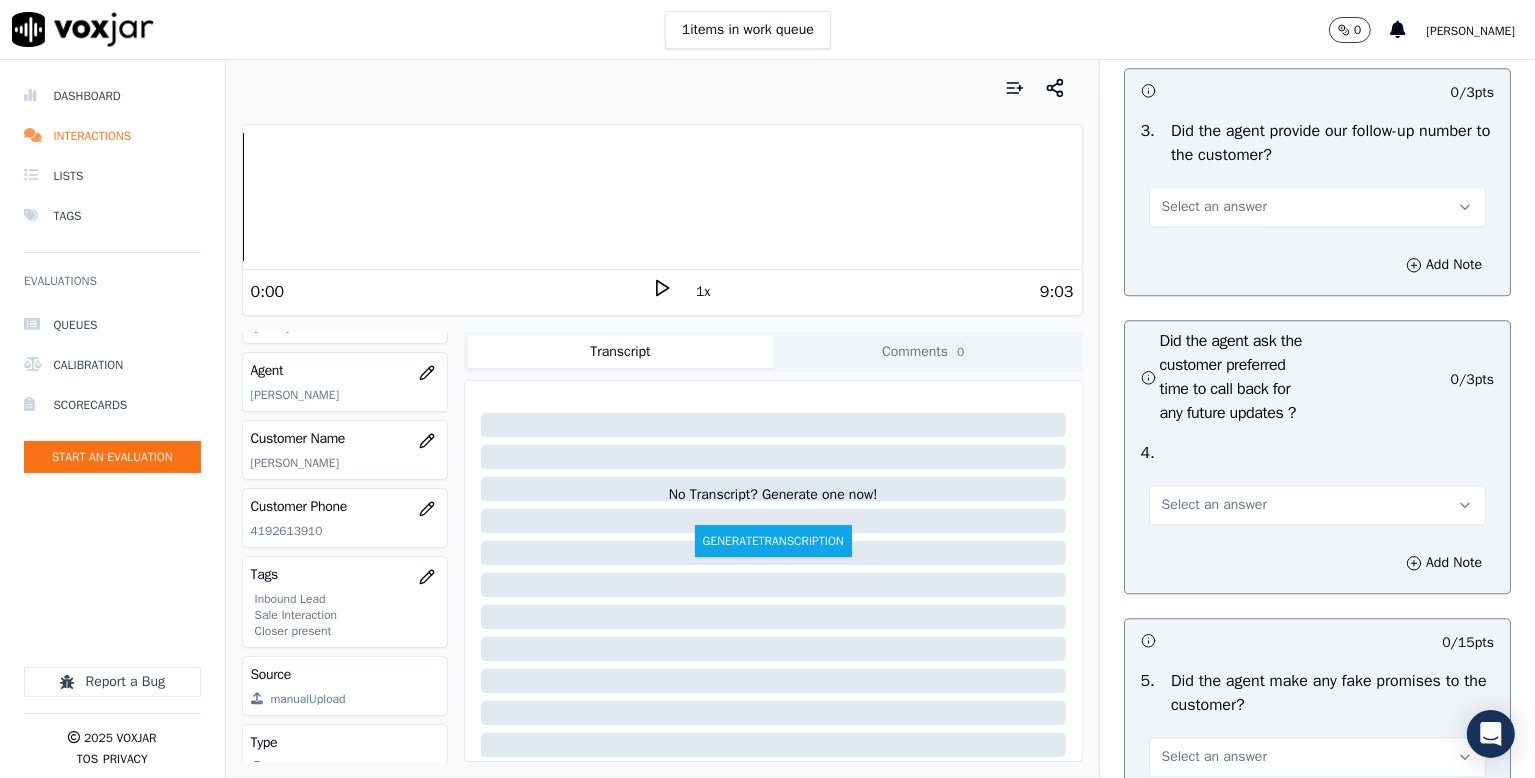click on "Select an answer" at bounding box center (1214, 207) 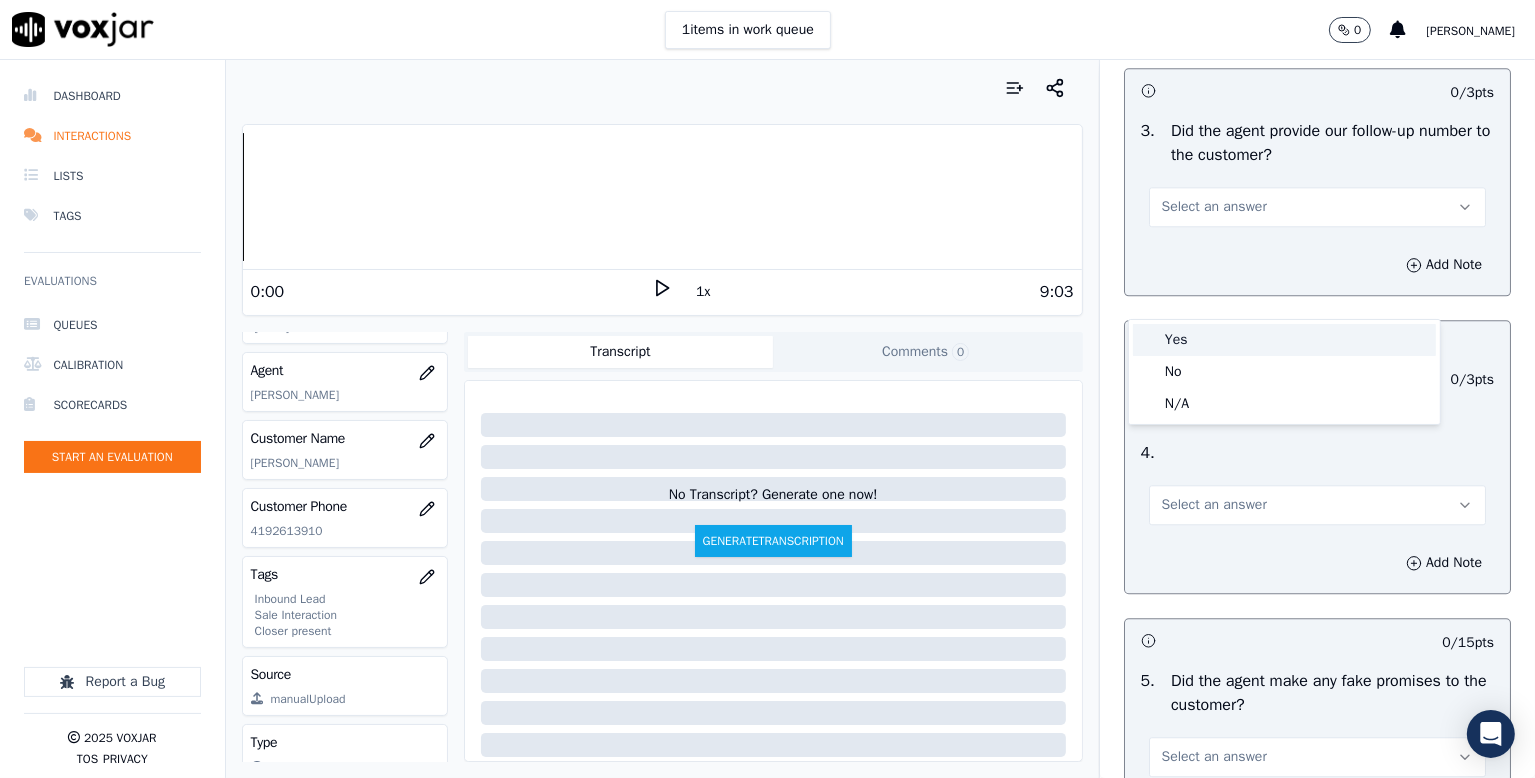 click on "Yes" at bounding box center [1284, 340] 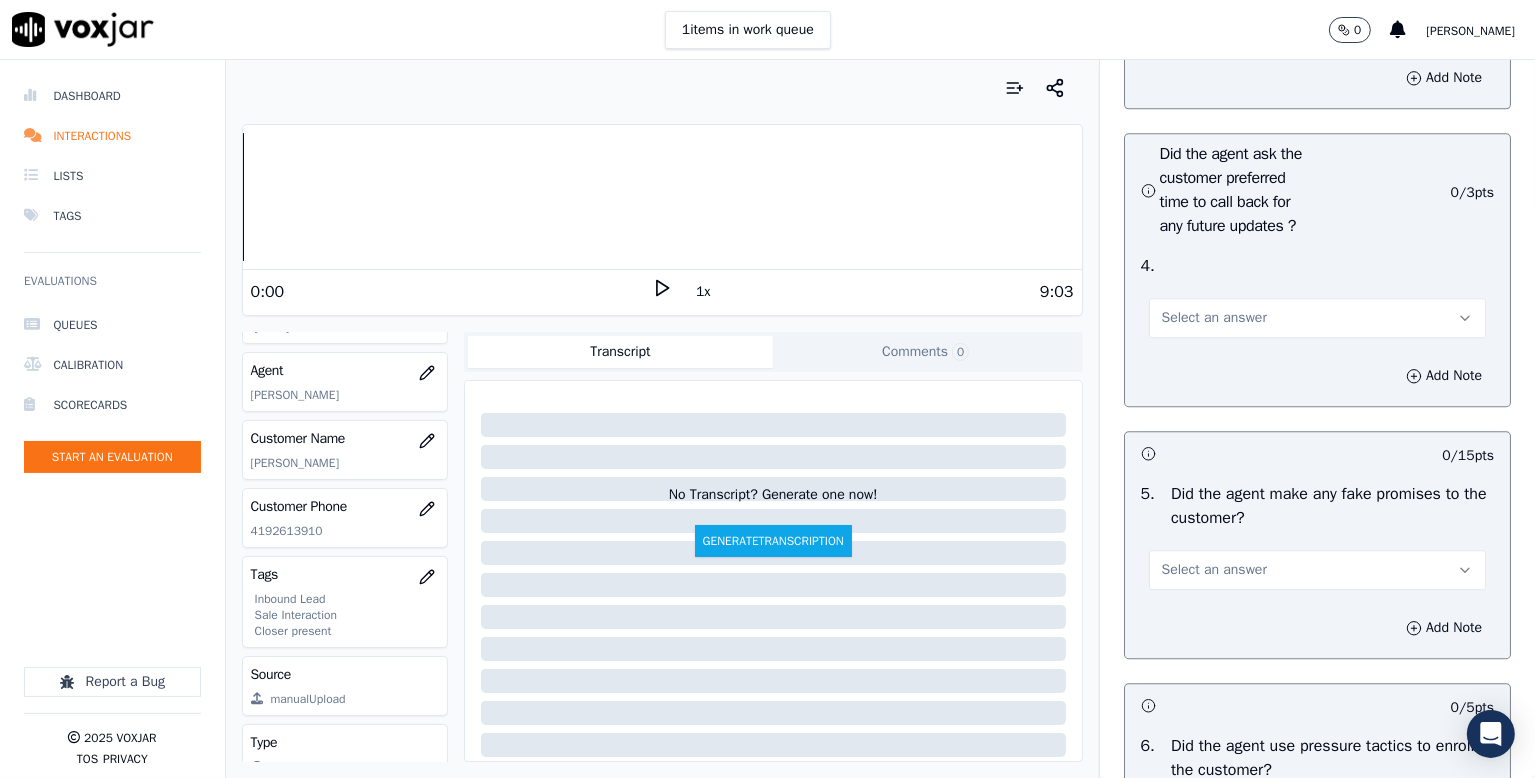 scroll, scrollTop: 5200, scrollLeft: 0, axis: vertical 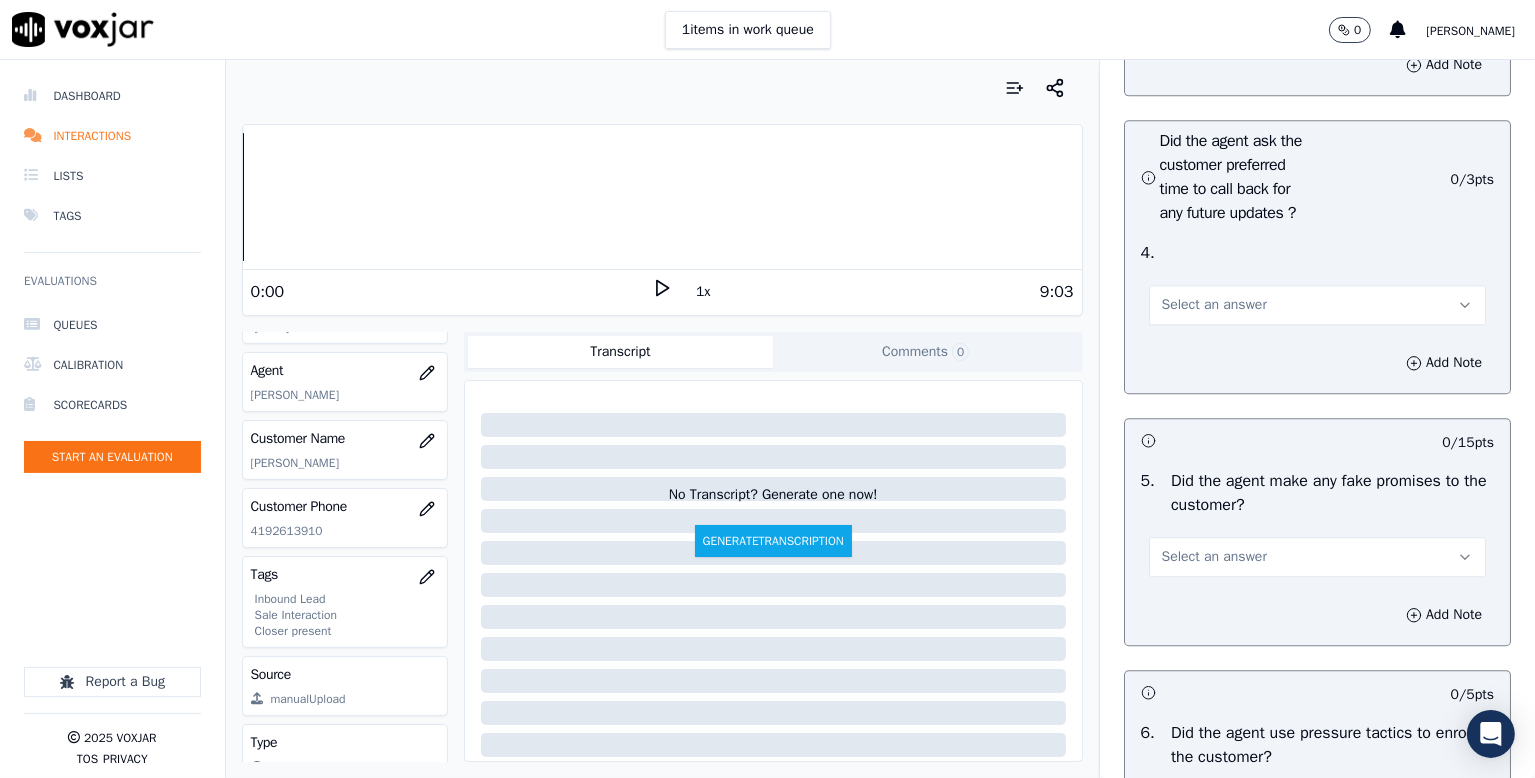 click on "Select an answer" at bounding box center [1214, 305] 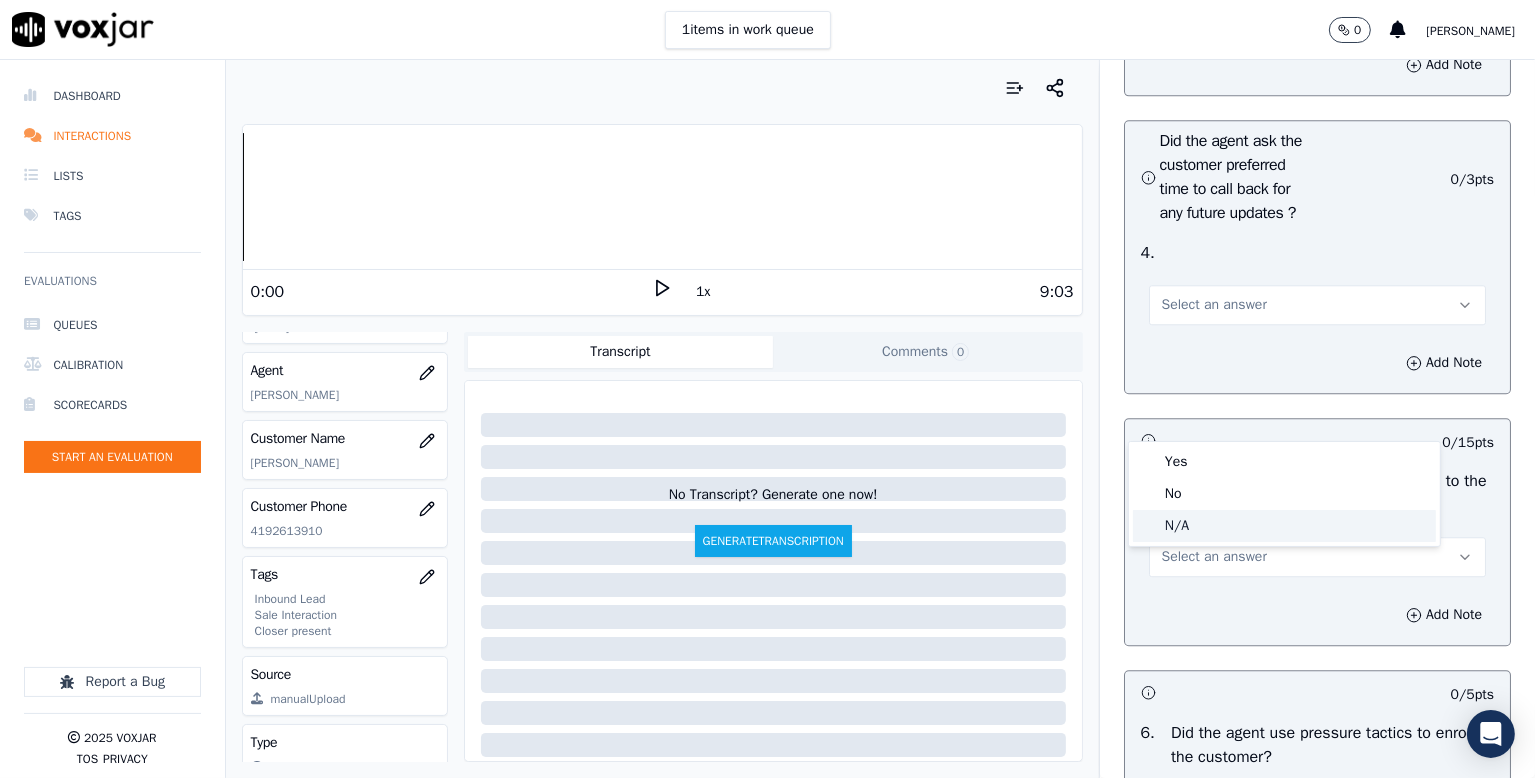 drag, startPoint x: 1206, startPoint y: 536, endPoint x: 1216, endPoint y: 521, distance: 18.027756 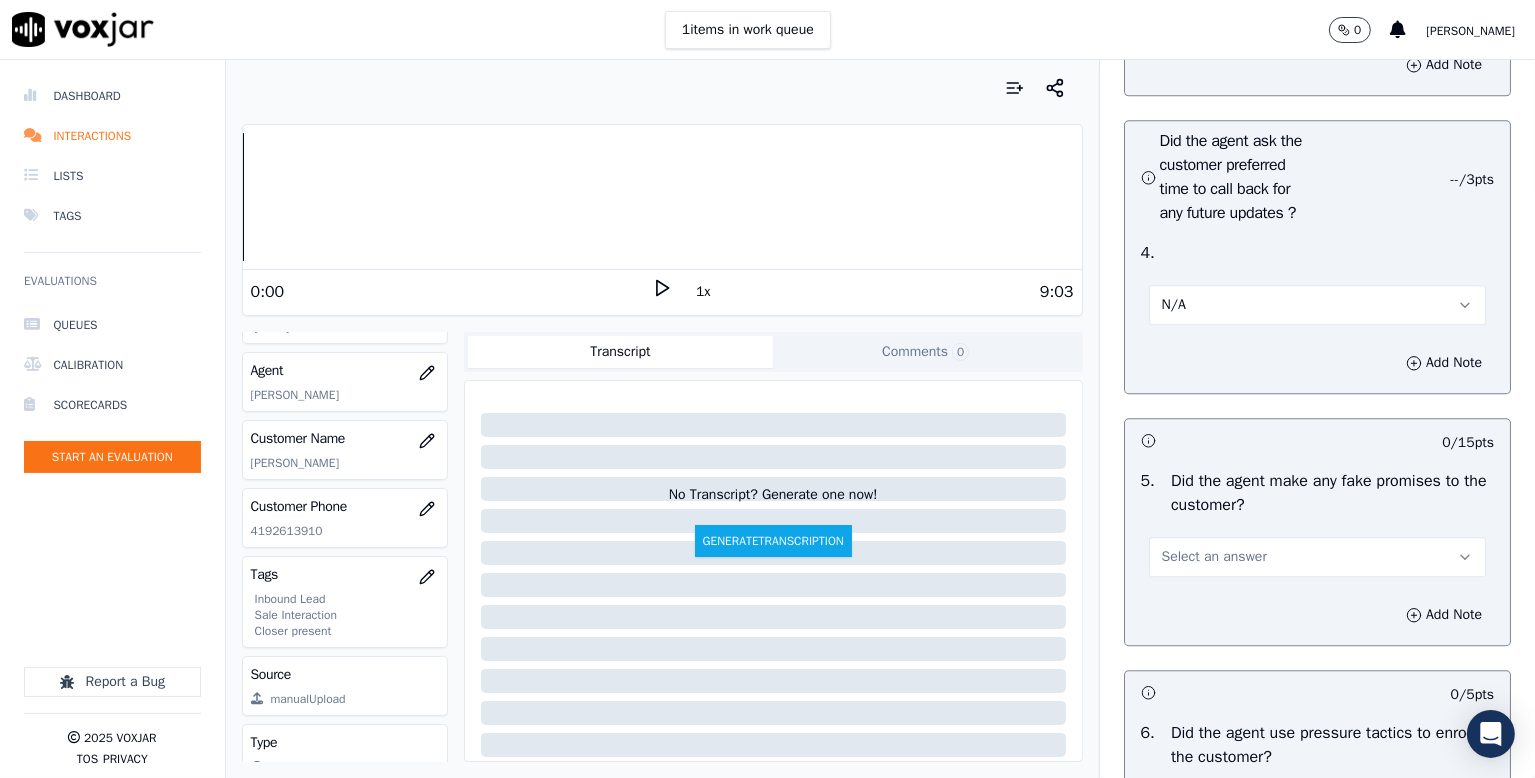 scroll, scrollTop: 5500, scrollLeft: 0, axis: vertical 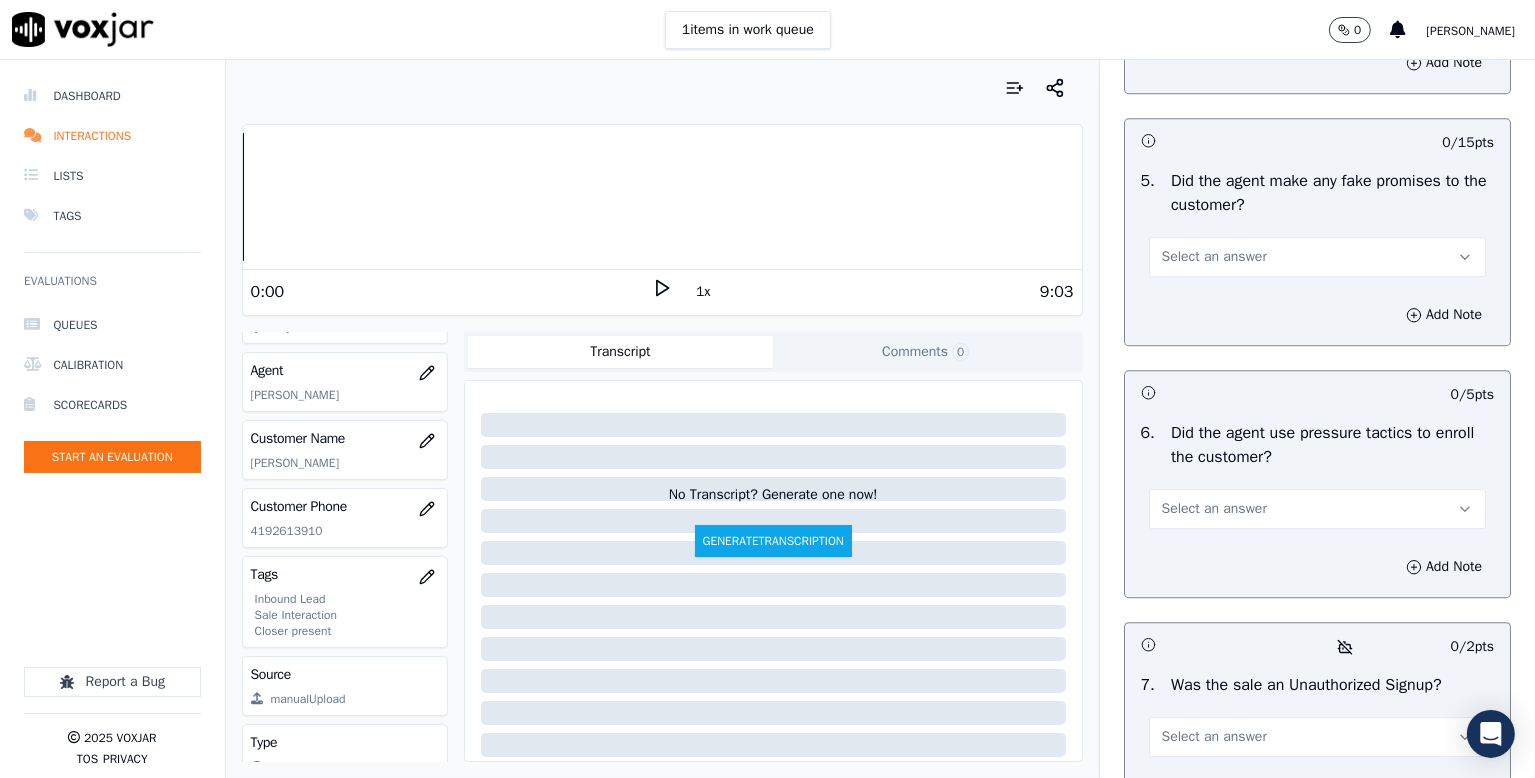 click on "Select an answer" at bounding box center (1214, 257) 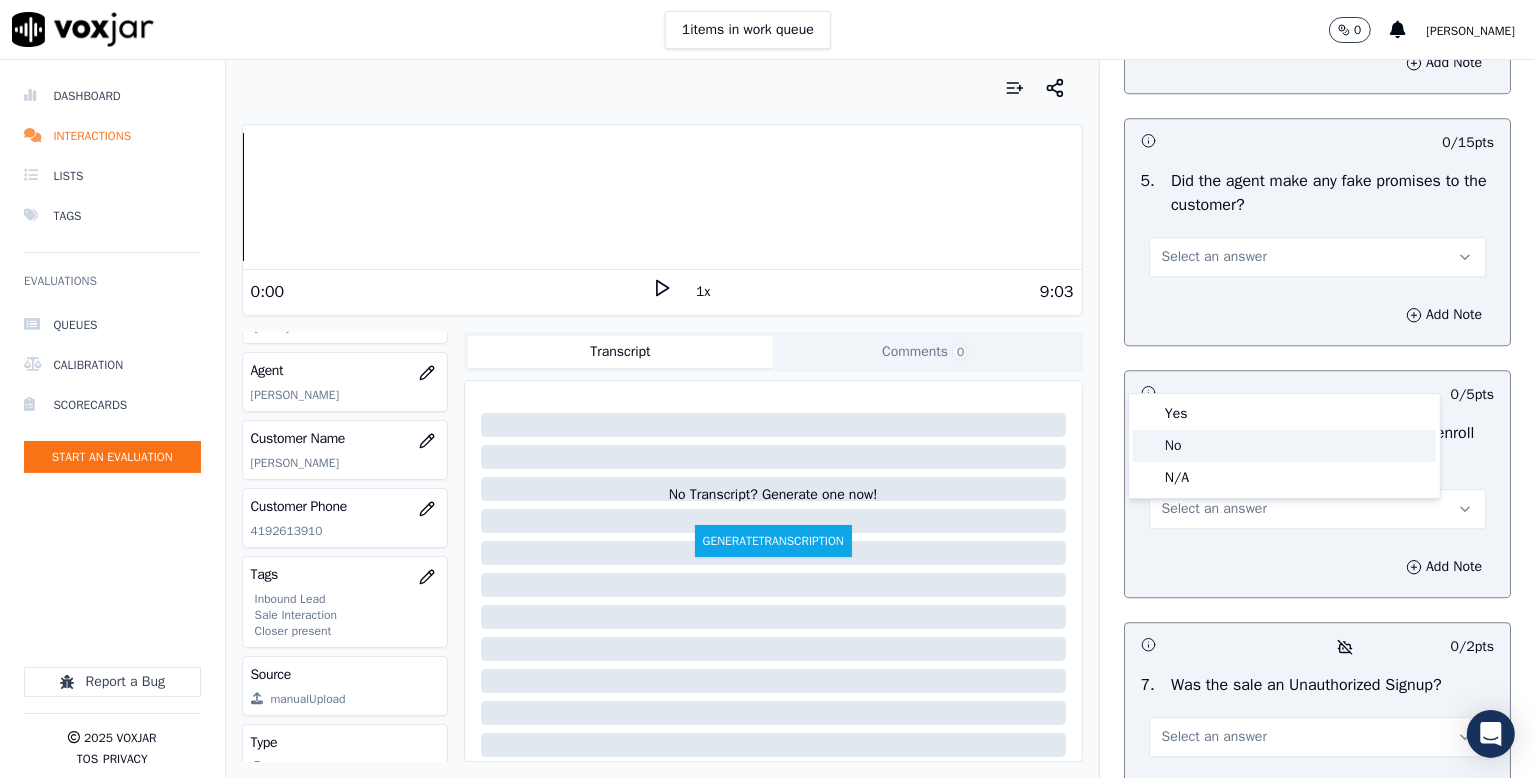click on "No" 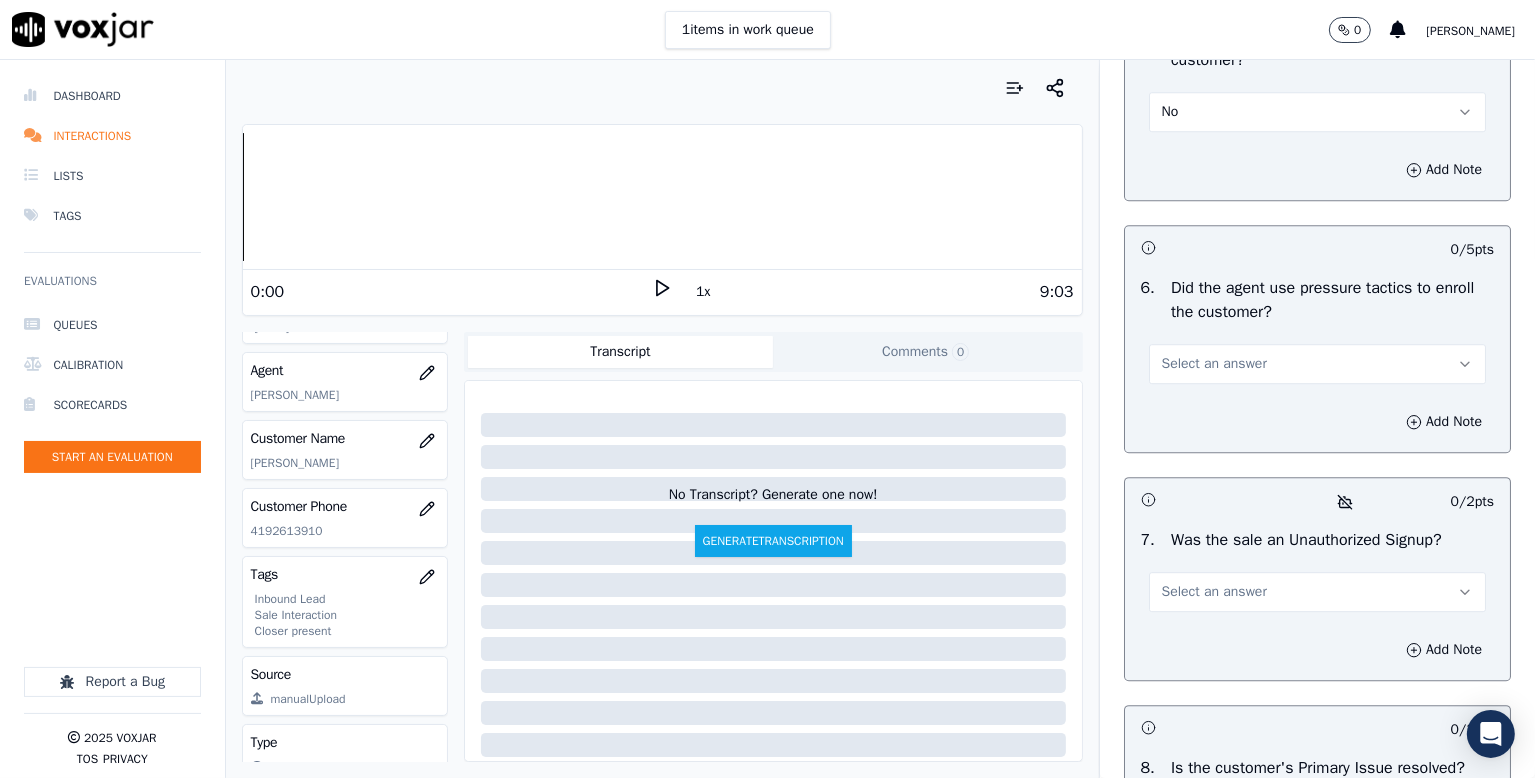 scroll, scrollTop: 5800, scrollLeft: 0, axis: vertical 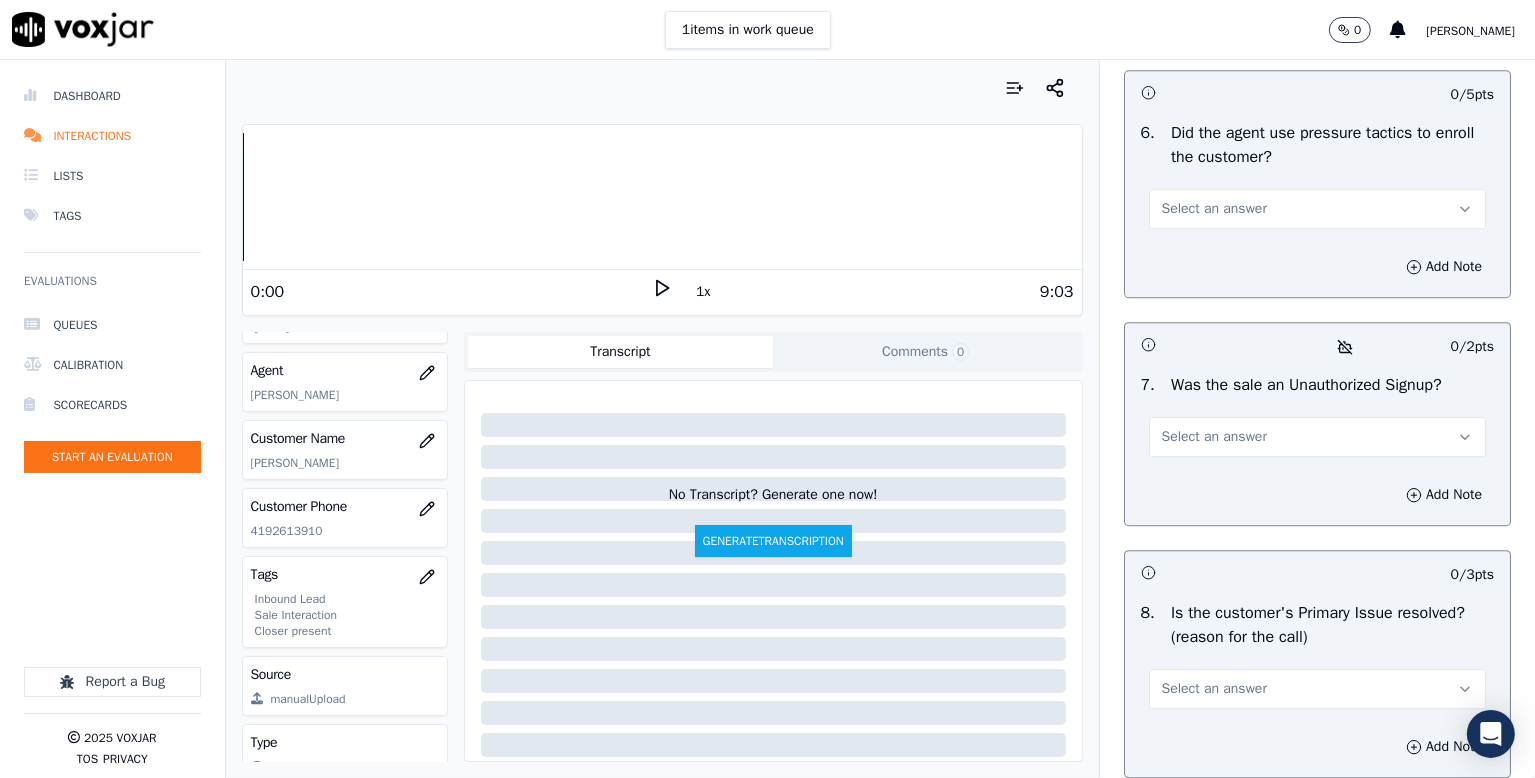click on "Select an answer" at bounding box center [1214, 209] 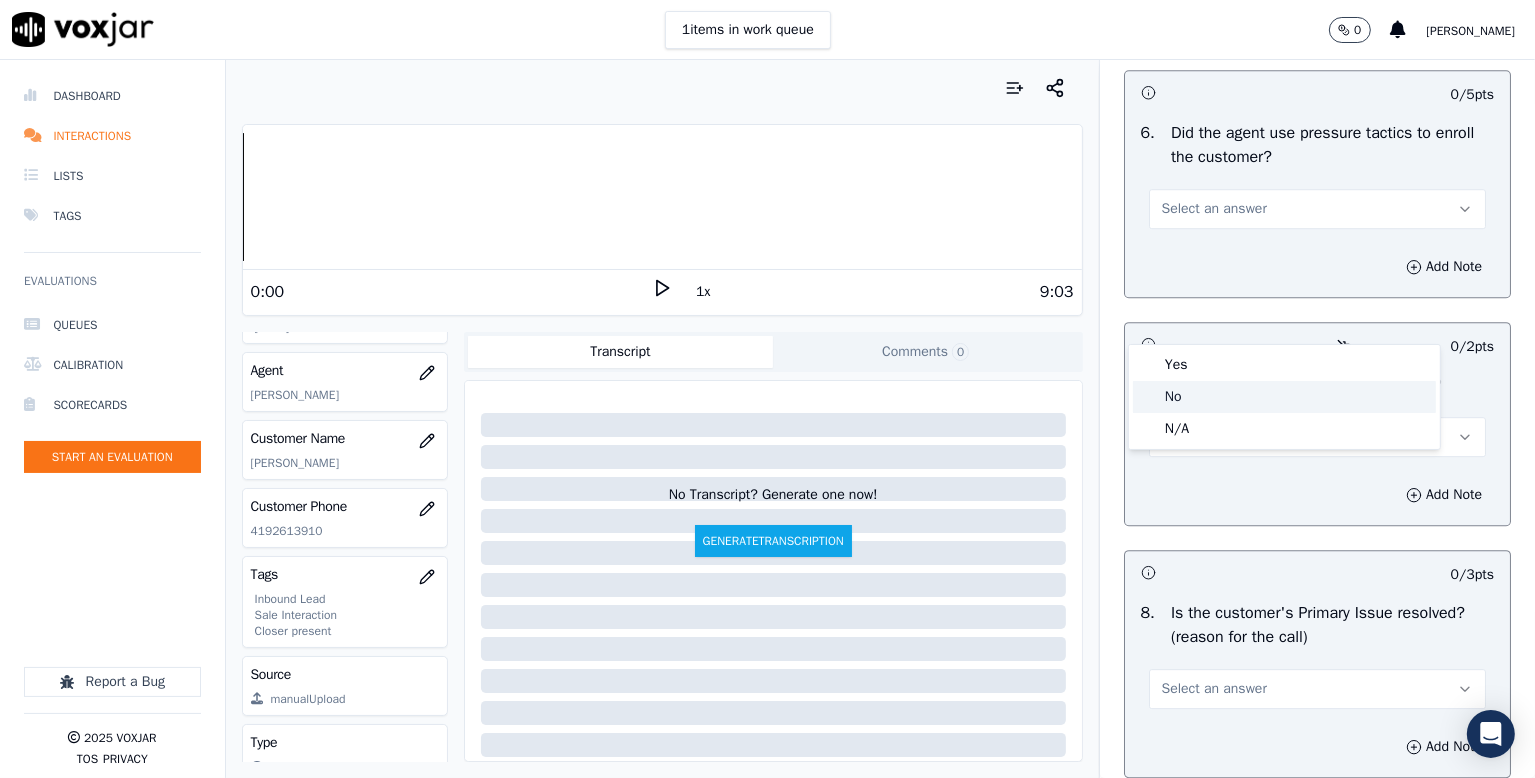 click on "No" 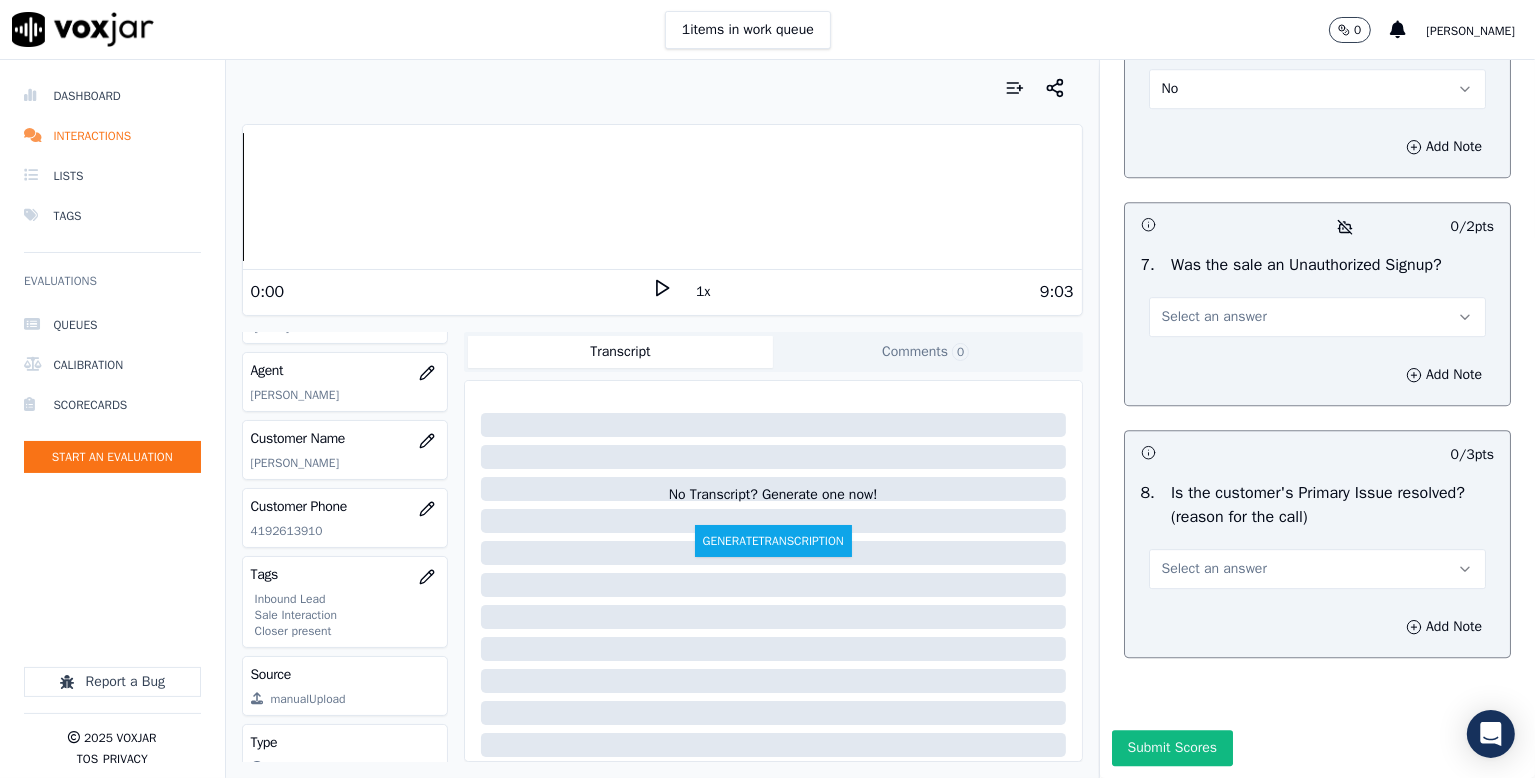 scroll, scrollTop: 6000, scrollLeft: 0, axis: vertical 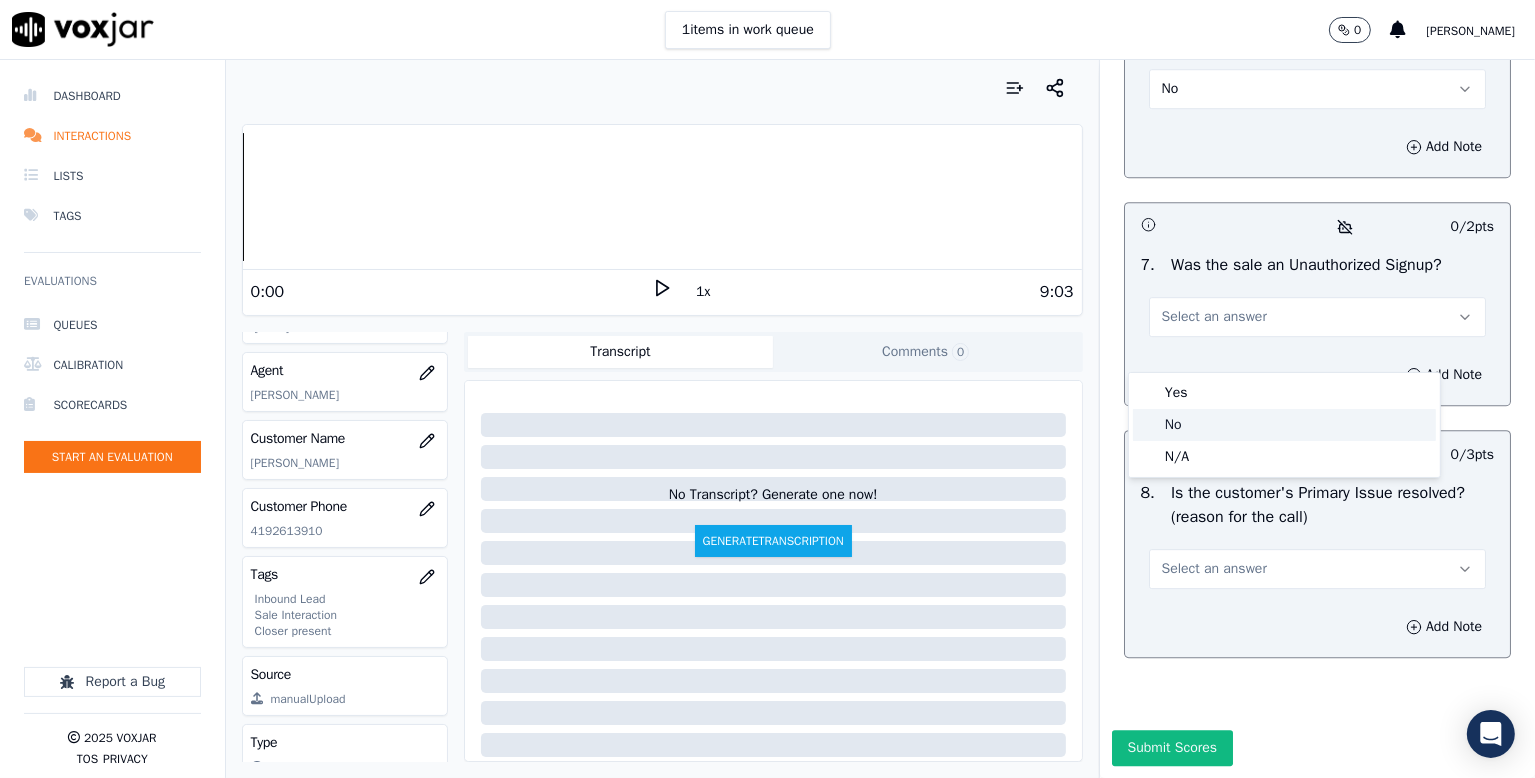 click on "No" 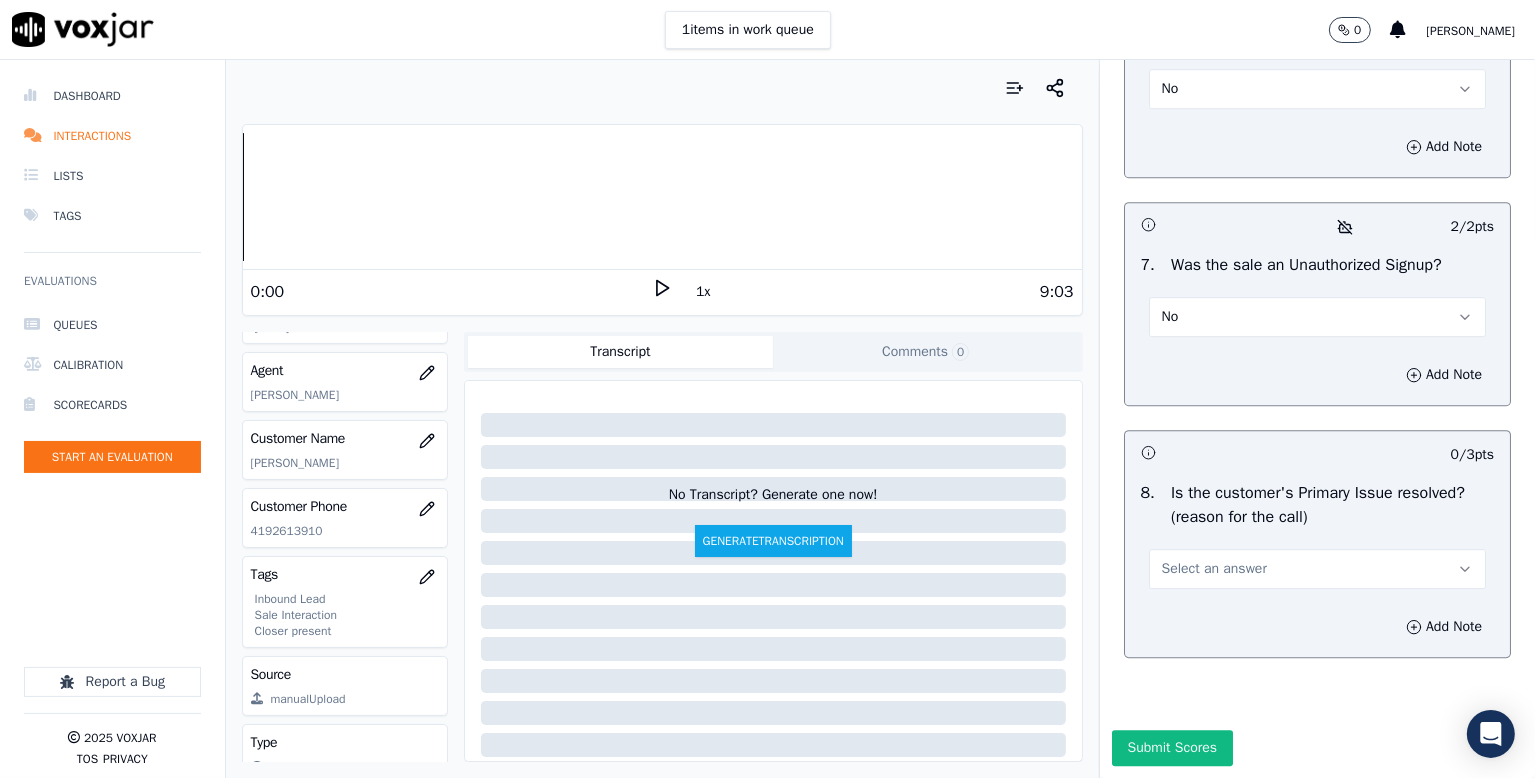 scroll, scrollTop: 6076, scrollLeft: 0, axis: vertical 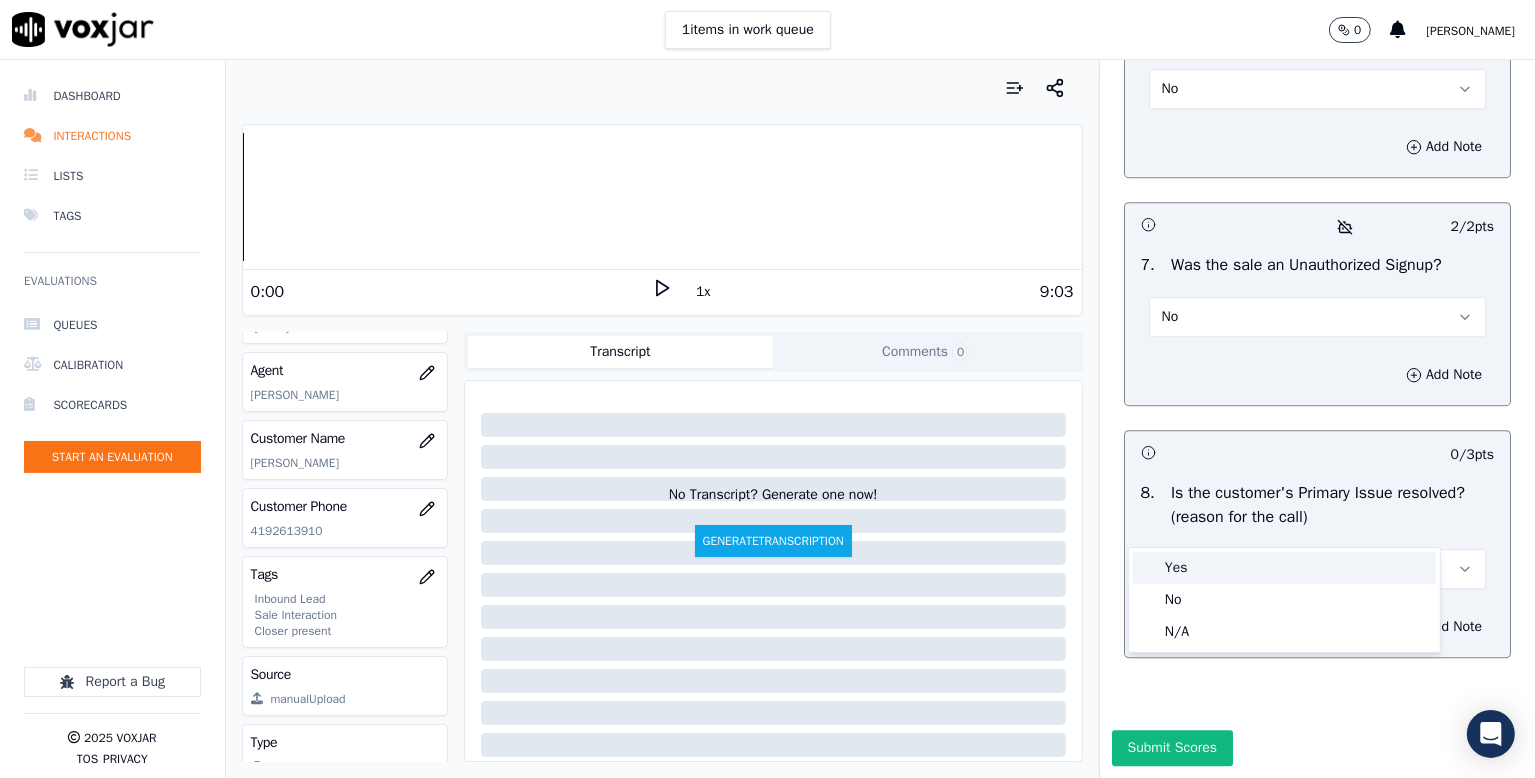 click on "Yes" at bounding box center (1284, 568) 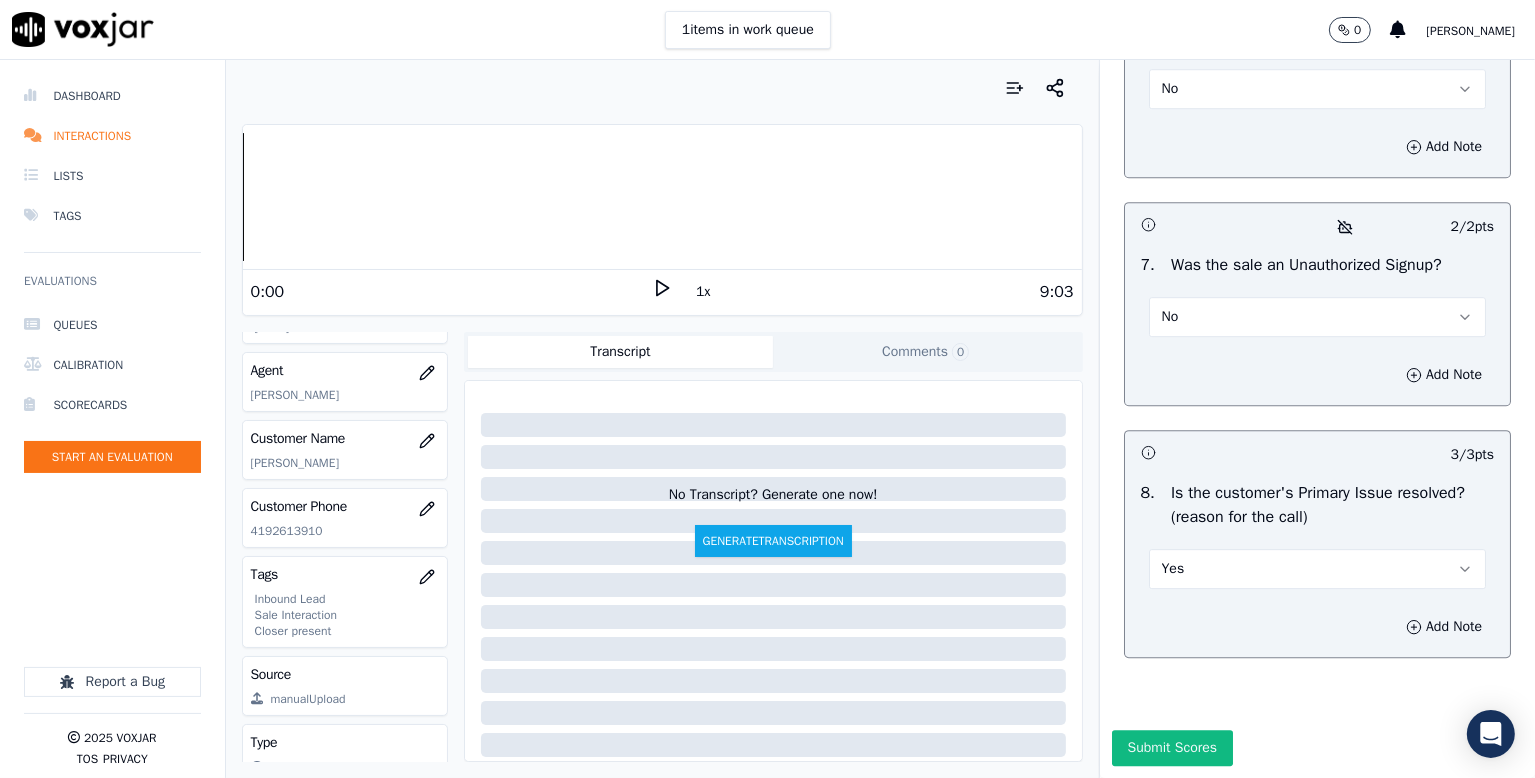 drag, startPoint x: 1135, startPoint y: 675, endPoint x: 1148, endPoint y: 677, distance: 13.152946 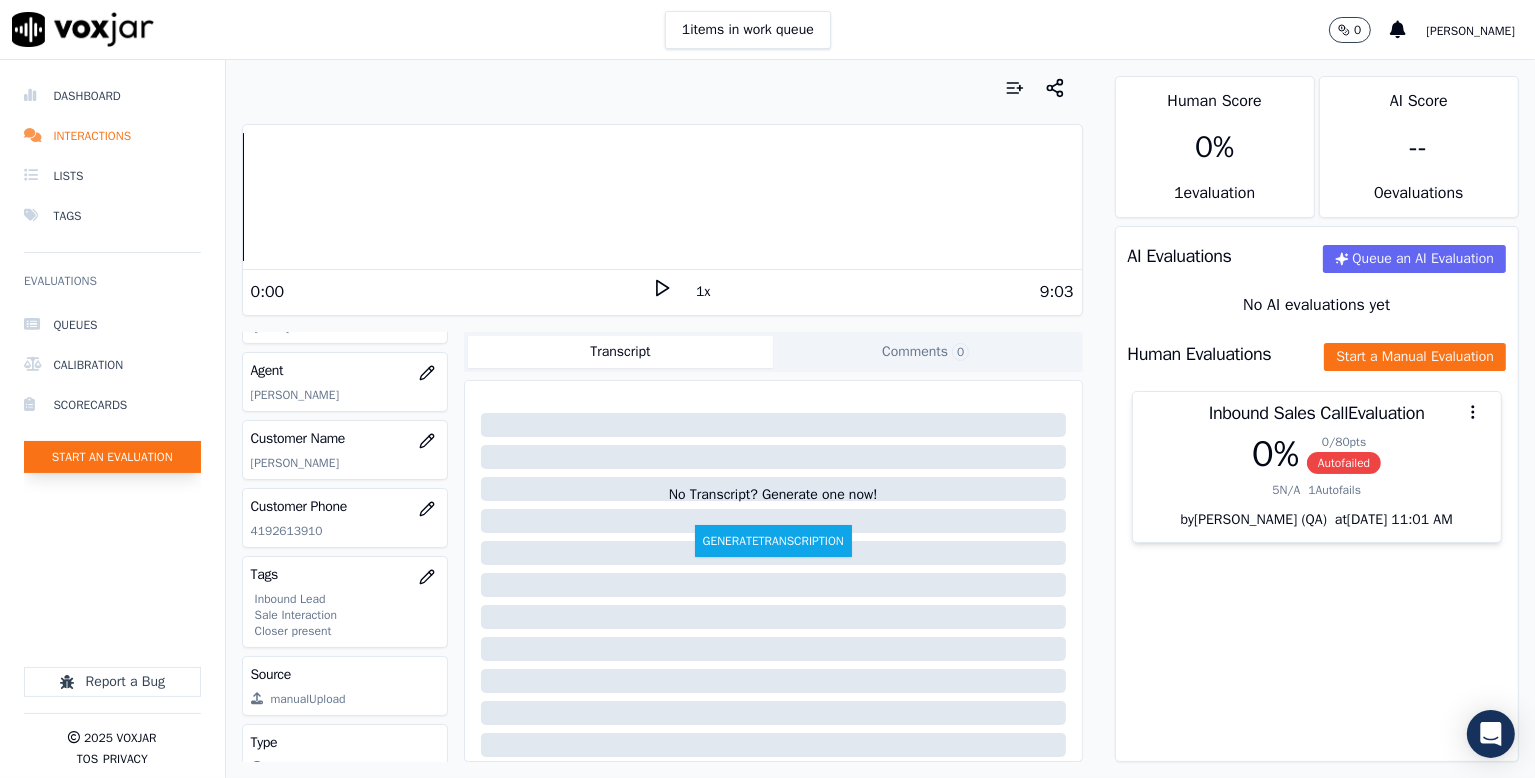 click on "Start an Evaluation" 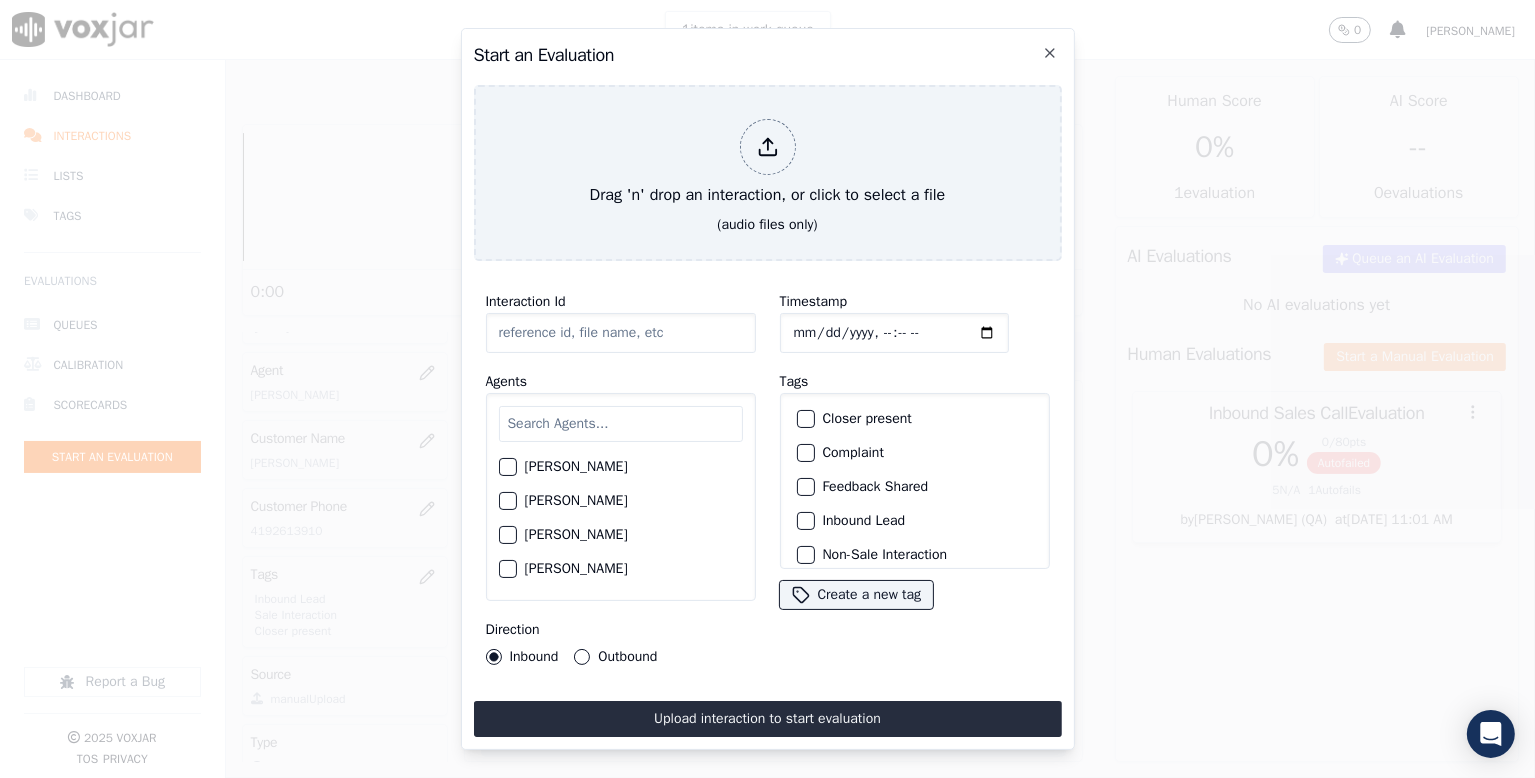 click on "Start an Evaluation" at bounding box center [768, 55] 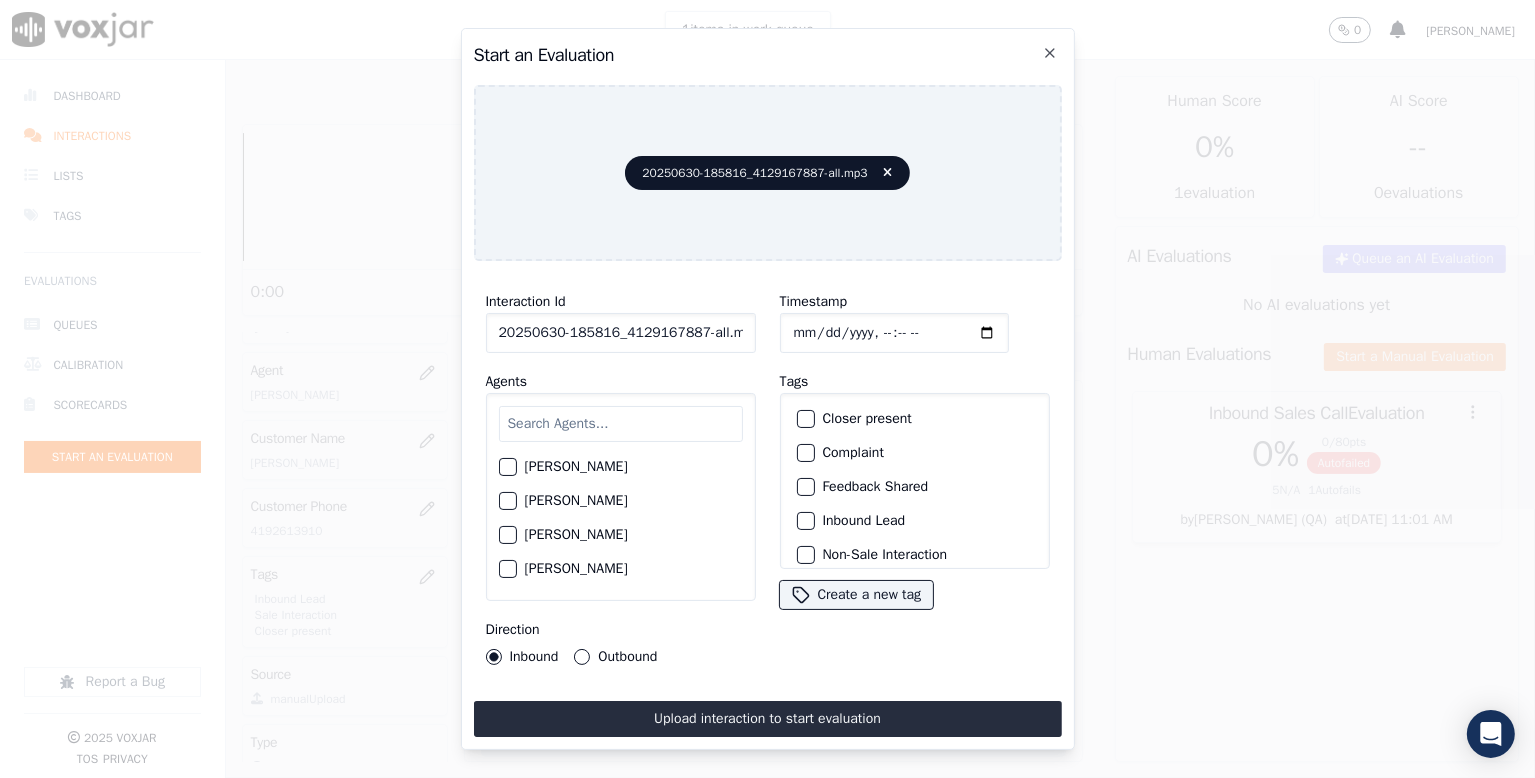 scroll, scrollTop: 0, scrollLeft: 6, axis: horizontal 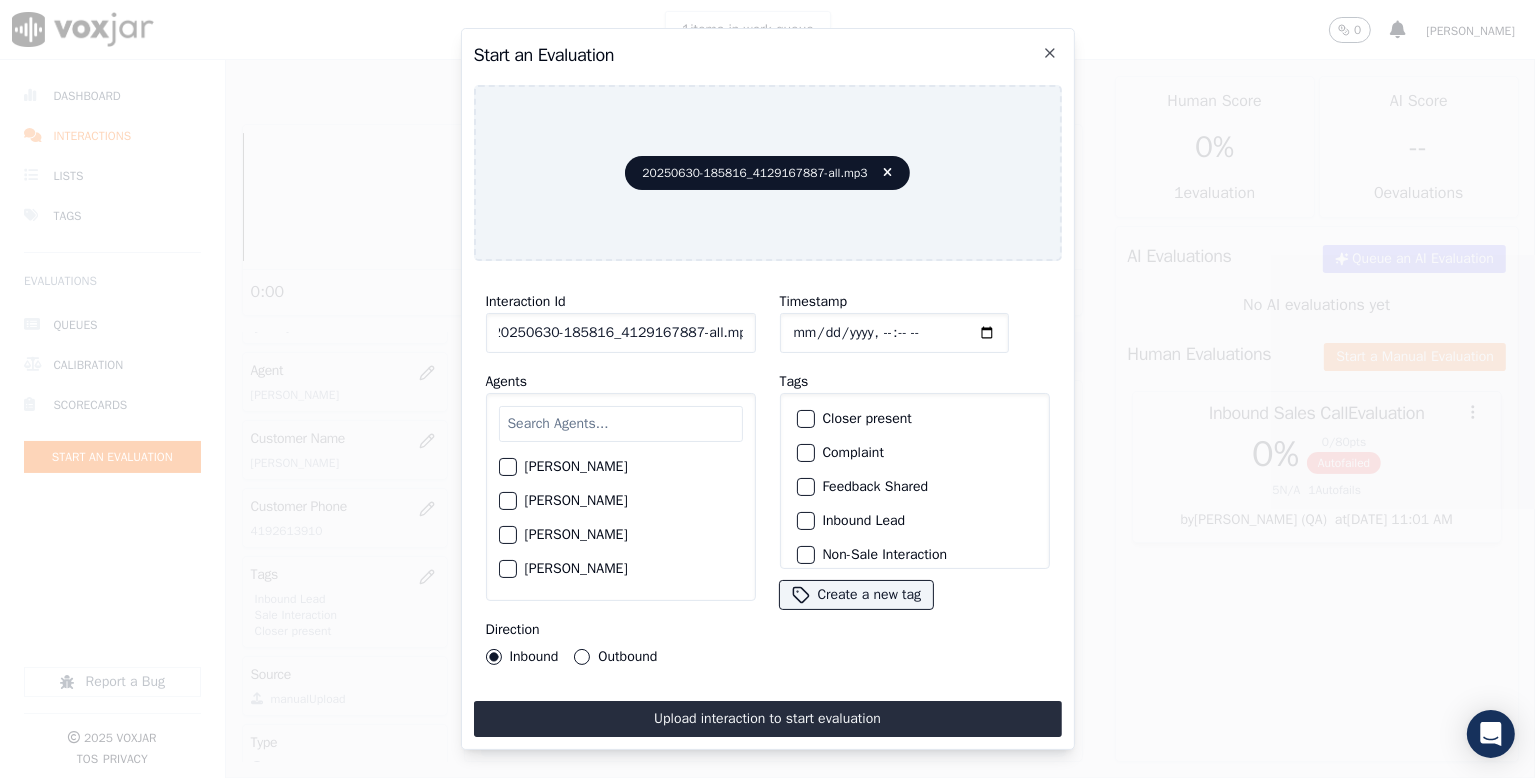 drag, startPoint x: 691, startPoint y: 321, endPoint x: 811, endPoint y: 326, distance: 120.10412 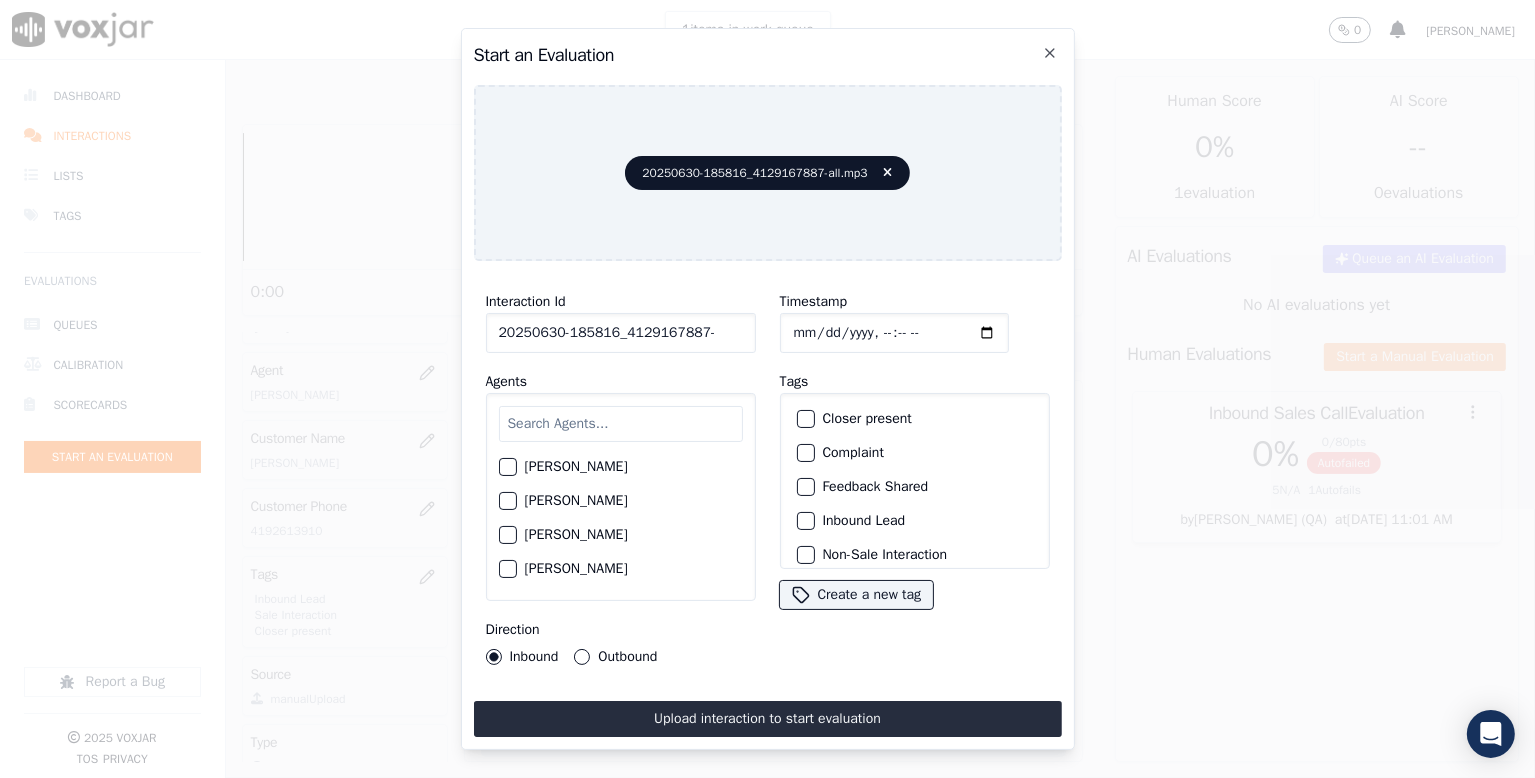 scroll, scrollTop: 0, scrollLeft: 0, axis: both 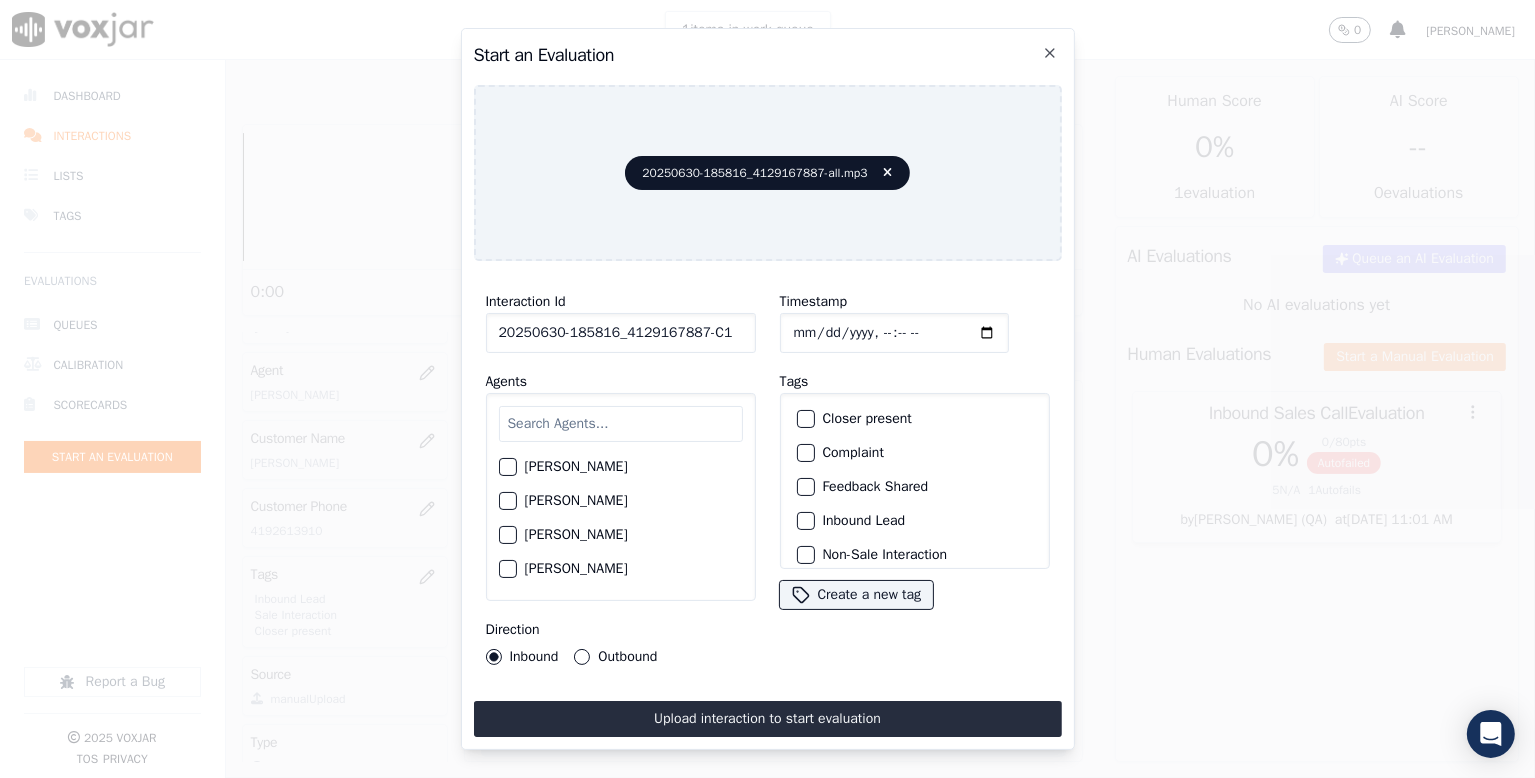 type on "20250630-185816_4129167887-C1" 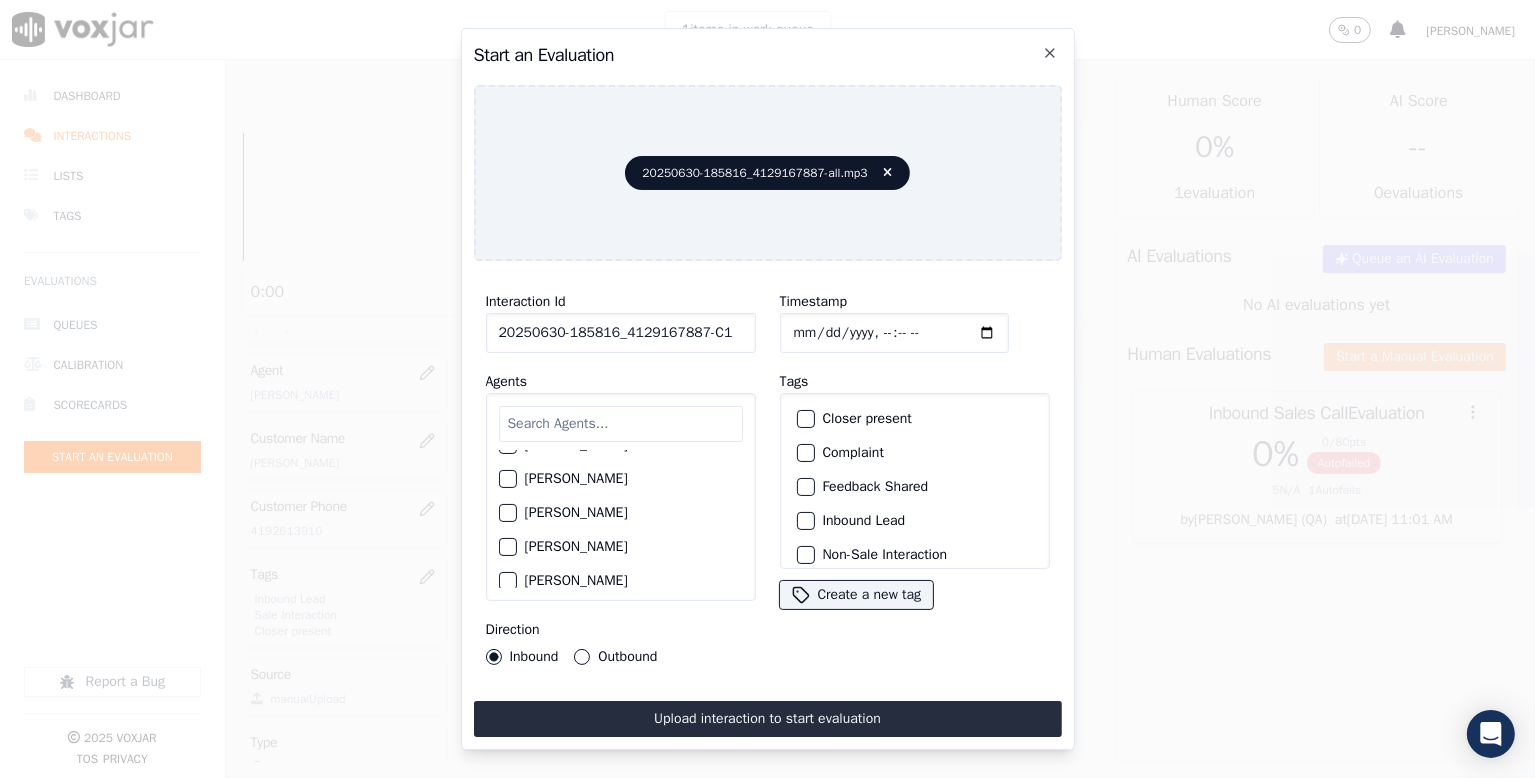 scroll, scrollTop: 1978, scrollLeft: 0, axis: vertical 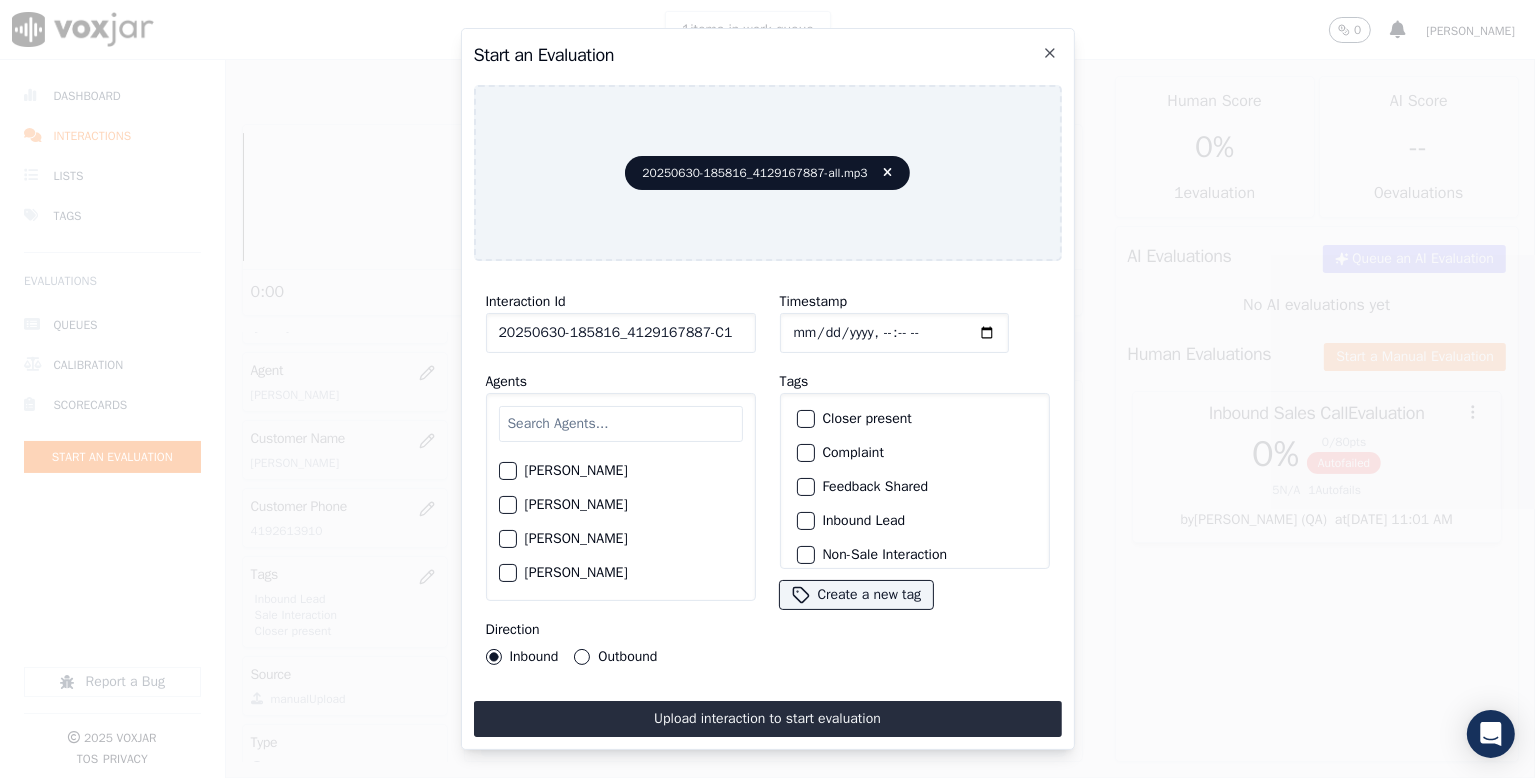 click on "[PERSON_NAME]" 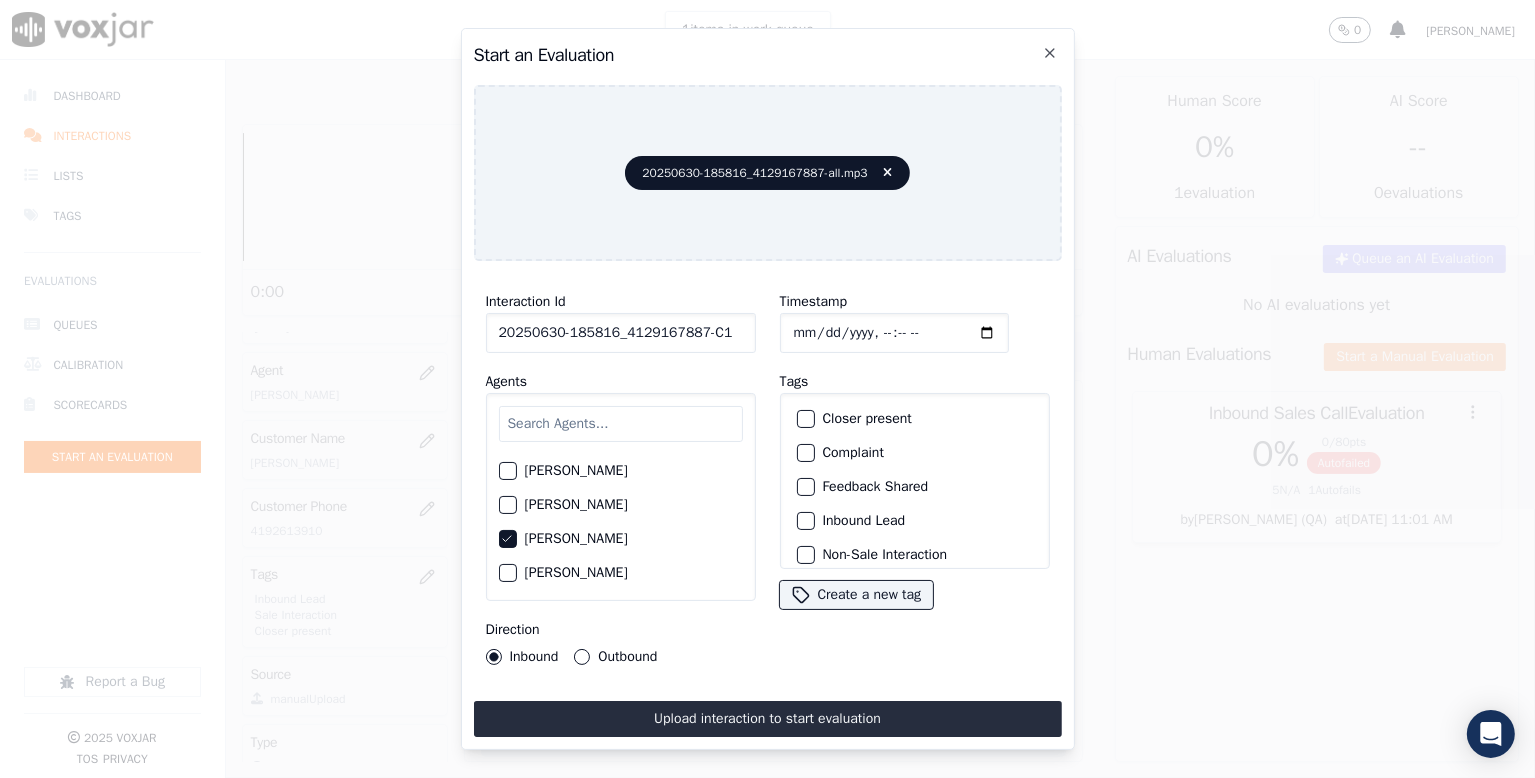 drag, startPoint x: 586, startPoint y: 649, endPoint x: 620, endPoint y: 659, distance: 35.44009 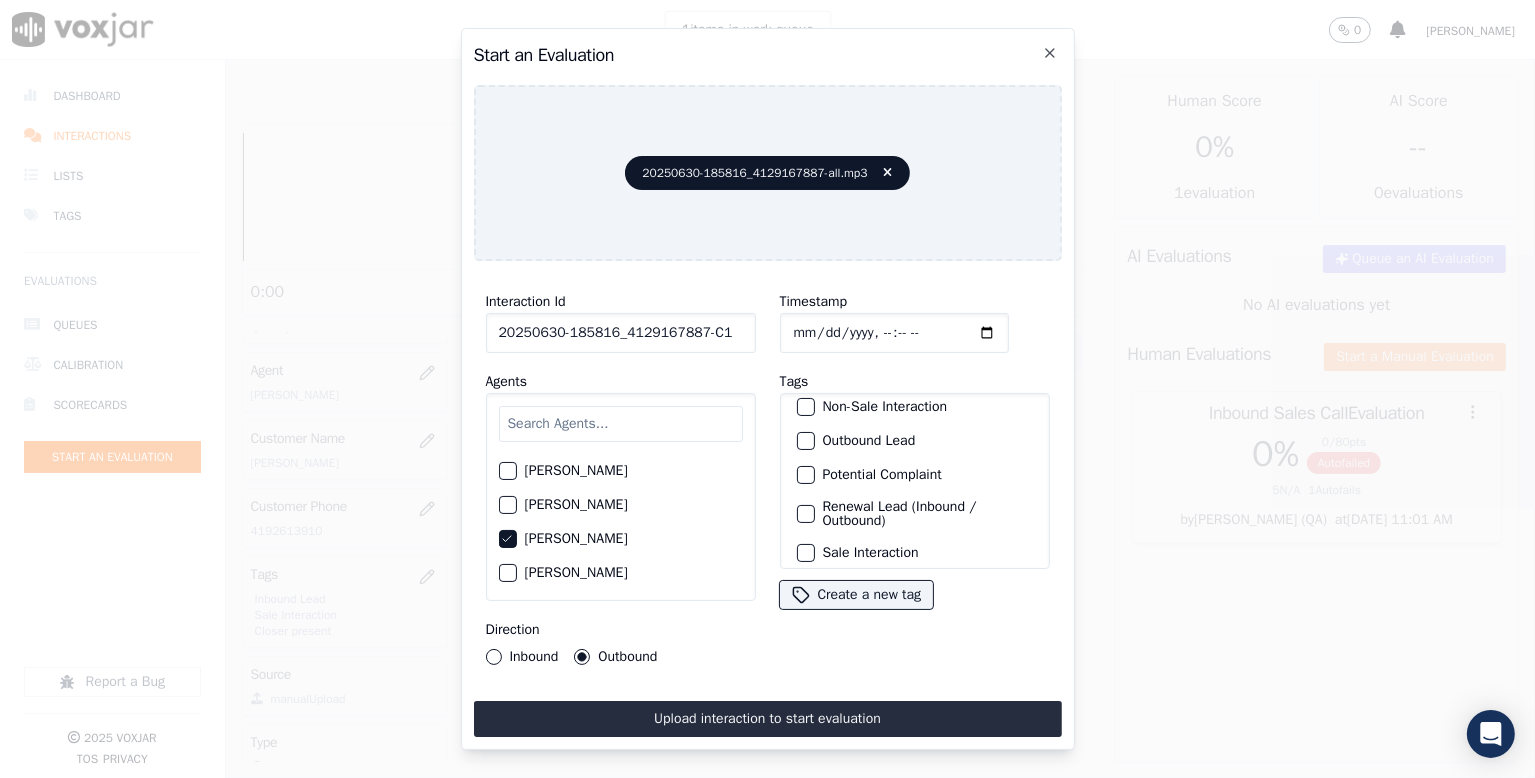 scroll, scrollTop: 169, scrollLeft: 0, axis: vertical 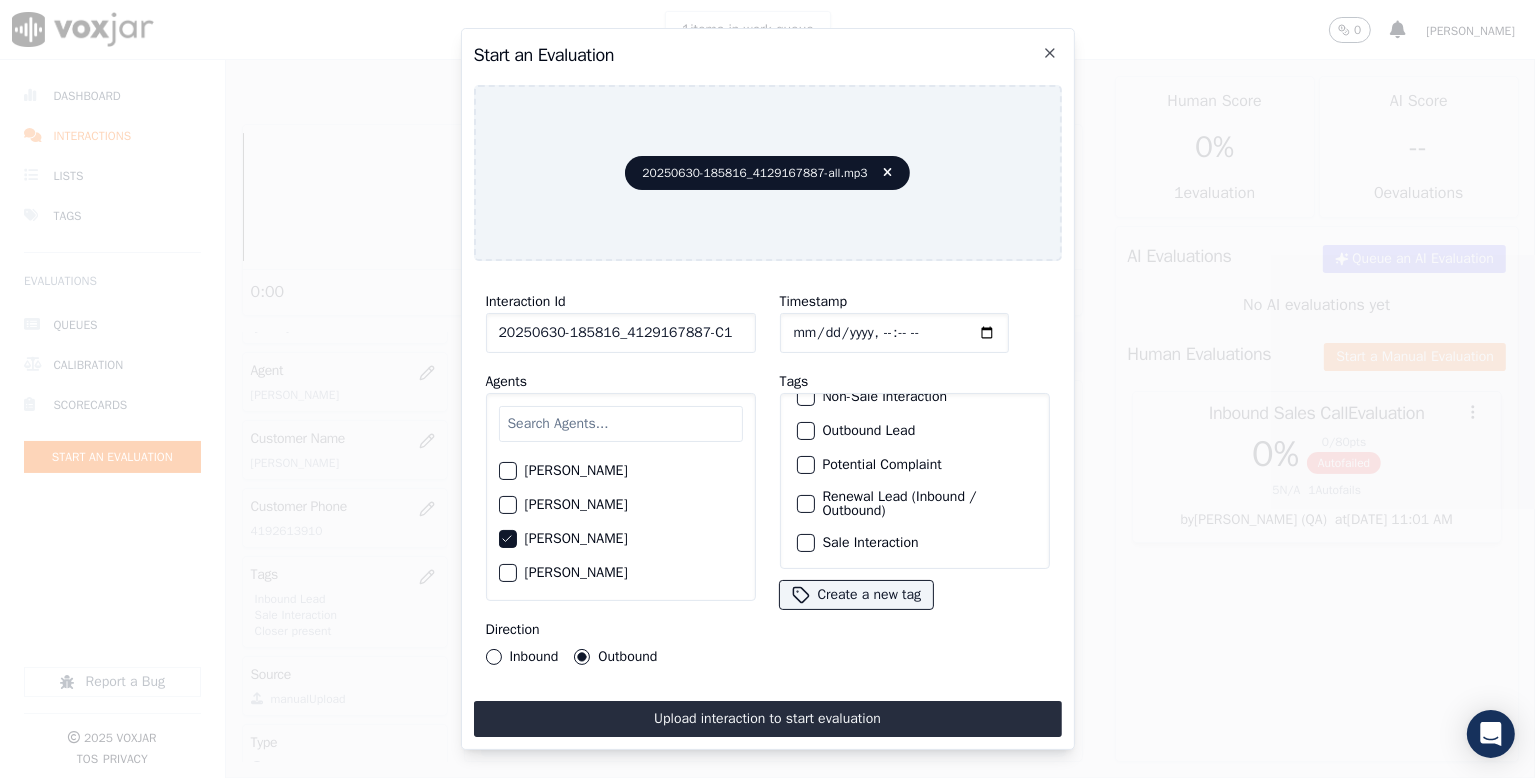 click on "Renewal Lead (Inbound / Outbound)" 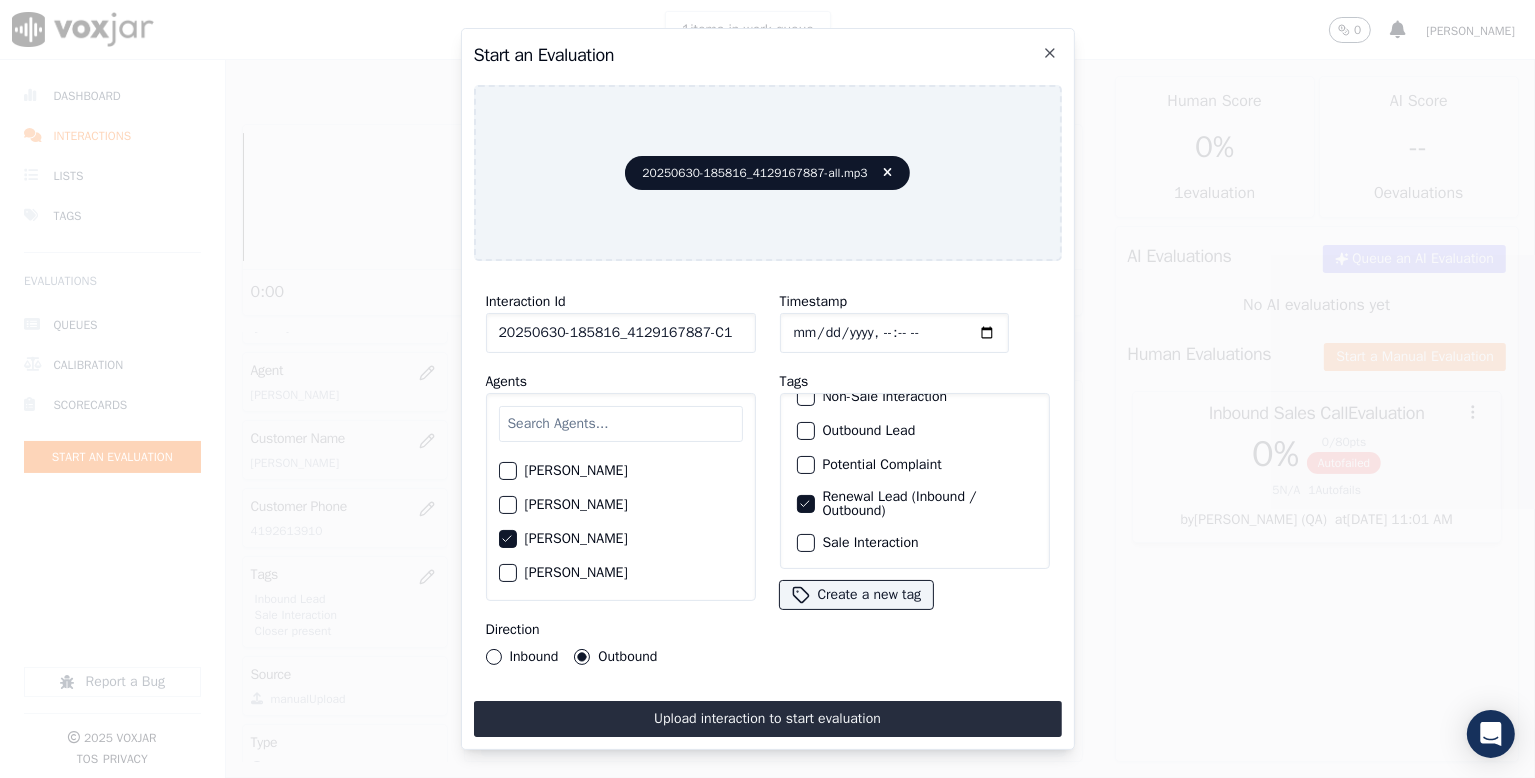 click on "Sale Interaction" 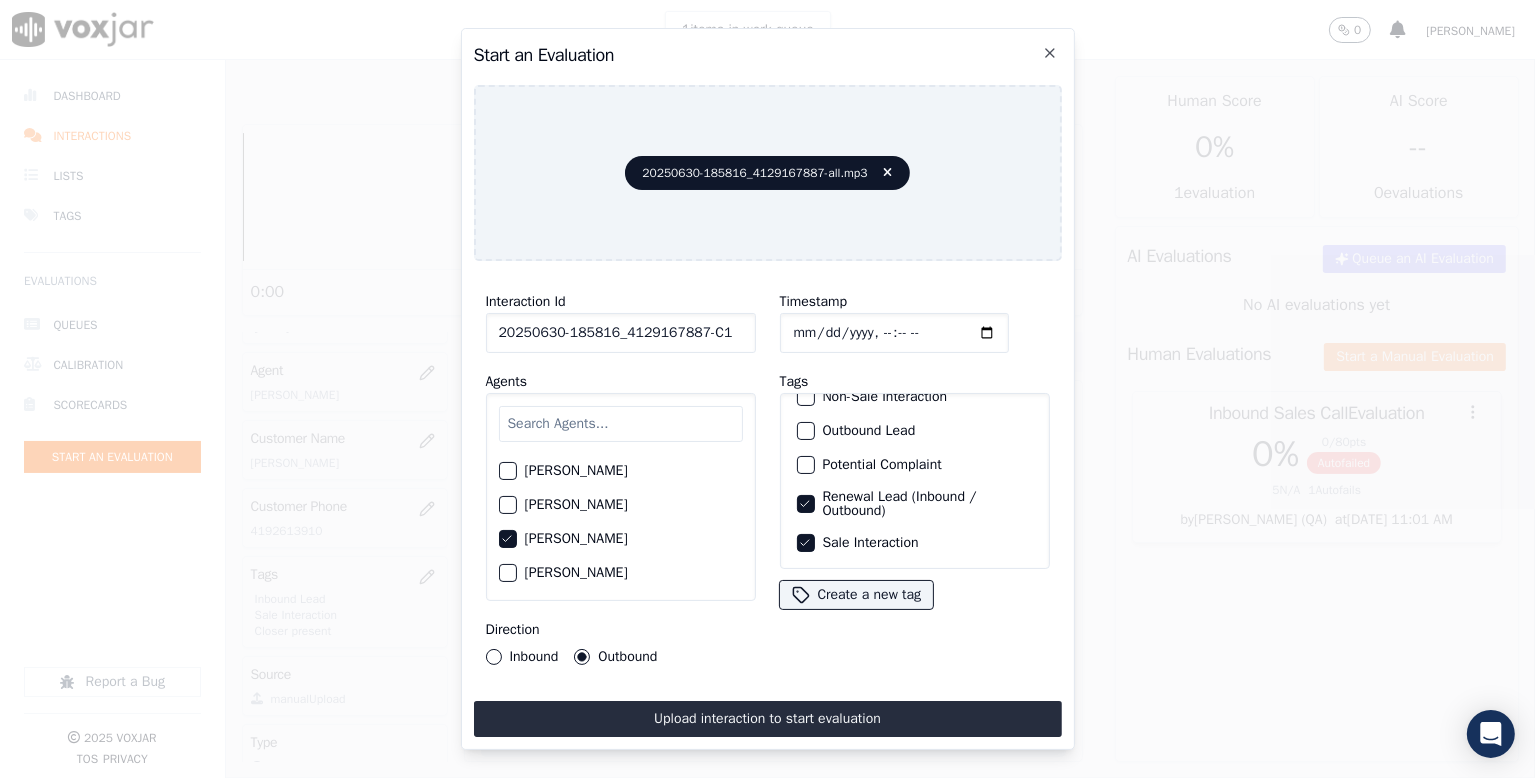 scroll, scrollTop: 0, scrollLeft: 0, axis: both 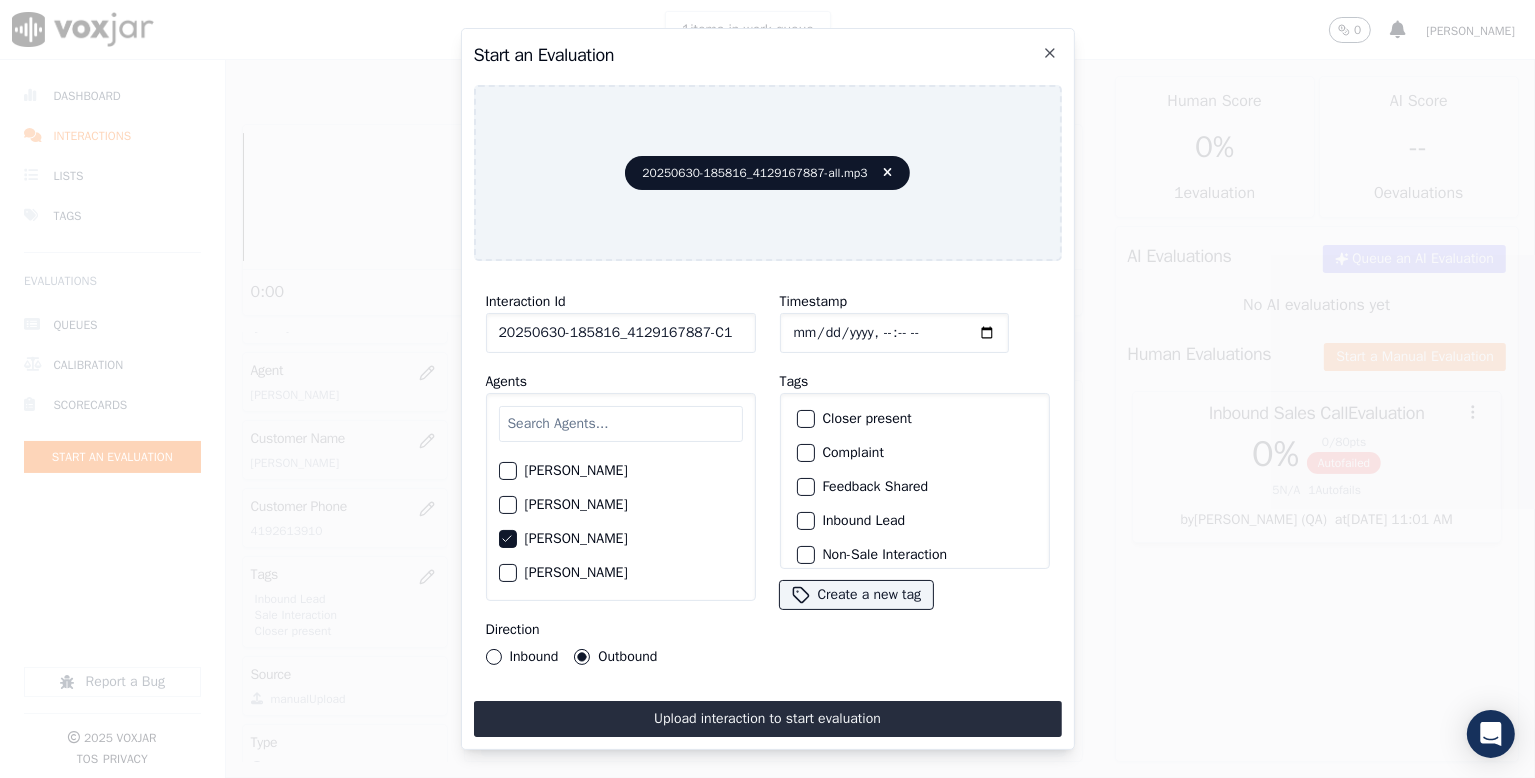 click on "Closer present" 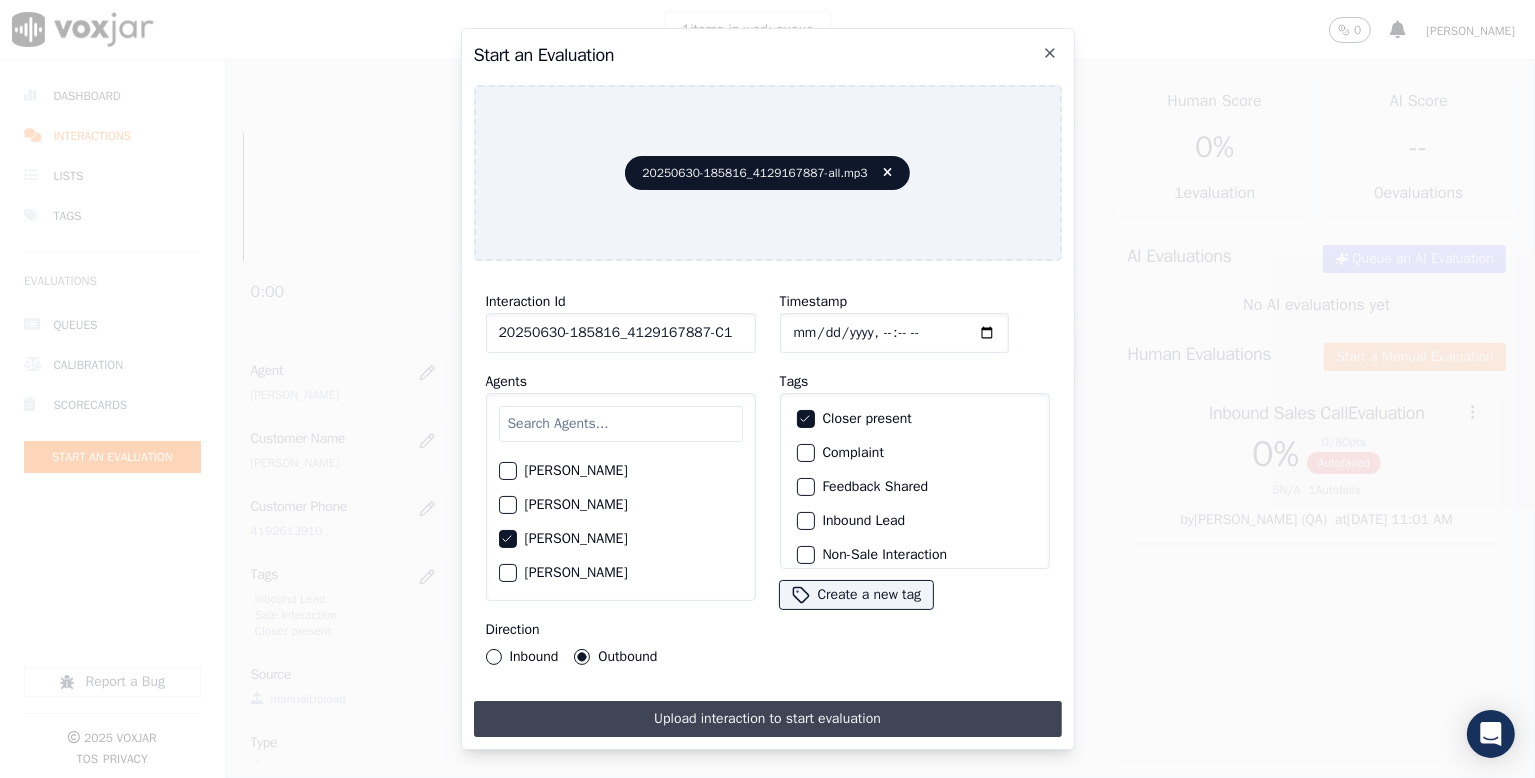 click on "Upload interaction to start evaluation" at bounding box center [768, 719] 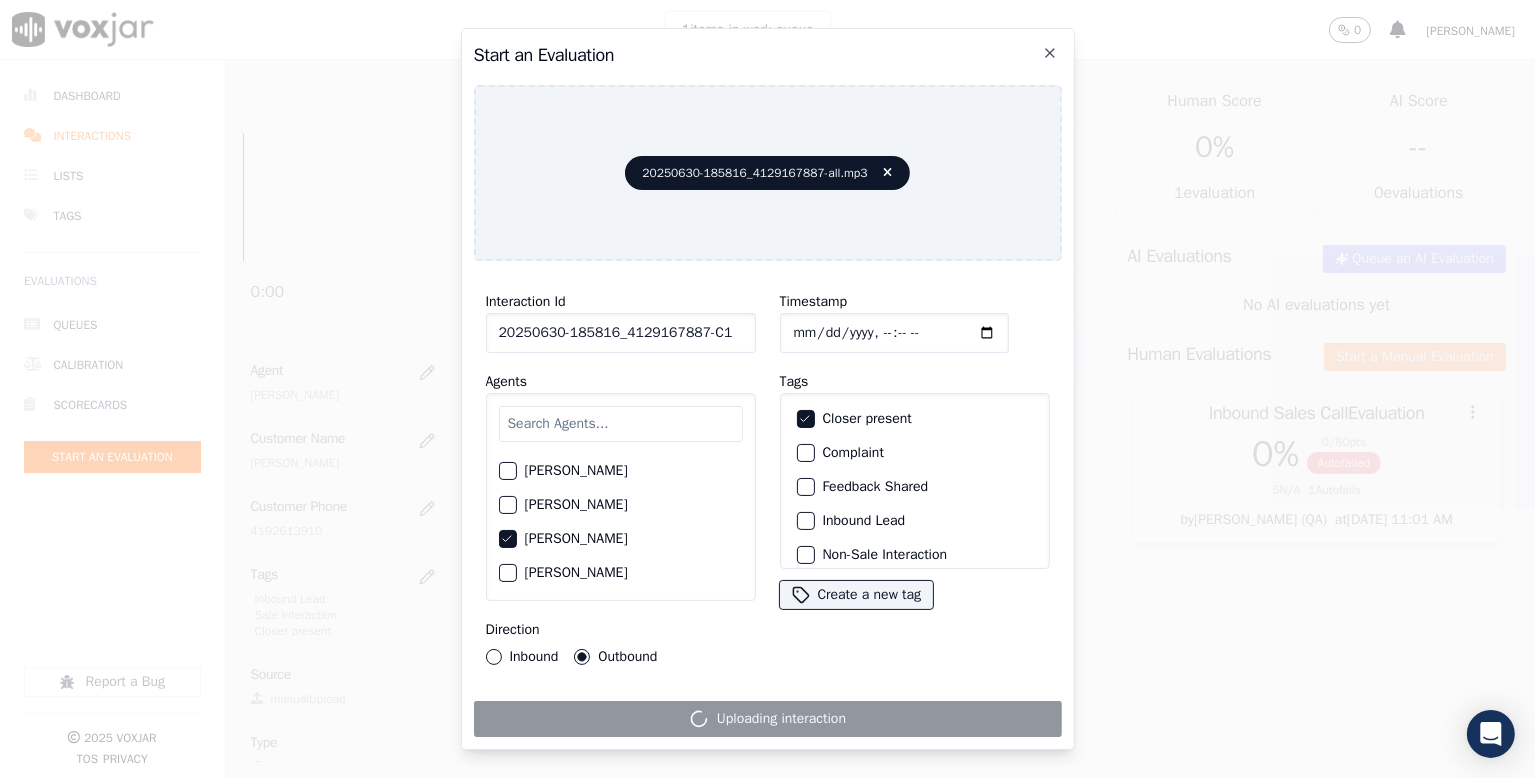 click on "Start an Evaluation" at bounding box center [768, 55] 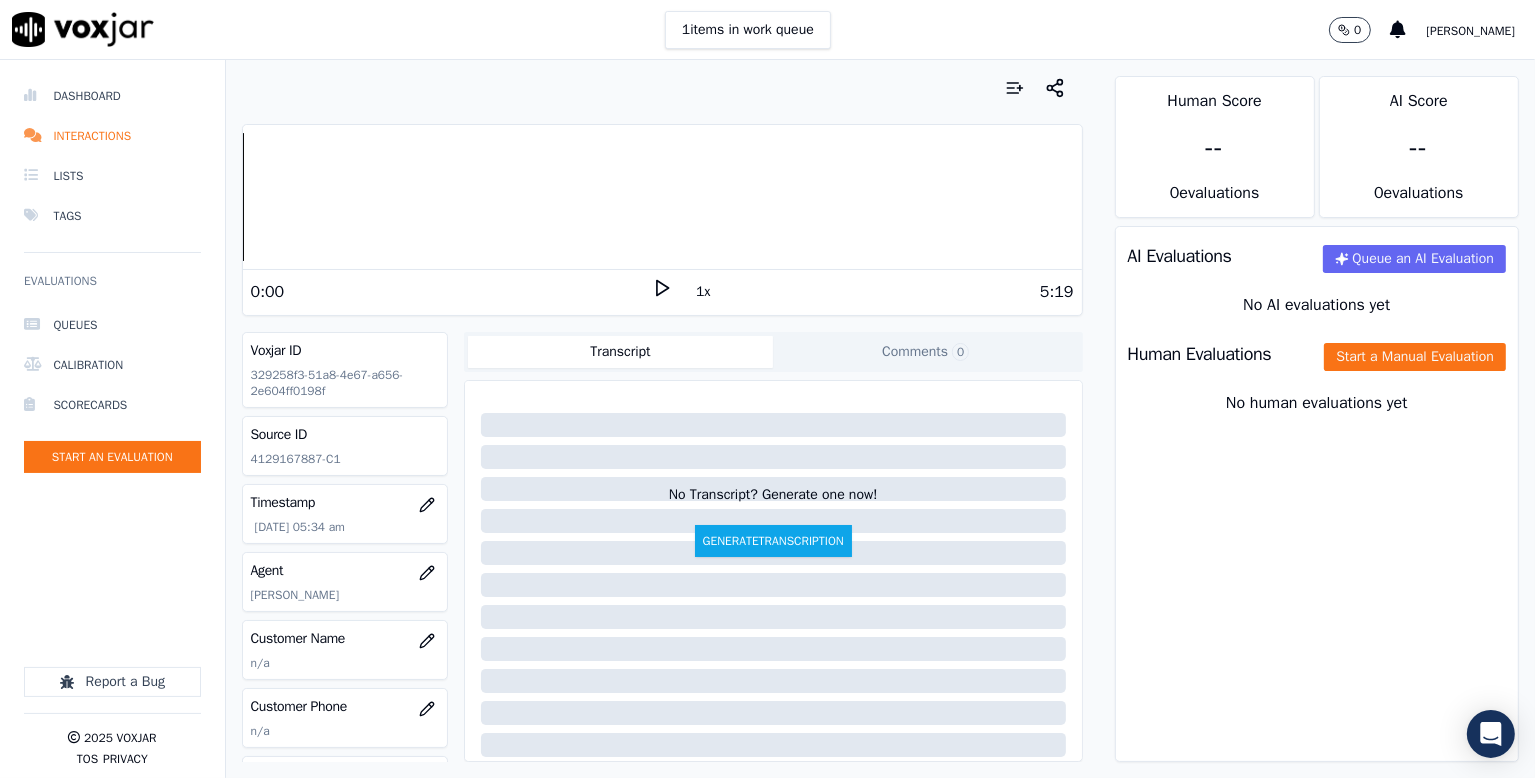 scroll, scrollTop: 200, scrollLeft: 0, axis: vertical 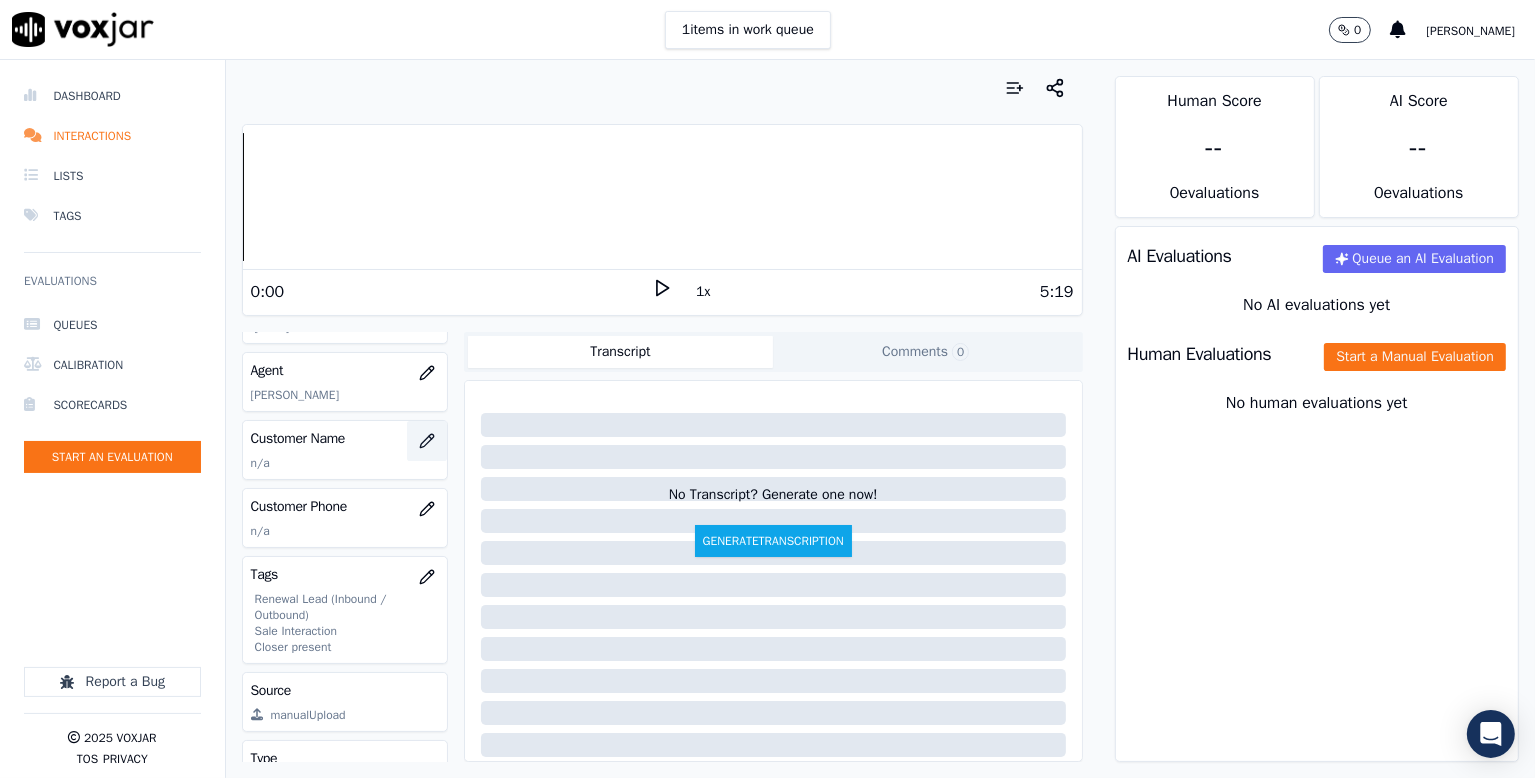 click 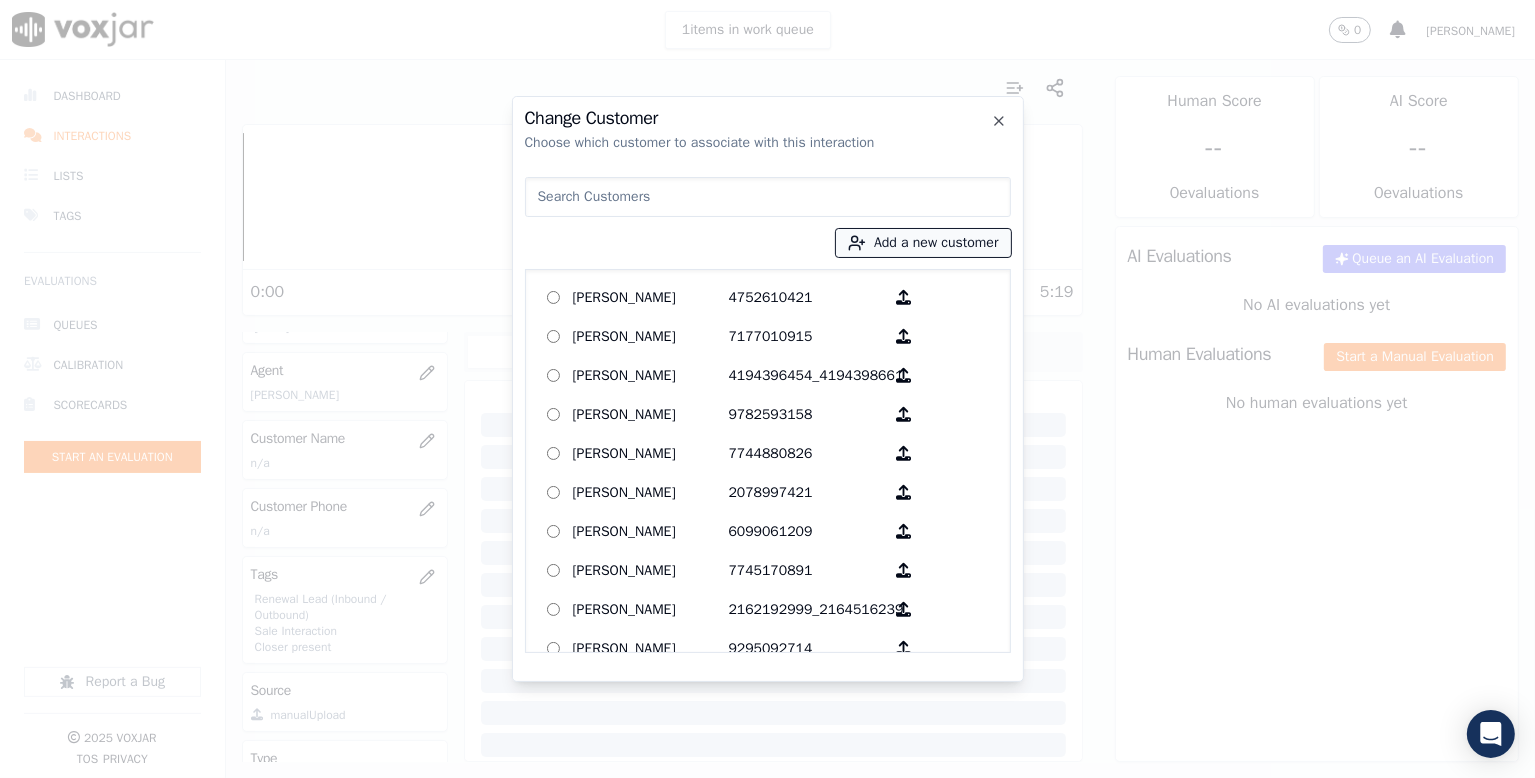 click on "Add a new customer" at bounding box center [923, 243] 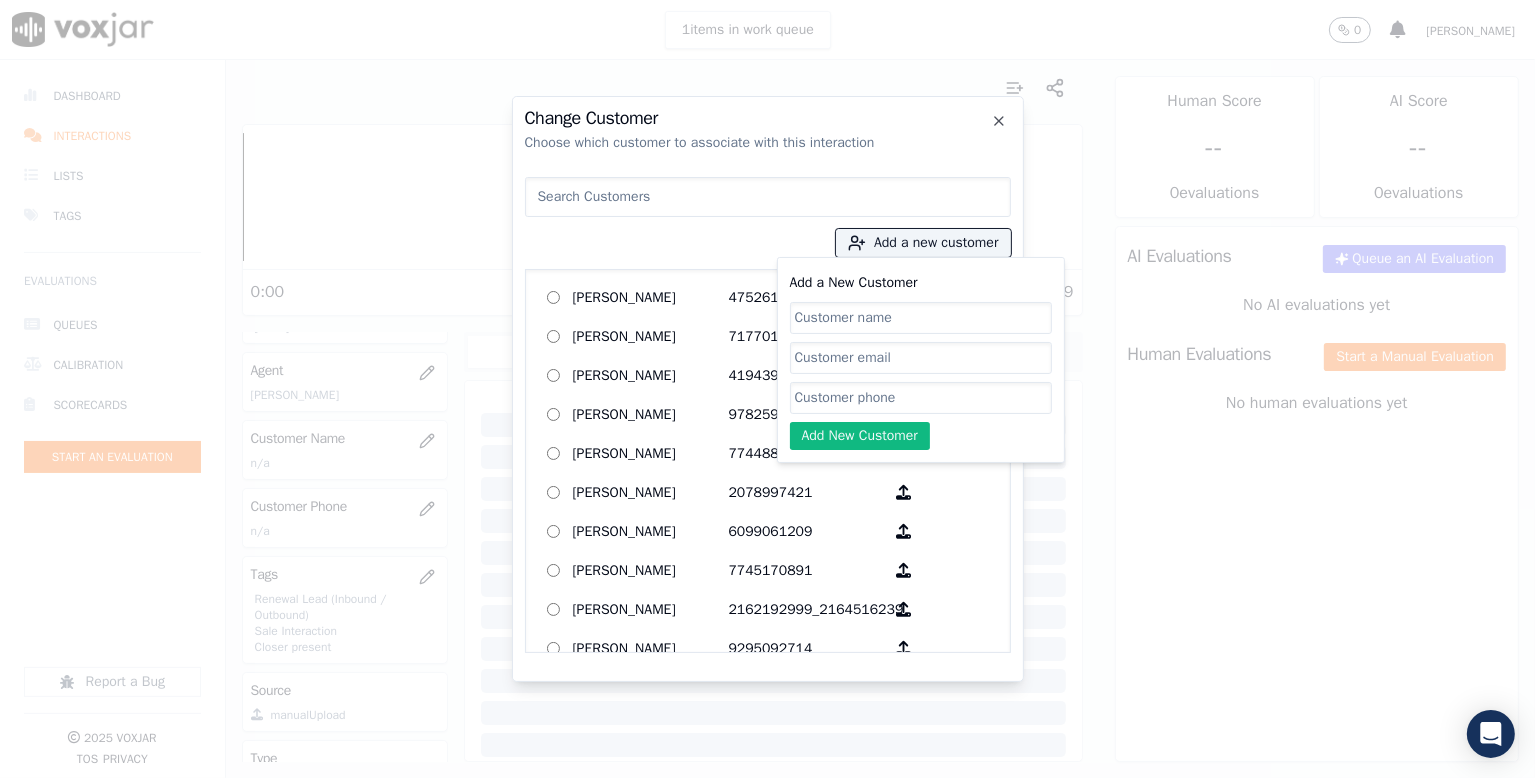 click on "Add a New Customer" 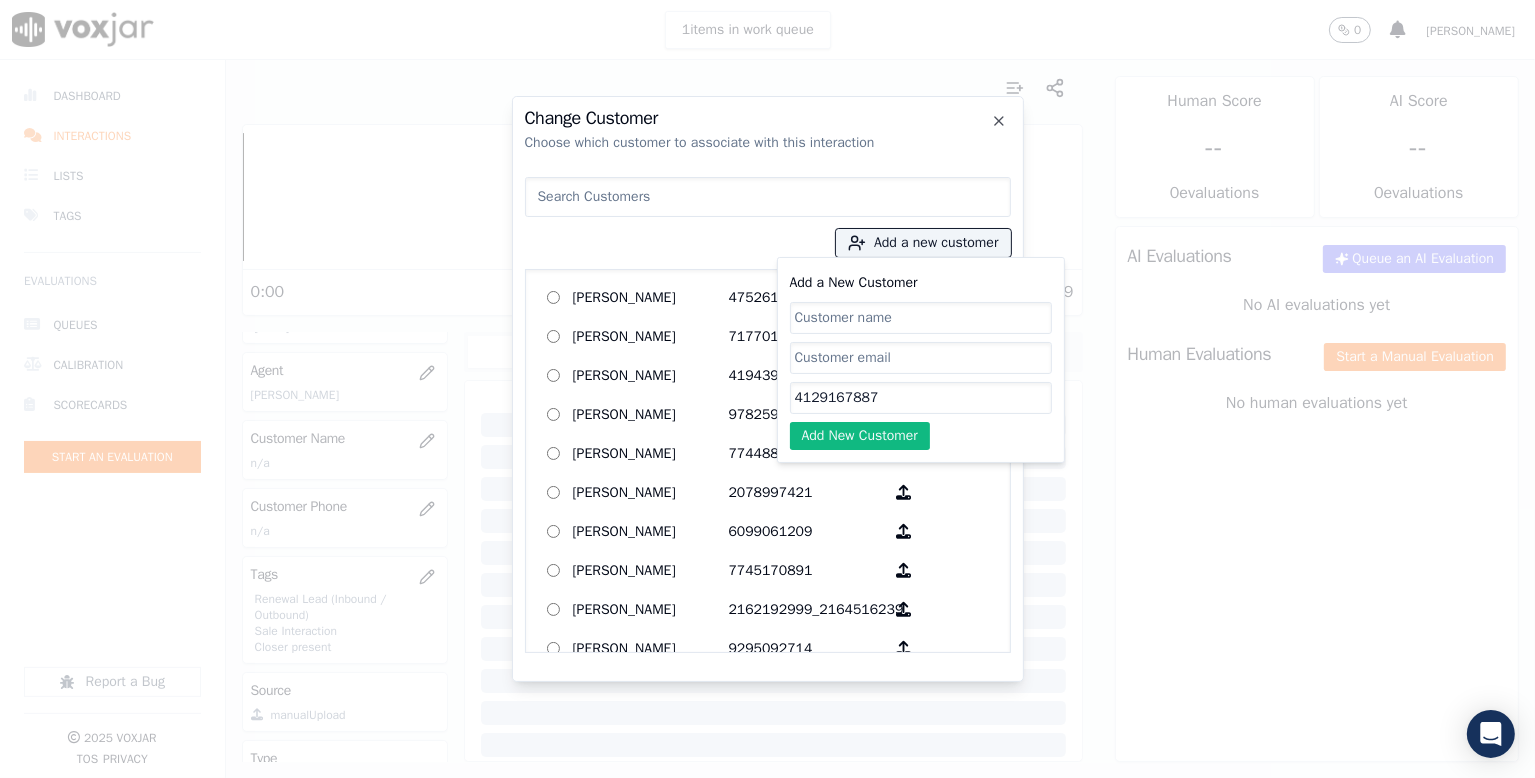 type on "4129167887" 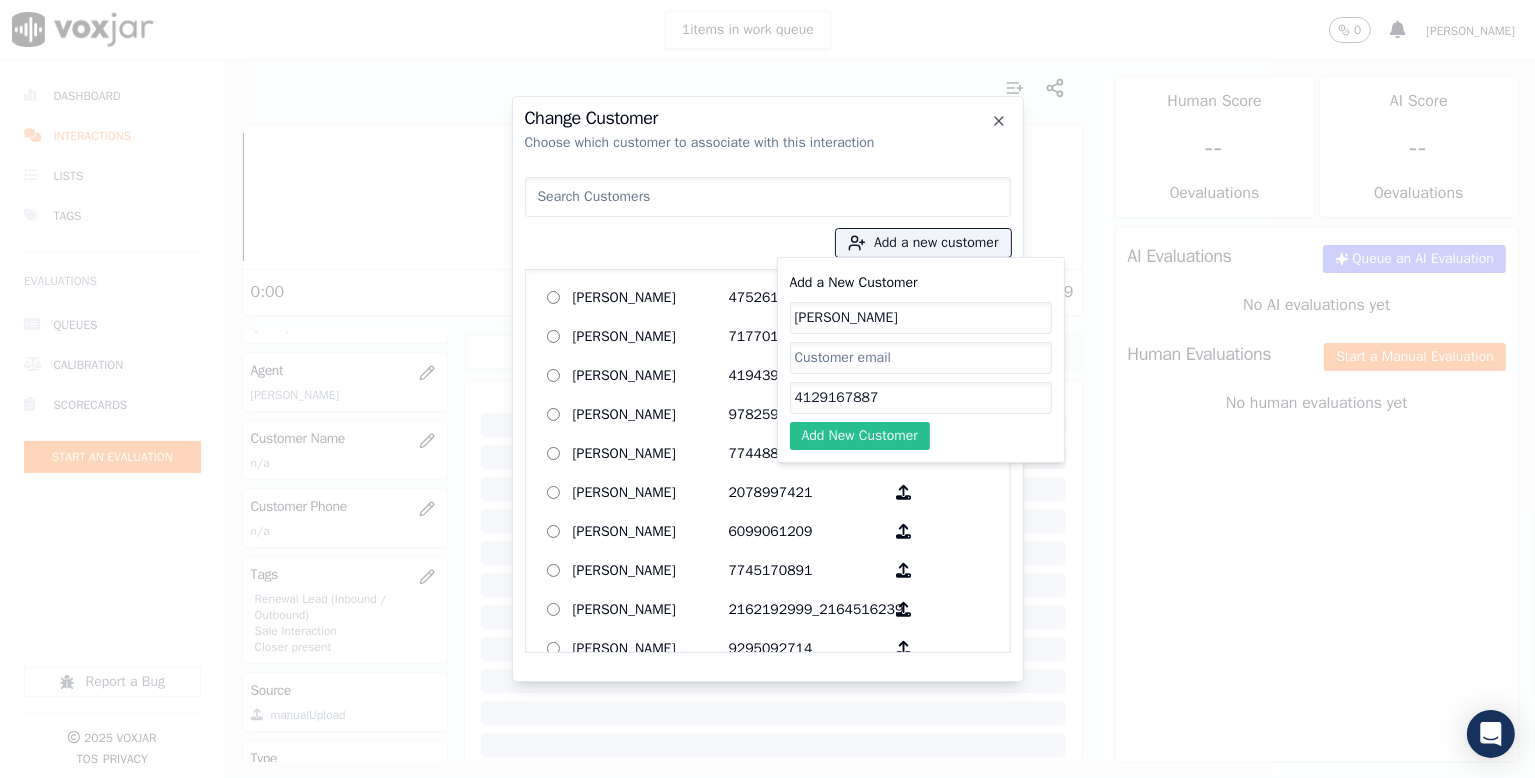 type on "[PERSON_NAME]" 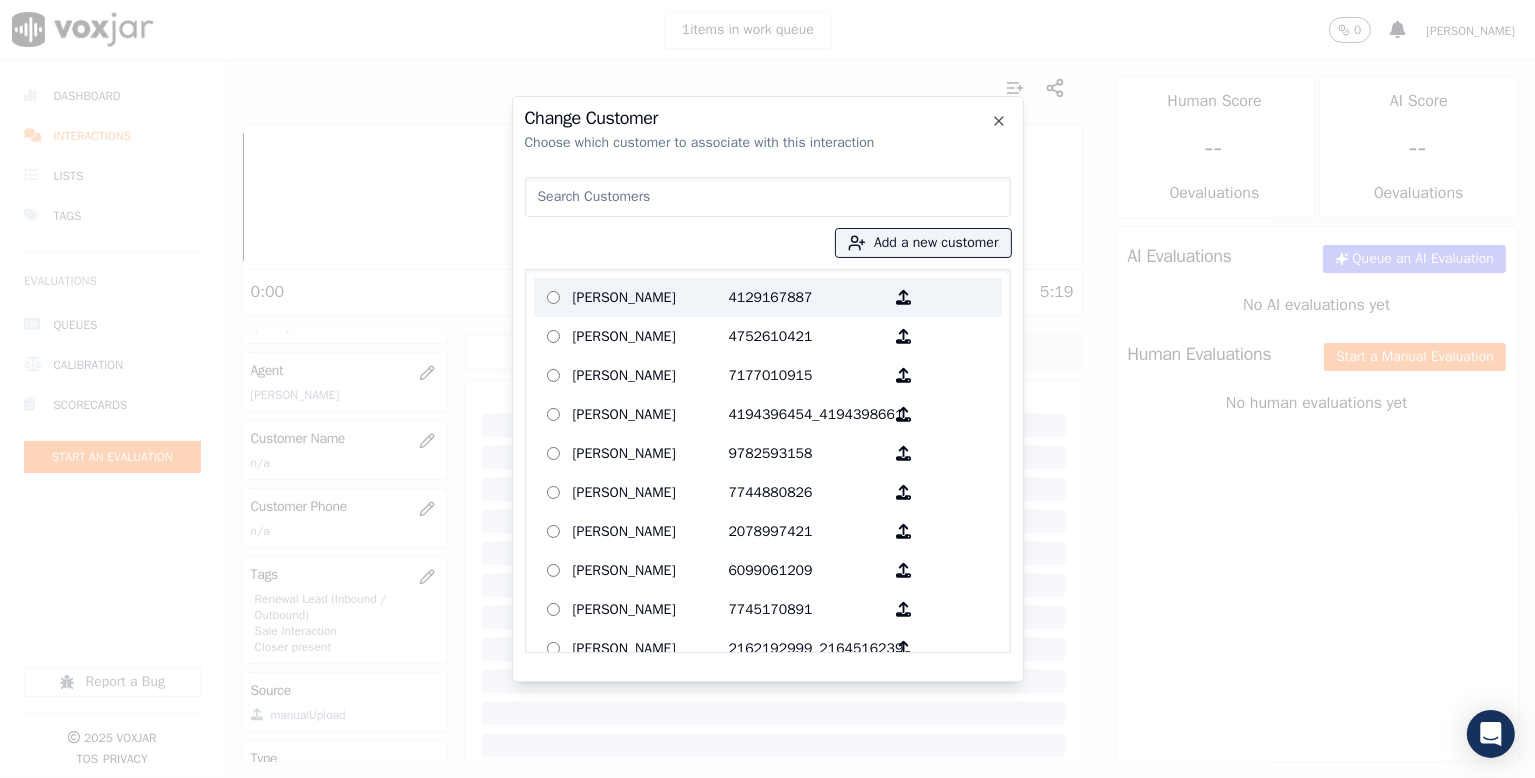 click on "[PERSON_NAME]" at bounding box center (651, 297) 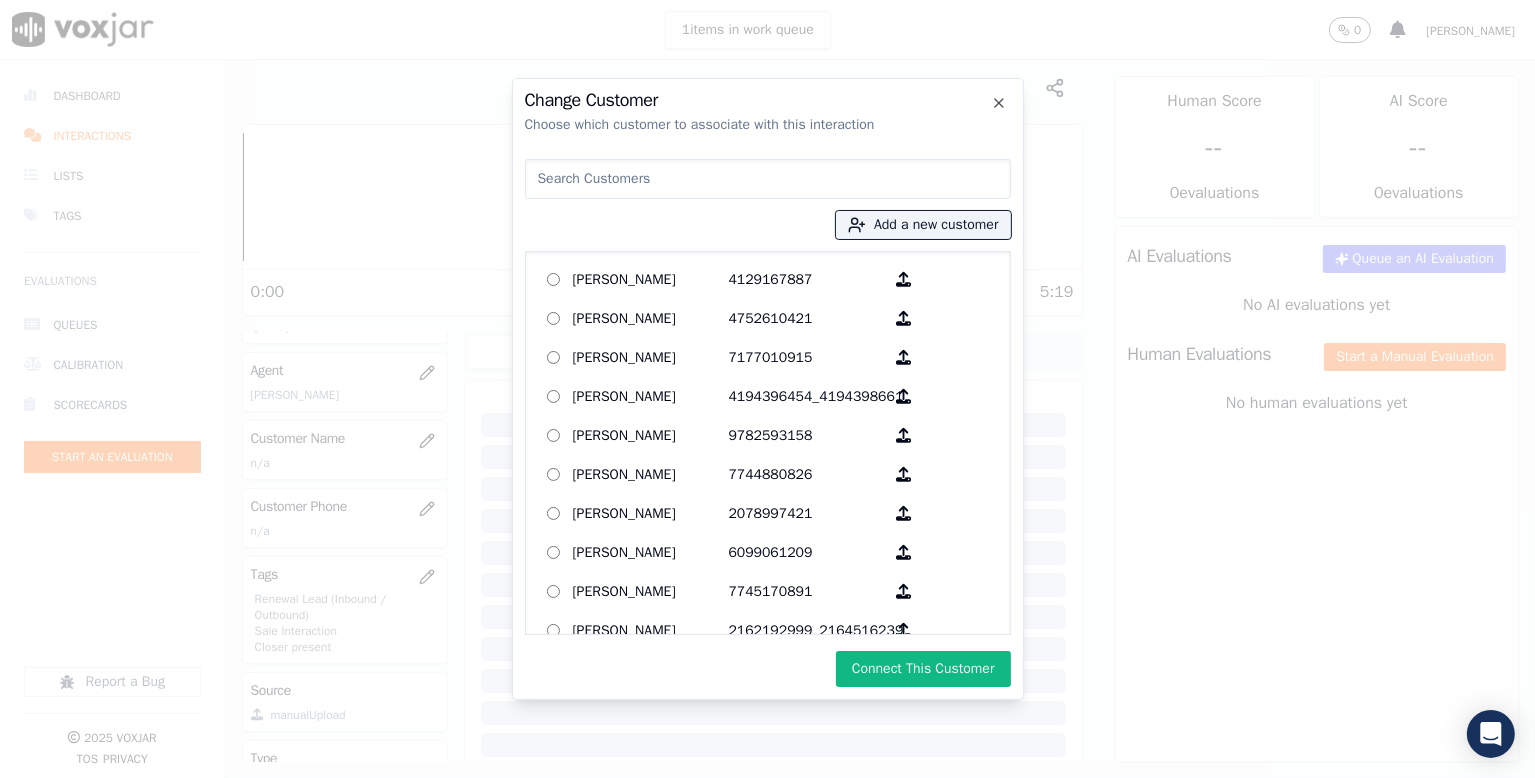 drag, startPoint x: 889, startPoint y: 665, endPoint x: 911, endPoint y: 662, distance: 22.203604 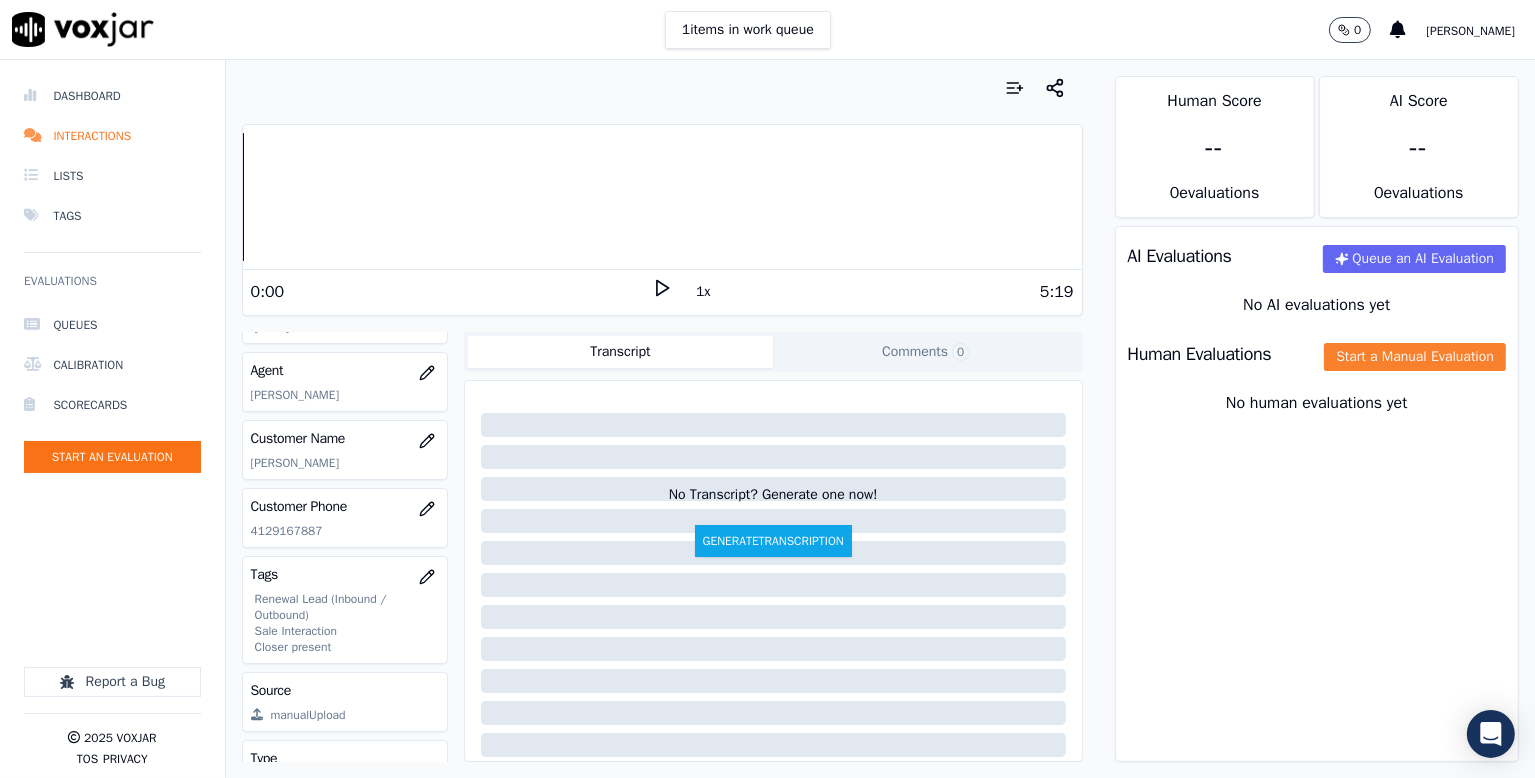 click on "Start a Manual Evaluation" 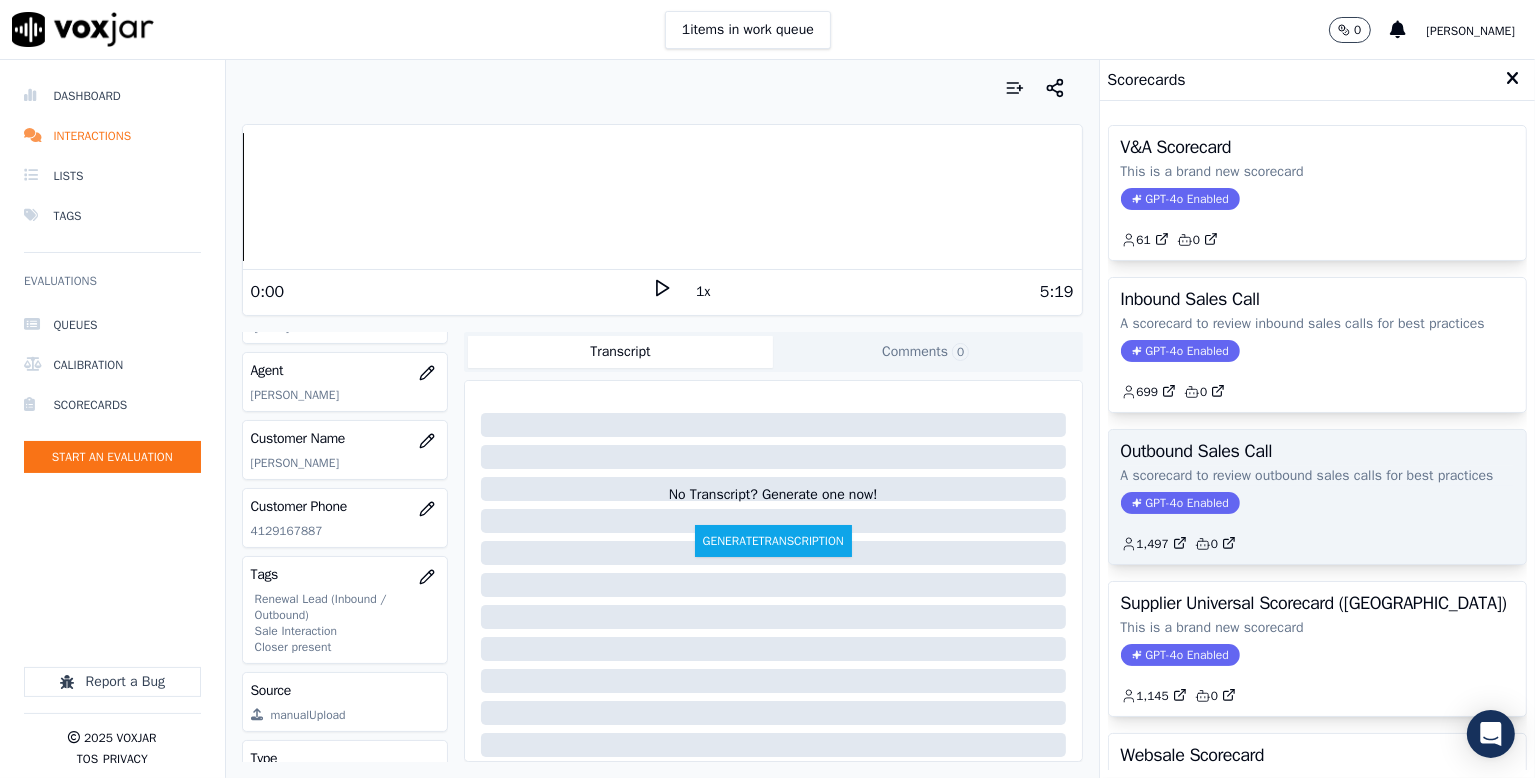 click on "A scorecard to review outbound sales calls for best practices" 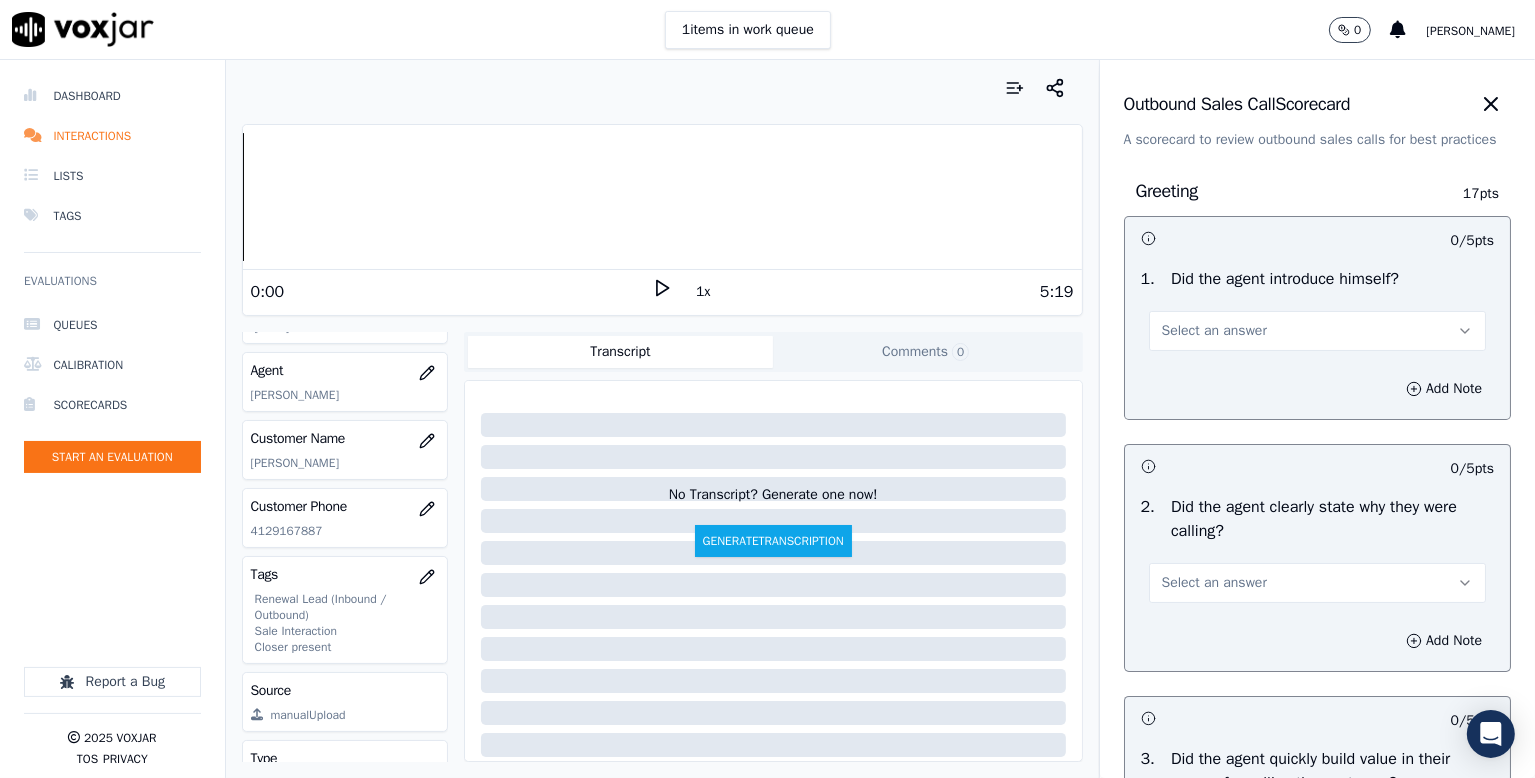 click on "Select an answer" at bounding box center (1214, 331) 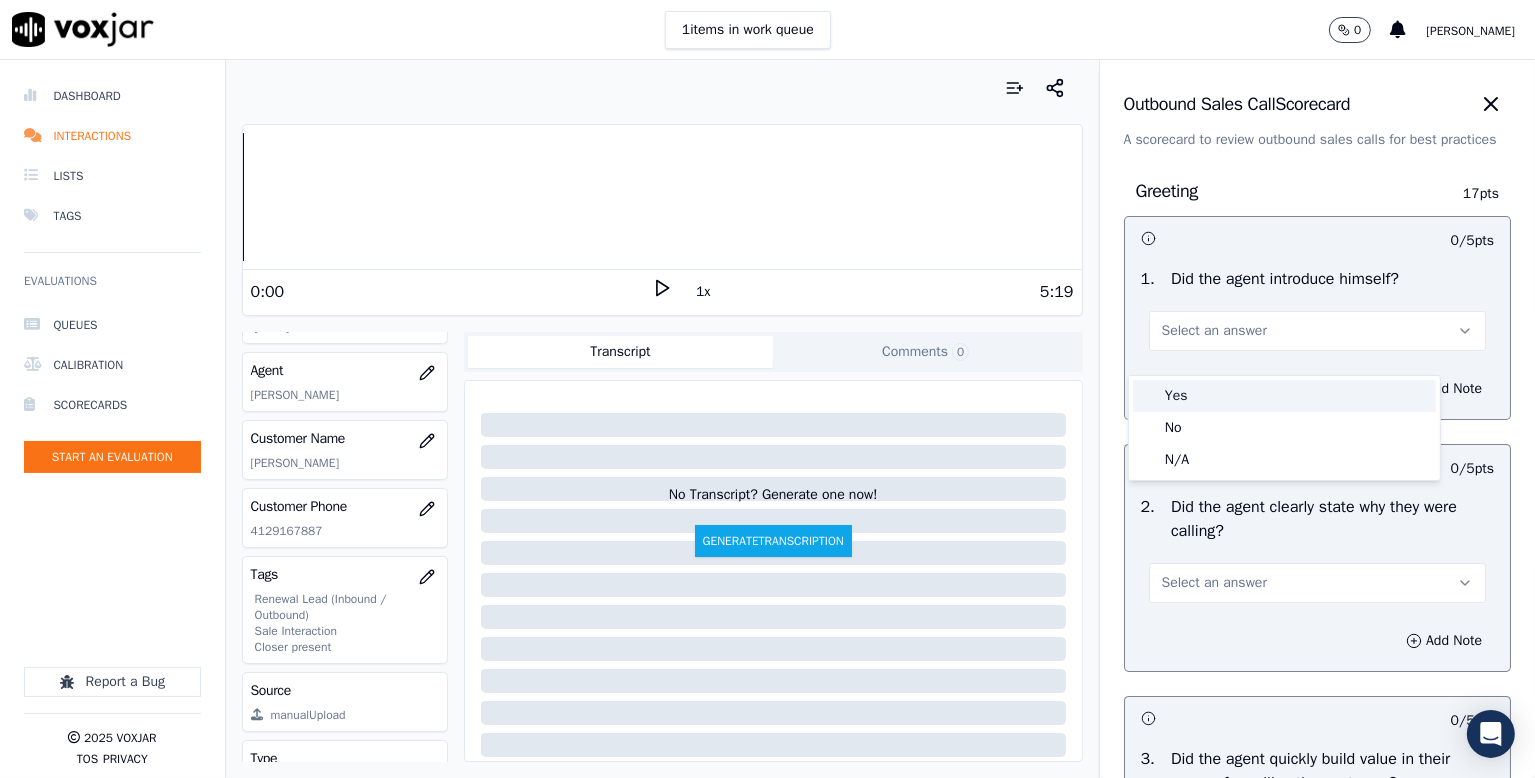 click on "Yes" at bounding box center [1284, 396] 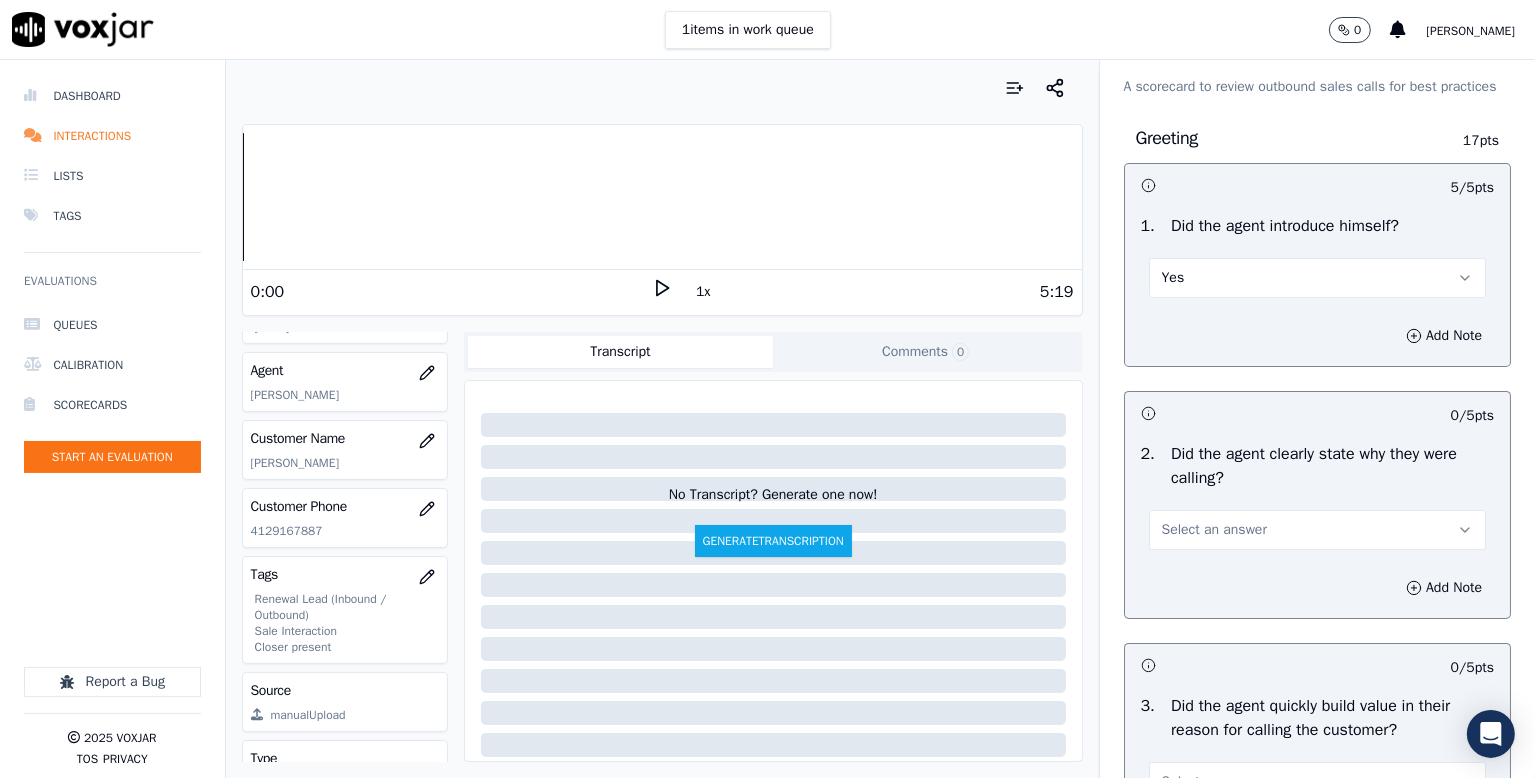 scroll, scrollTop: 200, scrollLeft: 0, axis: vertical 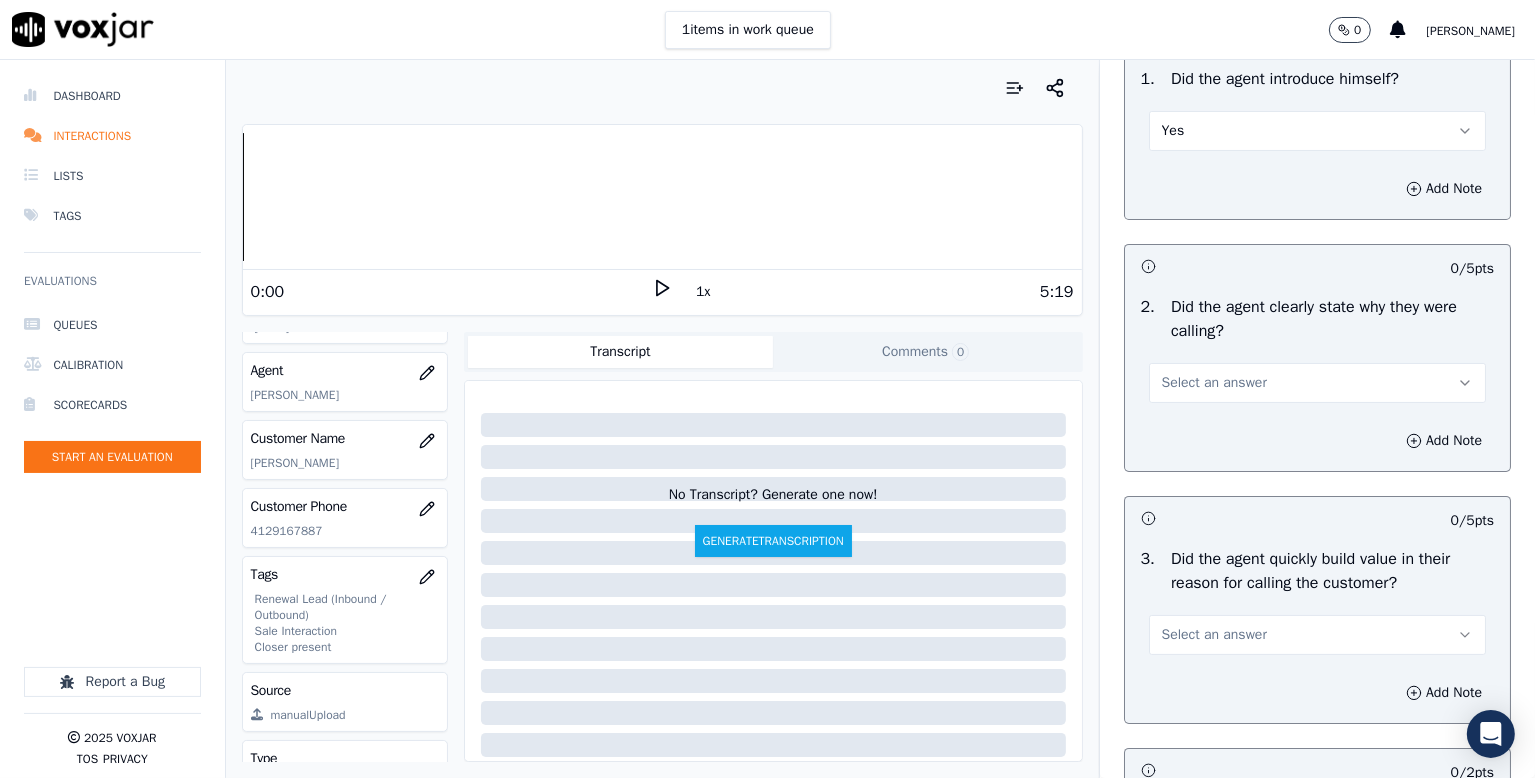 click on "Select an answer" at bounding box center [1214, 383] 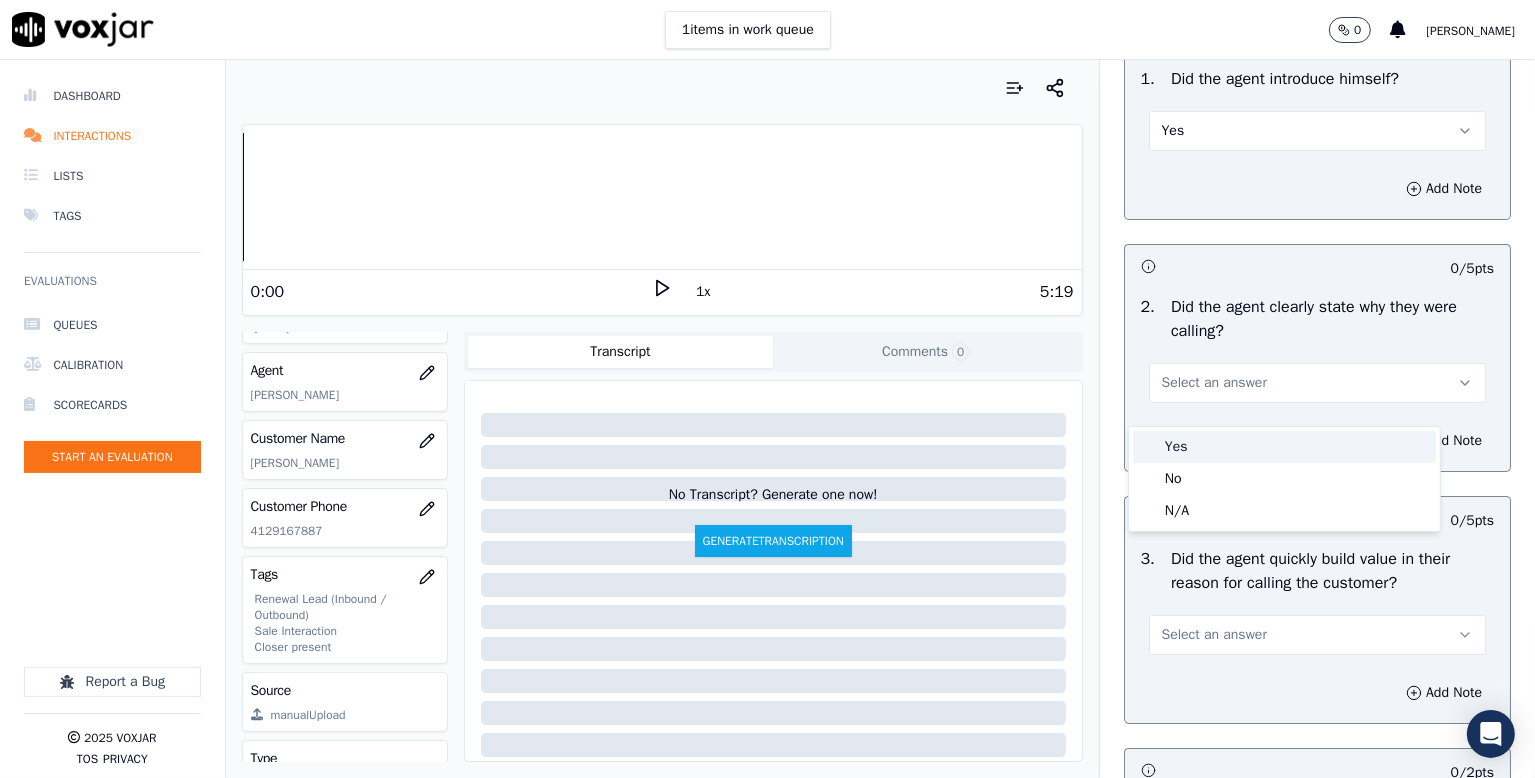 click on "Yes" at bounding box center [1284, 447] 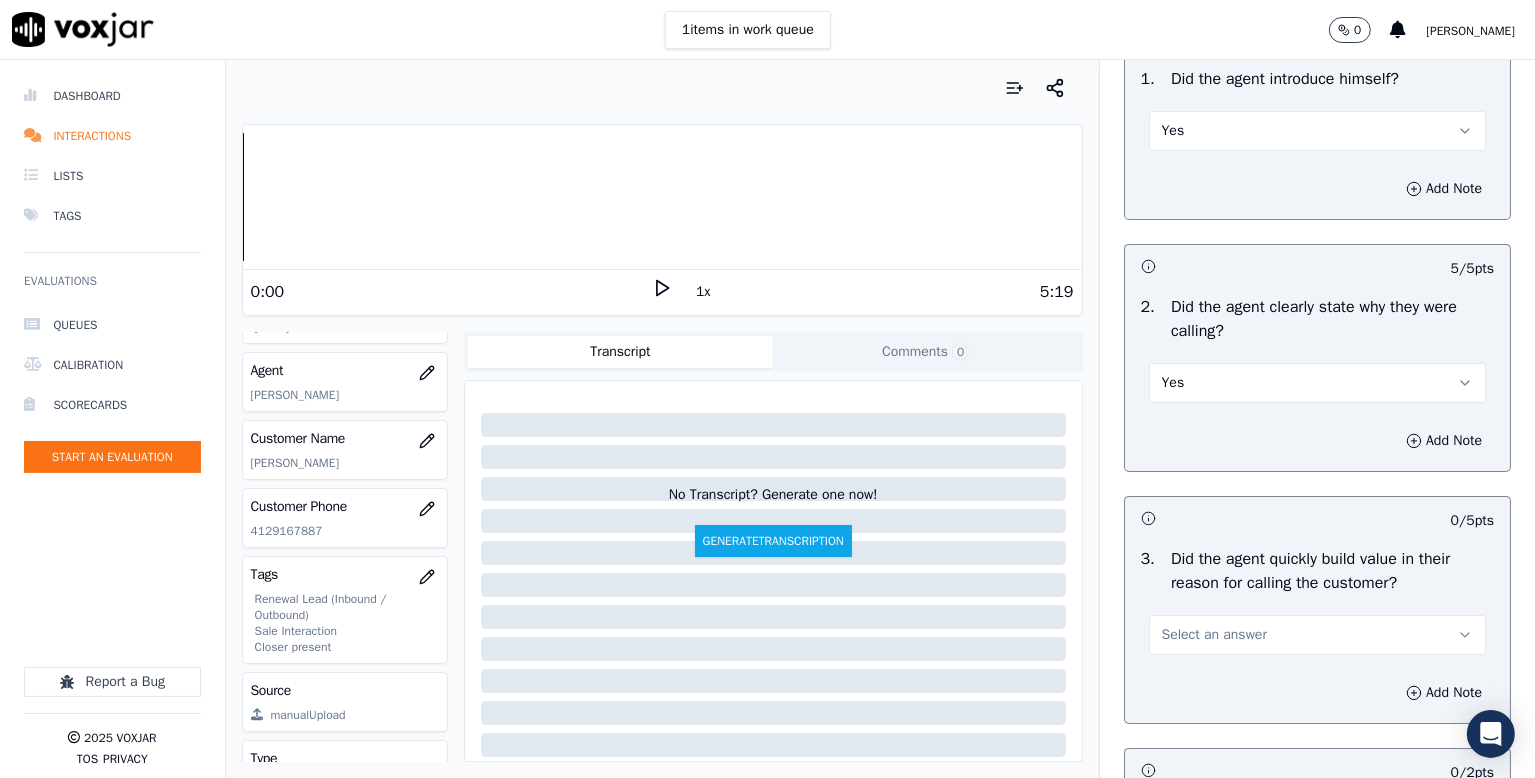 scroll, scrollTop: 400, scrollLeft: 0, axis: vertical 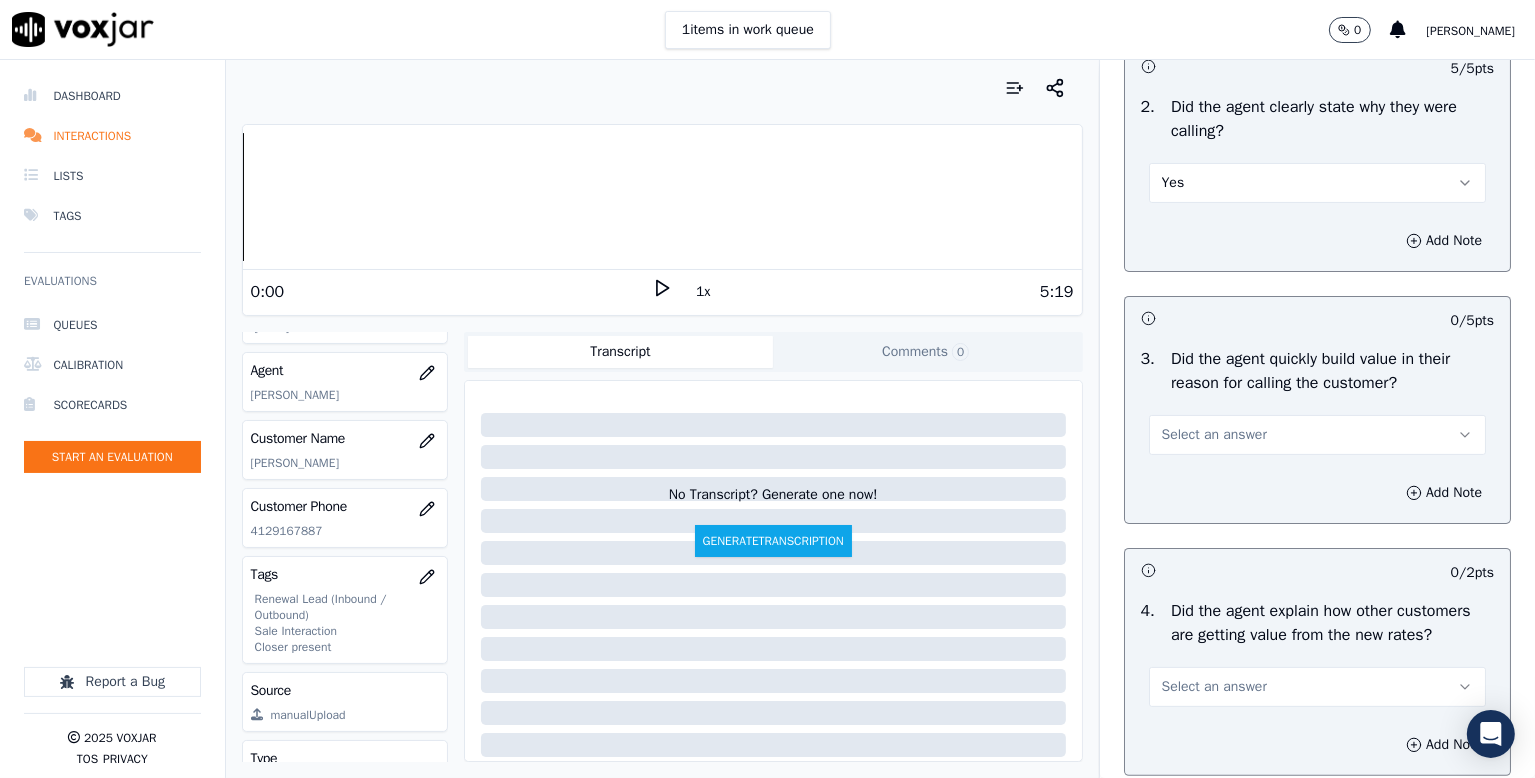 click on "Select an answer" at bounding box center (1317, 435) 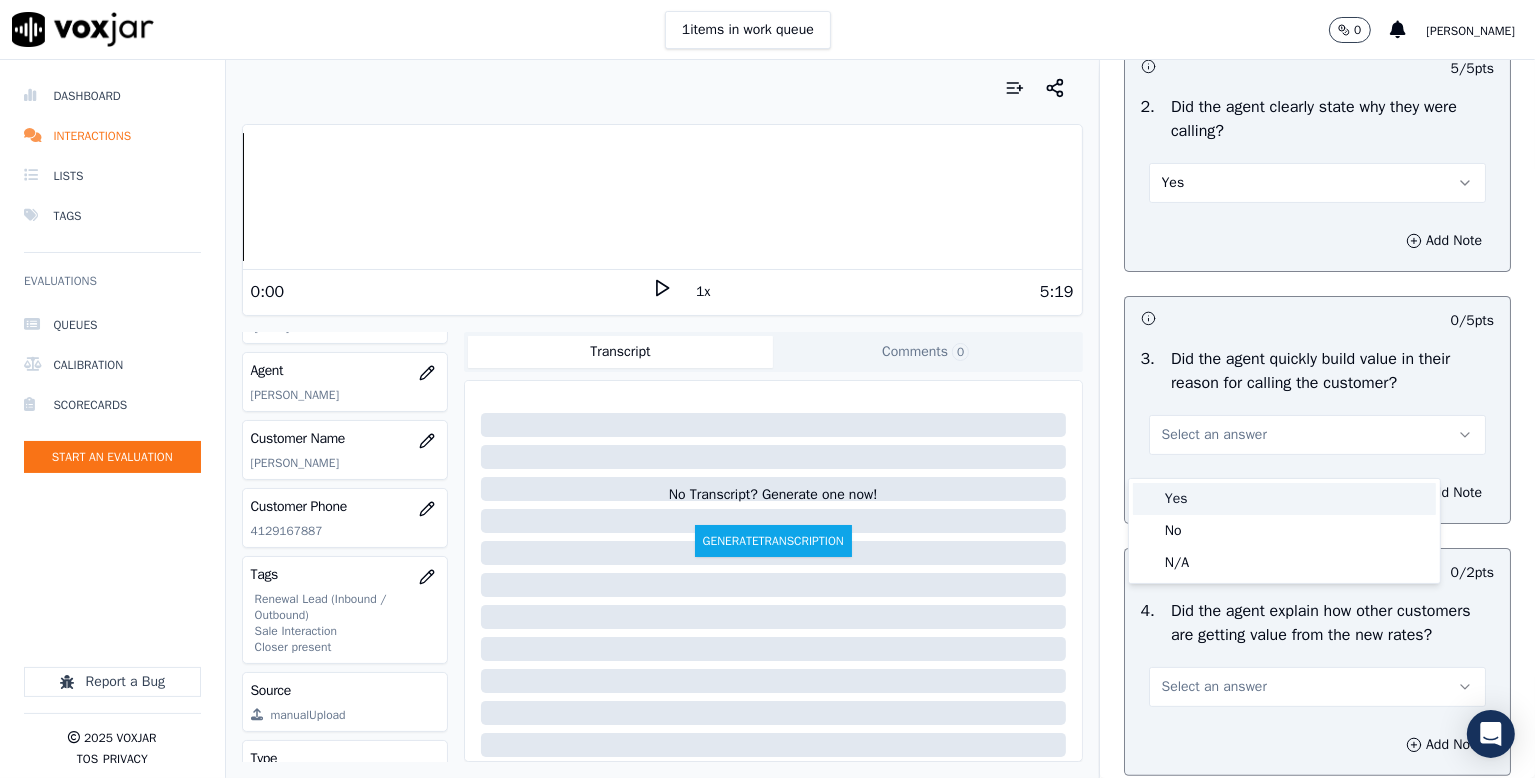 click on "Yes" at bounding box center [1284, 499] 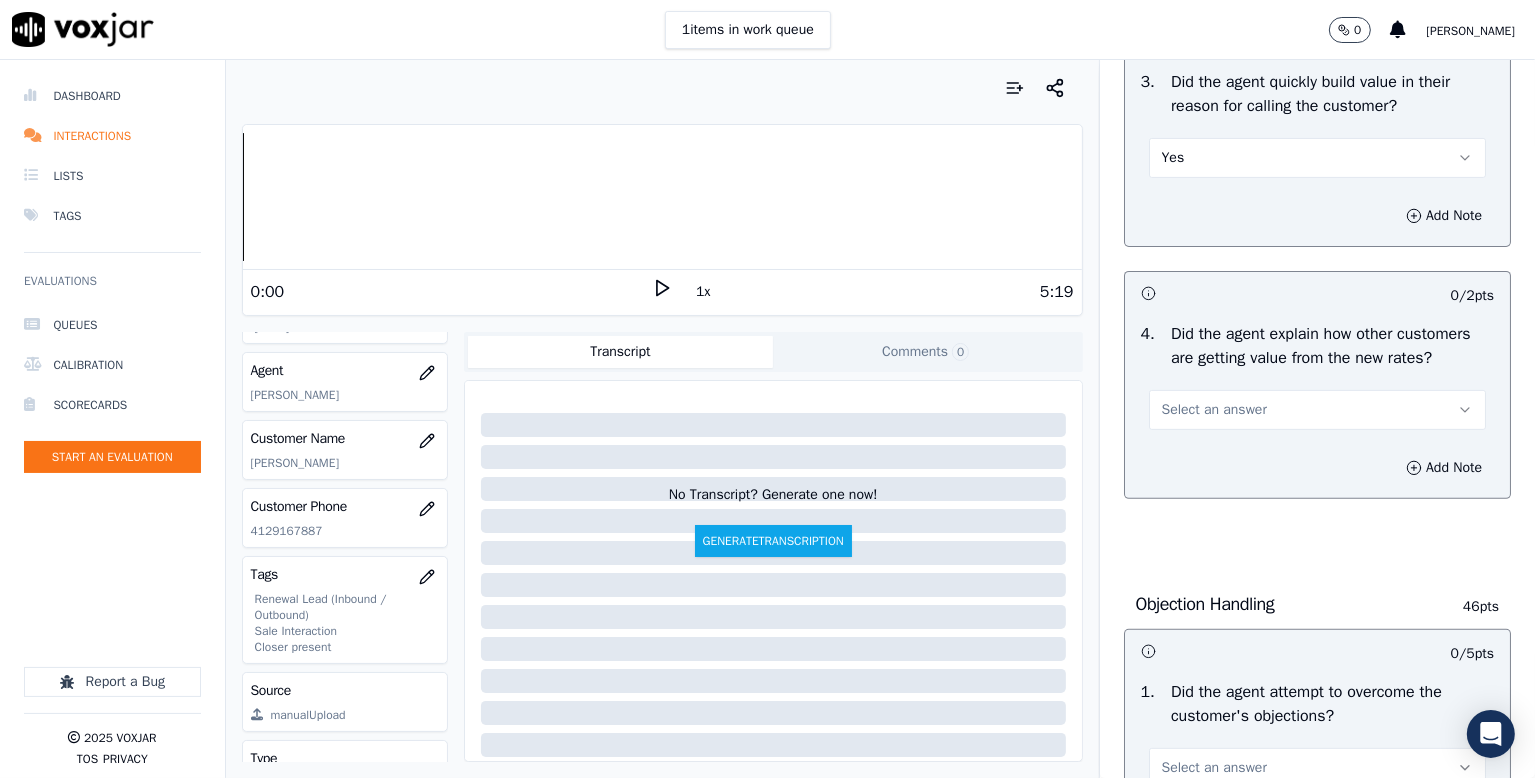 scroll, scrollTop: 700, scrollLeft: 0, axis: vertical 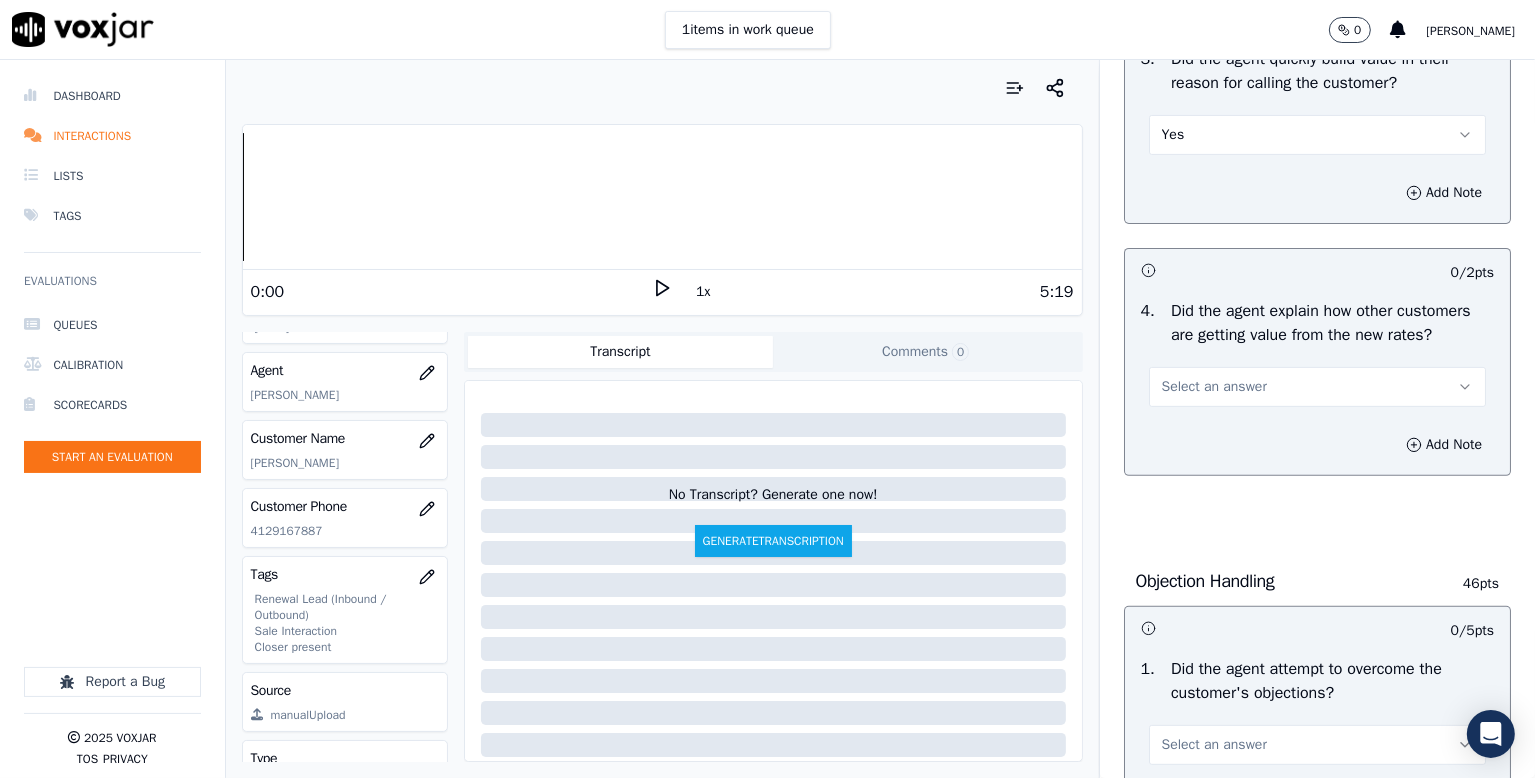 click on "Select an answer" at bounding box center [1214, 387] 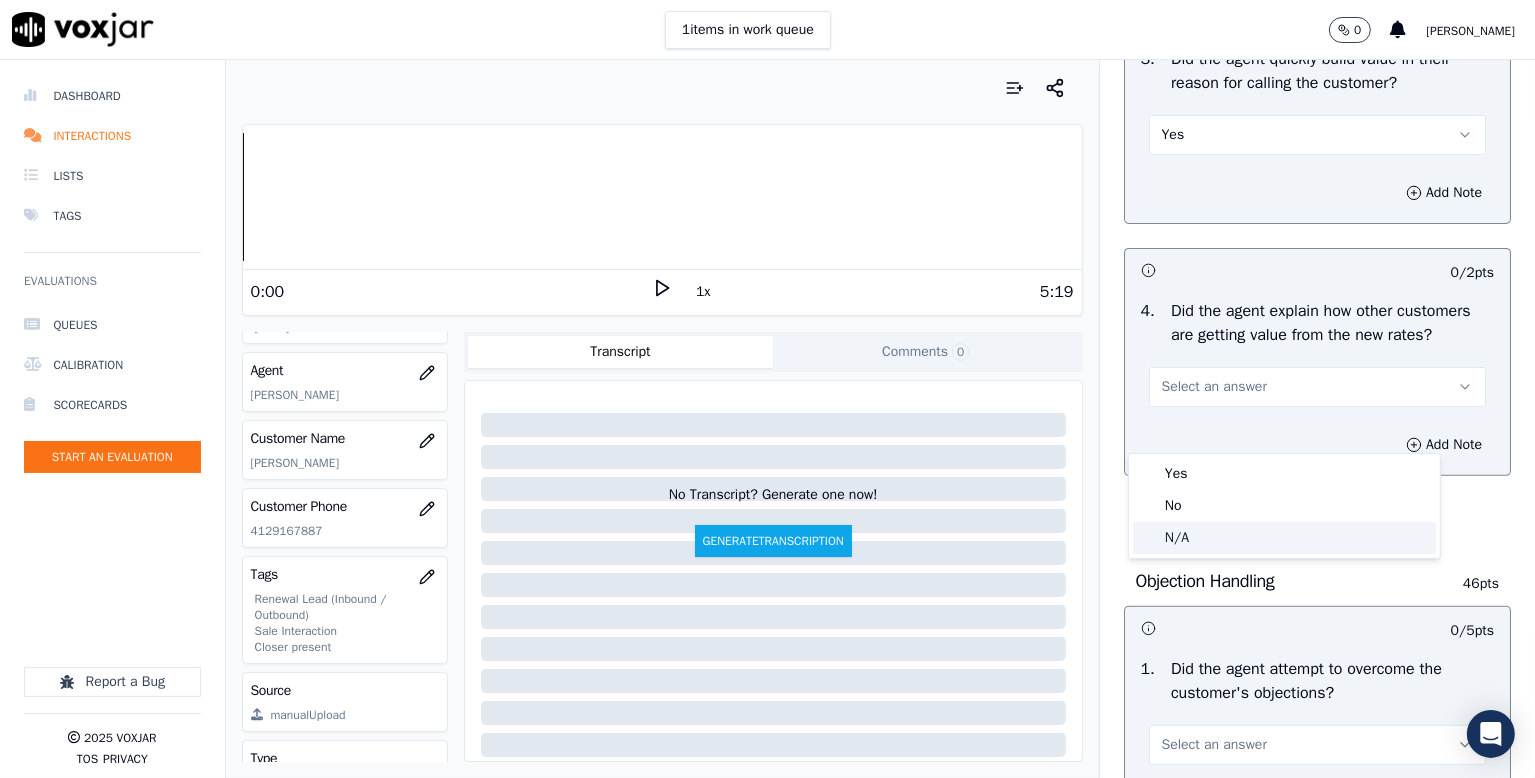 click on "N/A" 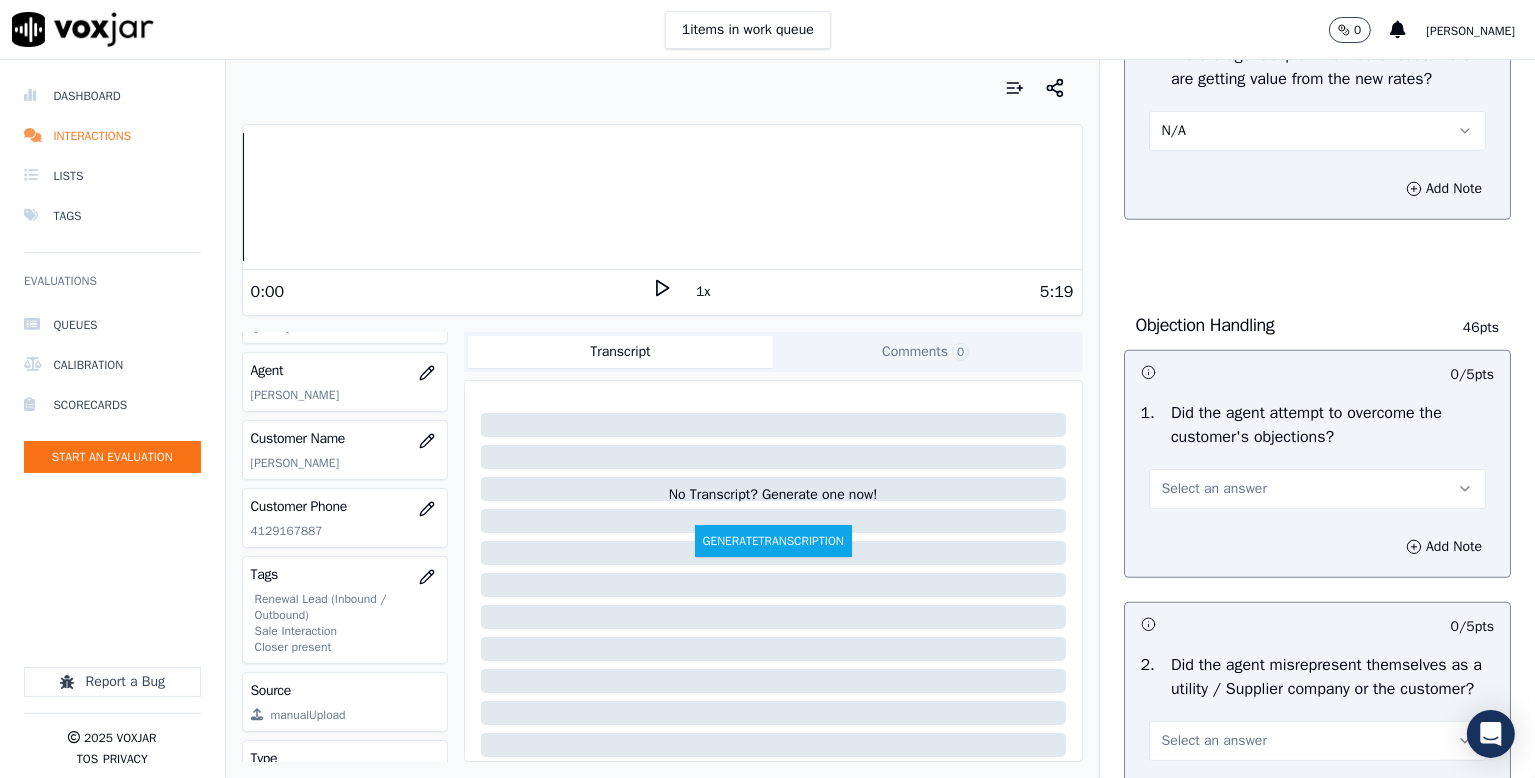 scroll, scrollTop: 1100, scrollLeft: 0, axis: vertical 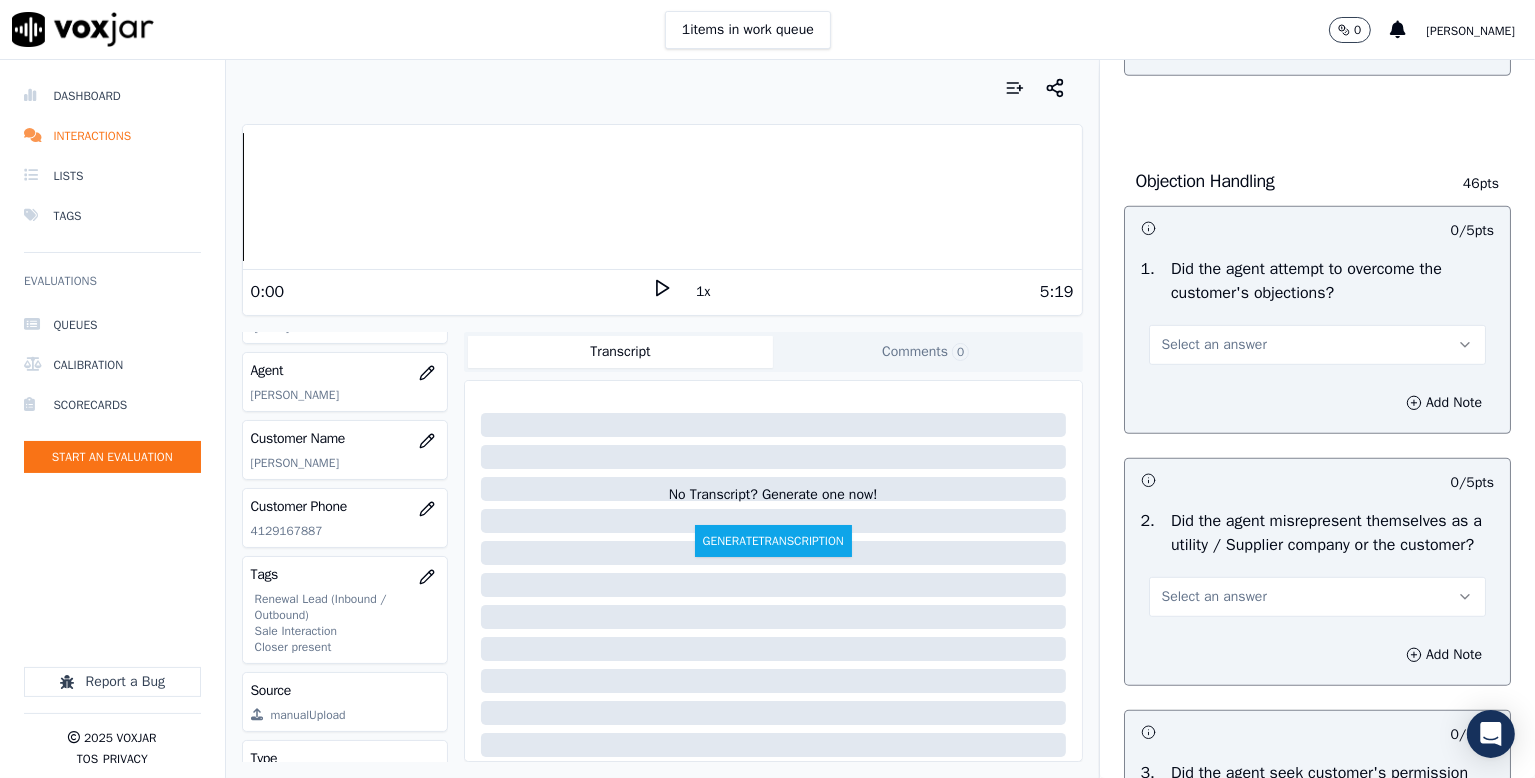 click on "Select an answer" at bounding box center (1214, 345) 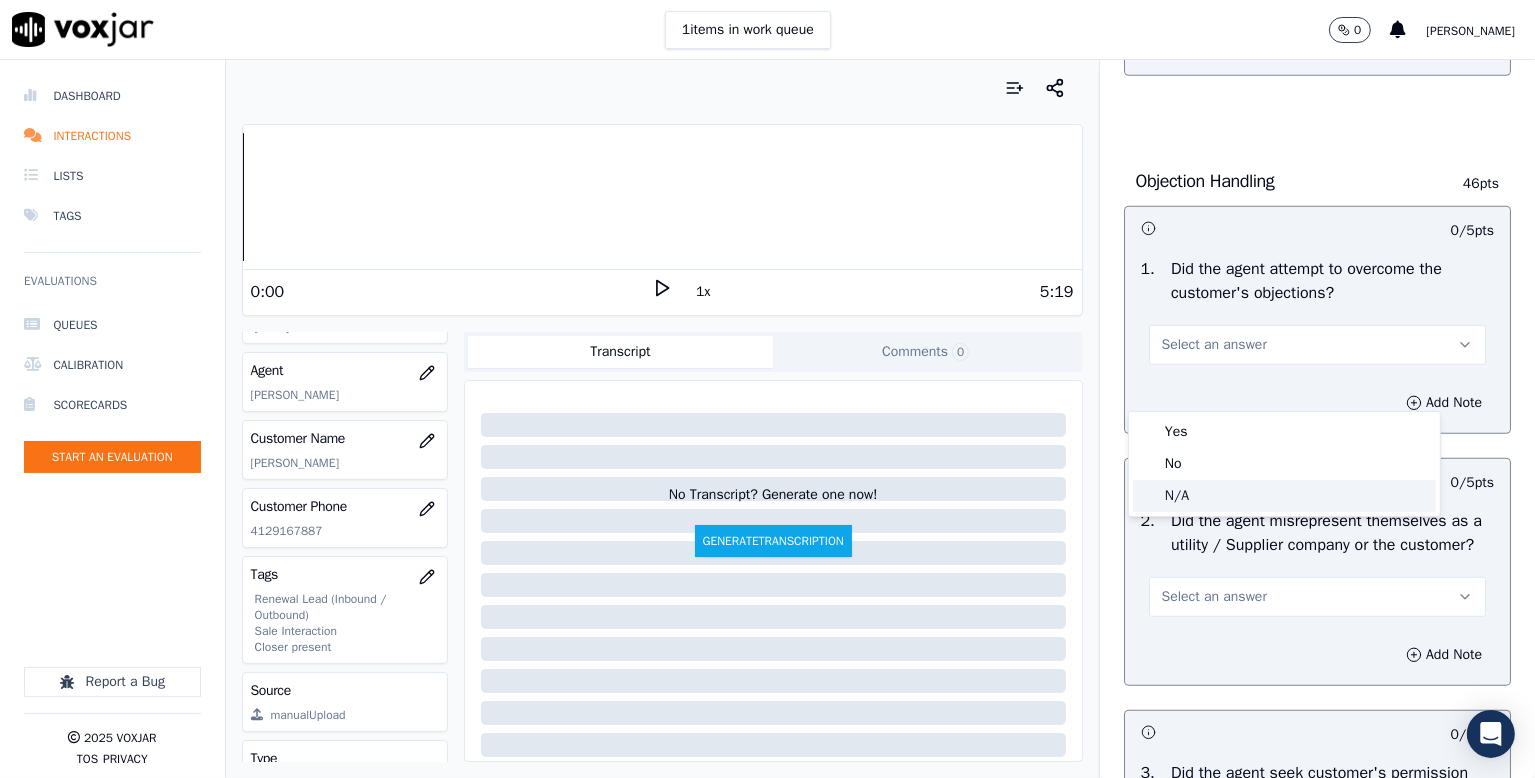 click on "N/A" 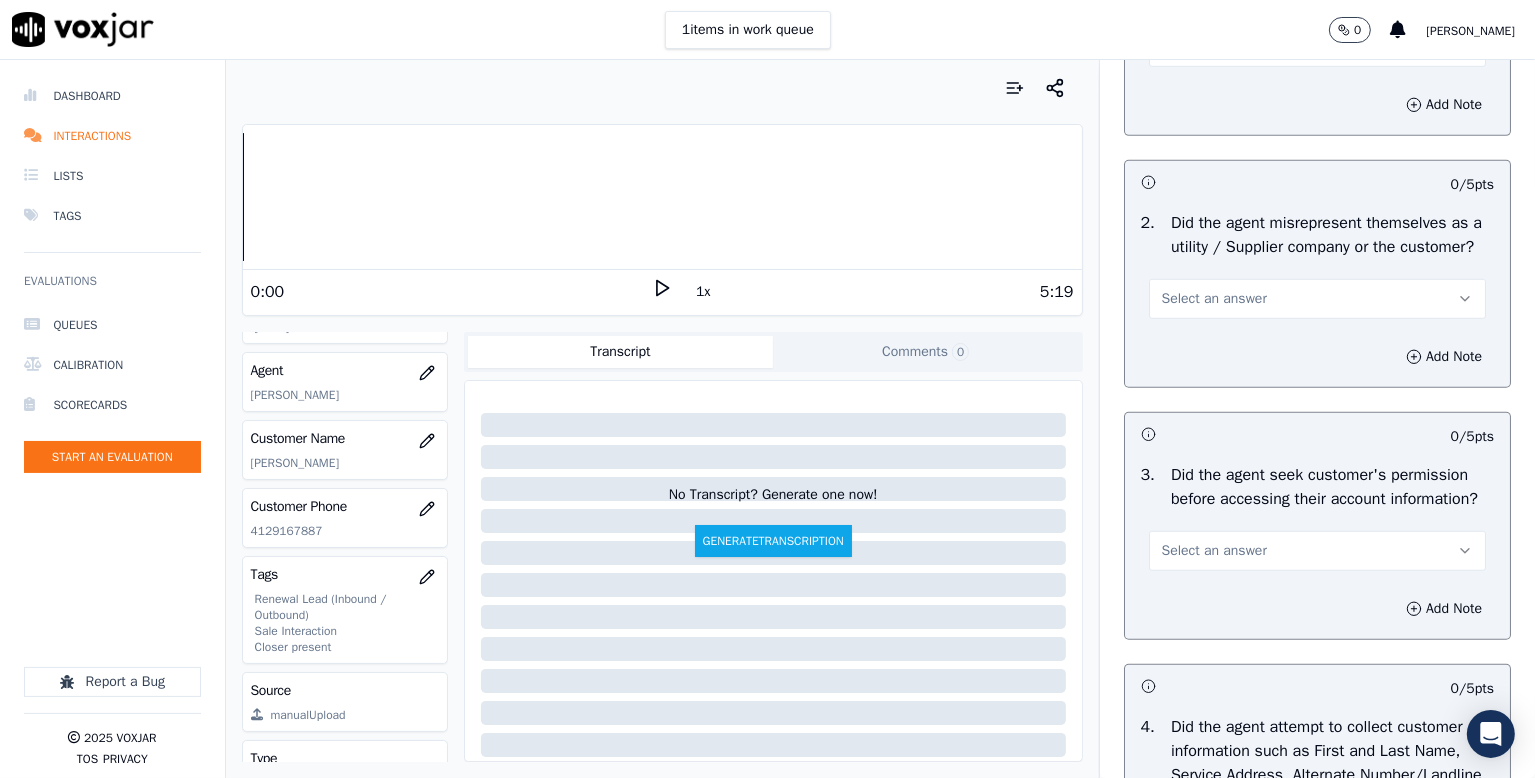 scroll, scrollTop: 1400, scrollLeft: 0, axis: vertical 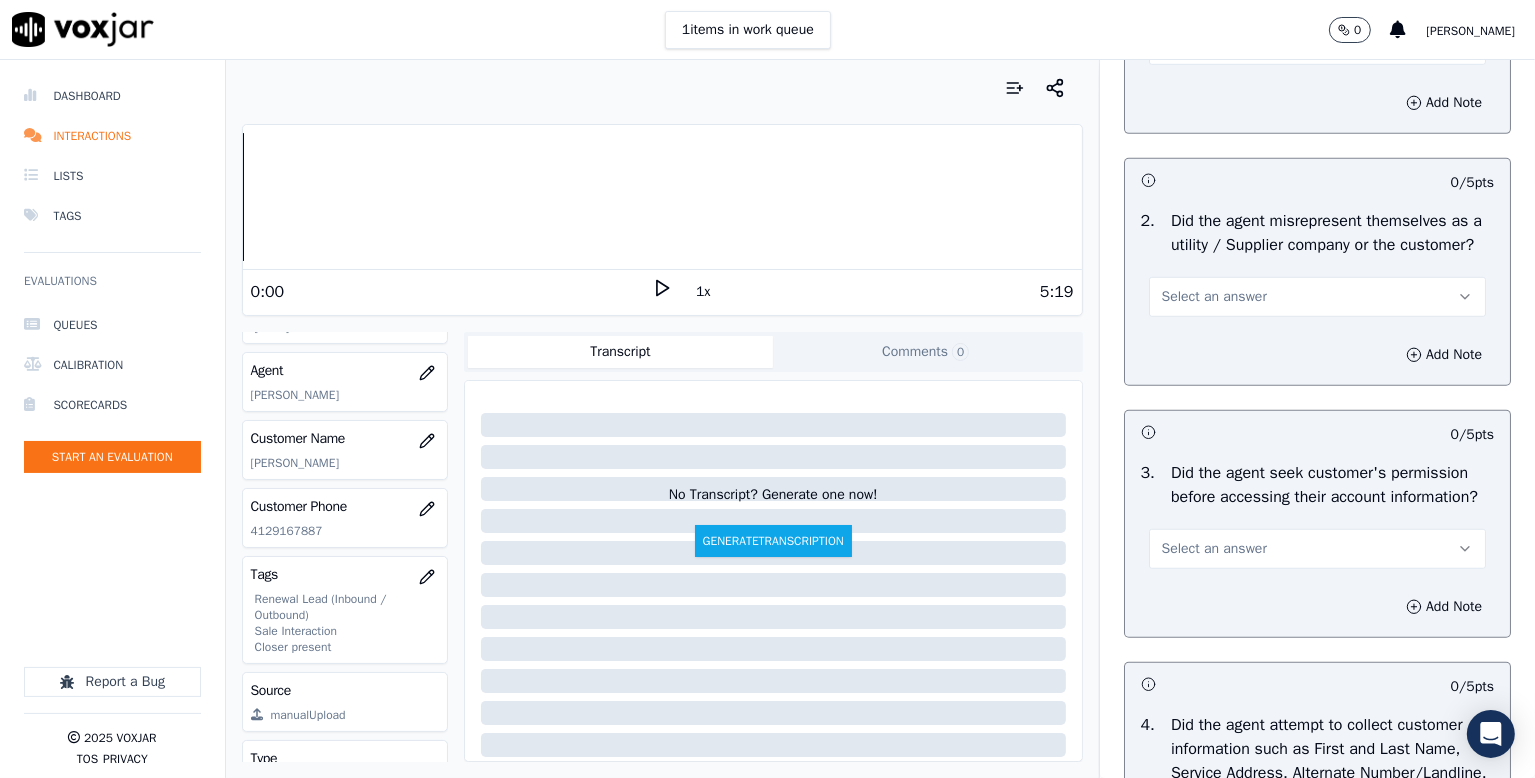 click on "Select an answer" at bounding box center (1214, 297) 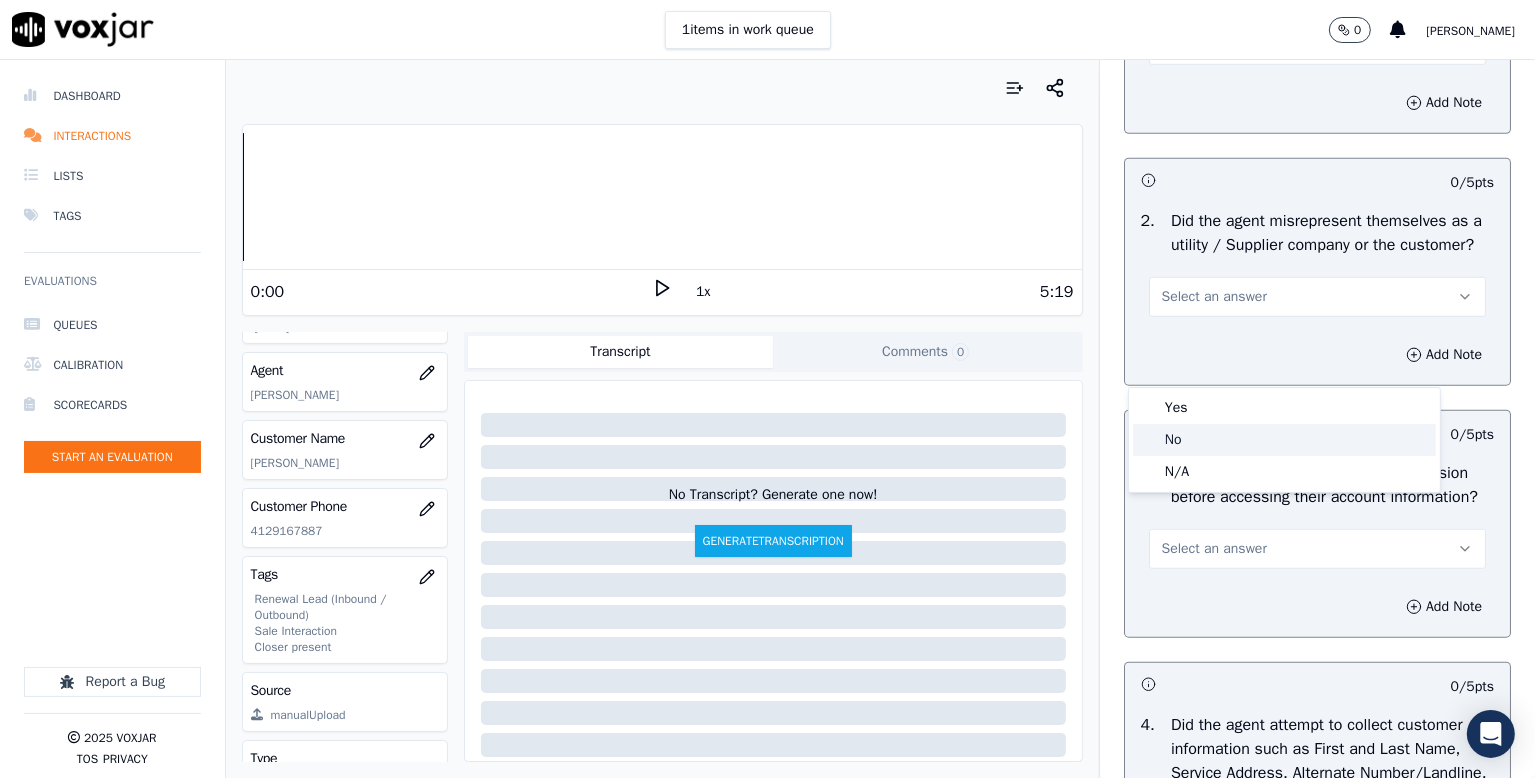 click on "No" 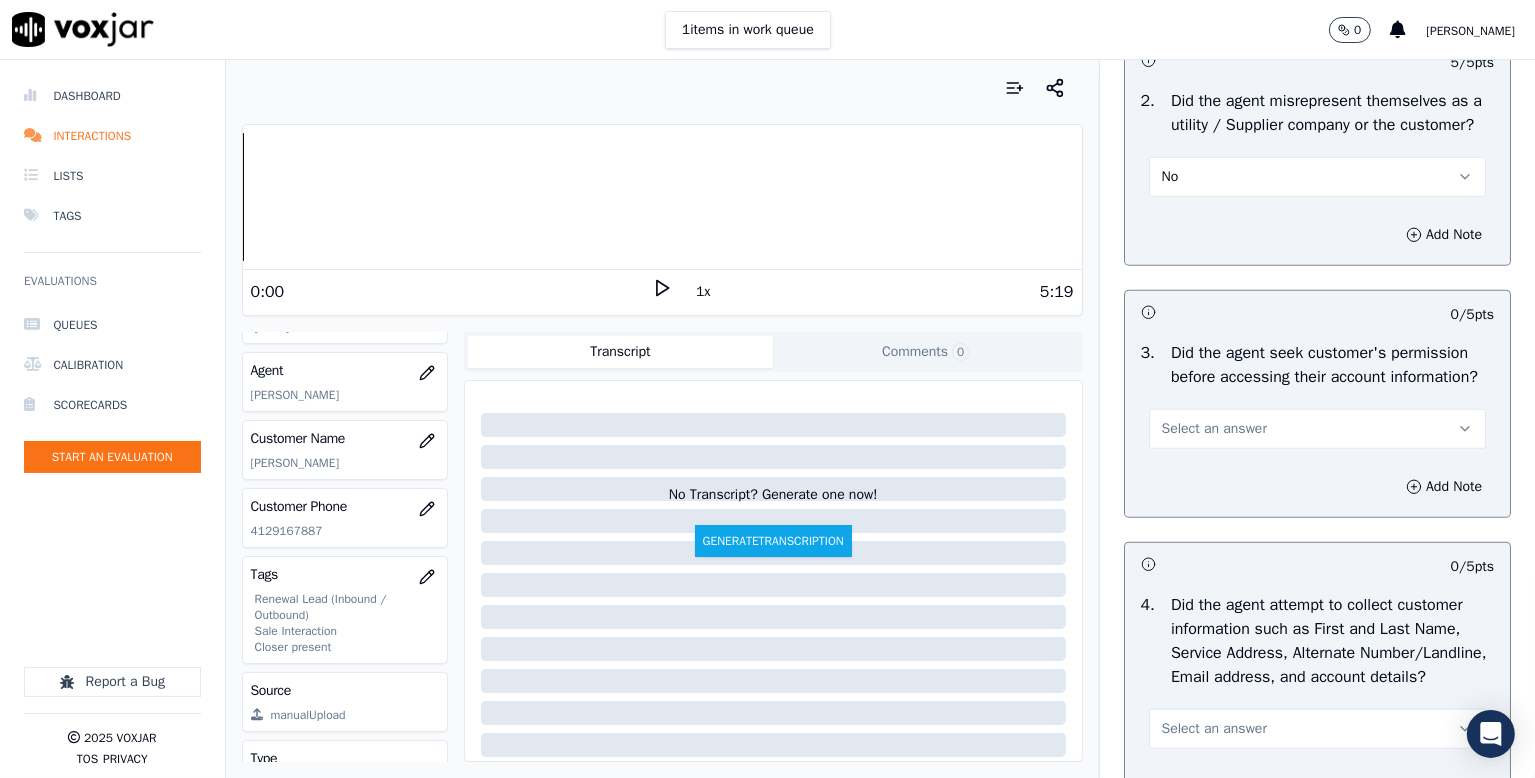 scroll, scrollTop: 1700, scrollLeft: 0, axis: vertical 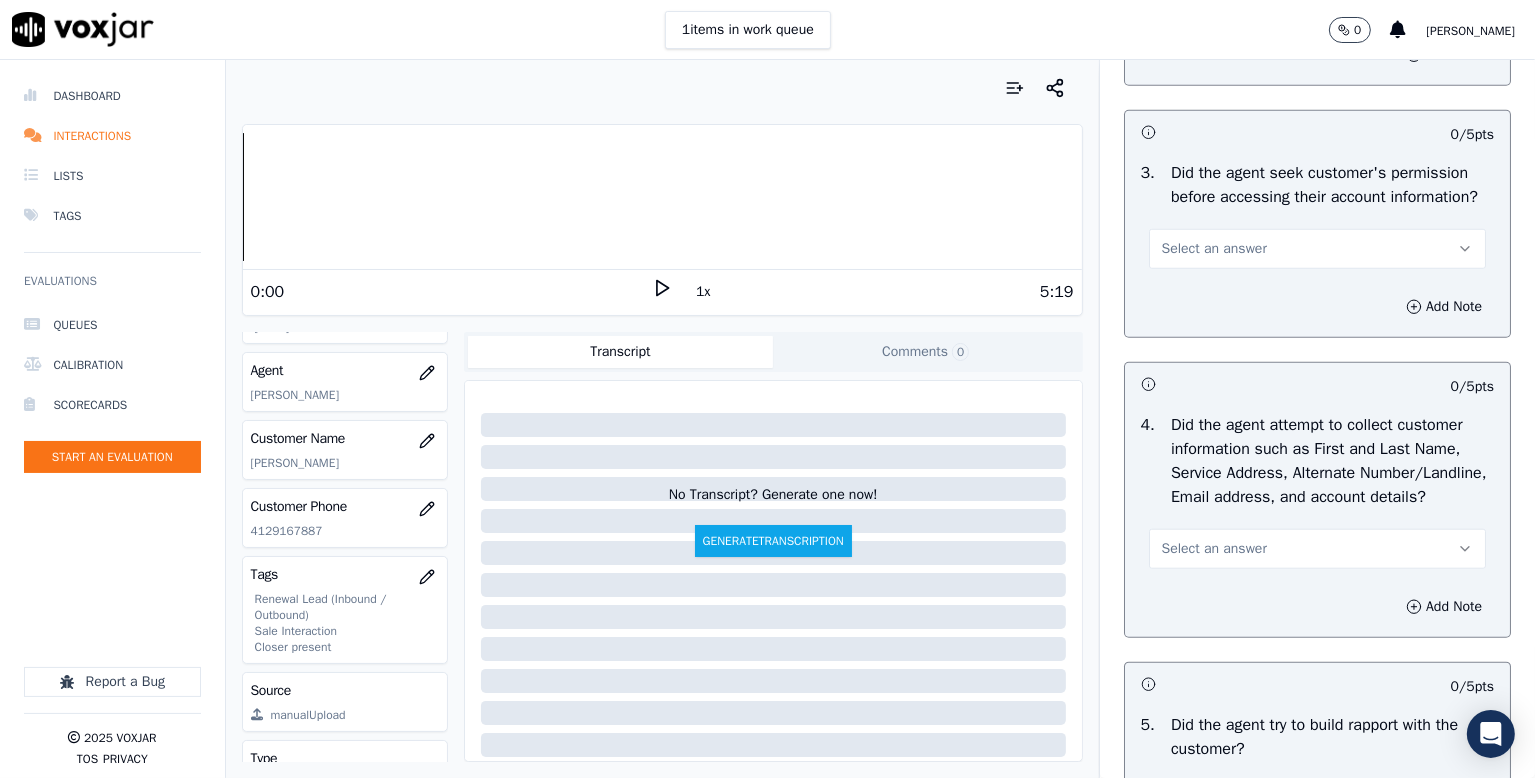 click on "Select an answer" at bounding box center (1214, 249) 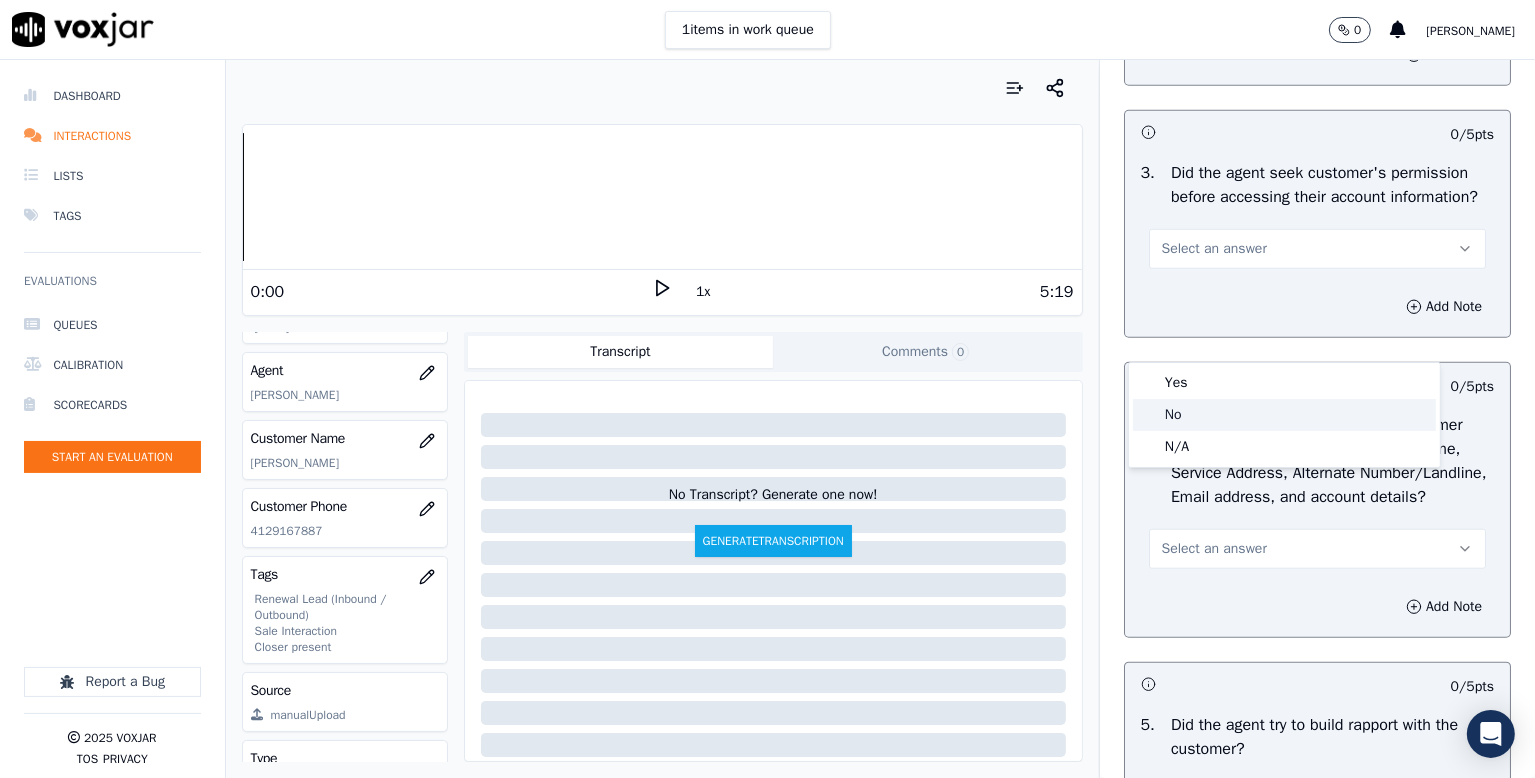 click on "No" 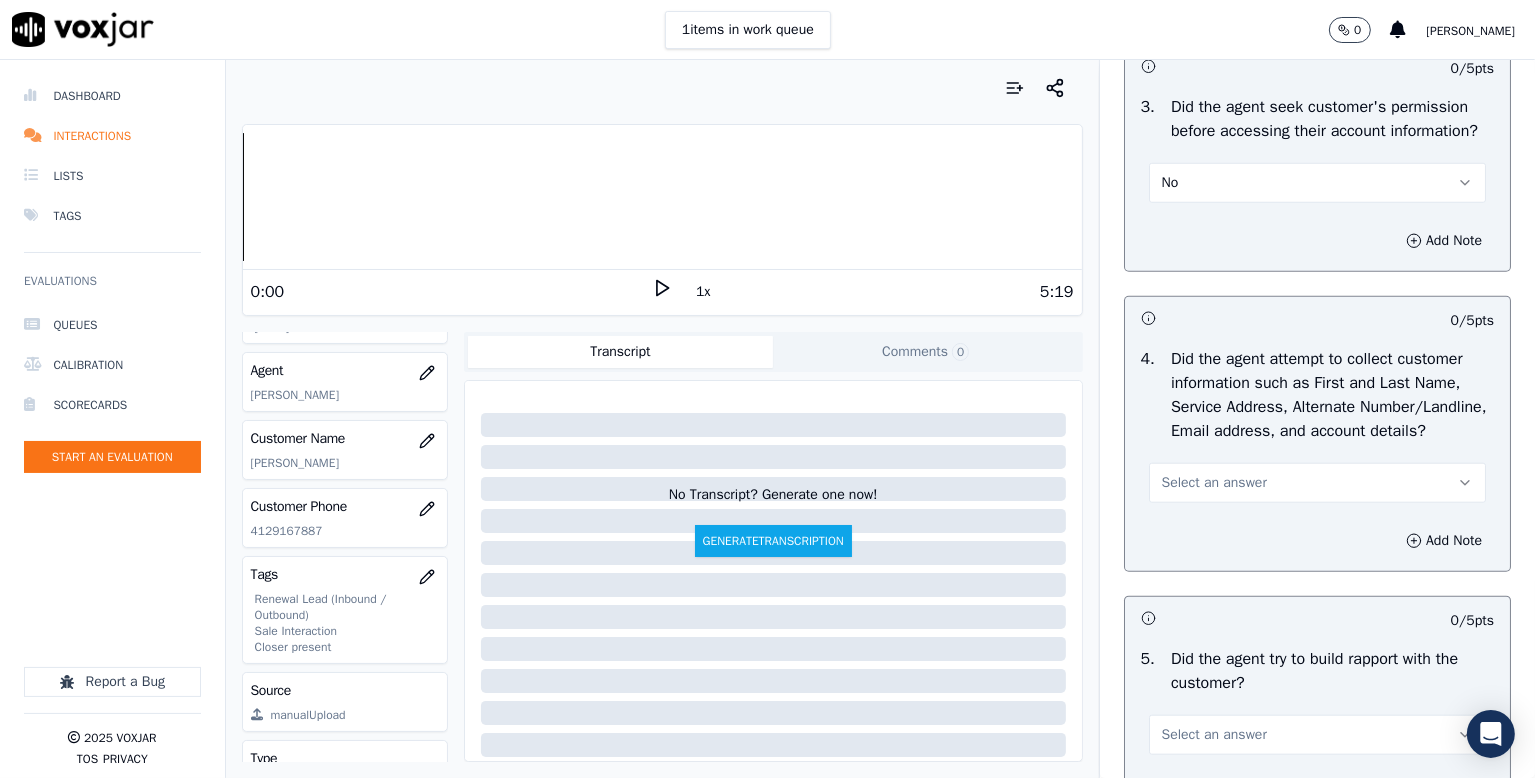 scroll, scrollTop: 1900, scrollLeft: 0, axis: vertical 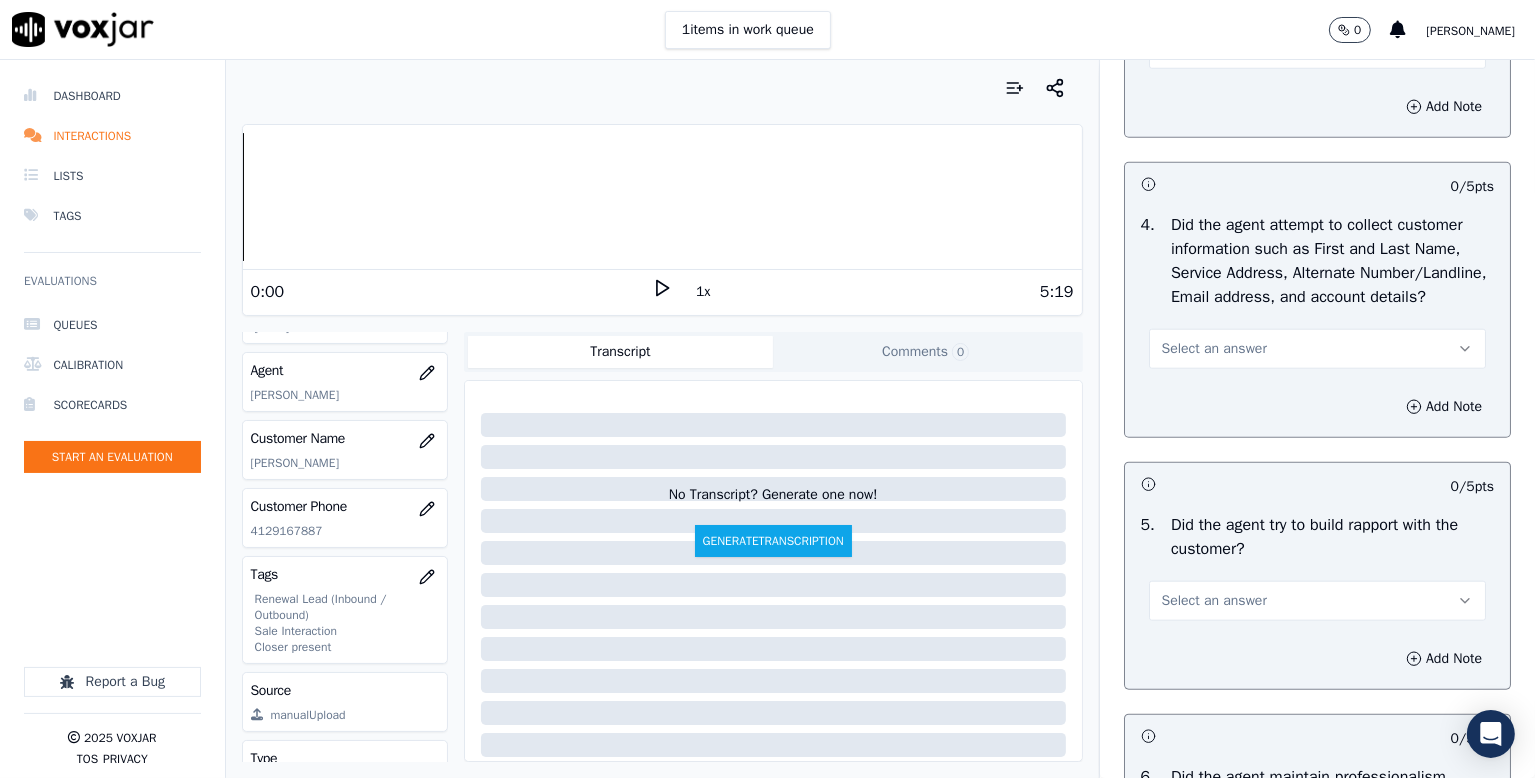 click on "Select an answer" at bounding box center [1214, 349] 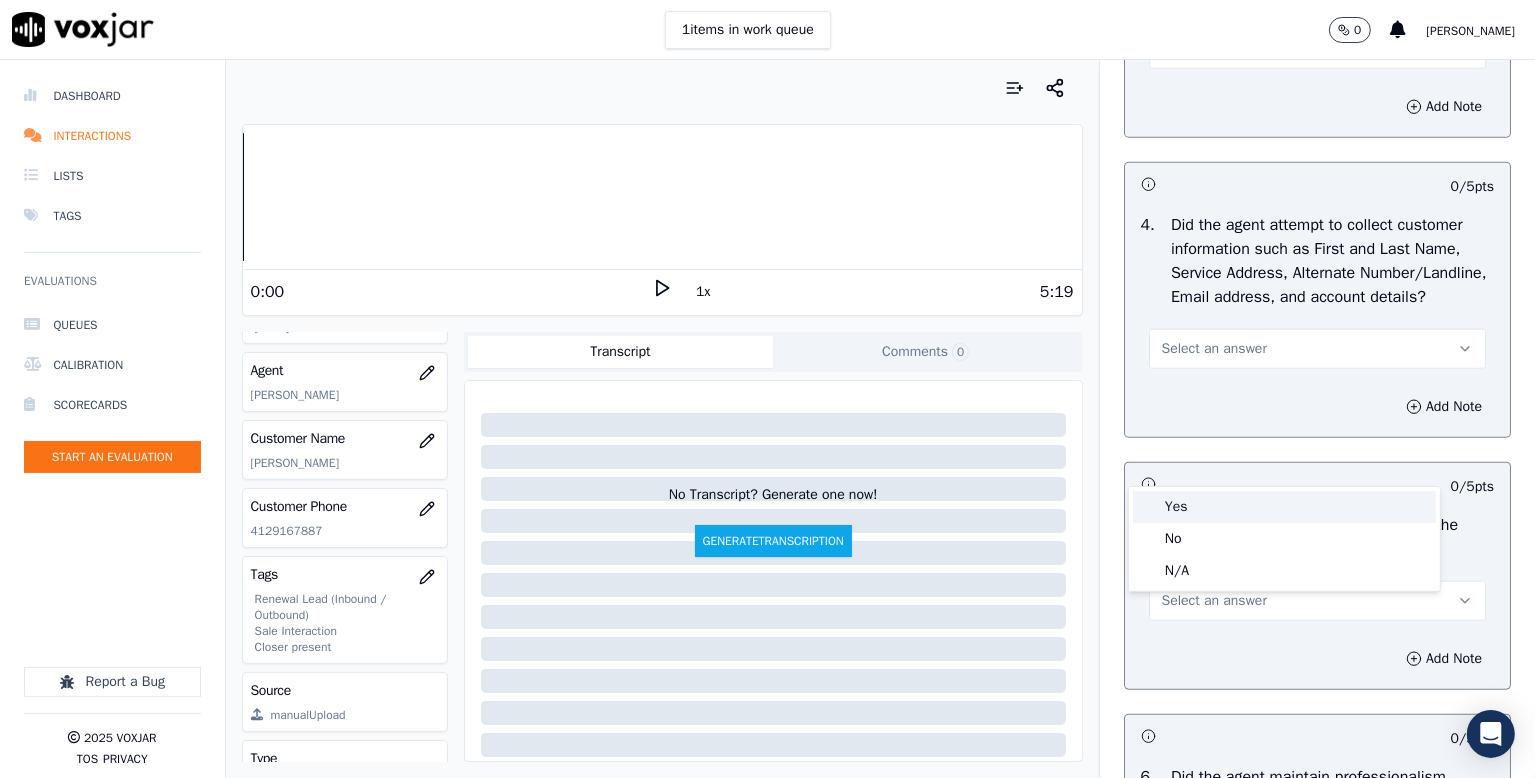 click on "Yes" at bounding box center [1284, 507] 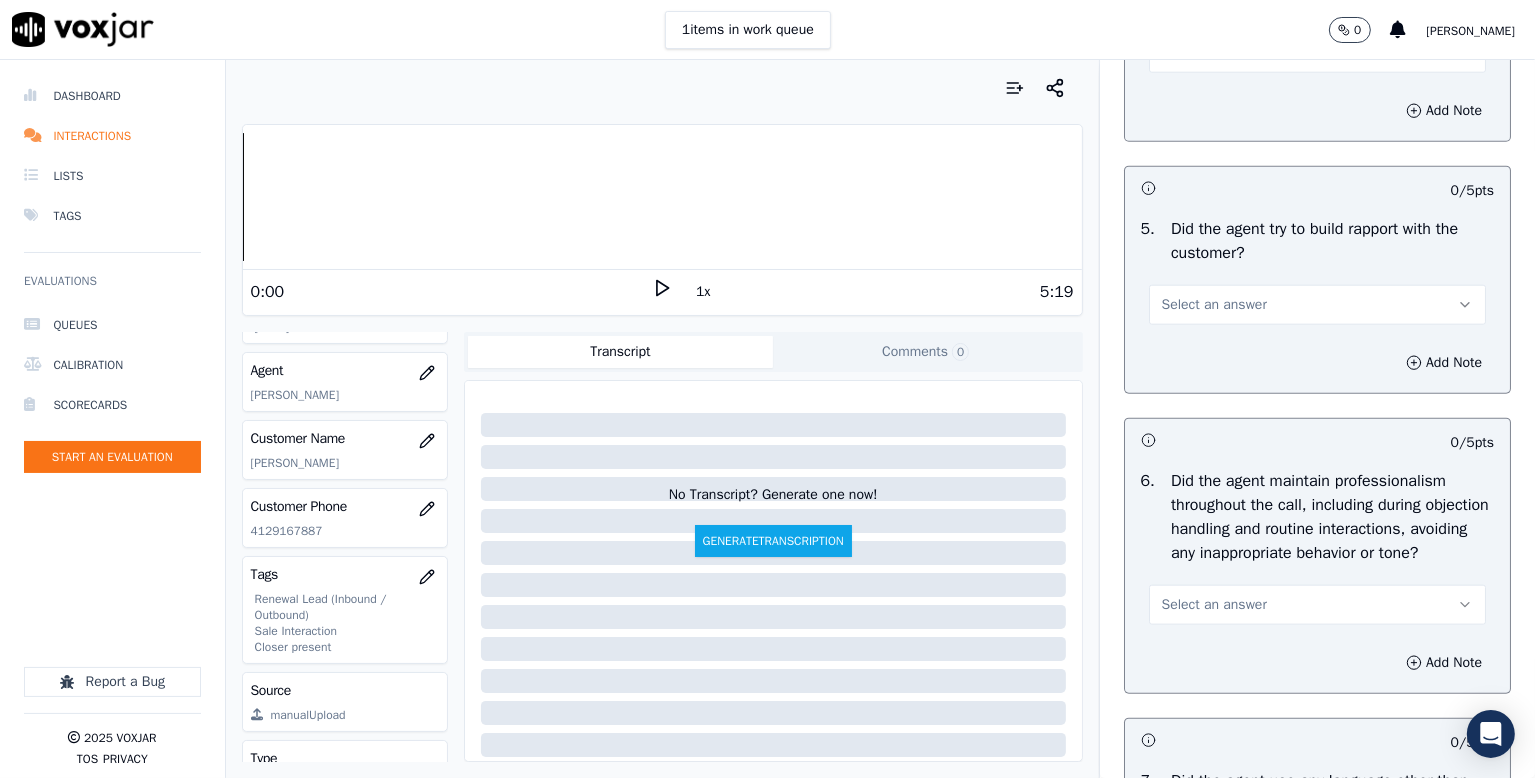 scroll, scrollTop: 2200, scrollLeft: 0, axis: vertical 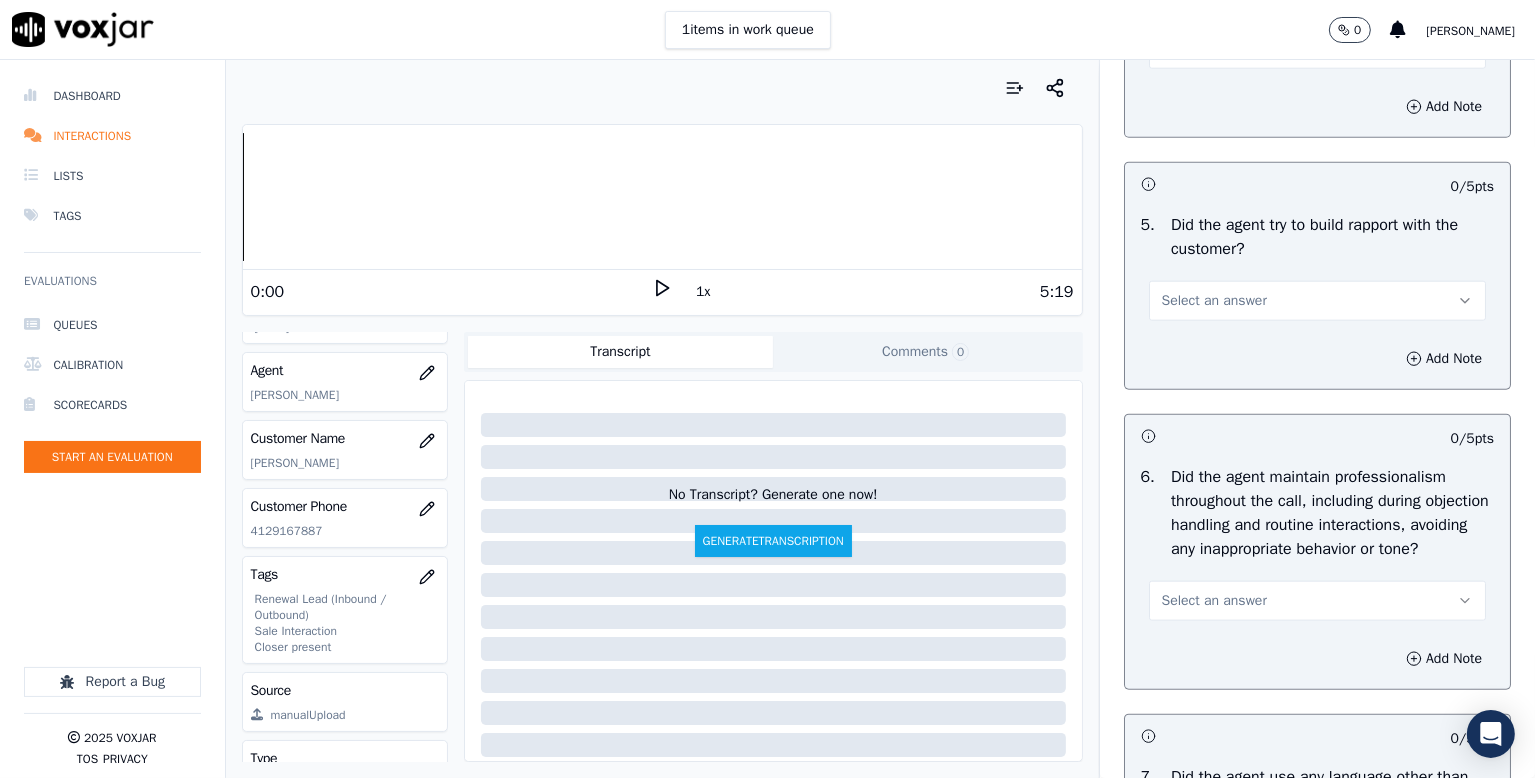 click on "Select an answer" at bounding box center (1214, 301) 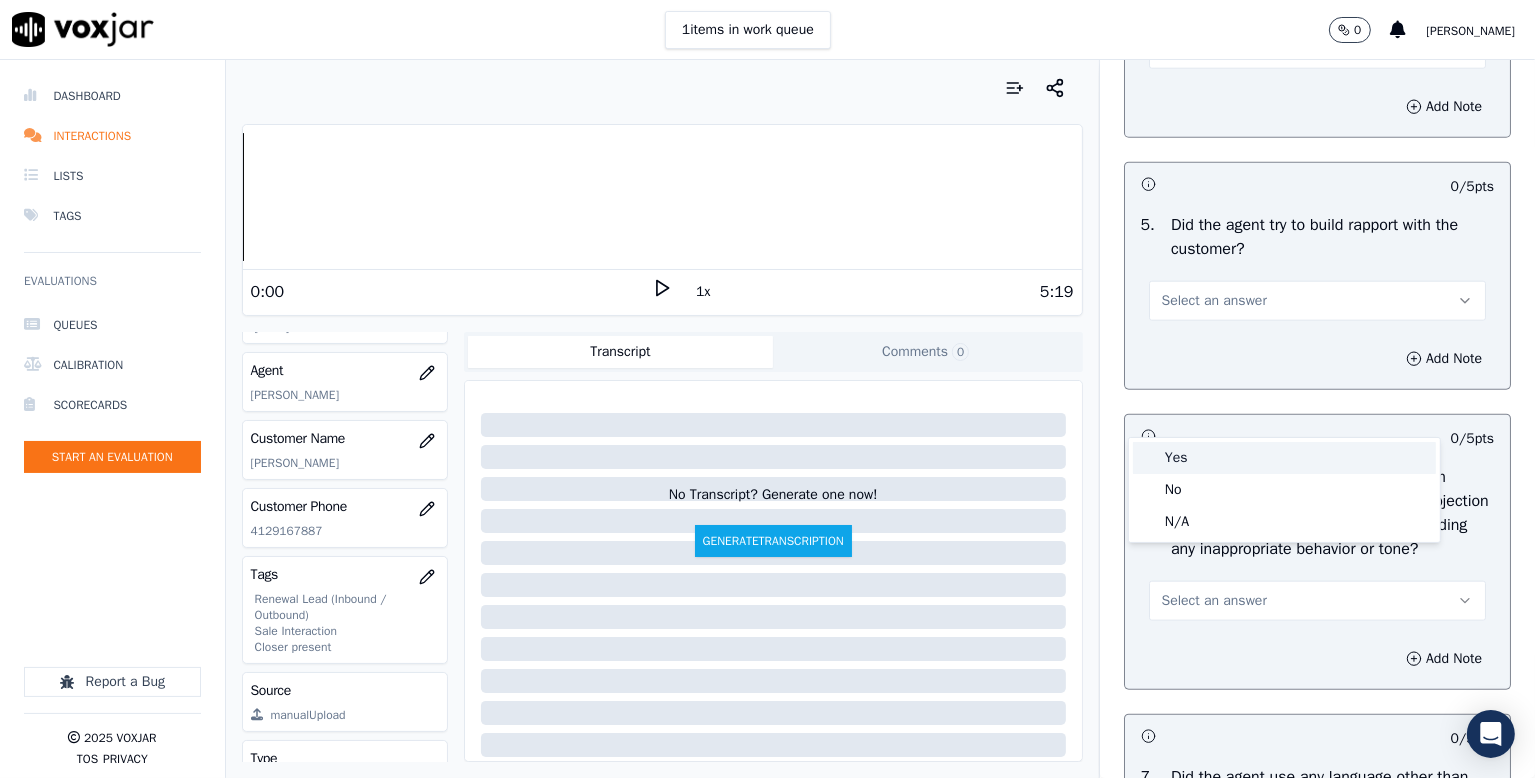 click on "Yes" at bounding box center (1284, 458) 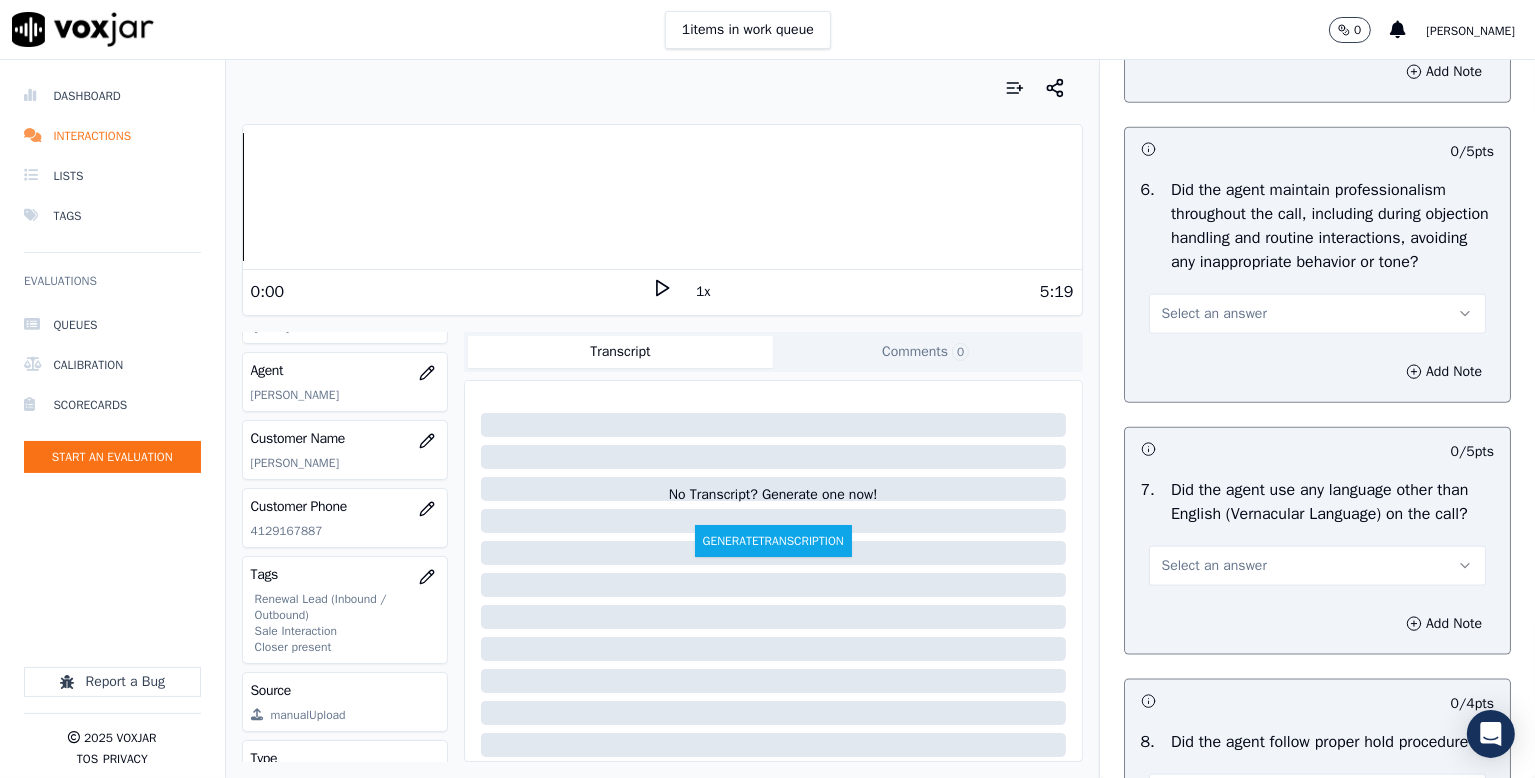 scroll, scrollTop: 2500, scrollLeft: 0, axis: vertical 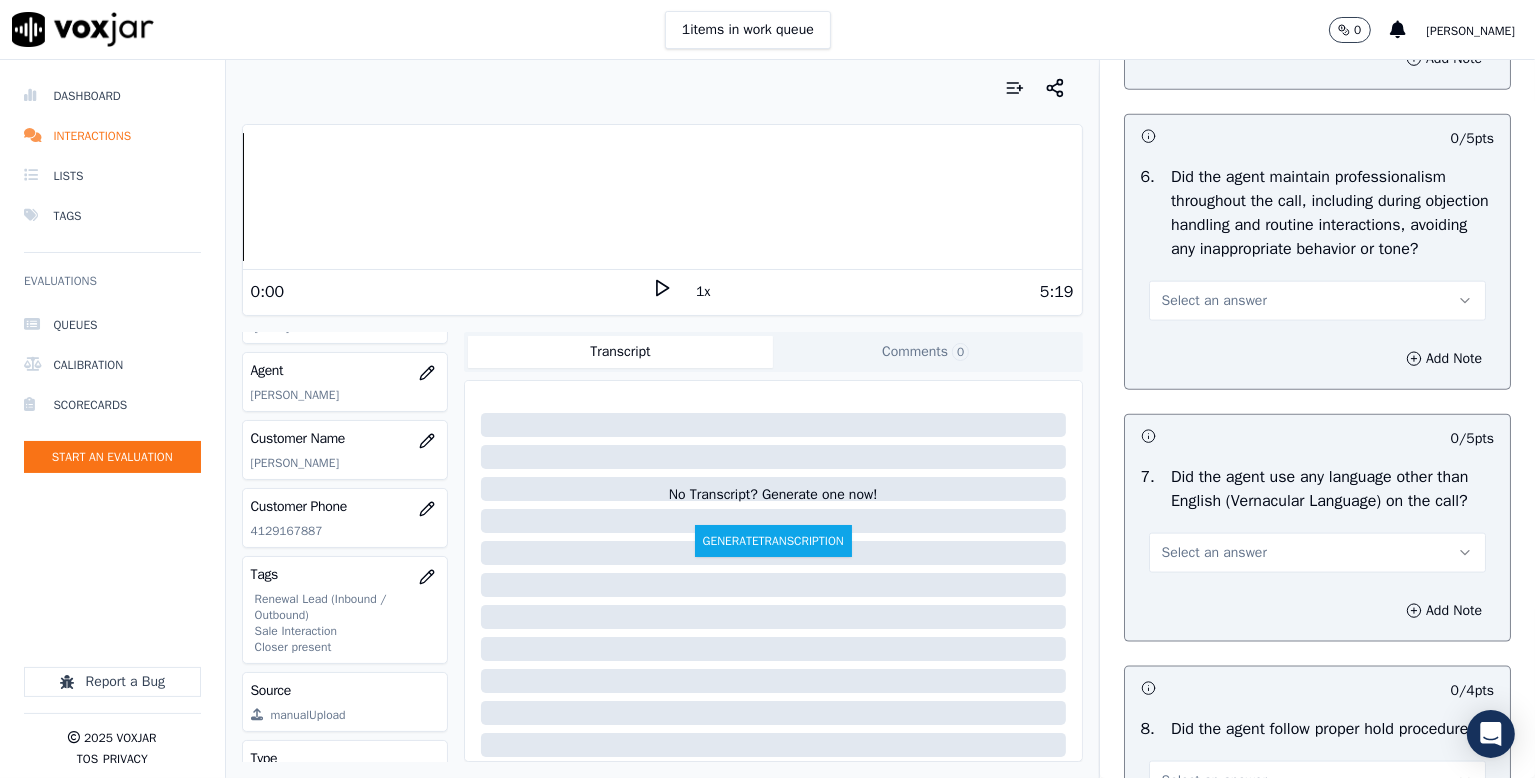 click on "Select an answer" at bounding box center [1214, 301] 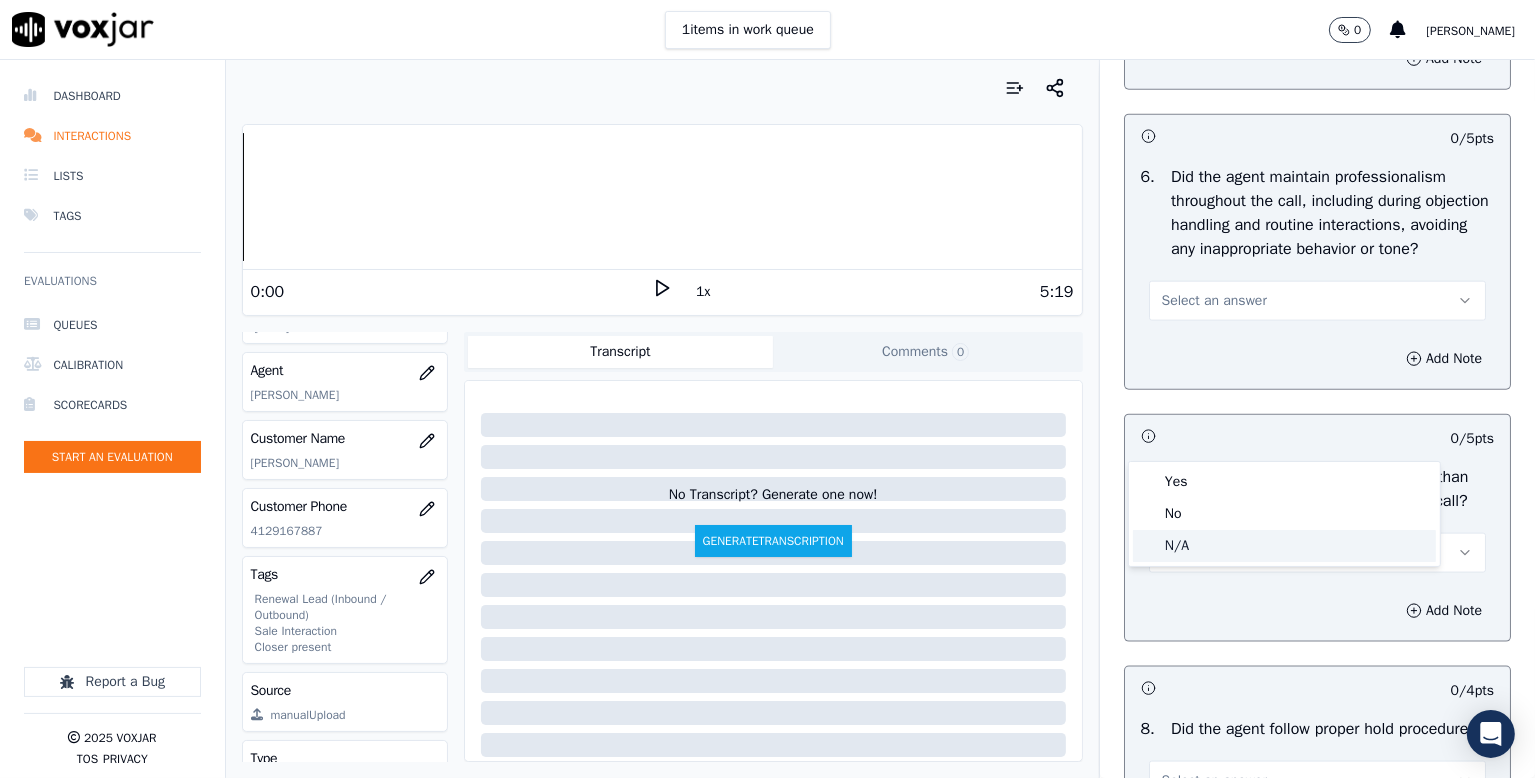 drag, startPoint x: 1179, startPoint y: 550, endPoint x: 1192, endPoint y: 544, distance: 14.3178215 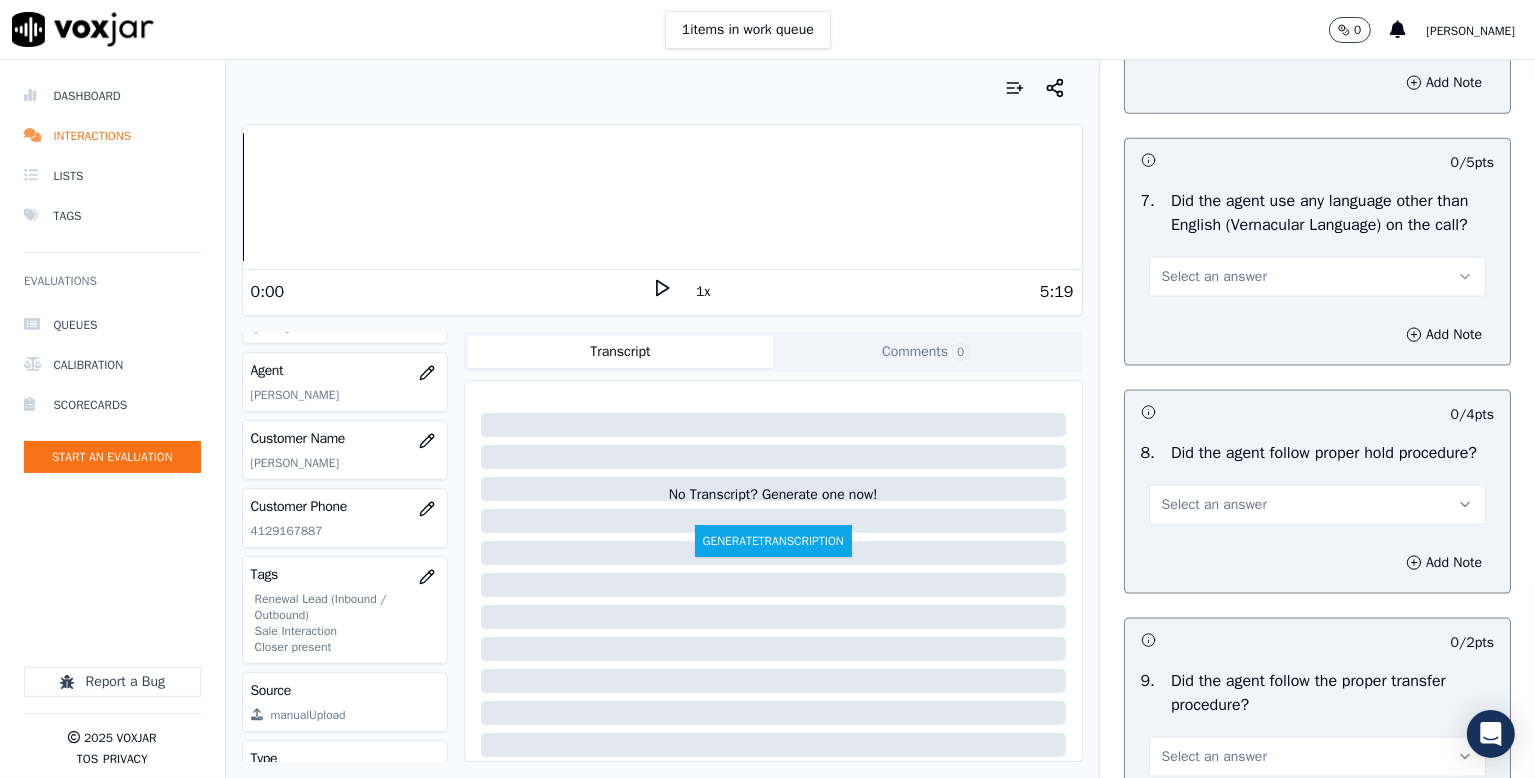 scroll, scrollTop: 2800, scrollLeft: 0, axis: vertical 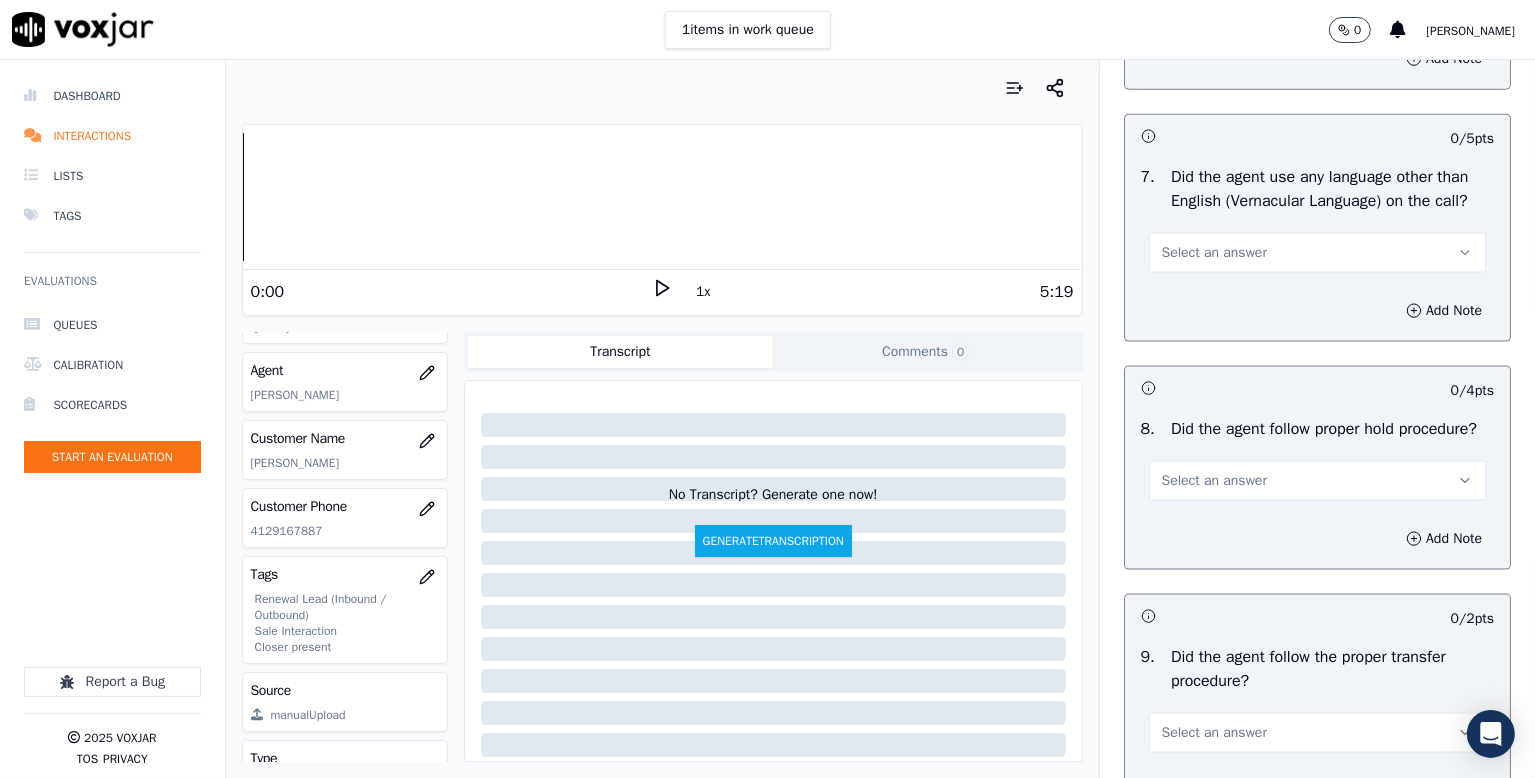 click on "Select an answer" at bounding box center (1214, 253) 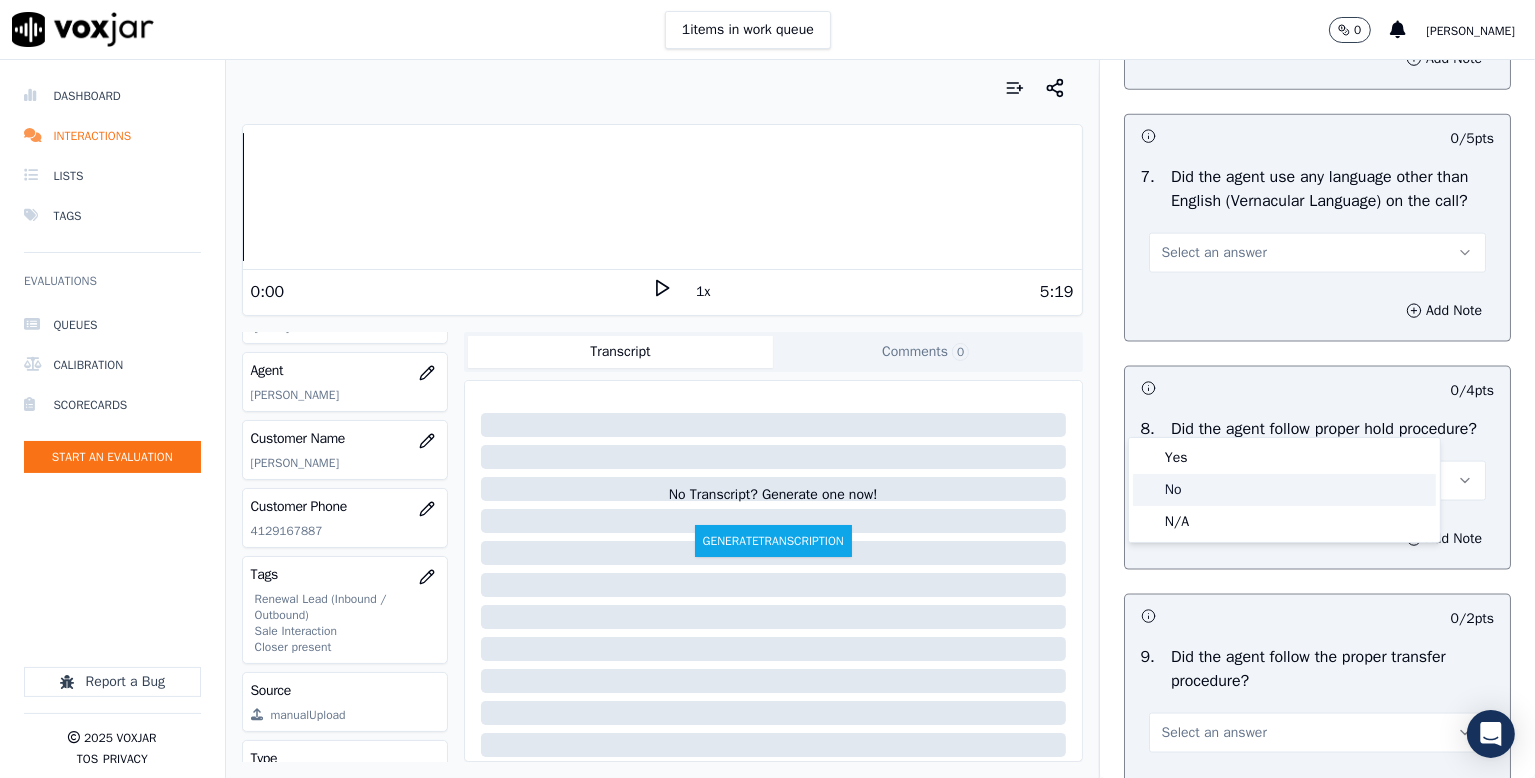 click on "No" 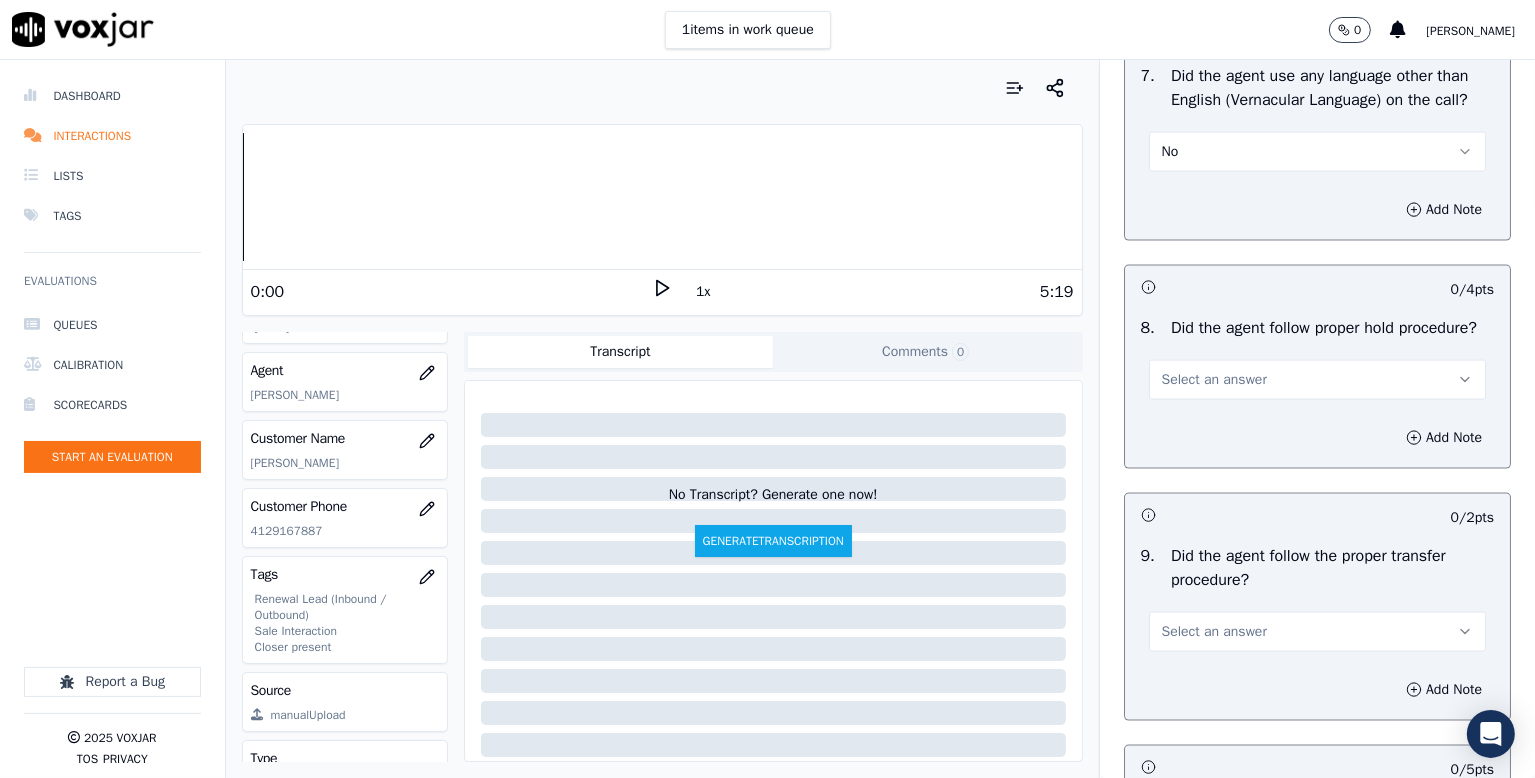 scroll, scrollTop: 3100, scrollLeft: 0, axis: vertical 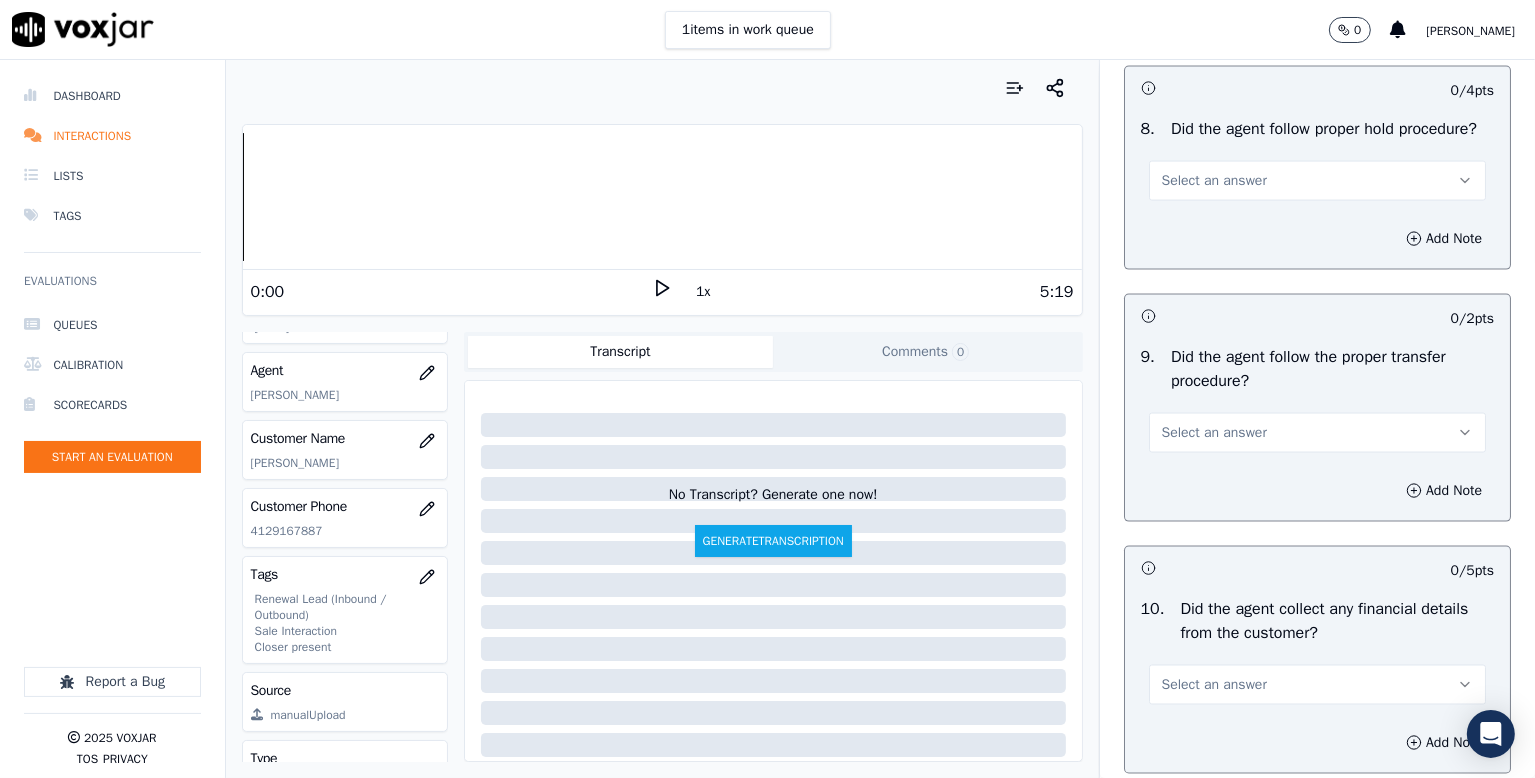 click on "Select an answer" at bounding box center [1214, 181] 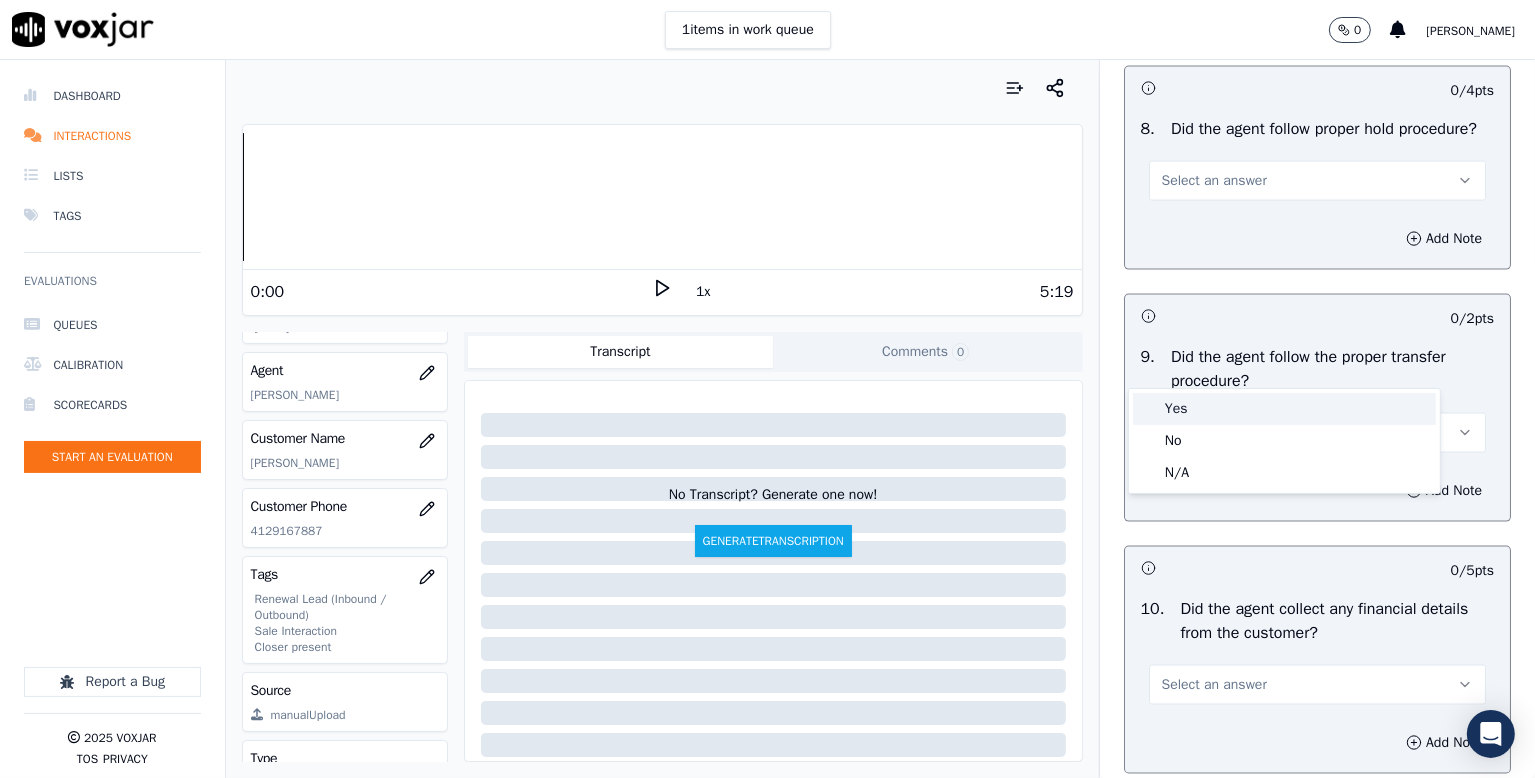 click on "Yes" at bounding box center [1284, 409] 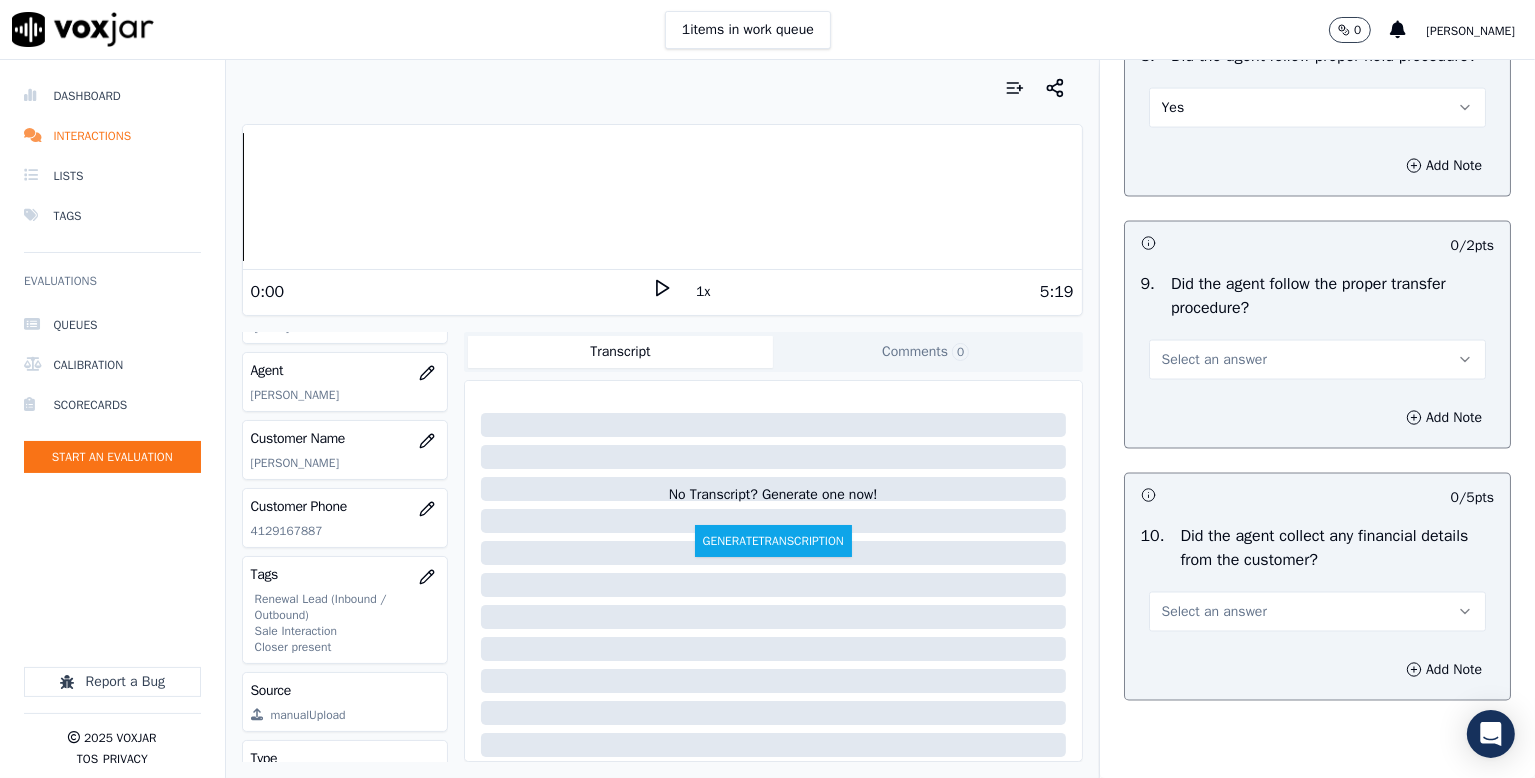 scroll, scrollTop: 3300, scrollLeft: 0, axis: vertical 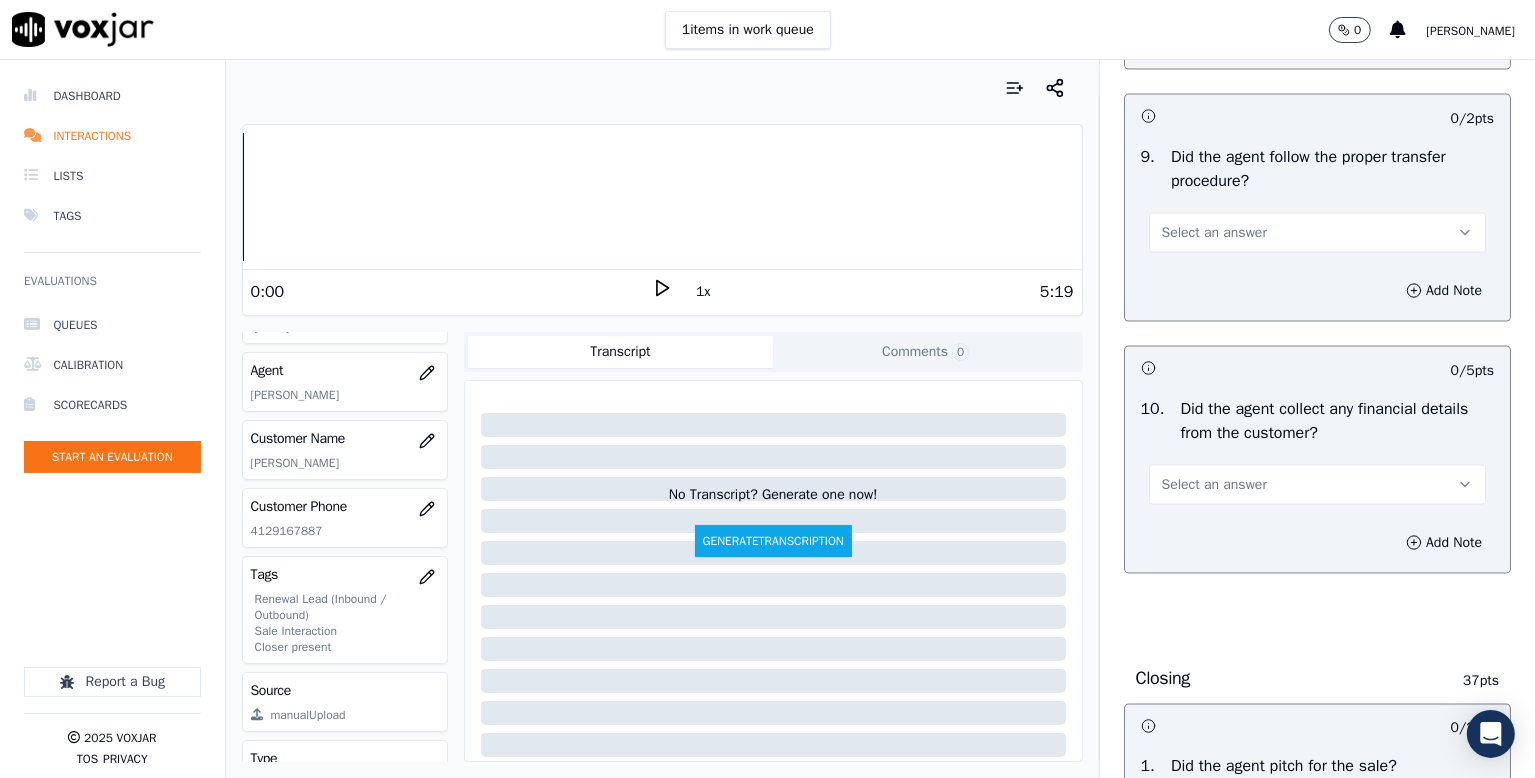 click on "Select an answer" at bounding box center [1214, 233] 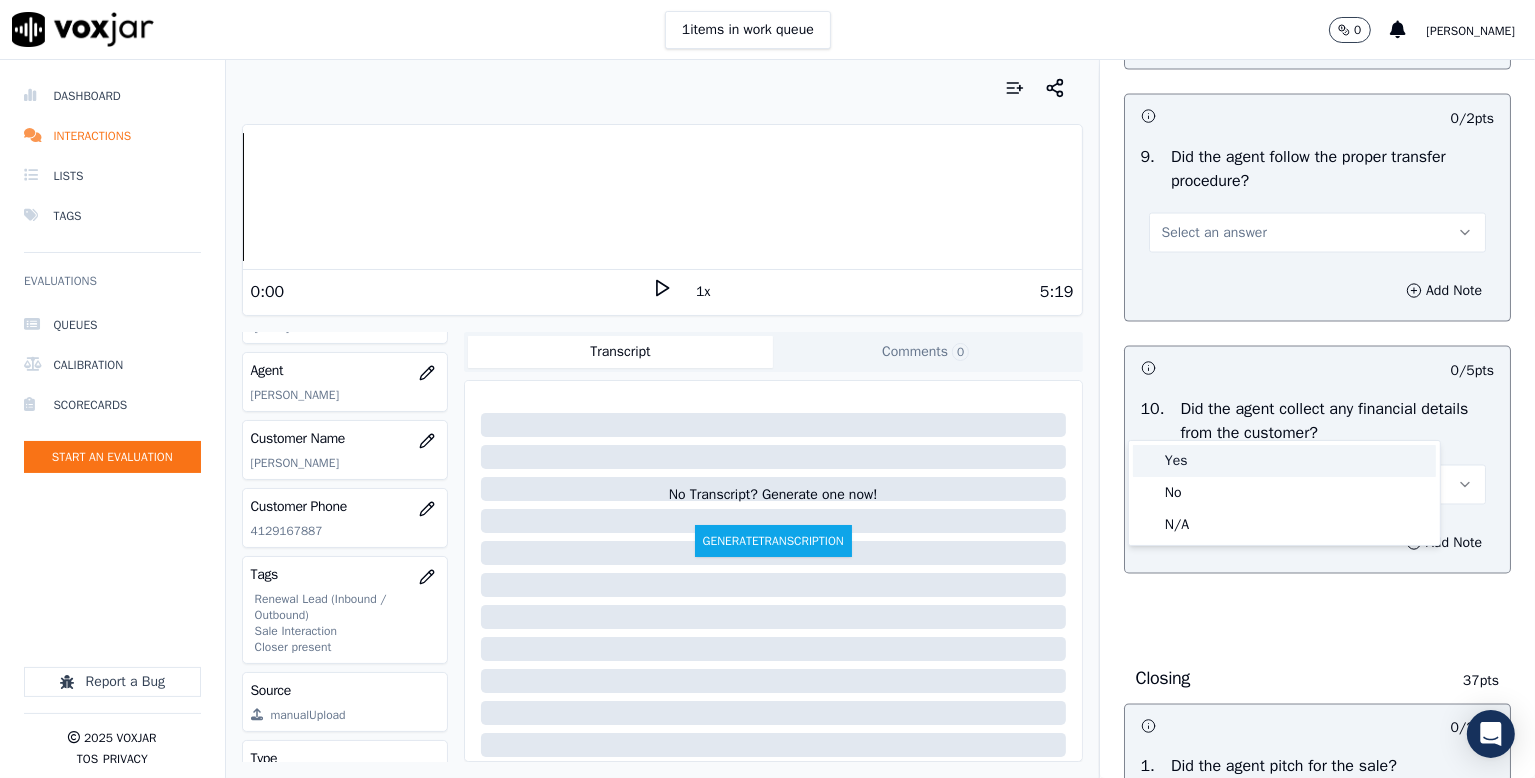 click on "Yes" at bounding box center (1284, 461) 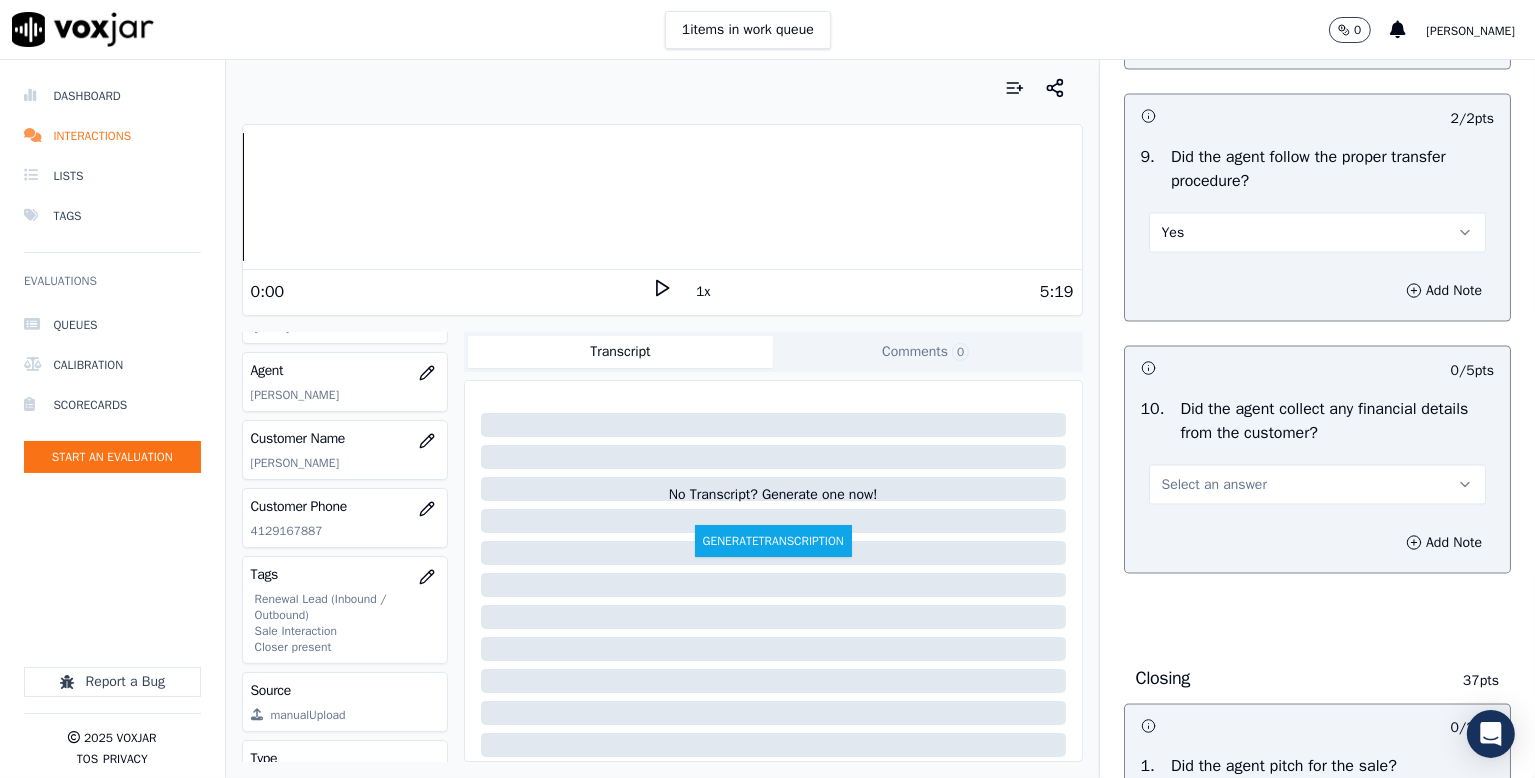 scroll, scrollTop: 3600, scrollLeft: 0, axis: vertical 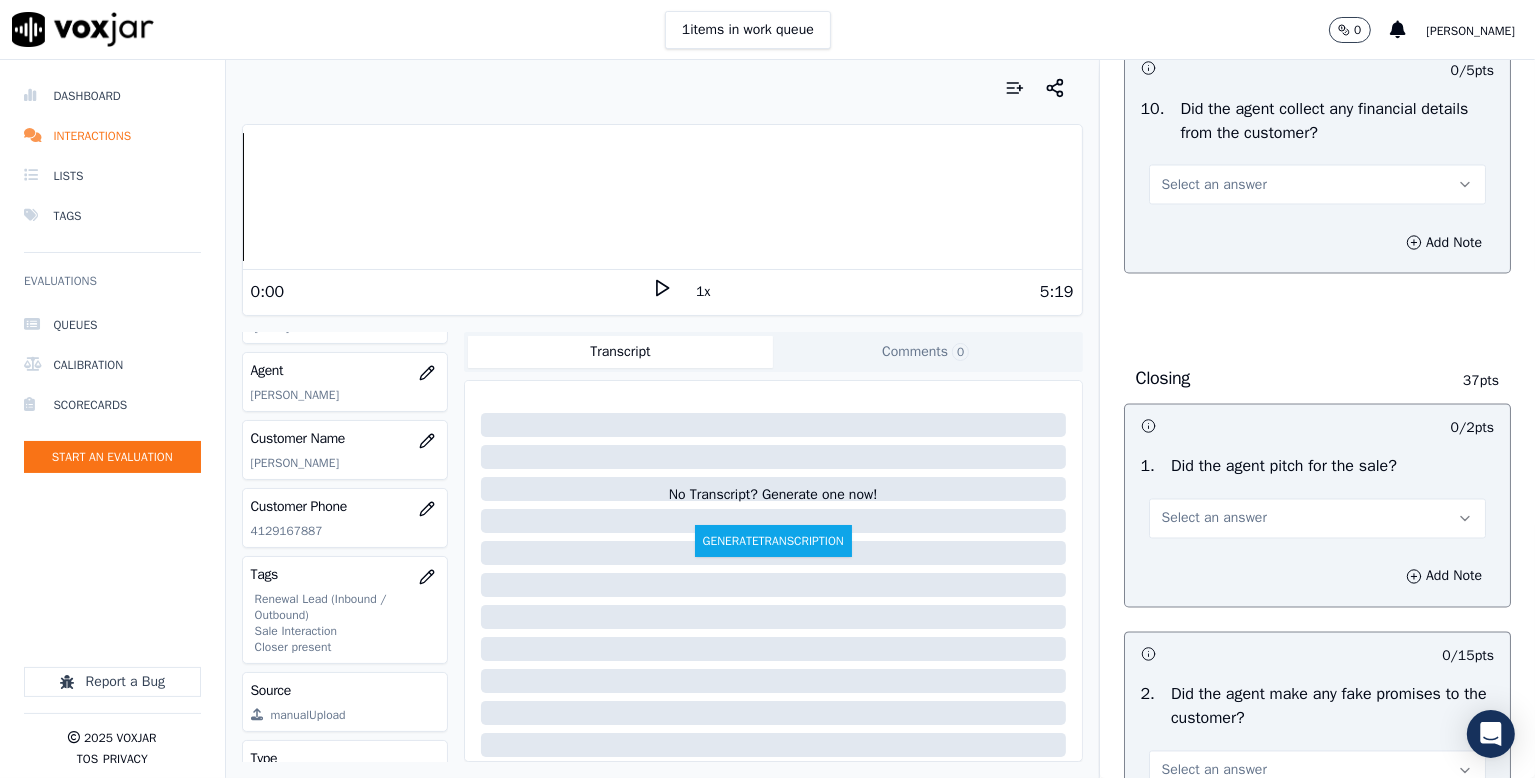 click on "Select an answer" at bounding box center [1317, 185] 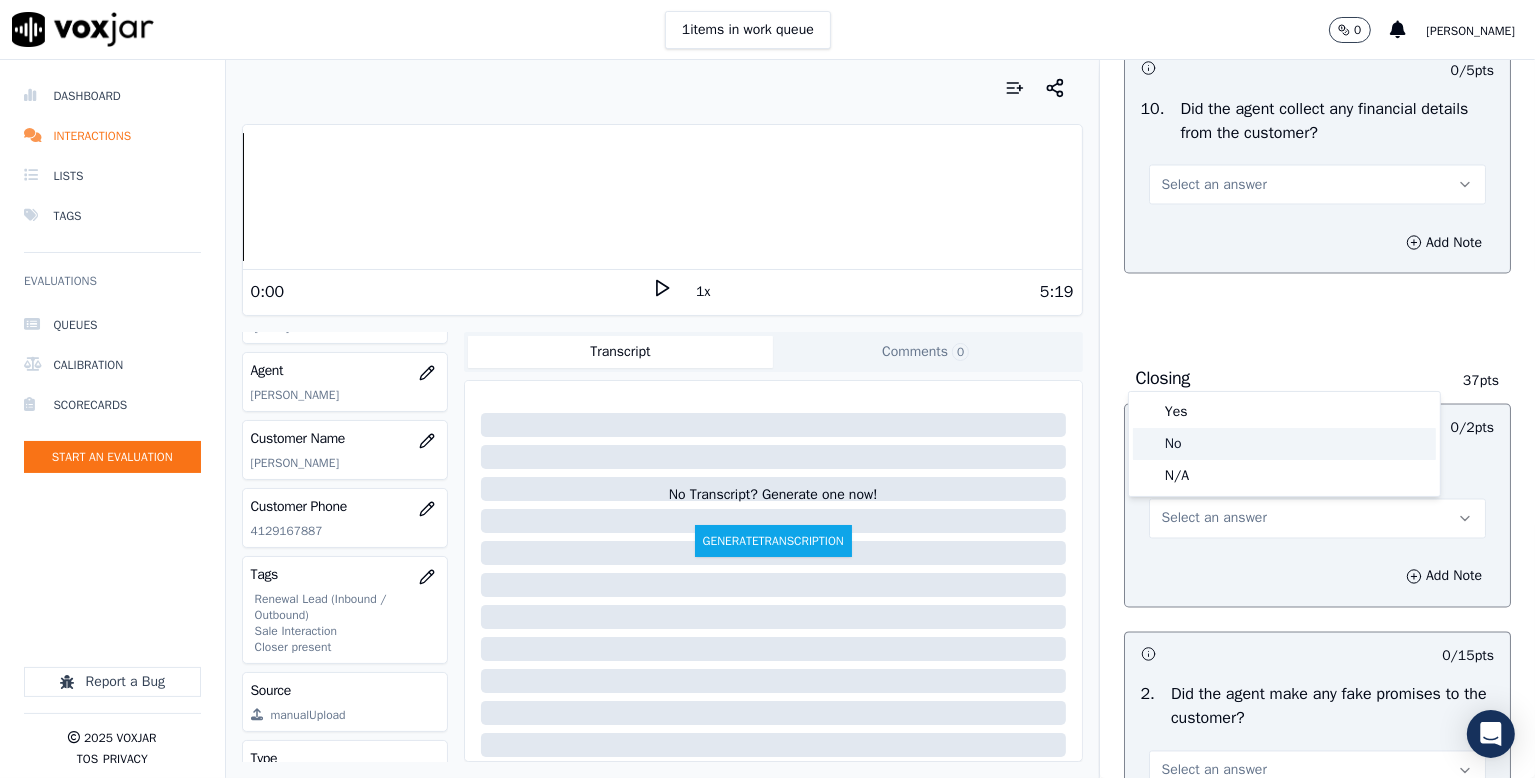 click on "No" 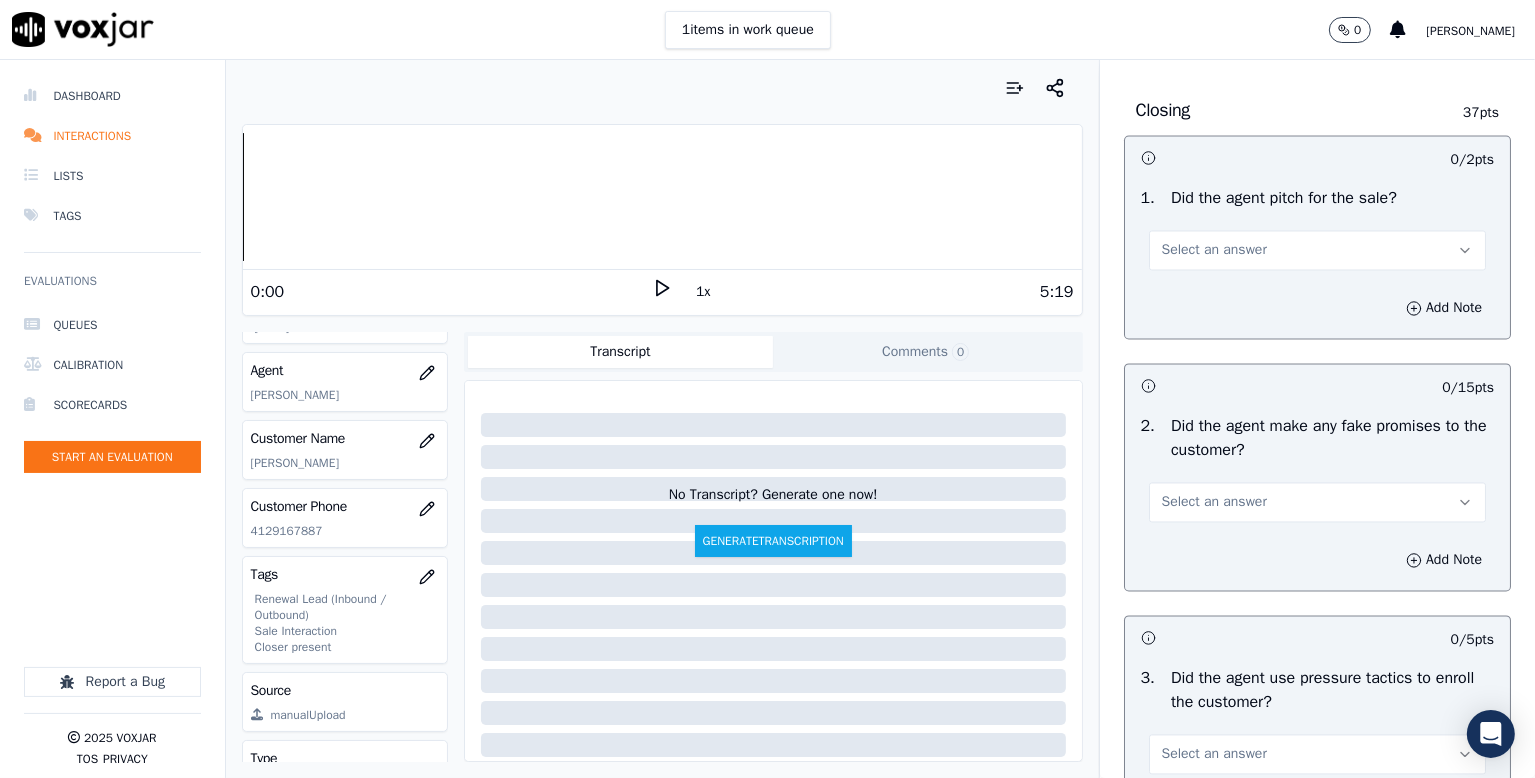 scroll, scrollTop: 3900, scrollLeft: 0, axis: vertical 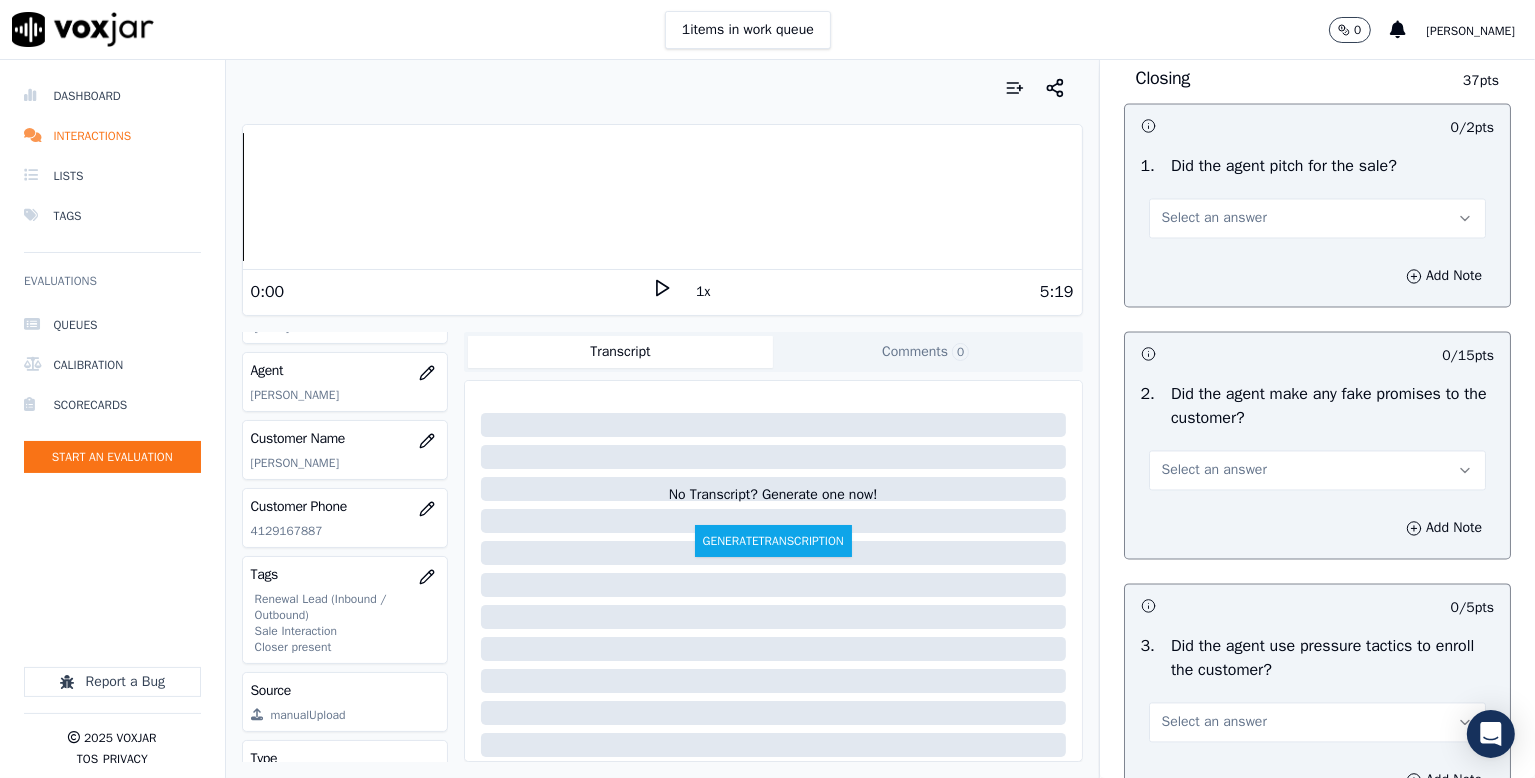 click on "Select an answer" at bounding box center (1214, 219) 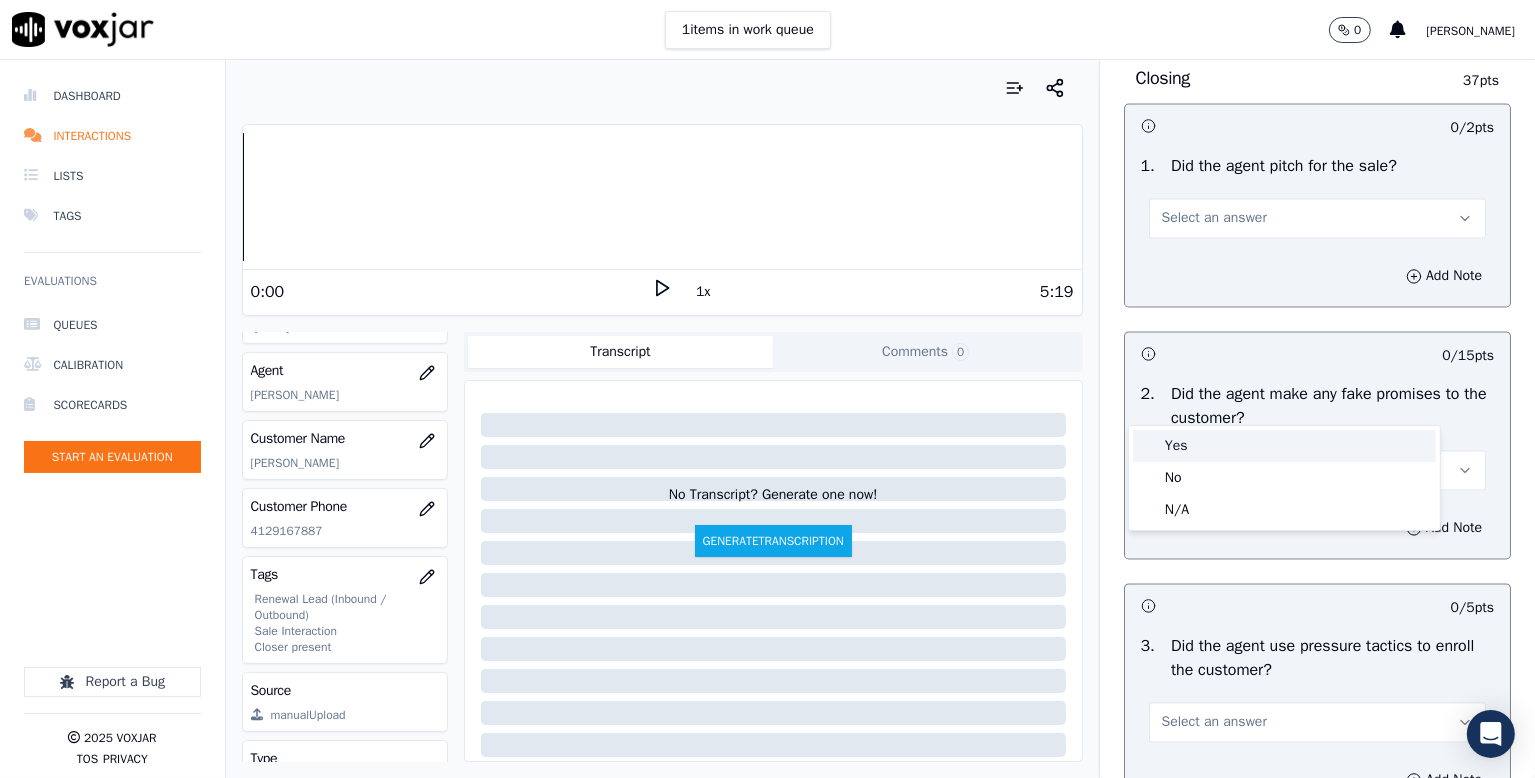 click on "Yes" at bounding box center [1284, 446] 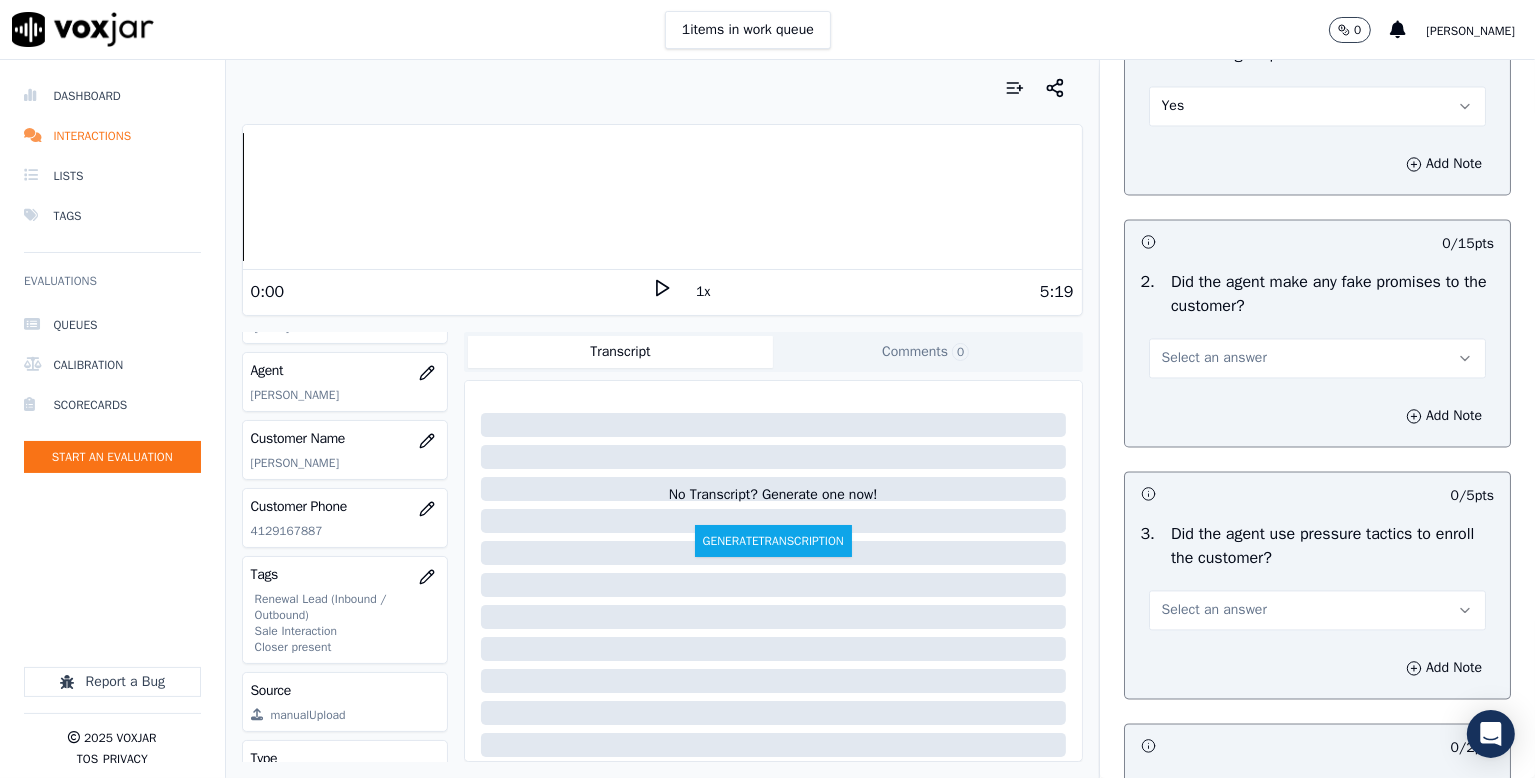 scroll, scrollTop: 4100, scrollLeft: 0, axis: vertical 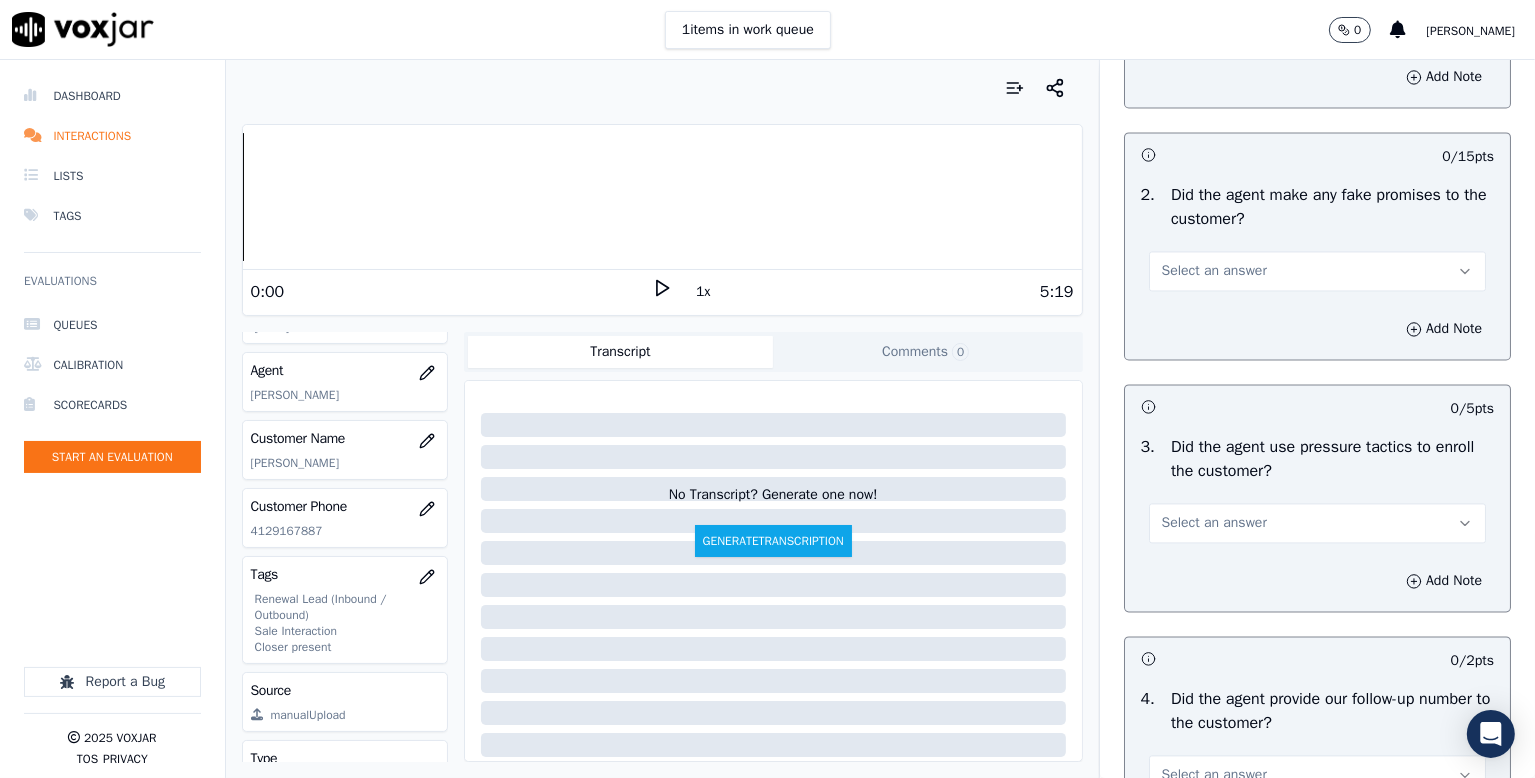 click on "Select an answer" at bounding box center [1214, 271] 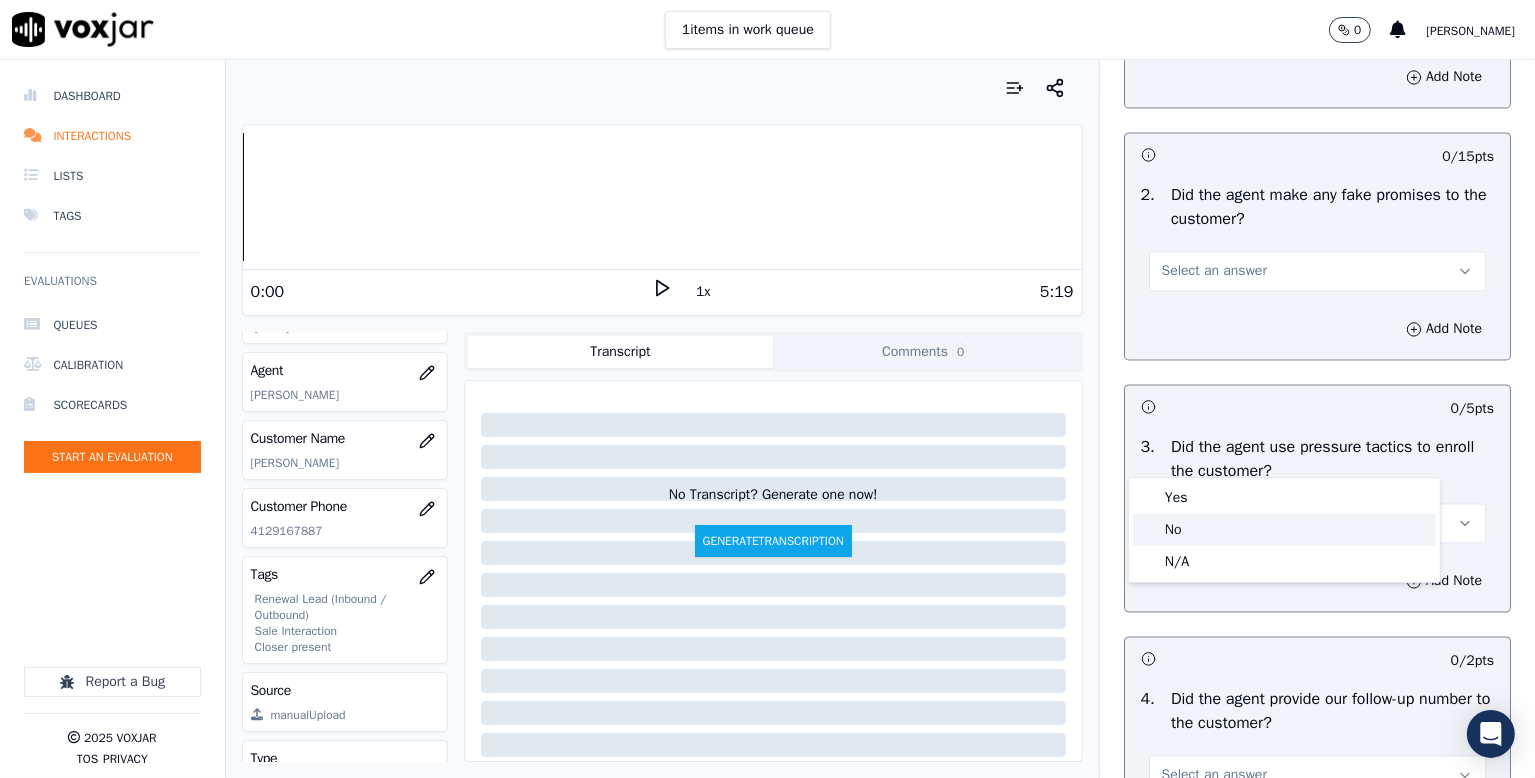 click on "No" 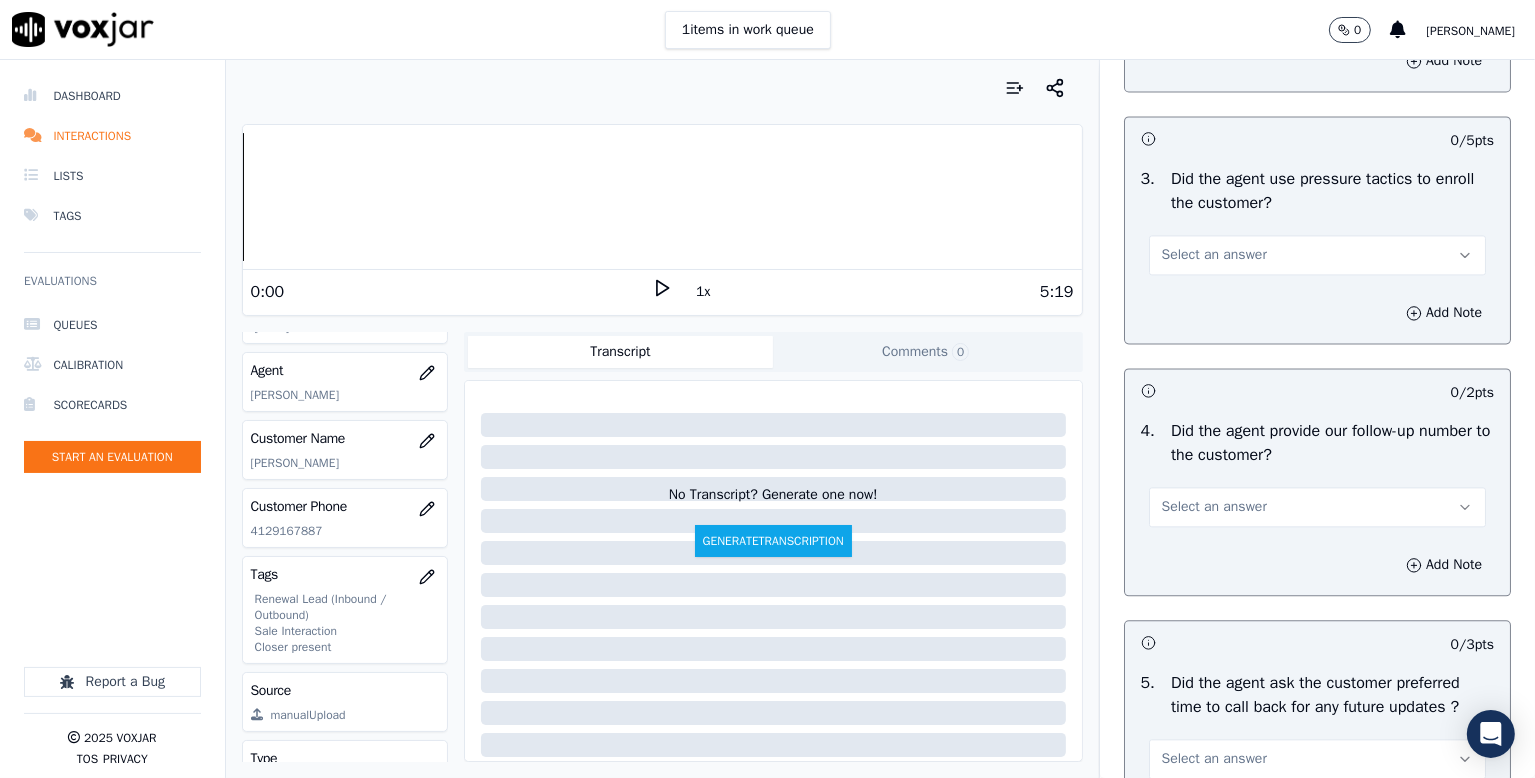 scroll, scrollTop: 4400, scrollLeft: 0, axis: vertical 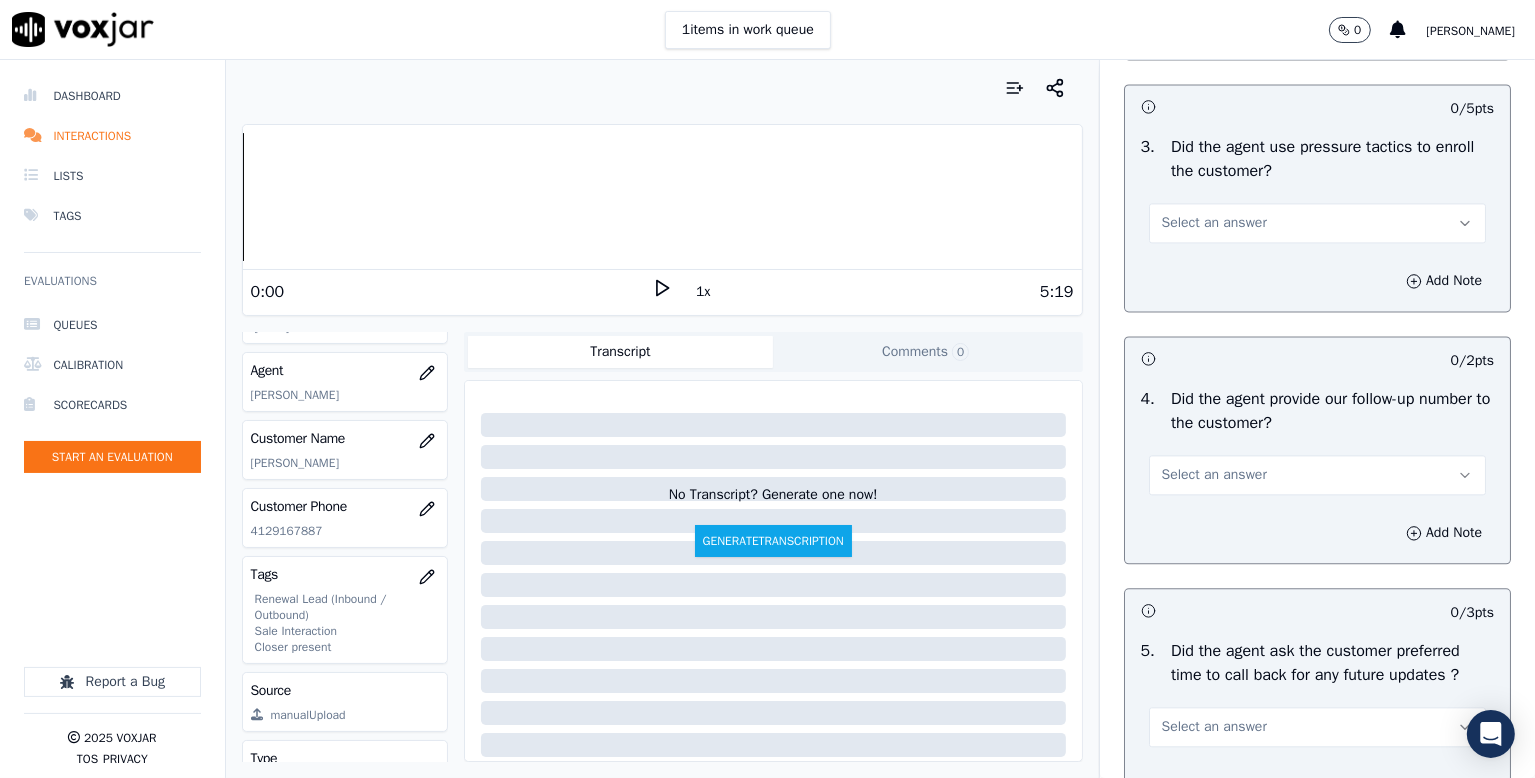 click on "Select an answer" at bounding box center [1214, 223] 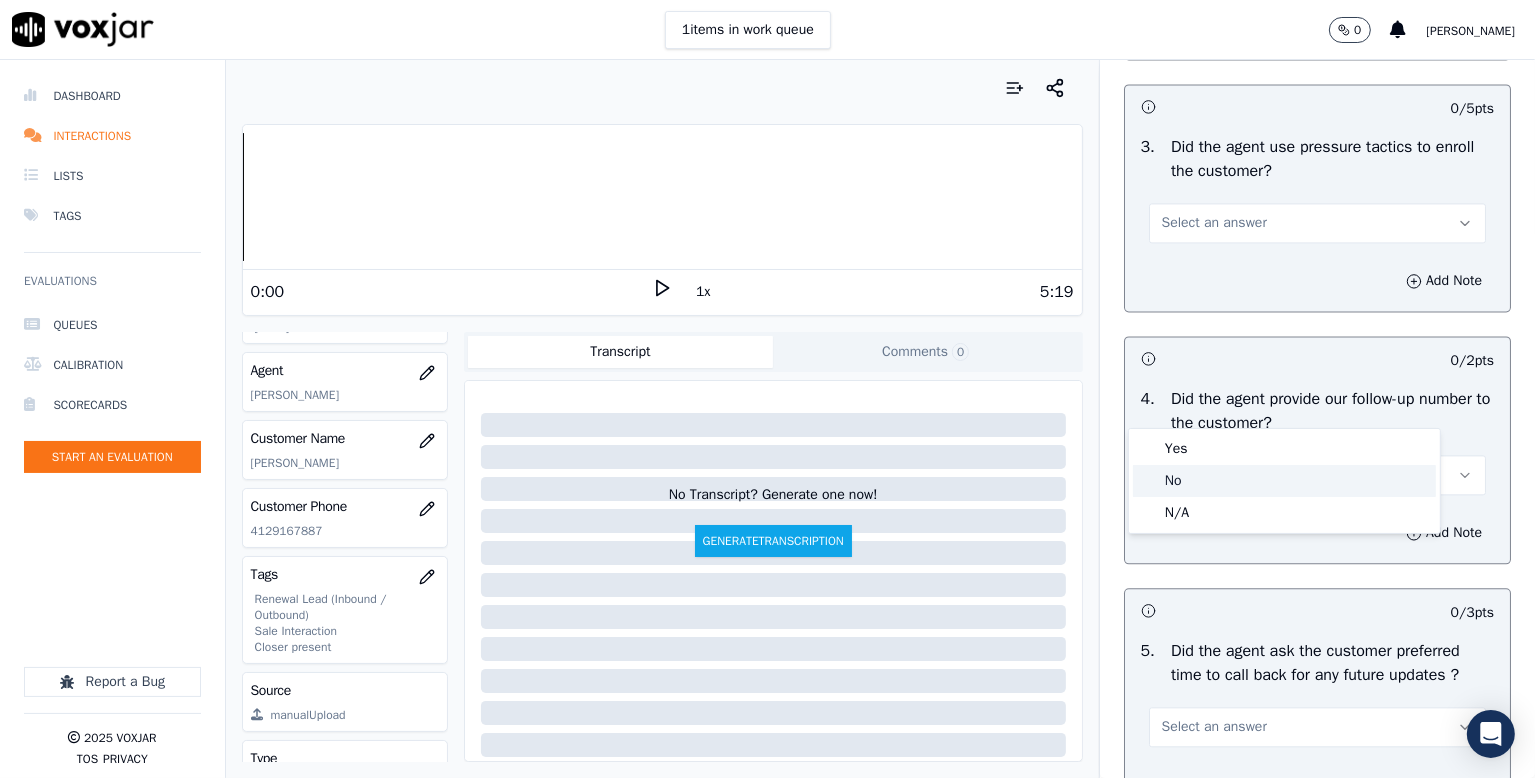 drag, startPoint x: 1191, startPoint y: 485, endPoint x: 1225, endPoint y: 462, distance: 41.04875 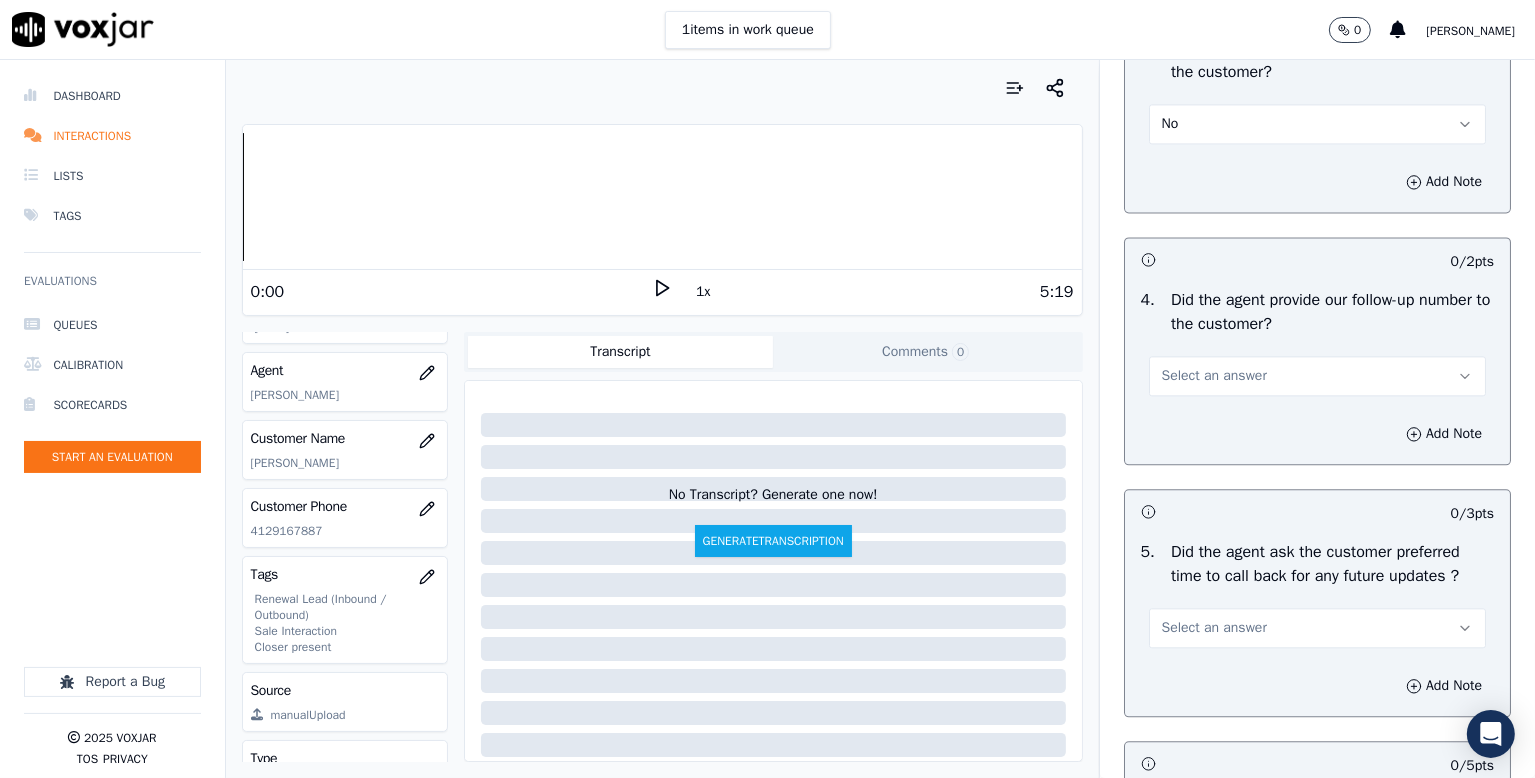 scroll, scrollTop: 4700, scrollLeft: 0, axis: vertical 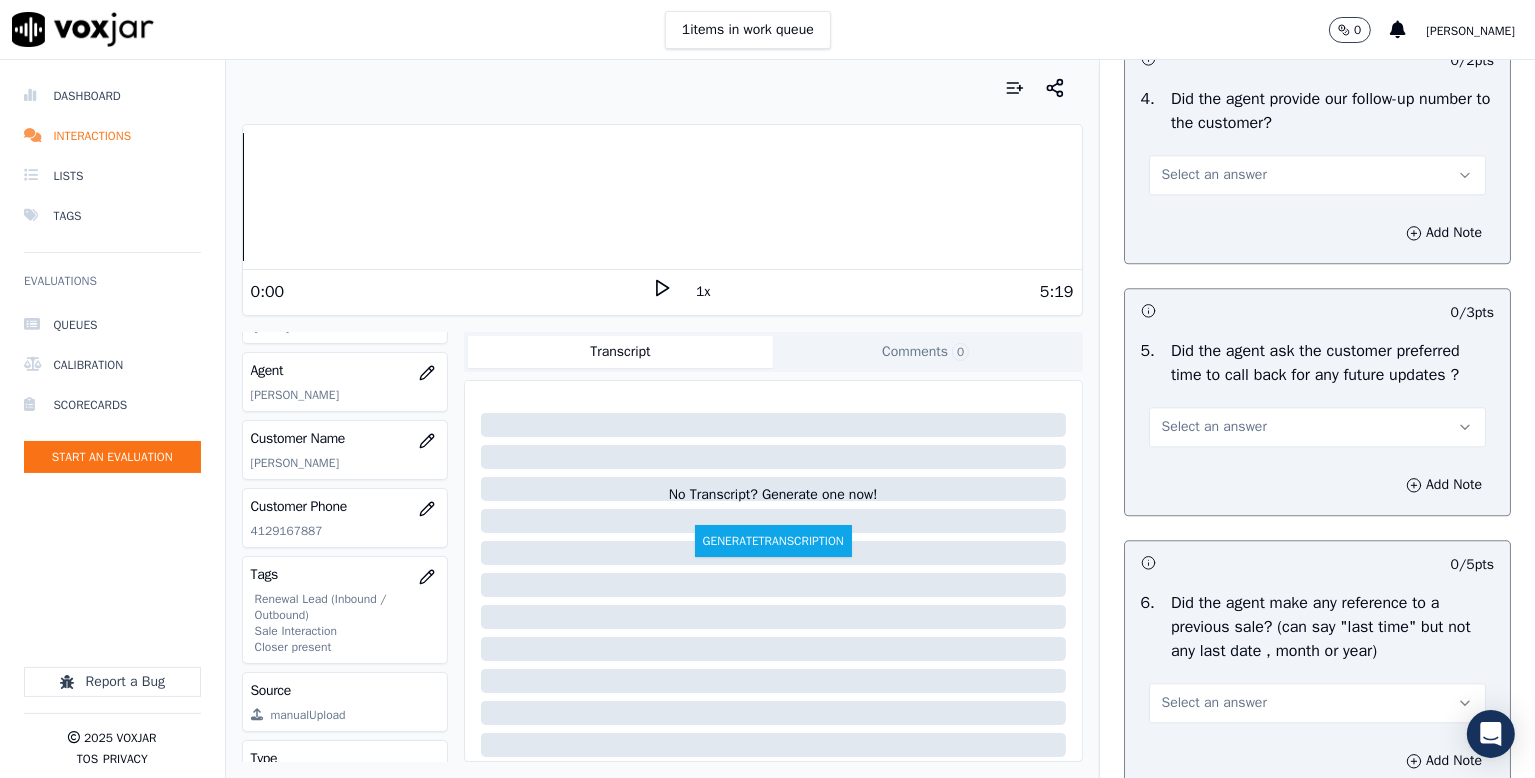 click on "Select an answer" at bounding box center [1214, 175] 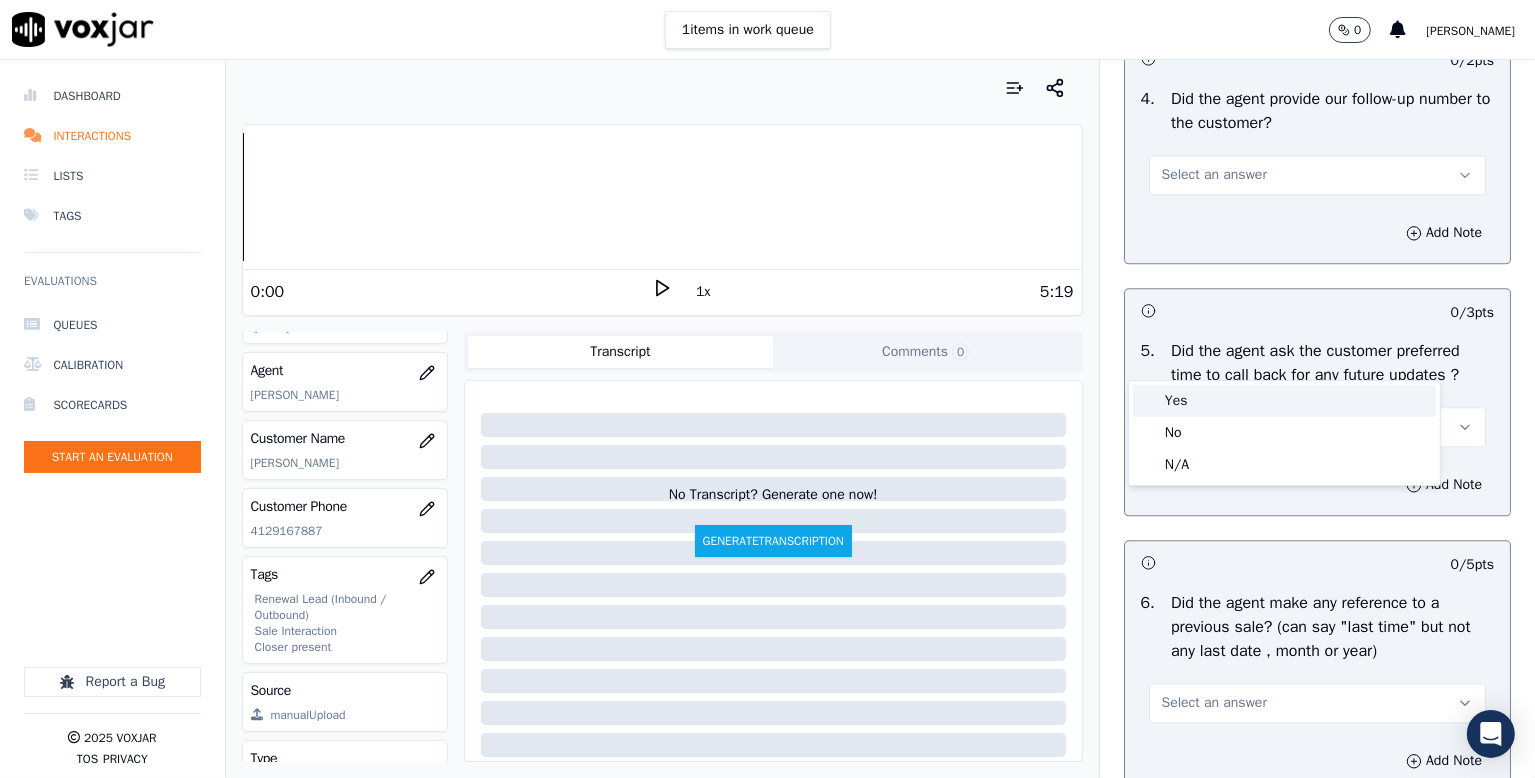 click on "Yes" at bounding box center (1284, 401) 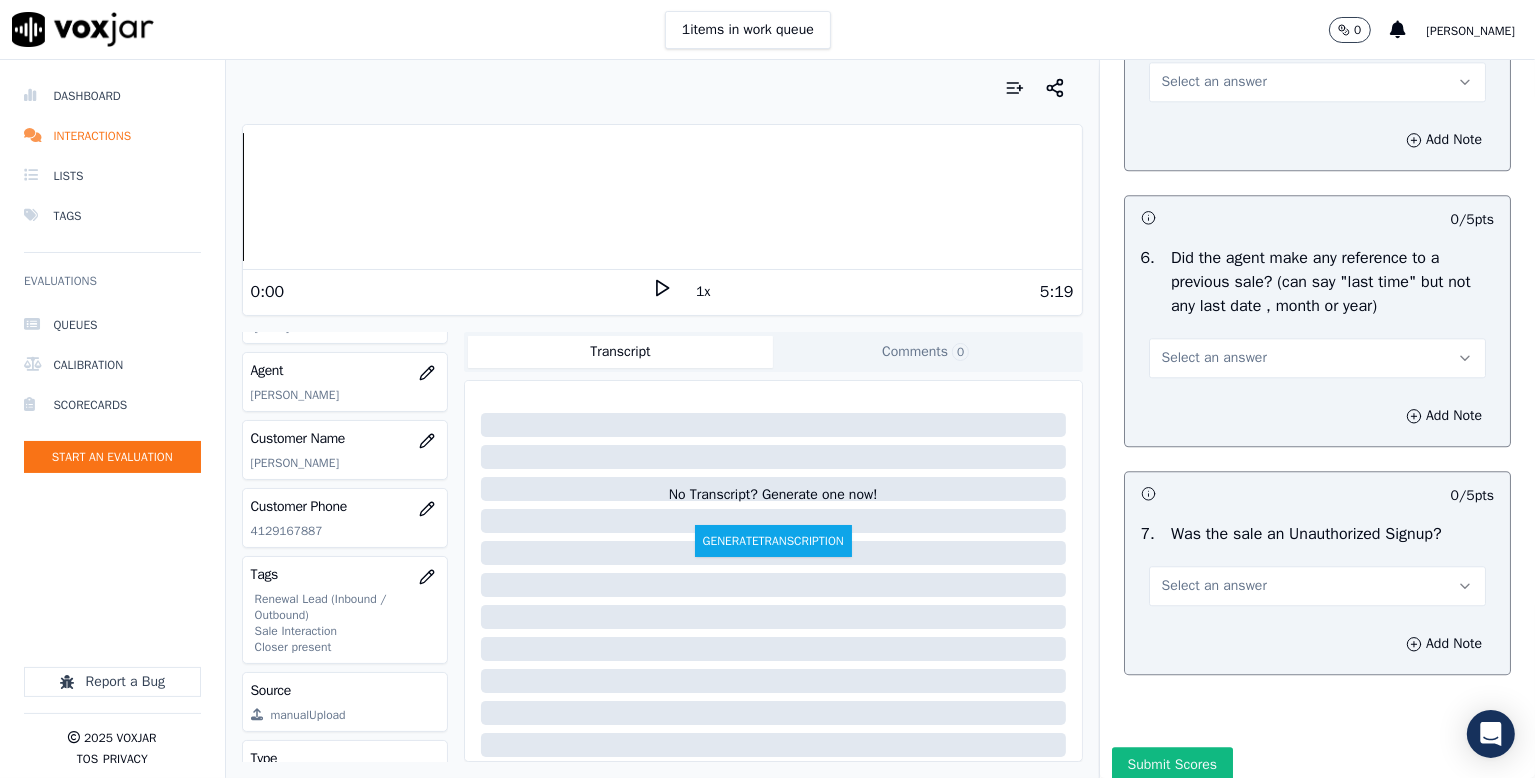 scroll, scrollTop: 4900, scrollLeft: 0, axis: vertical 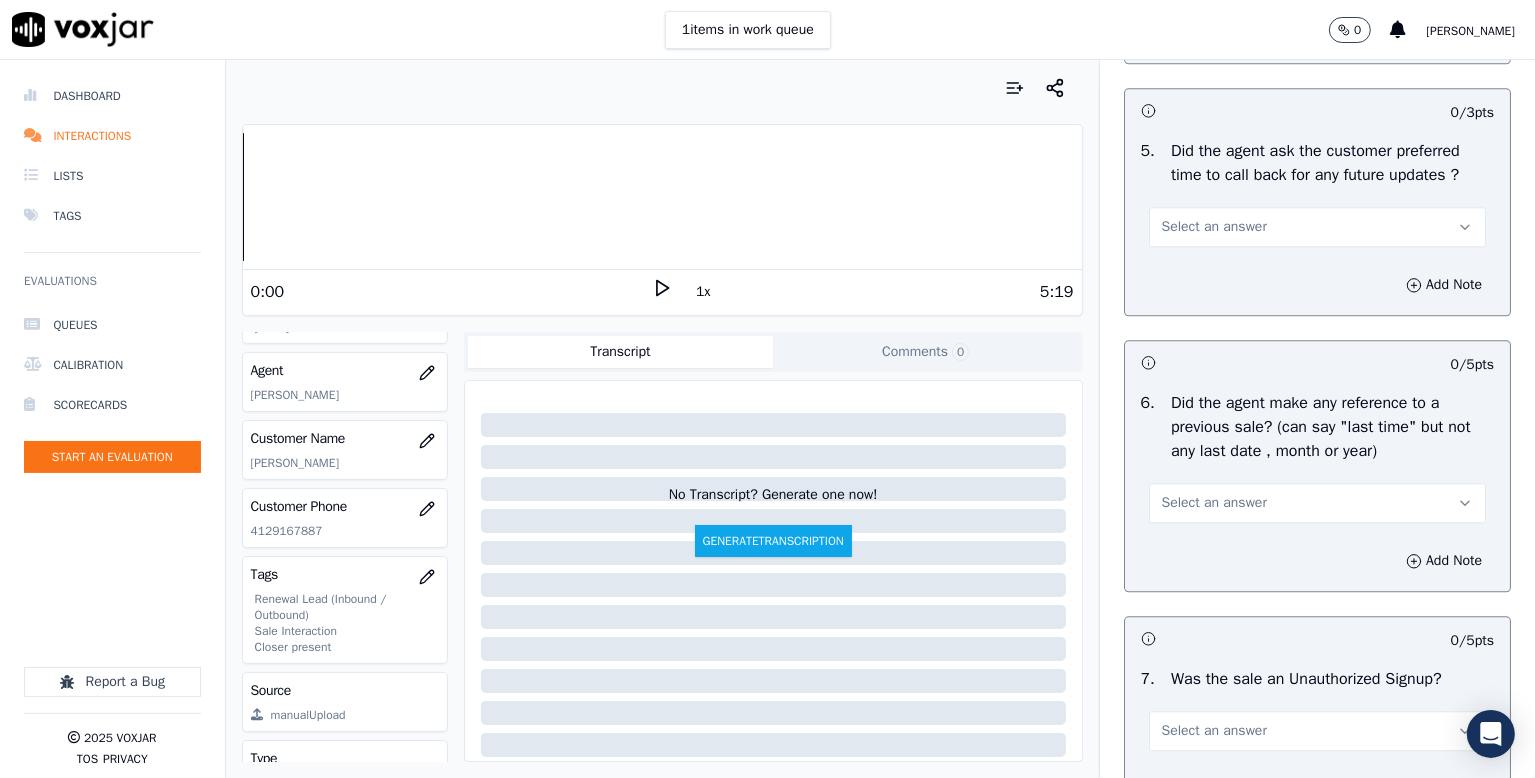 drag, startPoint x: 1193, startPoint y: 398, endPoint x: 1197, endPoint y: 413, distance: 15.524175 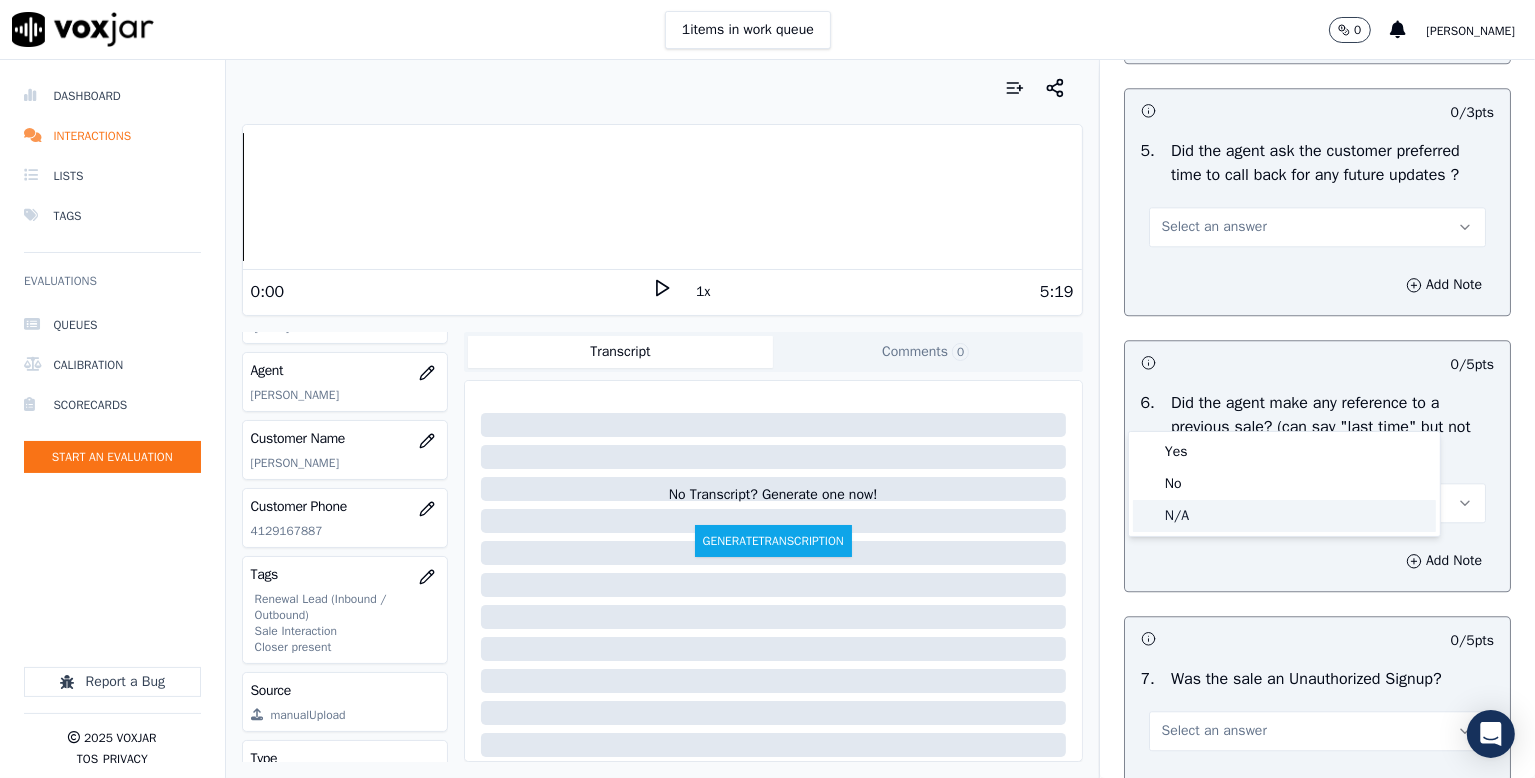 click on "N/A" 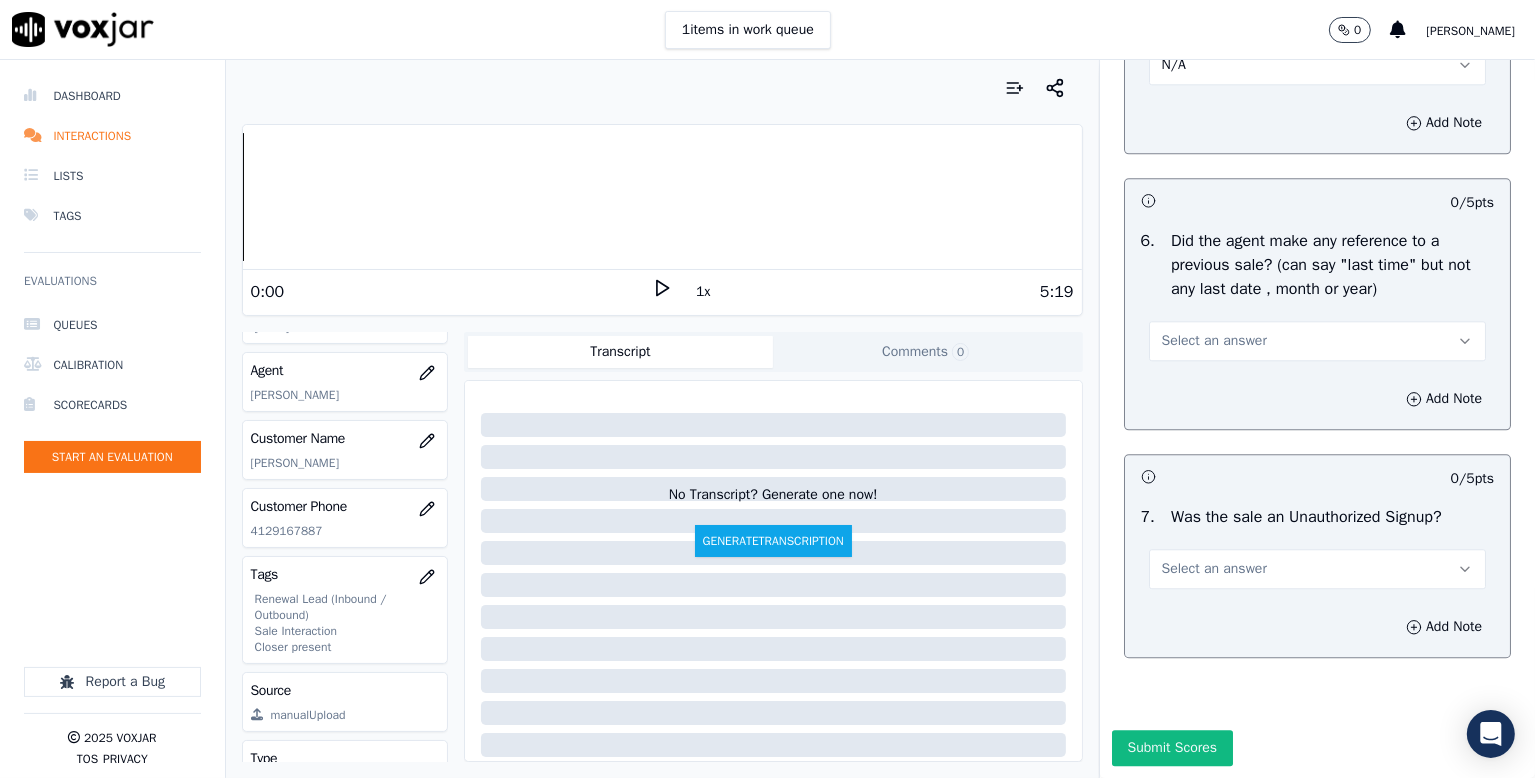scroll, scrollTop: 5100, scrollLeft: 0, axis: vertical 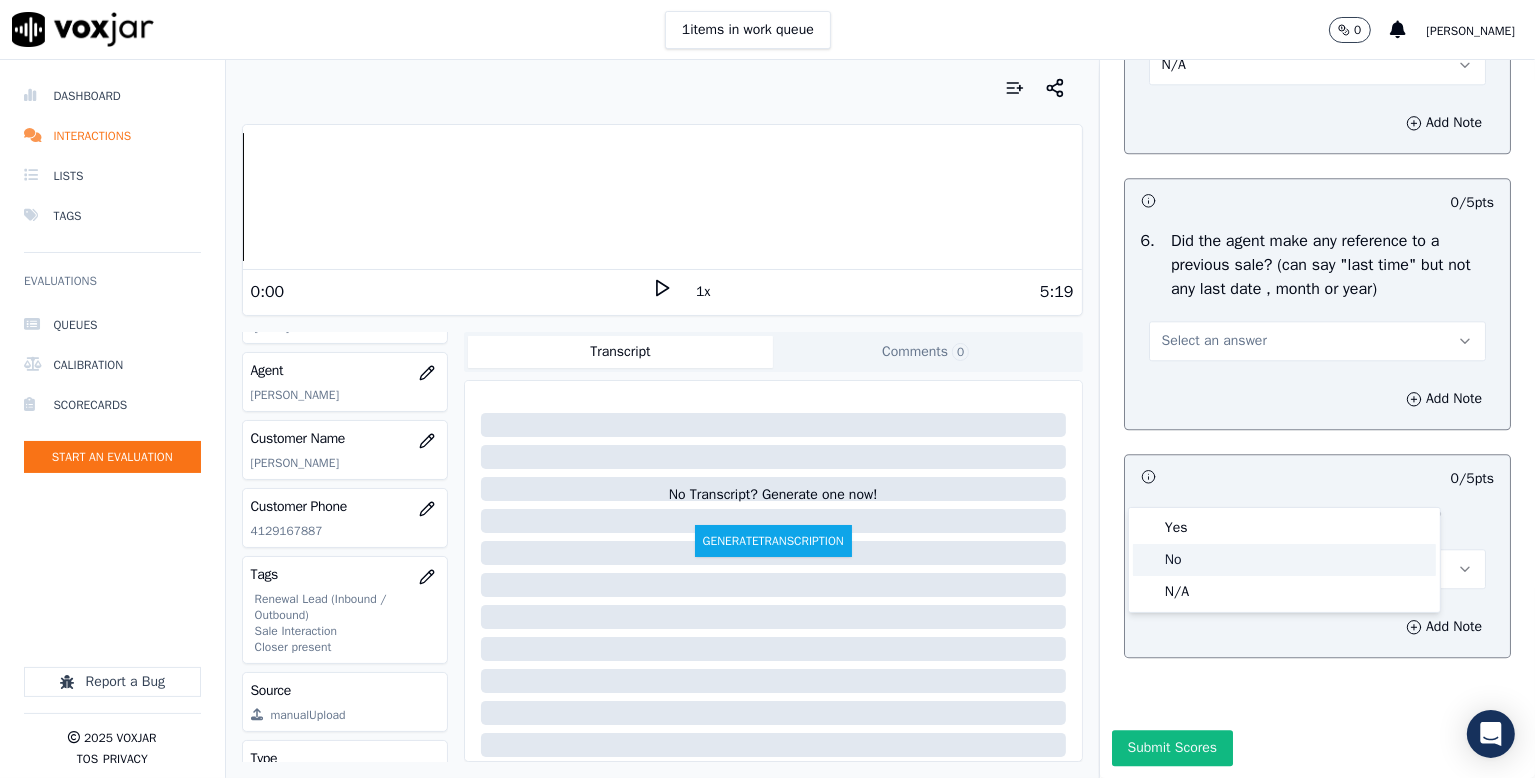 click on "No" 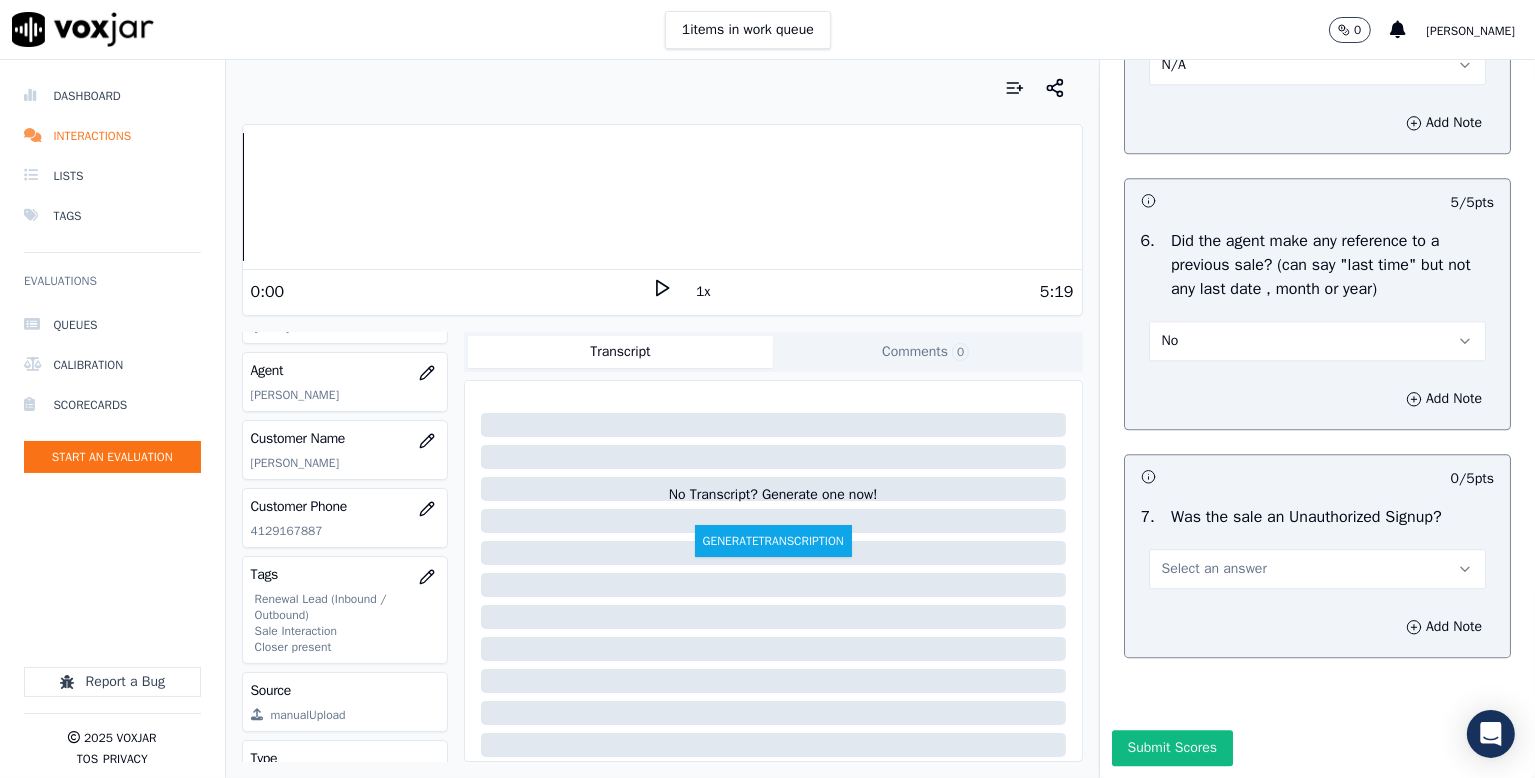 scroll, scrollTop: 5287, scrollLeft: 0, axis: vertical 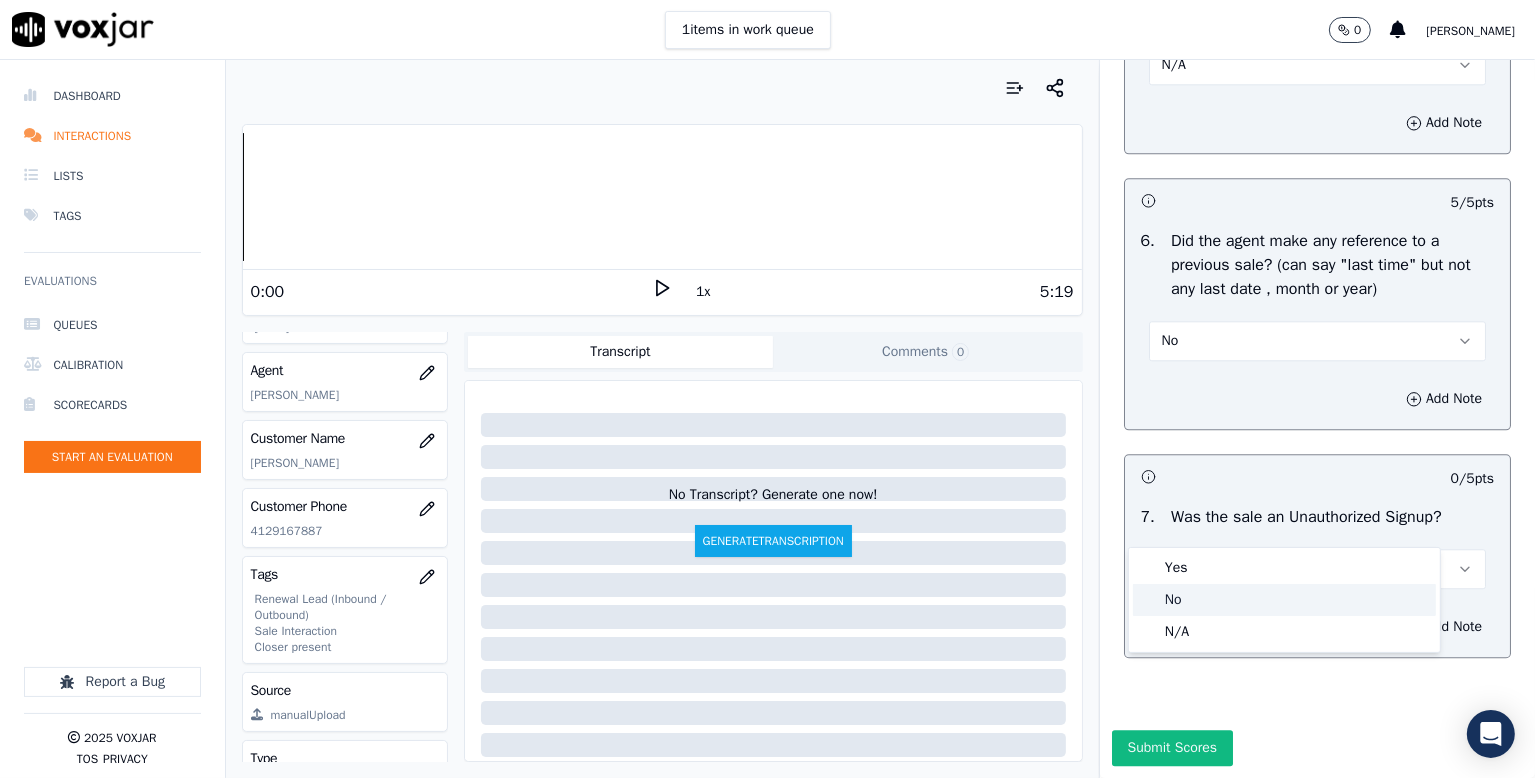 click on "No" 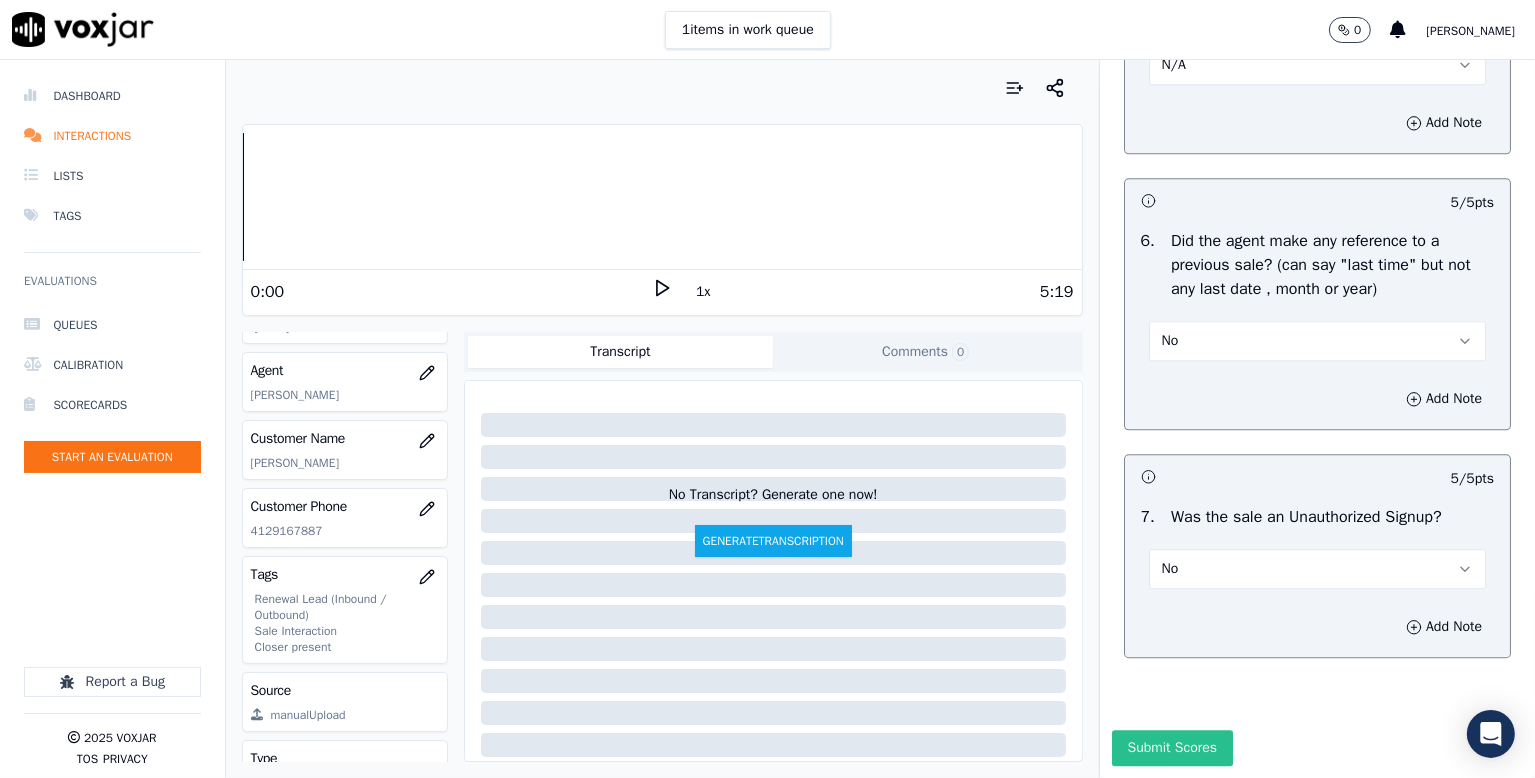 click on "Submit Scores" at bounding box center (1172, 748) 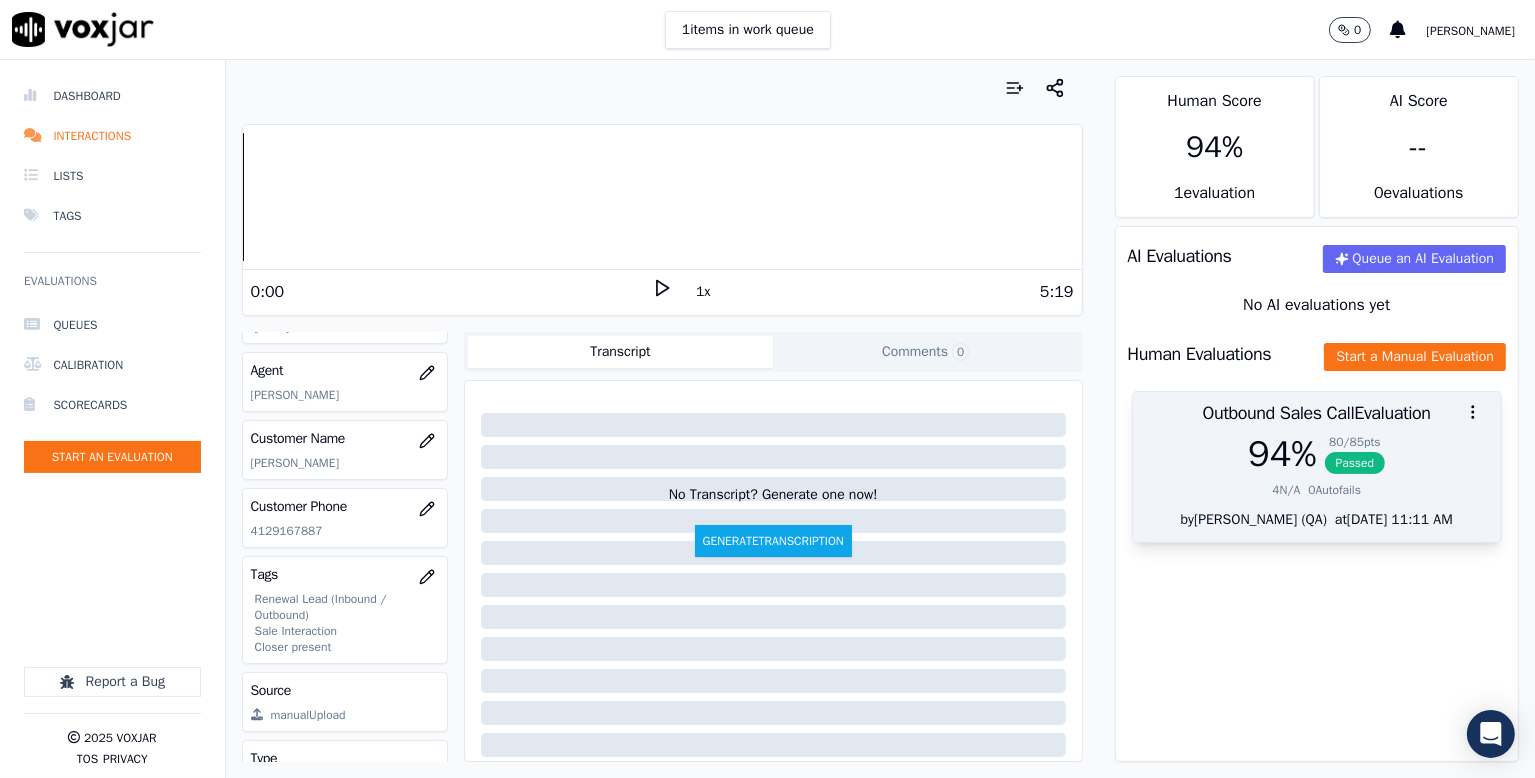 click on "Passed" at bounding box center [1355, 463] 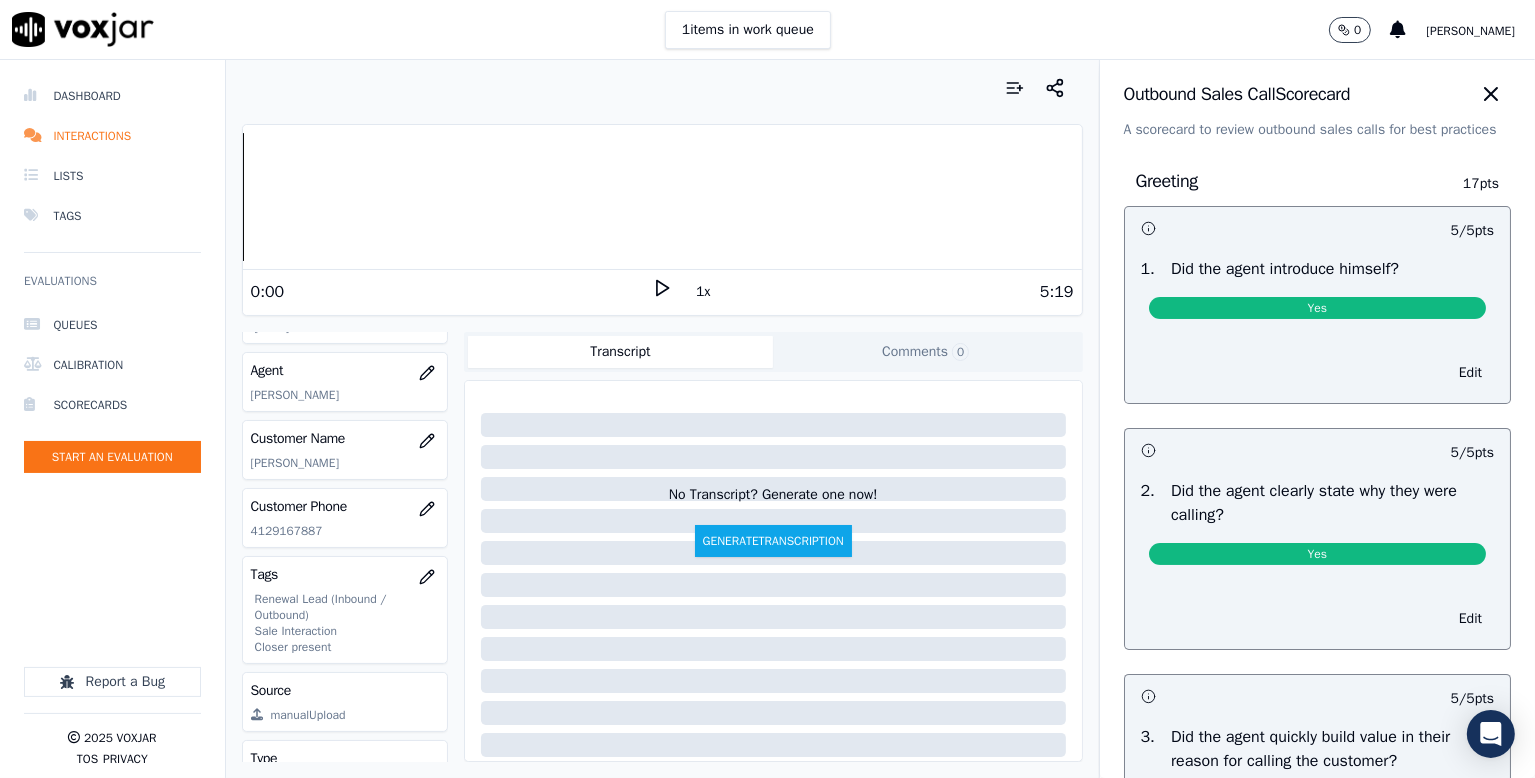 scroll, scrollTop: 0, scrollLeft: 0, axis: both 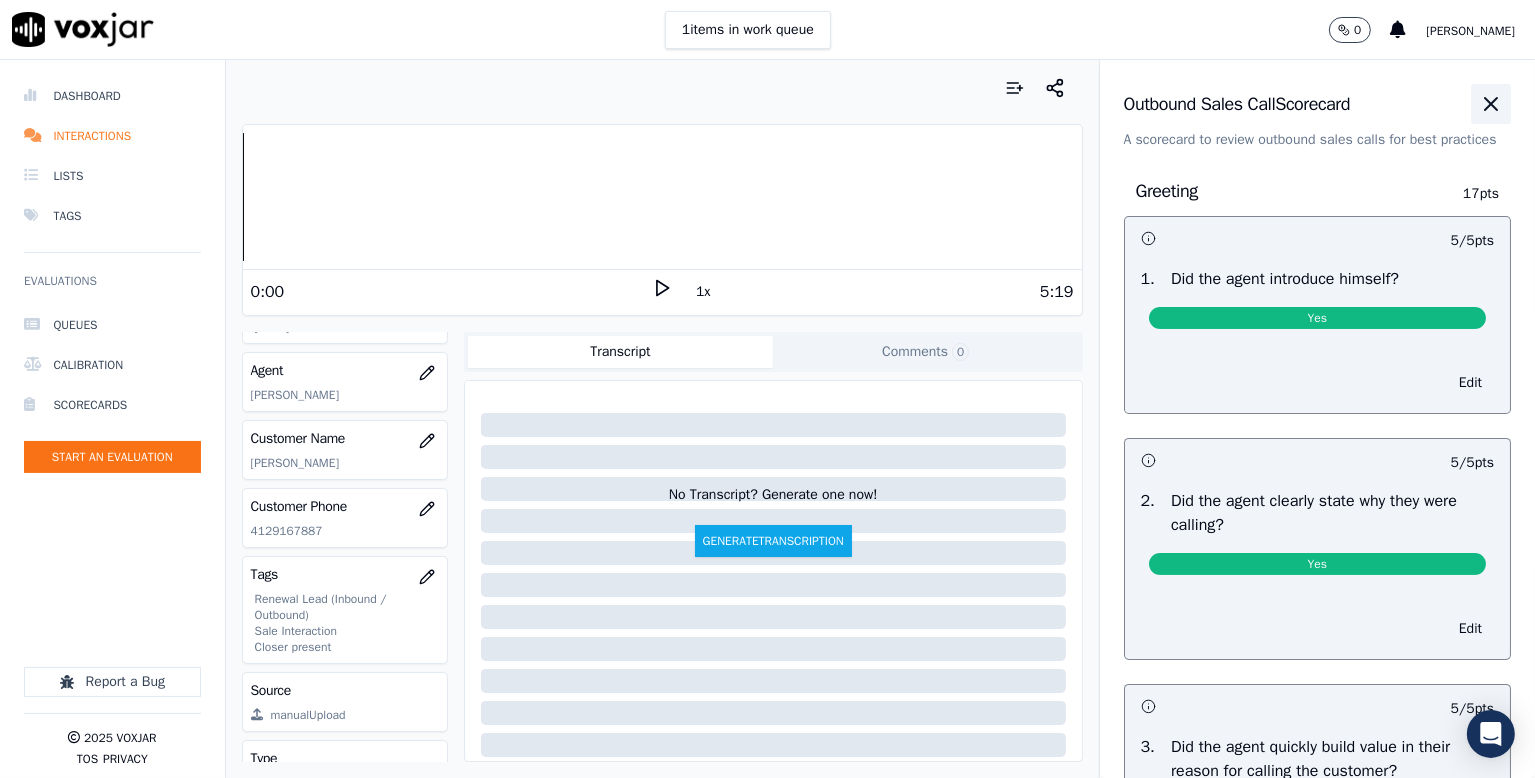 click 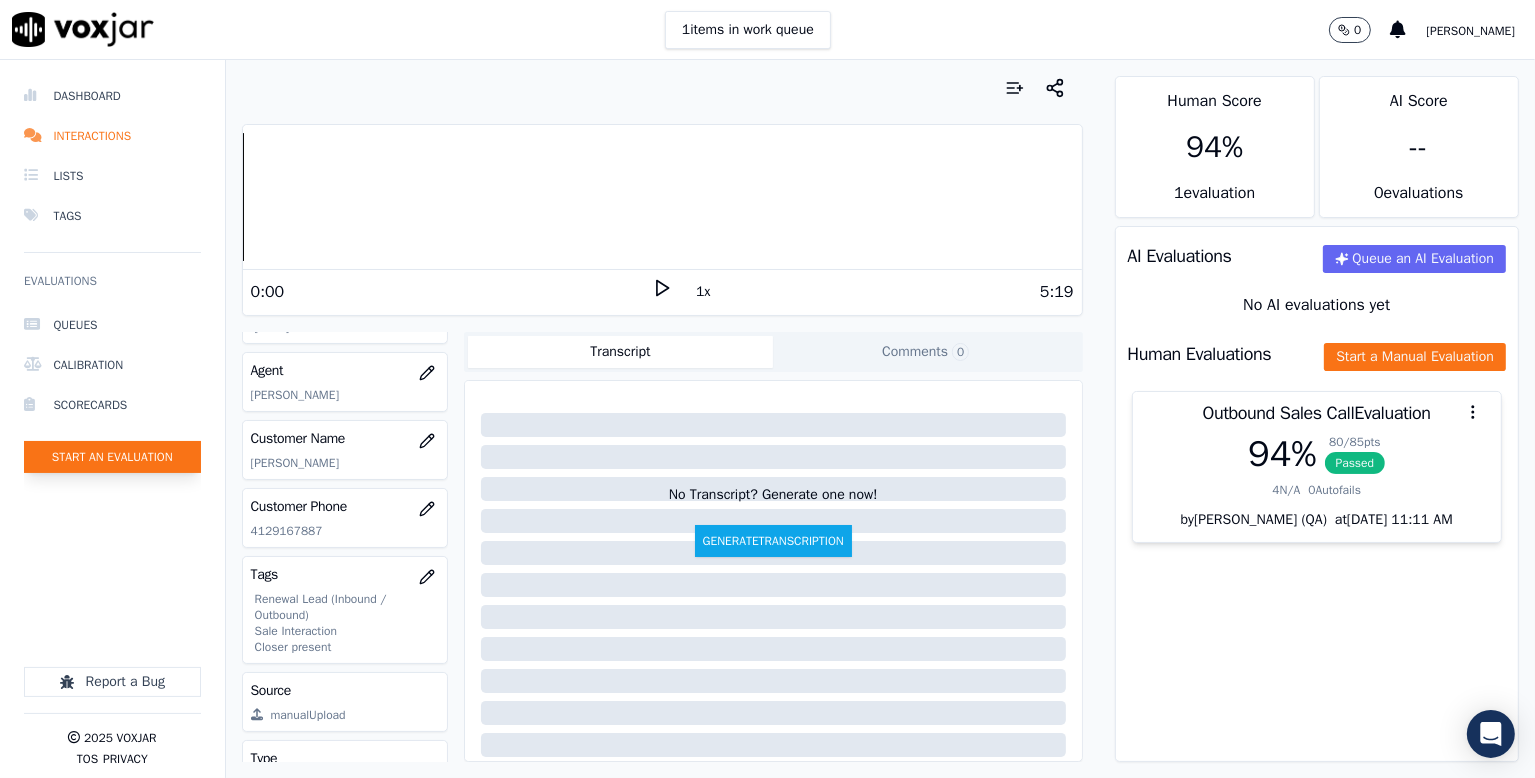 click on "Start an Evaluation" 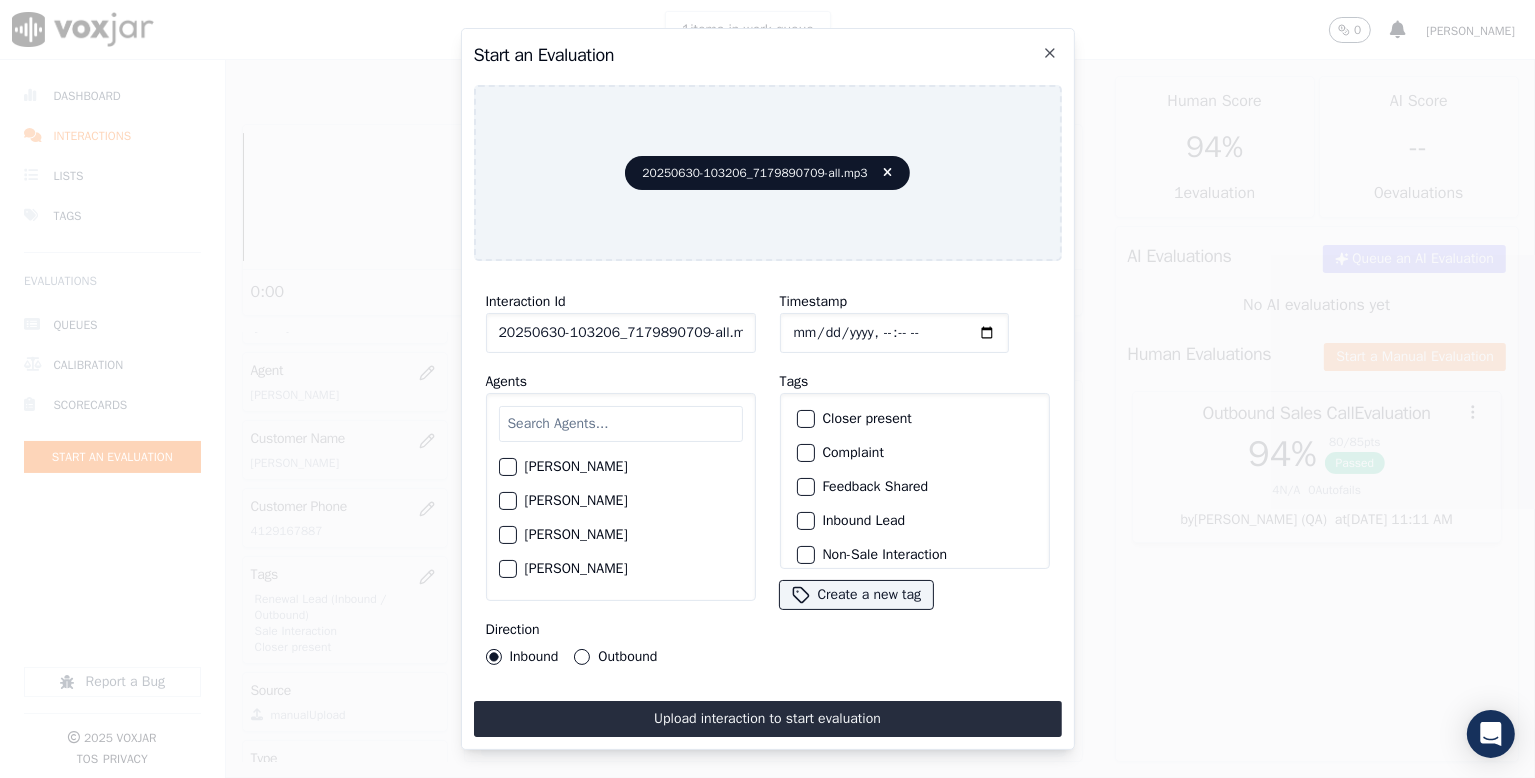 scroll, scrollTop: 0, scrollLeft: 6, axis: horizontal 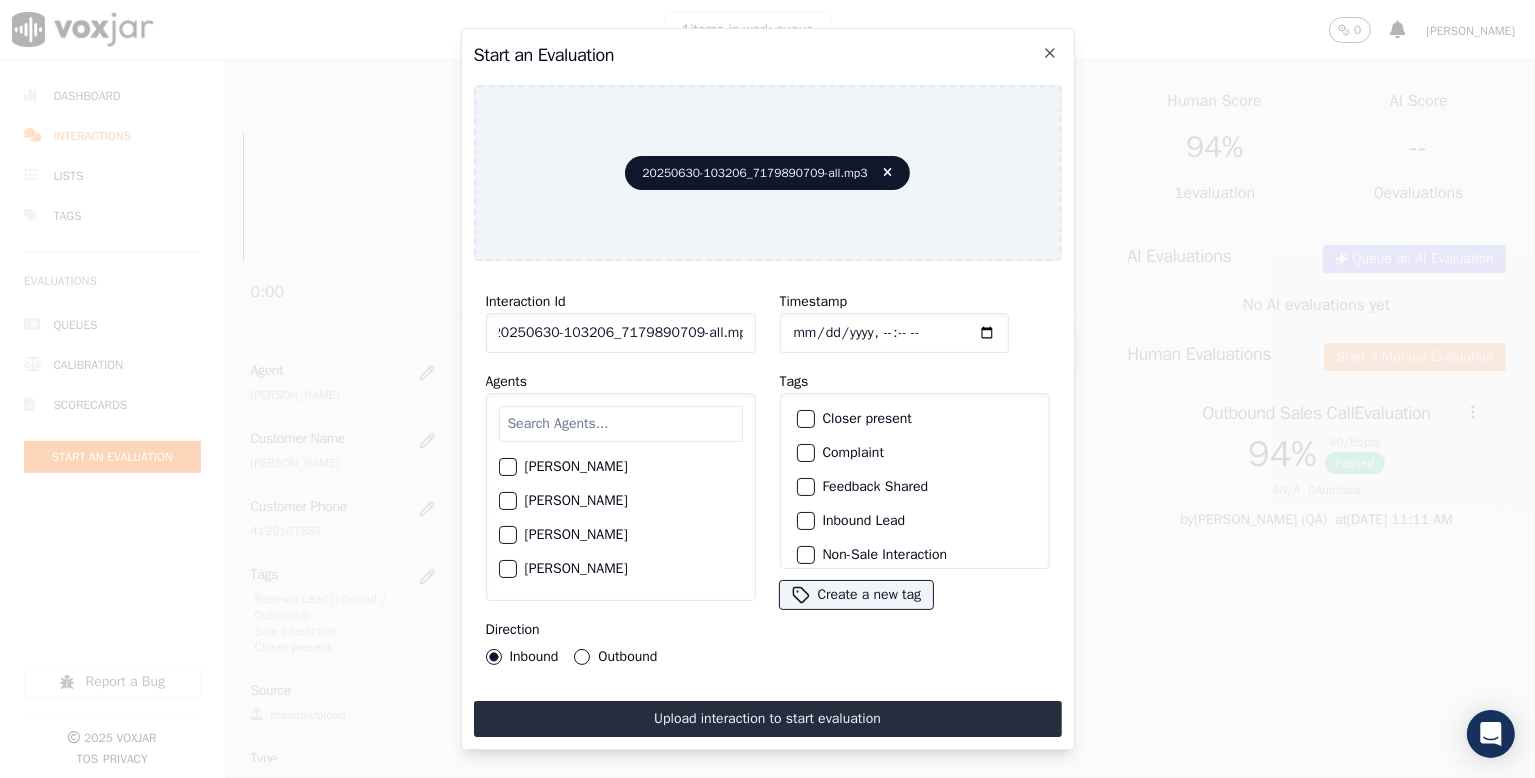 drag, startPoint x: 691, startPoint y: 325, endPoint x: 814, endPoint y: 327, distance: 123.01626 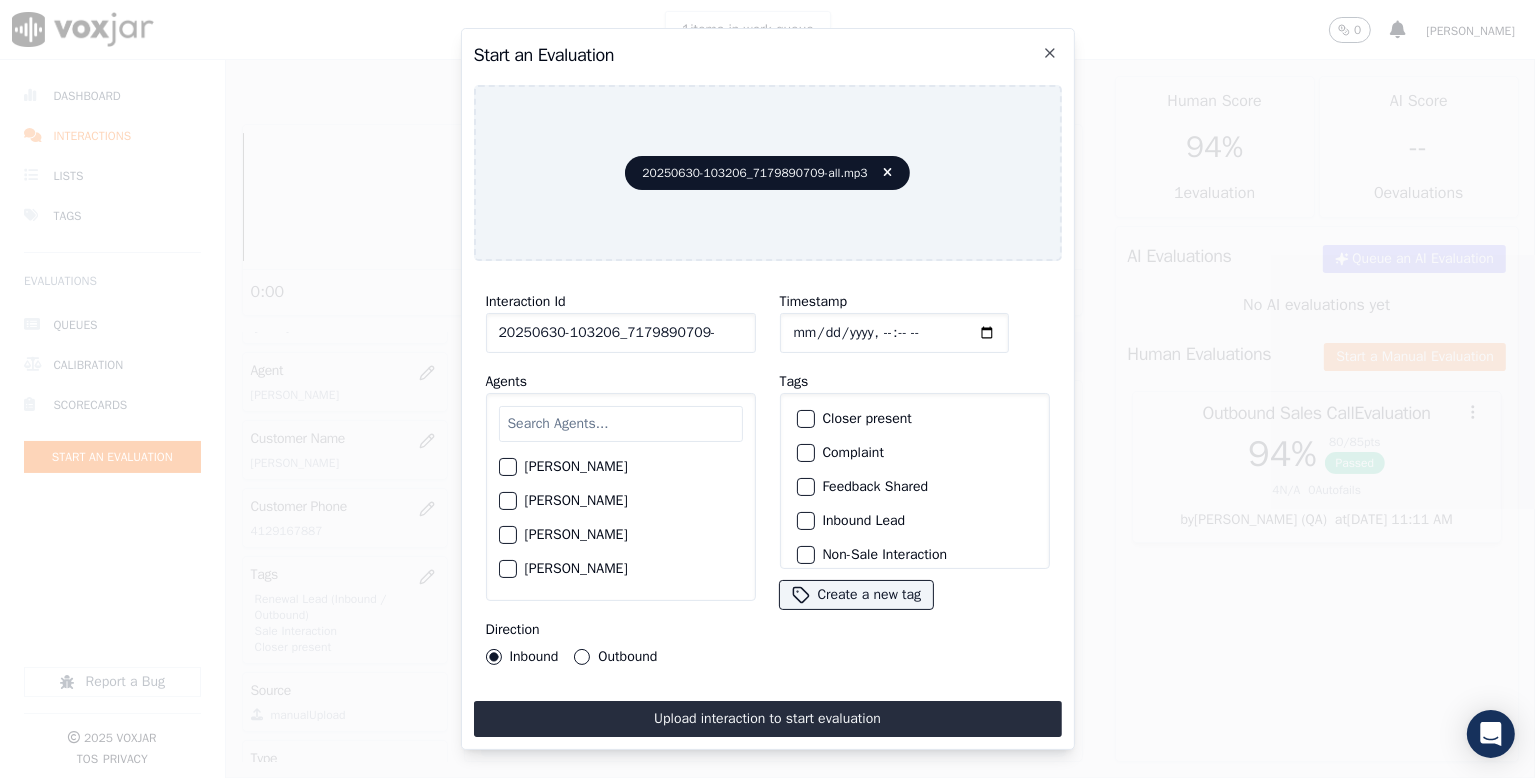 scroll, scrollTop: 0, scrollLeft: 0, axis: both 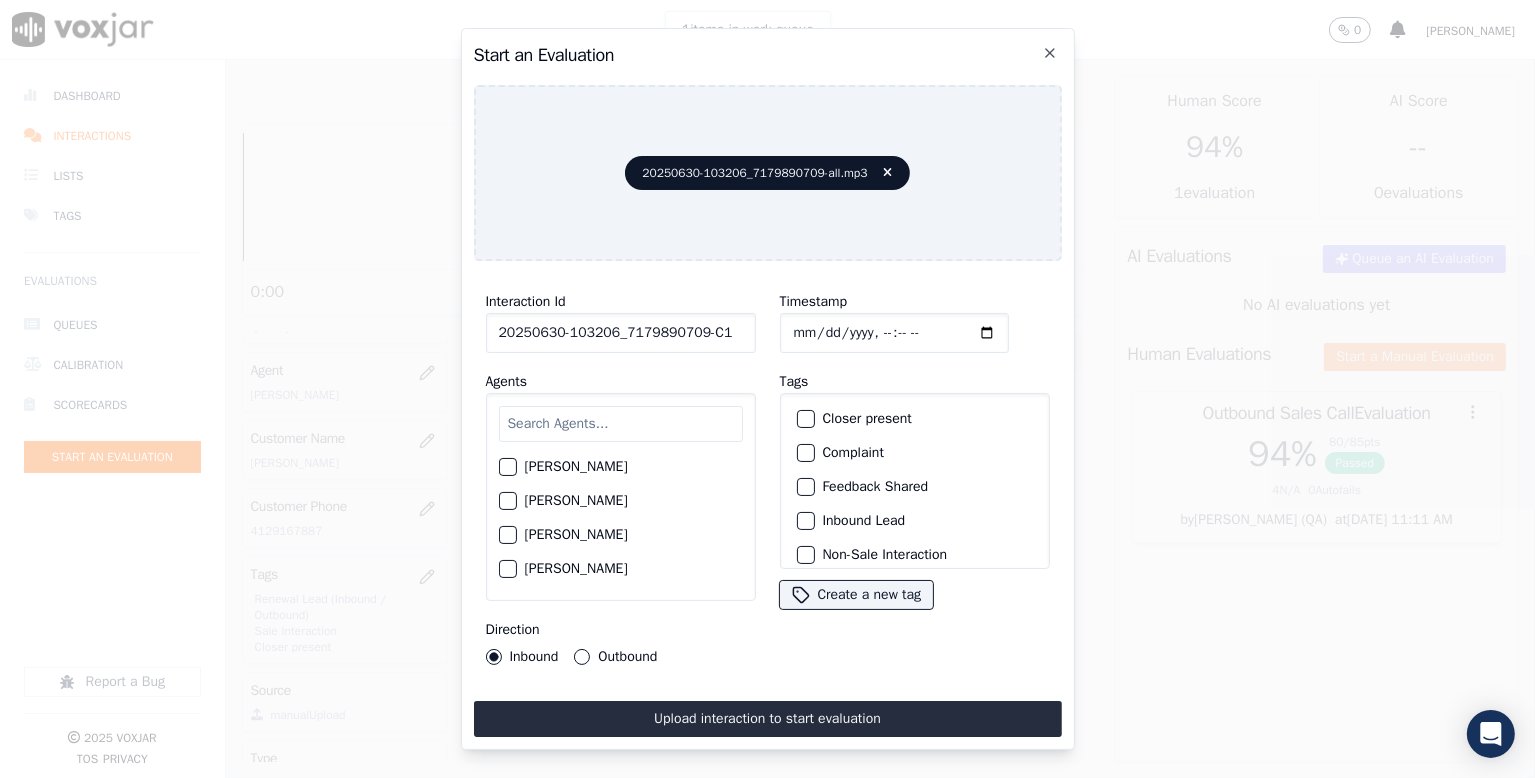 type on "20250630-103206_7179890709-C1" 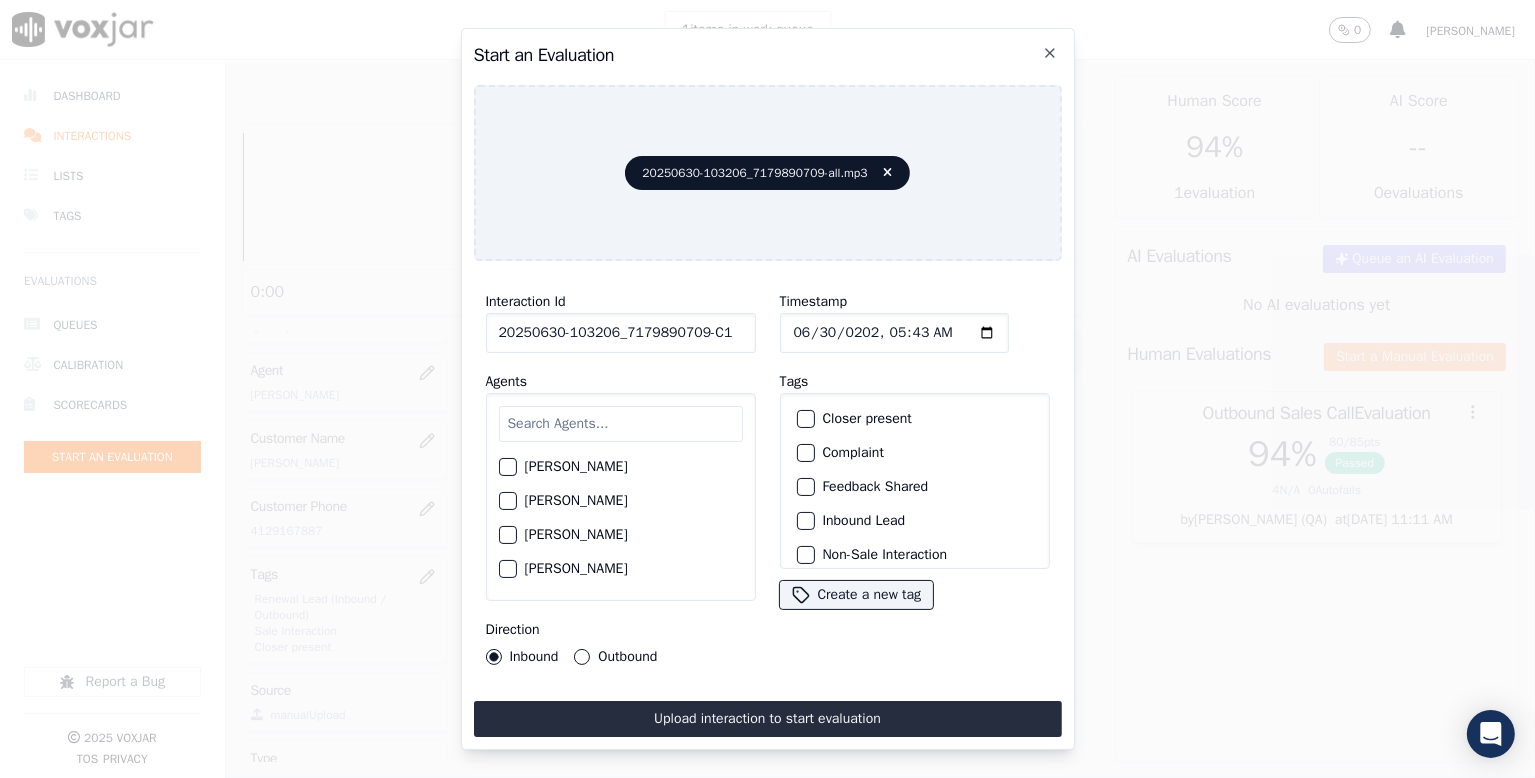 type on "[DATE]T05:43" 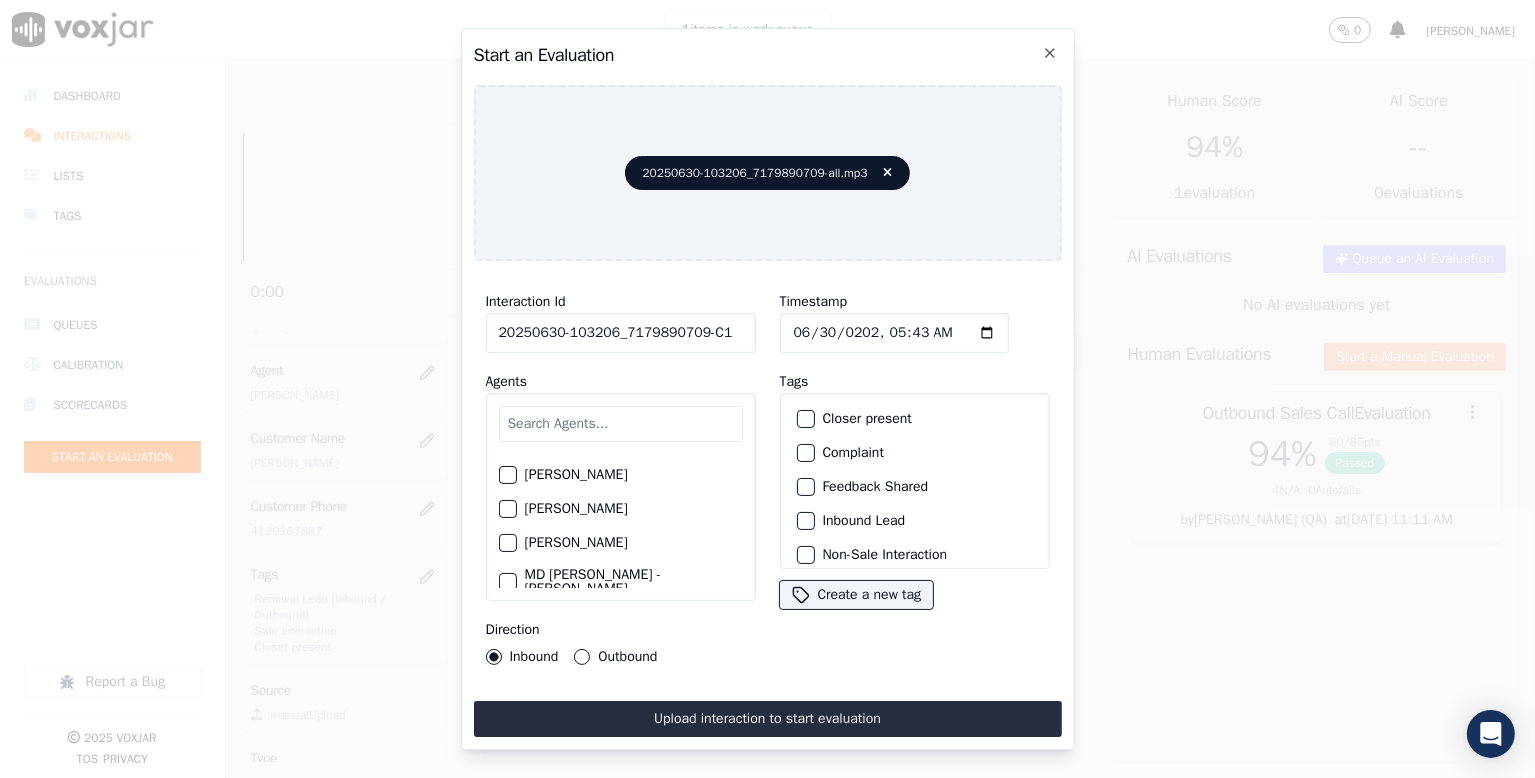 scroll, scrollTop: 1300, scrollLeft: 0, axis: vertical 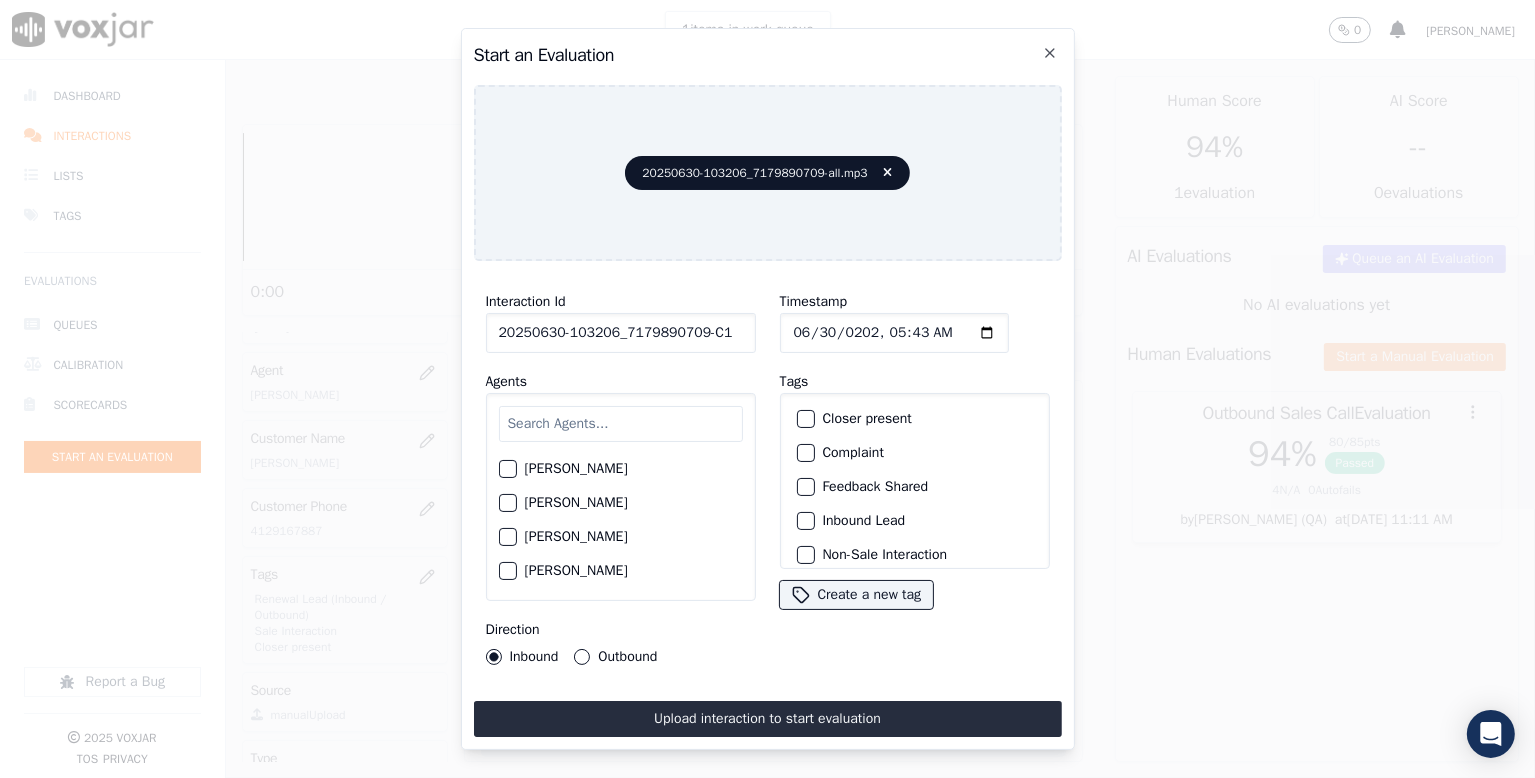 click on "[PERSON_NAME]" 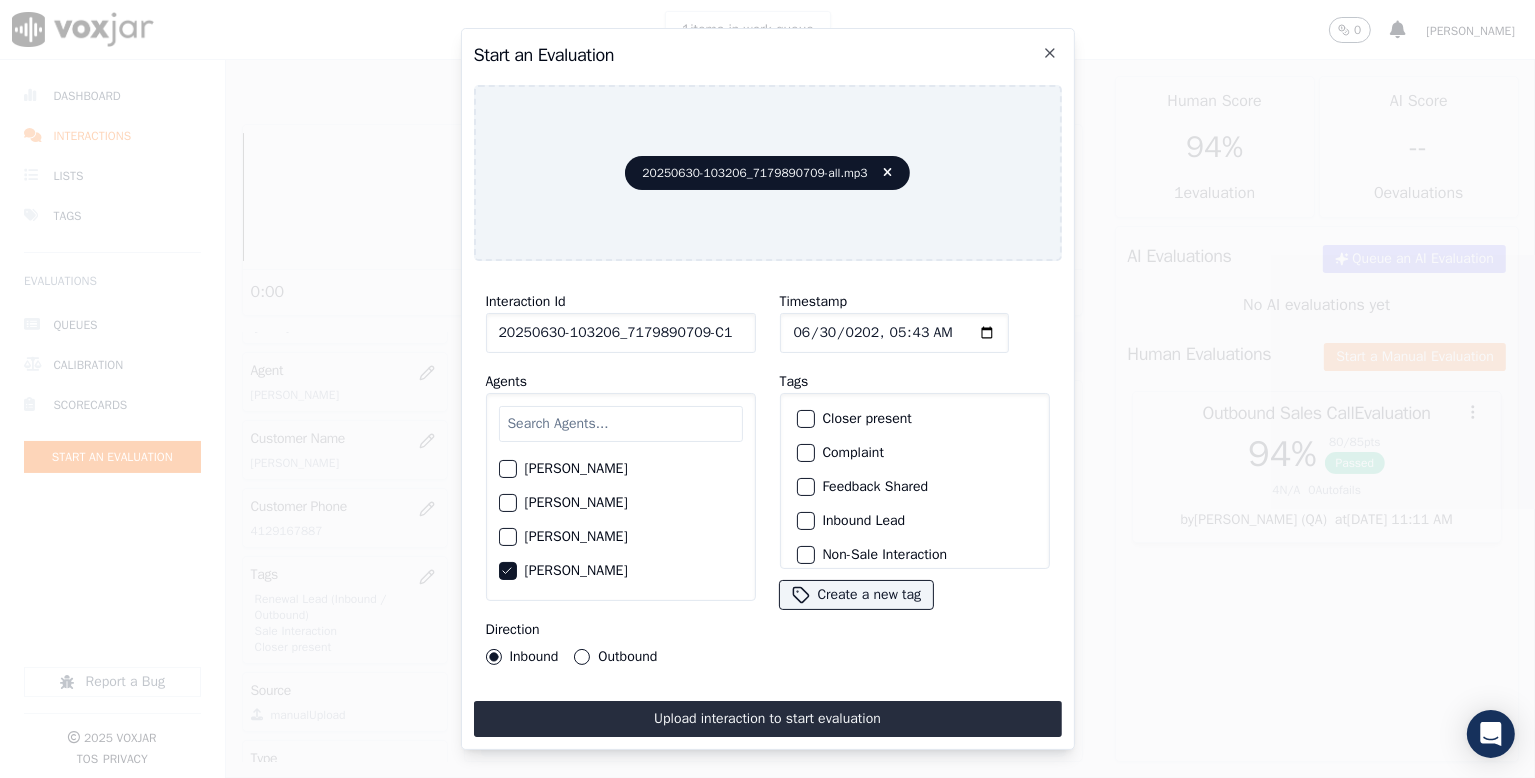 drag, startPoint x: 820, startPoint y: 508, endPoint x: 837, endPoint y: 503, distance: 17.720045 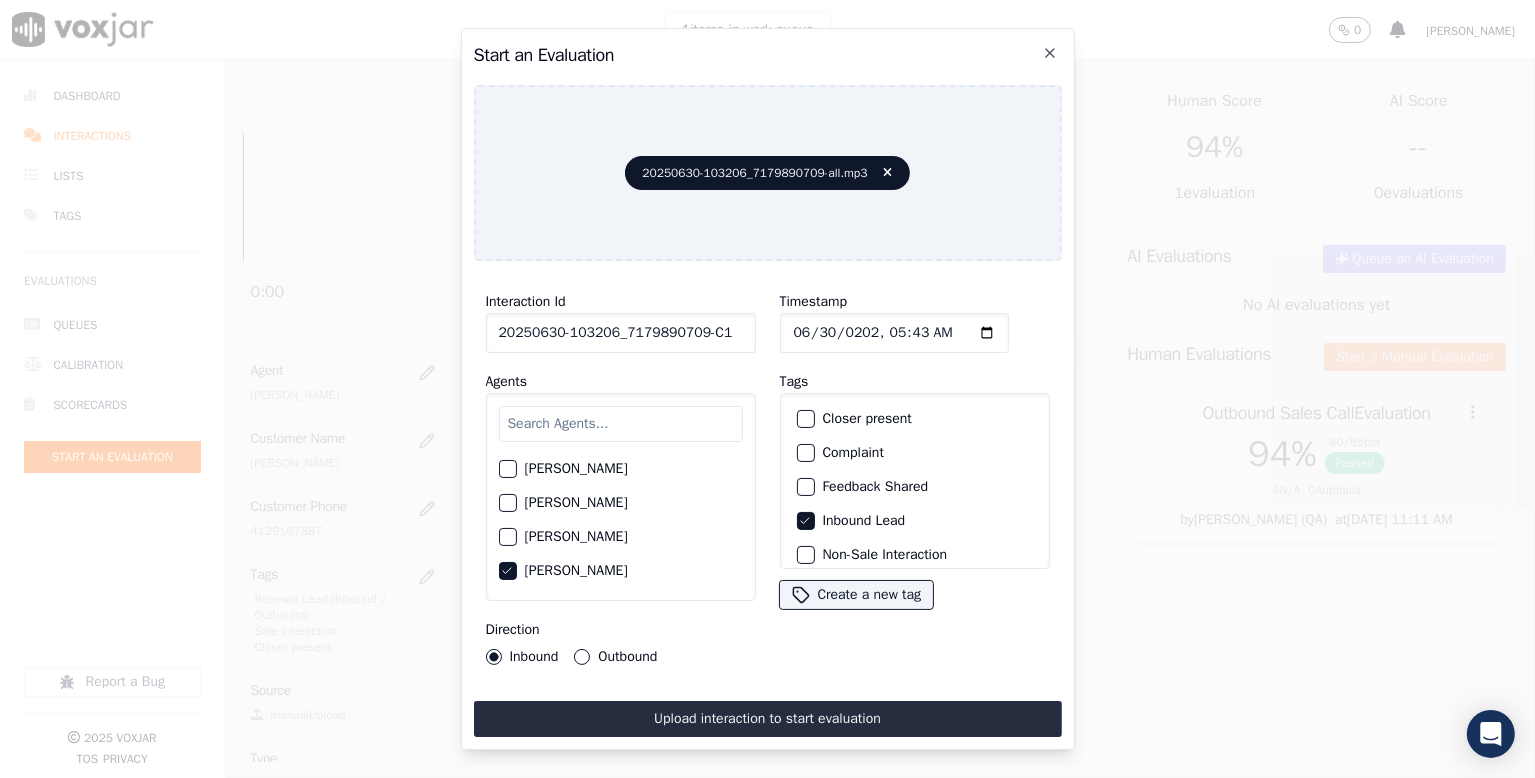 click on "Closer present" 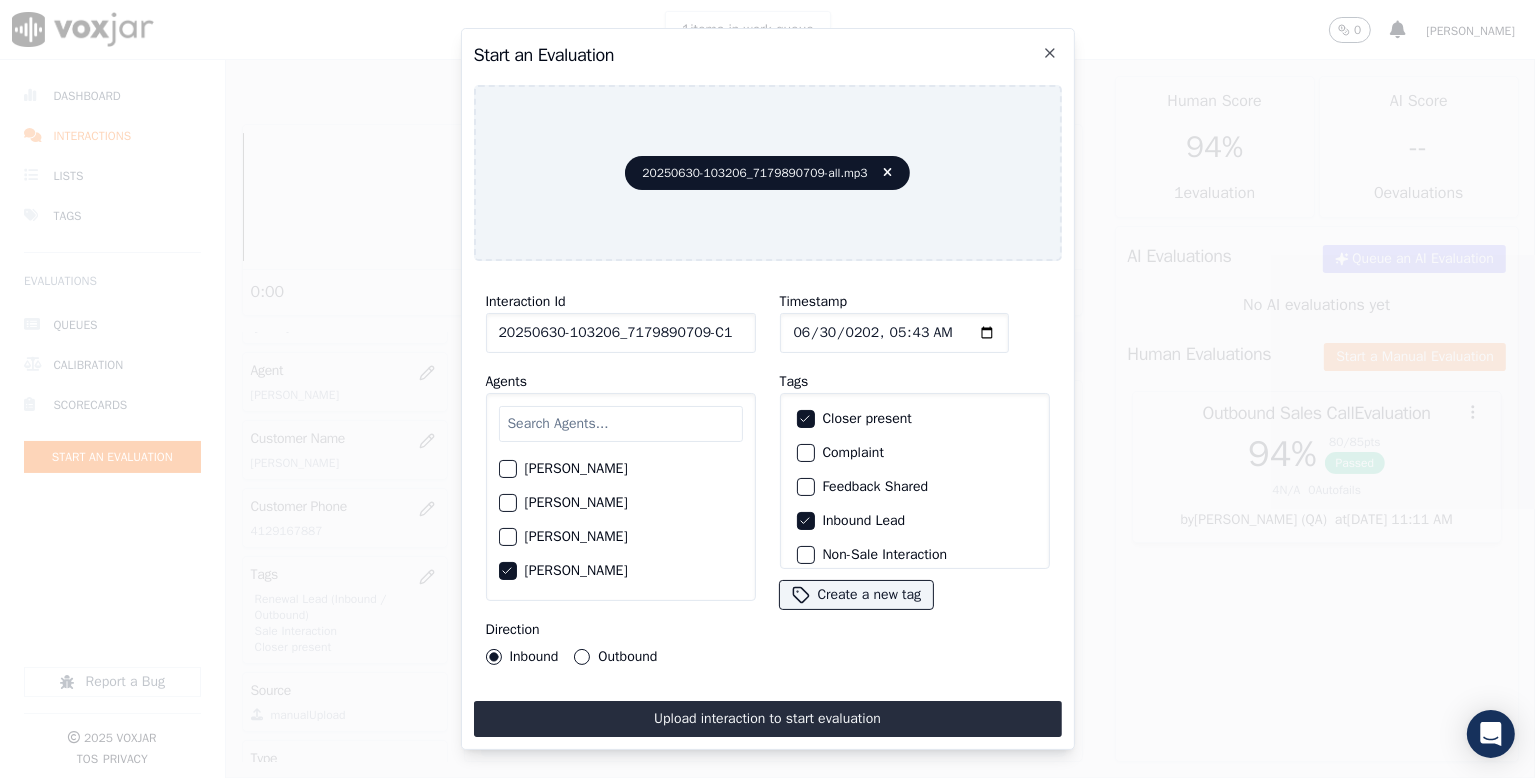 scroll, scrollTop: 169, scrollLeft: 0, axis: vertical 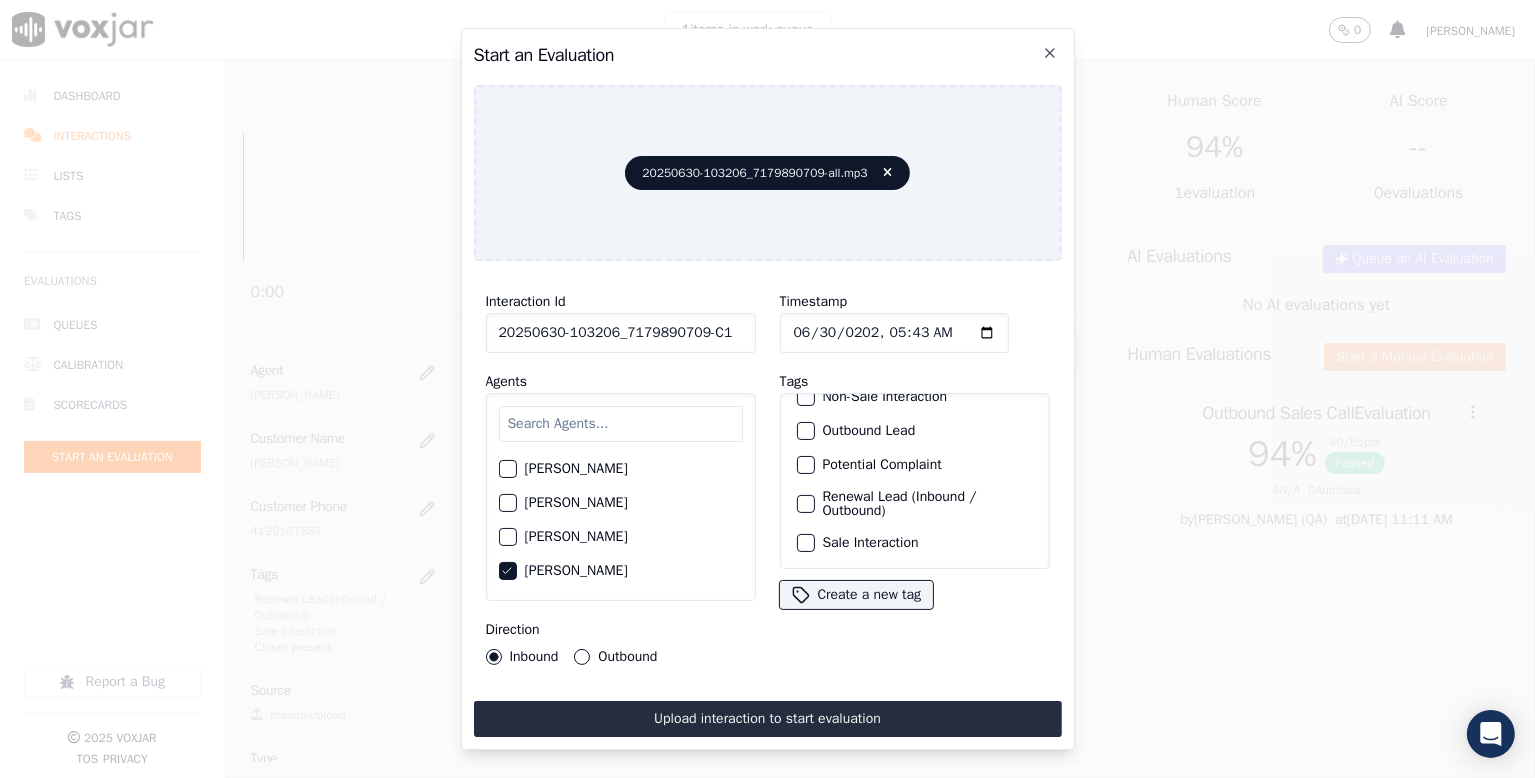 click on "Sale Interaction" 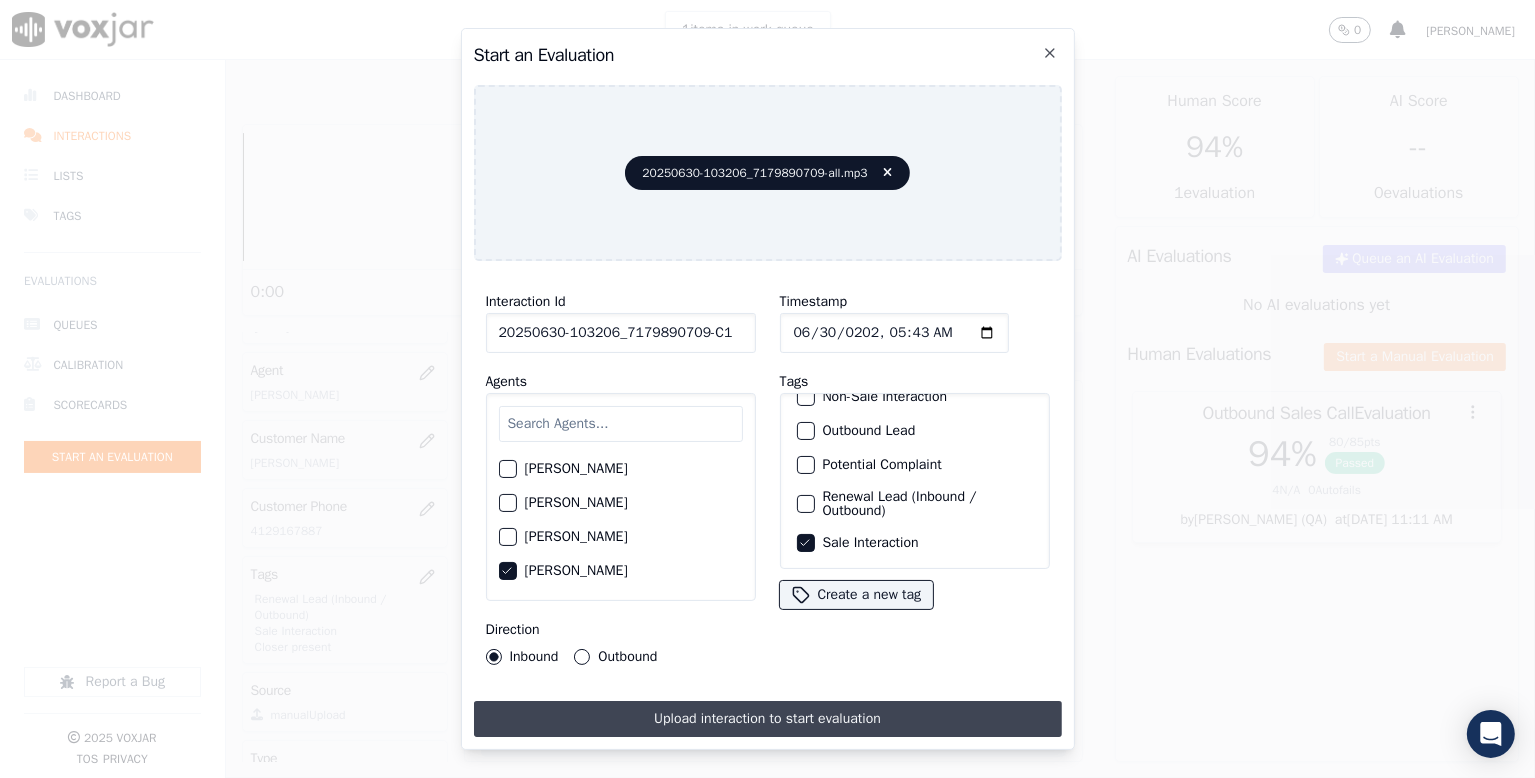 click on "Upload interaction to start evaluation" at bounding box center (768, 719) 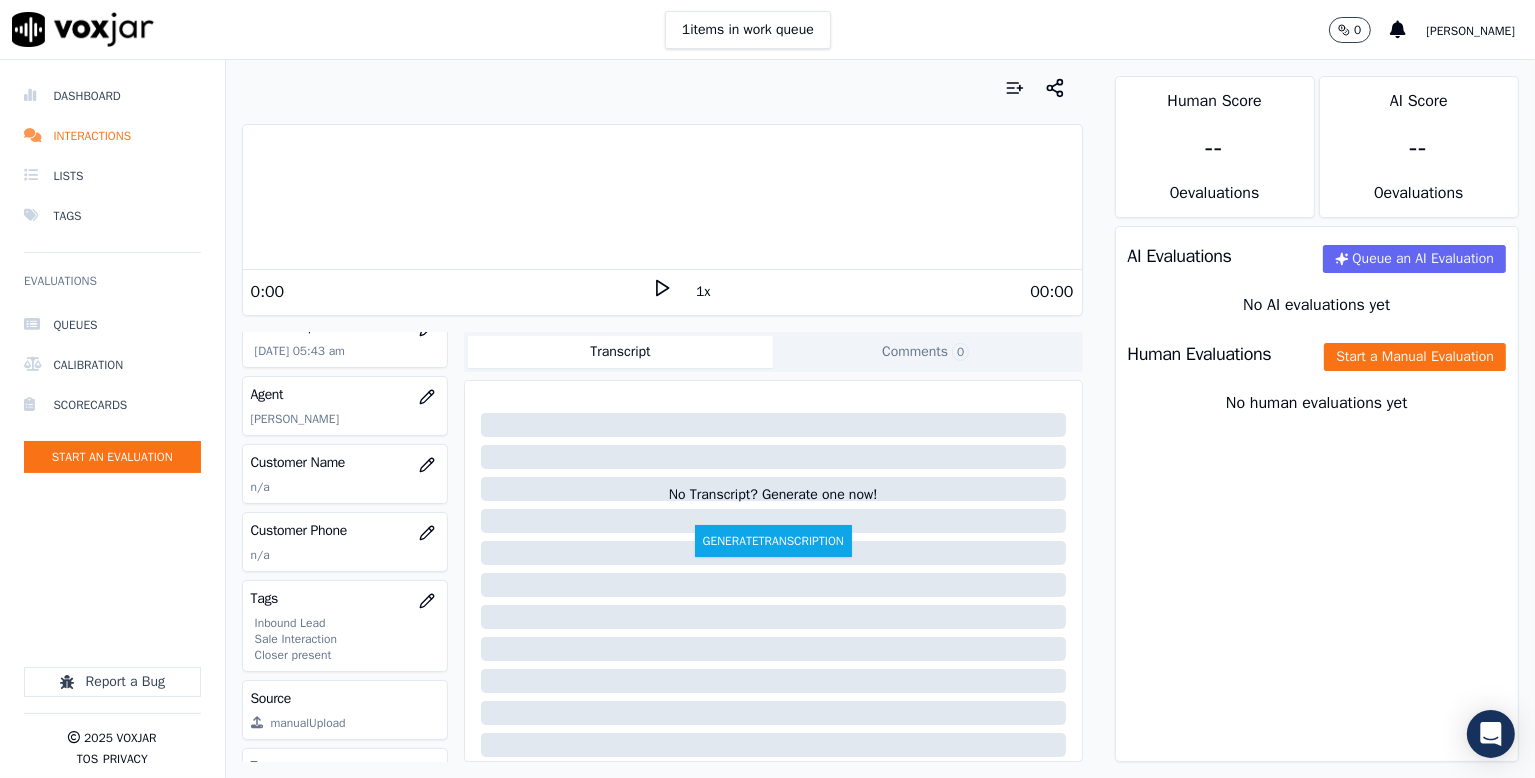 scroll, scrollTop: 200, scrollLeft: 0, axis: vertical 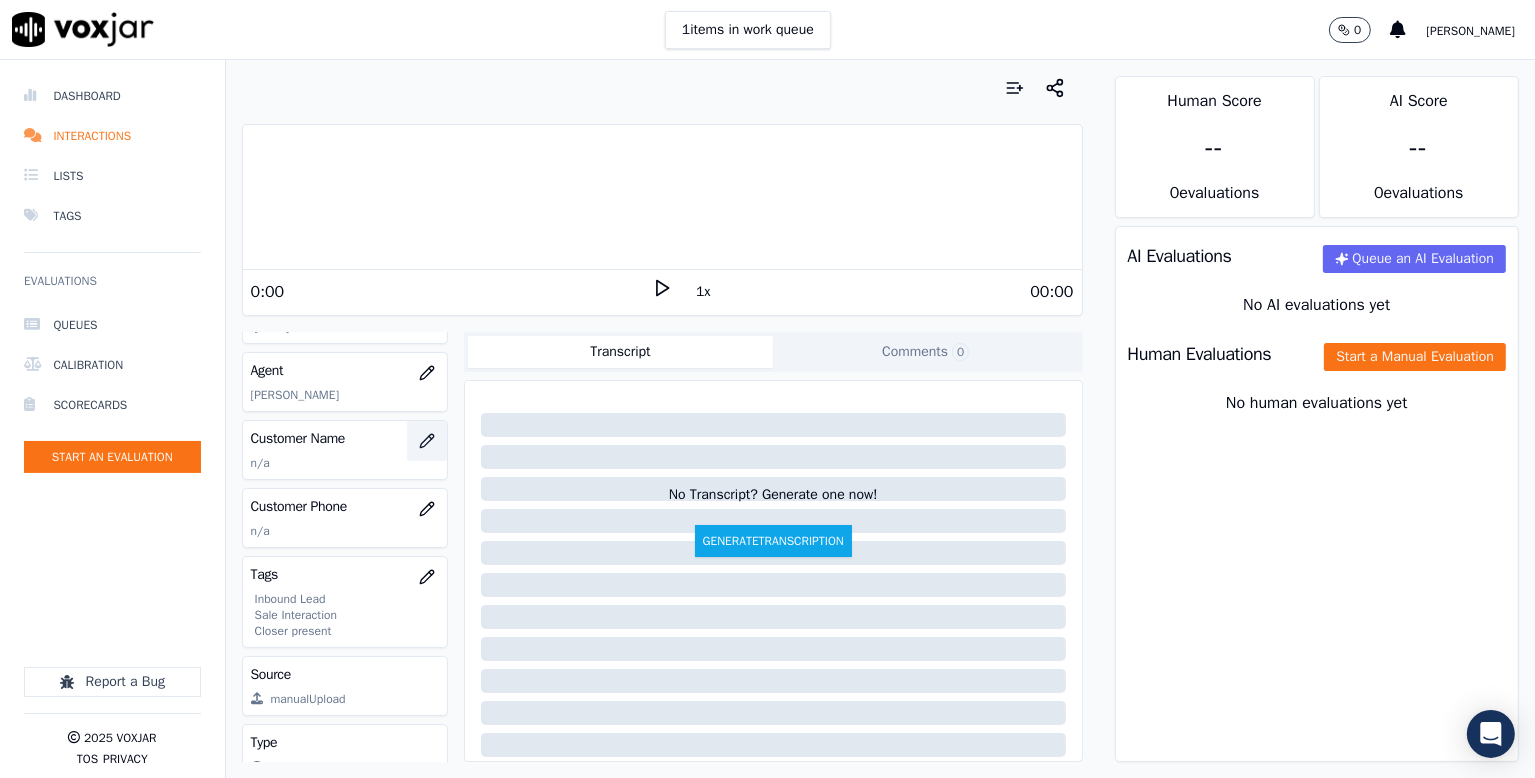 click 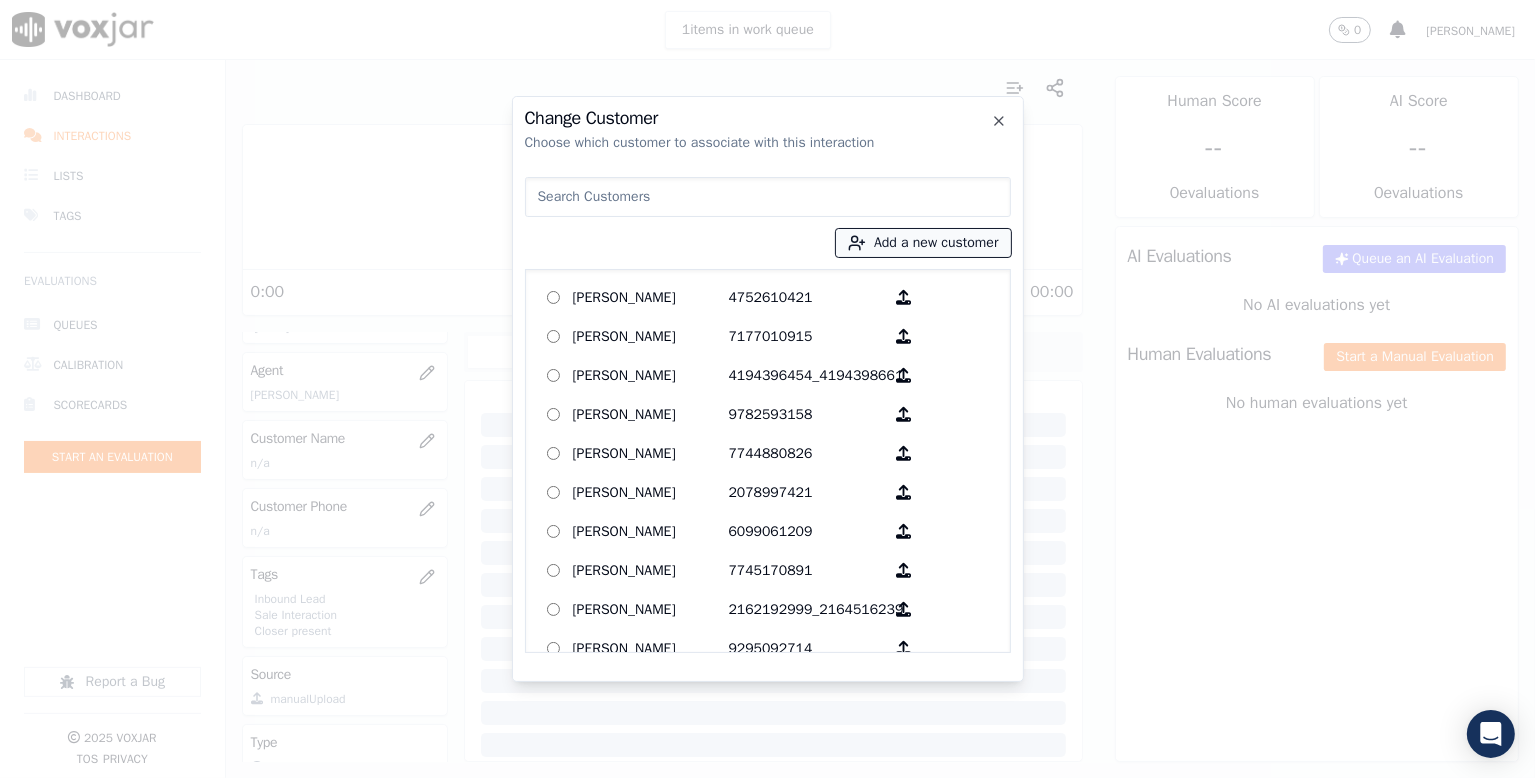 click on "Add a new customer" at bounding box center [923, 243] 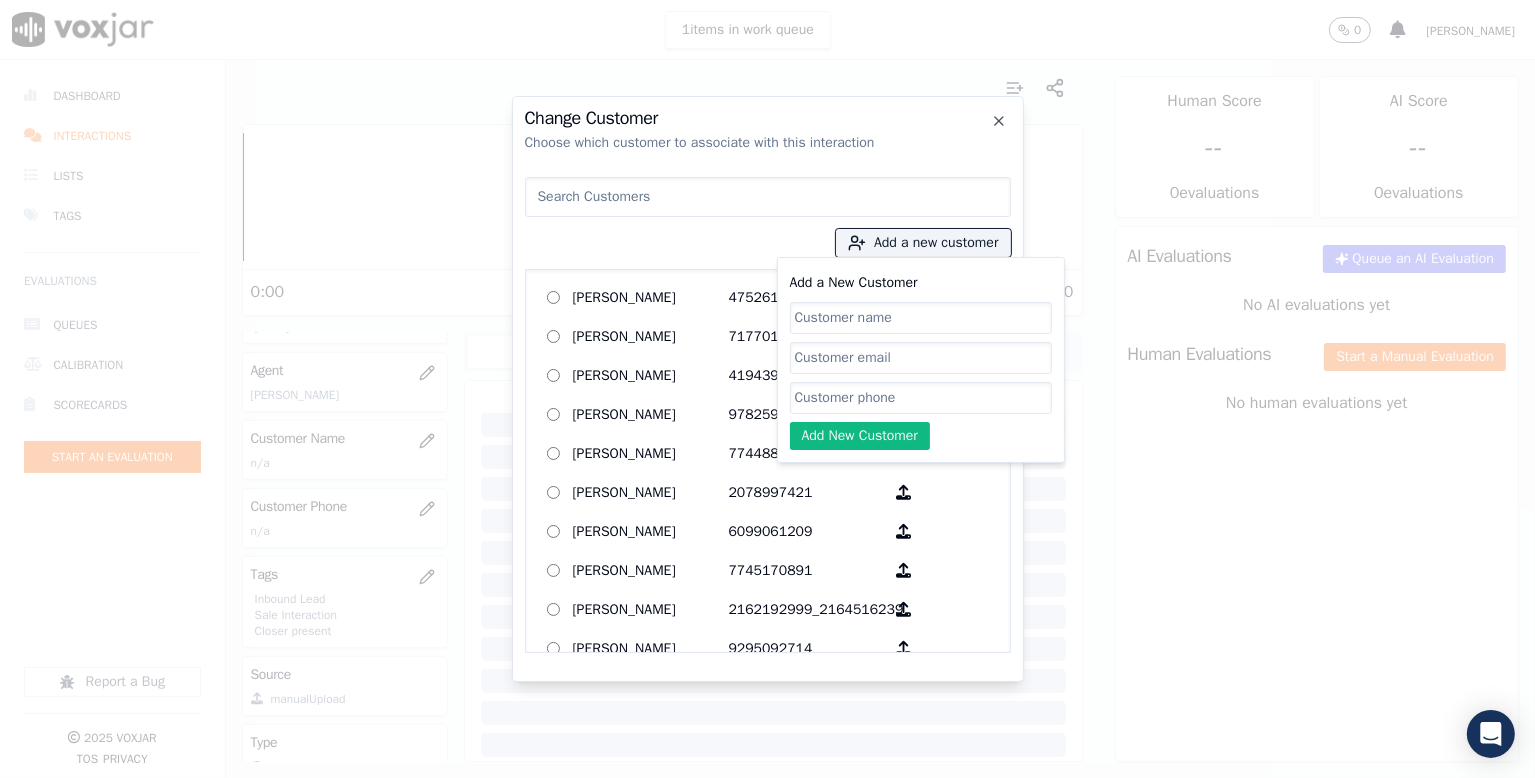 click on "Add a New Customer" 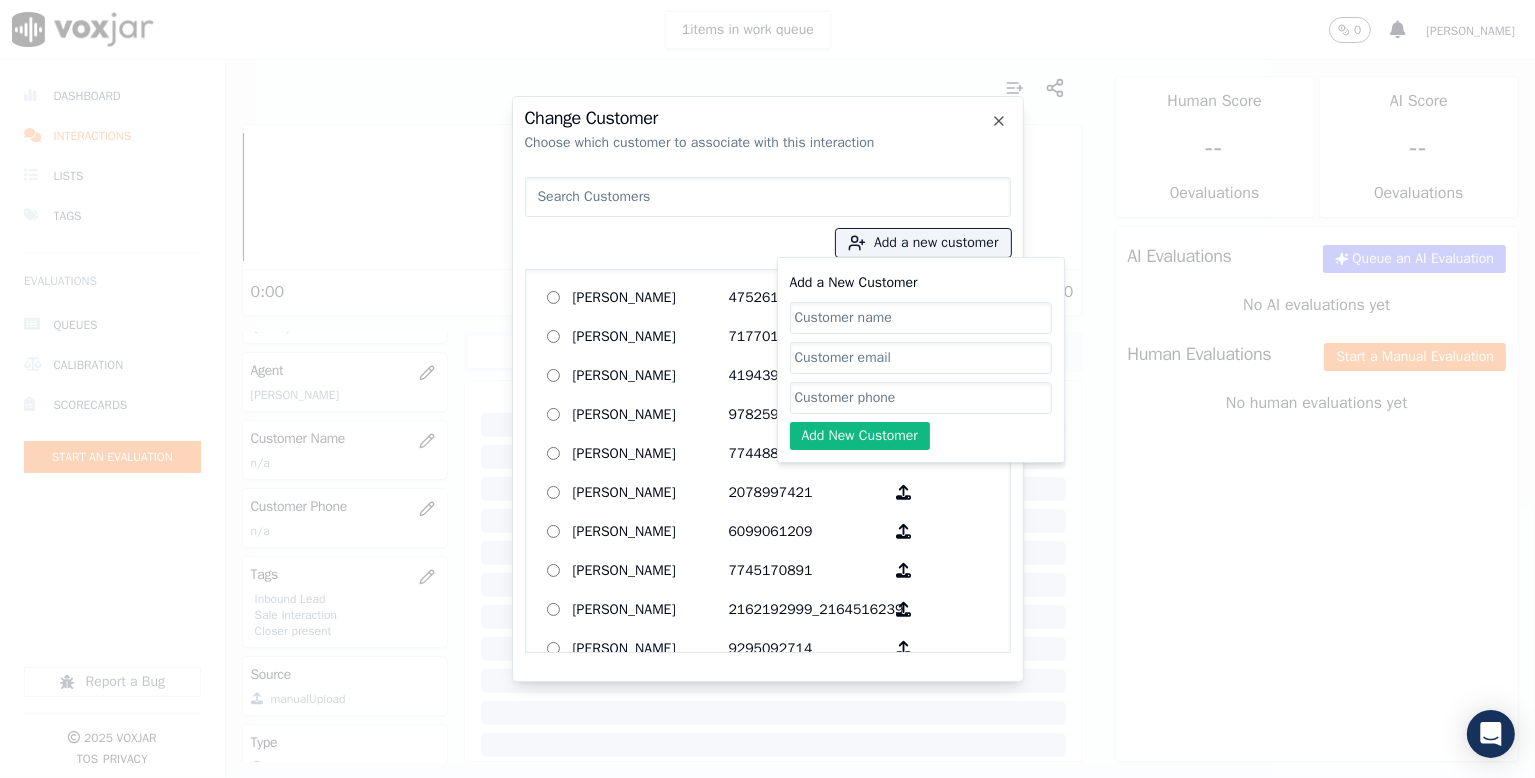 paste on "7179890709" 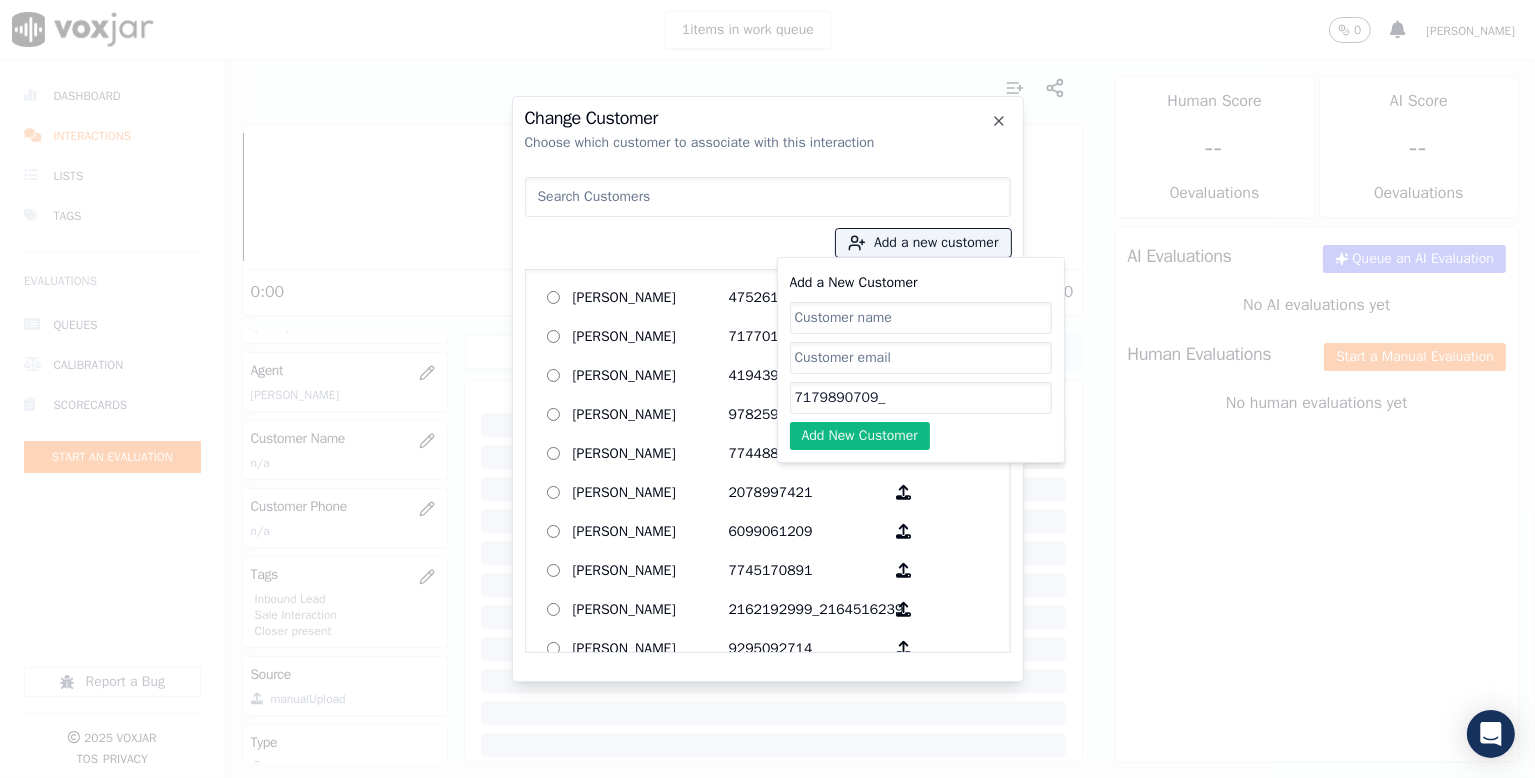 paste on "7177337703" 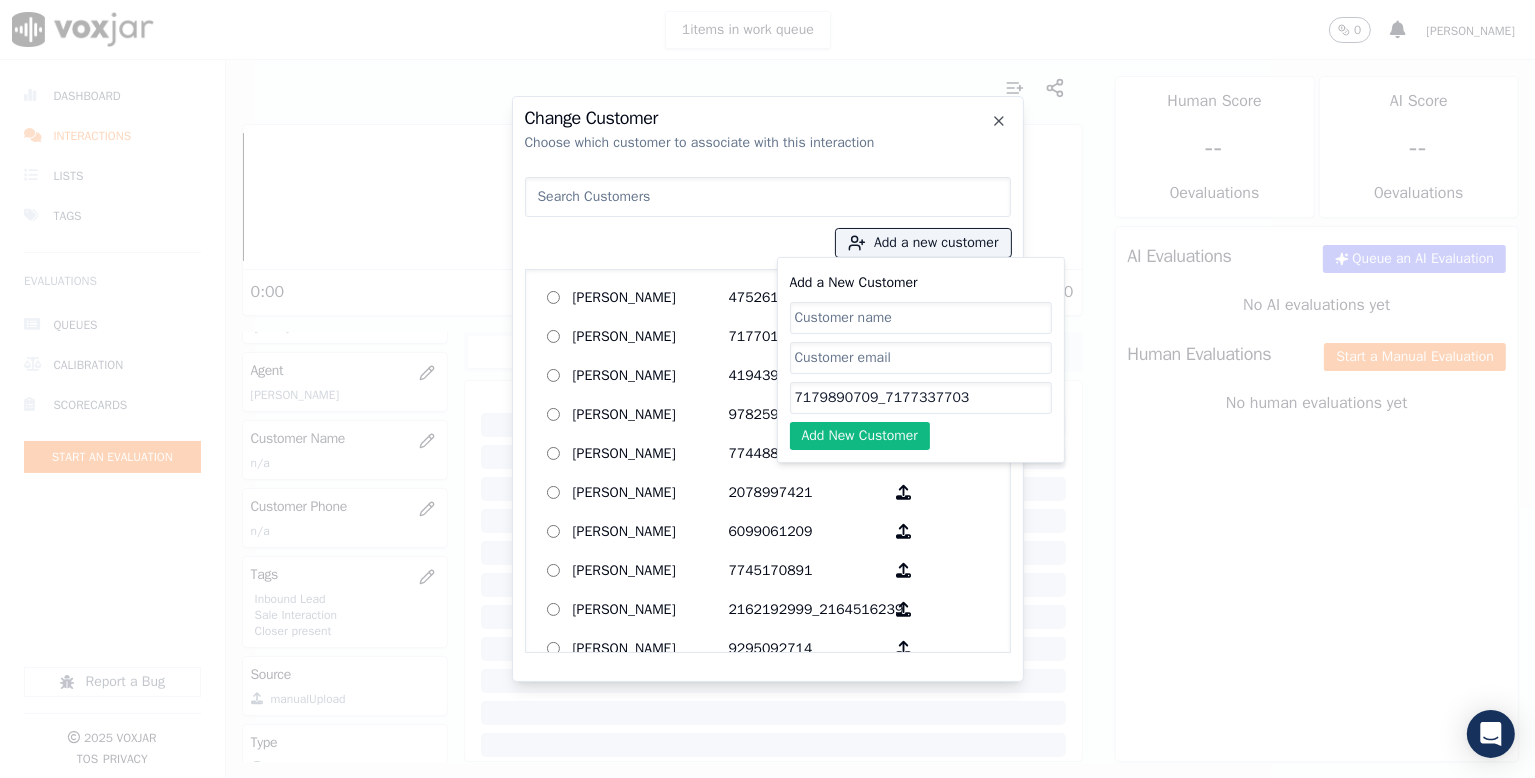 type on "7179890709_7177337703" 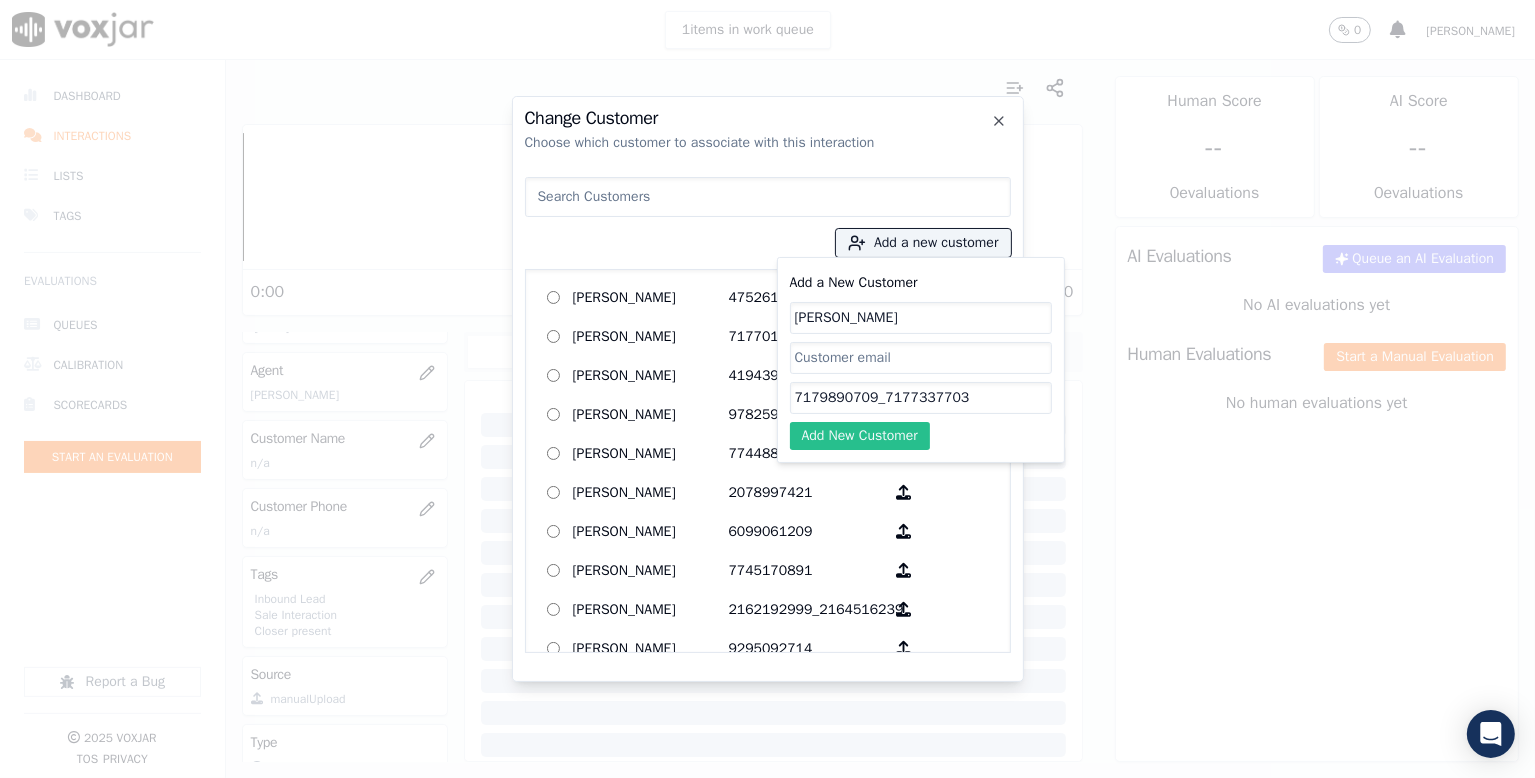 type on "[PERSON_NAME]" 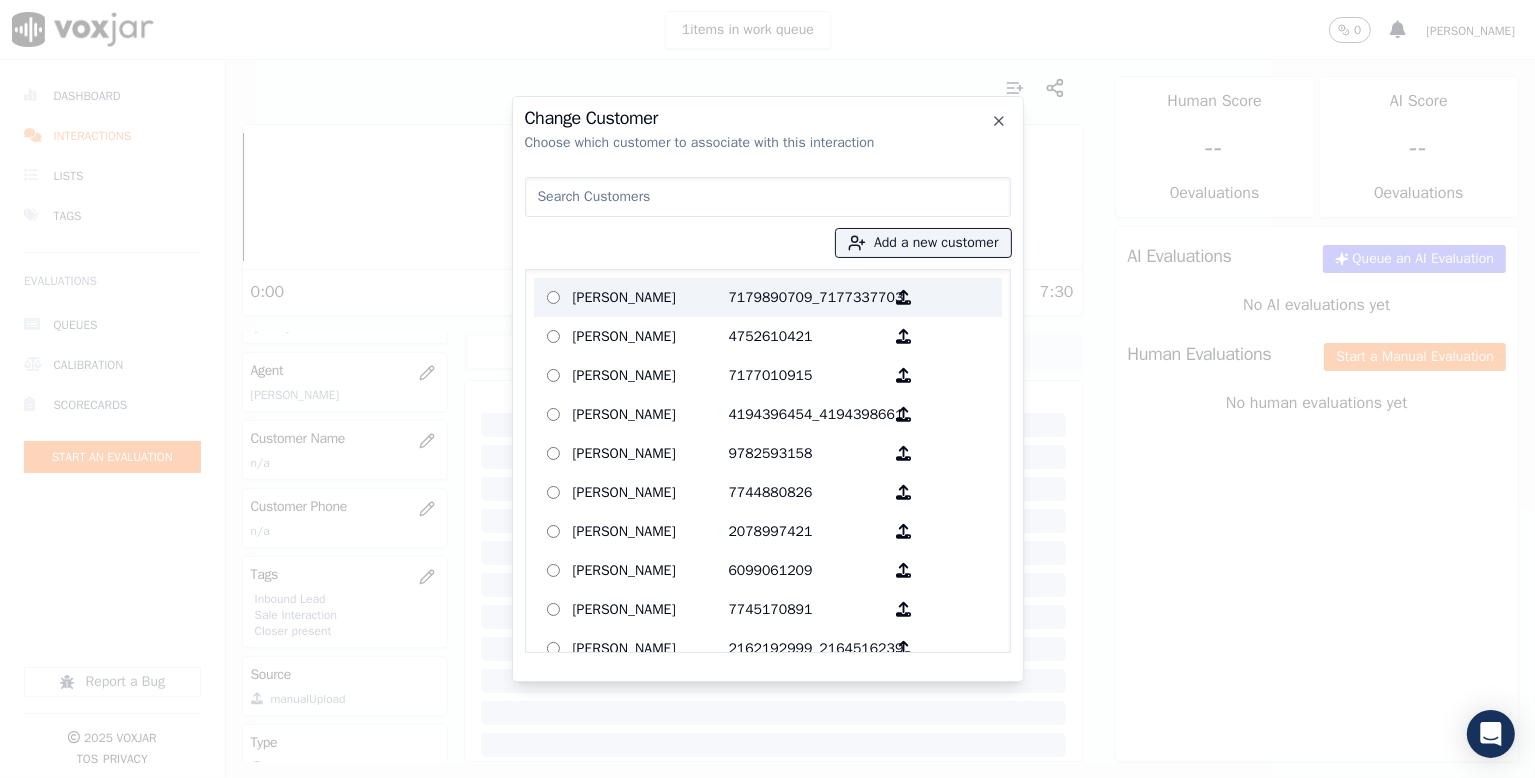 click on "[PERSON_NAME]" at bounding box center (651, 297) 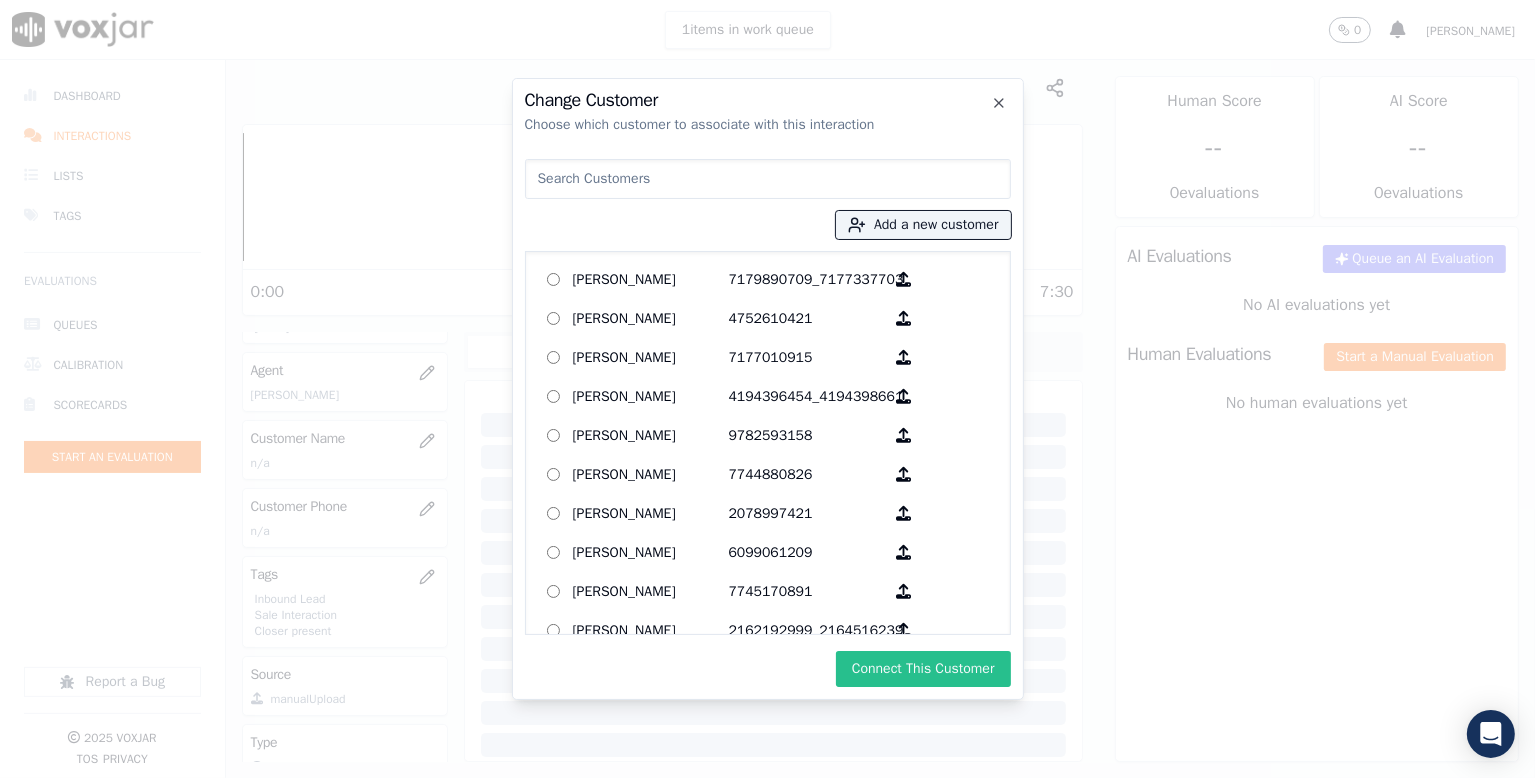 click on "Connect This Customer" at bounding box center [923, 669] 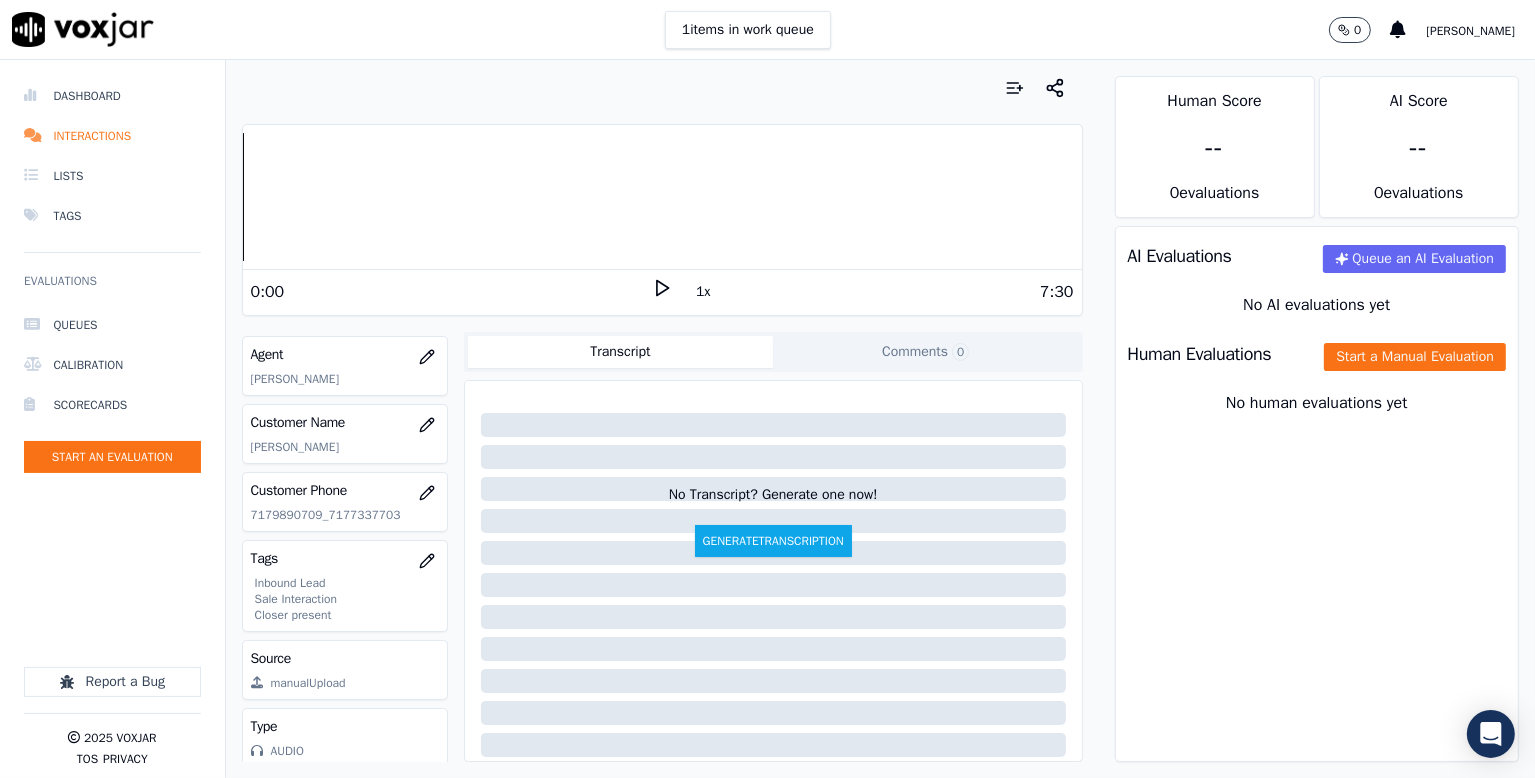 scroll, scrollTop: 264, scrollLeft: 0, axis: vertical 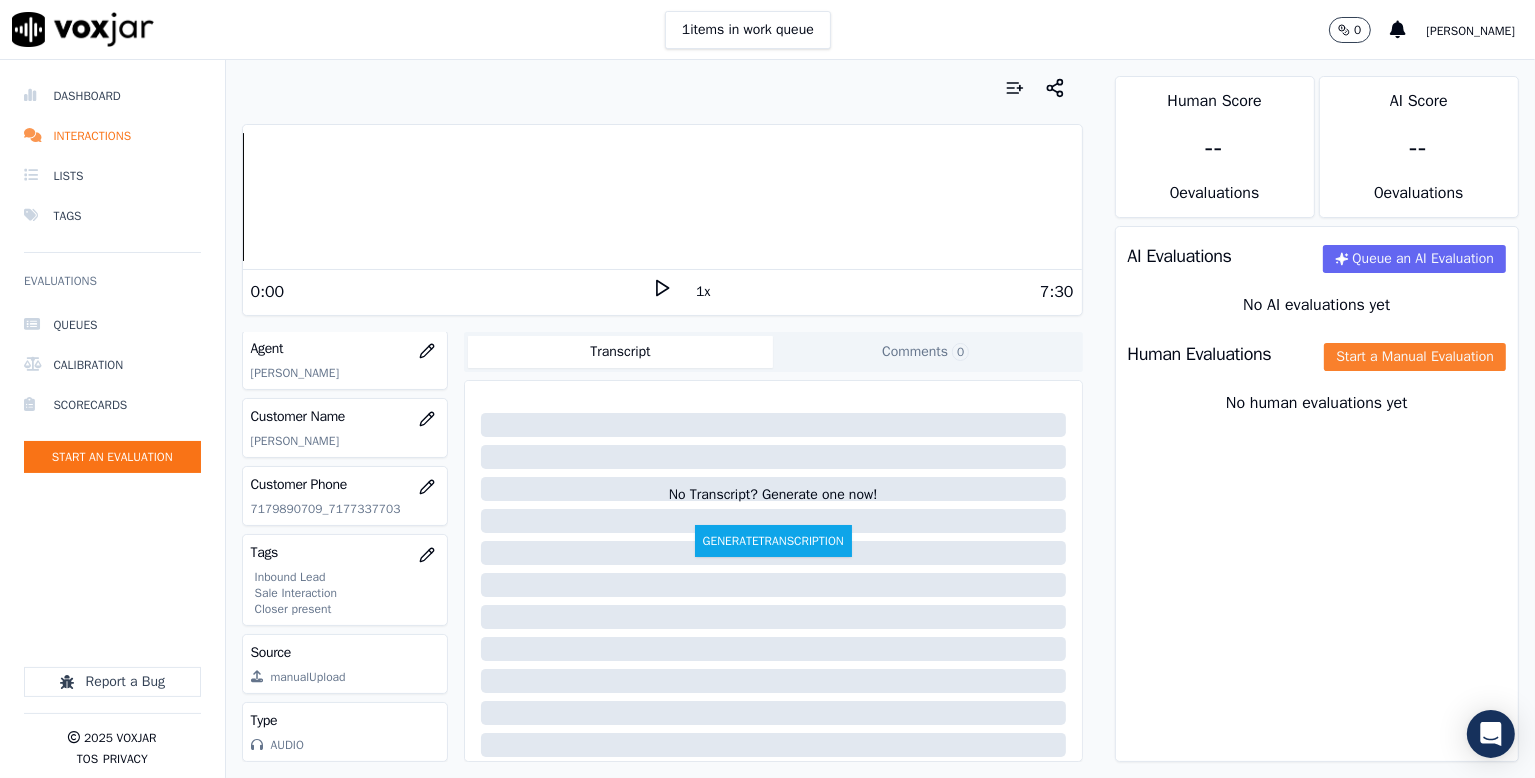 click on "Start a Manual Evaluation" 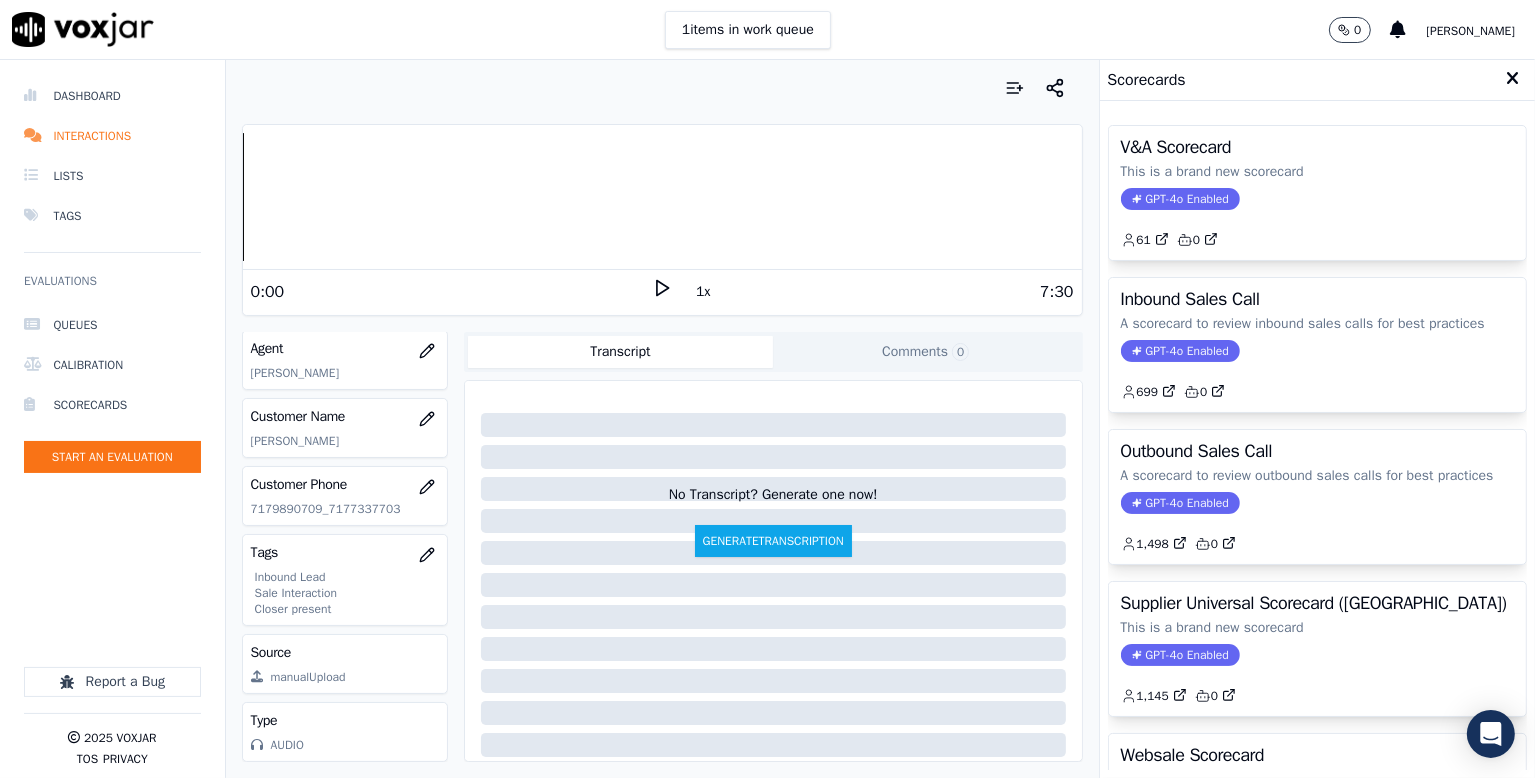 click on "699         0" 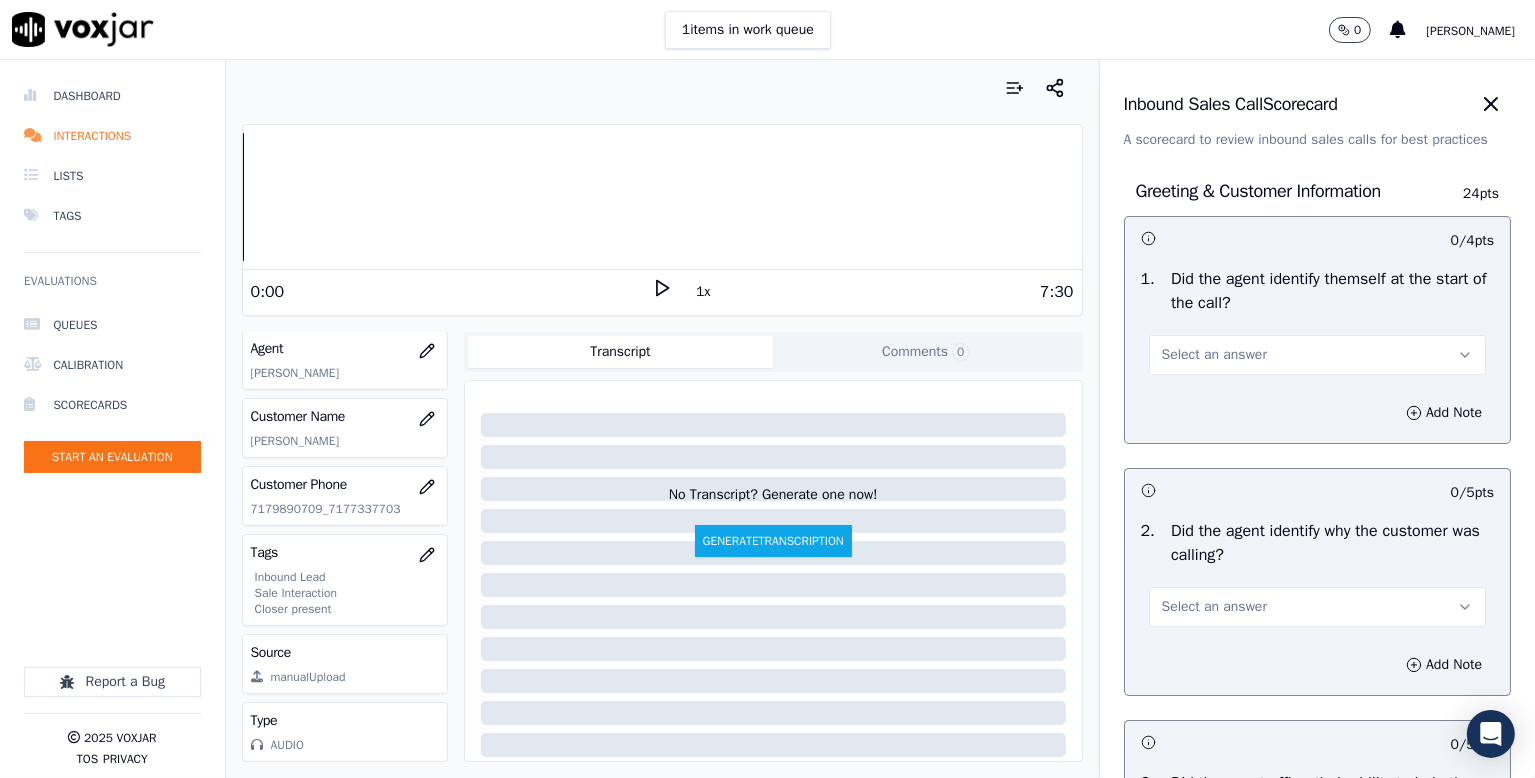 click on "Select an answer" at bounding box center (1317, 355) 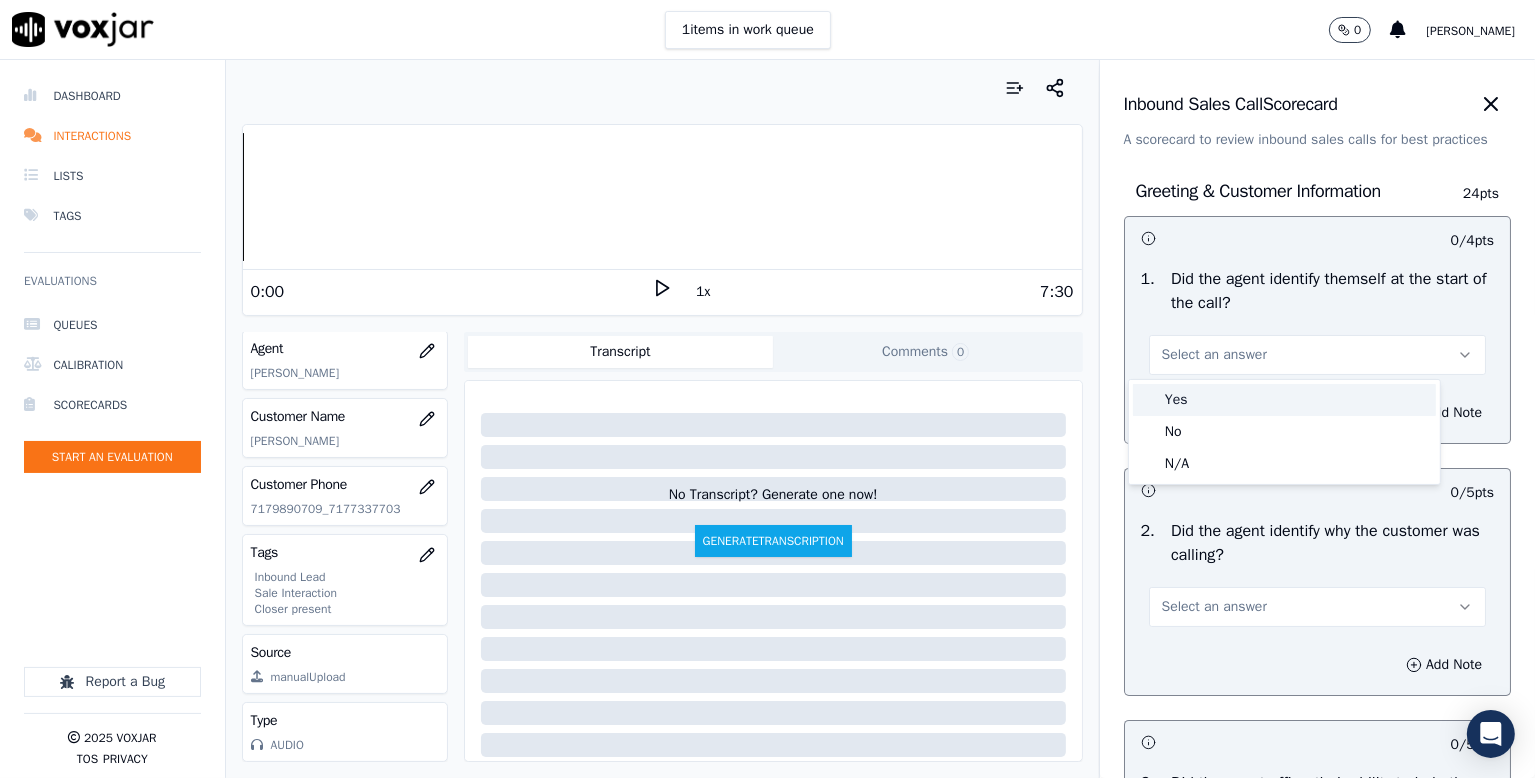 click on "Yes" at bounding box center [1284, 400] 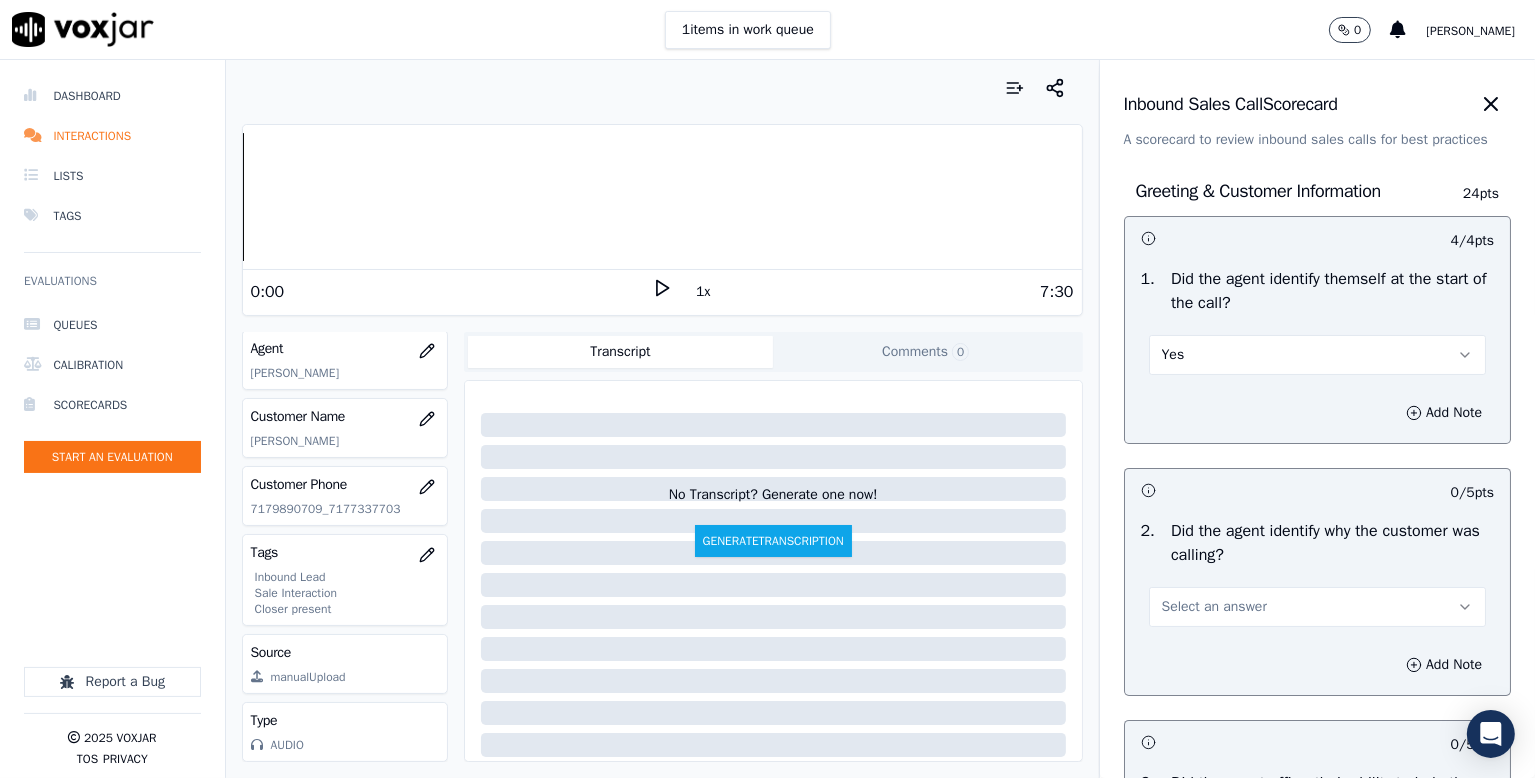 scroll, scrollTop: 200, scrollLeft: 0, axis: vertical 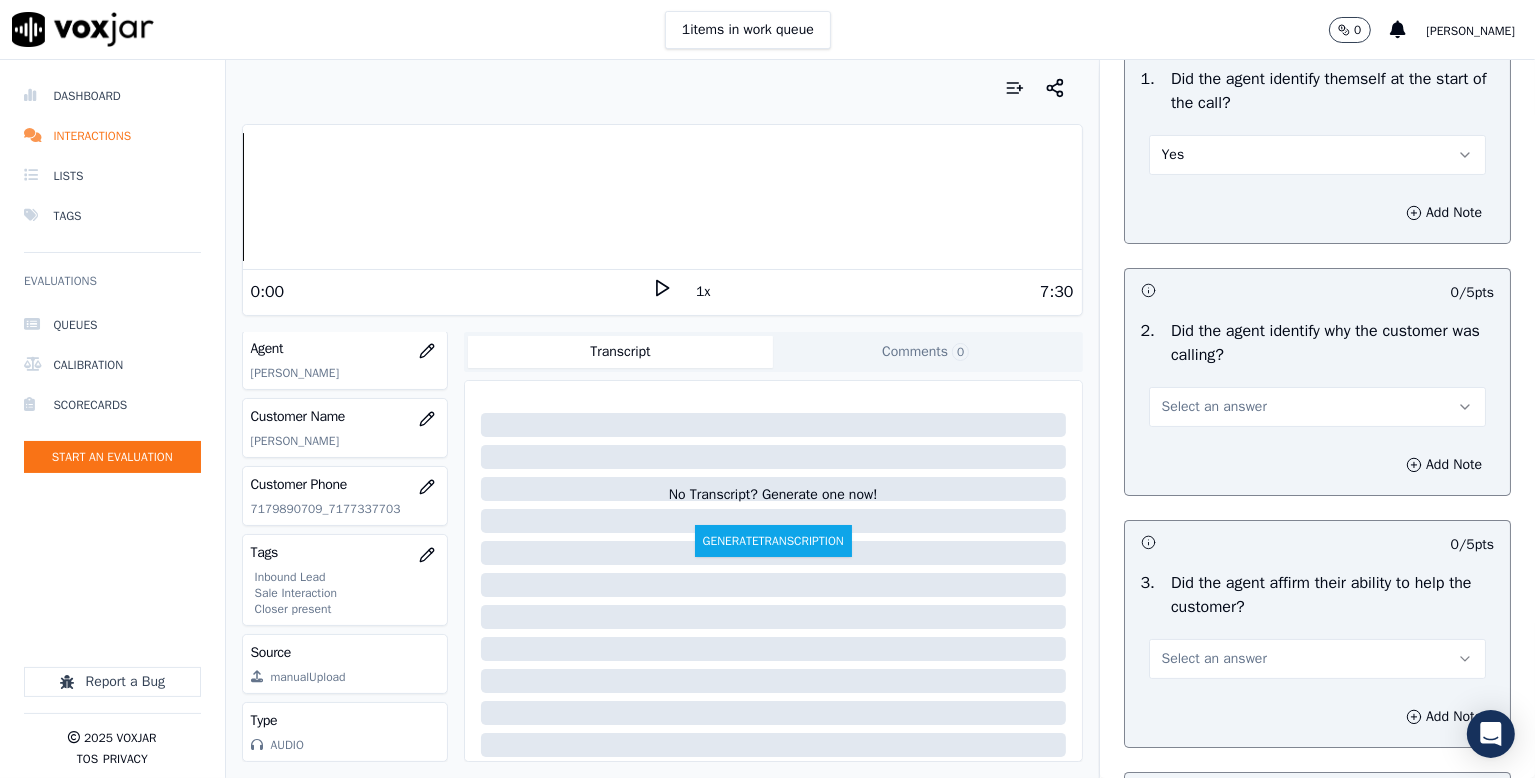 click on "Select an answer" at bounding box center (1214, 407) 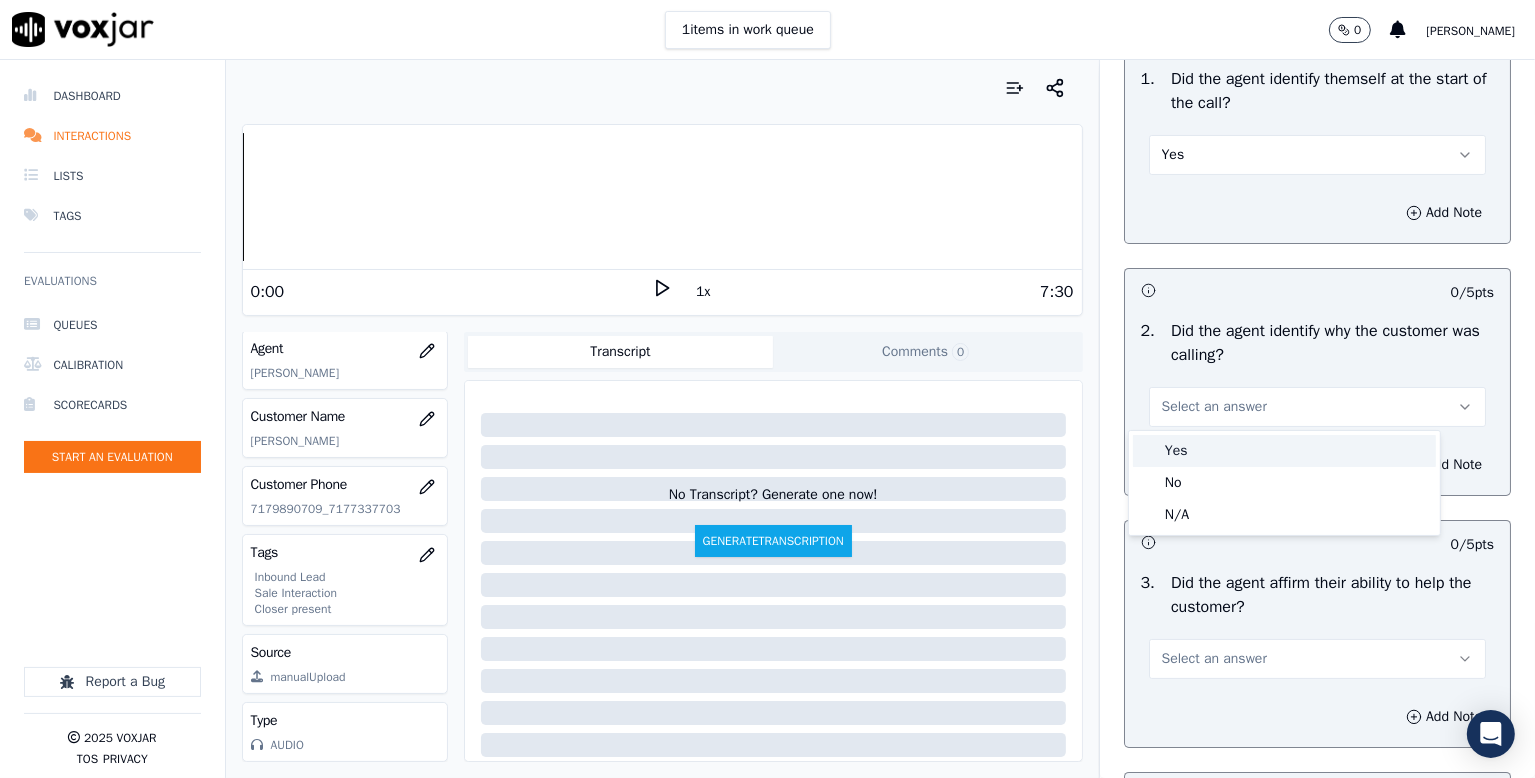 click on "Yes" at bounding box center [1284, 451] 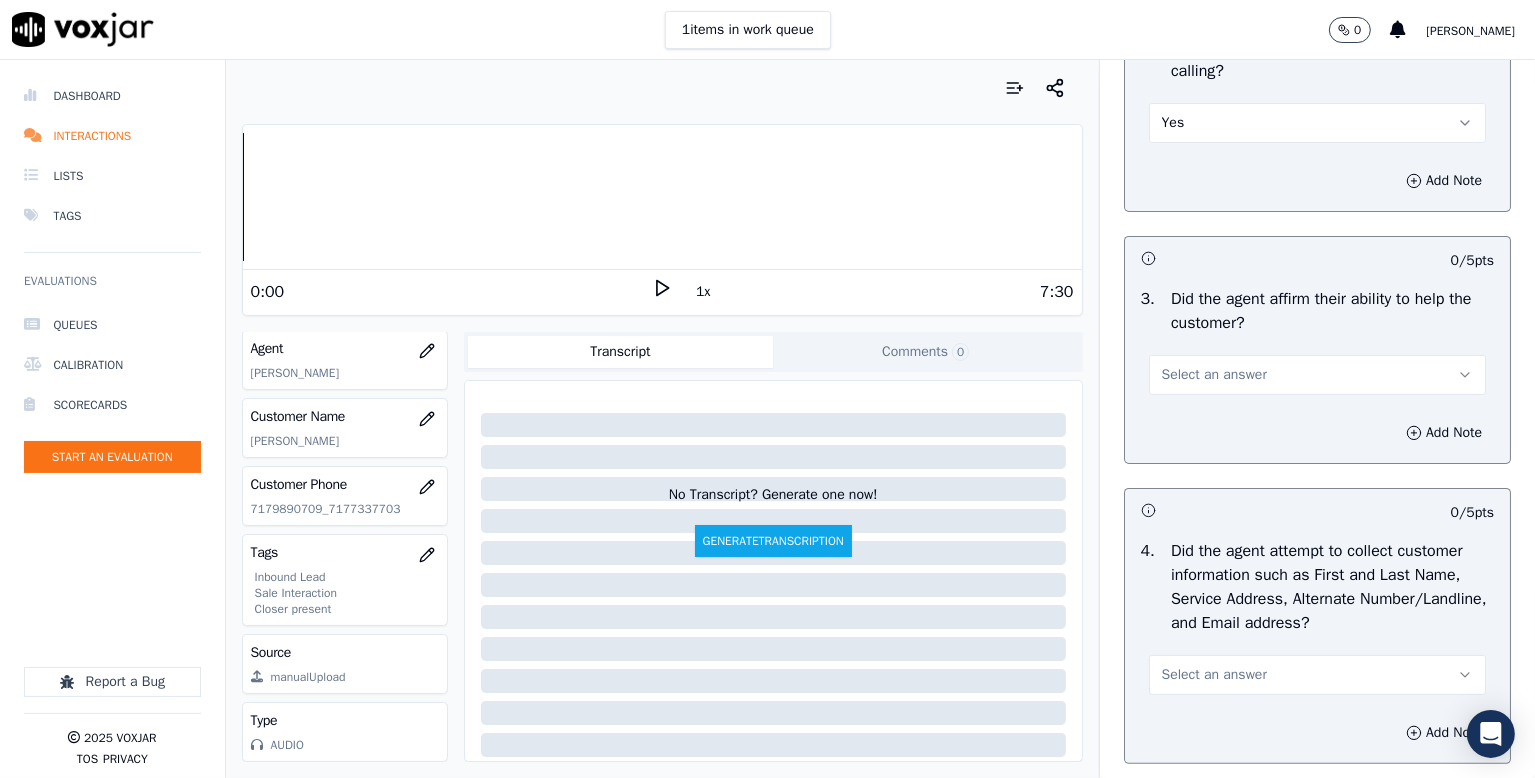 scroll, scrollTop: 500, scrollLeft: 0, axis: vertical 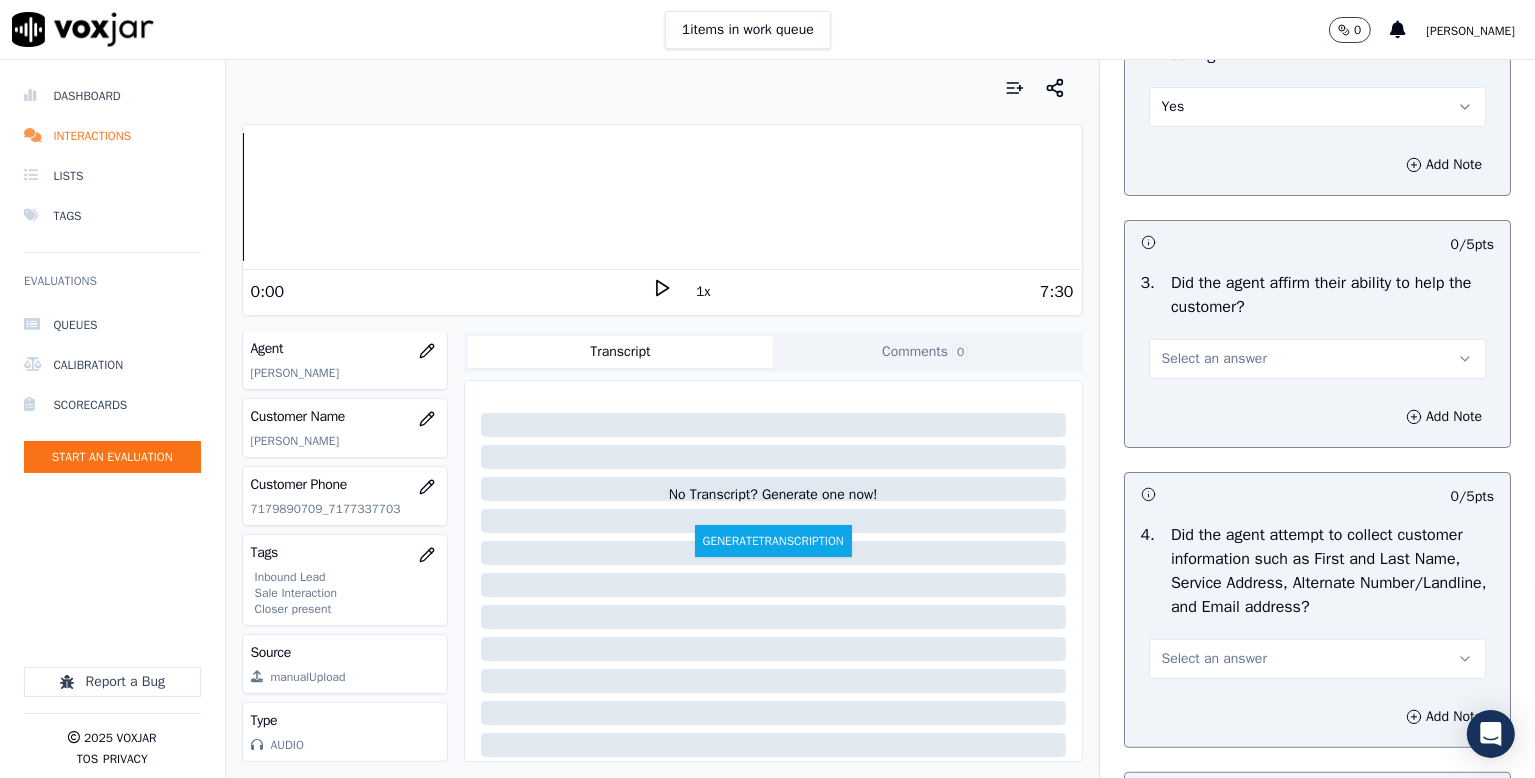 click on "Select an answer" at bounding box center [1214, 359] 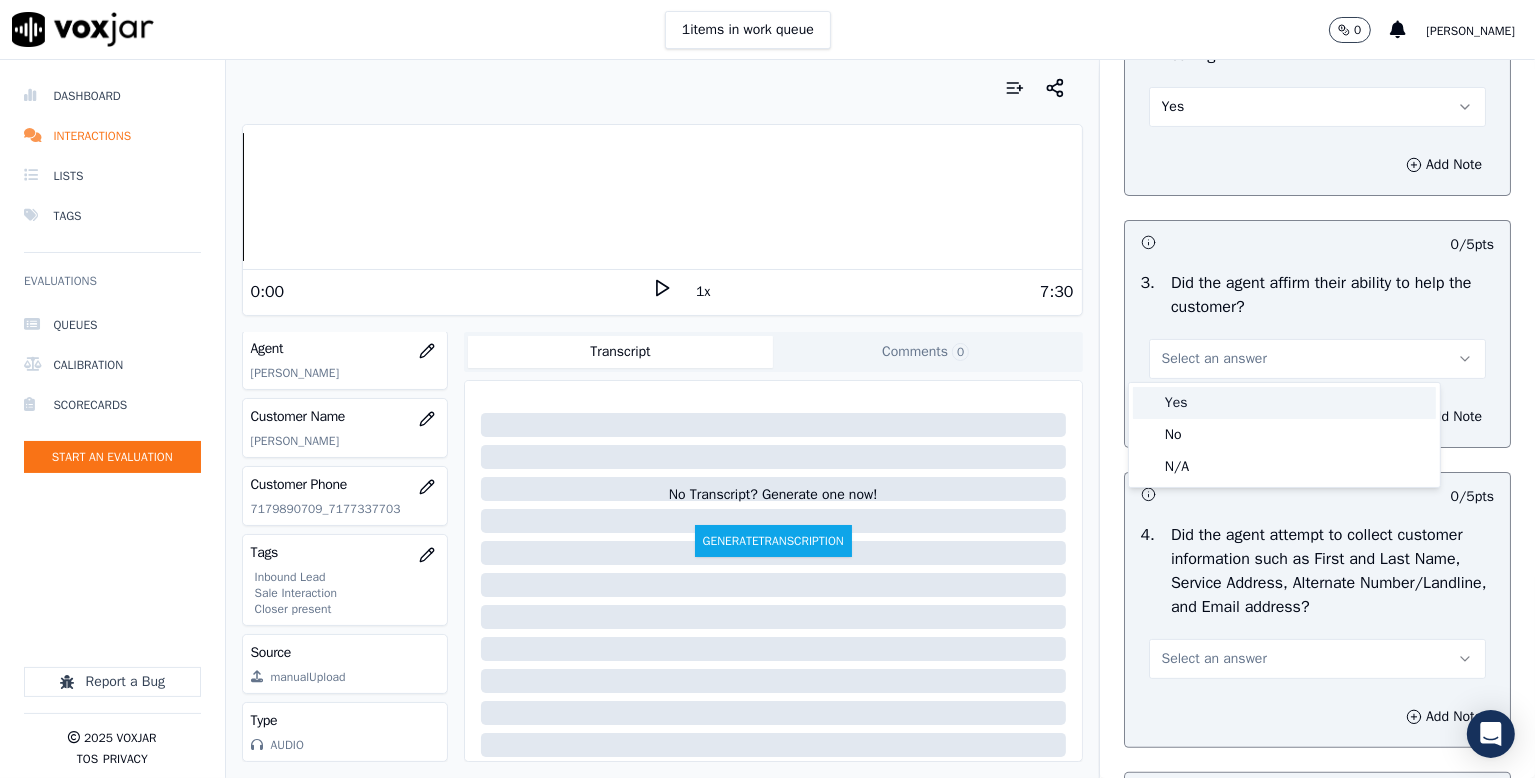 click on "Yes" at bounding box center [1284, 403] 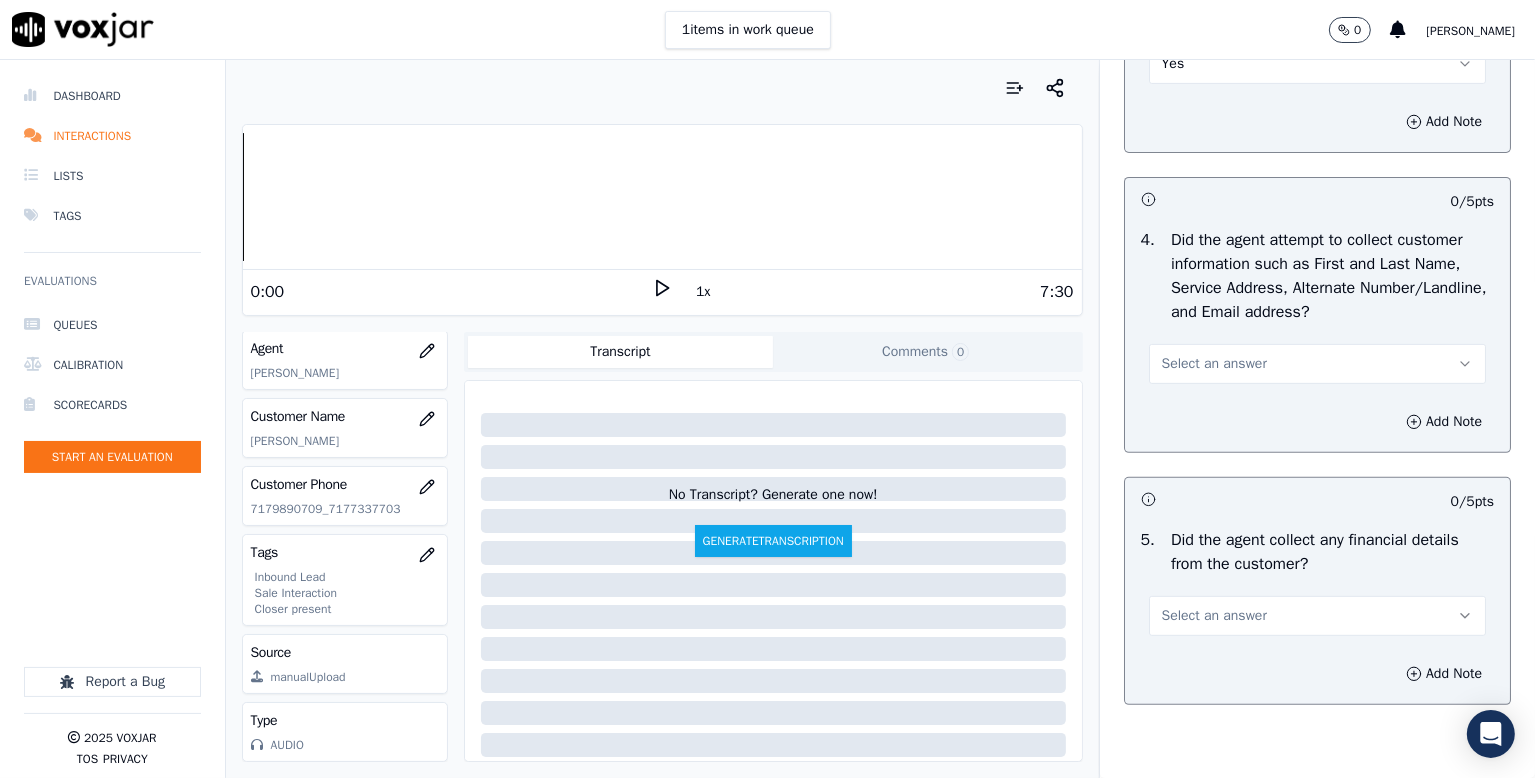 scroll, scrollTop: 800, scrollLeft: 0, axis: vertical 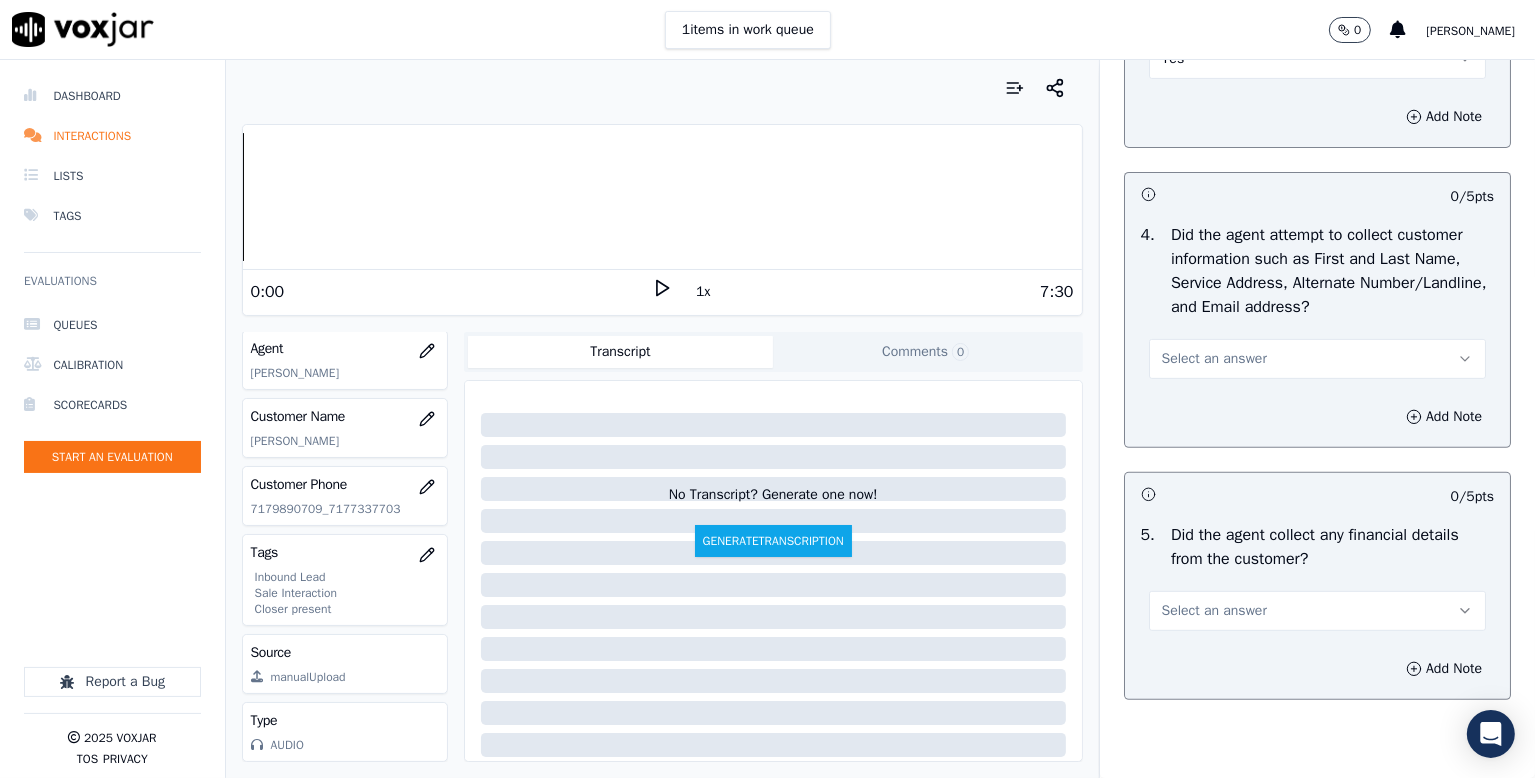 click on "Select an answer" at bounding box center (1214, 359) 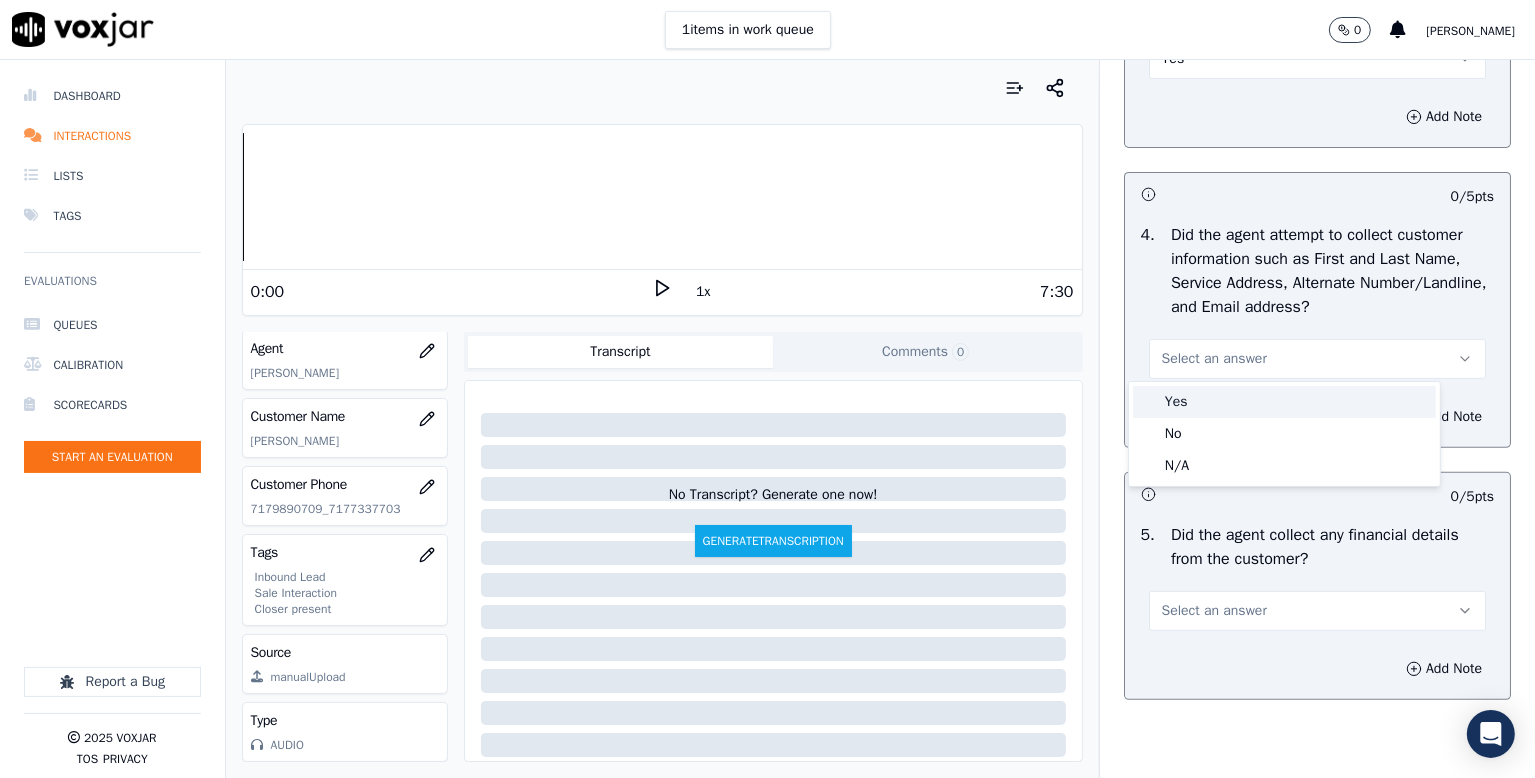 click on "Yes" at bounding box center [1284, 402] 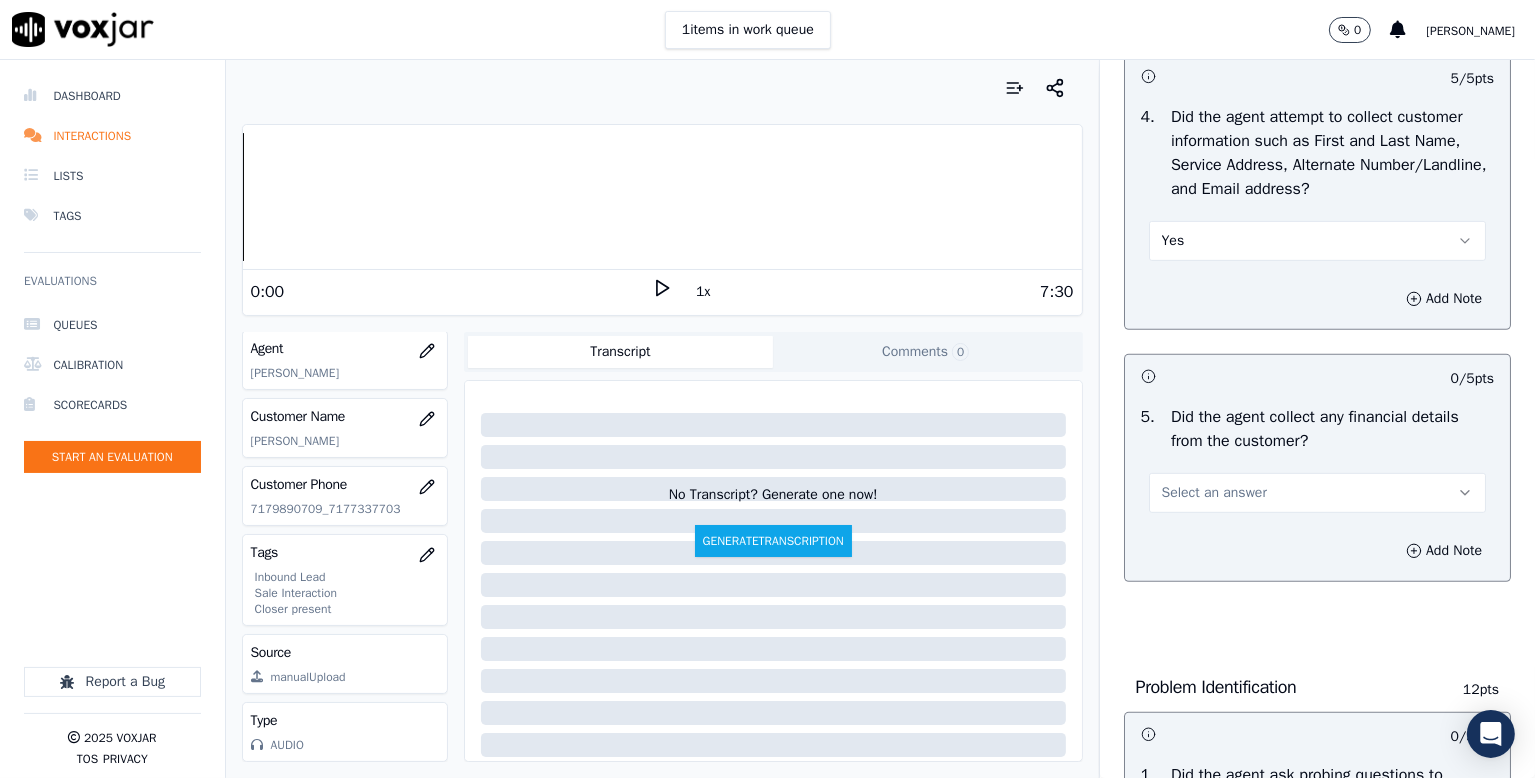 scroll, scrollTop: 1000, scrollLeft: 0, axis: vertical 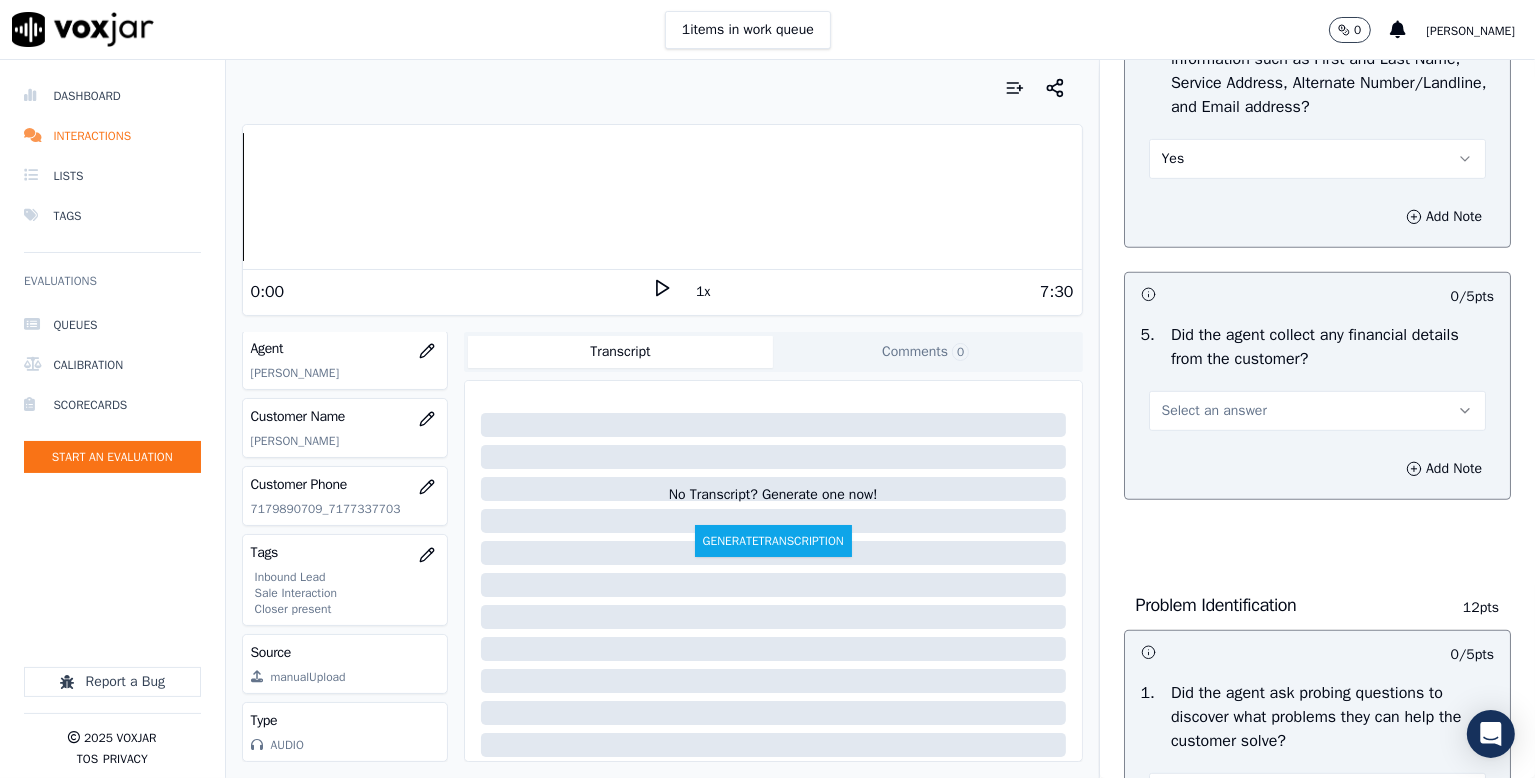 click on "Select an answer" at bounding box center (1214, 411) 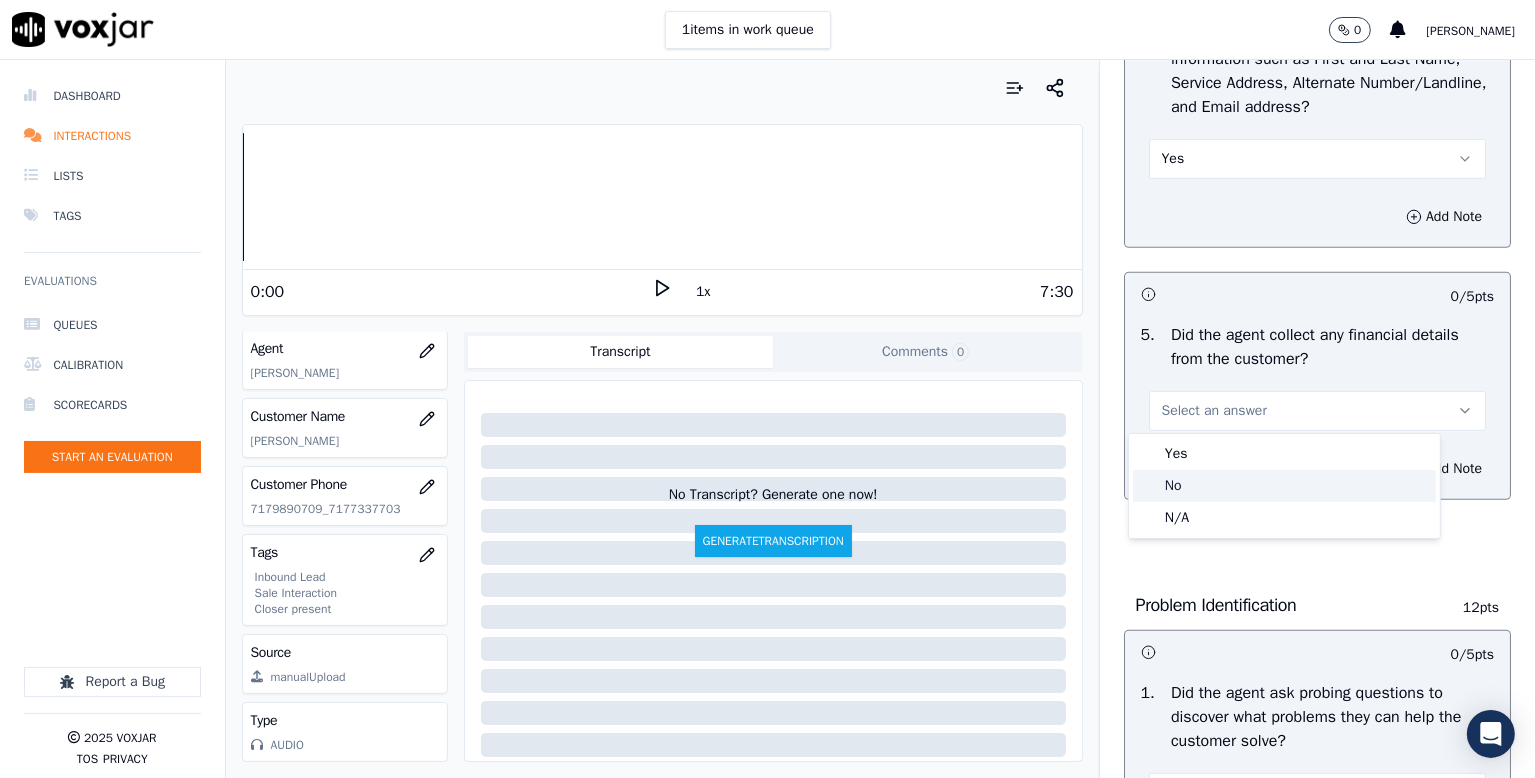 click on "No" 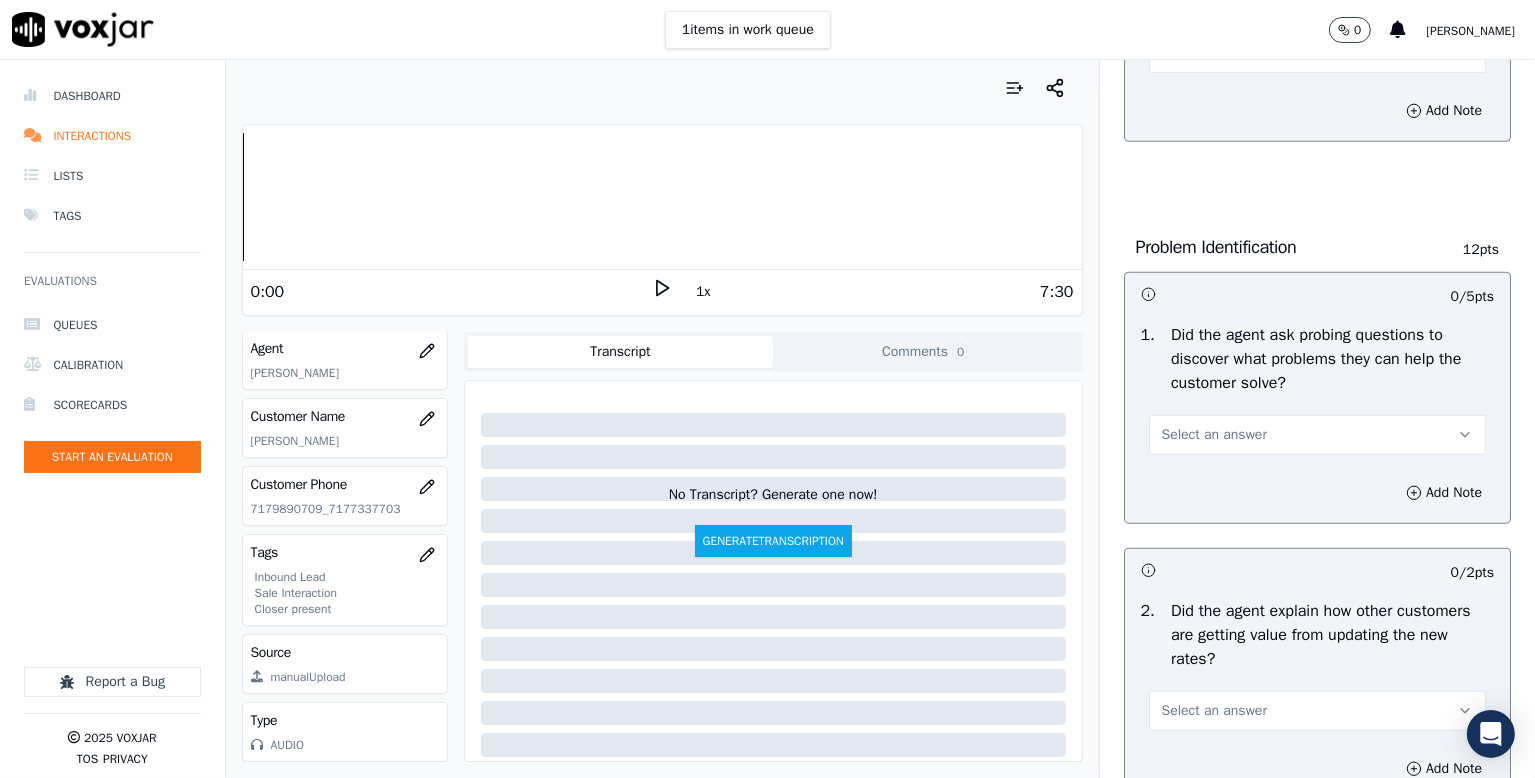 scroll, scrollTop: 1400, scrollLeft: 0, axis: vertical 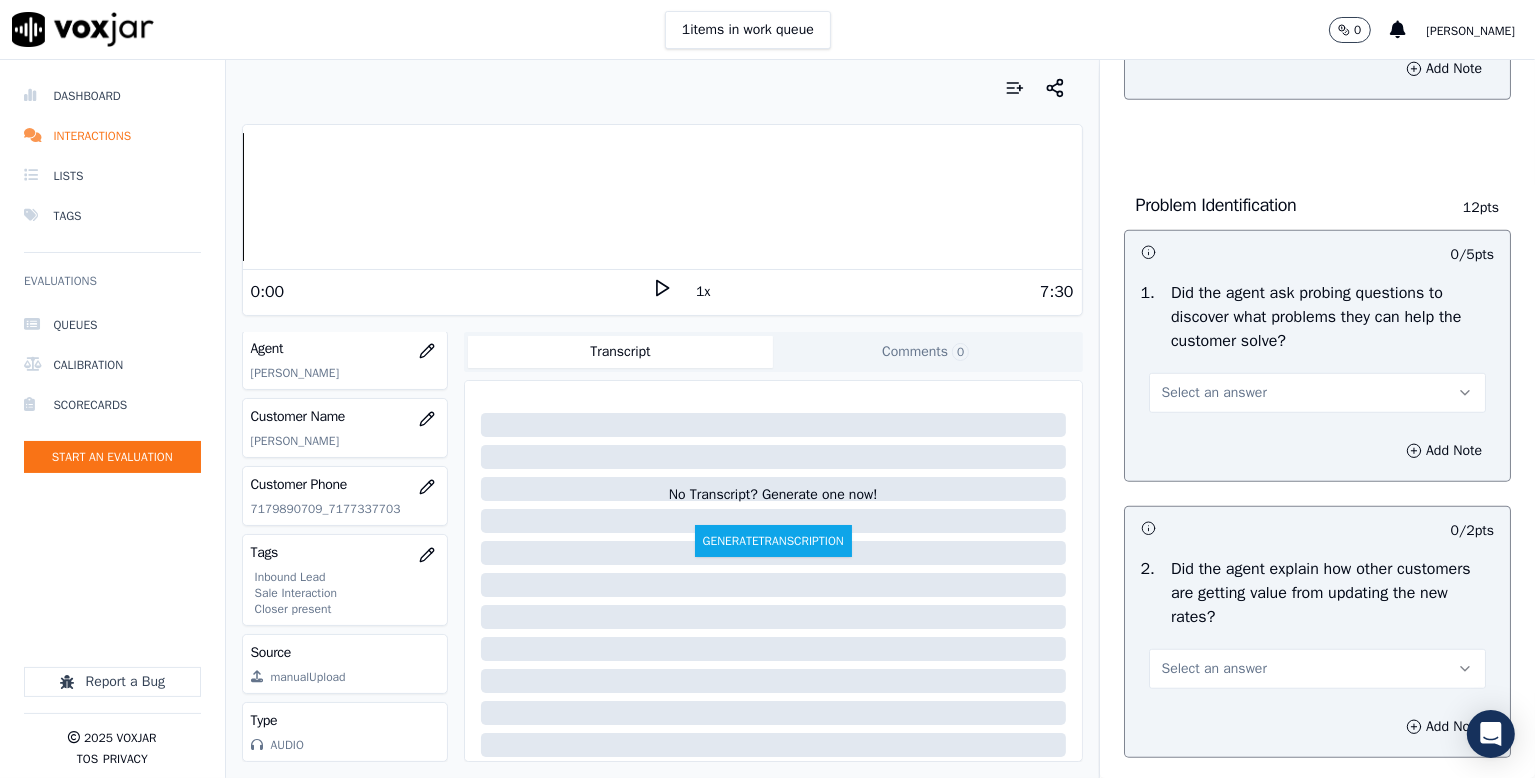 click on "Select an answer" at bounding box center [1214, 393] 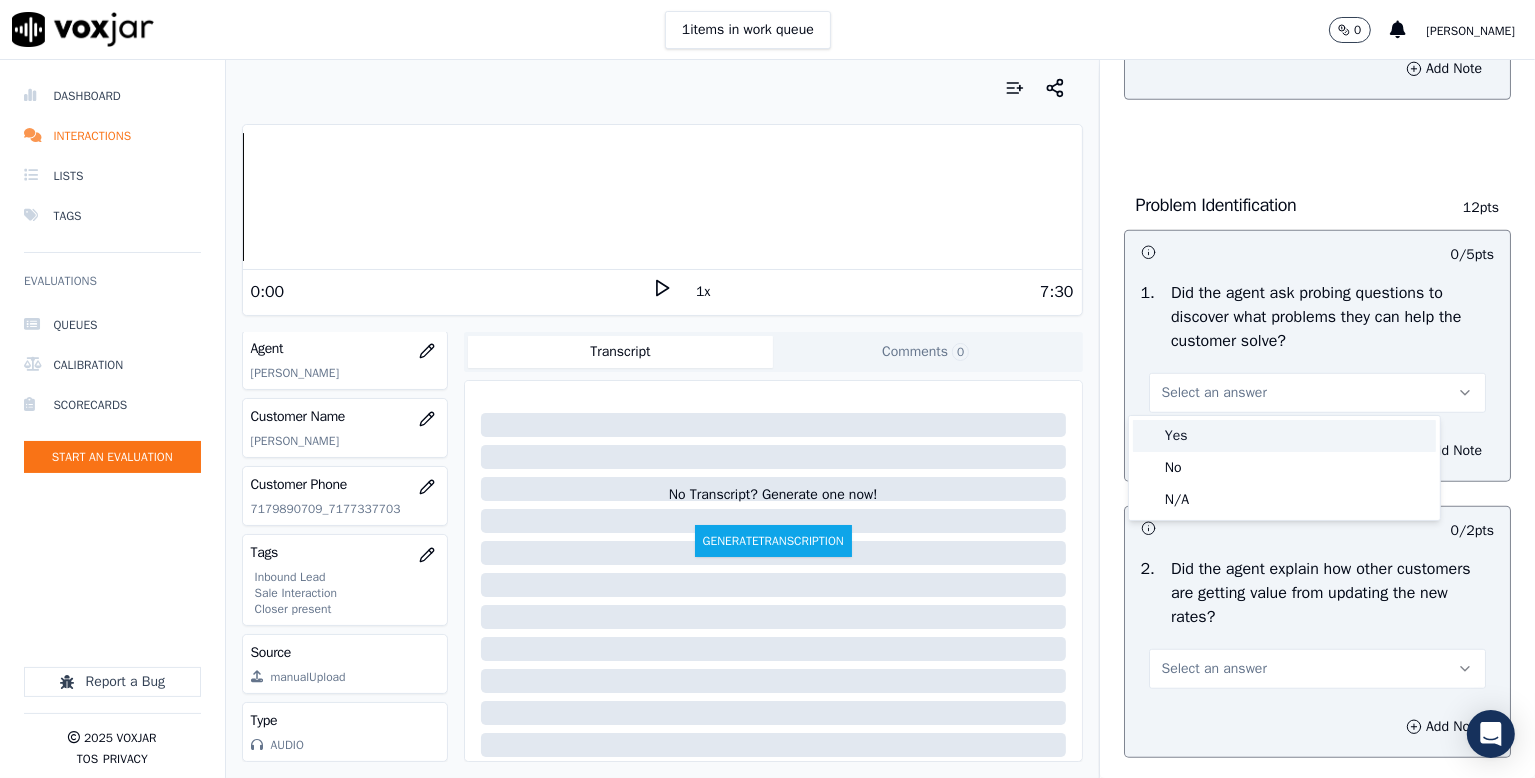 click on "Yes" at bounding box center (1284, 436) 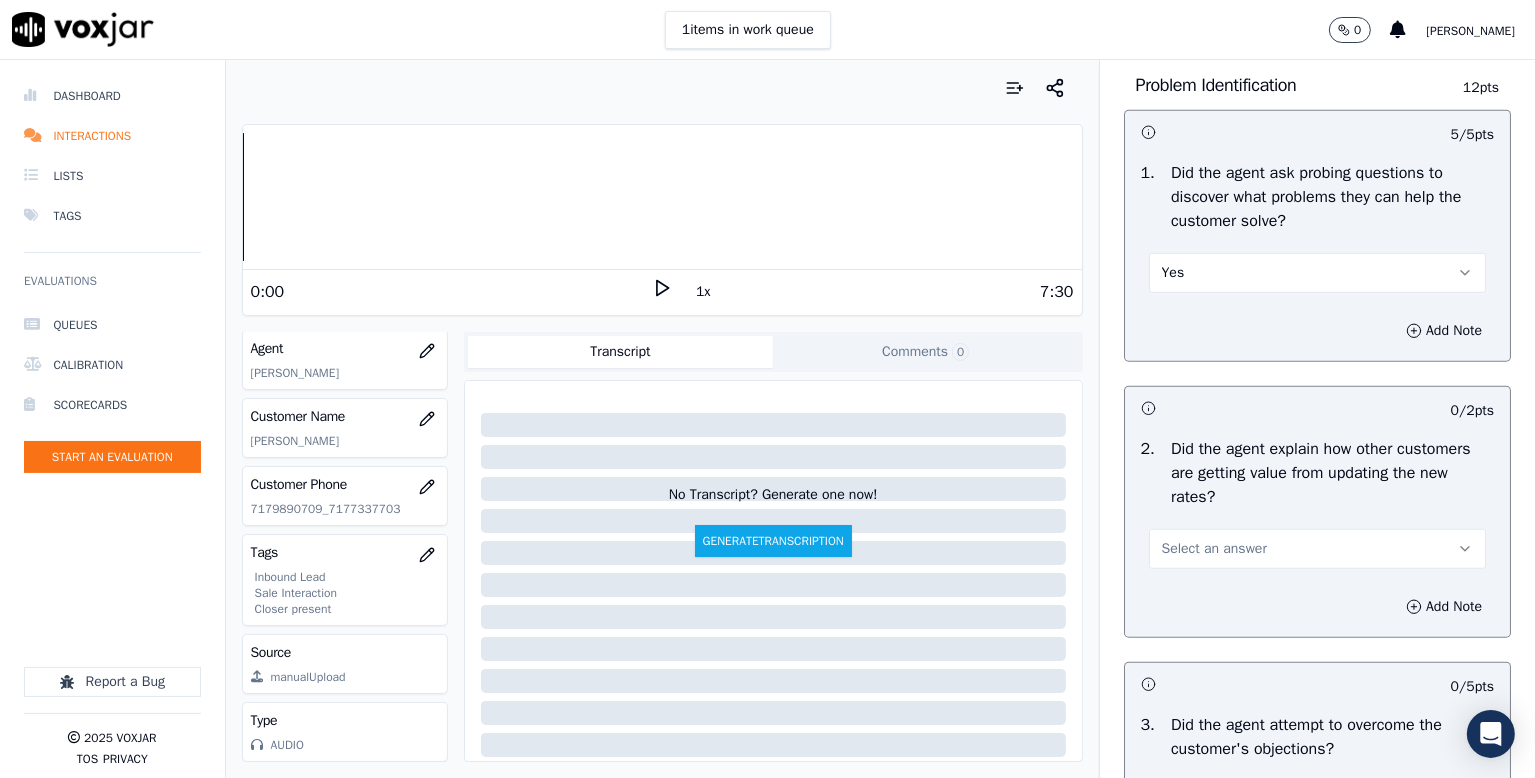 scroll, scrollTop: 1700, scrollLeft: 0, axis: vertical 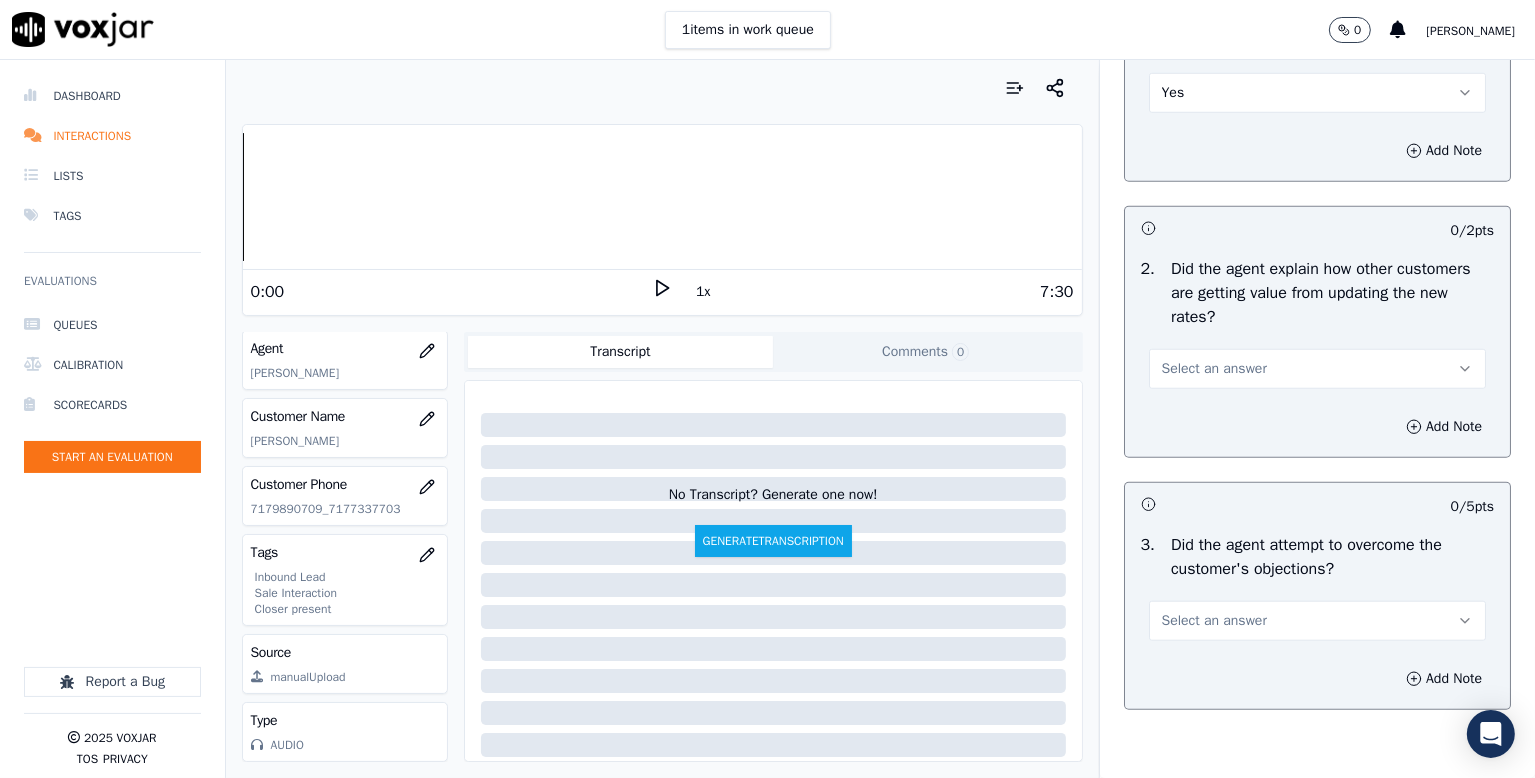 click on "Select an answer" at bounding box center [1214, 369] 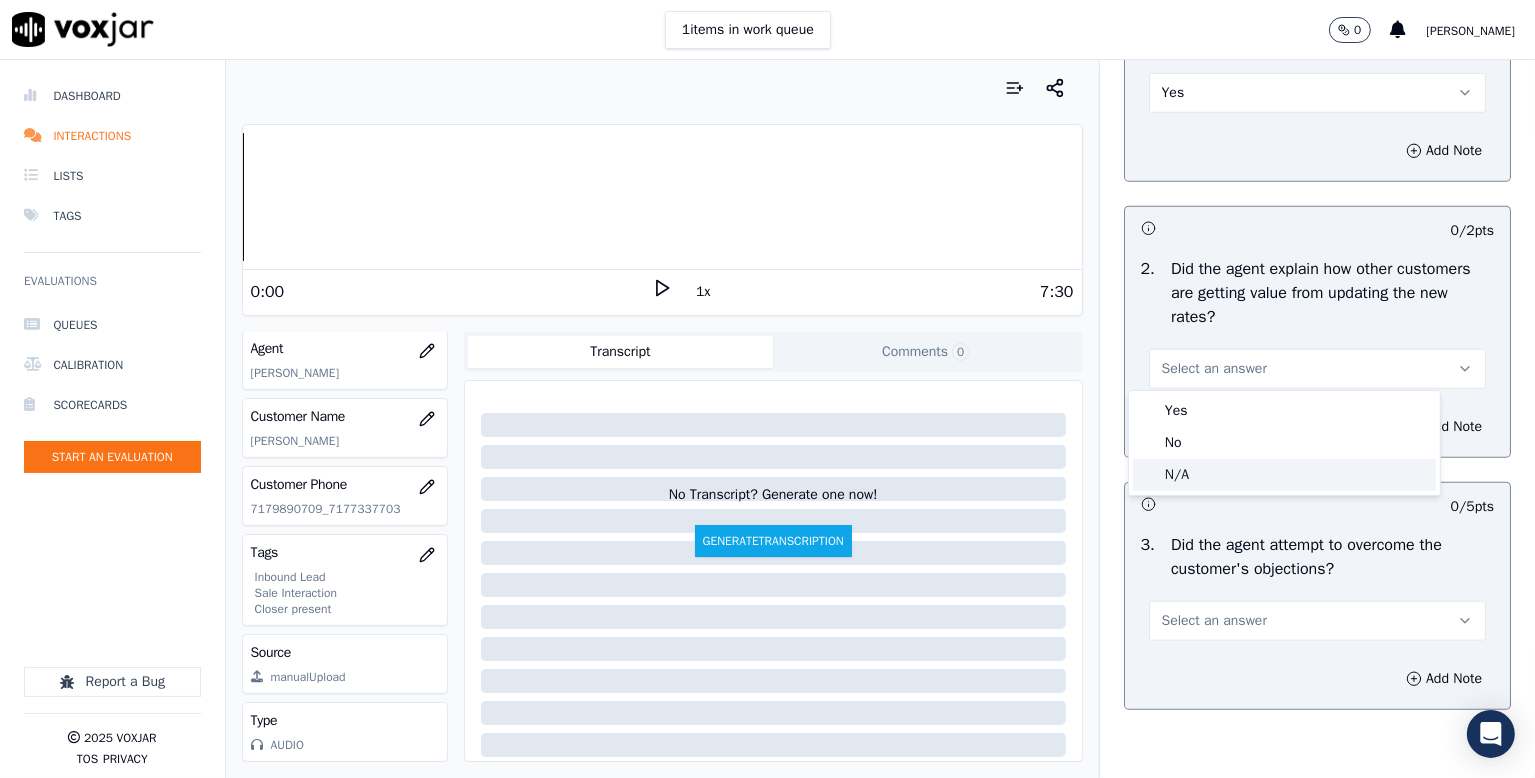 click on "N/A" 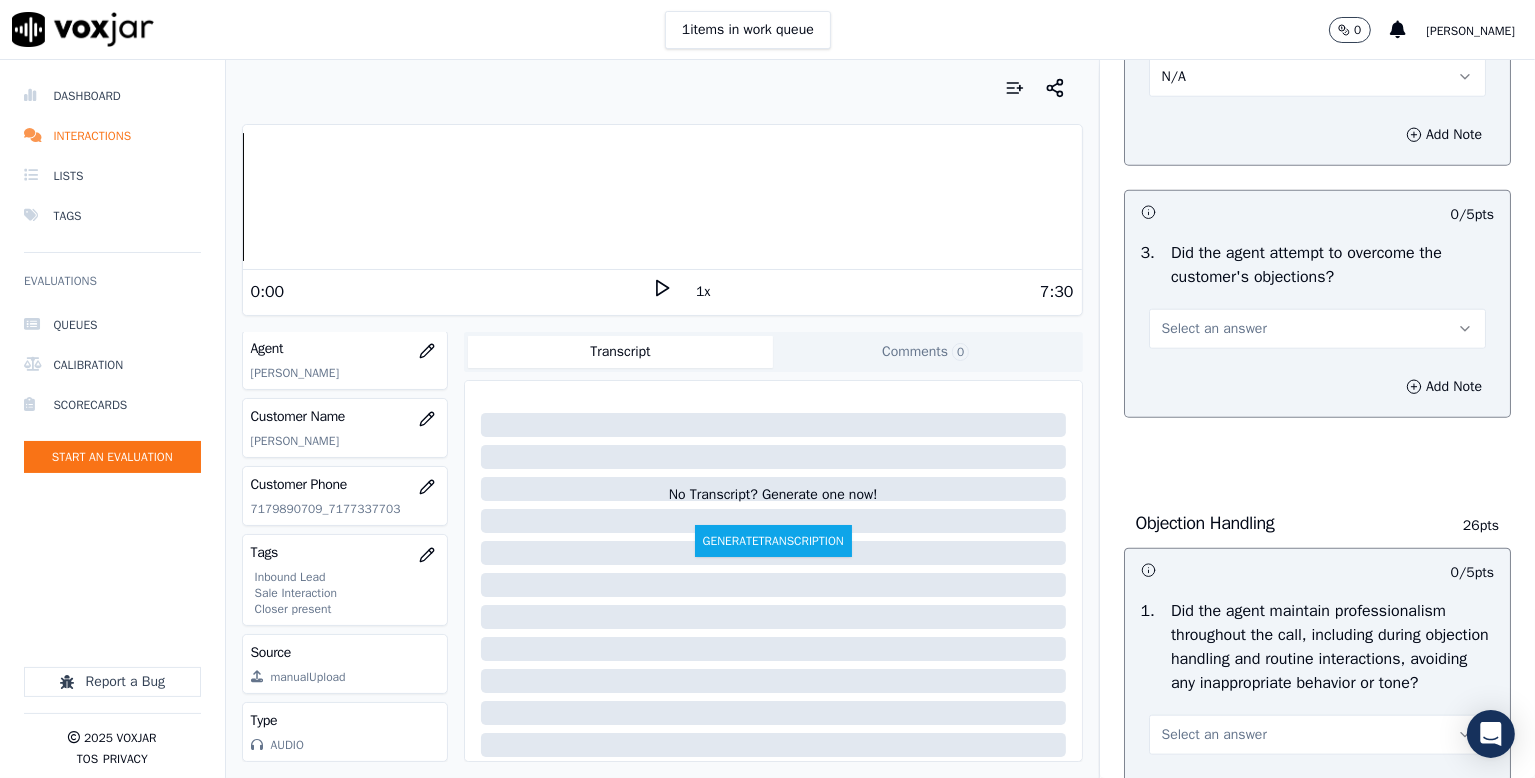 scroll, scrollTop: 2000, scrollLeft: 0, axis: vertical 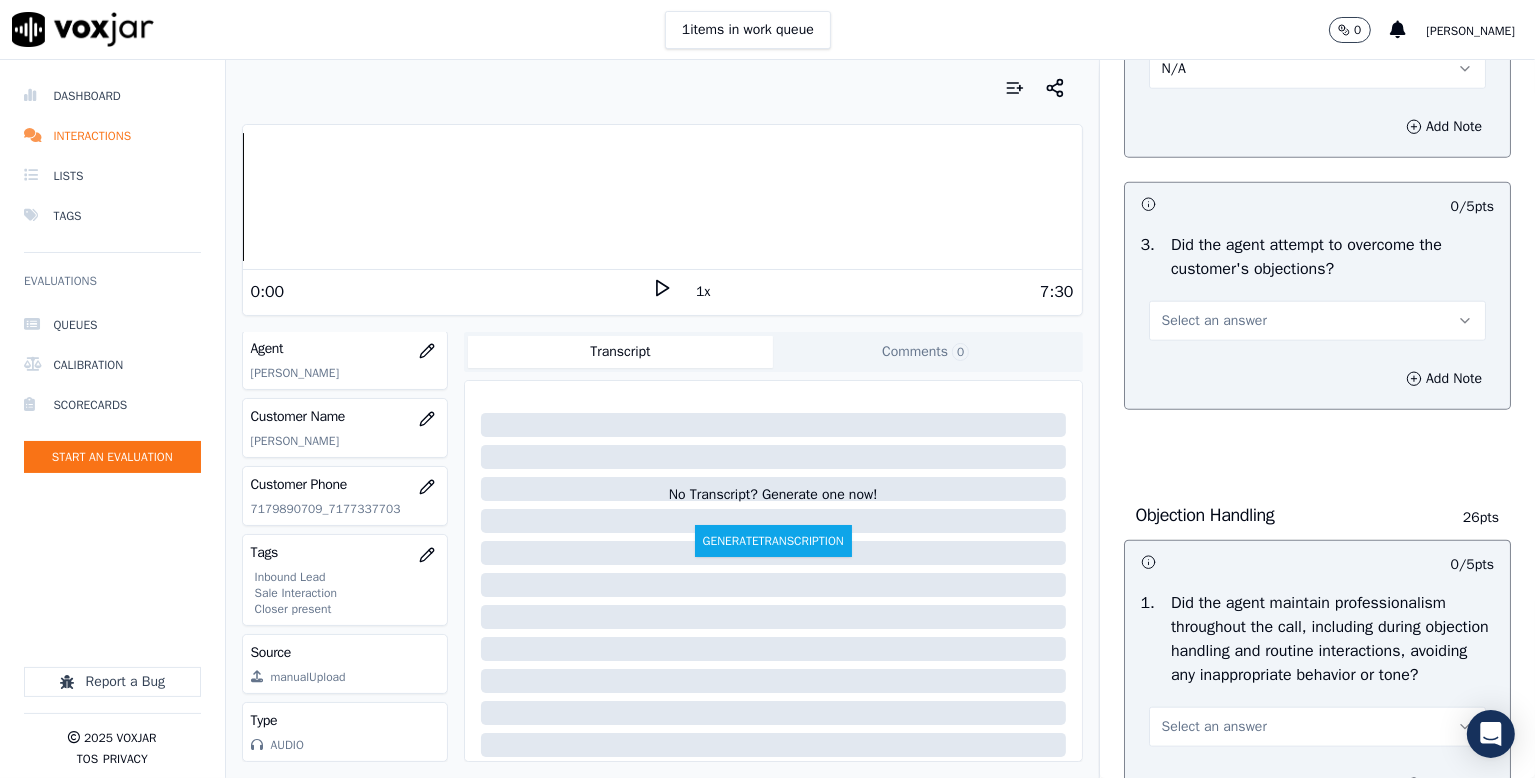click on "Select an answer" at bounding box center (1214, 321) 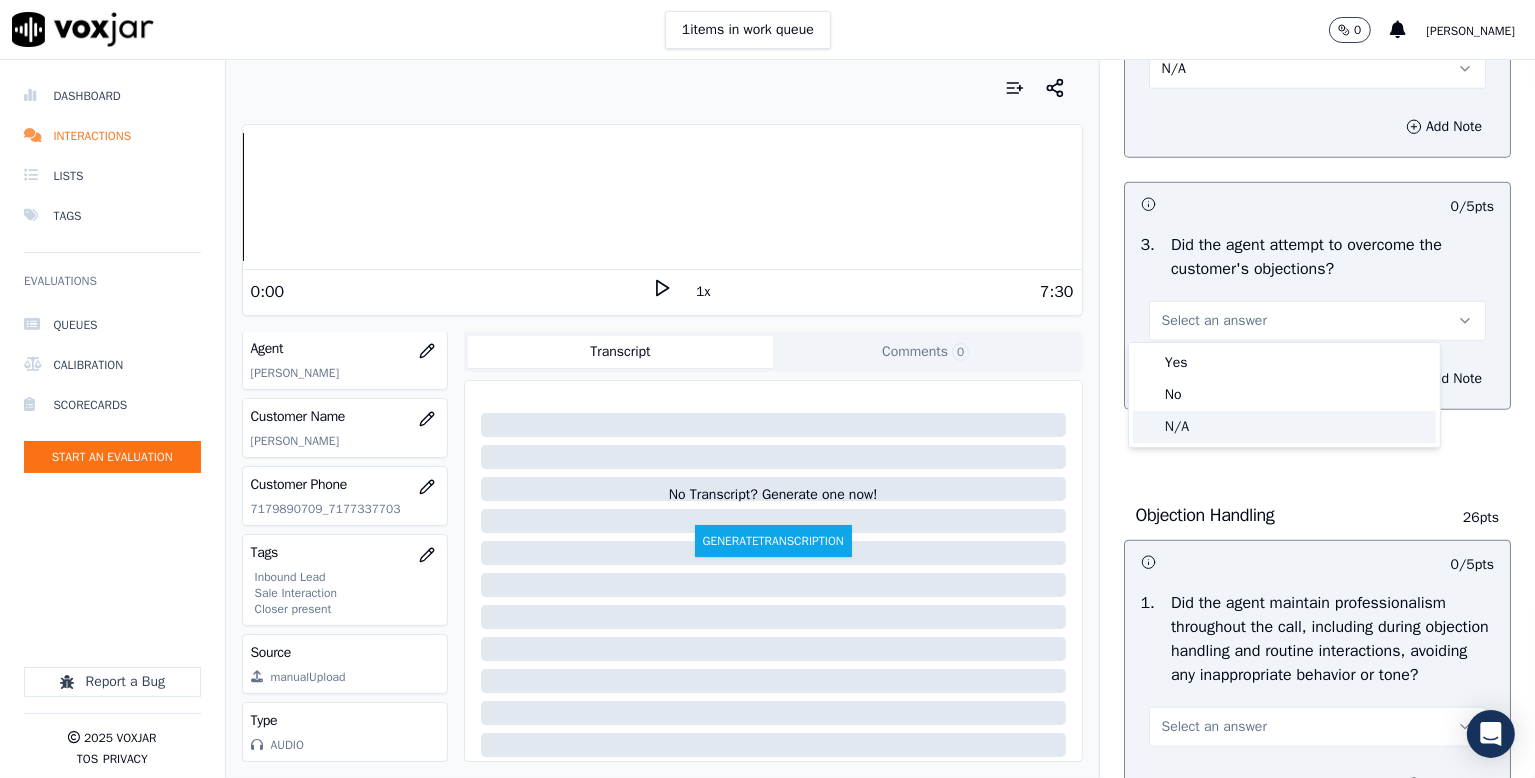 click on "N/A" 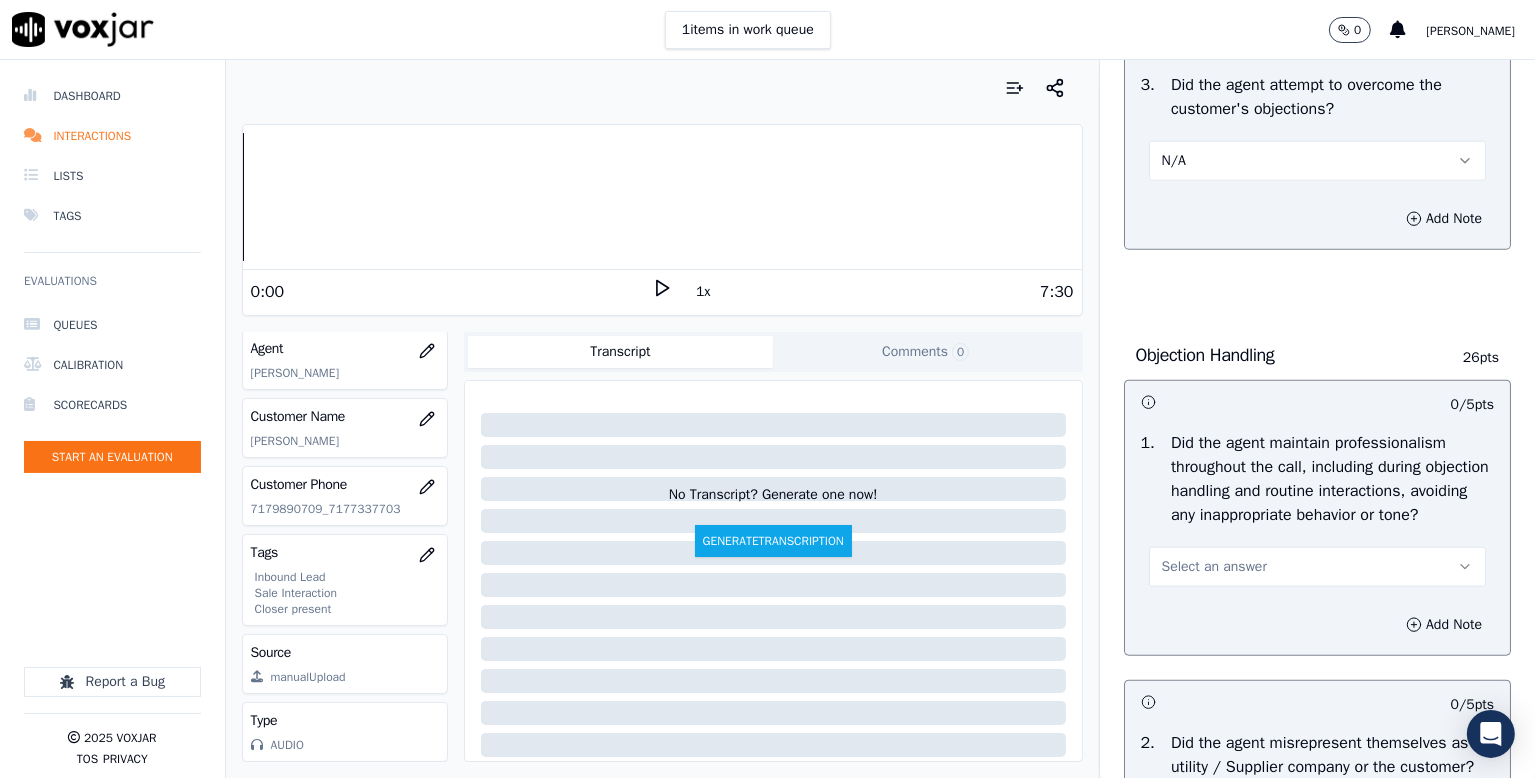 scroll, scrollTop: 2300, scrollLeft: 0, axis: vertical 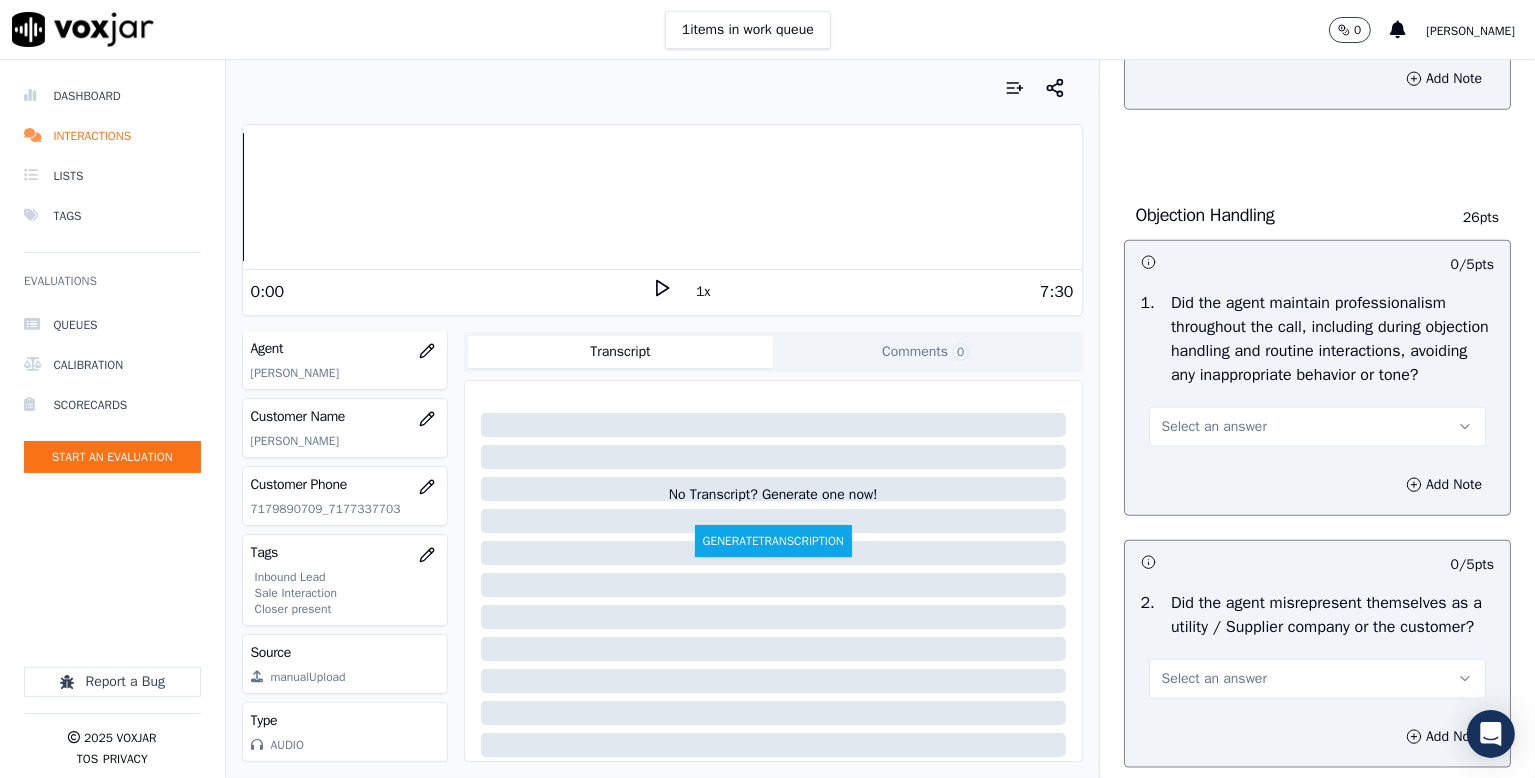 click on "Select an answer" at bounding box center (1214, 427) 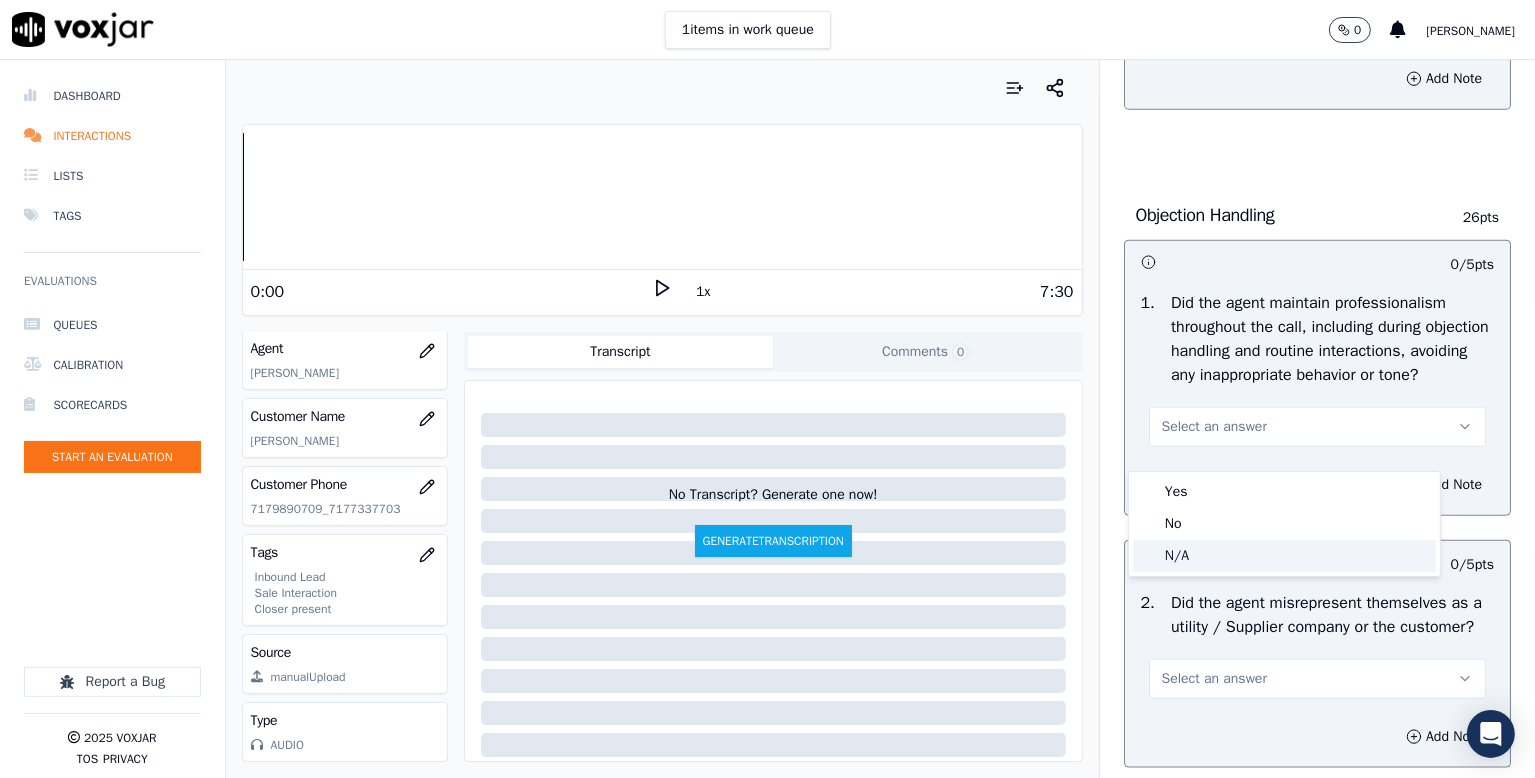 drag, startPoint x: 1192, startPoint y: 557, endPoint x: 1230, endPoint y: 532, distance: 45.486263 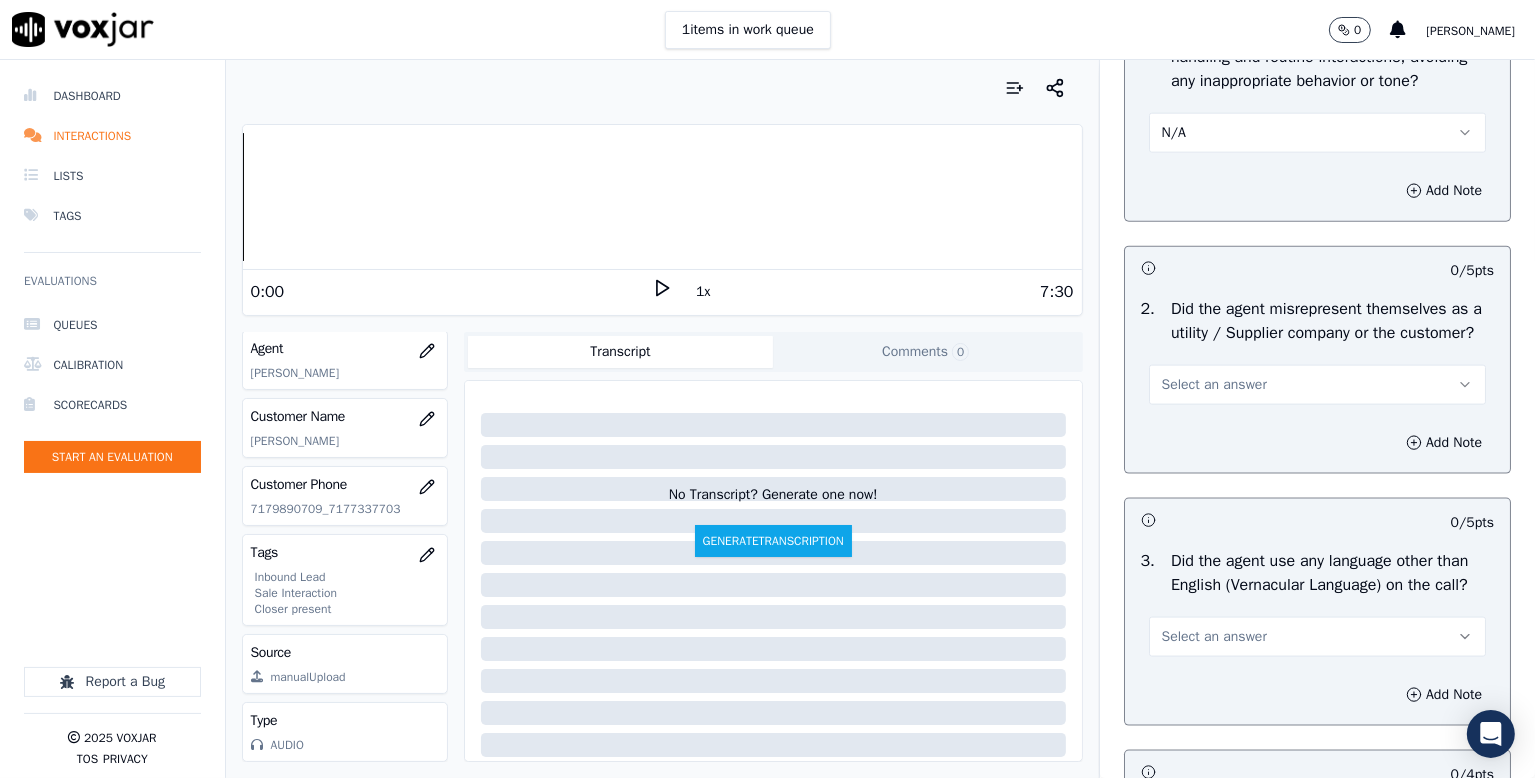 scroll, scrollTop: 2600, scrollLeft: 0, axis: vertical 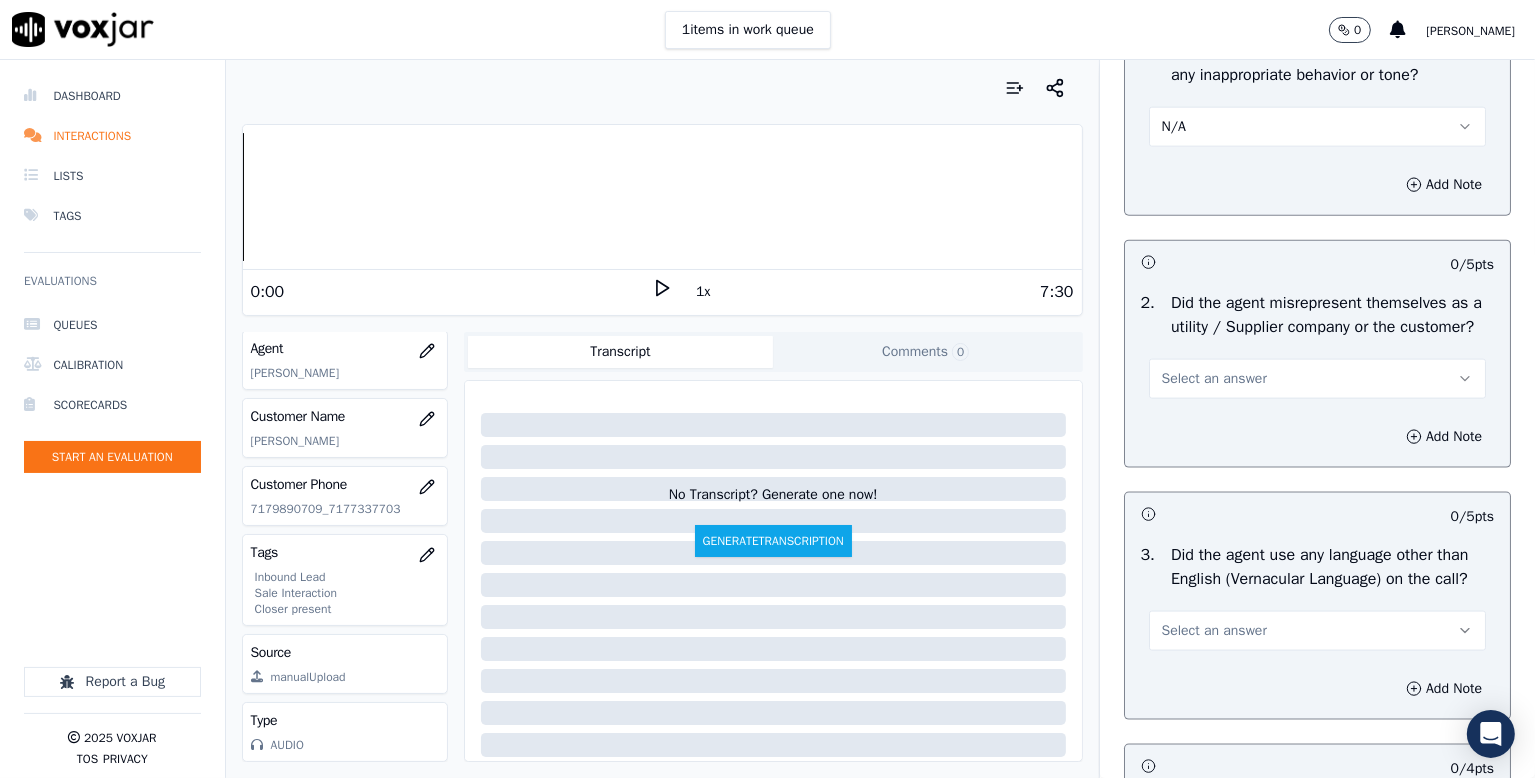 click on "Select an answer" at bounding box center [1214, 379] 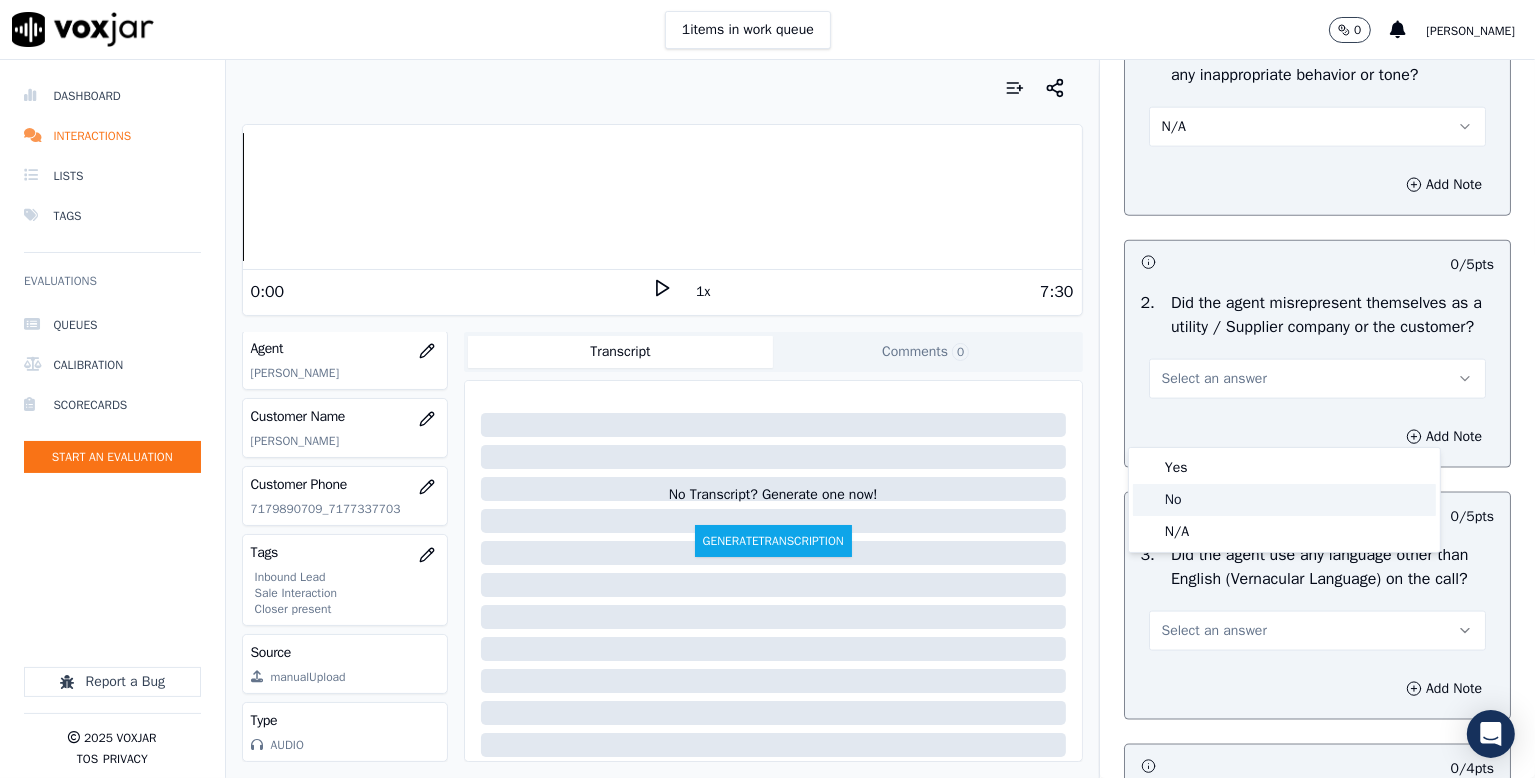 click on "No" 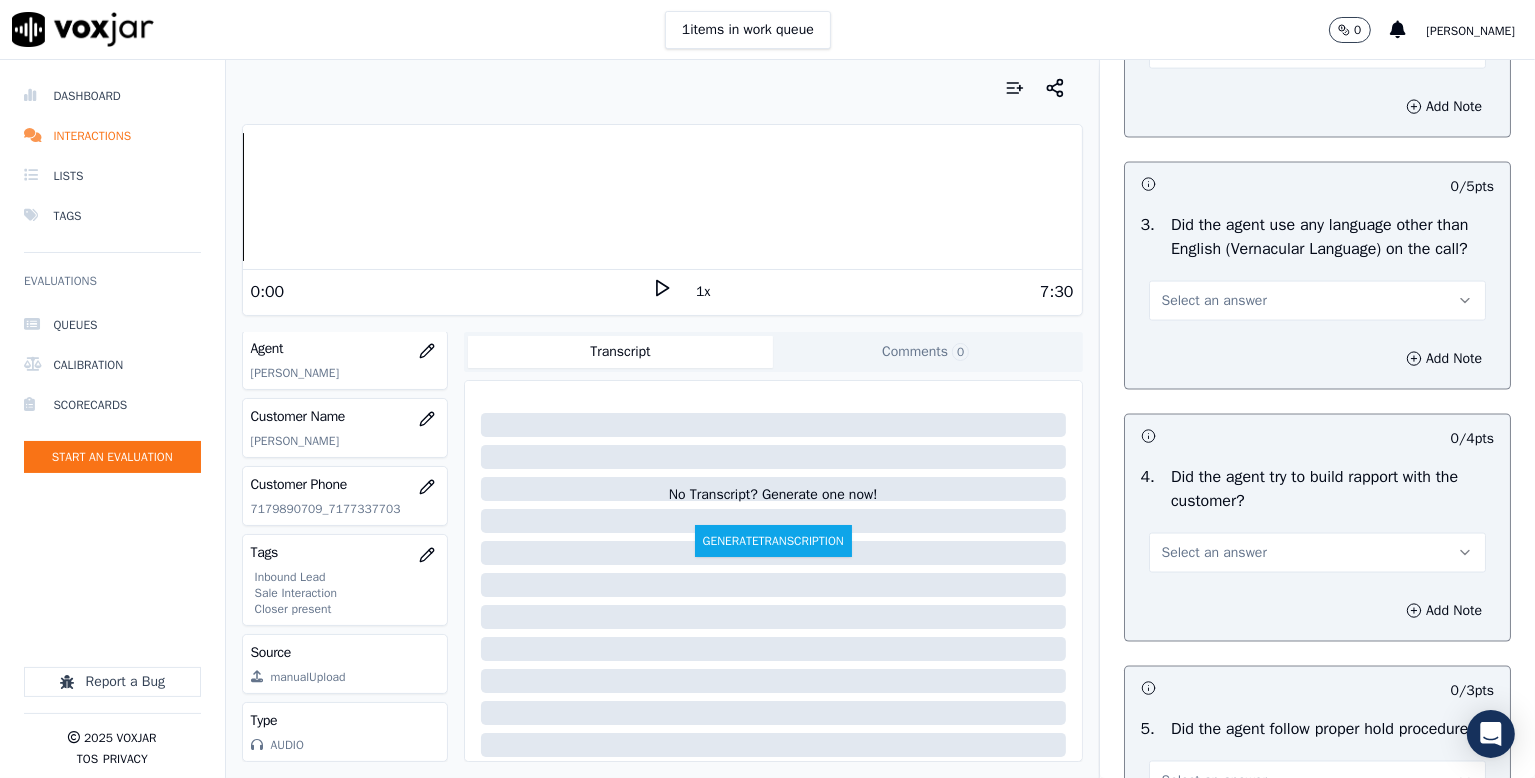scroll, scrollTop: 3000, scrollLeft: 0, axis: vertical 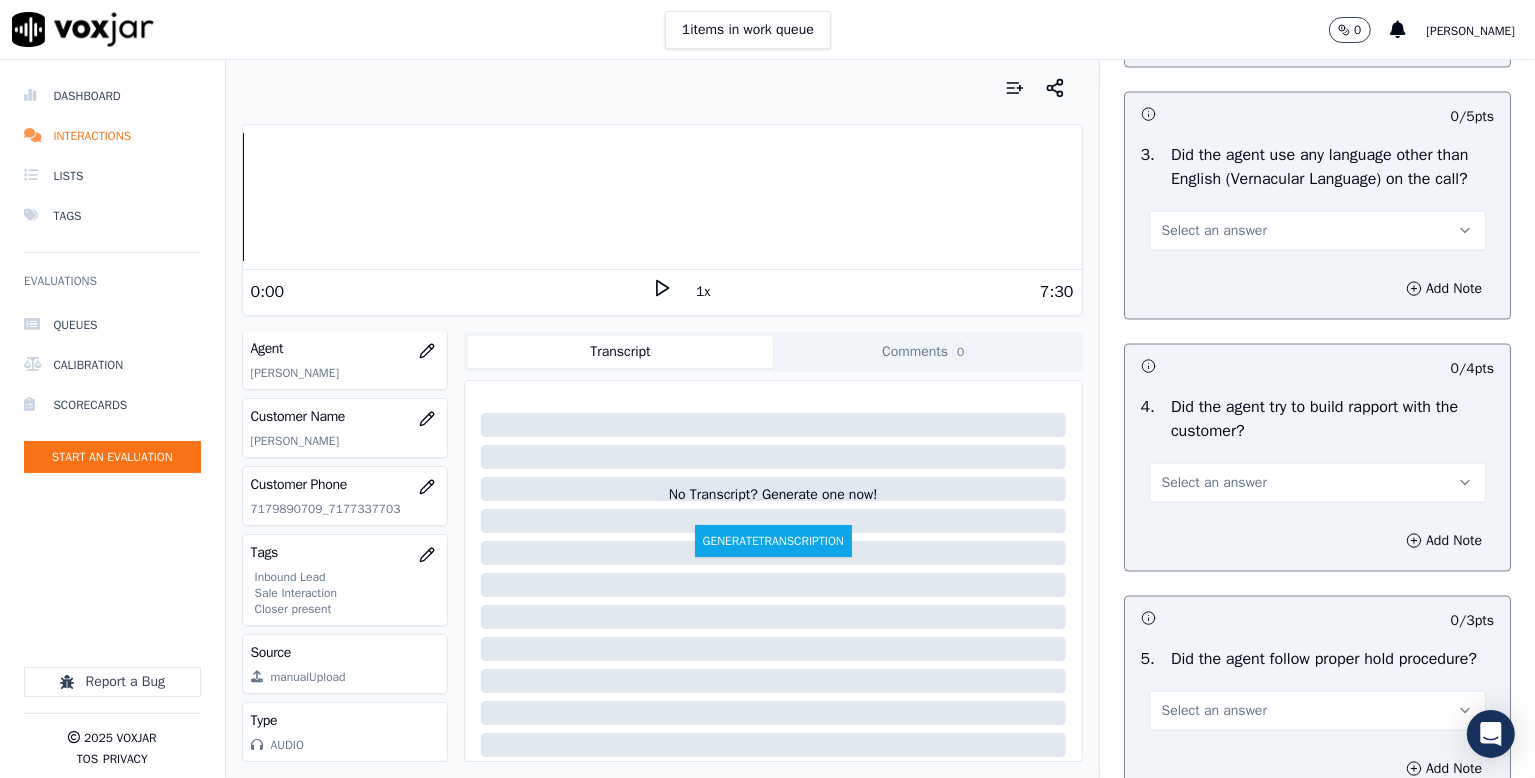 click on "Select an answer" at bounding box center [1214, 231] 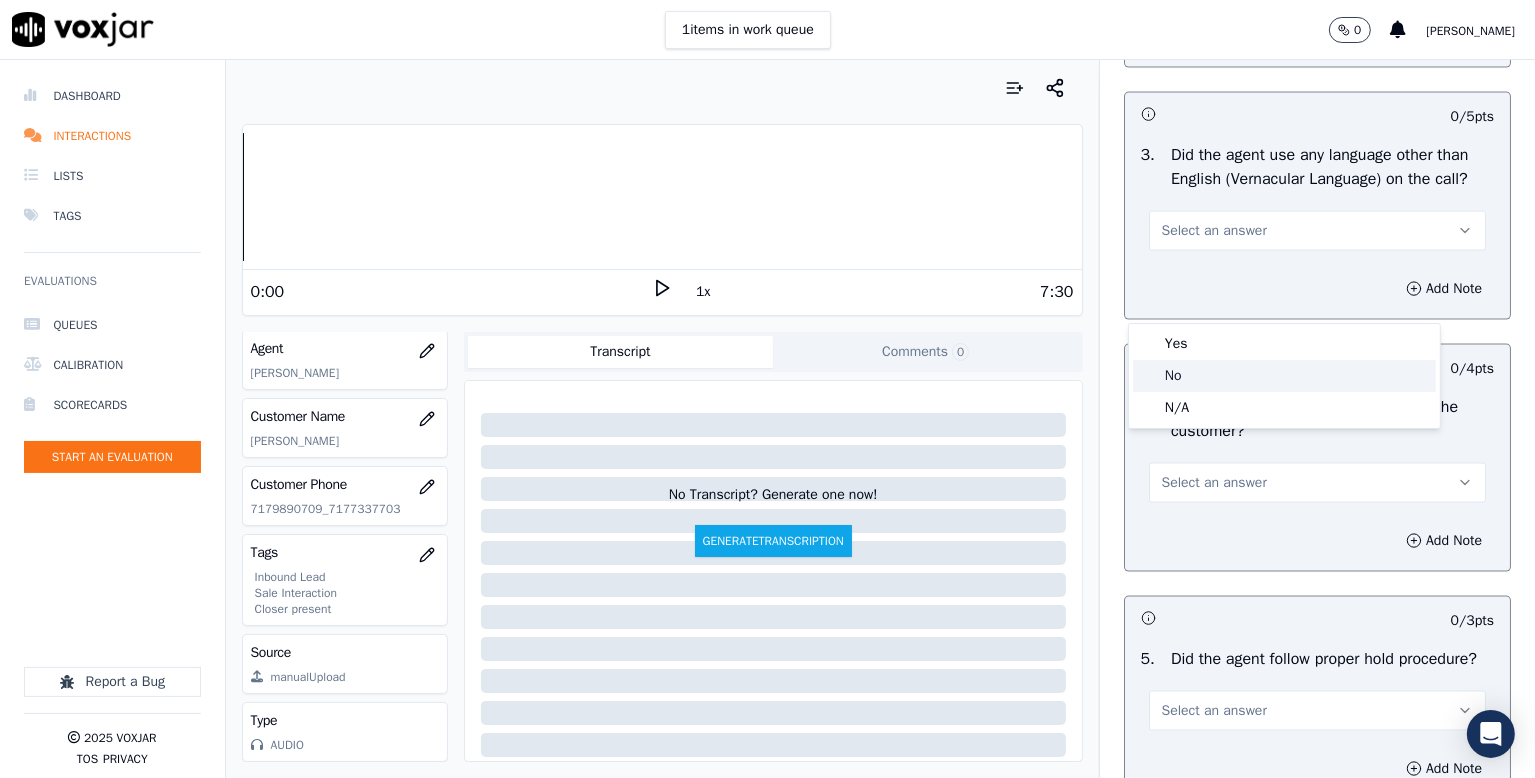 click on "No" 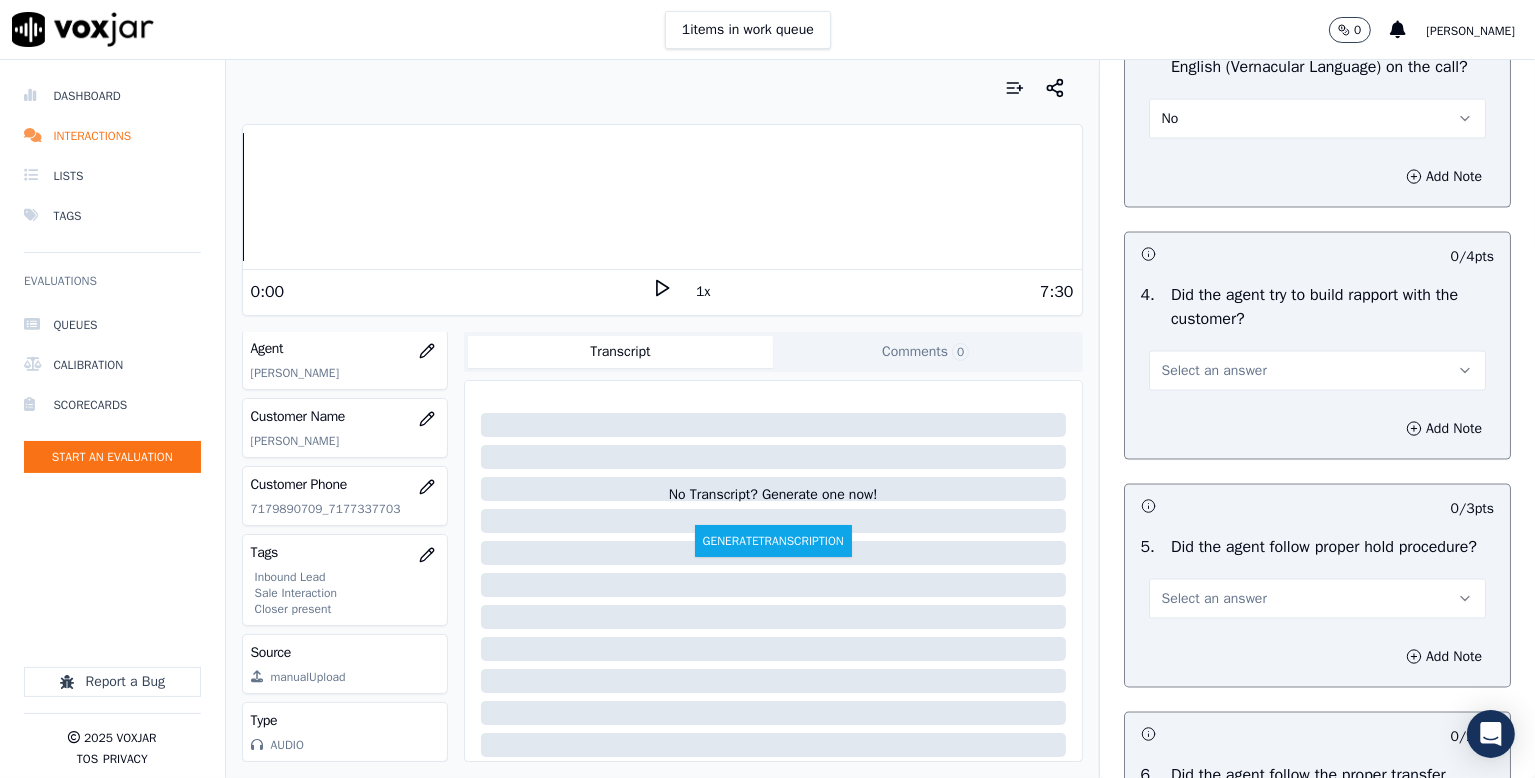scroll, scrollTop: 3300, scrollLeft: 0, axis: vertical 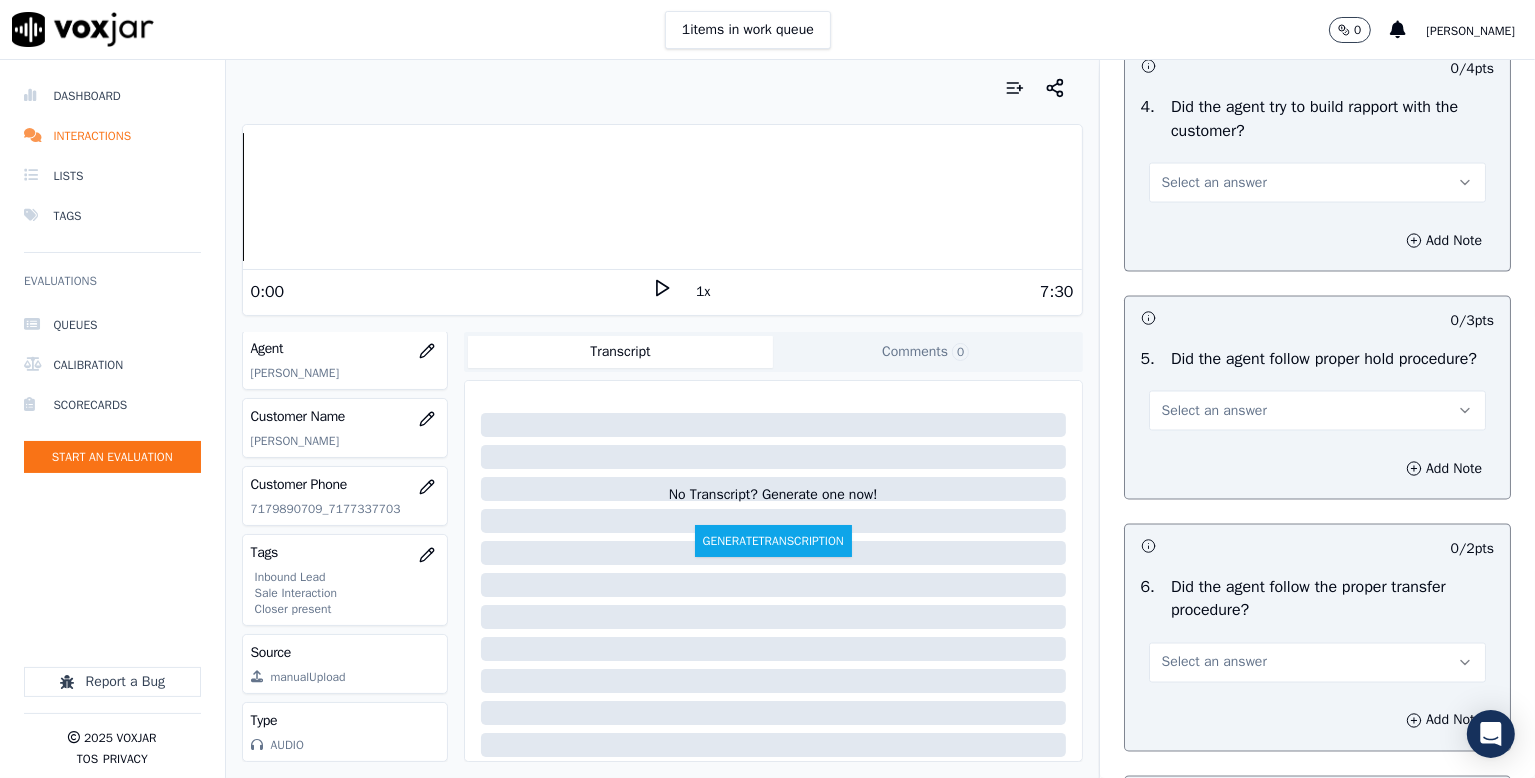click on "Select an answer" at bounding box center (1317, 183) 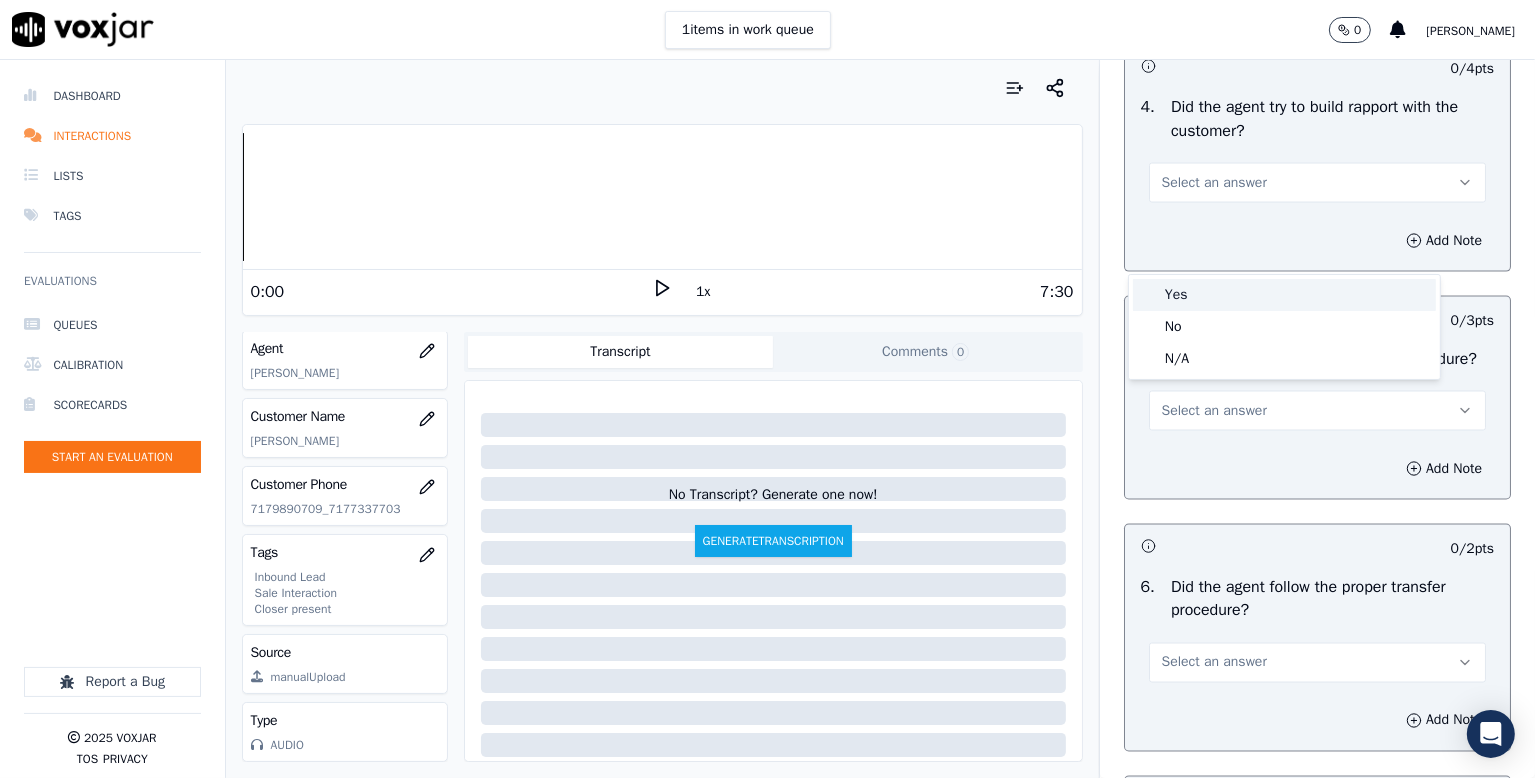 click on "Yes" at bounding box center (1284, 295) 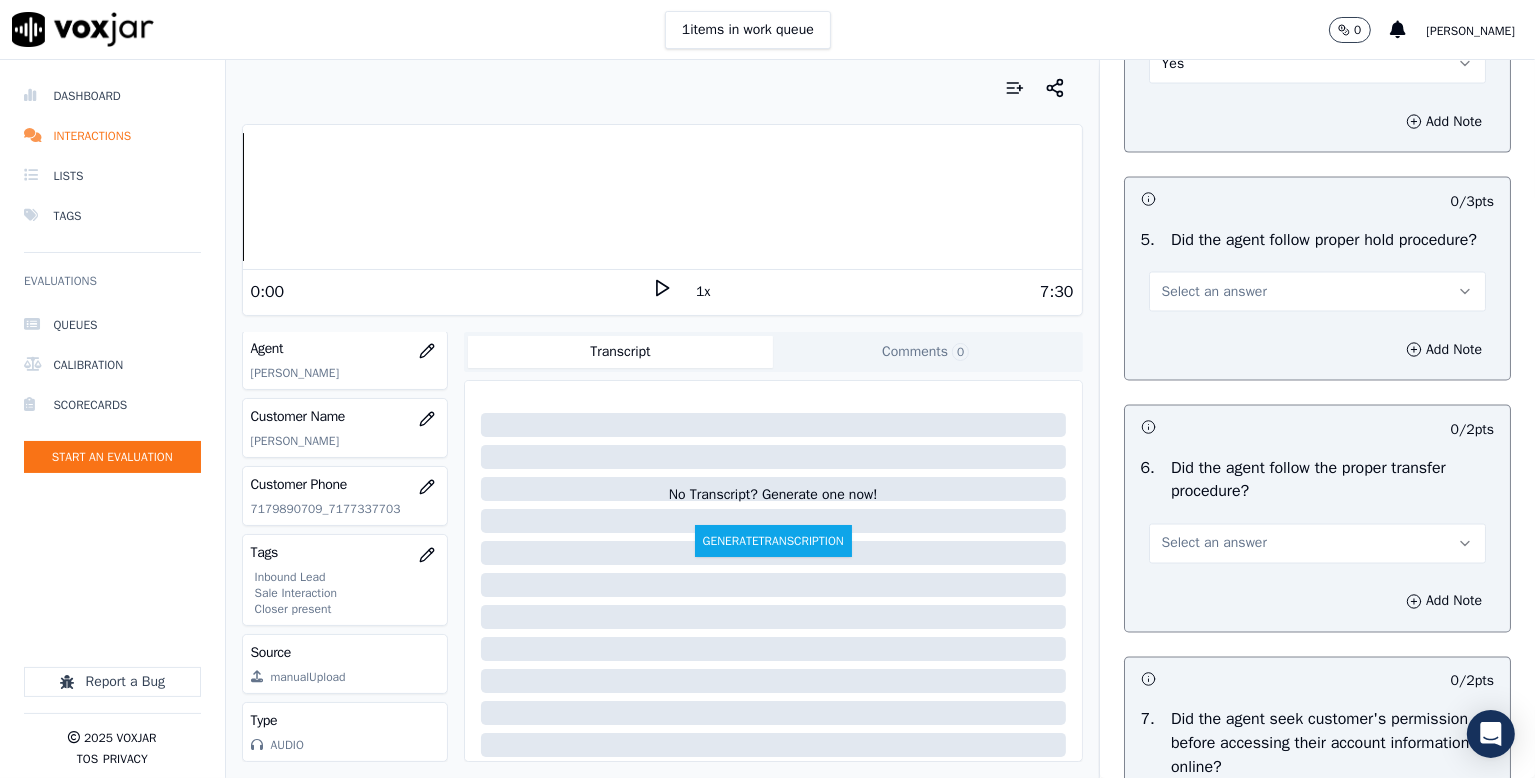 scroll, scrollTop: 3500, scrollLeft: 0, axis: vertical 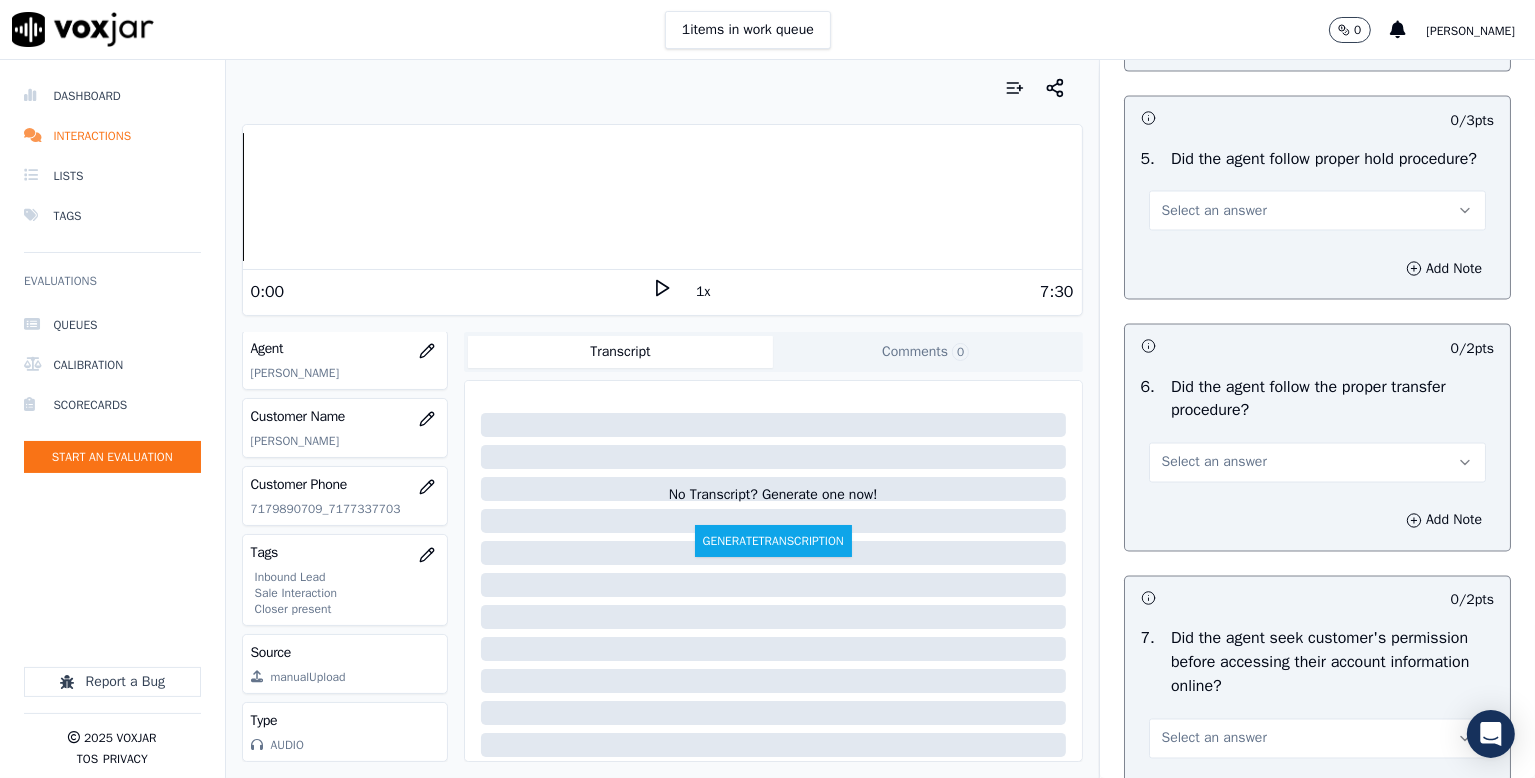 click on "Select an answer" at bounding box center (1214, 211) 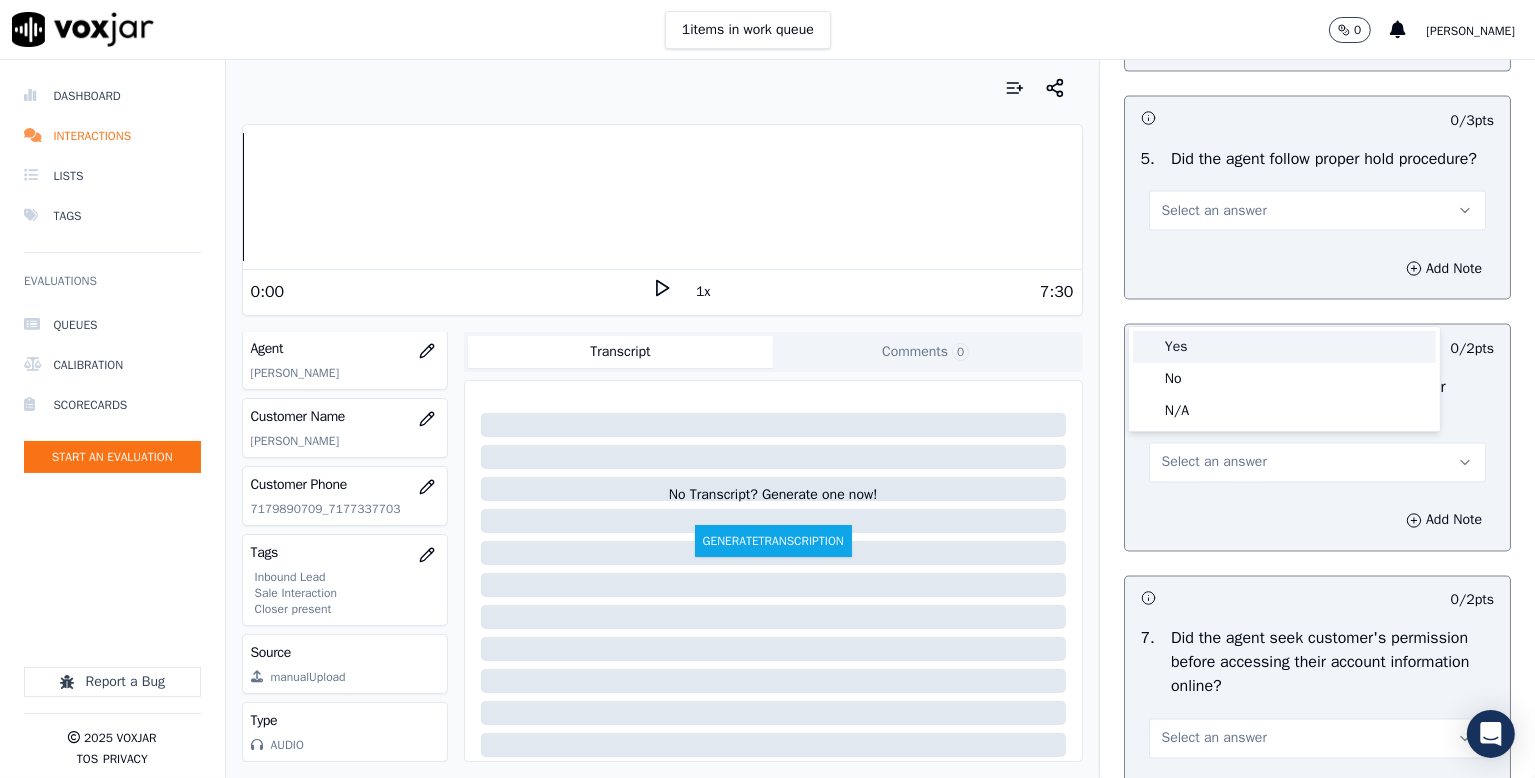click on "Yes" at bounding box center [1284, 347] 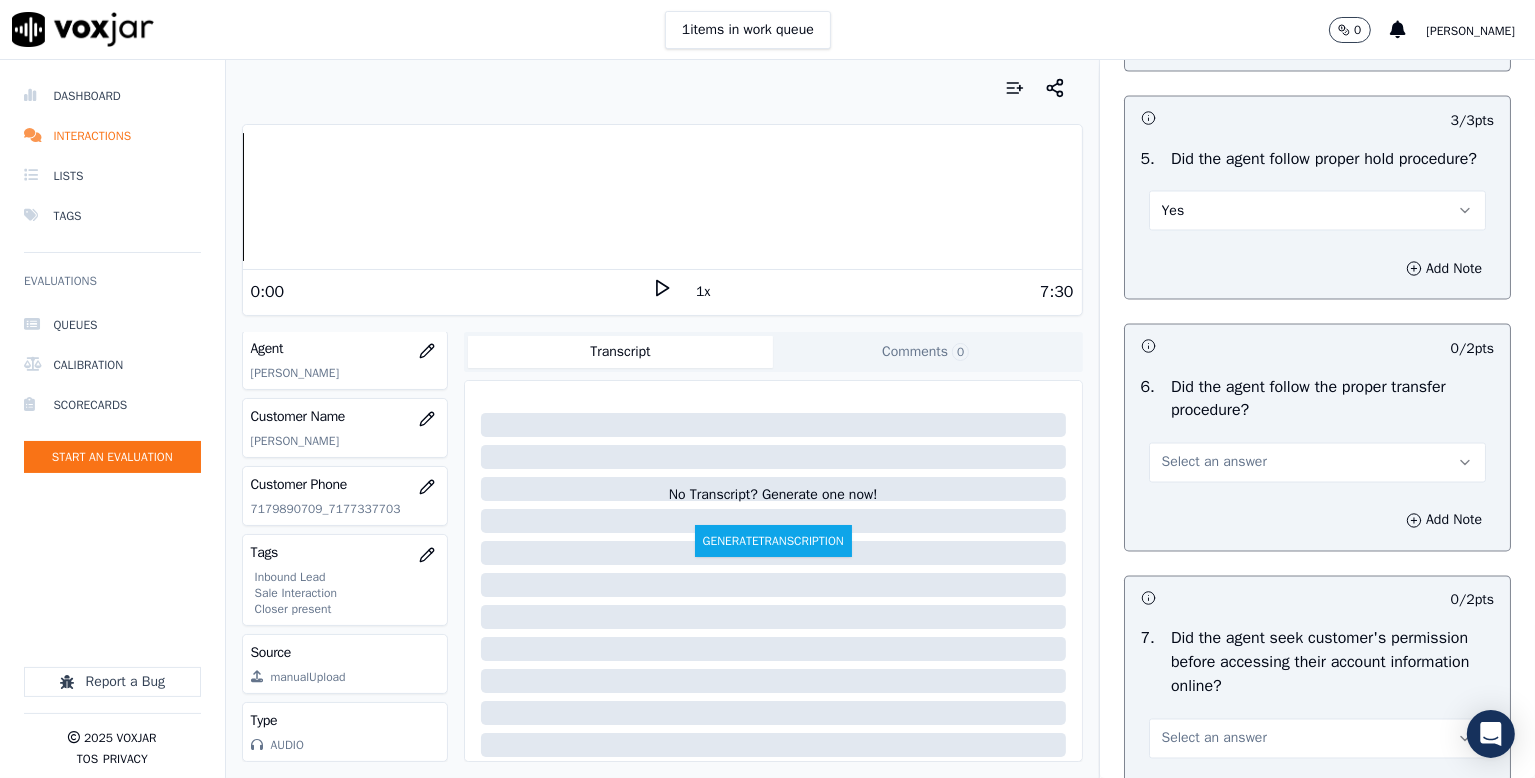 scroll, scrollTop: 3800, scrollLeft: 0, axis: vertical 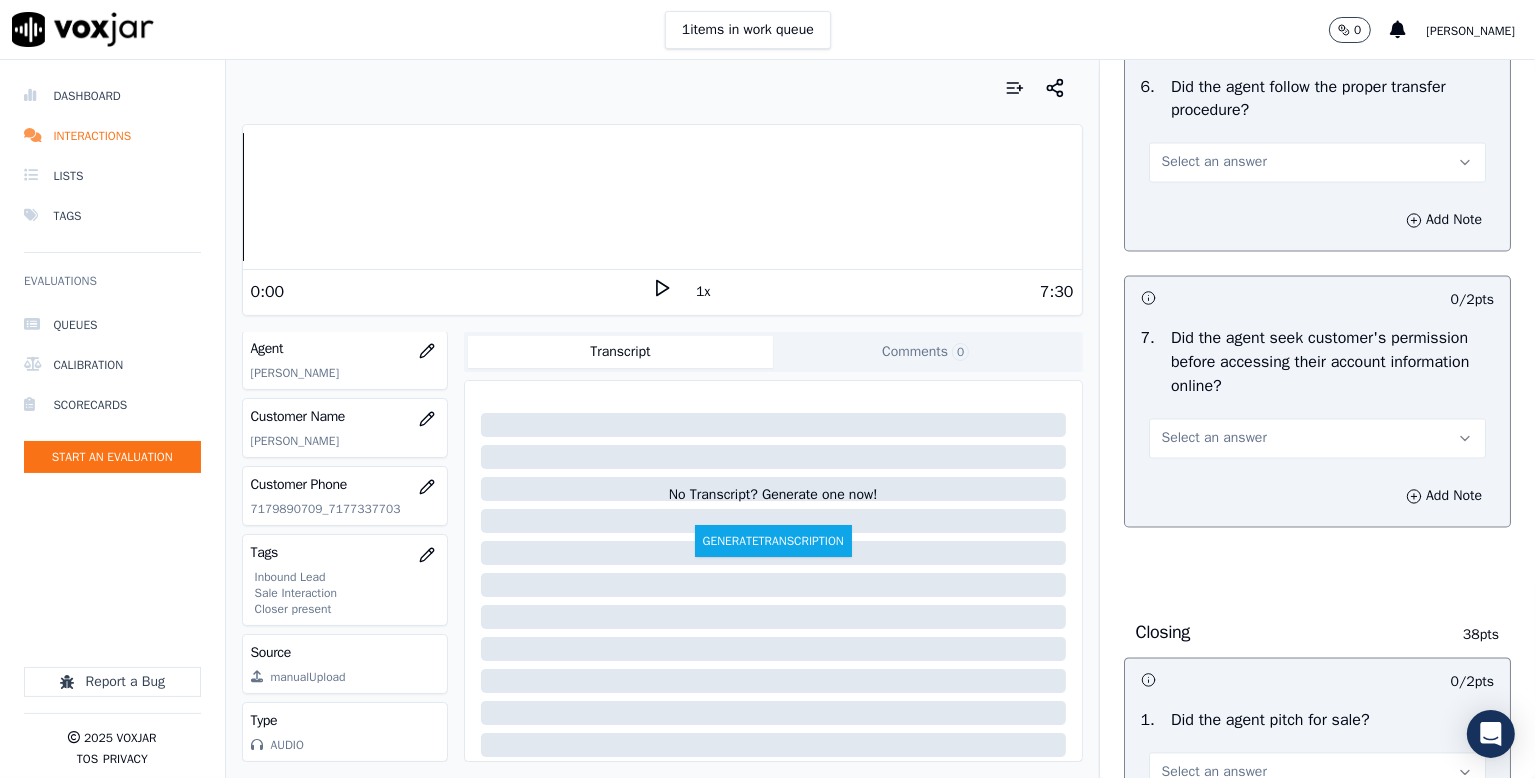 click on "Select an answer" at bounding box center (1214, 163) 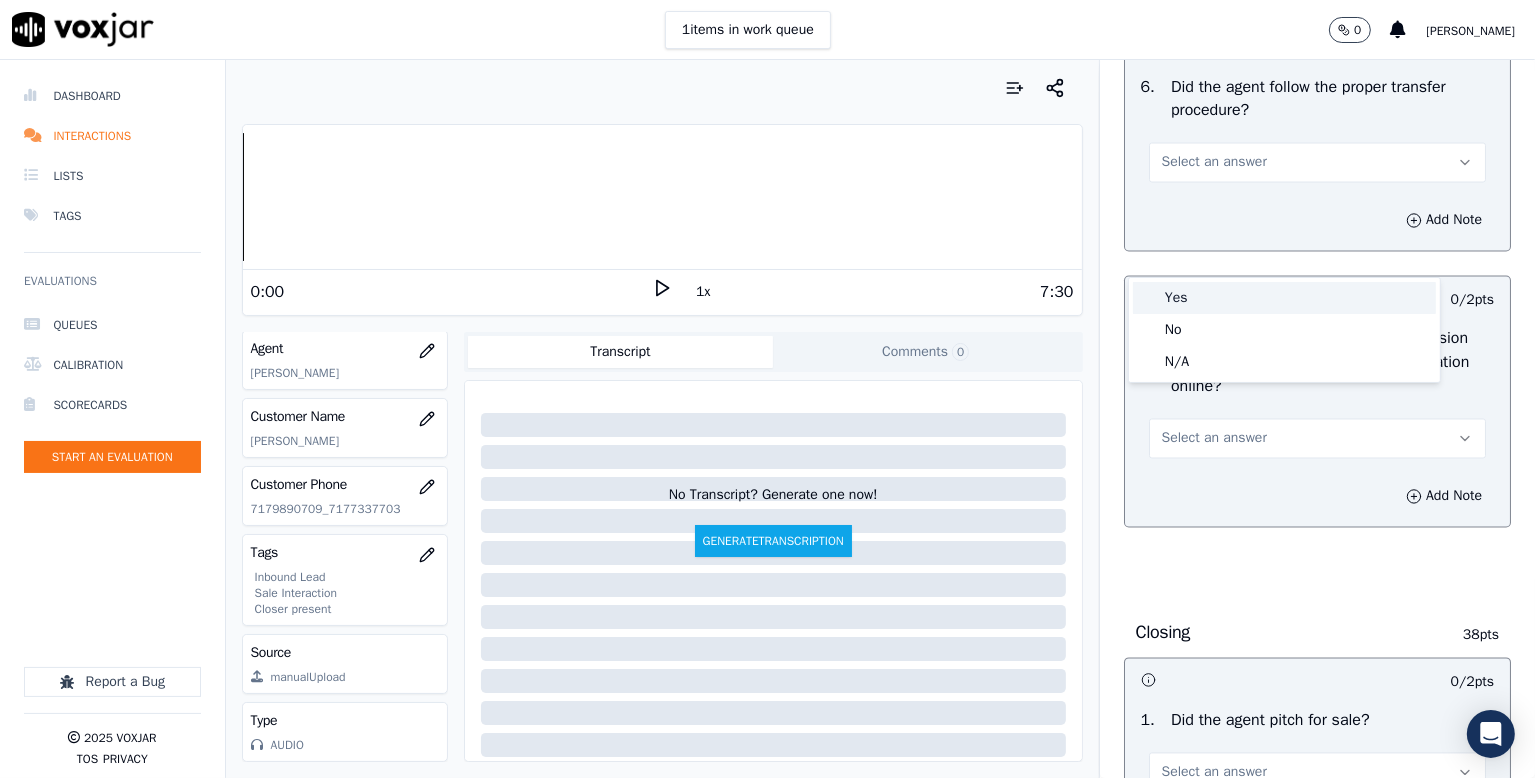 click on "Yes" at bounding box center (1284, 298) 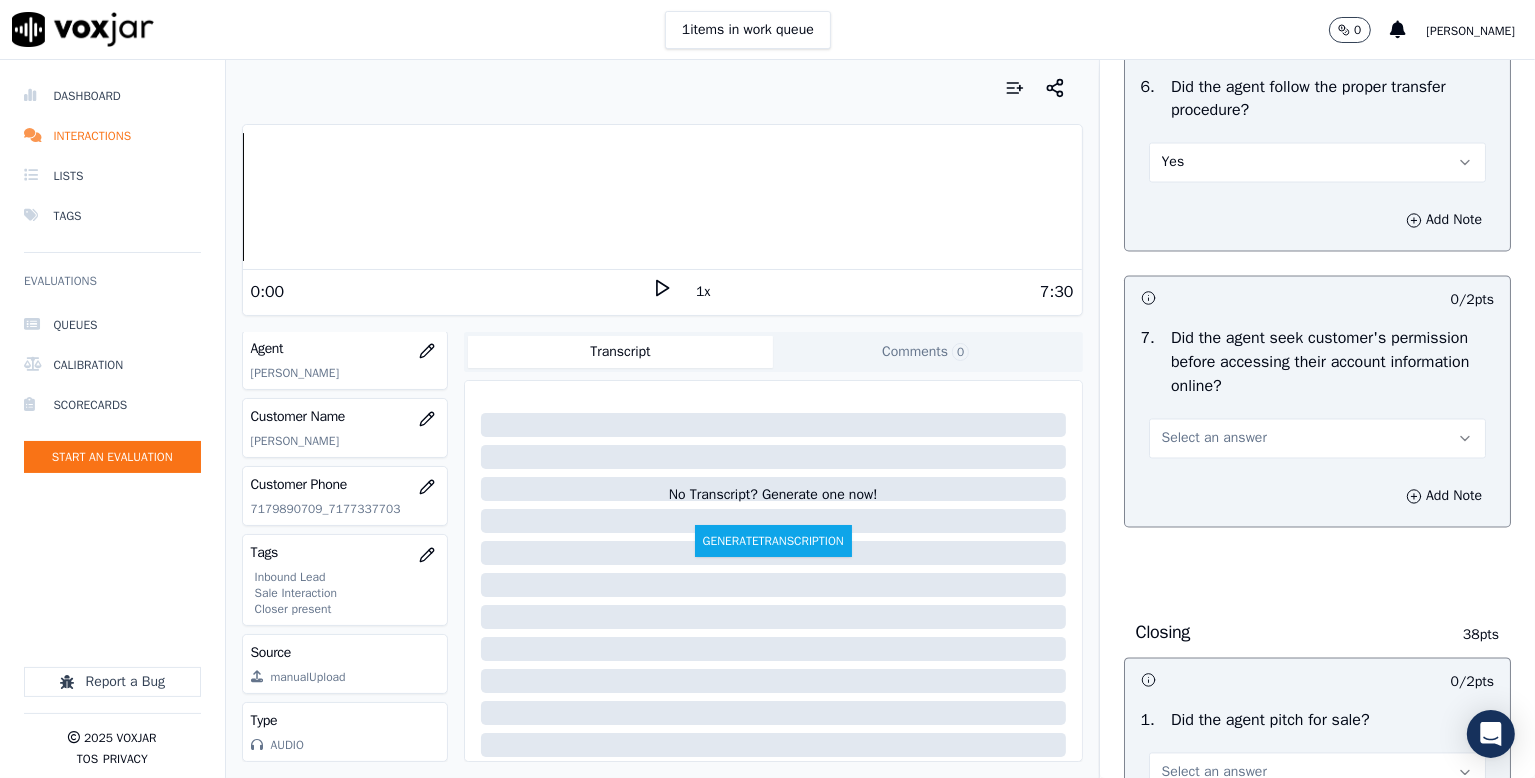 scroll, scrollTop: 4000, scrollLeft: 0, axis: vertical 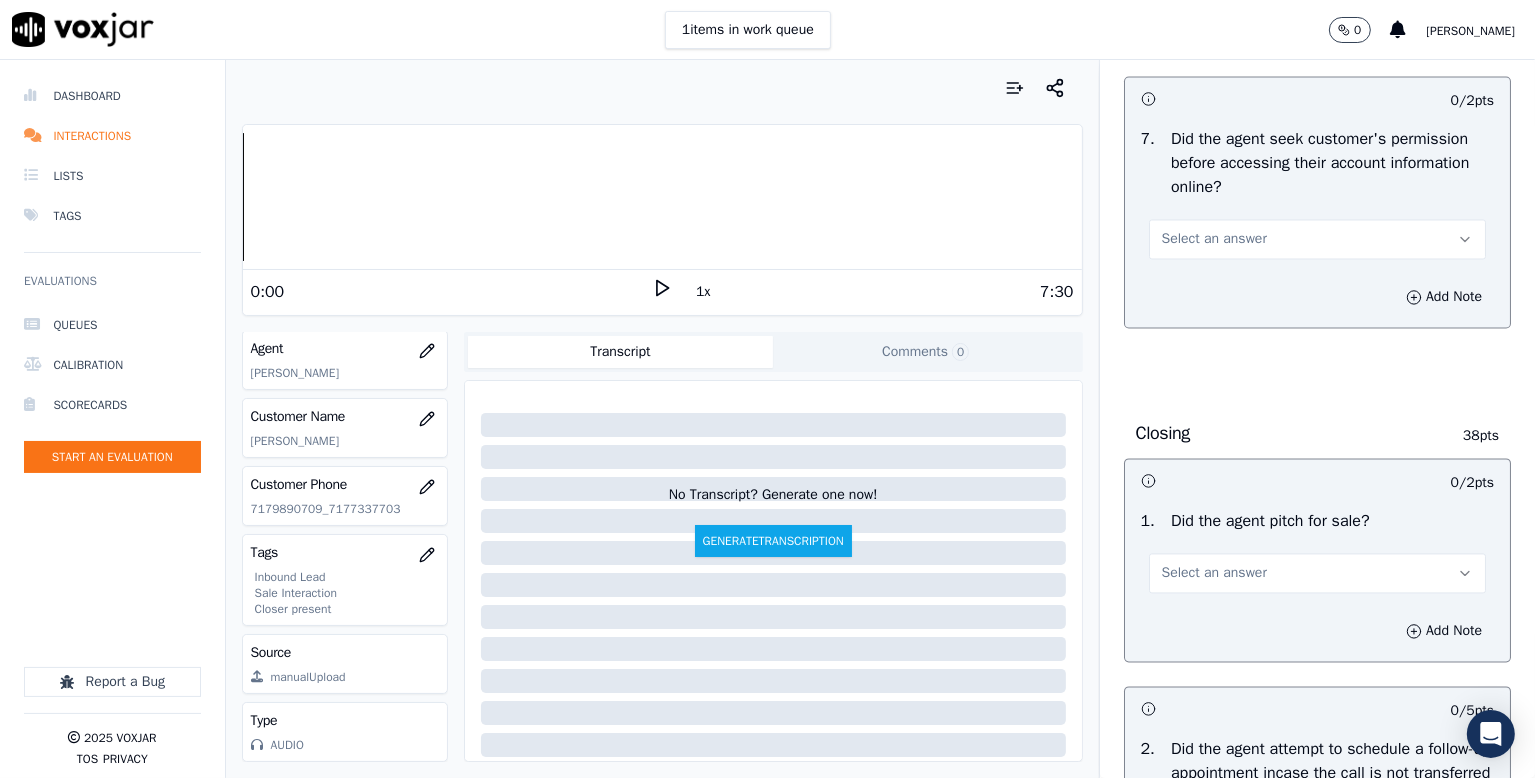click on "Select an answer" at bounding box center (1214, 239) 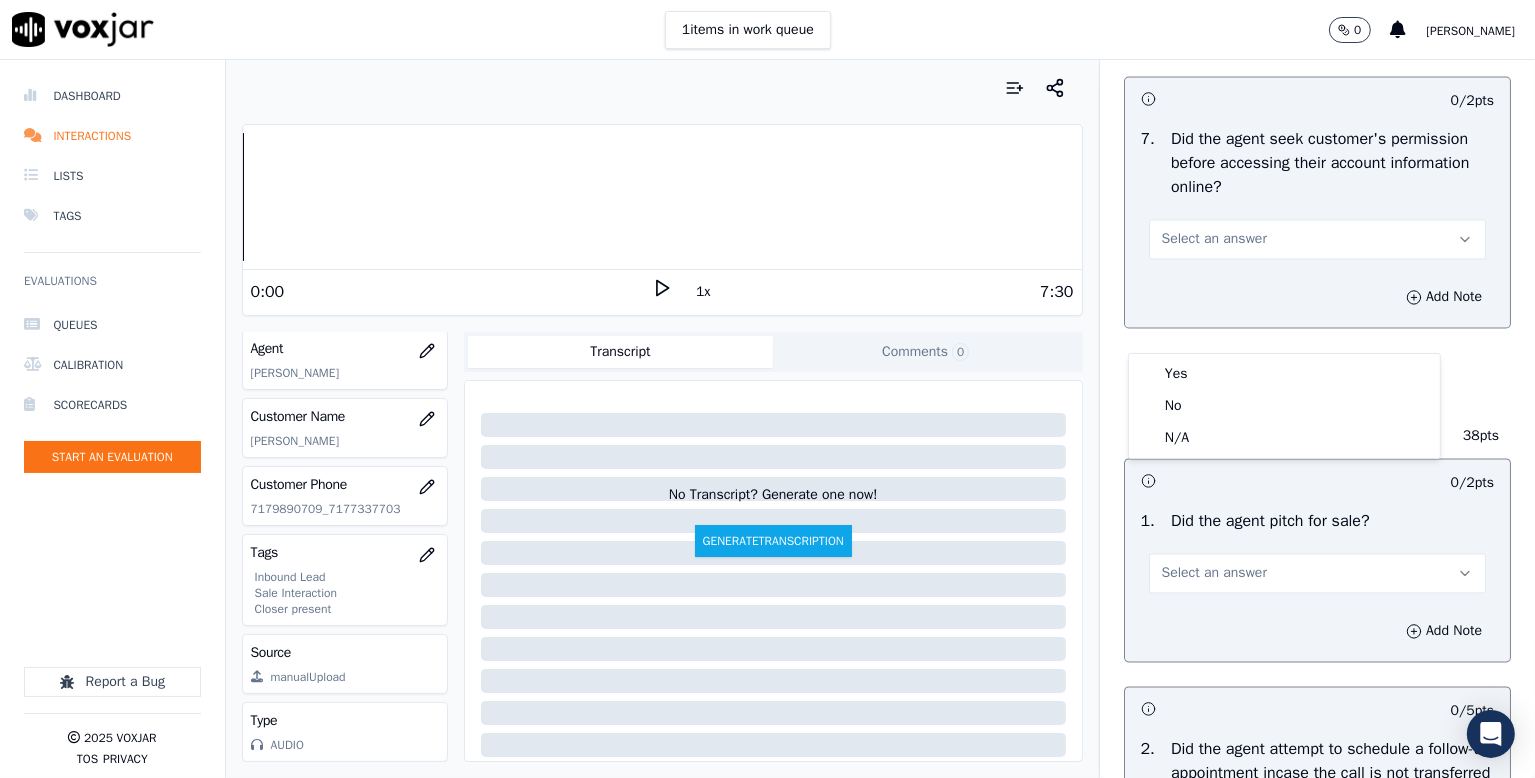 click on "Select an answer" at bounding box center [1214, 239] 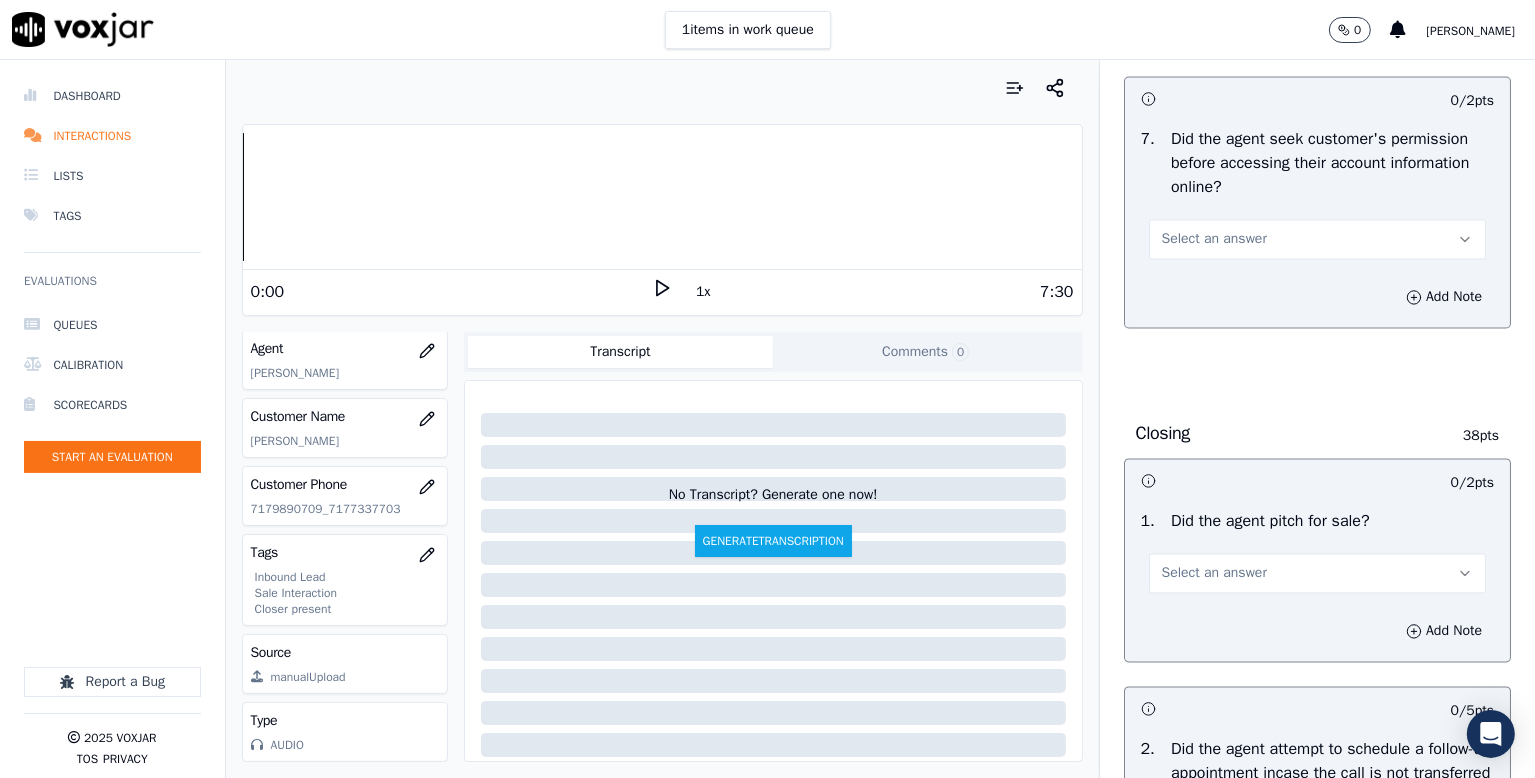 click on "Greeting & Customer Information     24  pts                 4 / 4  pts     1 .   Did the agent identify themself at the start of the call?   Yes          Add Note                           5 / 5  pts     2 .   Did the agent identify why the customer was calling?   Yes          Add Note                           5 / 5  pts     3 .   Did the agent affirm their ability to help the customer?   Yes          Add Note                           5 / 5  pts     4 .   Did the agent attempt to collect customer information such as First and Last Name, Service Address, Alternate Number/Landline, and Email address?   Yes          Add Note                           5 / 5  pts     5 .   Did the agent collect any financial details from the customer?    No          Add Note             Problem Identification     12  pts                 5 / 5  pts     1 .   Did the agent ask probing questions to discover what problems they can help the customer solve?   Yes          Add Note                           -- / 2  pts     2 .     N/A" at bounding box center (1317, -653) 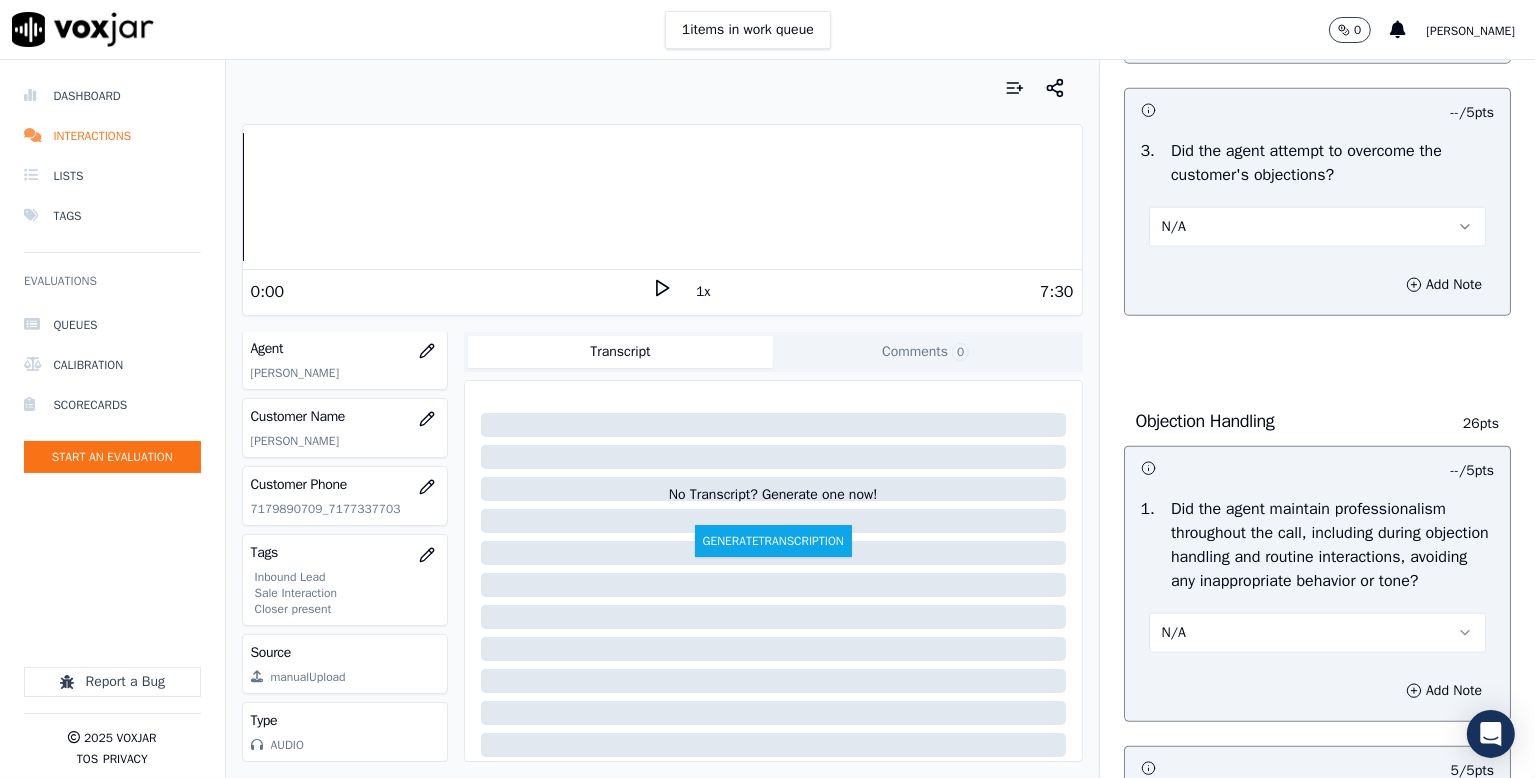 scroll, scrollTop: 1900, scrollLeft: 0, axis: vertical 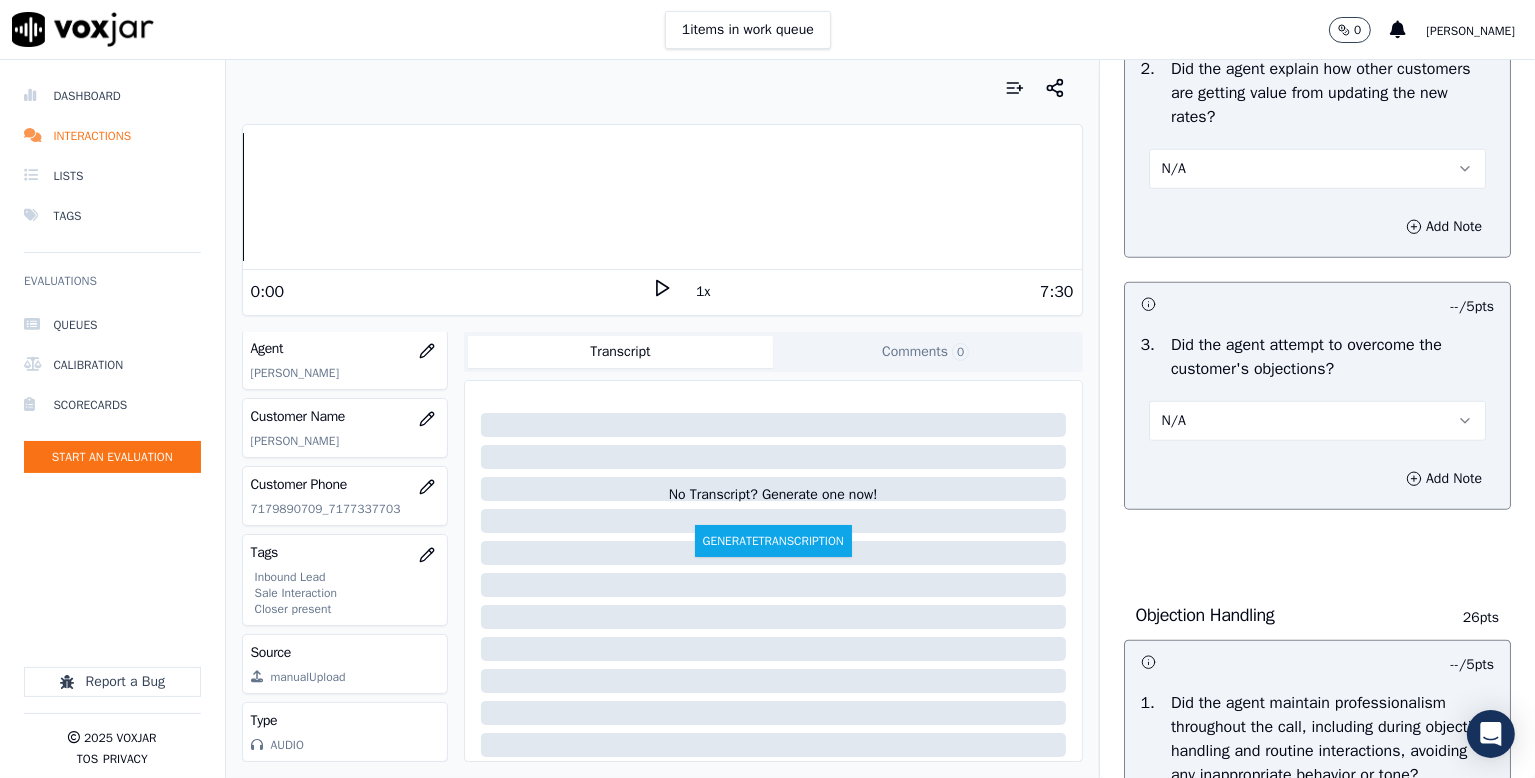 click on "N/A" at bounding box center (1317, 169) 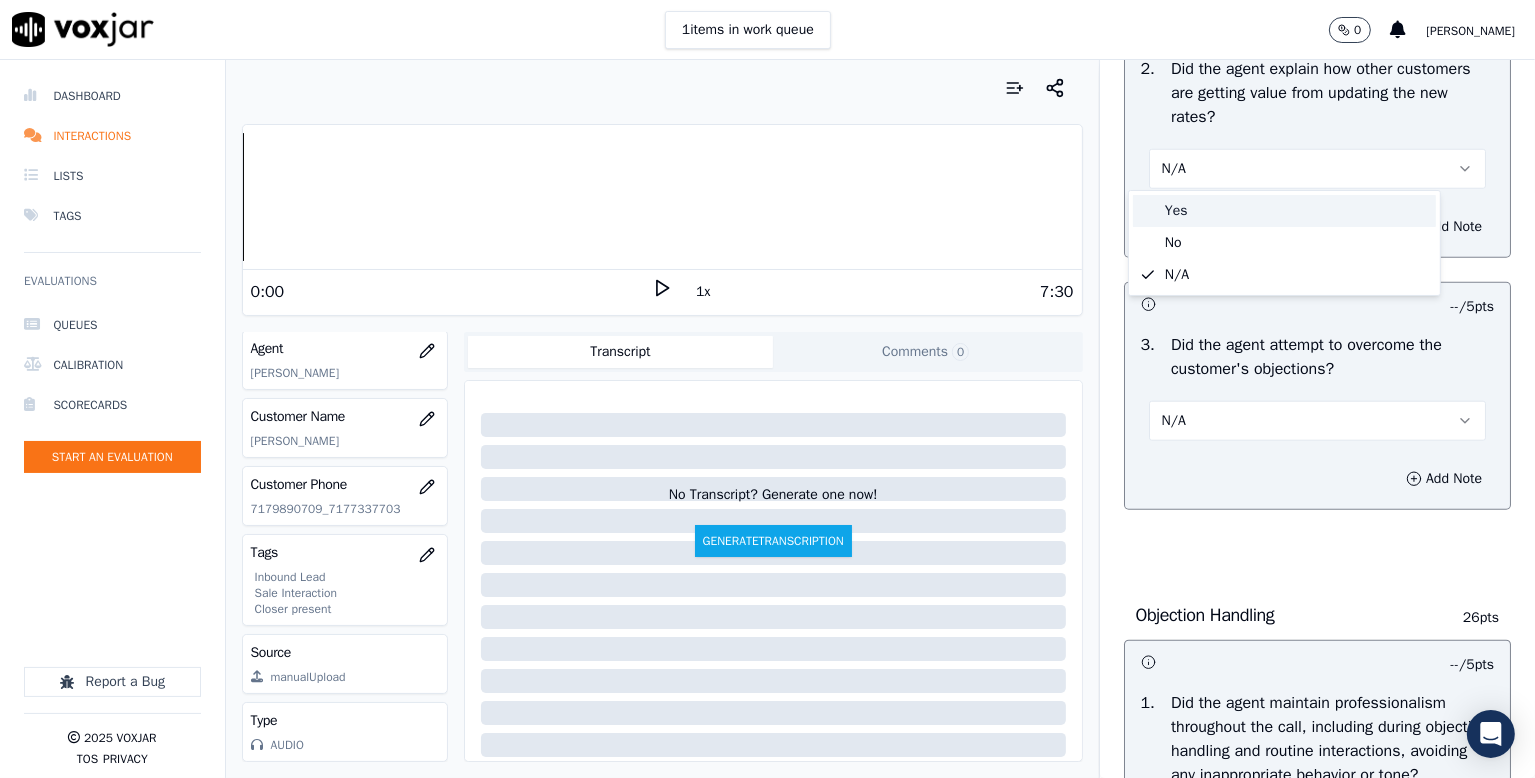 click on "Yes" at bounding box center [1284, 211] 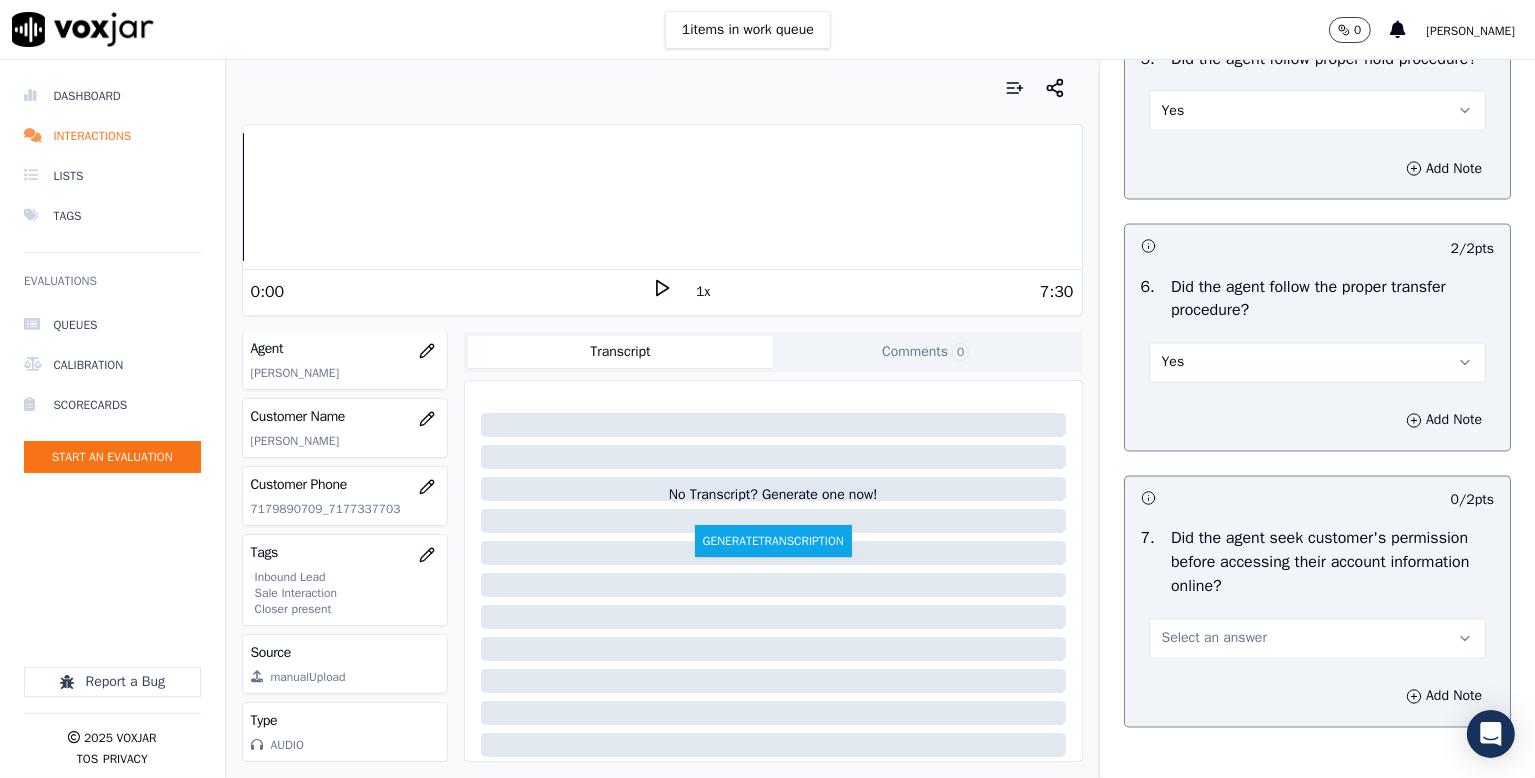 scroll, scrollTop: 3900, scrollLeft: 0, axis: vertical 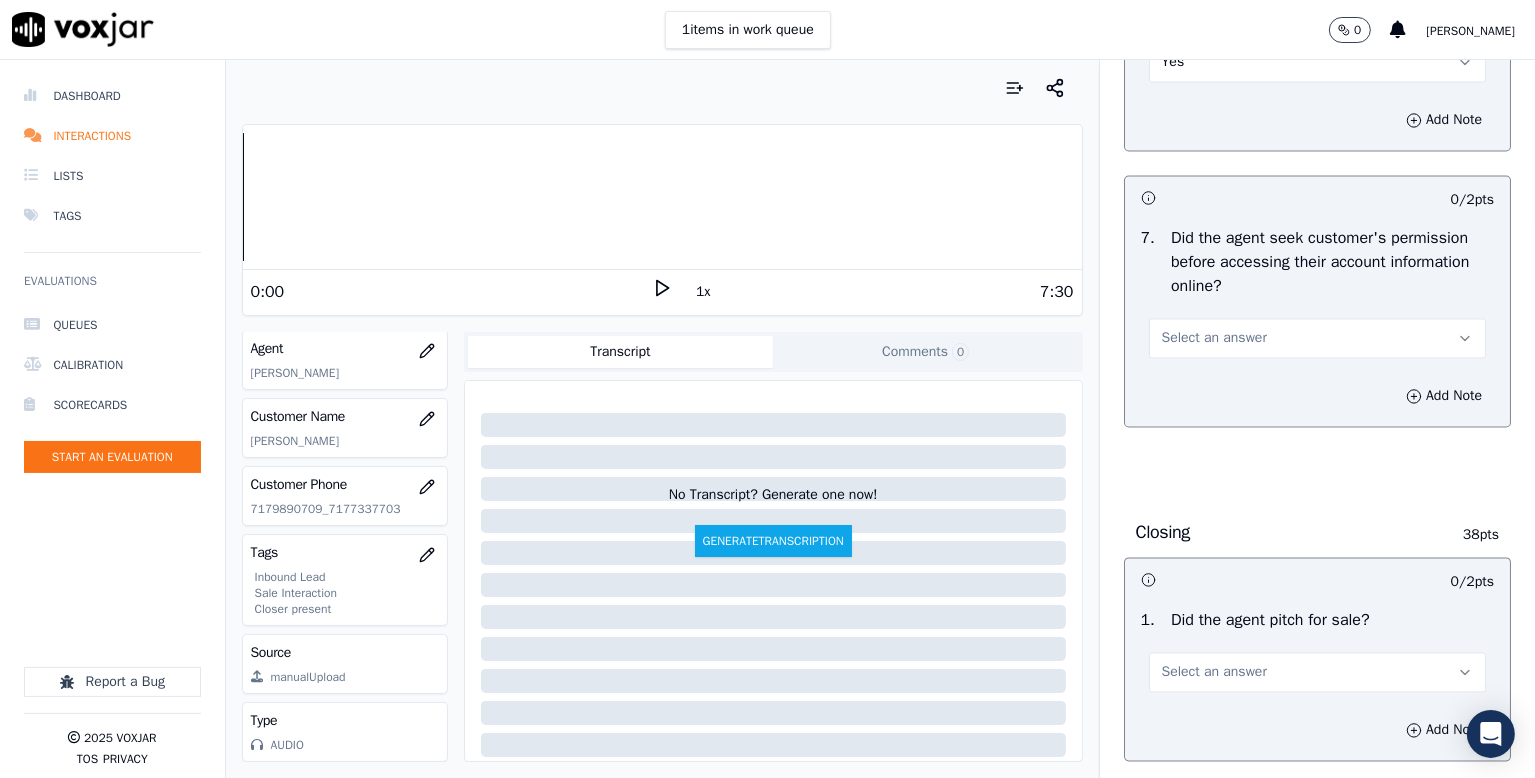 click on "Did the agent seek customer's permission before accessing their account information online?" at bounding box center [1332, 263] 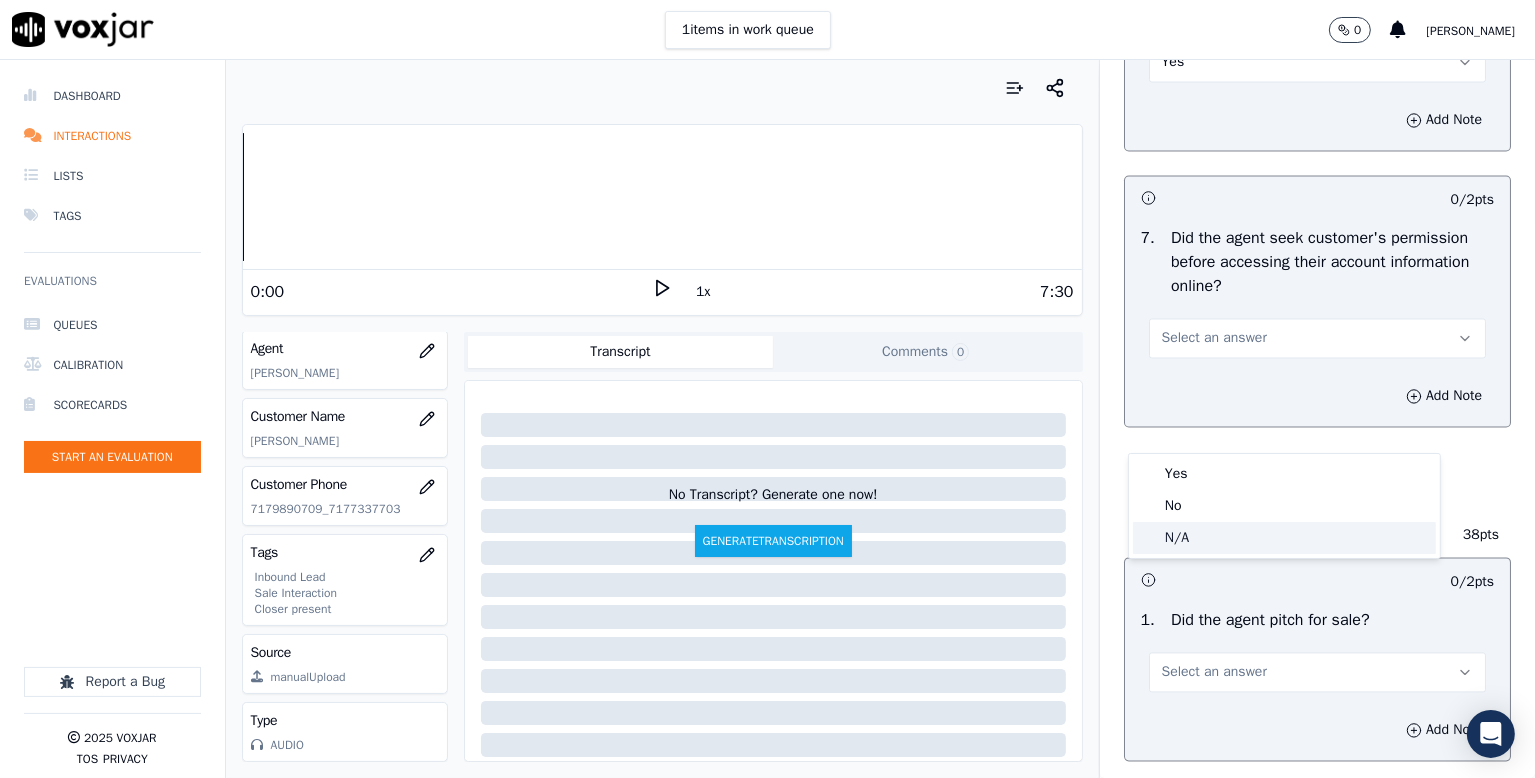 click on "N/A" 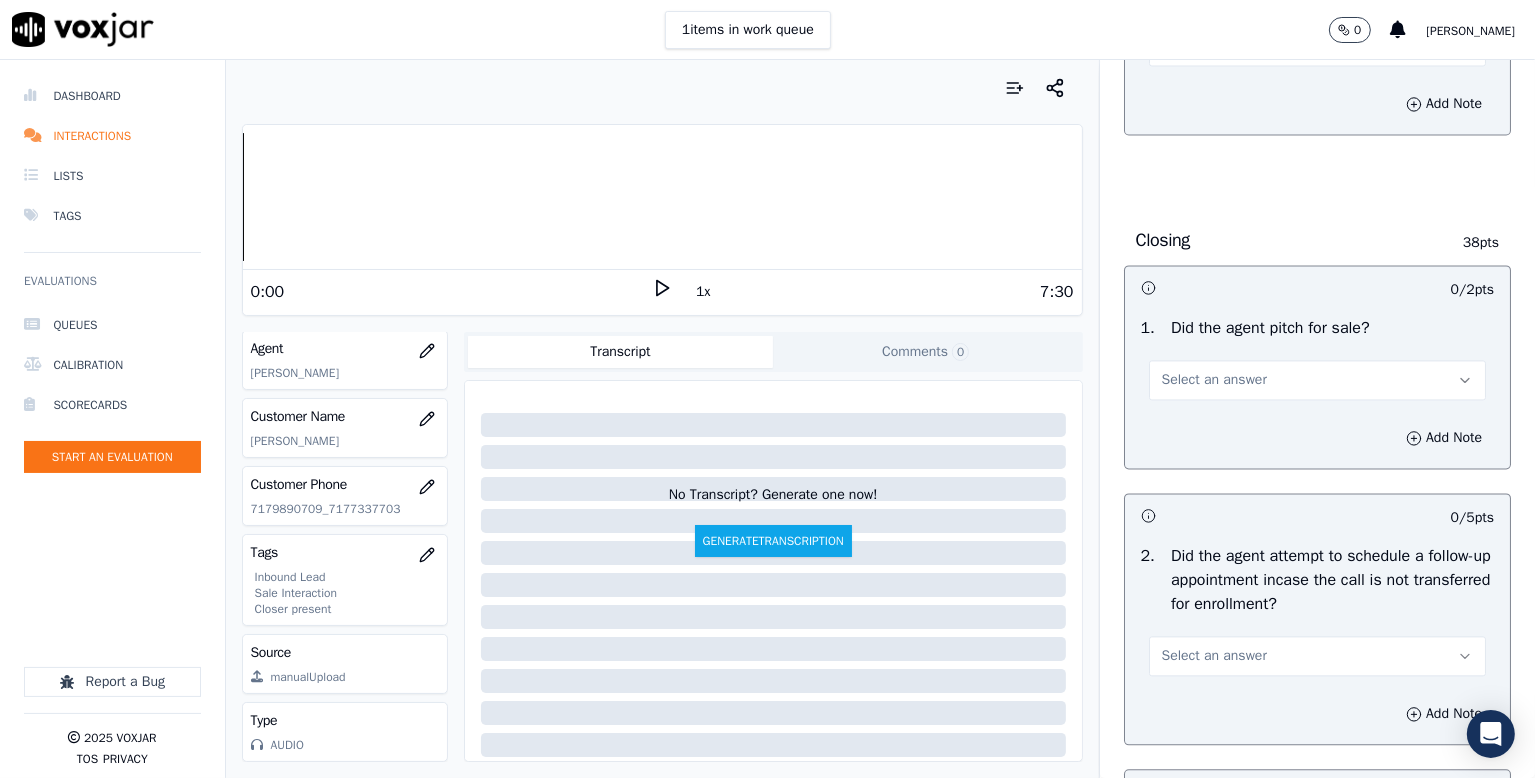 scroll, scrollTop: 4300, scrollLeft: 0, axis: vertical 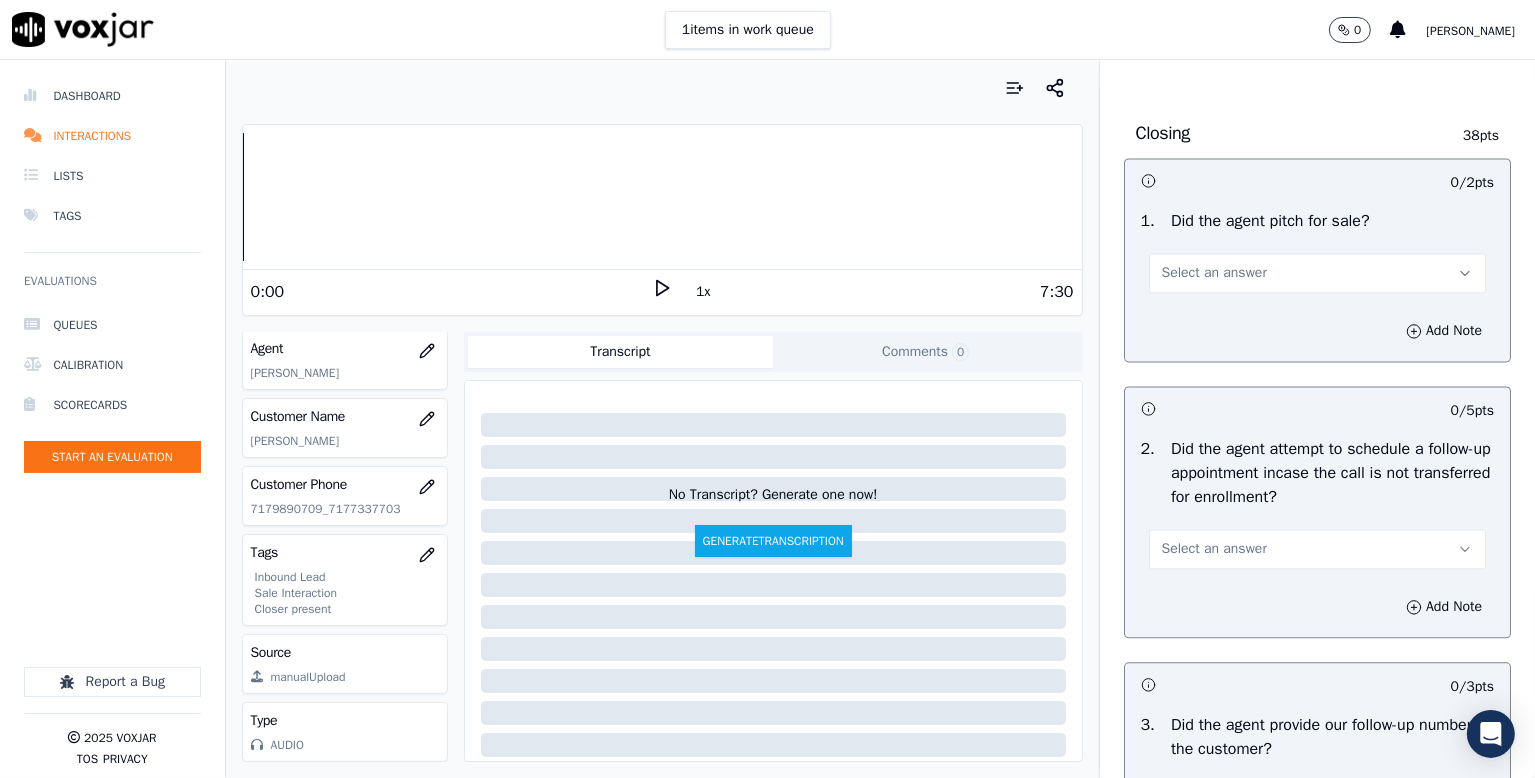 click on "Select an answer" at bounding box center [1214, 273] 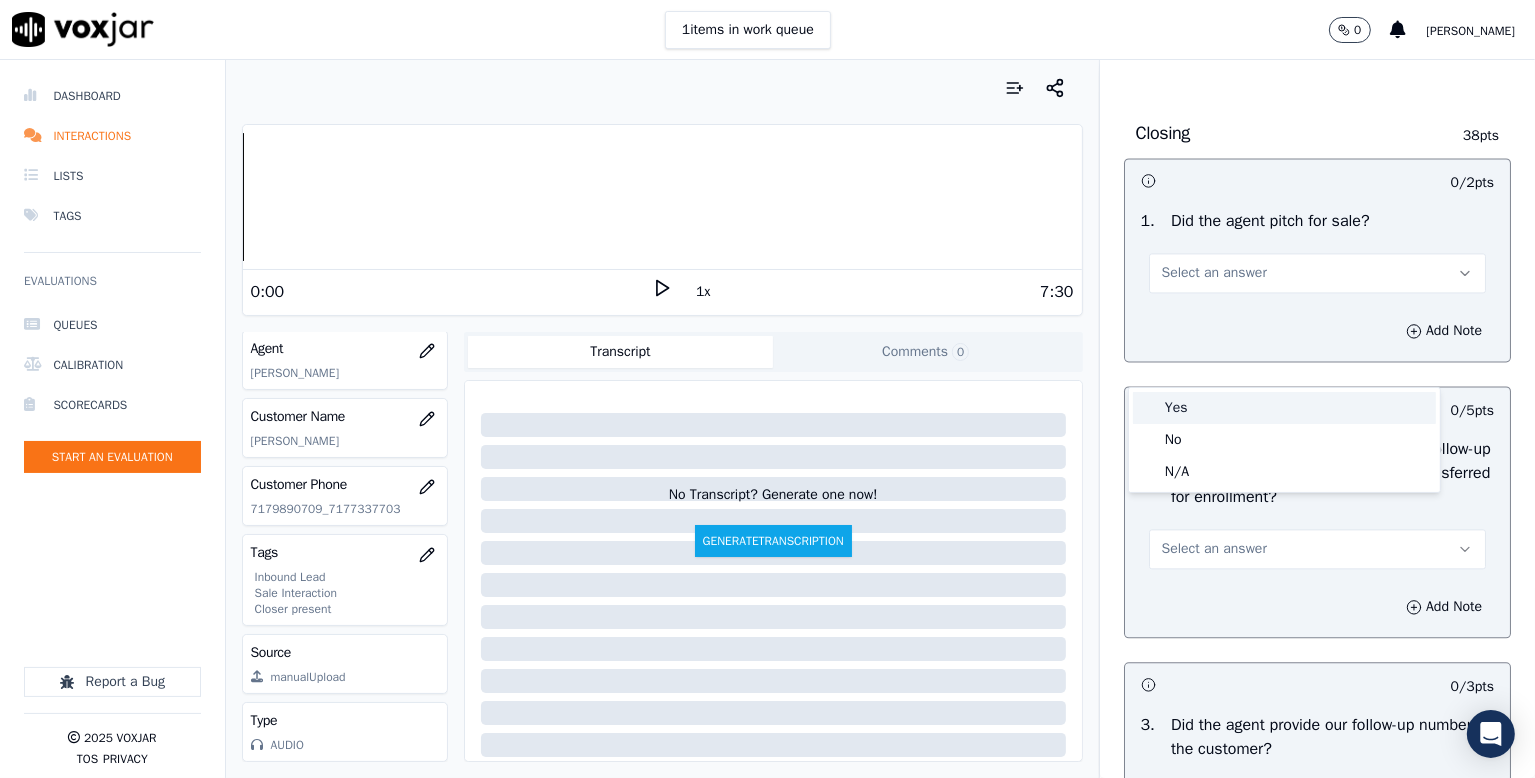 click on "Yes" at bounding box center [1284, 408] 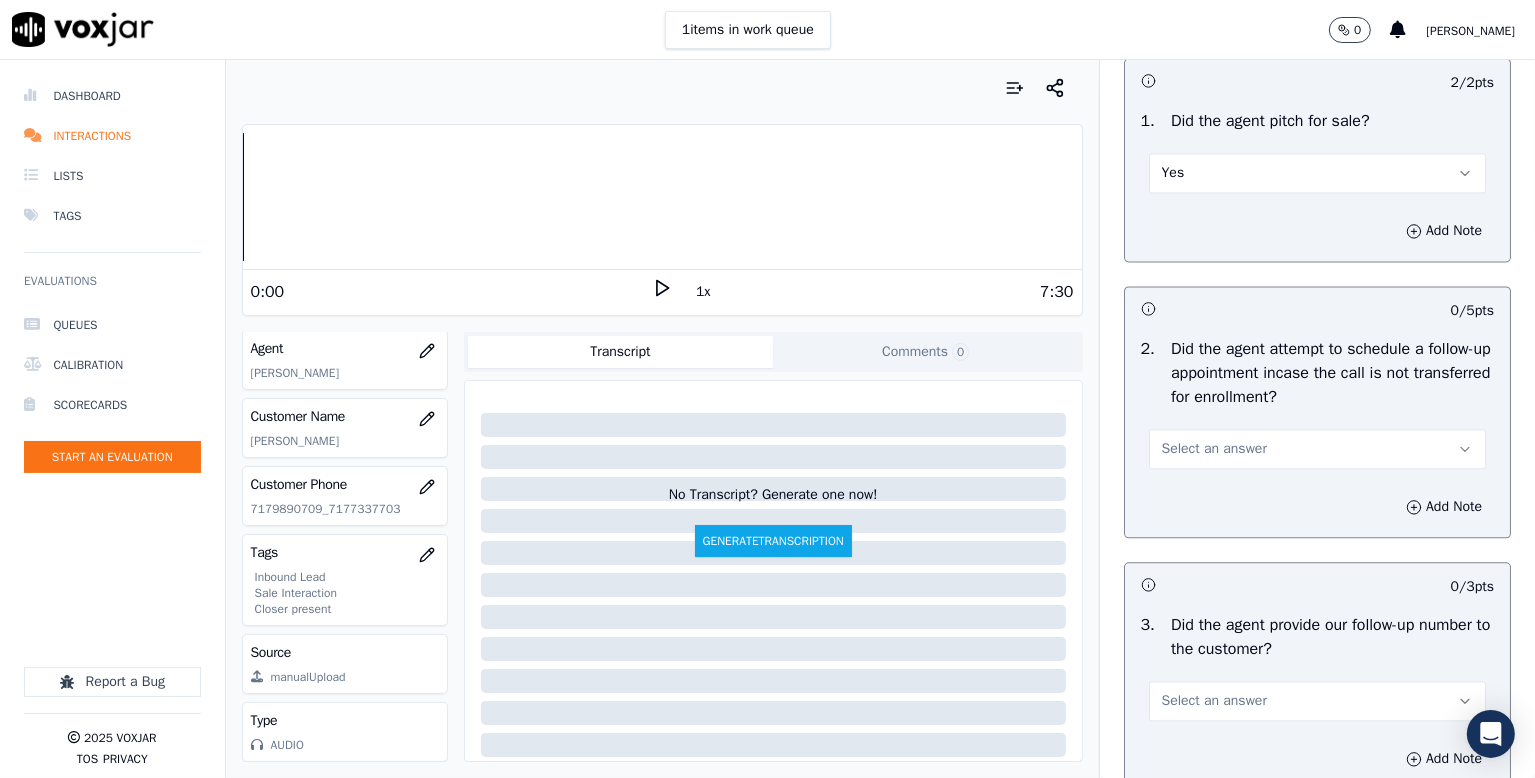 scroll, scrollTop: 4600, scrollLeft: 0, axis: vertical 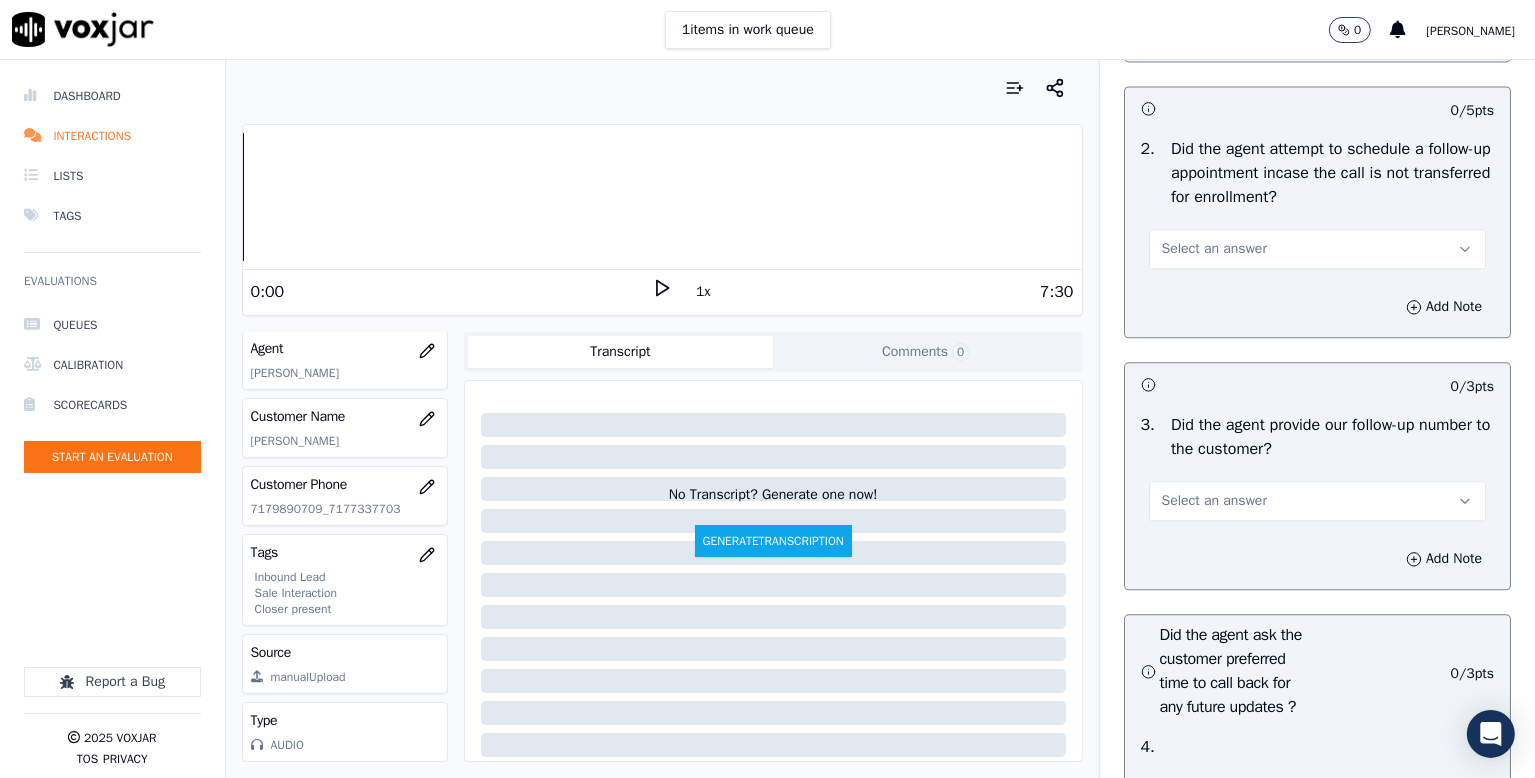 click on "Select an answer" at bounding box center [1214, 249] 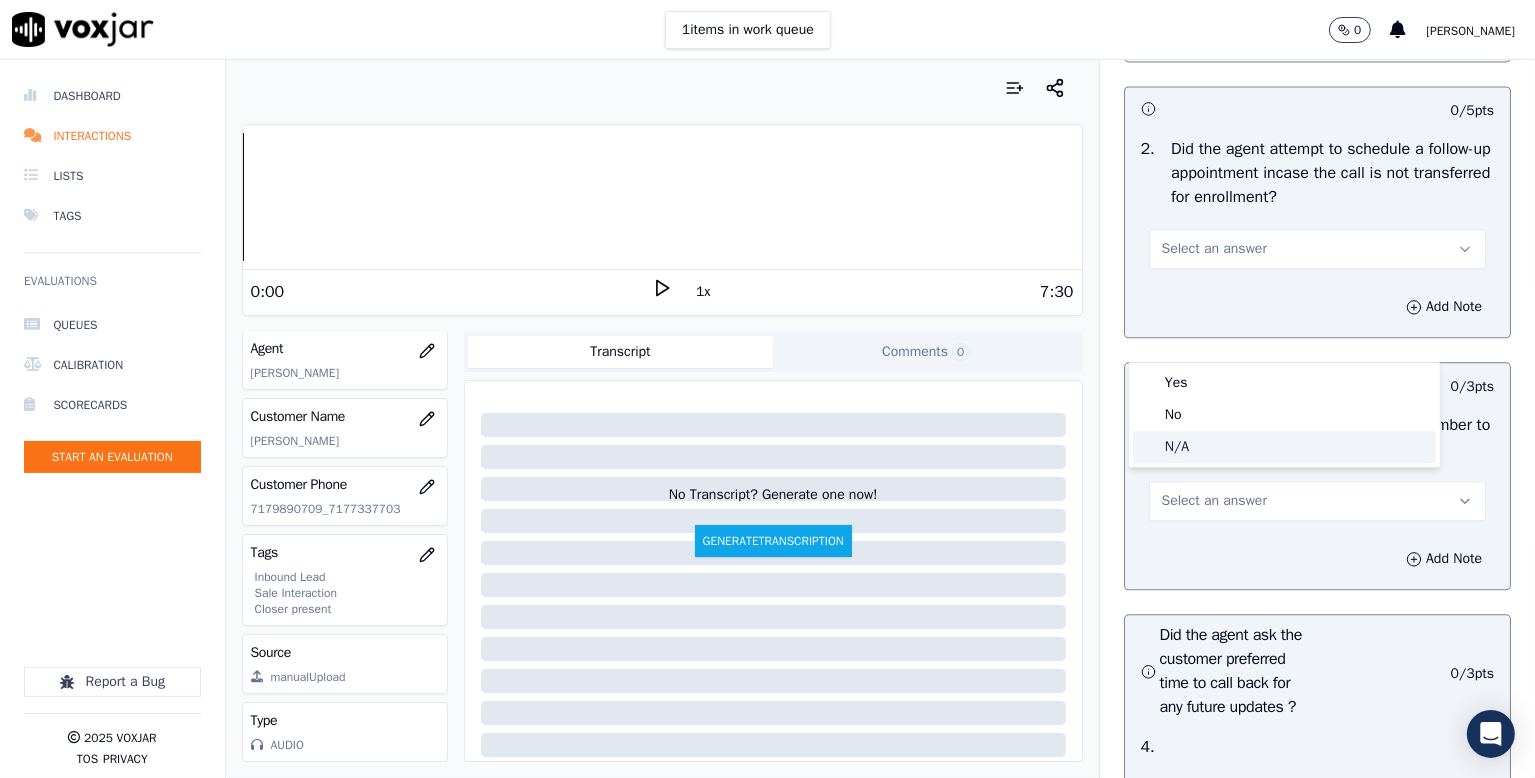 click on "N/A" 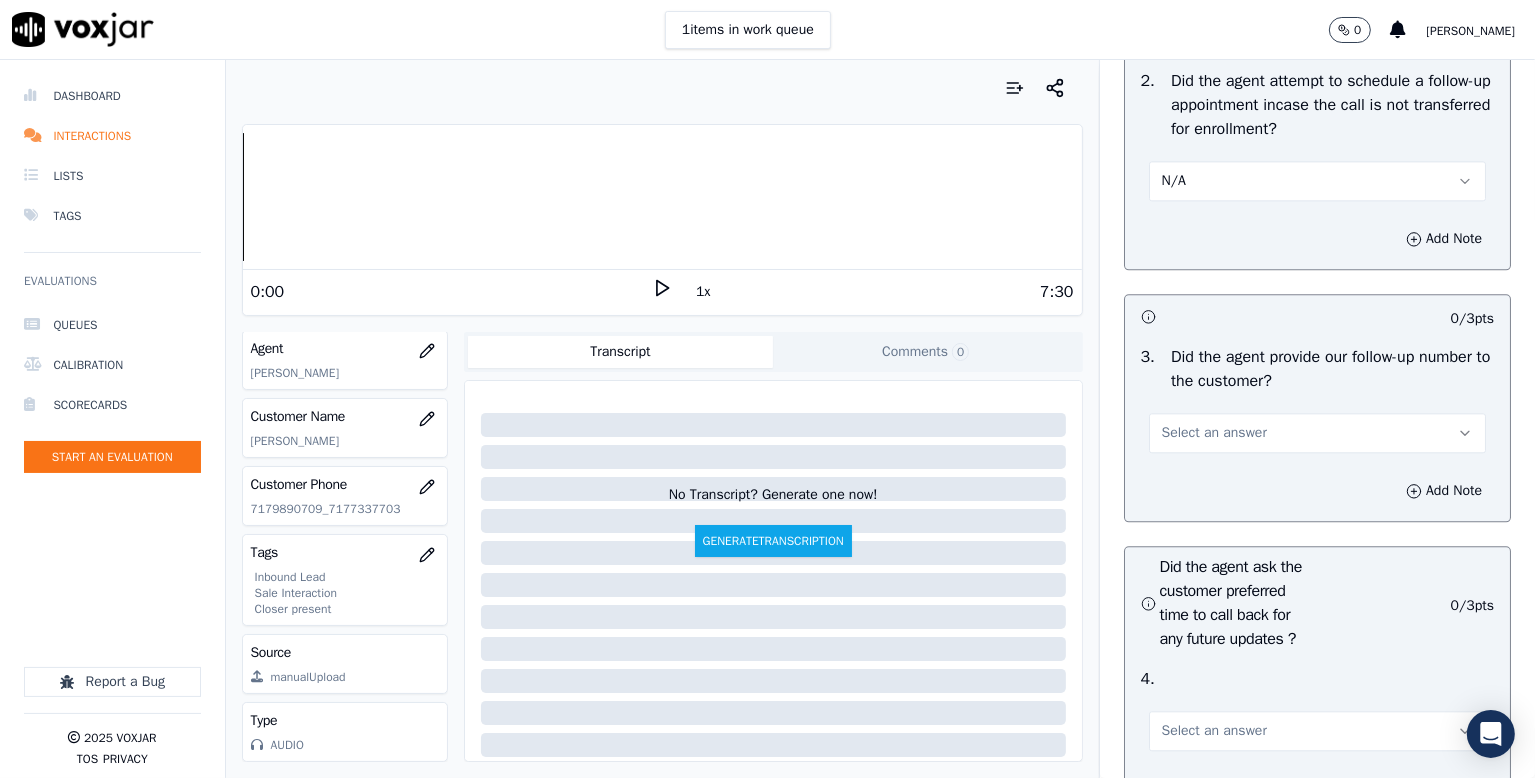 scroll, scrollTop: 4800, scrollLeft: 0, axis: vertical 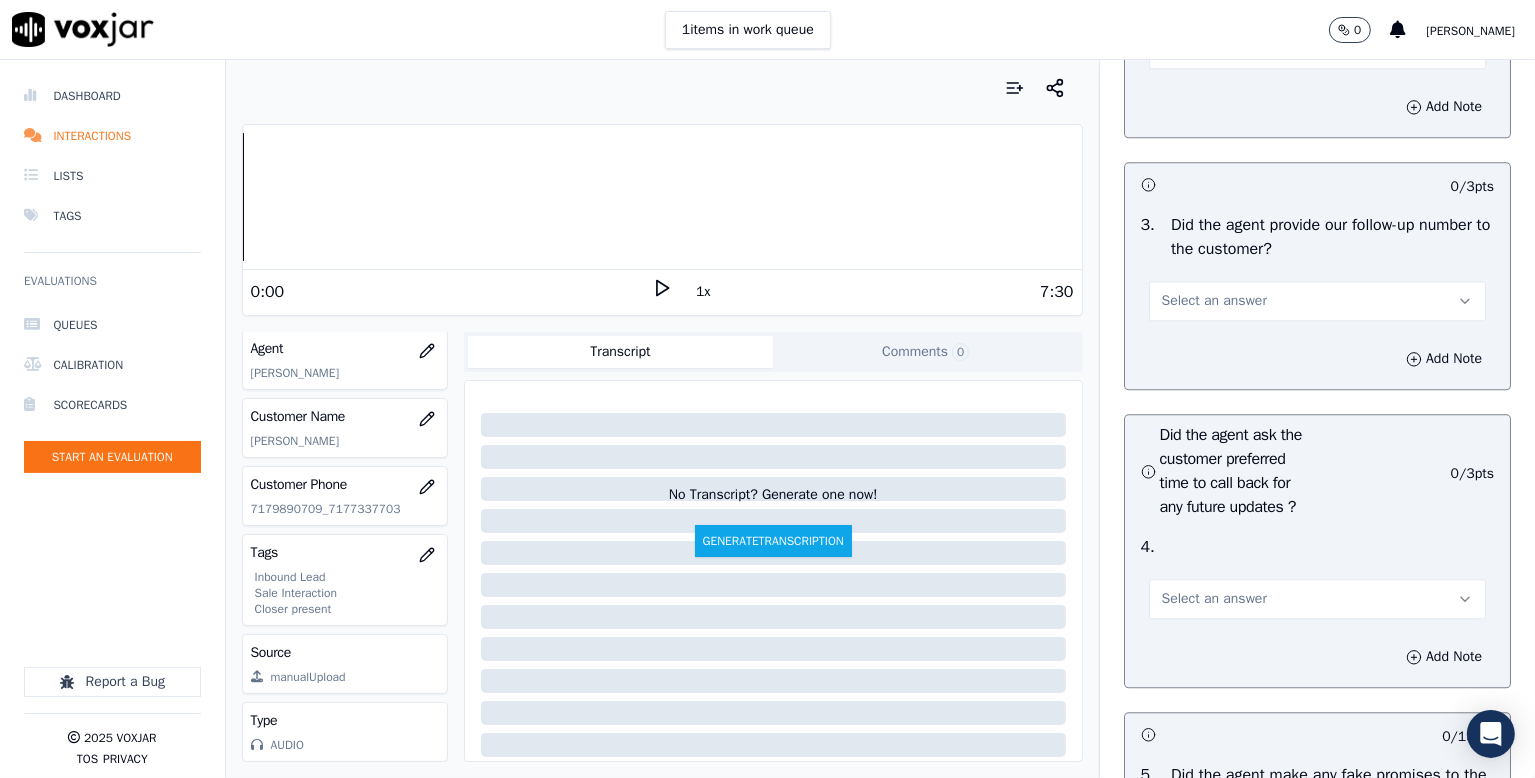 click on "Select an answer" at bounding box center (1317, 301) 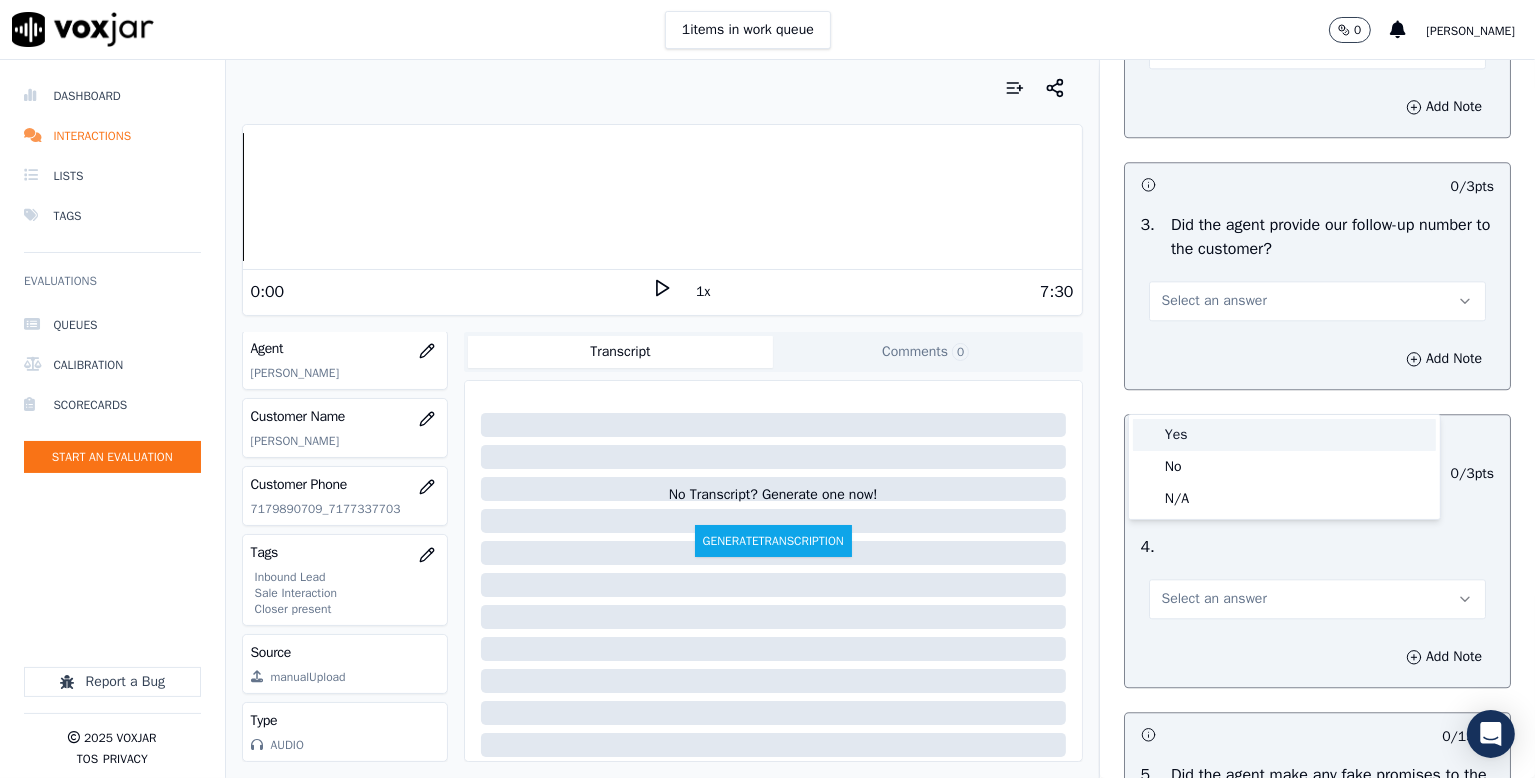 click on "Yes" at bounding box center [1284, 435] 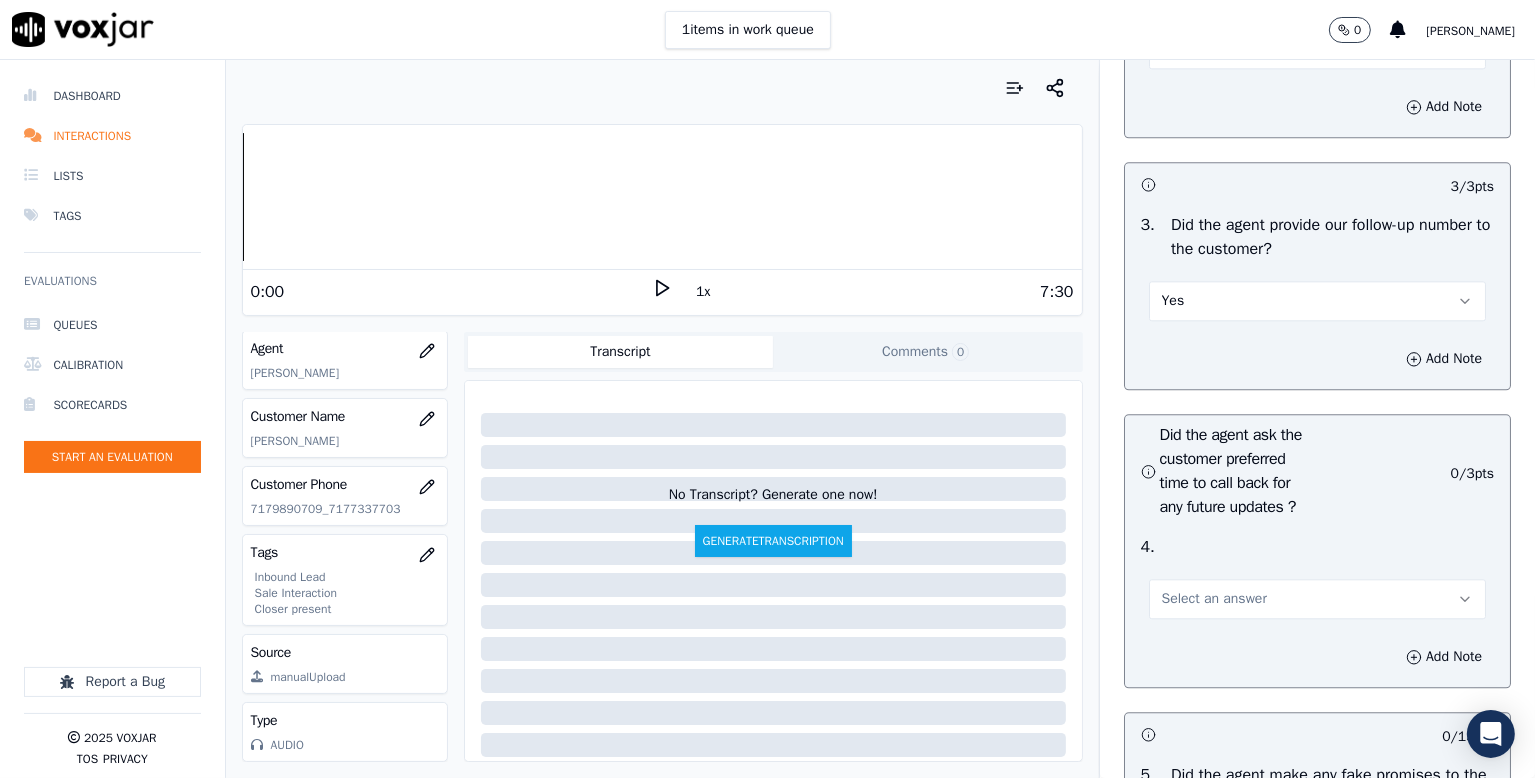scroll, scrollTop: 5100, scrollLeft: 0, axis: vertical 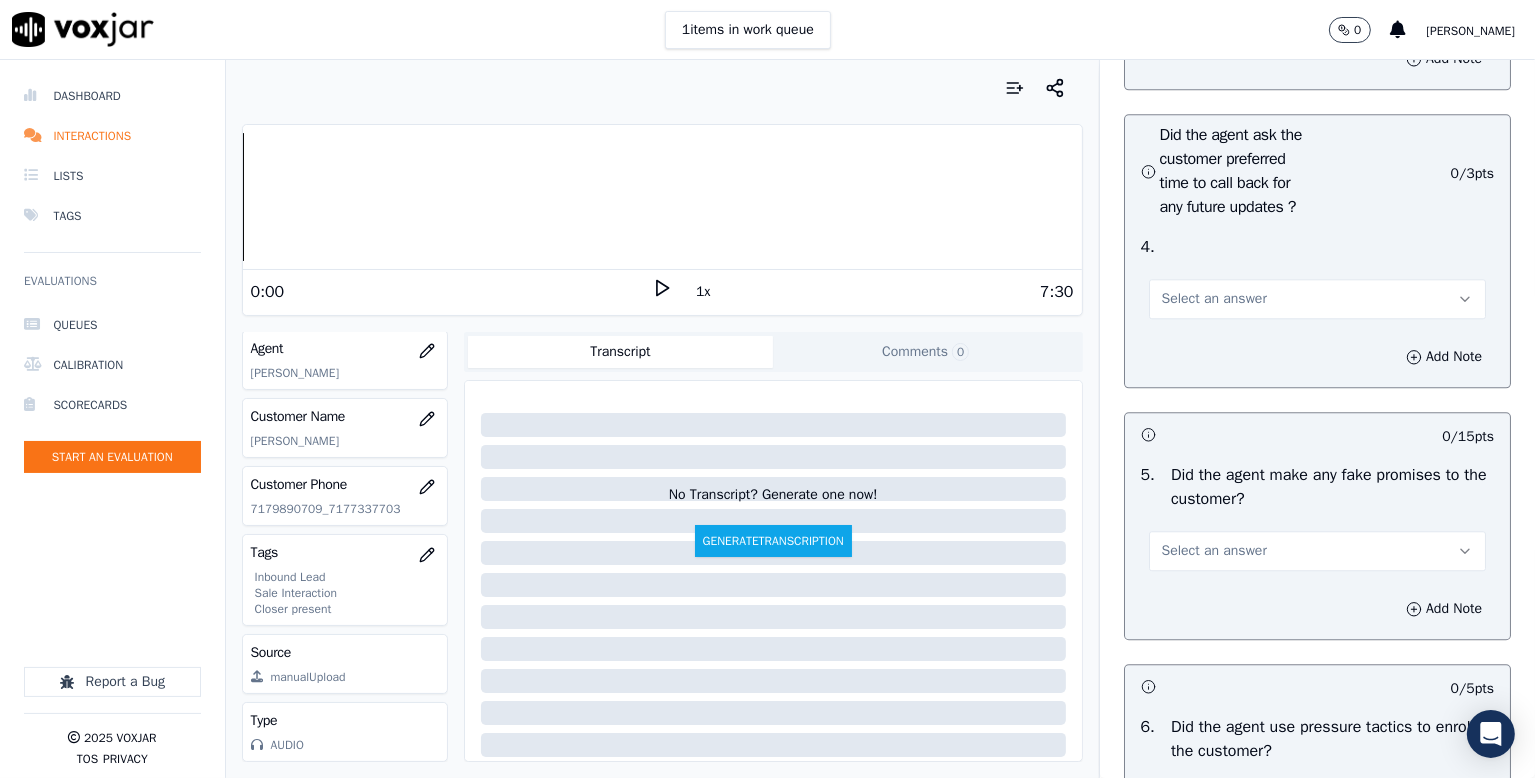 click on "Select an answer" at bounding box center (1214, 299) 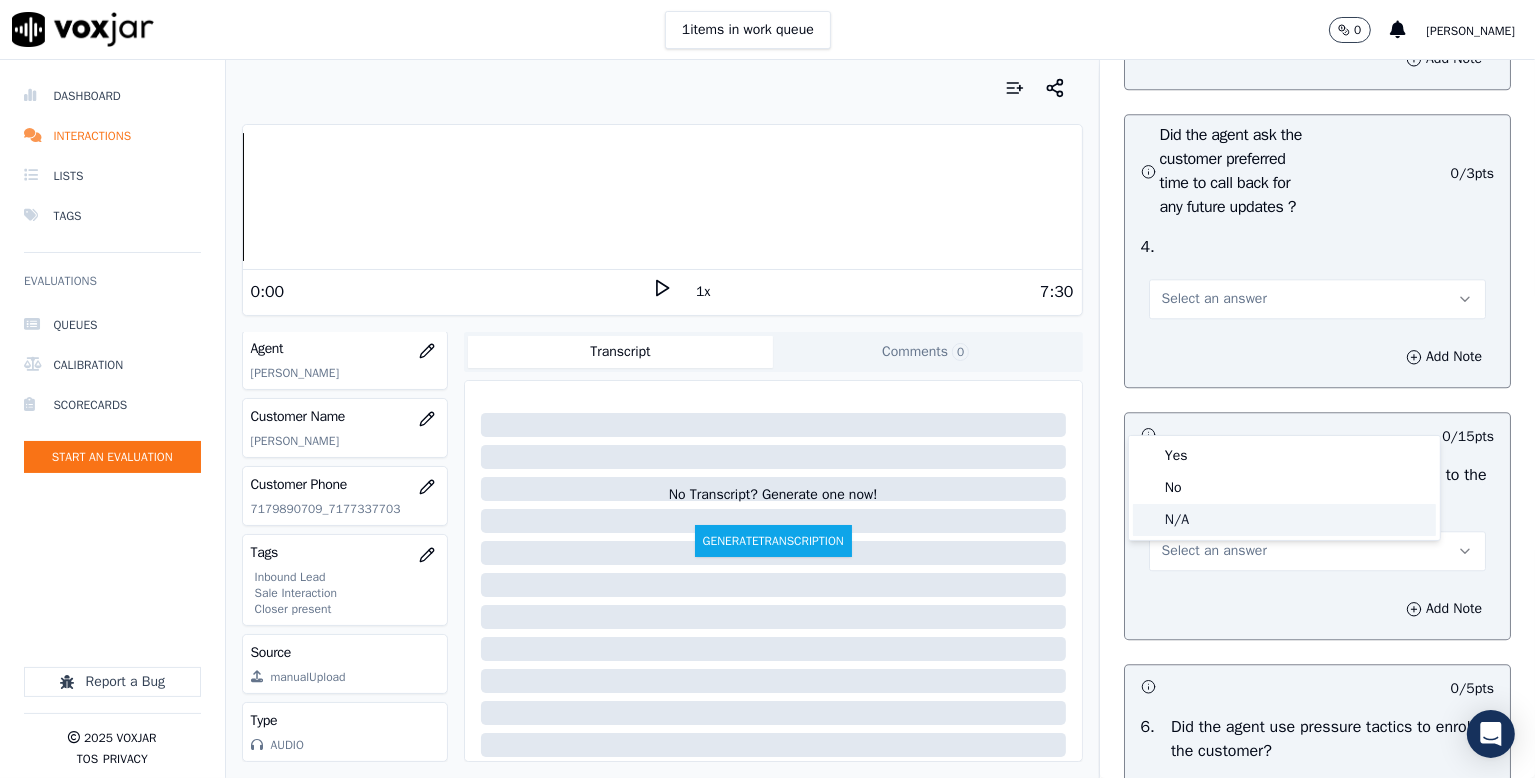 click on "N/A" 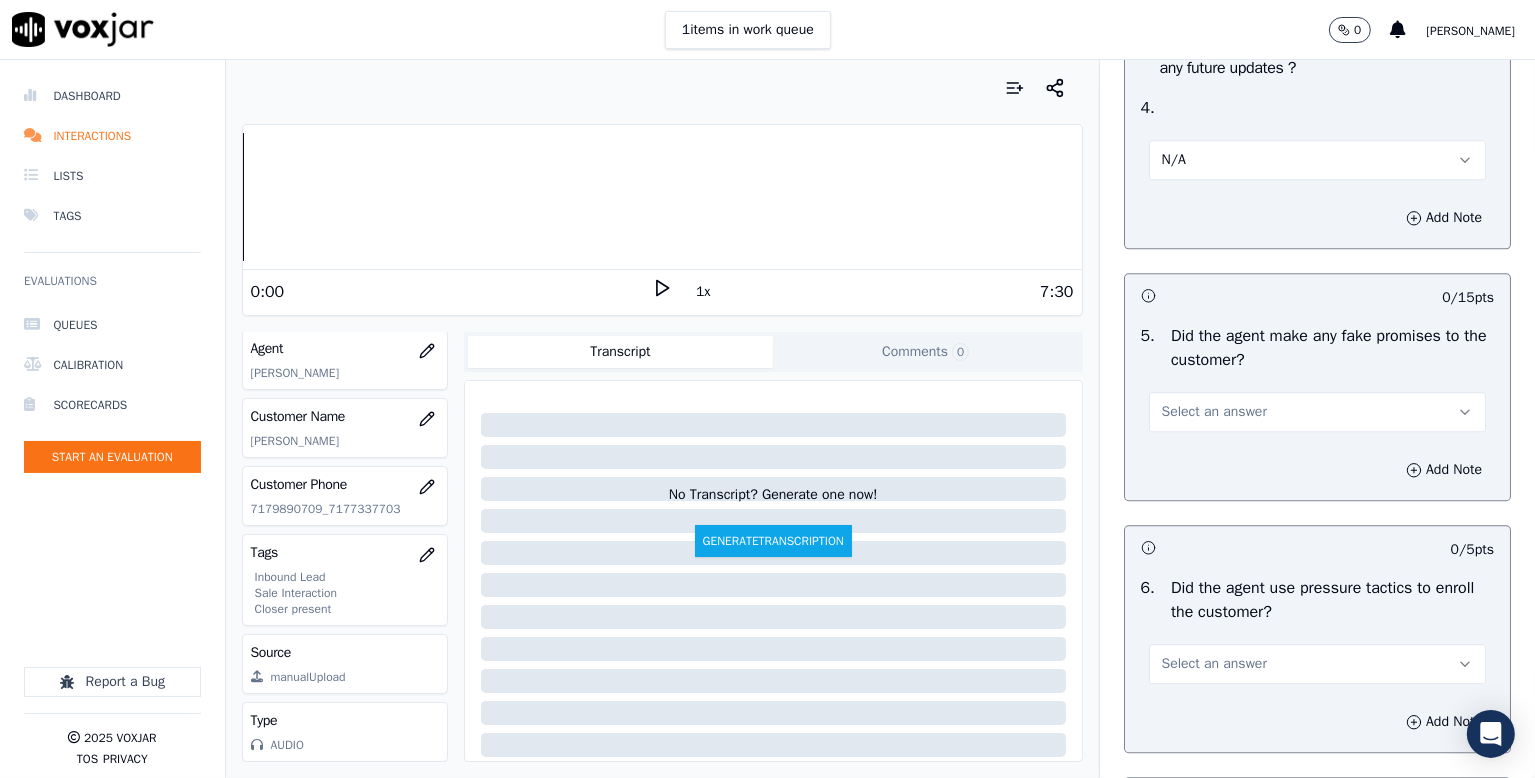 scroll, scrollTop: 5400, scrollLeft: 0, axis: vertical 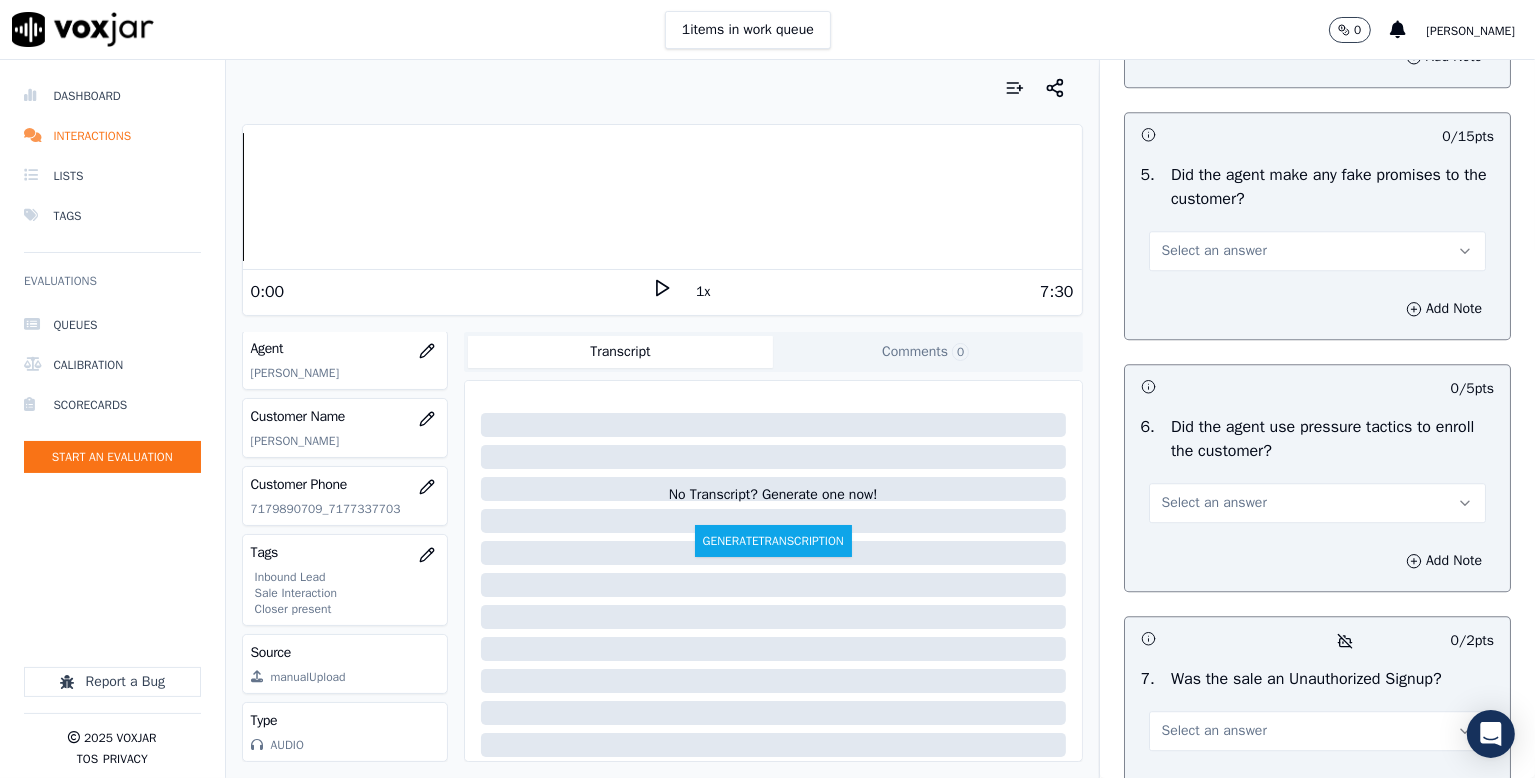 click on "Select an answer" at bounding box center [1214, 251] 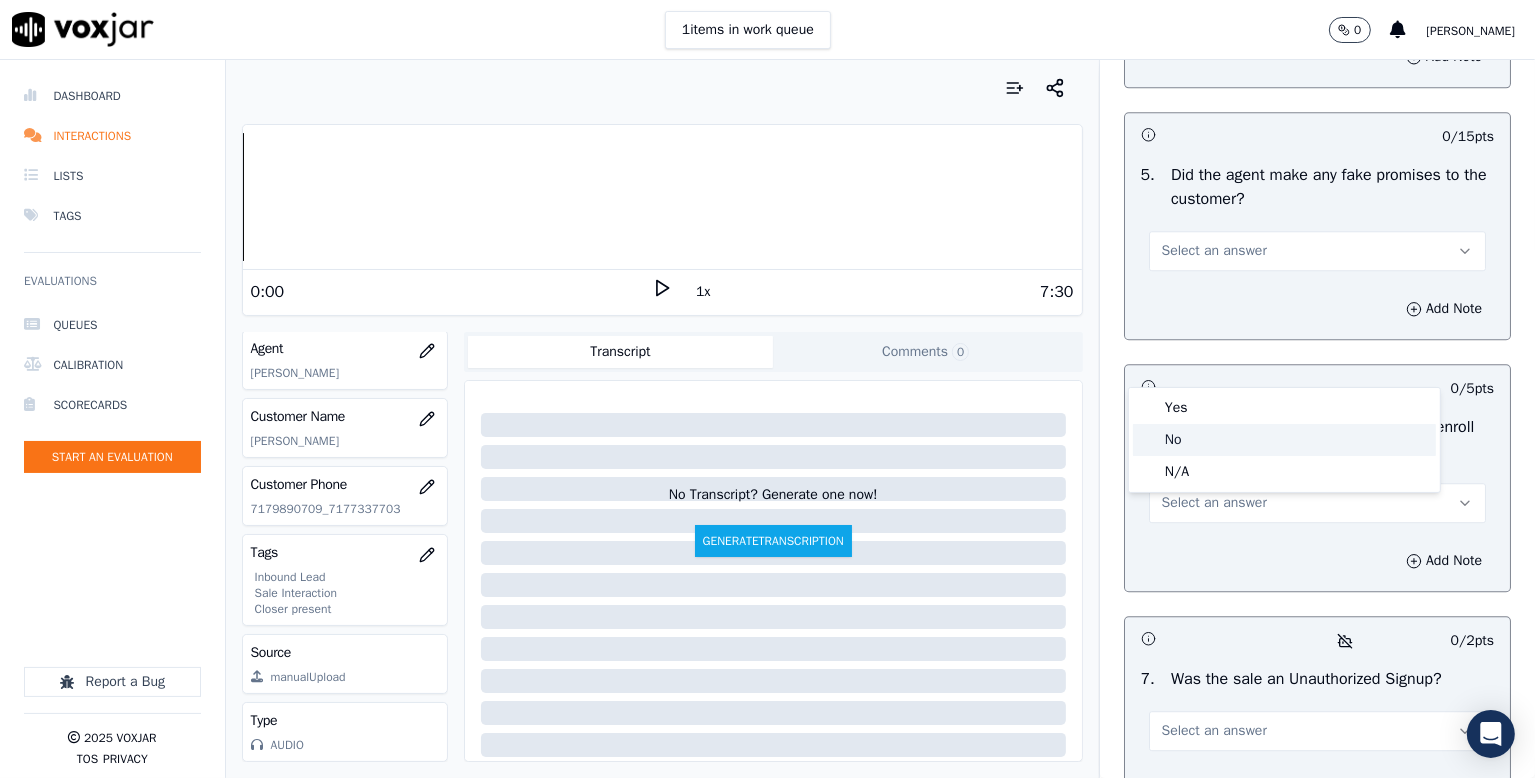 click on "No" 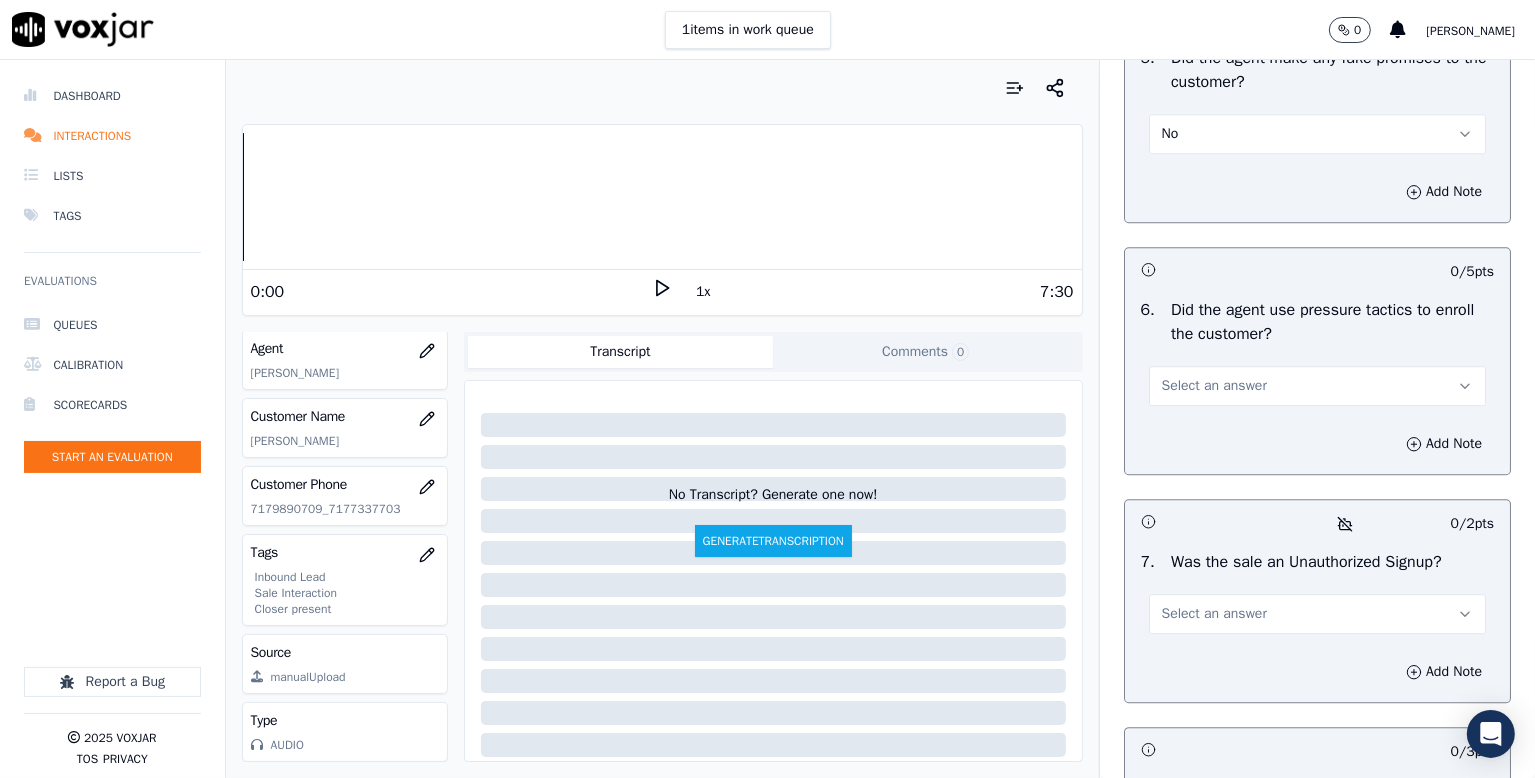 scroll, scrollTop: 5700, scrollLeft: 0, axis: vertical 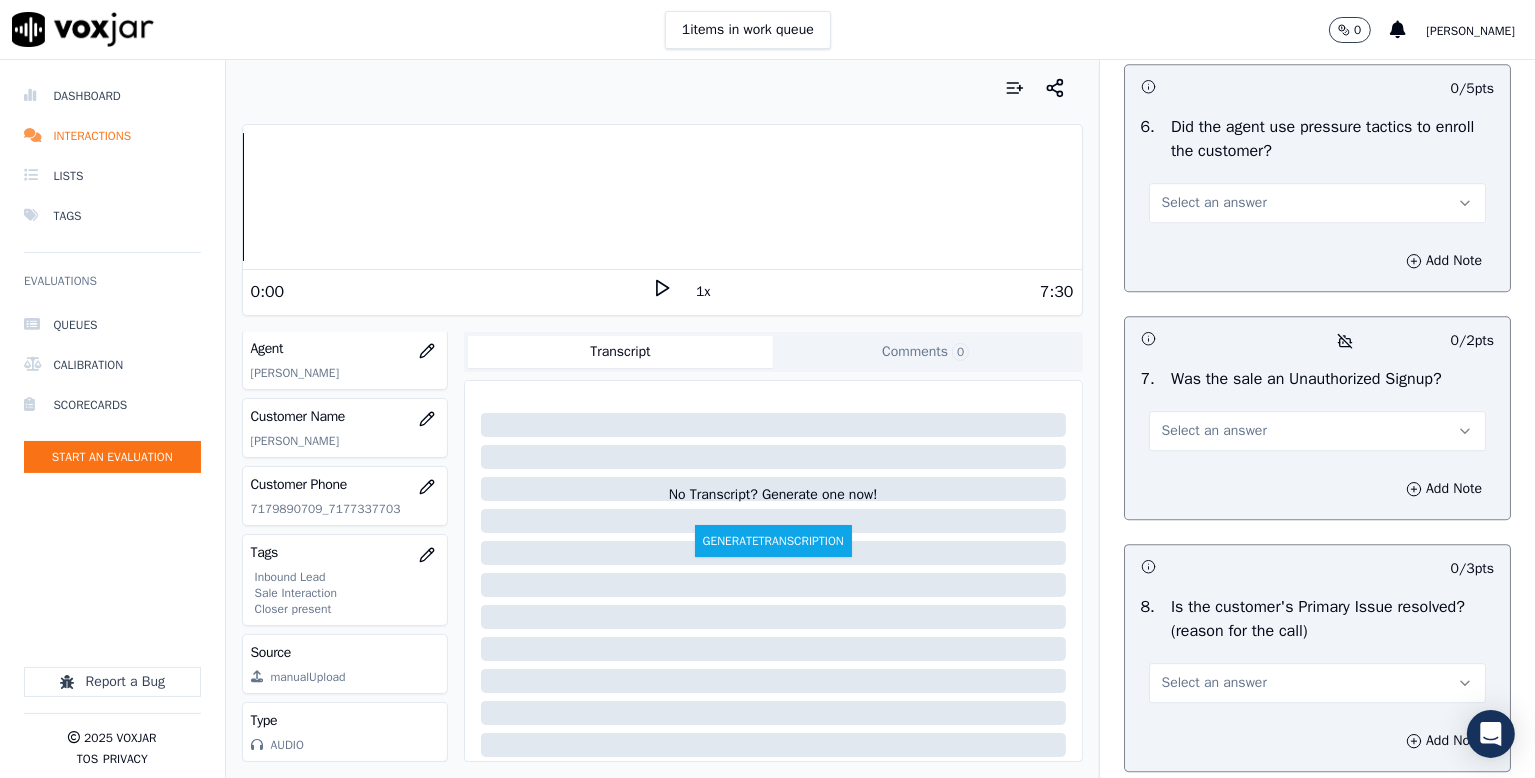 click on "Select an answer" at bounding box center (1214, 203) 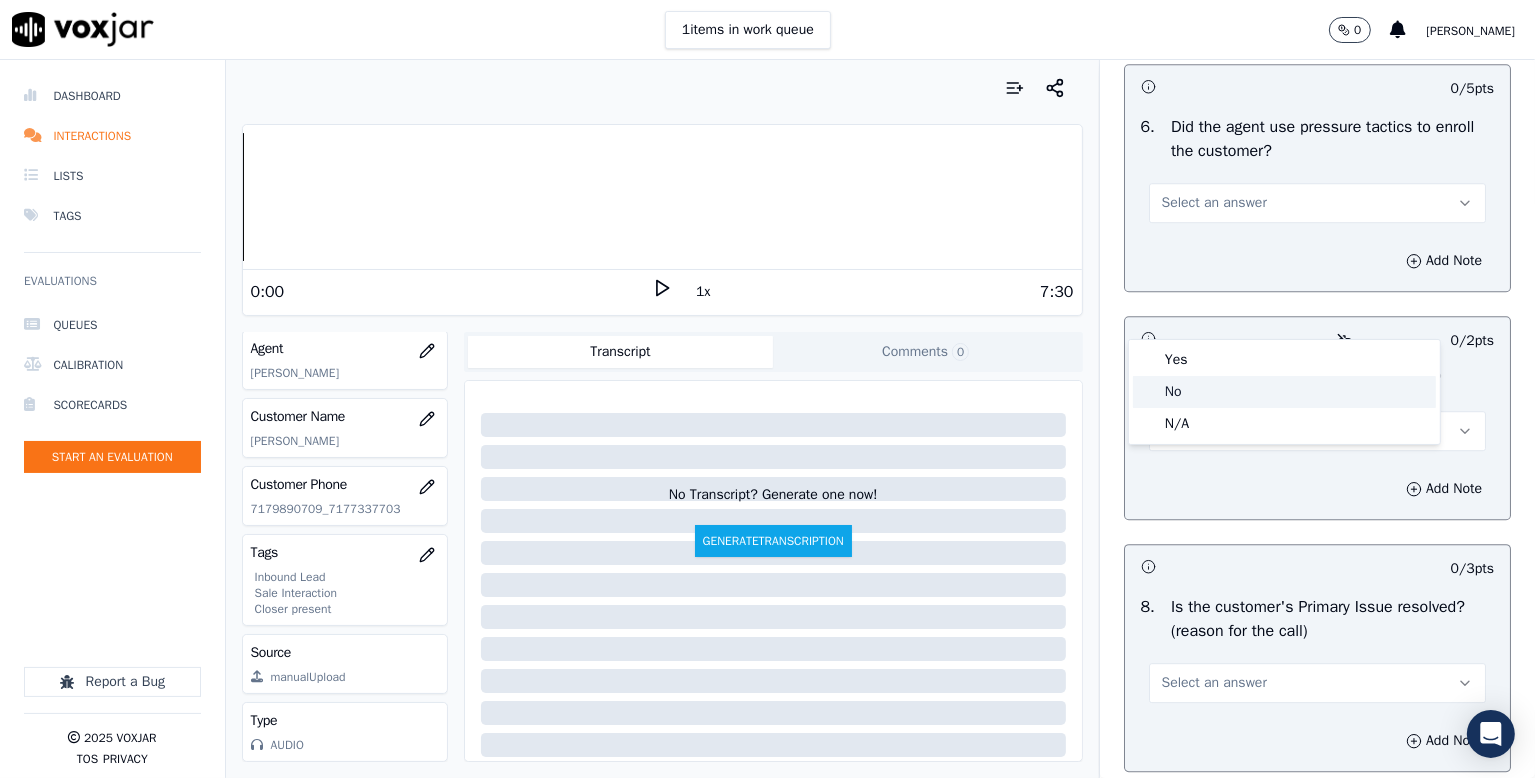 drag, startPoint x: 1180, startPoint y: 394, endPoint x: 1221, endPoint y: 374, distance: 45.617977 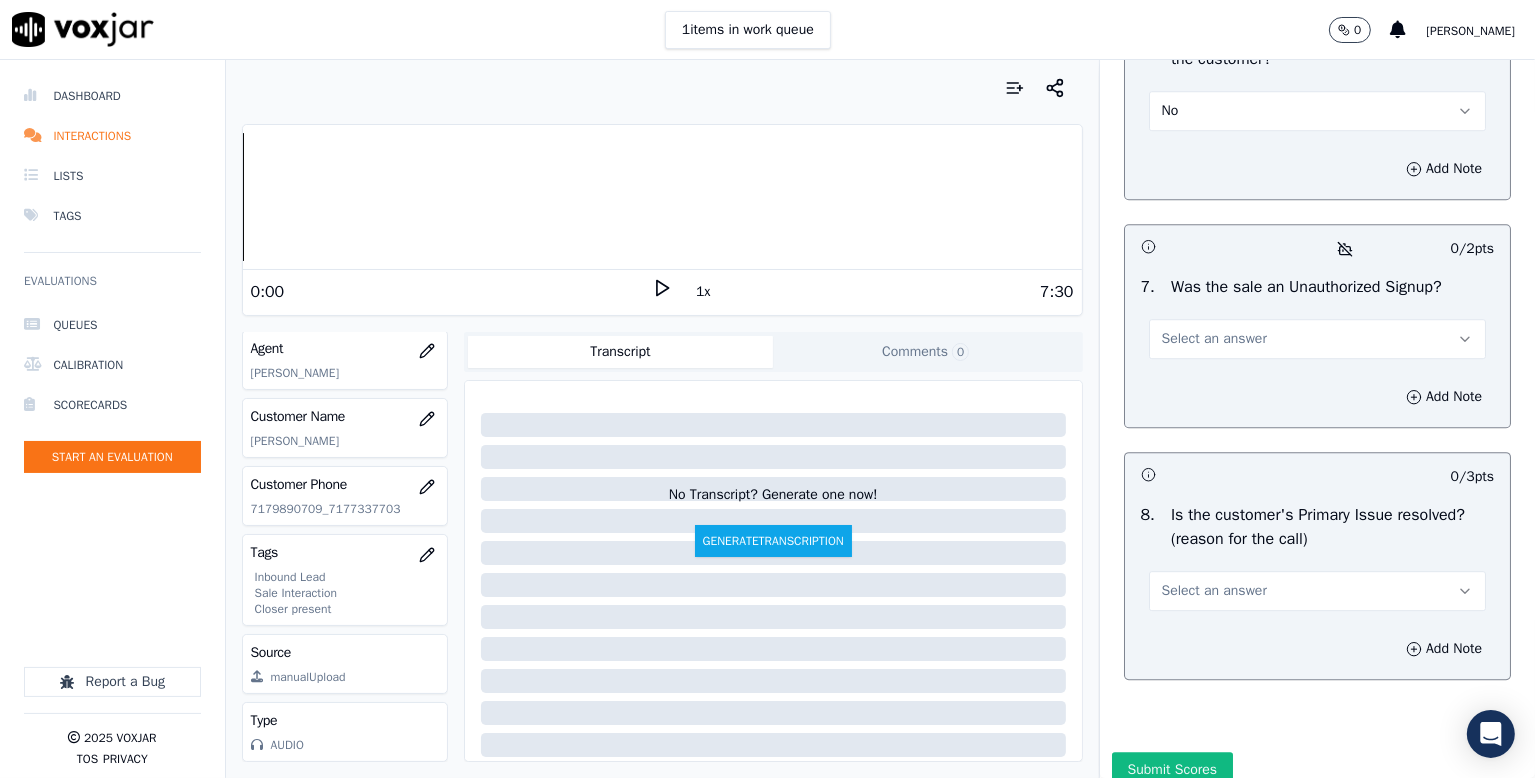 scroll, scrollTop: 5900, scrollLeft: 0, axis: vertical 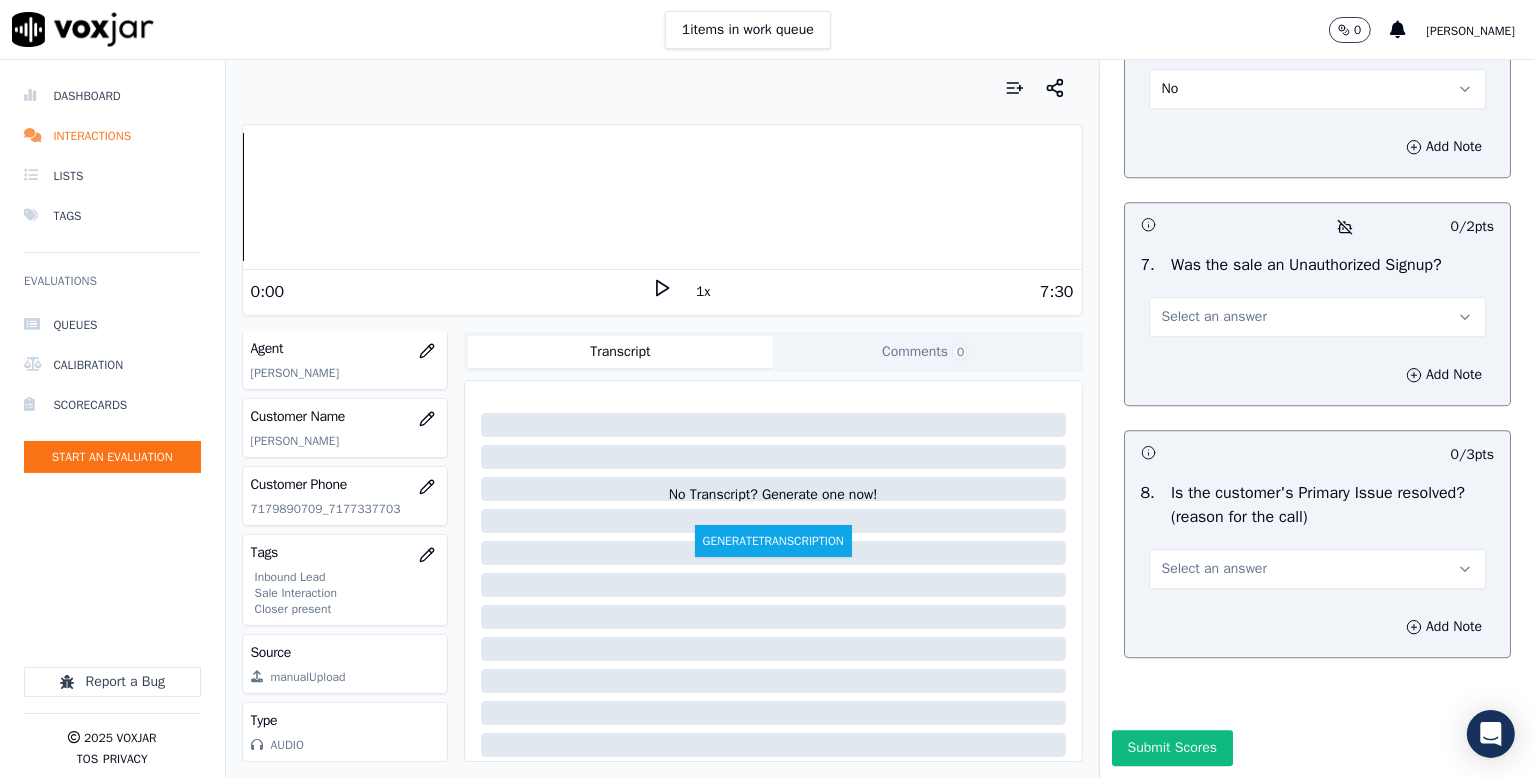 click on "Select an answer" at bounding box center (1214, 317) 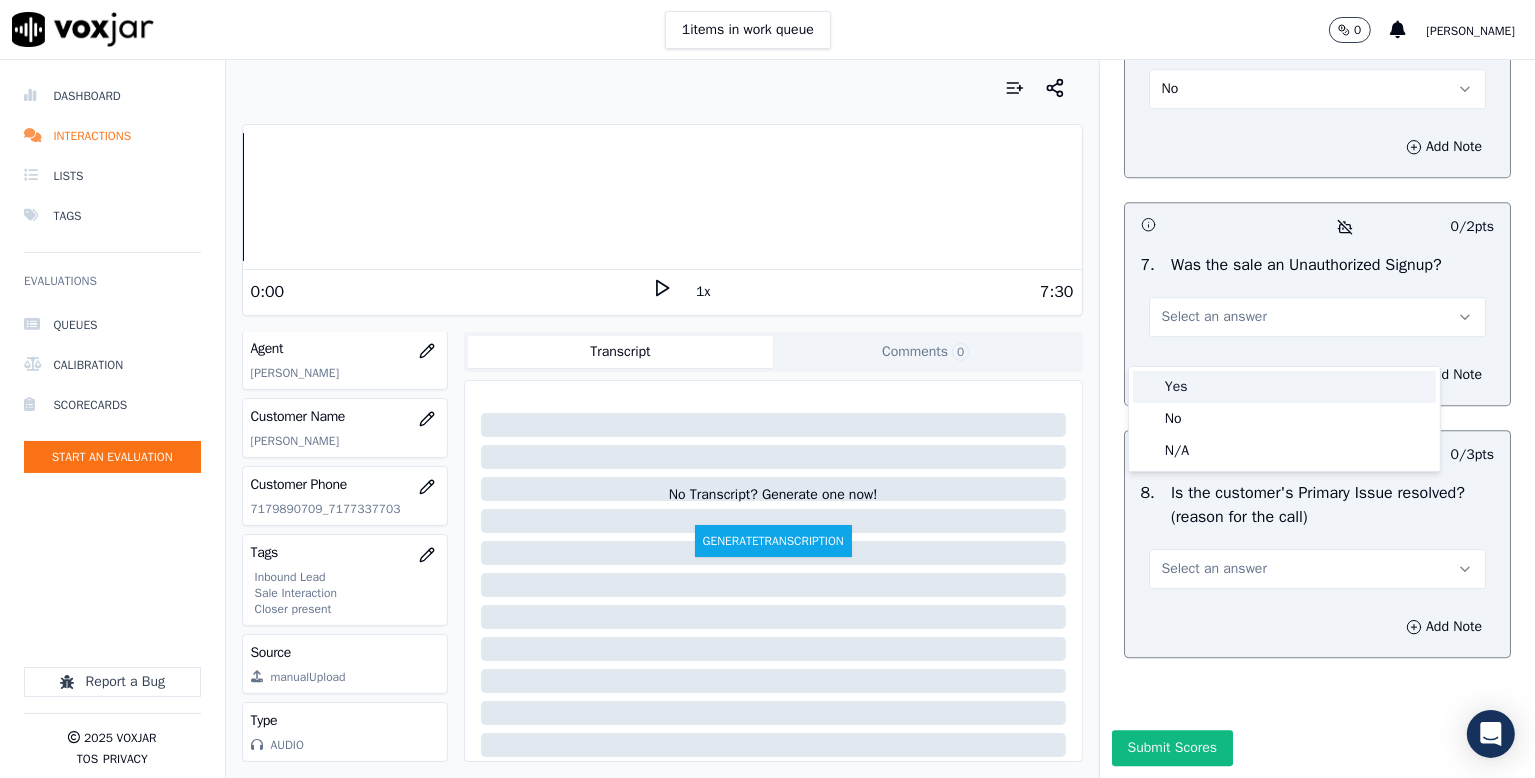 click on "Yes" at bounding box center (1284, 387) 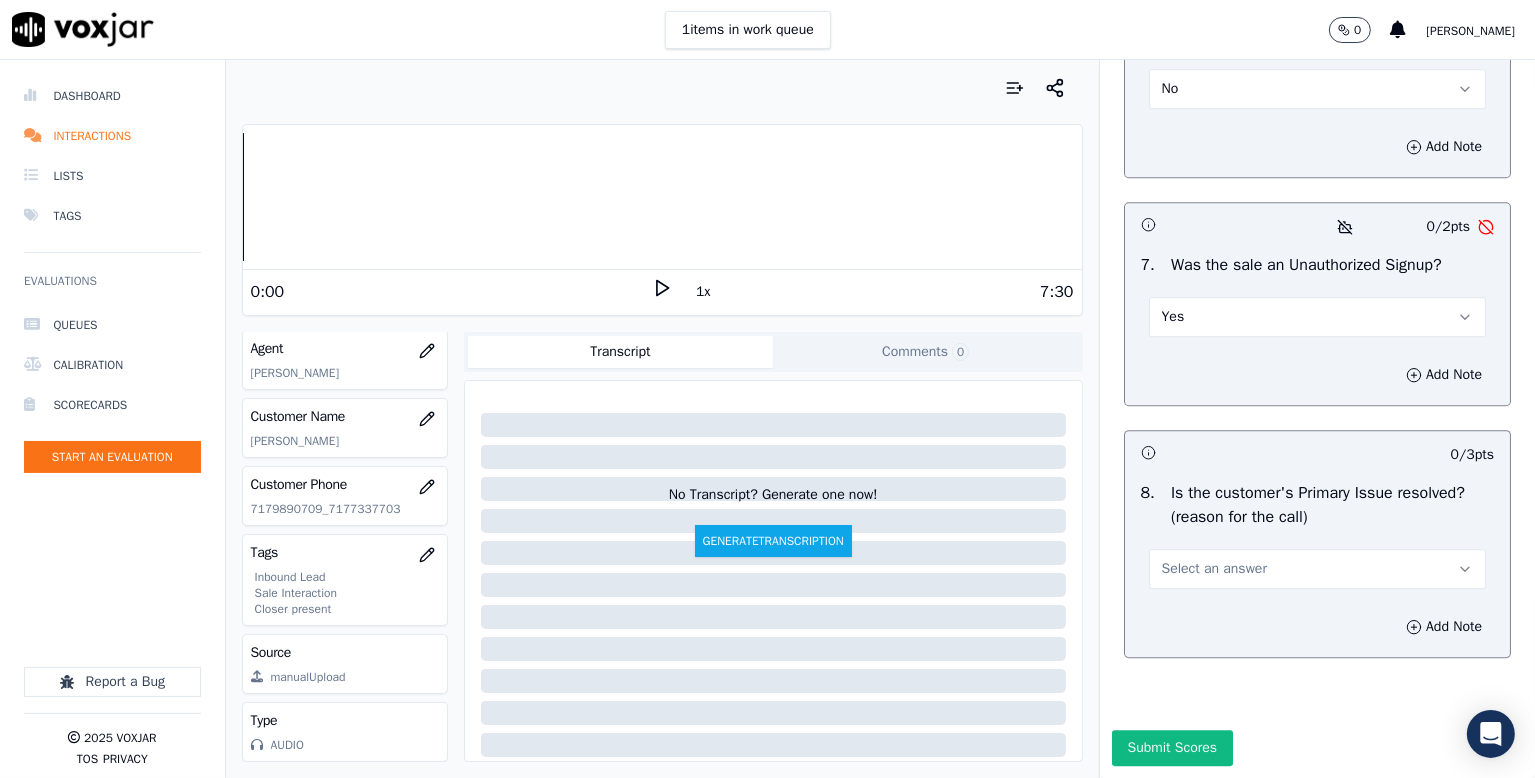 click on "Yes" at bounding box center [1317, 317] 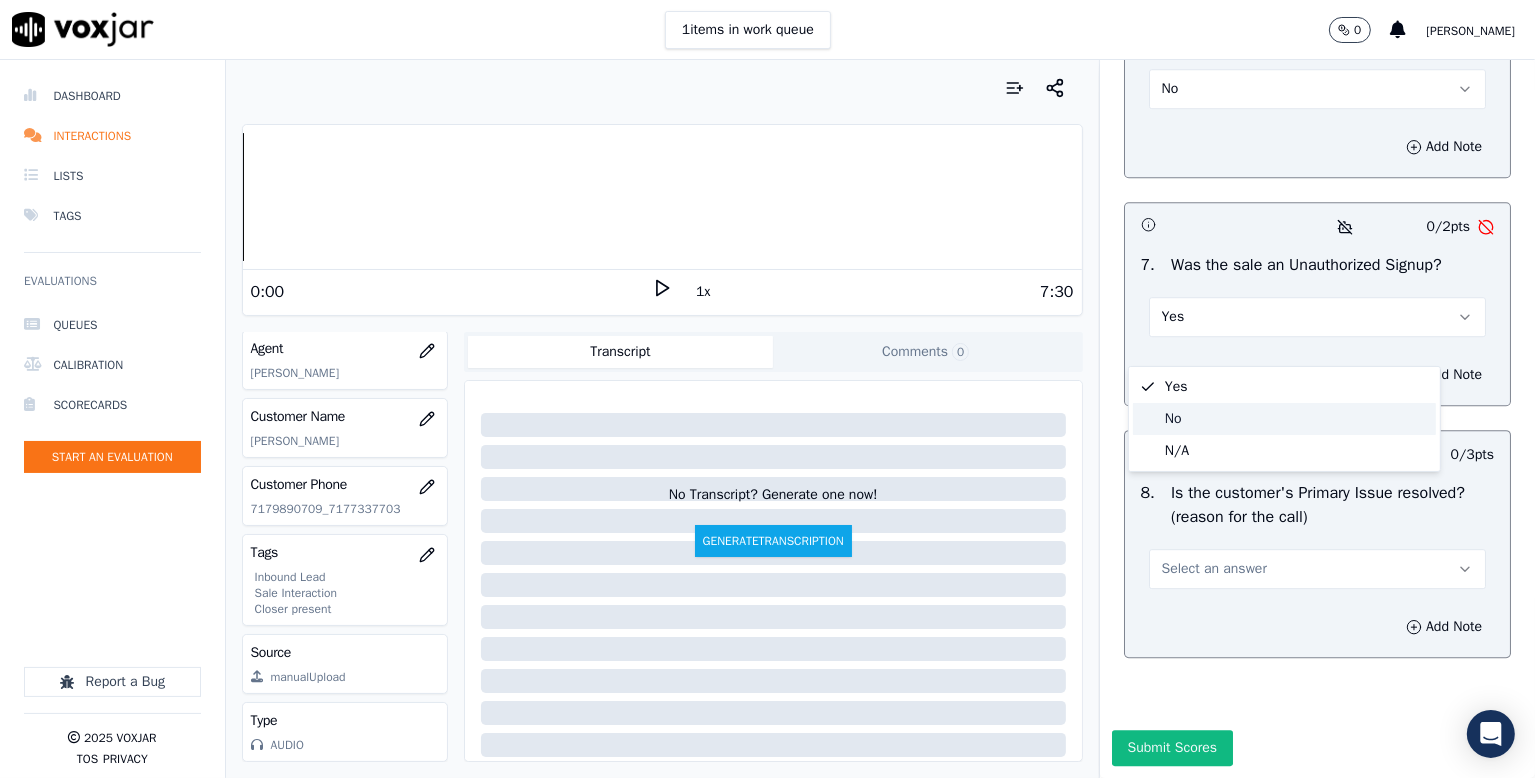 drag, startPoint x: 1176, startPoint y: 416, endPoint x: 1204, endPoint y: 437, distance: 35 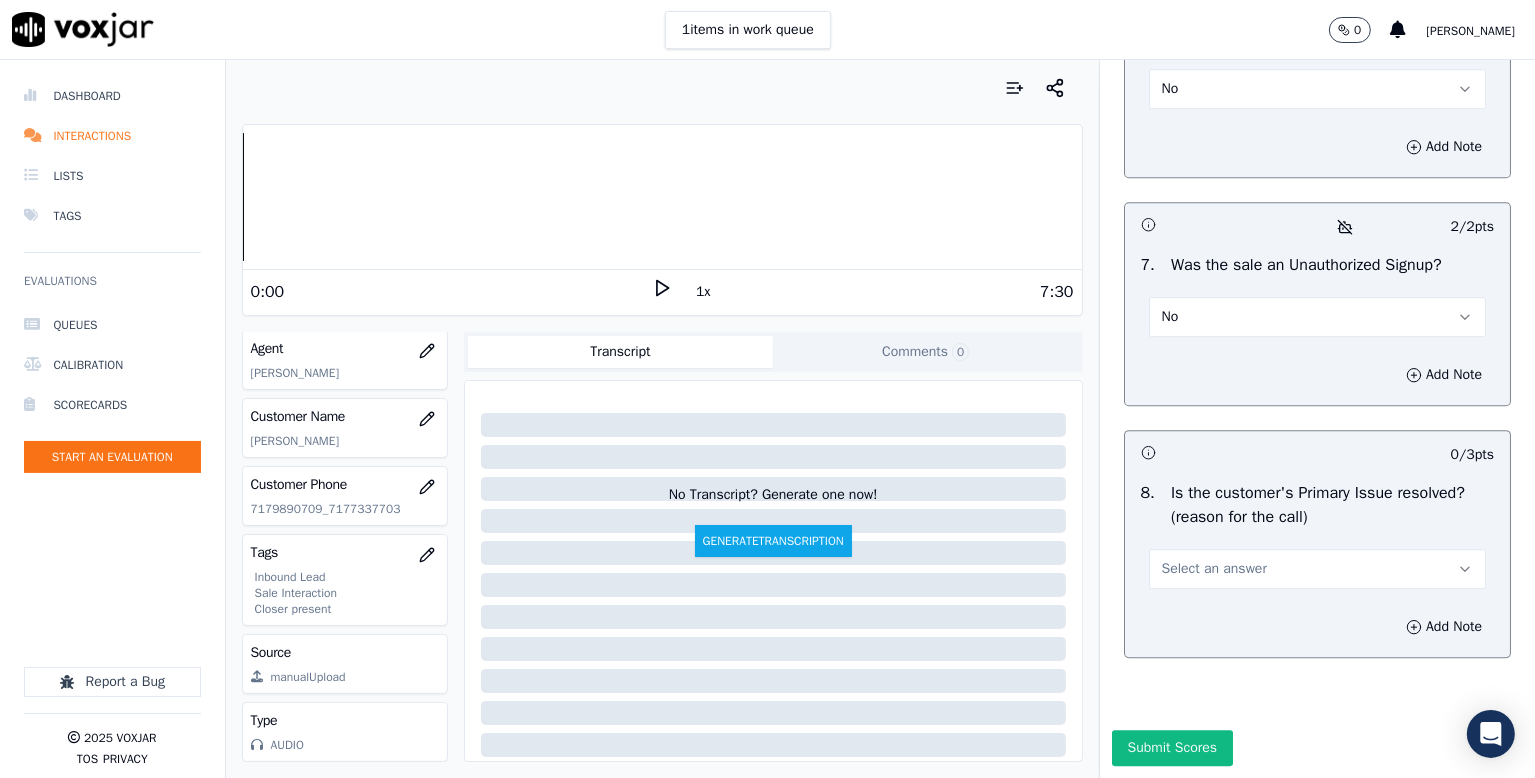 scroll, scrollTop: 5970, scrollLeft: 0, axis: vertical 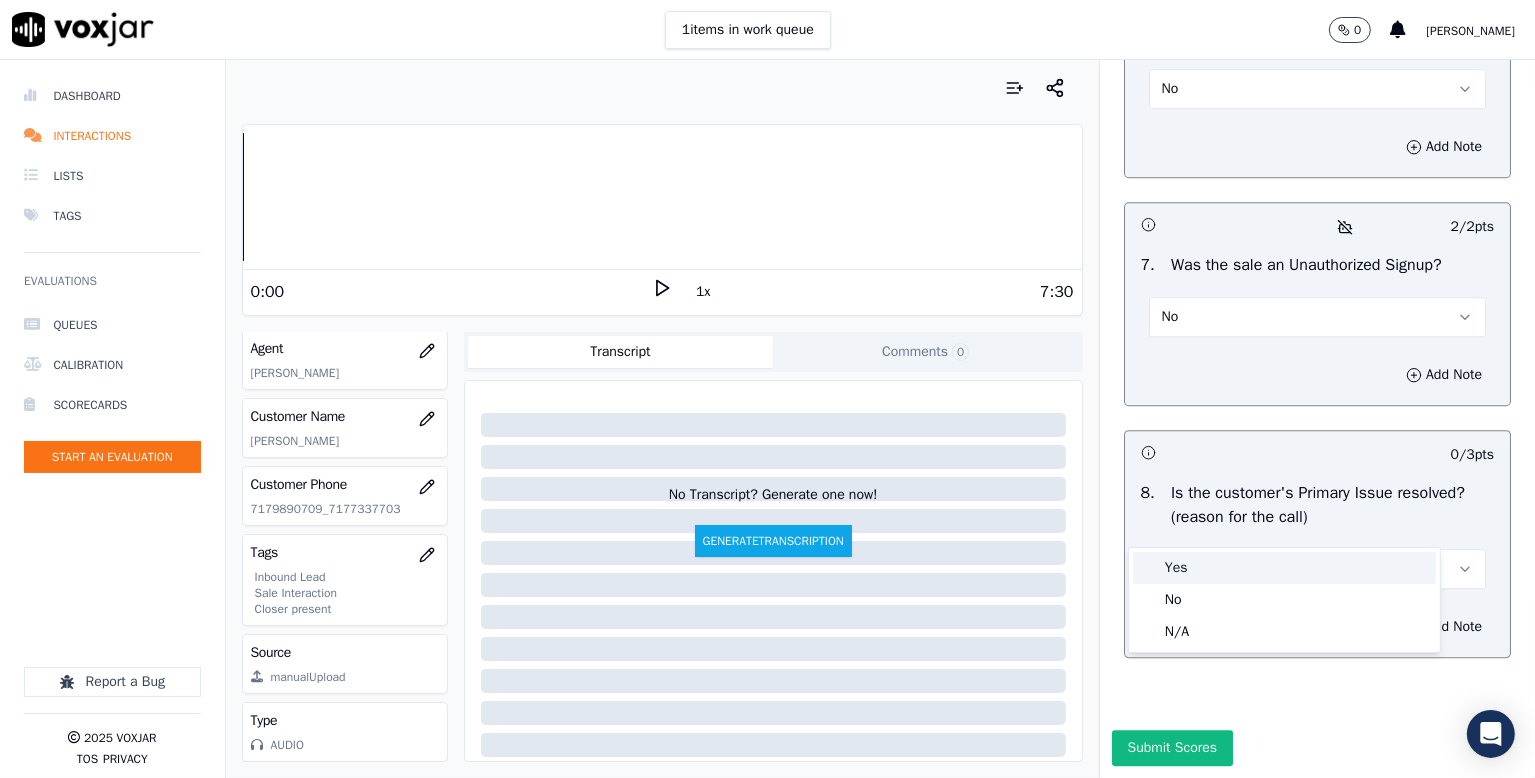 drag, startPoint x: 1182, startPoint y: 565, endPoint x: 1192, endPoint y: 618, distance: 53.935146 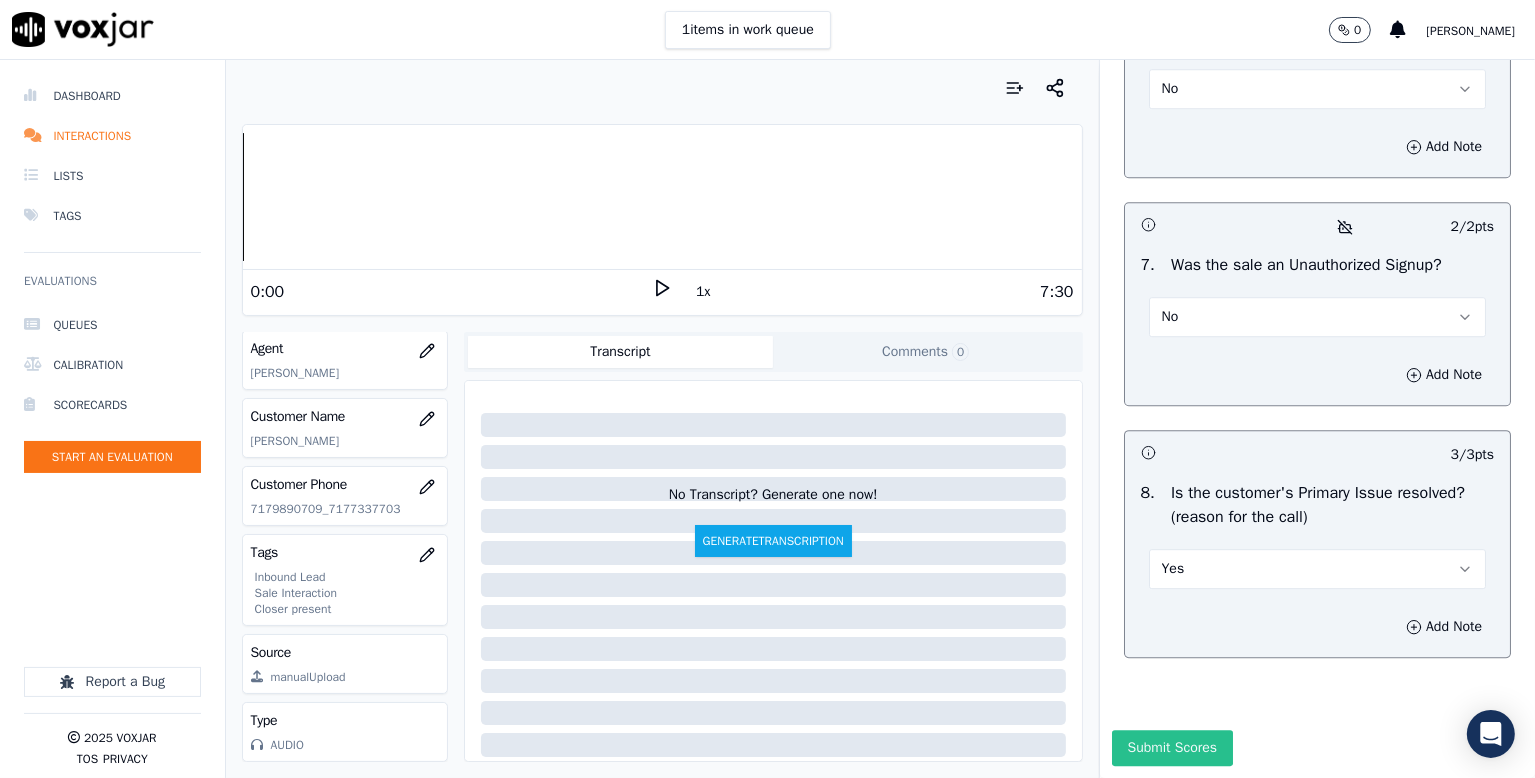 click on "Submit Scores" at bounding box center [1172, 748] 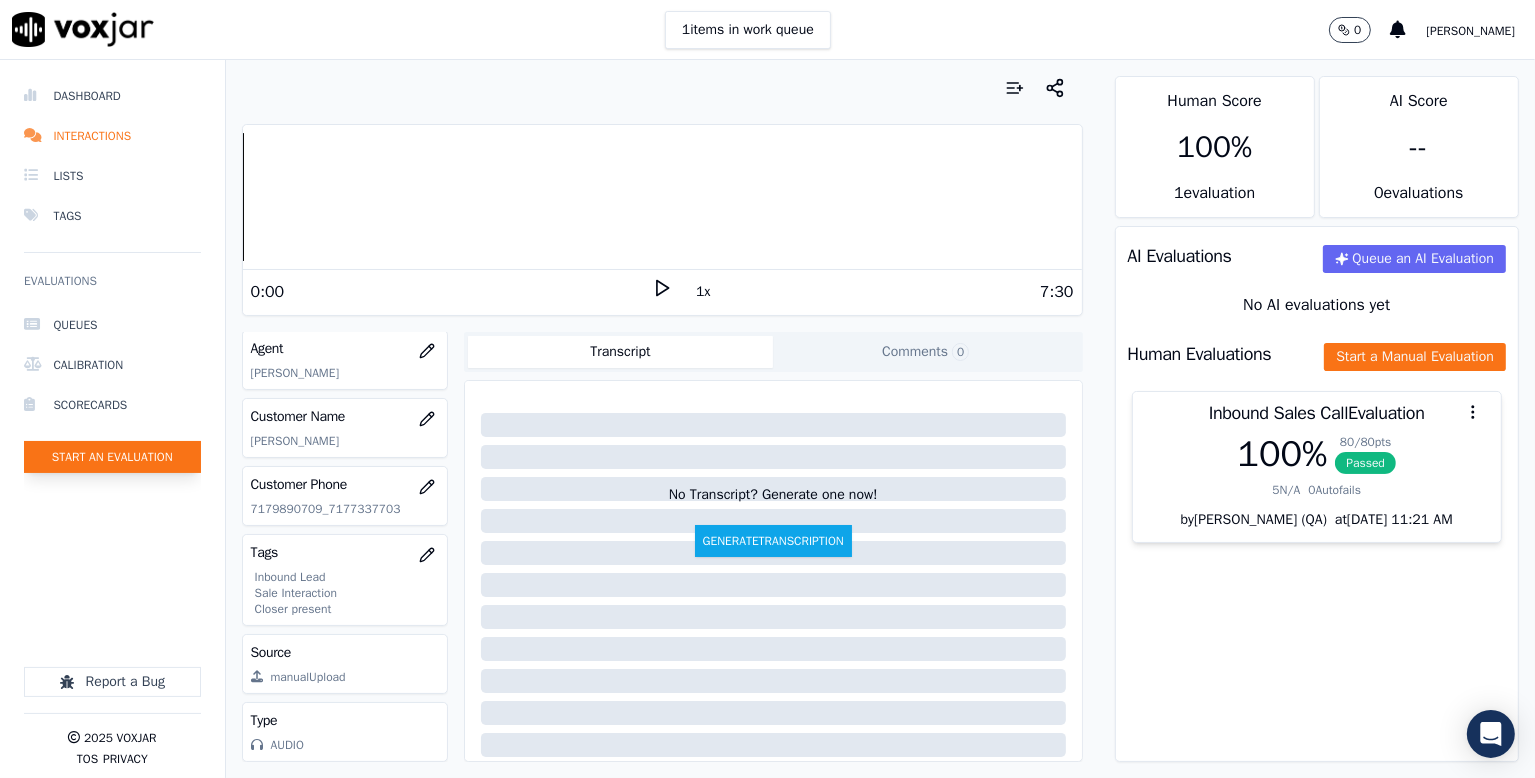click on "Start an Evaluation" 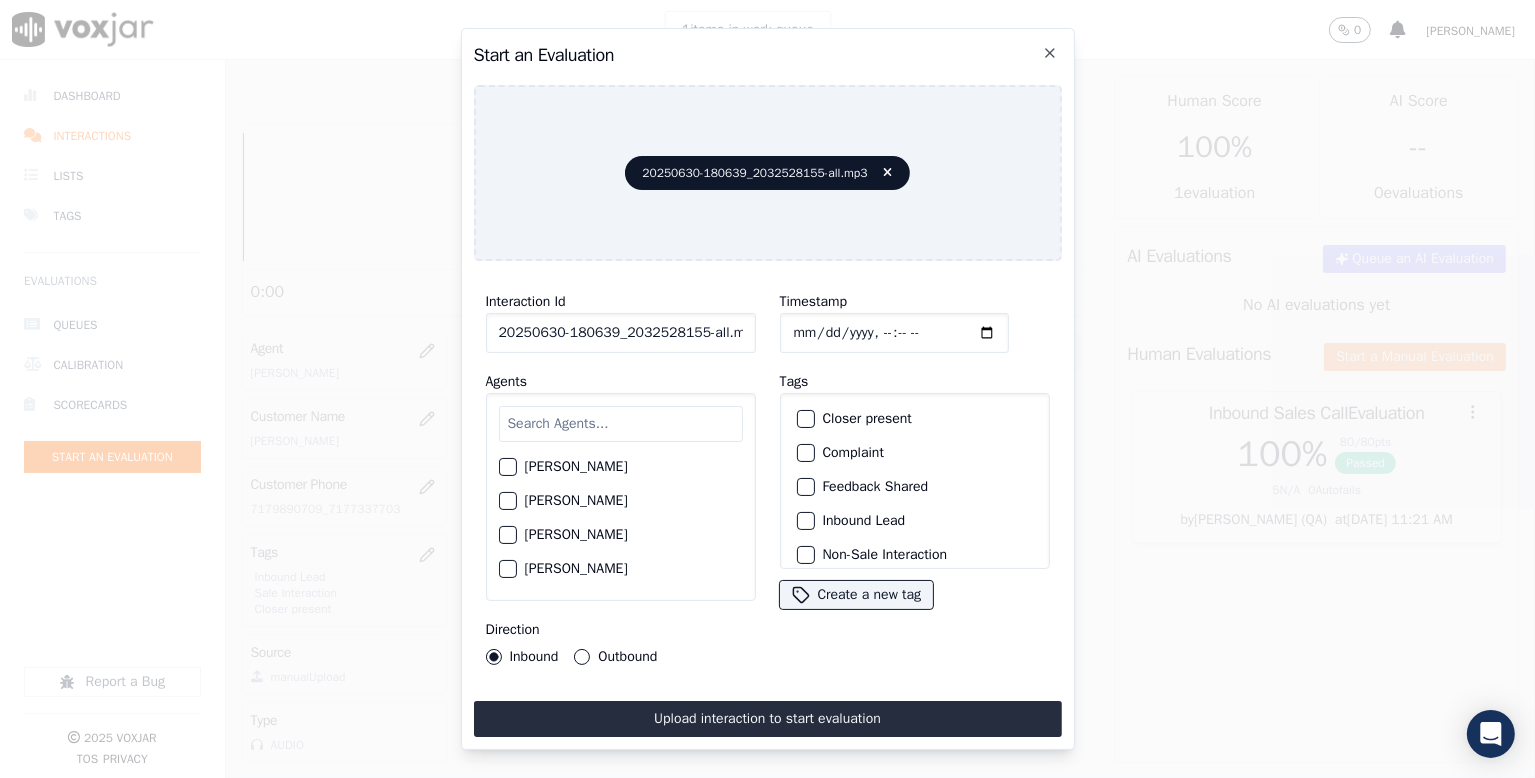 scroll, scrollTop: 0, scrollLeft: 6, axis: horizontal 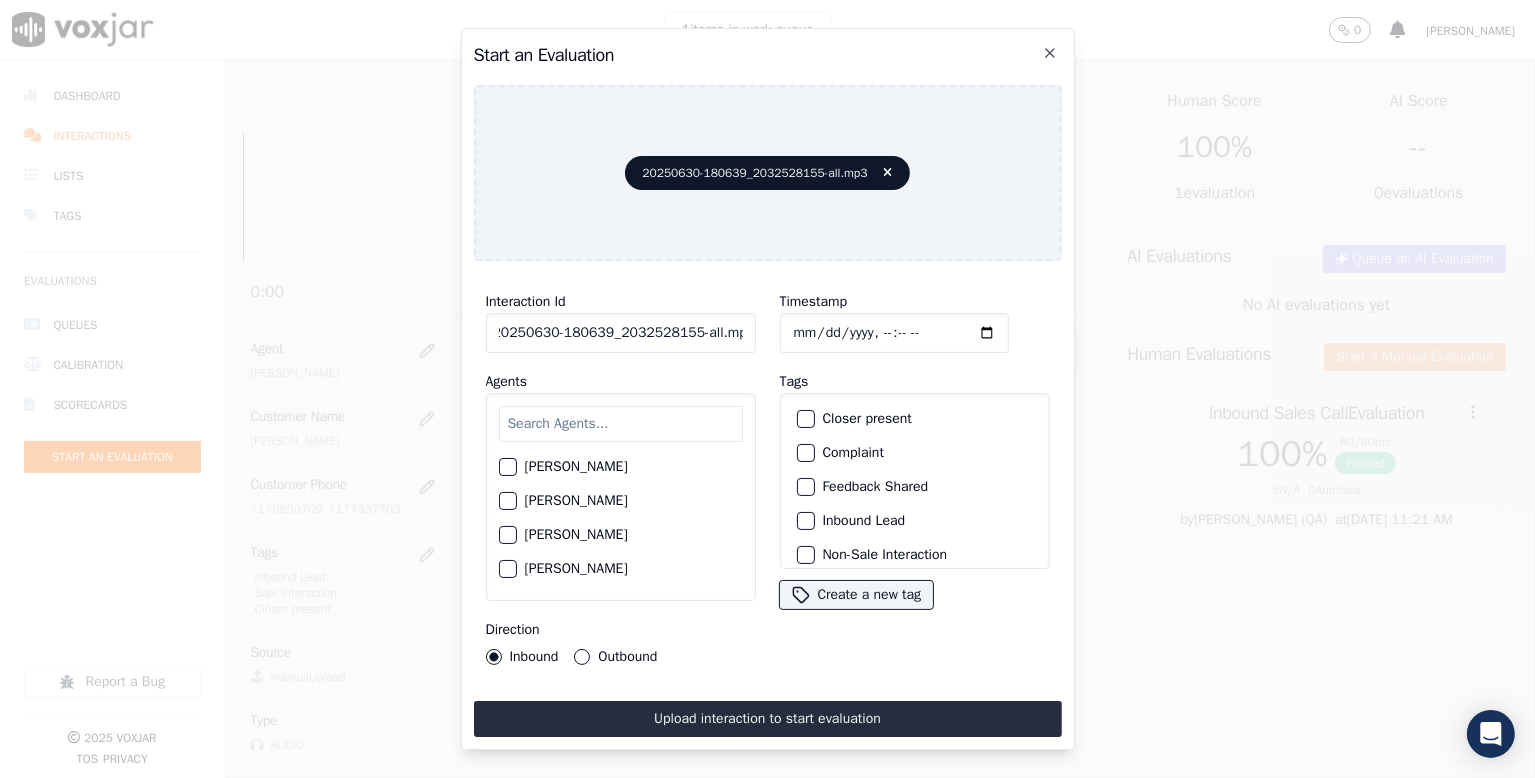 drag, startPoint x: 691, startPoint y: 325, endPoint x: 856, endPoint y: 336, distance: 165.36626 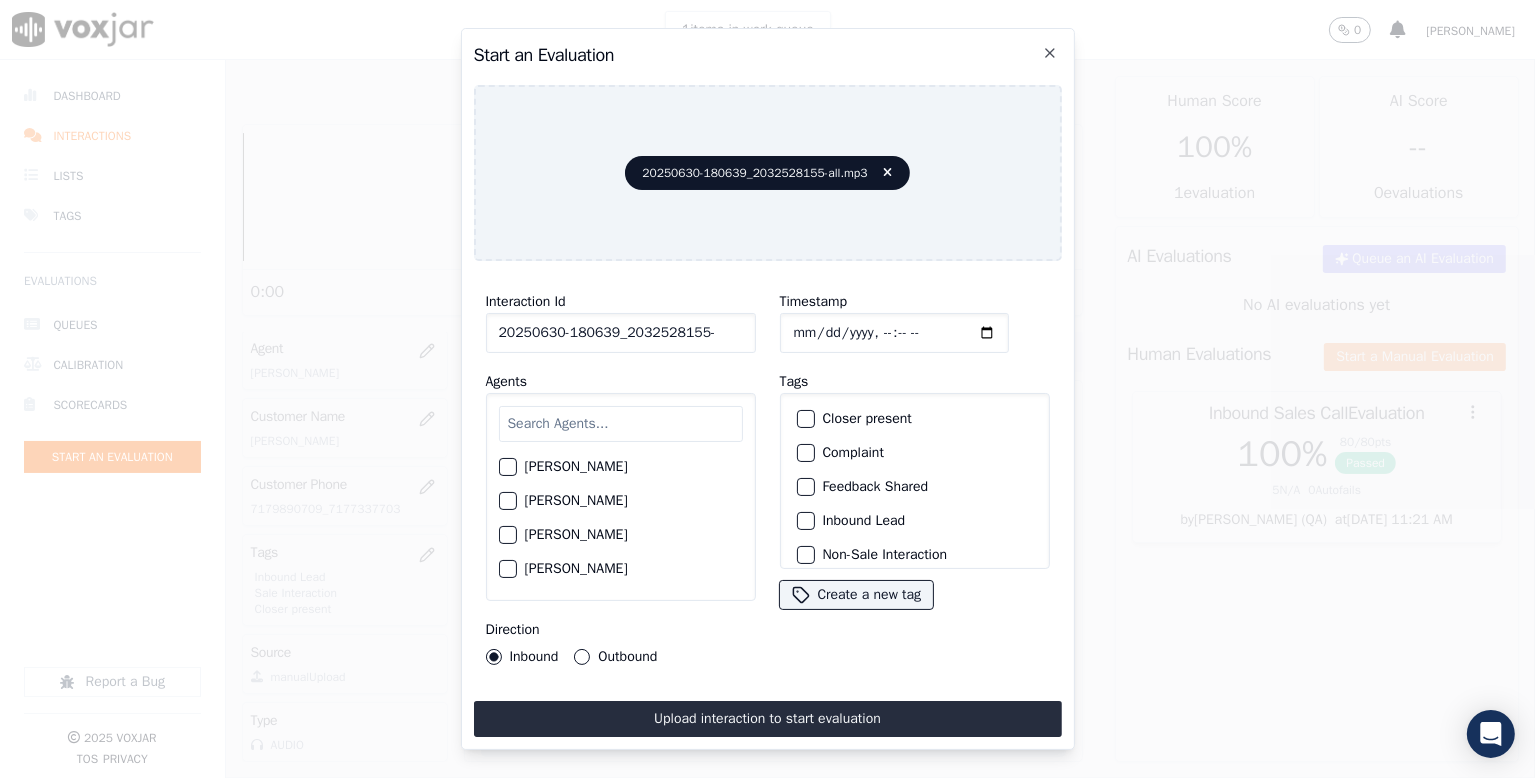scroll, scrollTop: 0, scrollLeft: 0, axis: both 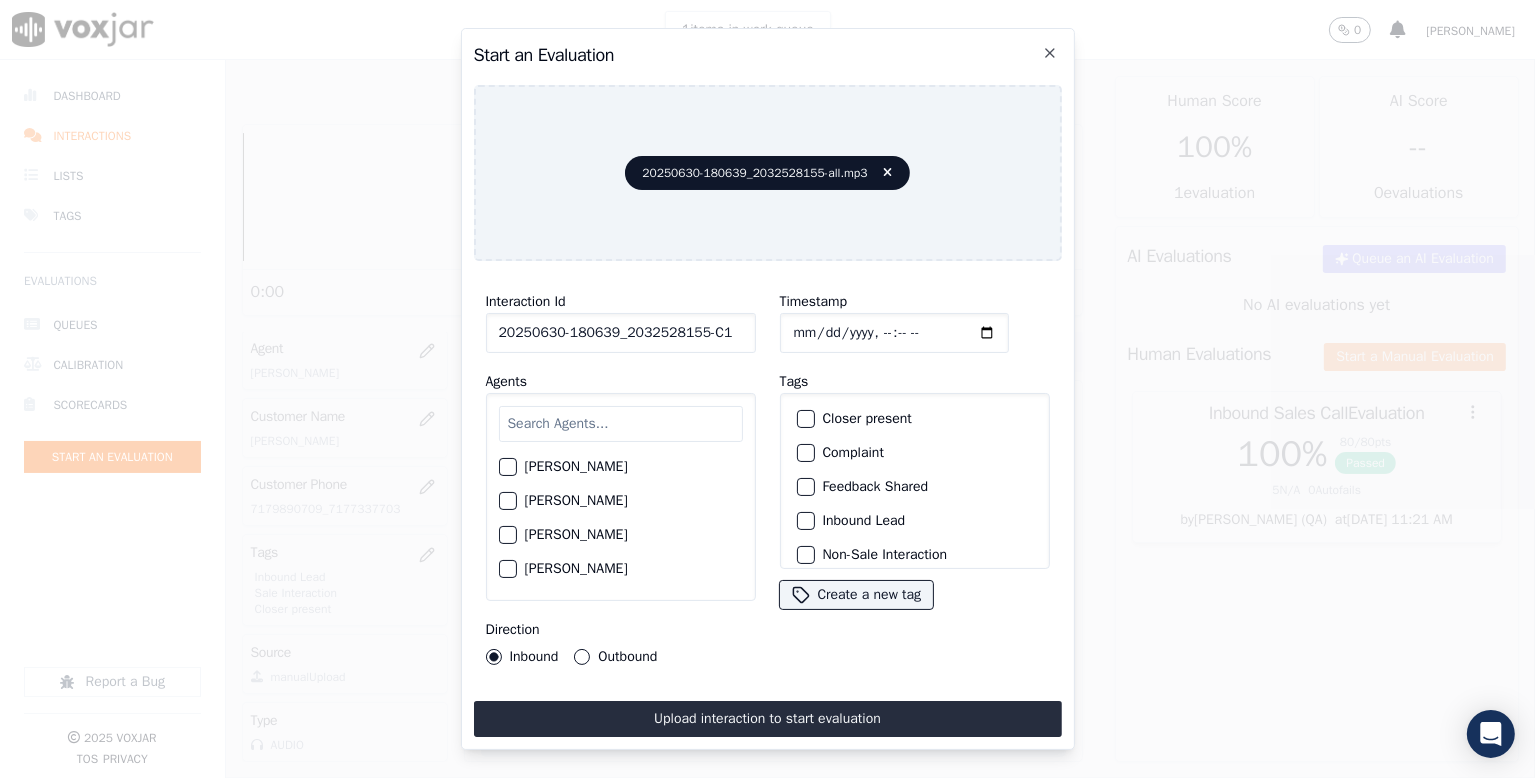 type on "20250630-180639_2032528155-C1" 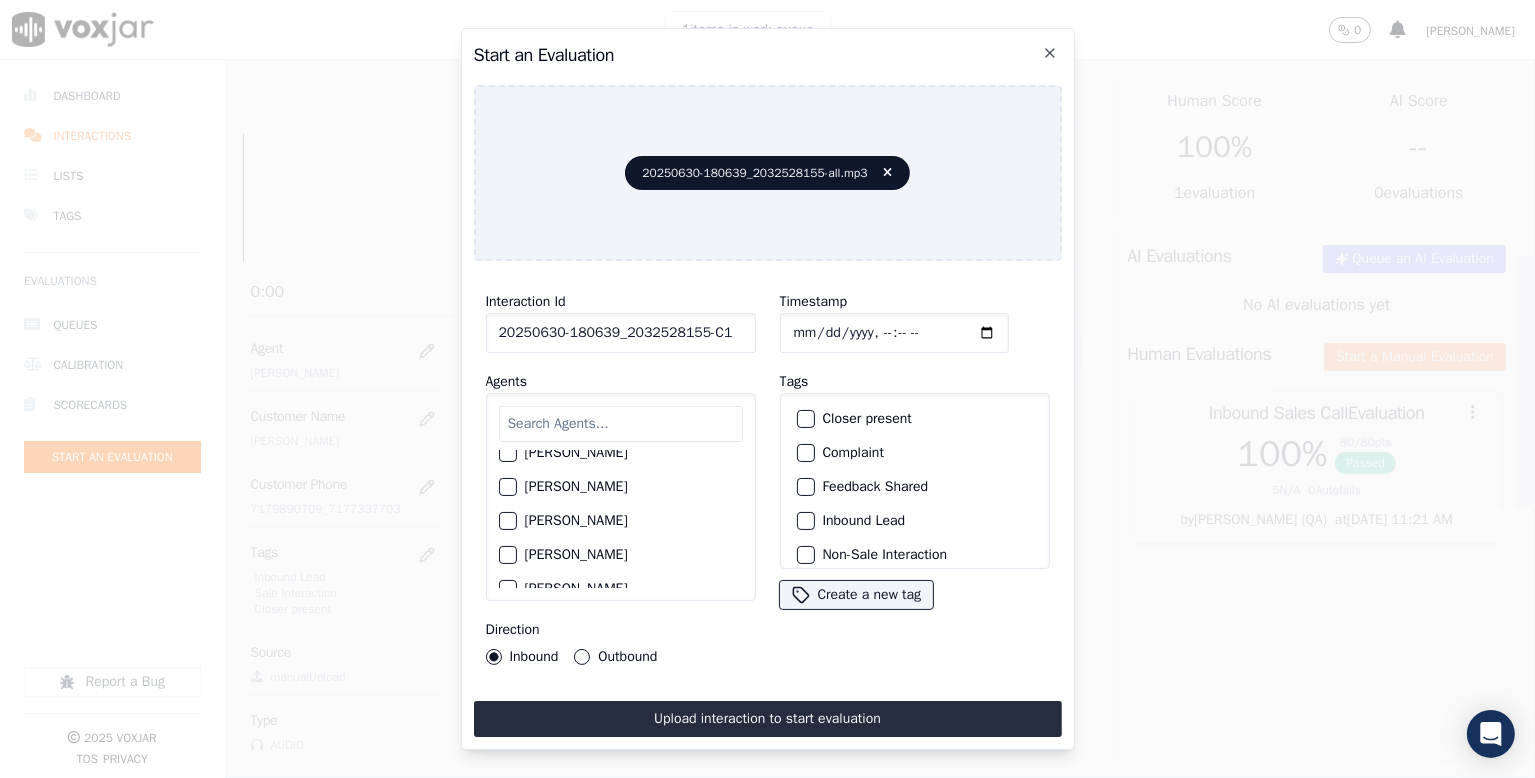 scroll, scrollTop: 1500, scrollLeft: 0, axis: vertical 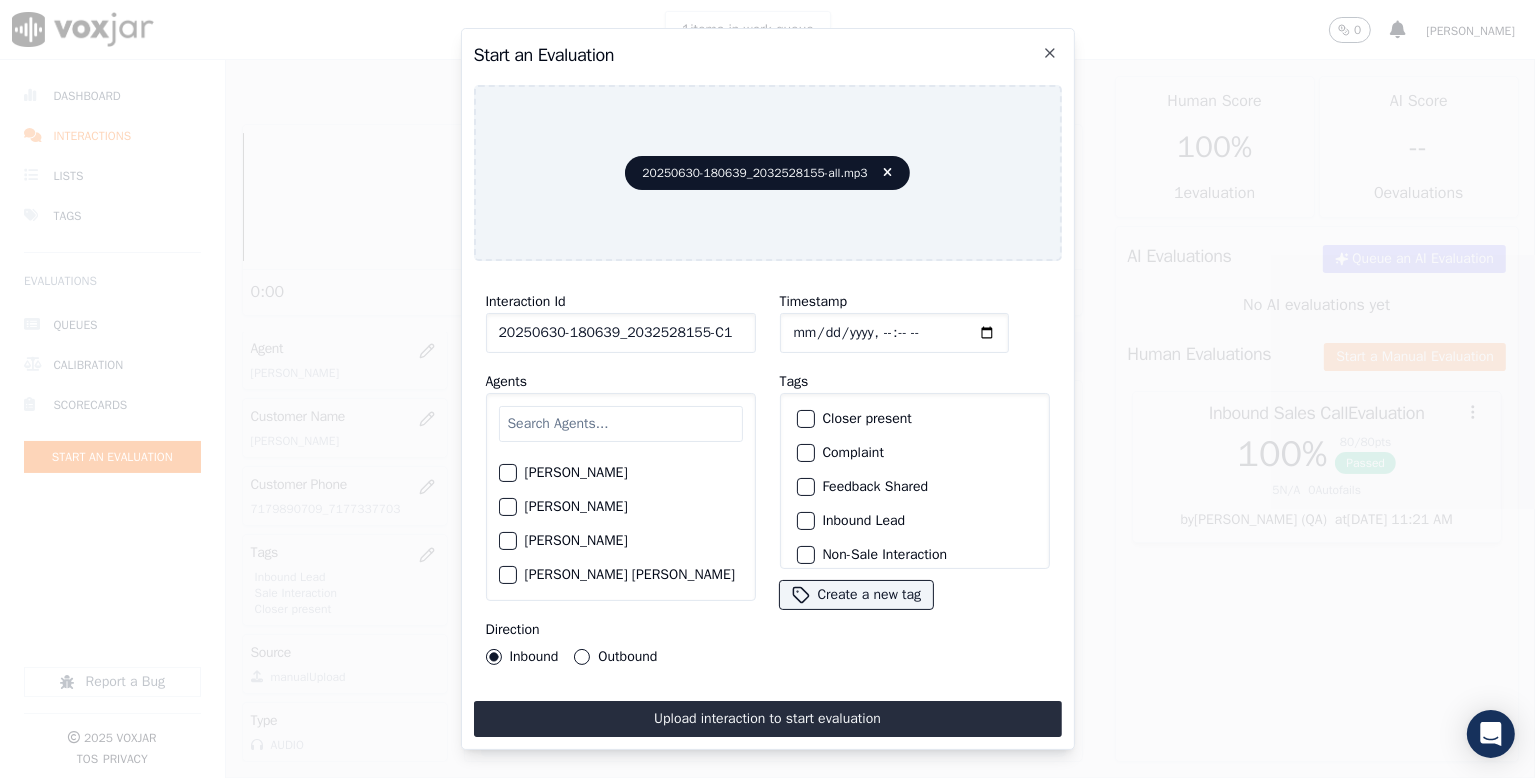click on "Interaction Id   20250630-180639_2032528155-C1     Agents        [PERSON_NAME]      [PERSON_NAME]     [PERSON_NAME]     [PERSON_NAME]      [PERSON_NAME]     [PERSON_NAME]      [PERSON_NAME]     [PERSON_NAME]     [PERSON_NAME]     [PERSON_NAME]     [PERSON_NAME]     [PERSON_NAME]     [PERSON_NAME]     [PERSON_NAME]     [PERSON_NAME]     [PERSON_NAME]     Do not Count     [PERSON_NAME]     [PERSON_NAME]       [PERSON_NAME]     [PERSON_NAME]     [PERSON_NAME]     [PERSON_NAME]     [PERSON_NAME]     [PERSON_NAME]     [PERSON_NAME]     [PERSON_NAME]     [PERSON_NAME]     [PERSON_NAME]     [PERSON_NAME]     [PERSON_NAME]     [PERSON_NAME]     [PERSON_NAME]     [PERSON_NAME]     [PERSON_NAME]      [PERSON_NAME]     [PERSON_NAME]         MD [PERSON_NAME] - [PERSON_NAME]     [PERSON_NAME]     [PERSON_NAME]     [PERSON_NAME]     [PERSON_NAME]     [PERSON_NAME]     [PERSON_NAME]     [PERSON_NAME]     [PERSON_NAME]     [PERSON_NAME] [PERSON_NAME] [PERSON_NAME]     [PERSON_NAME]     [PERSON_NAME]     [PERSON_NAME]     [PERSON_NAME]      [PERSON_NAME]      [PERSON_NAME]" at bounding box center [621, 477] 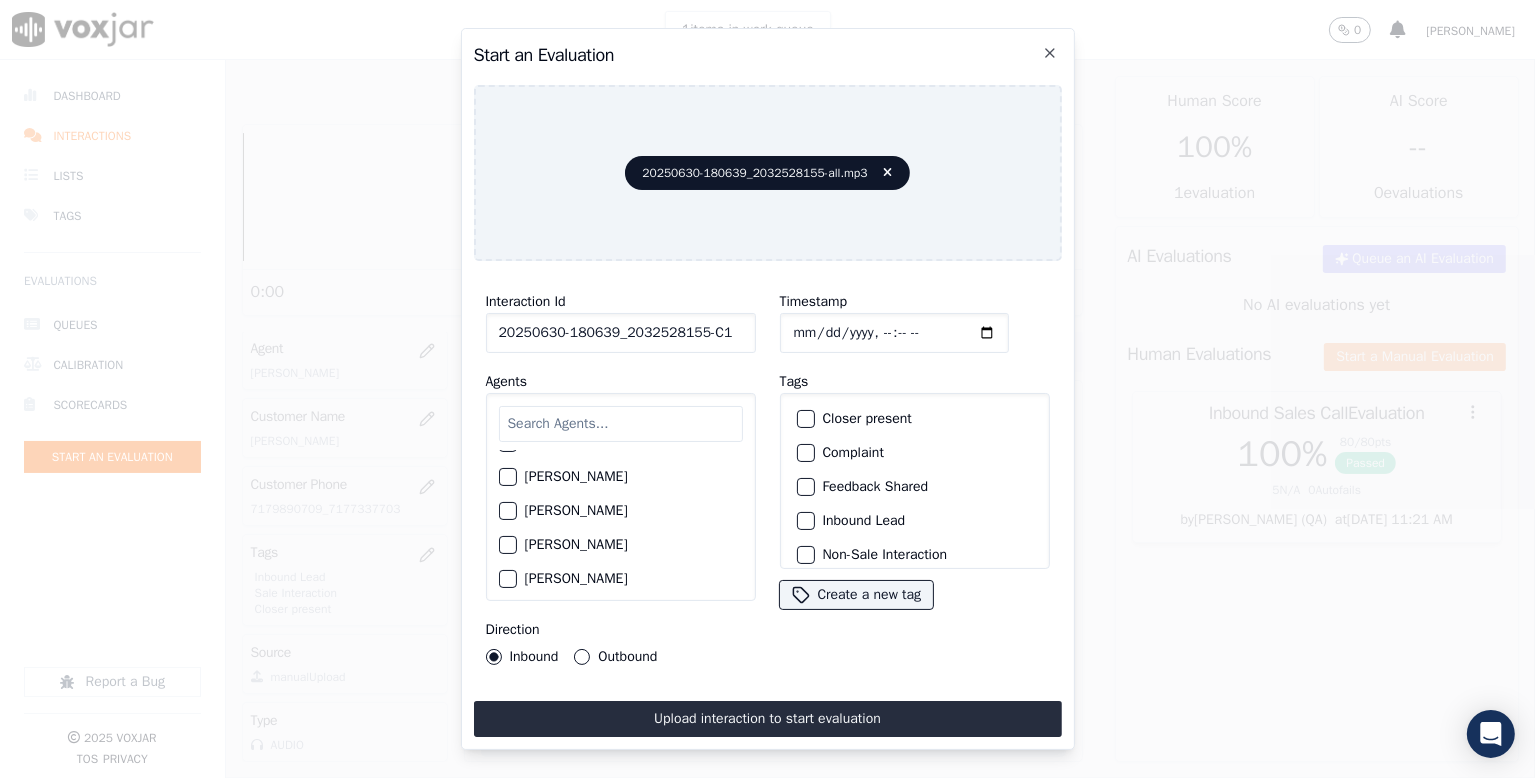 scroll, scrollTop: 1900, scrollLeft: 0, axis: vertical 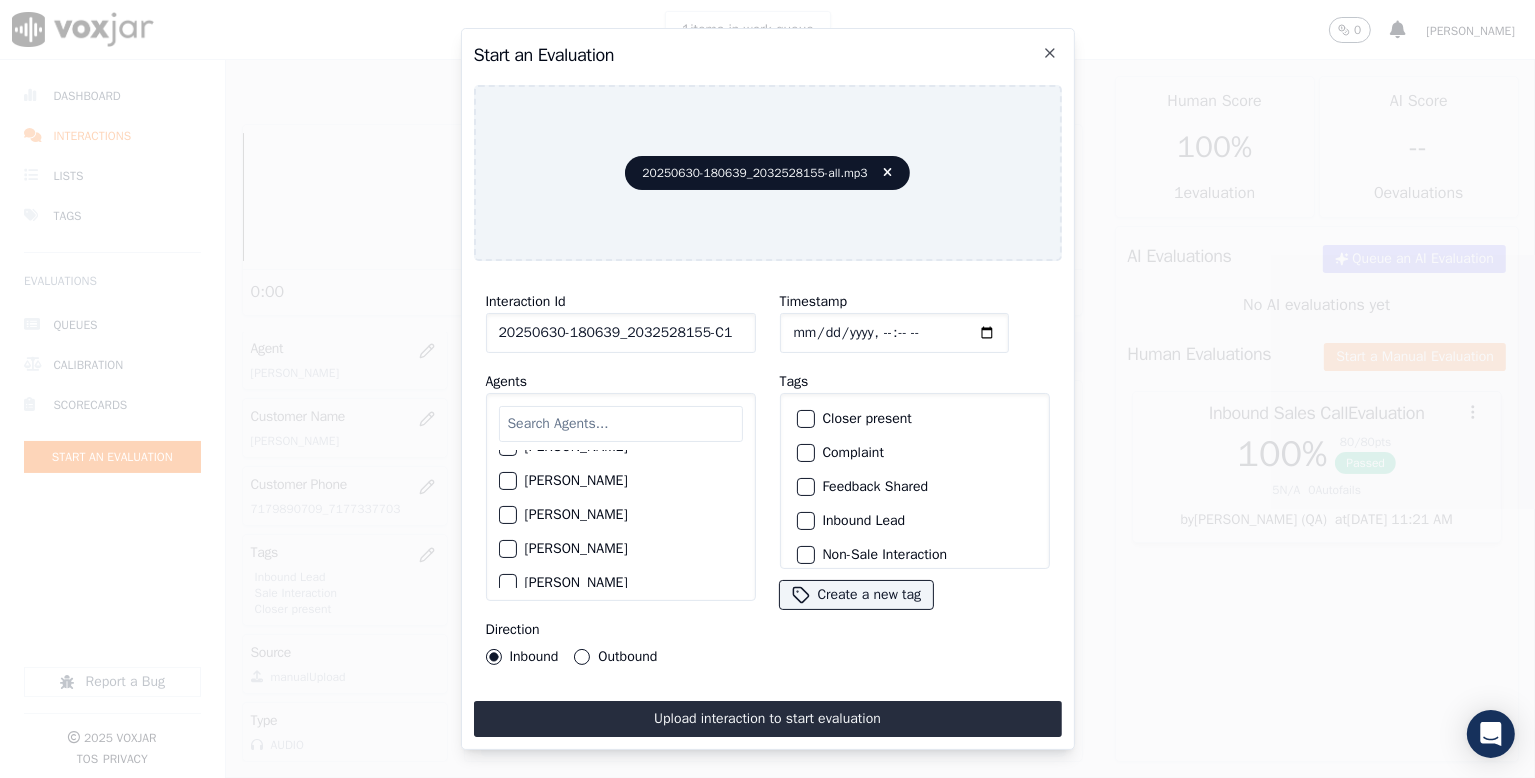 click on "Outbound" at bounding box center (582, 657) 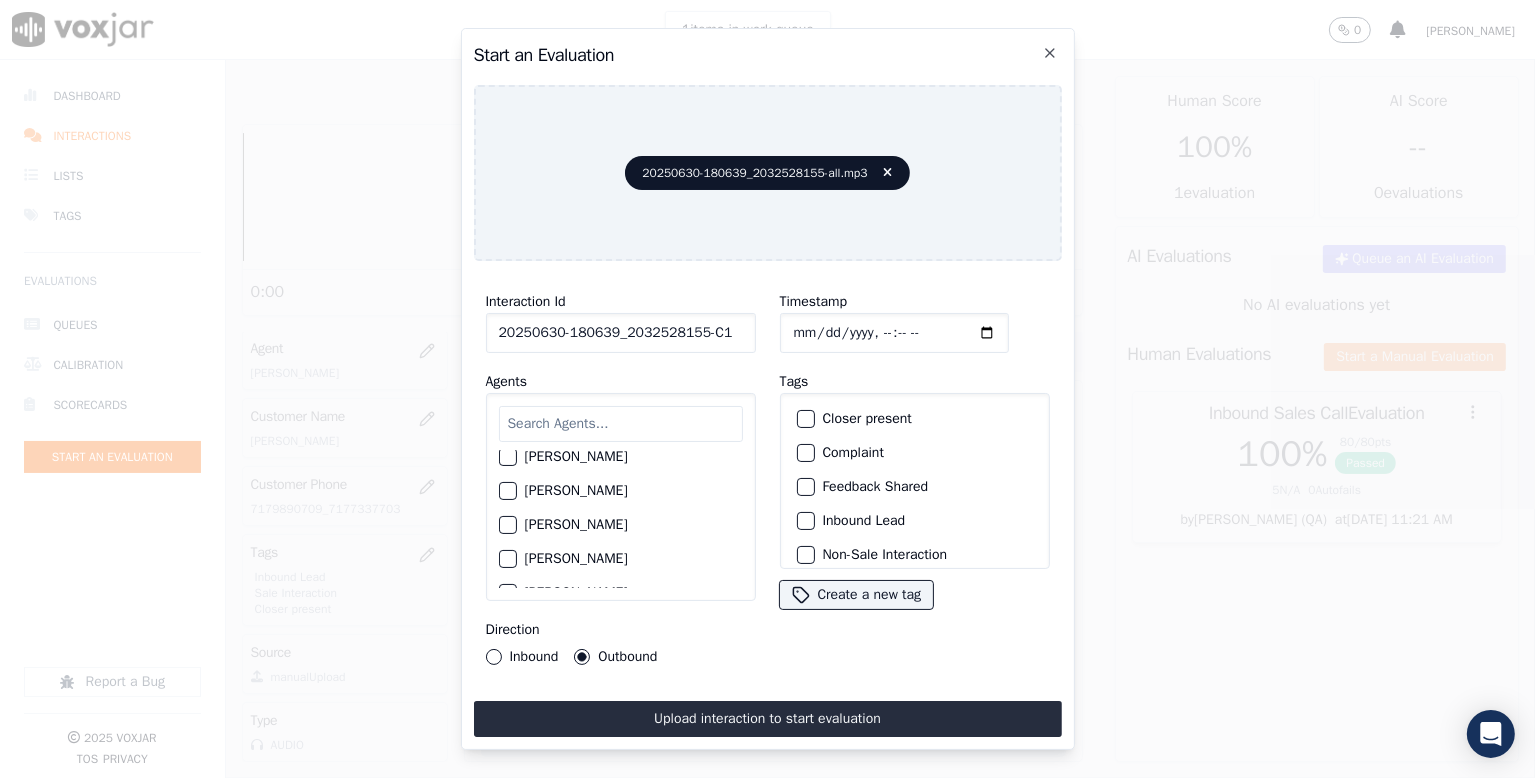 scroll, scrollTop: 1300, scrollLeft: 0, axis: vertical 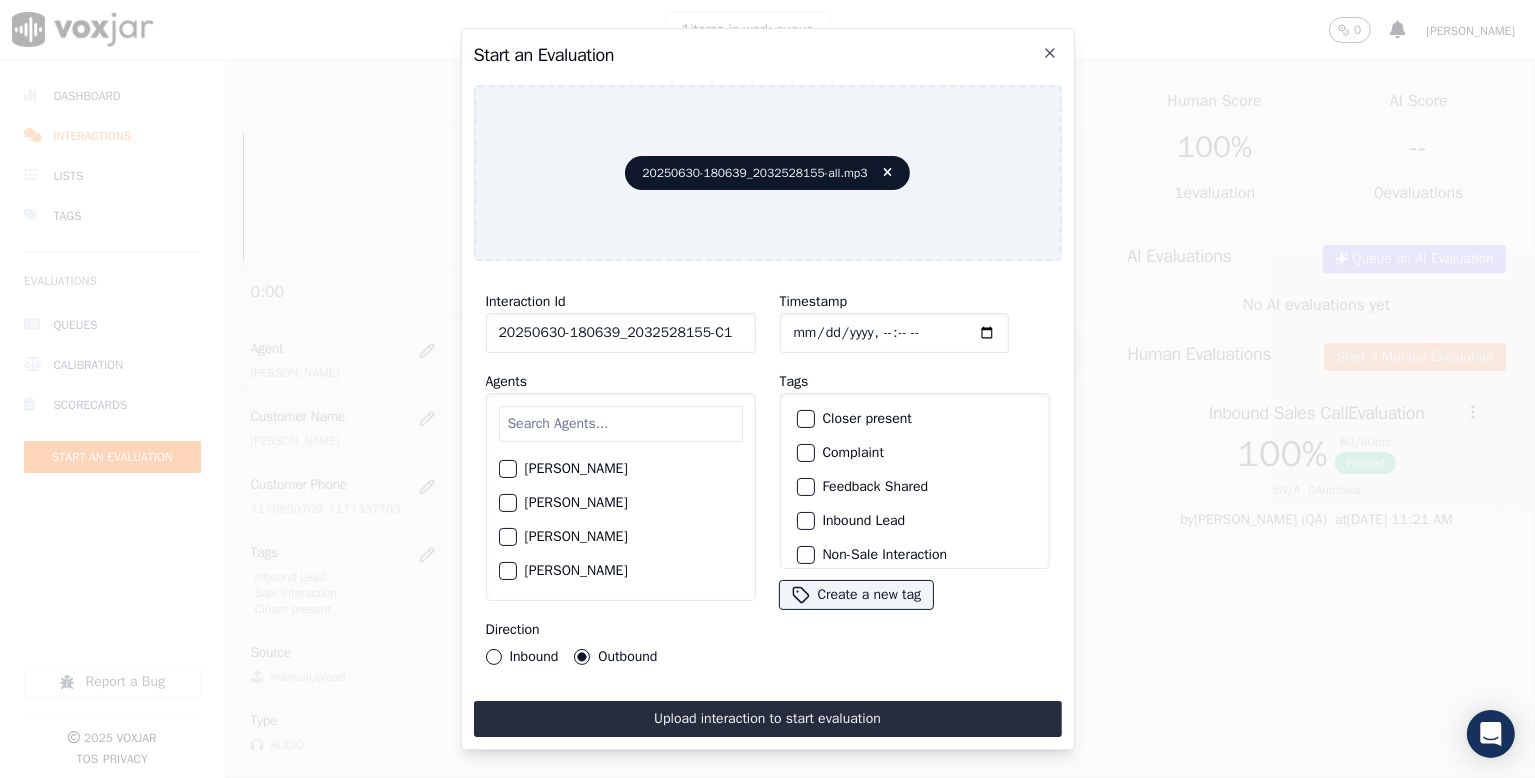 click on "[PERSON_NAME]" 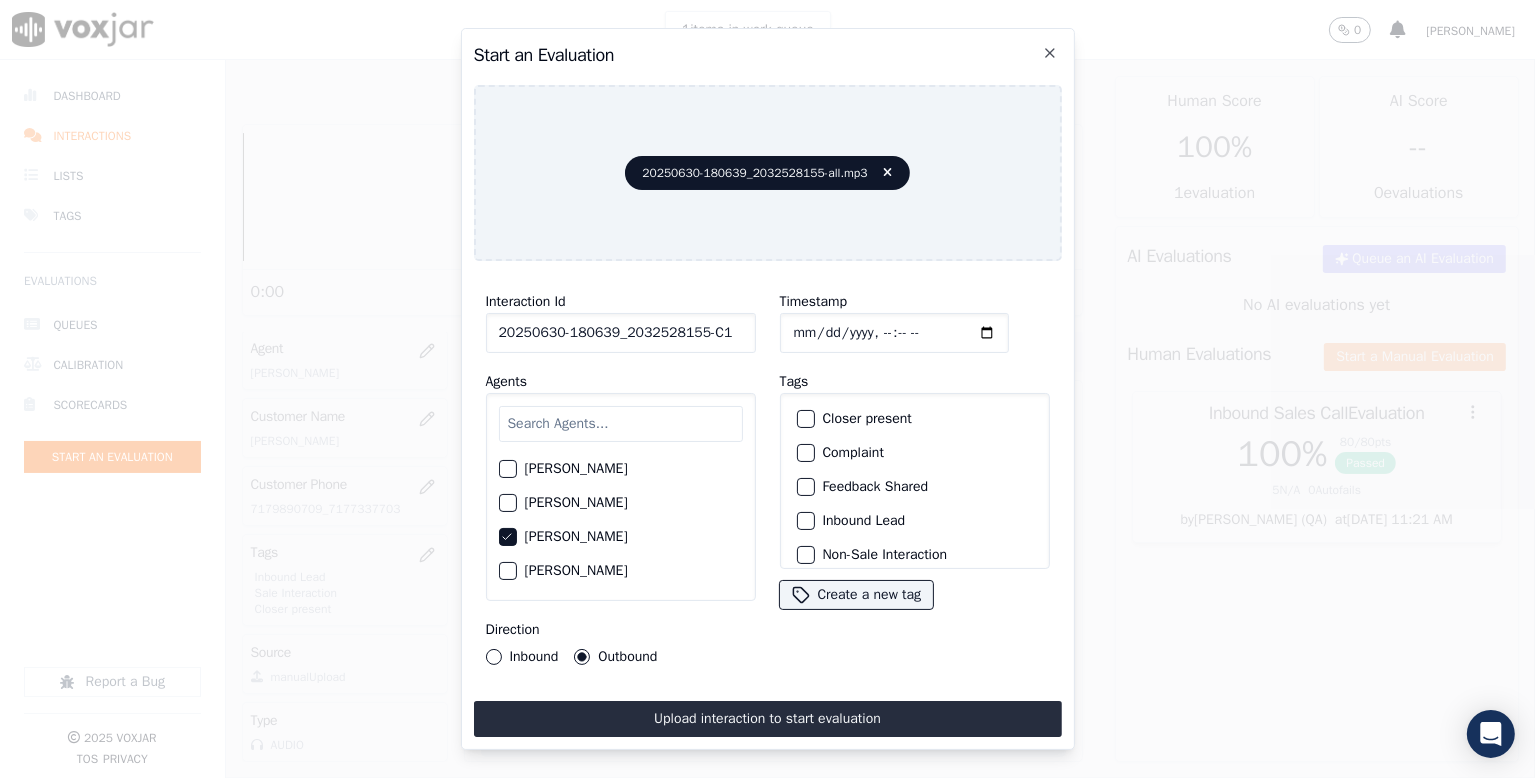 click on "Closer present" 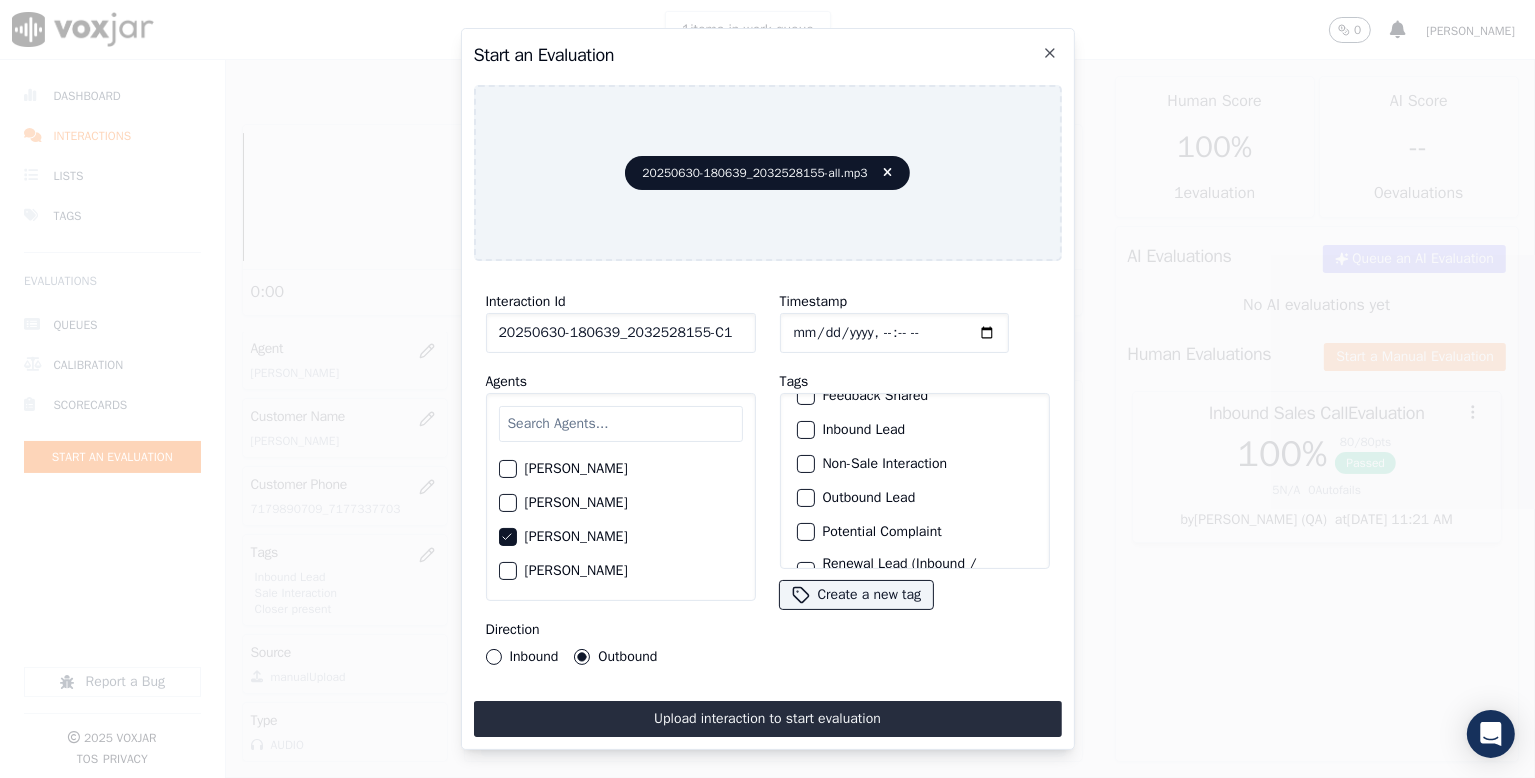 scroll, scrollTop: 169, scrollLeft: 0, axis: vertical 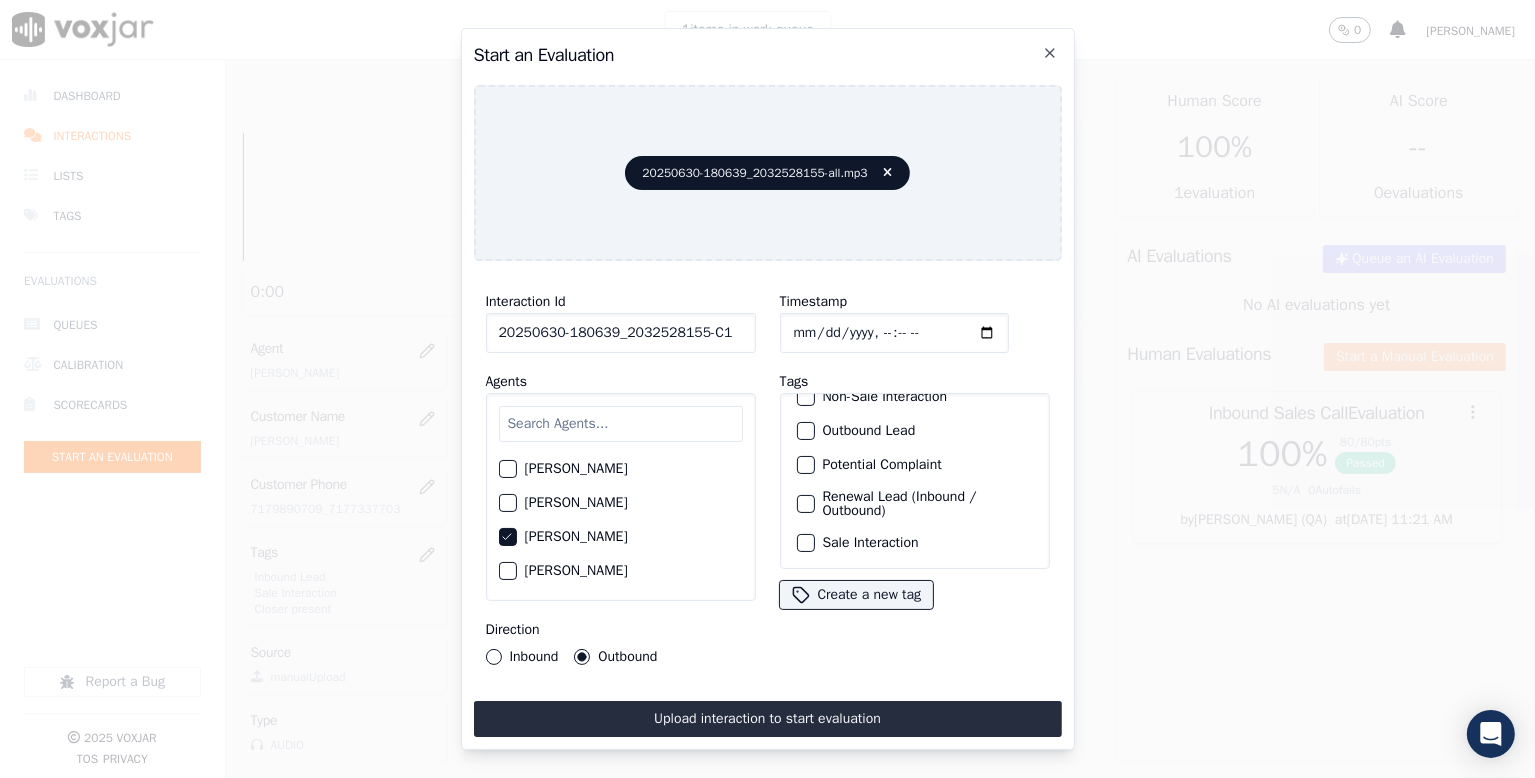 click on "Renewal Lead (Inbound / Outbound)" 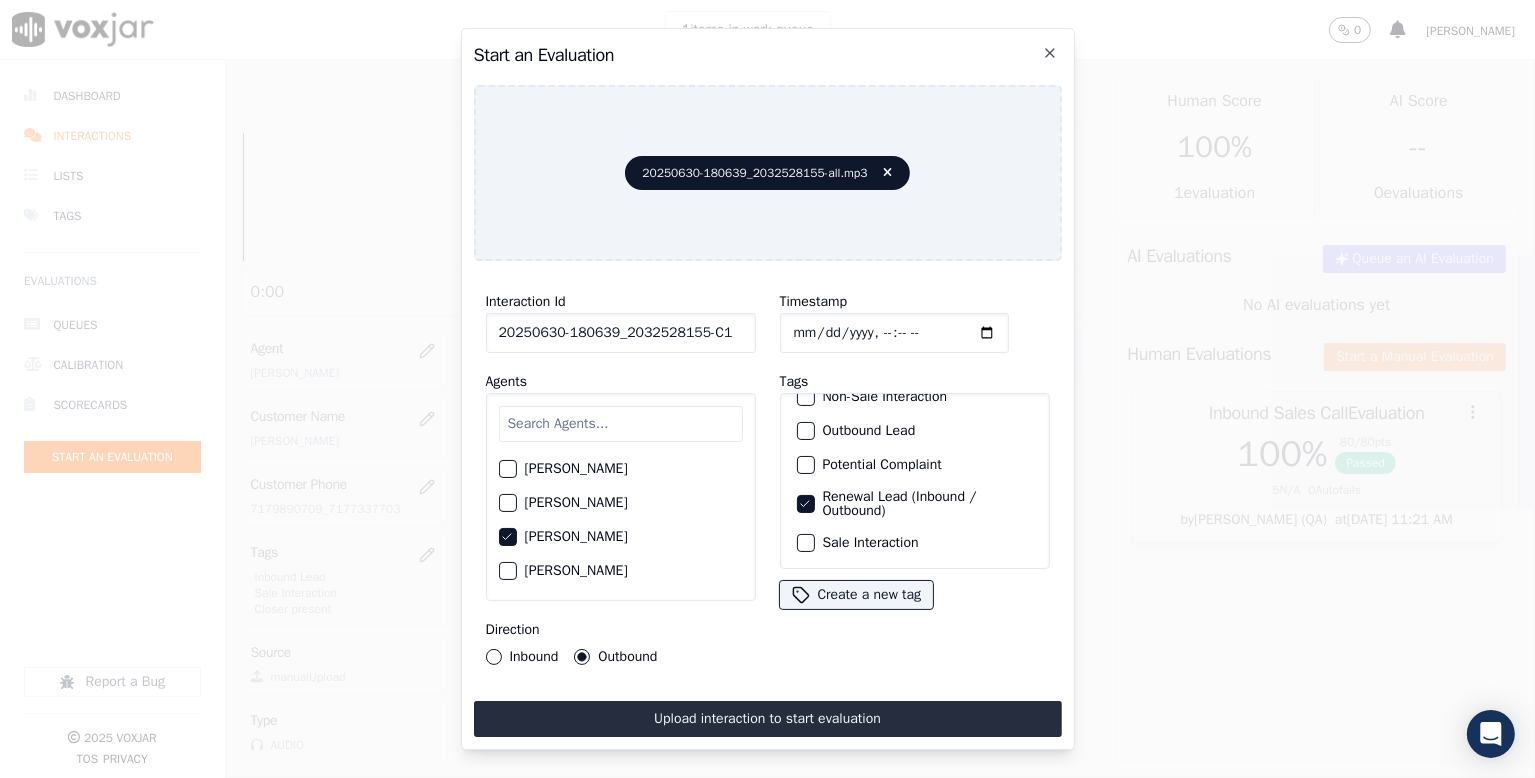 click on "Sale Interaction" 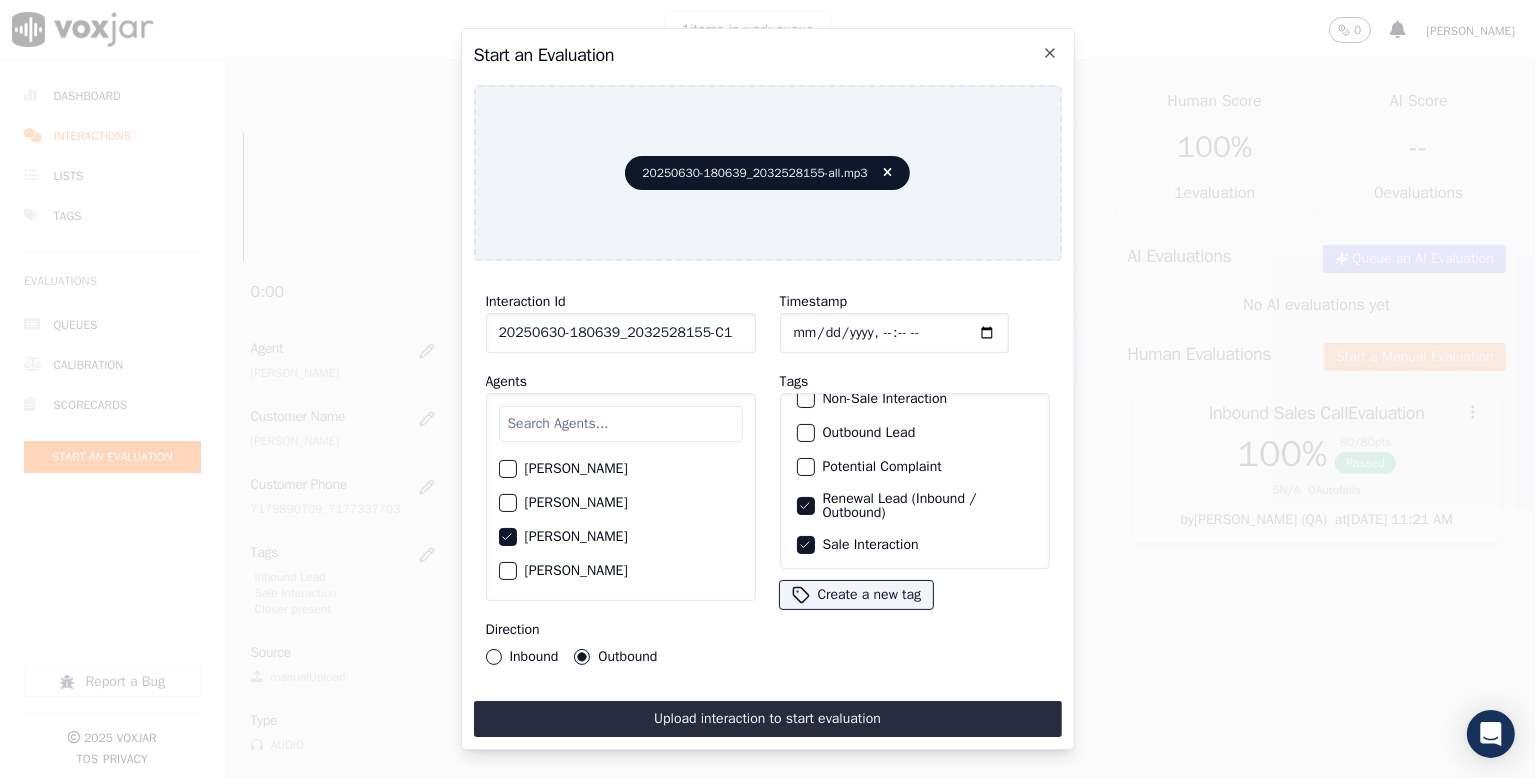 scroll, scrollTop: 169, scrollLeft: 0, axis: vertical 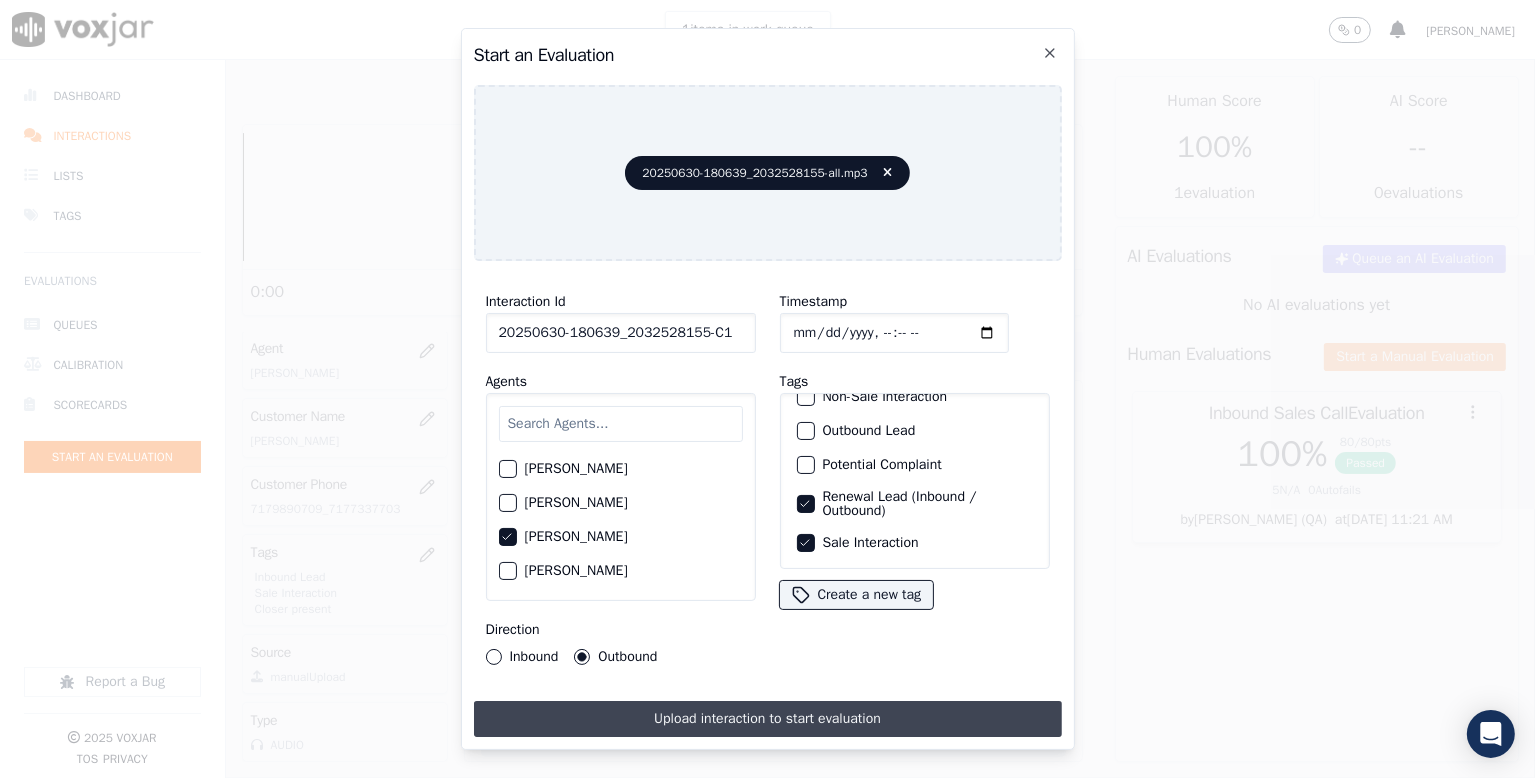 click on "Upload interaction to start evaluation" at bounding box center (768, 719) 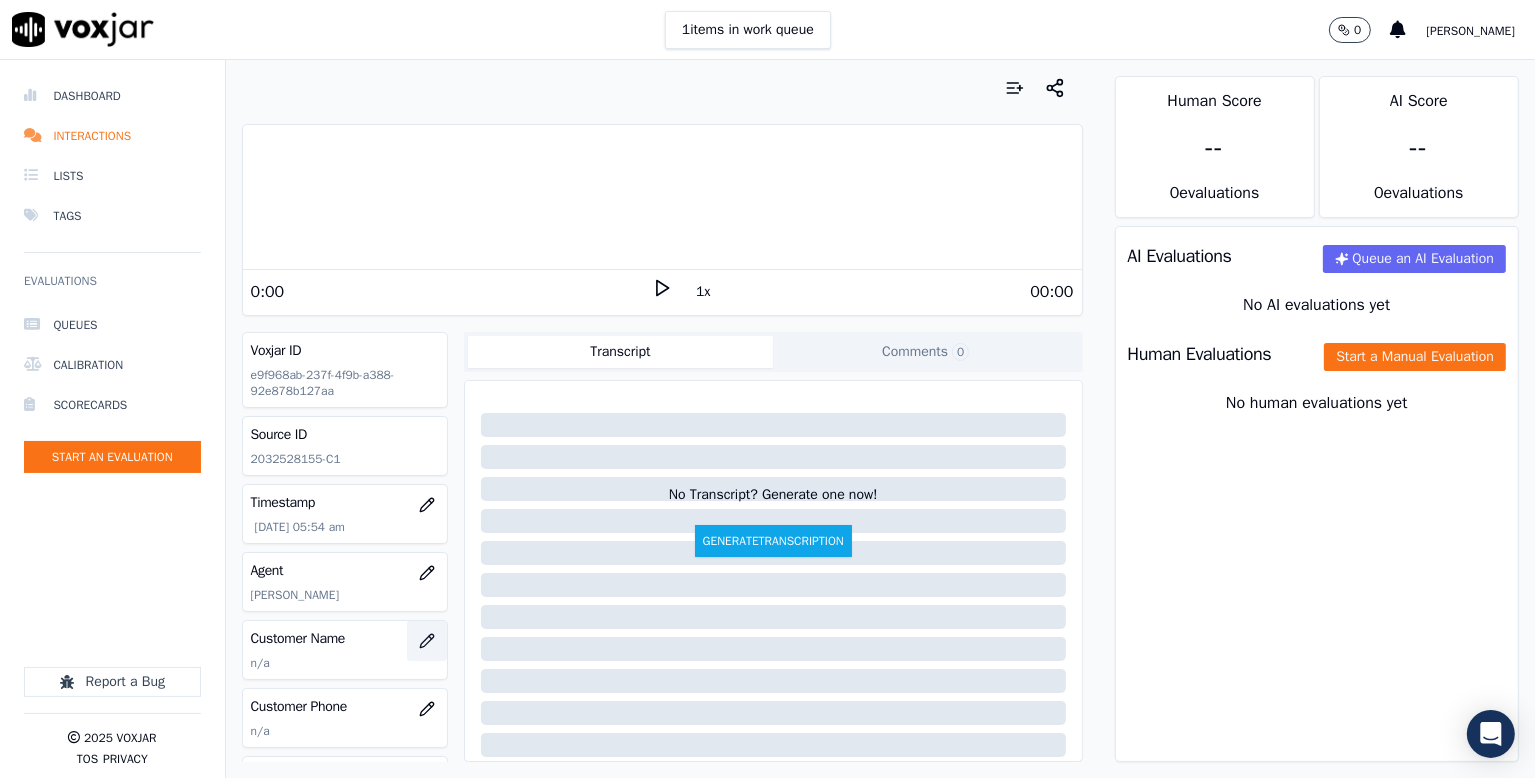 click at bounding box center [427, 641] 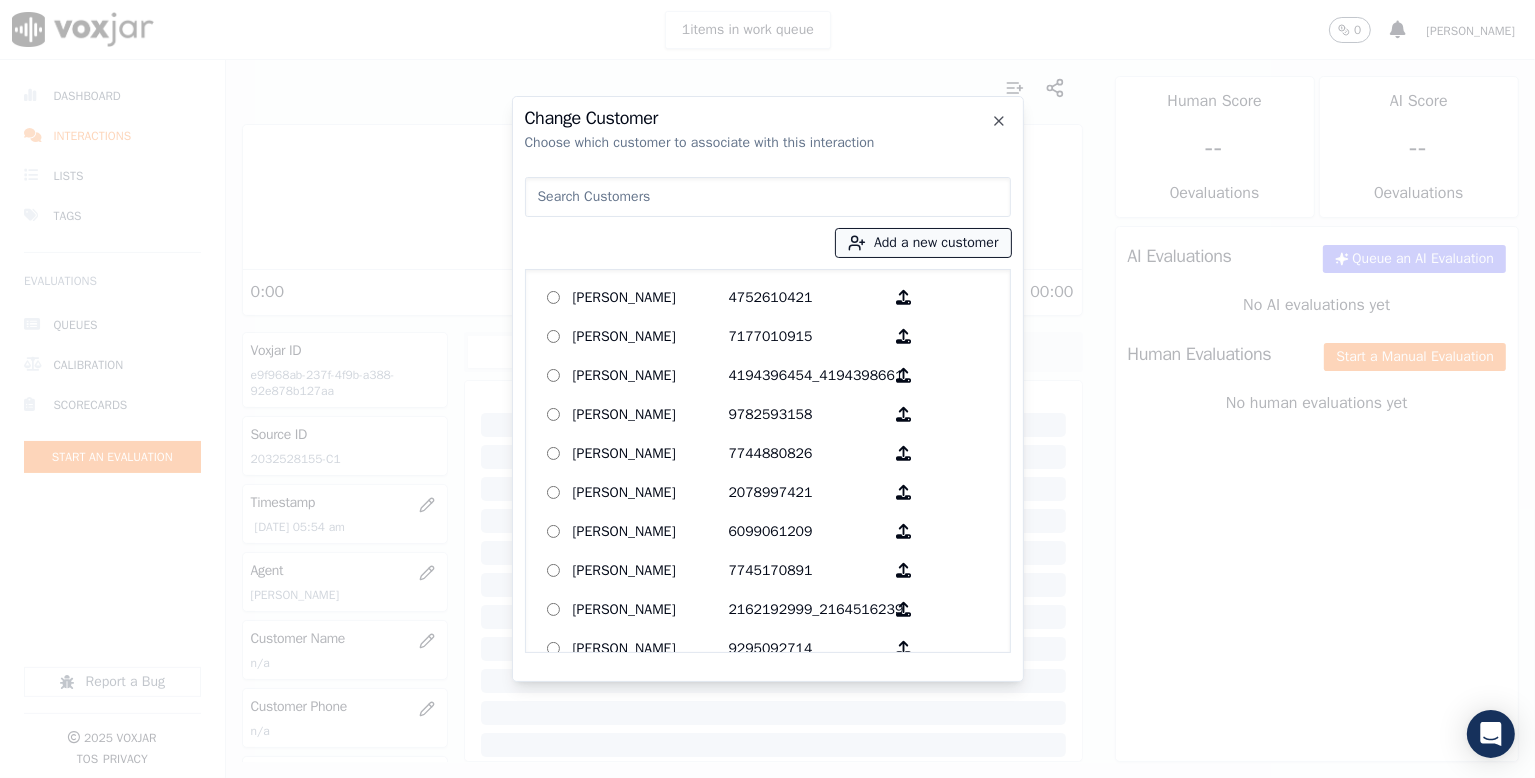 click on "Add a new customer" at bounding box center [923, 243] 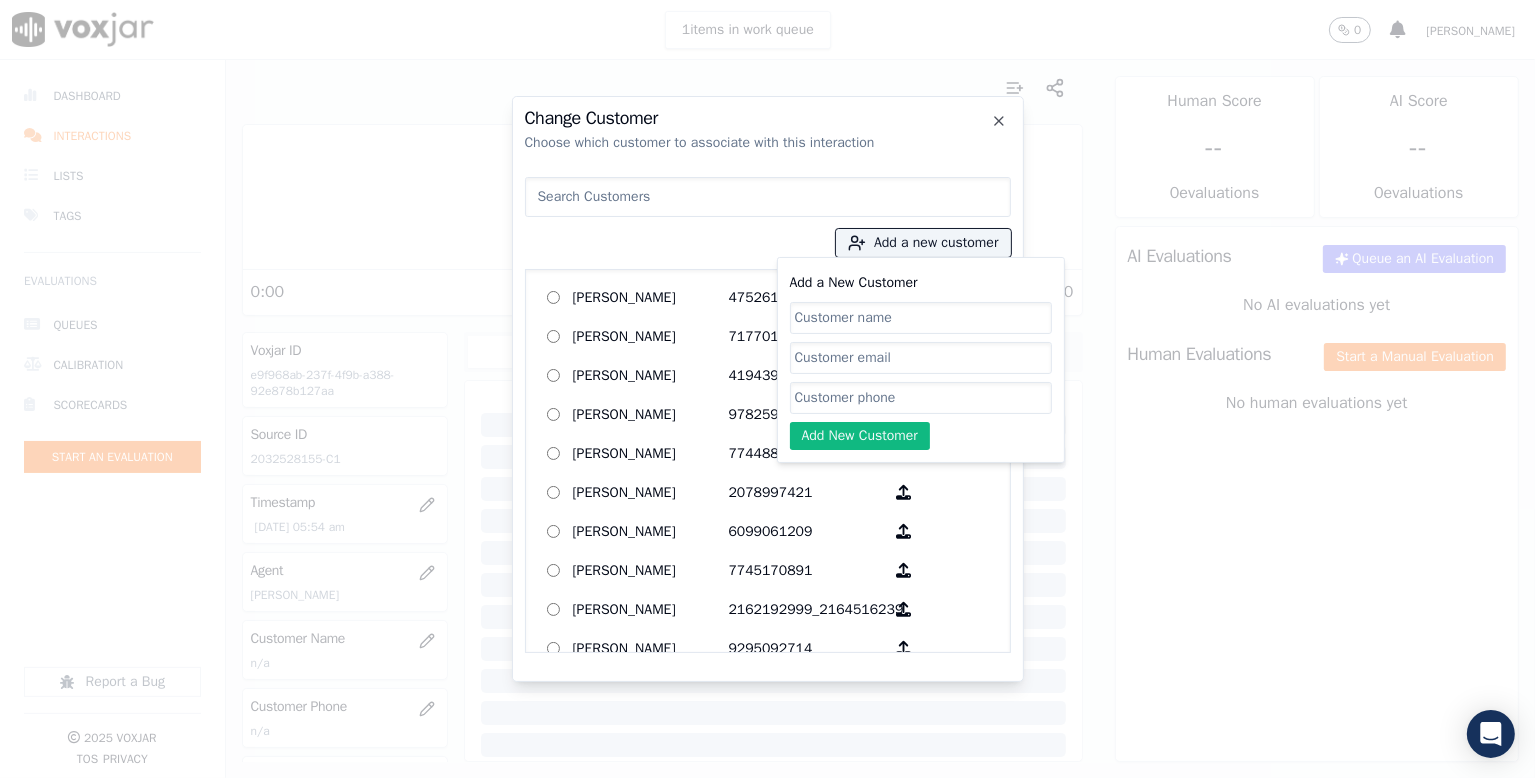 click on "Add a New Customer" 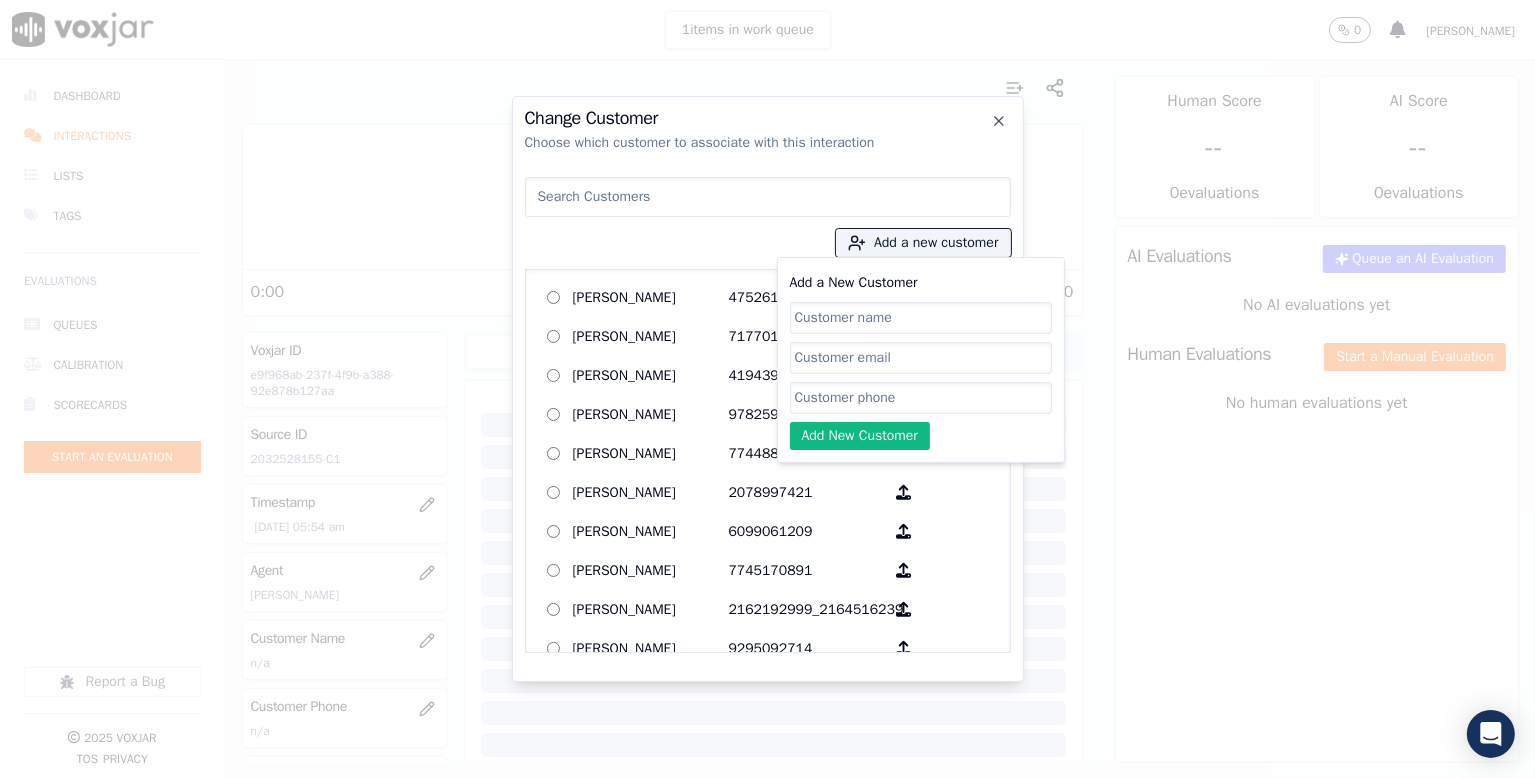 paste on "2032528155" 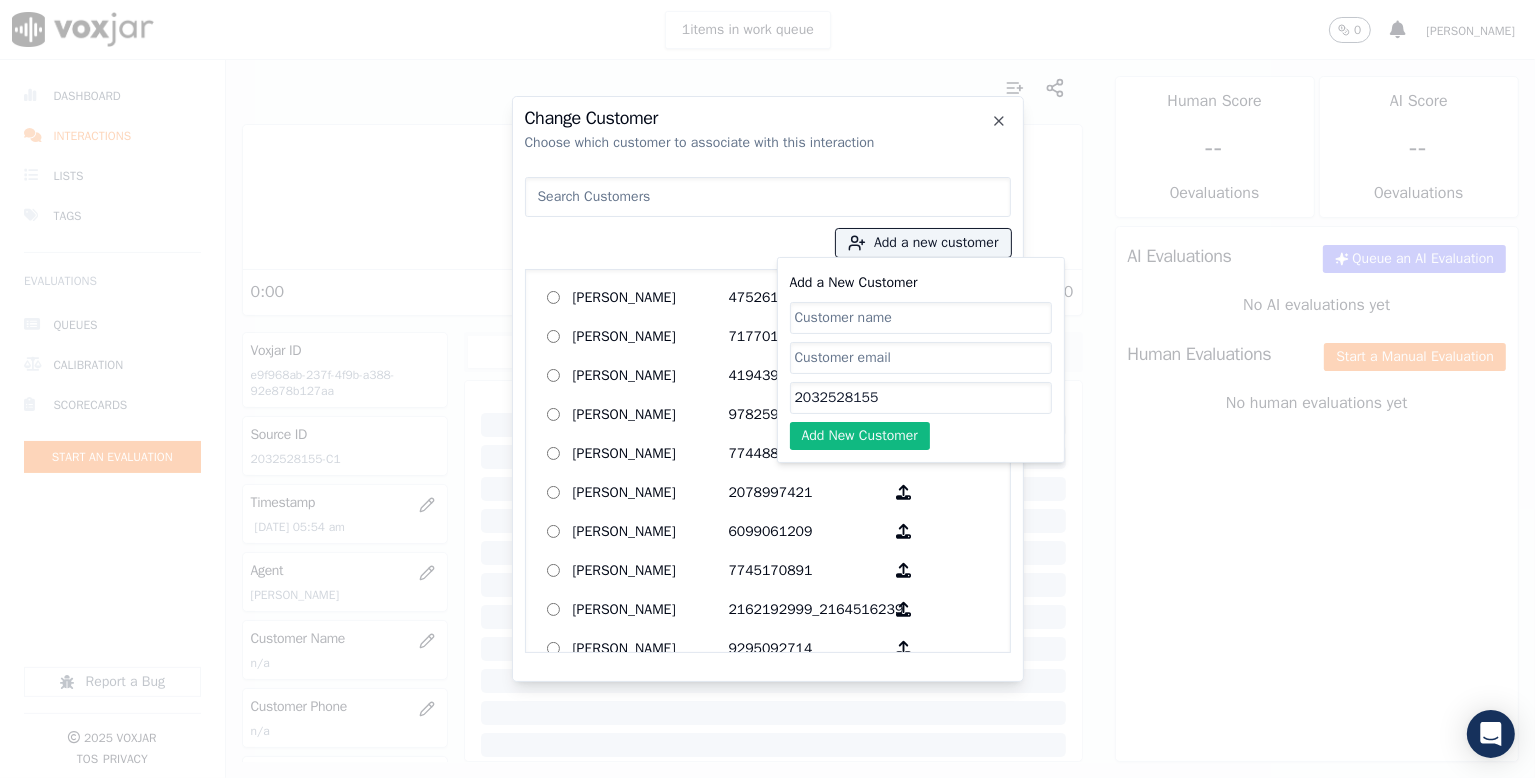 type on "2032528155" 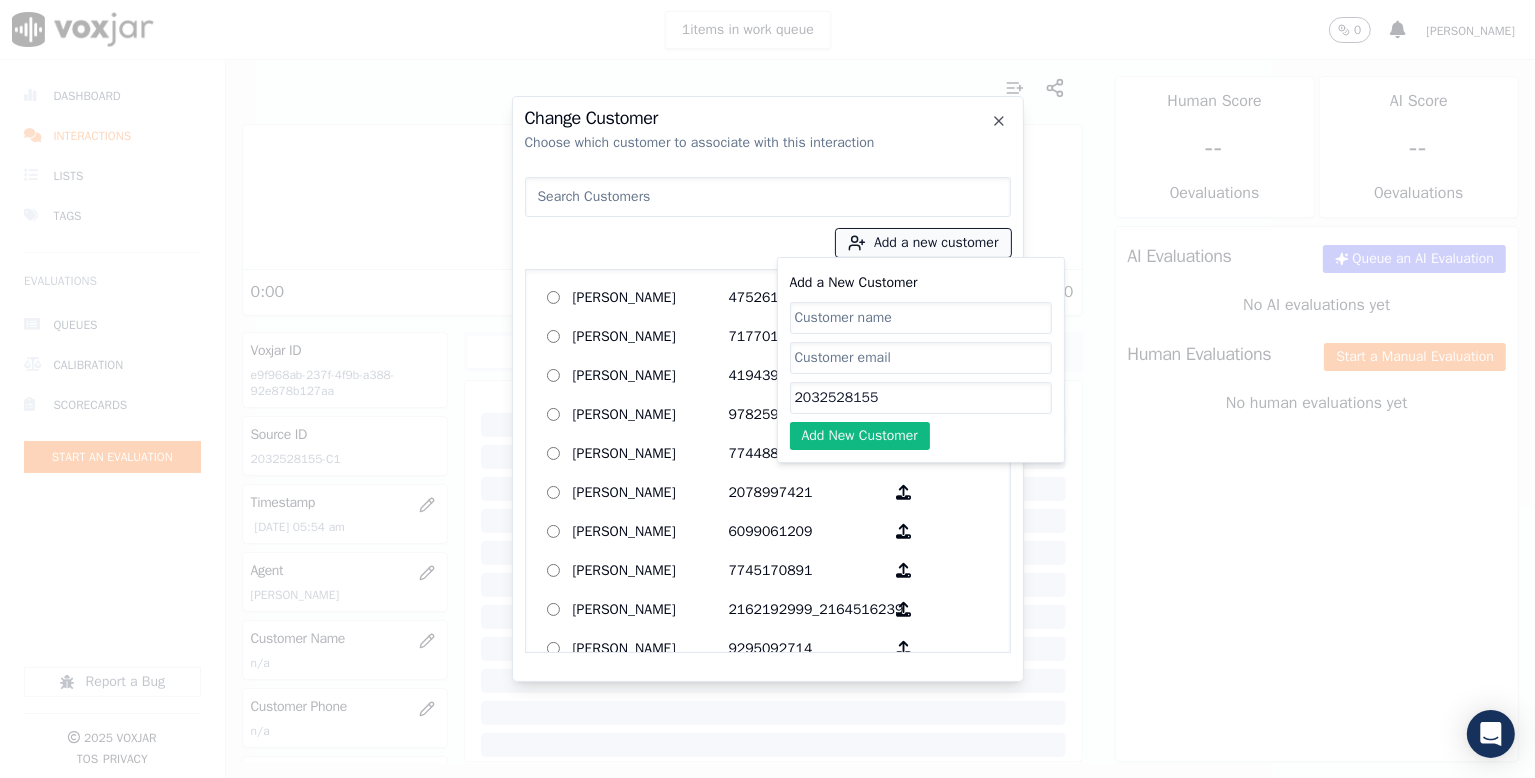 drag, startPoint x: 872, startPoint y: 316, endPoint x: 884, endPoint y: 230, distance: 86.833176 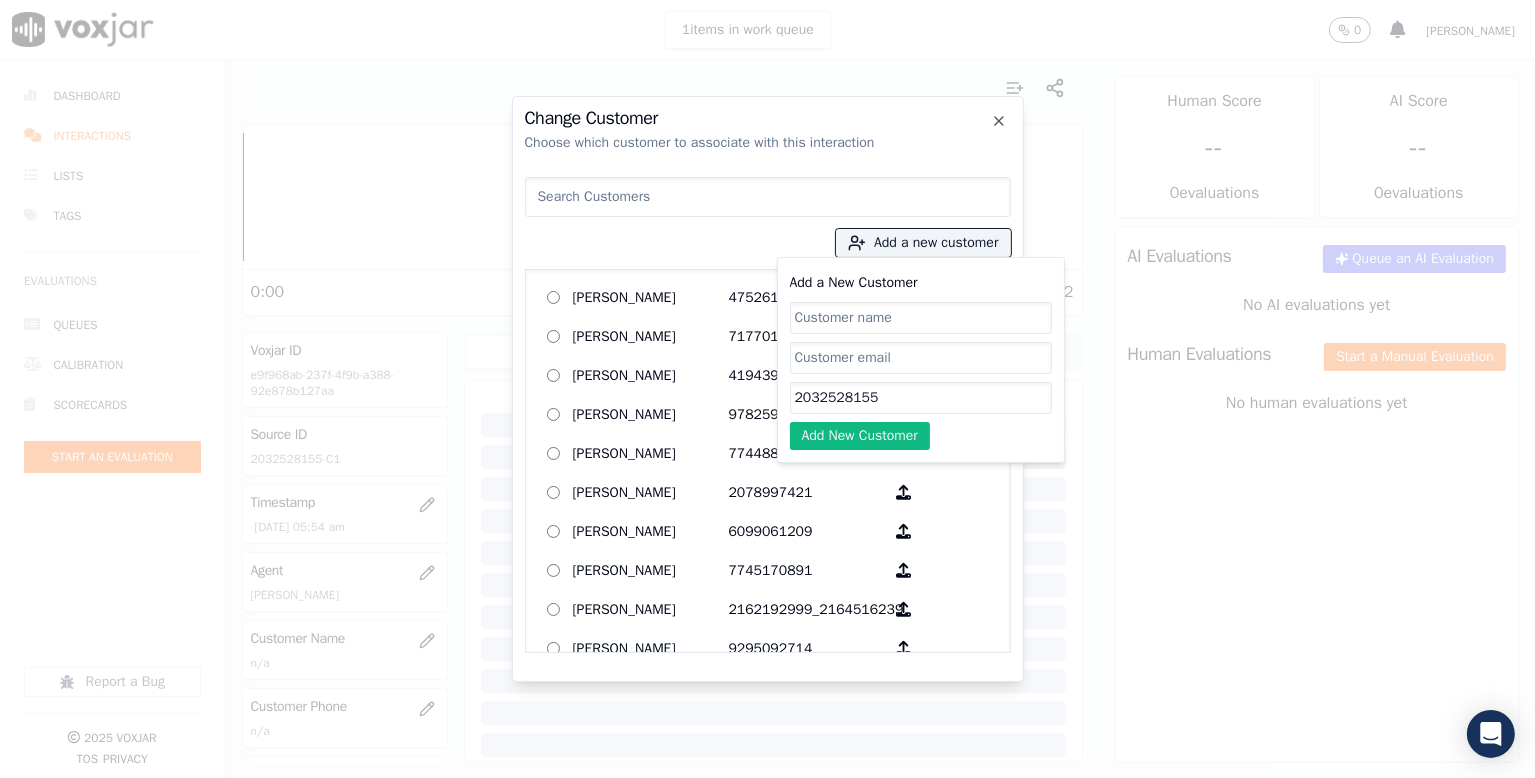 paste on "[PERSON_NAME]" 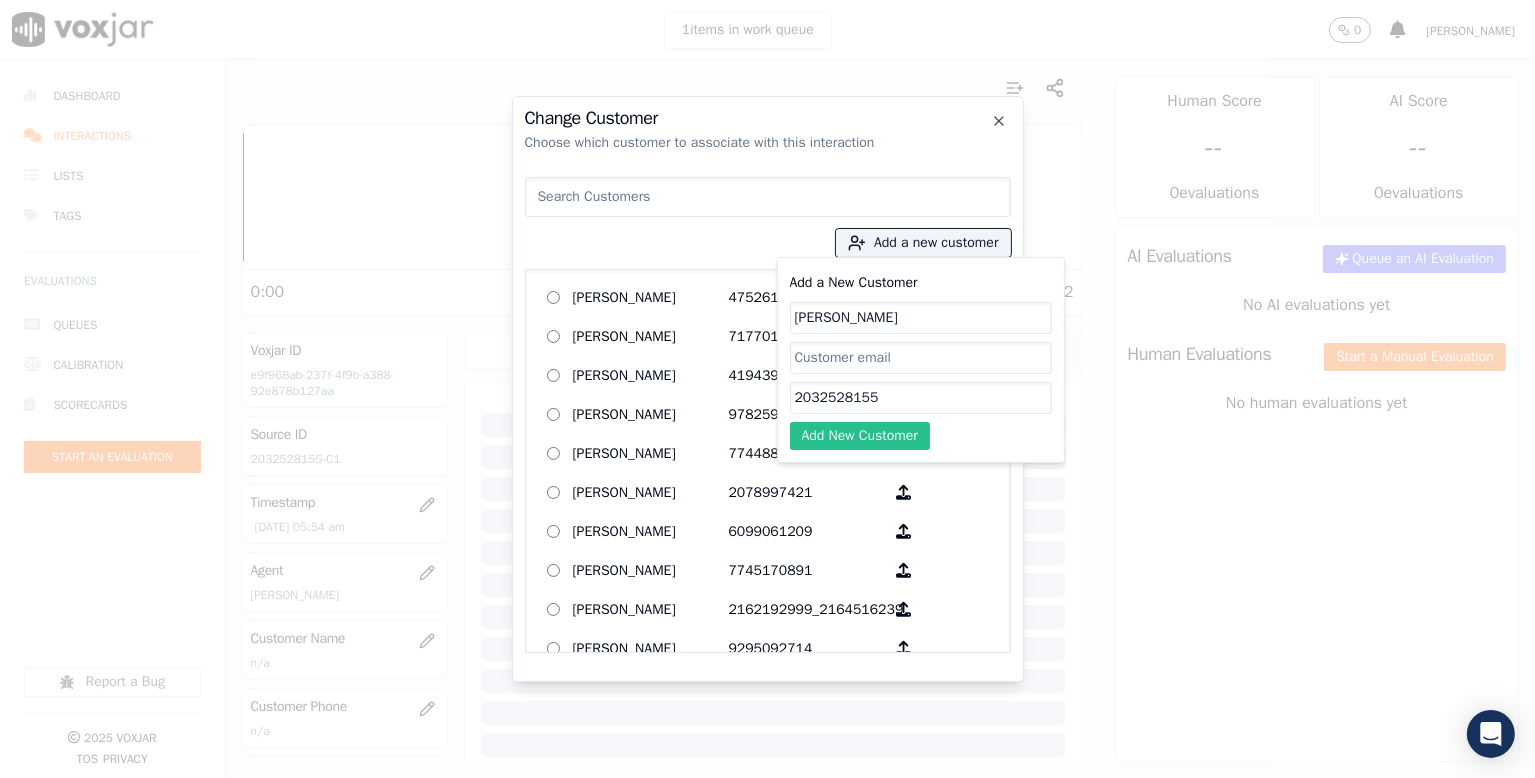 type on "[PERSON_NAME]" 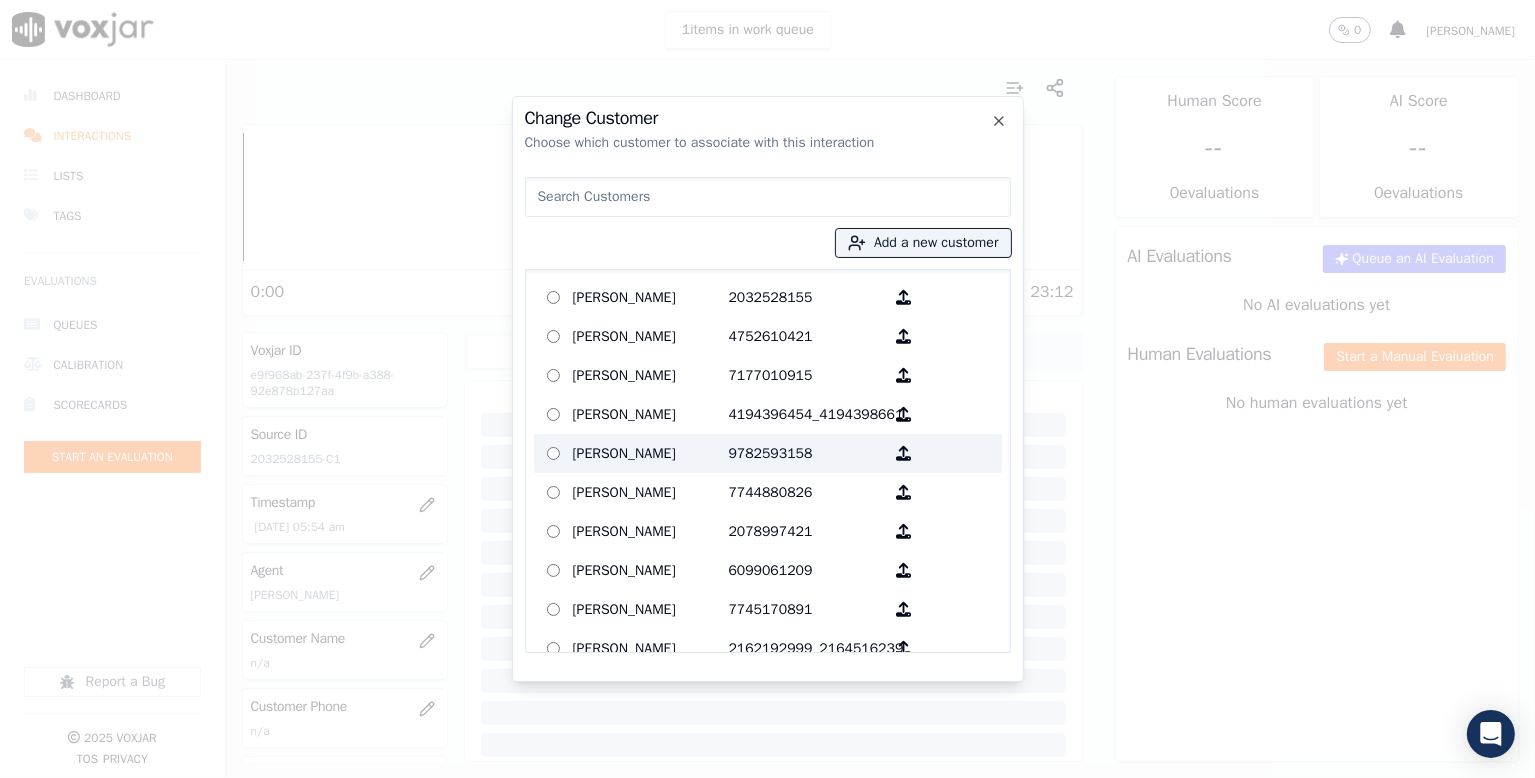 drag, startPoint x: 629, startPoint y: 301, endPoint x: 777, endPoint y: 437, distance: 200.99751 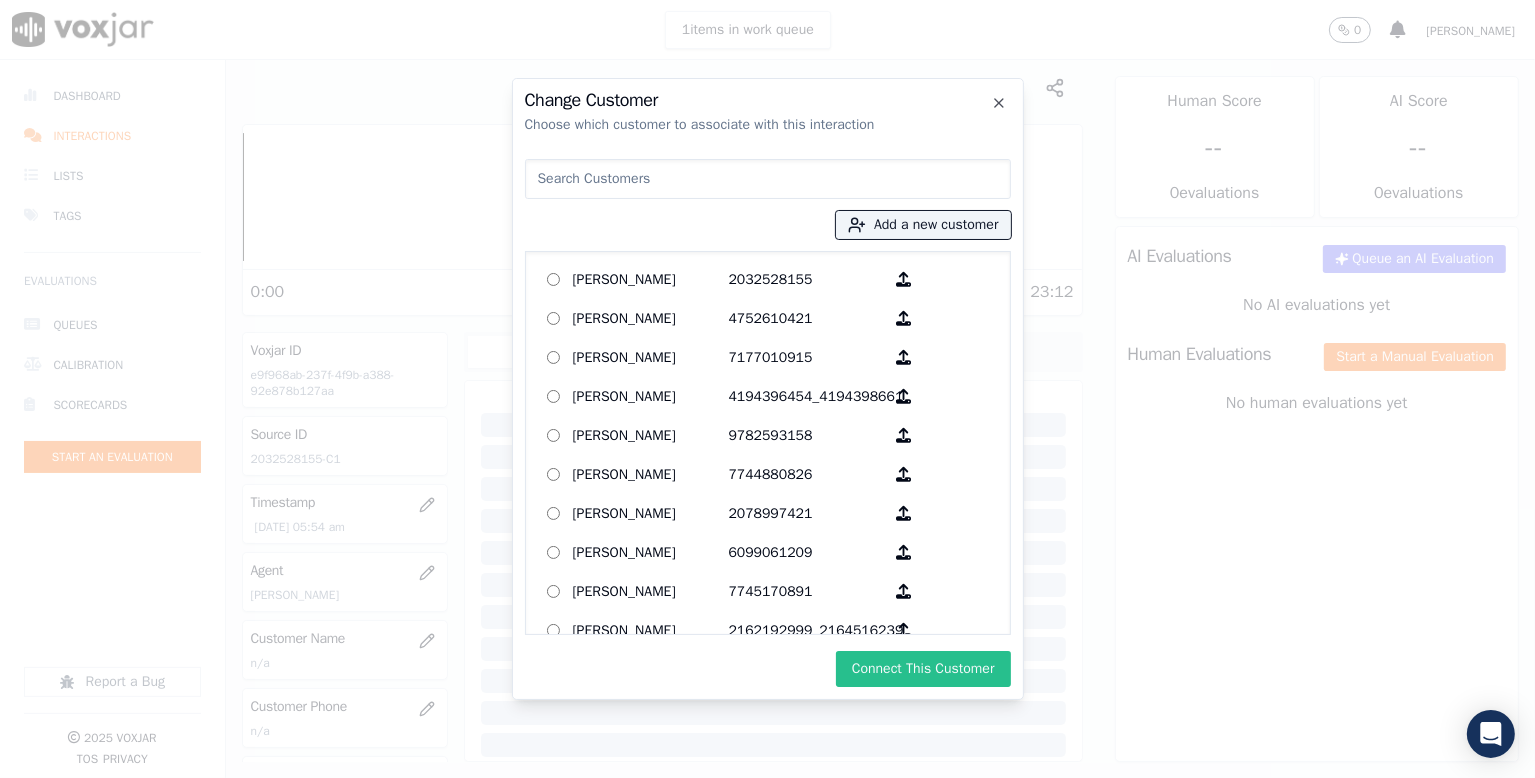 click on "Connect This Customer" at bounding box center [923, 669] 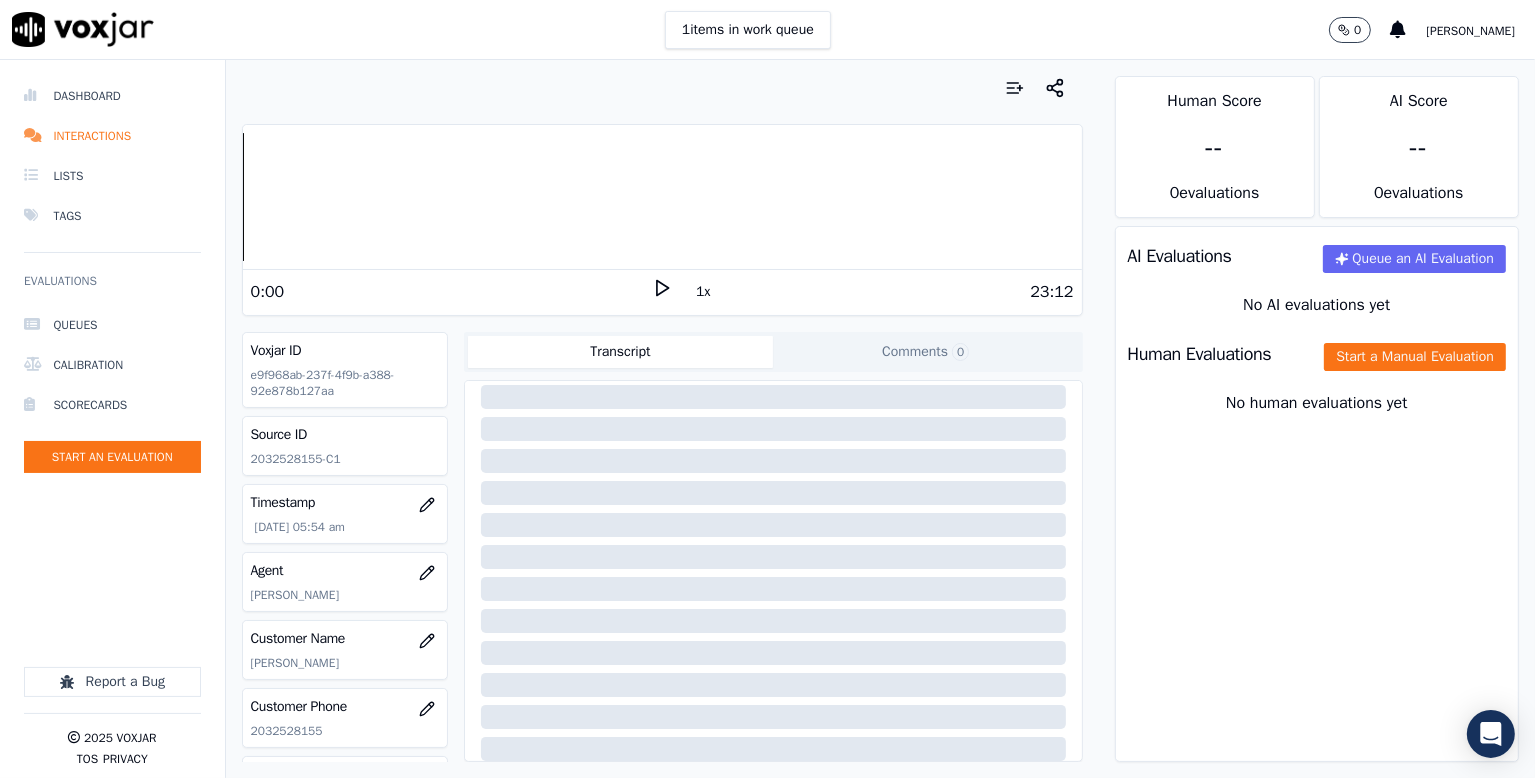 scroll, scrollTop: 0, scrollLeft: 0, axis: both 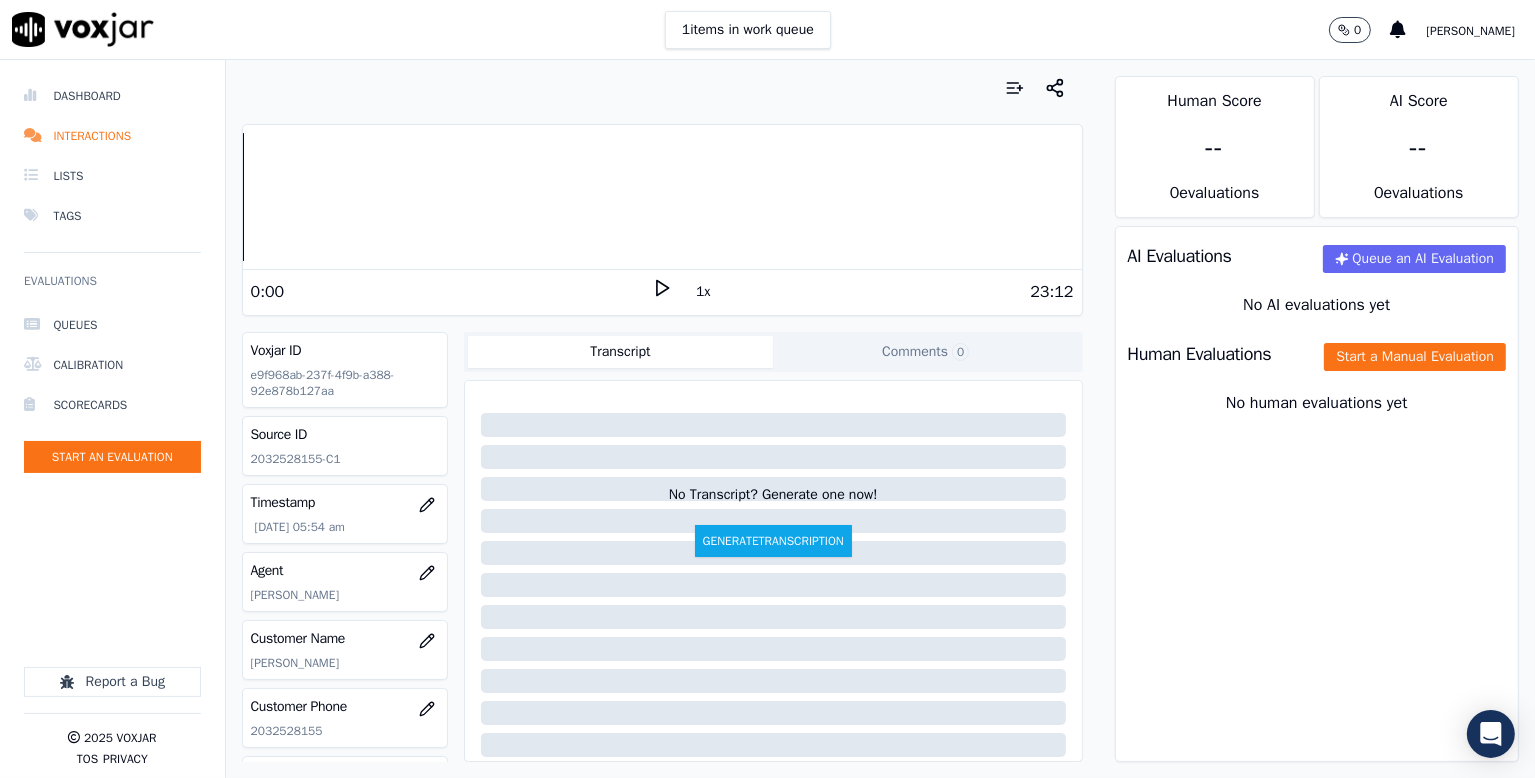drag, startPoint x: 1309, startPoint y: 361, endPoint x: 1308, endPoint y: 371, distance: 10.049875 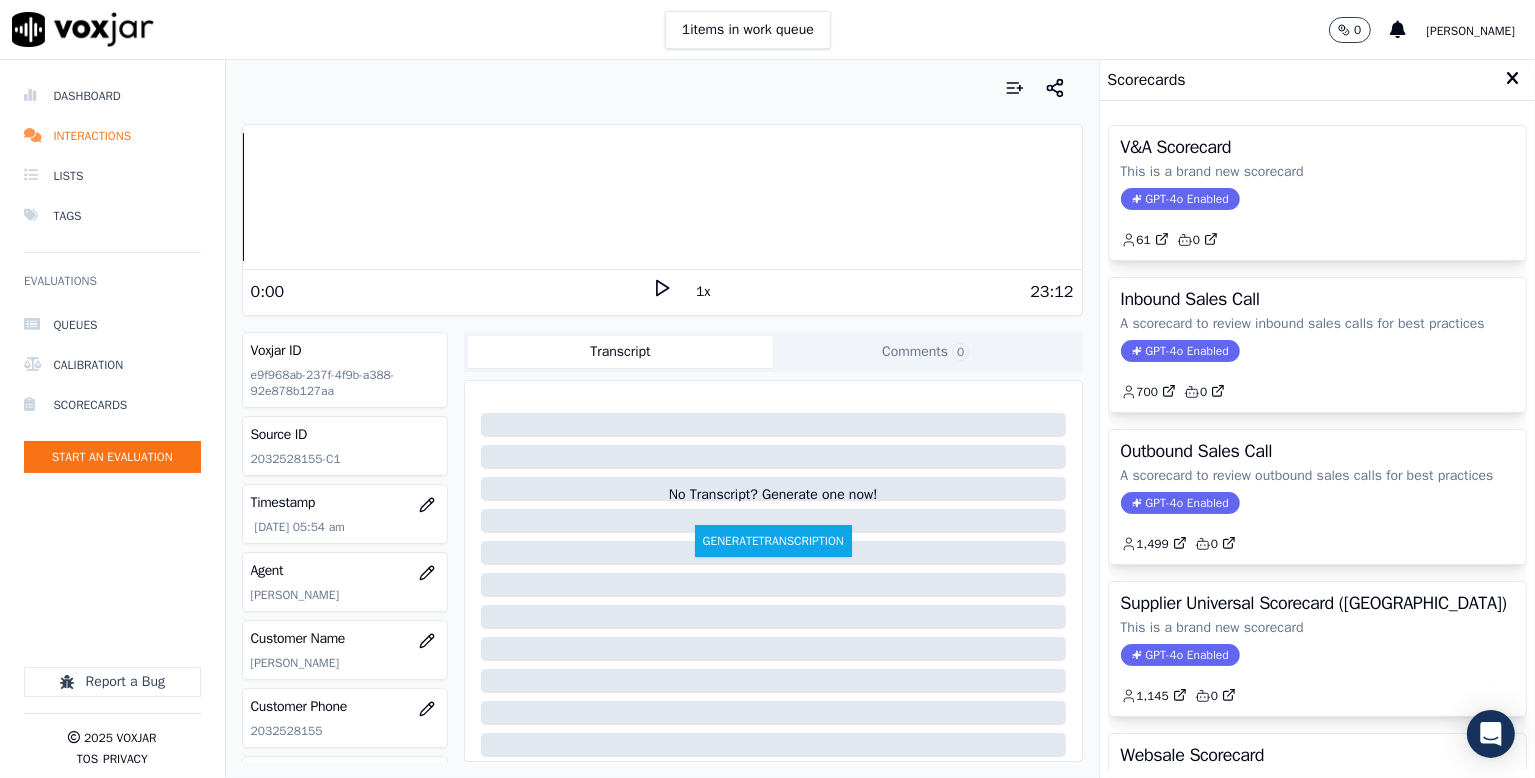 drag, startPoint x: 1280, startPoint y: 509, endPoint x: 1364, endPoint y: 507, distance: 84.0238 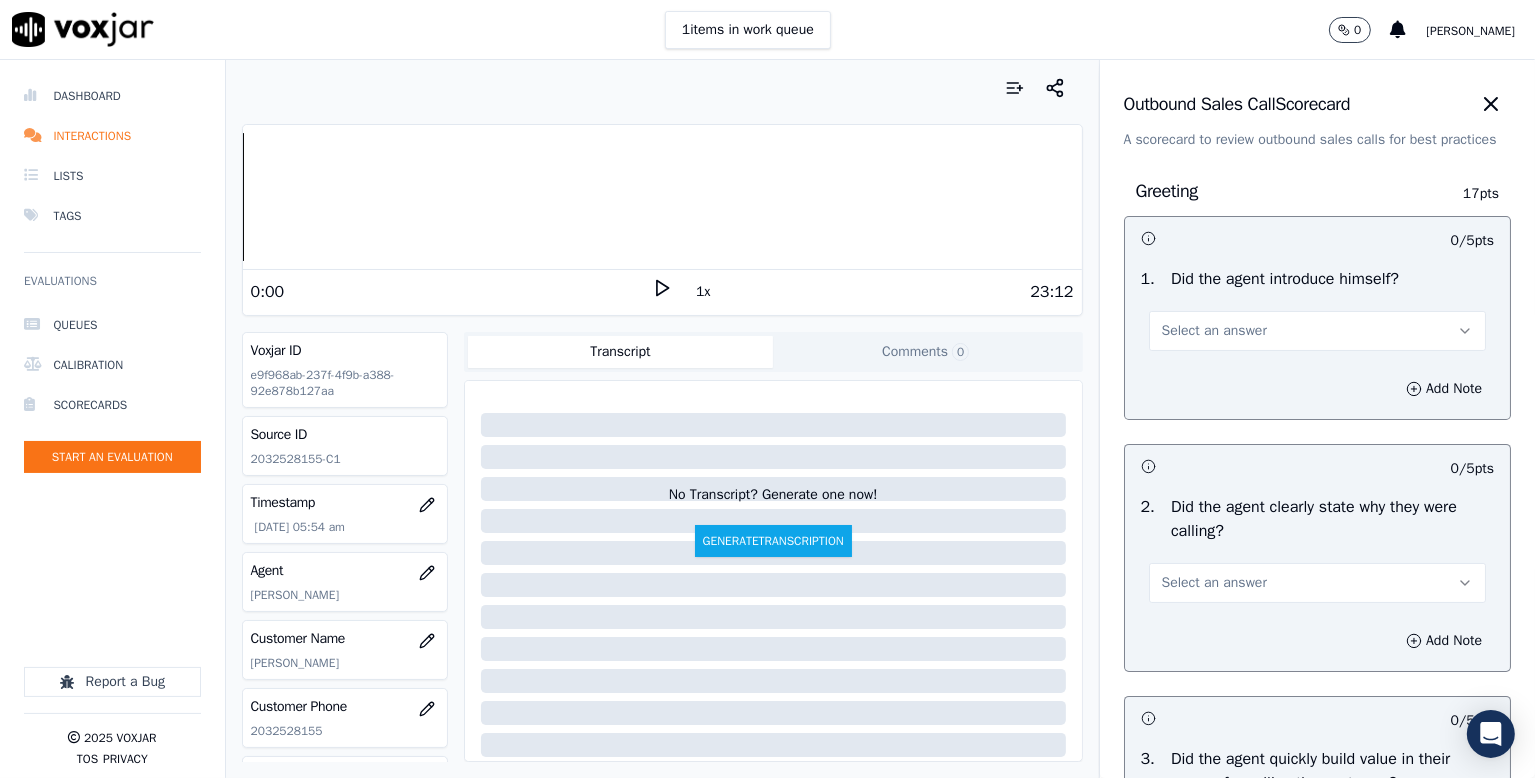 click on "Select an answer" at bounding box center [1317, 331] 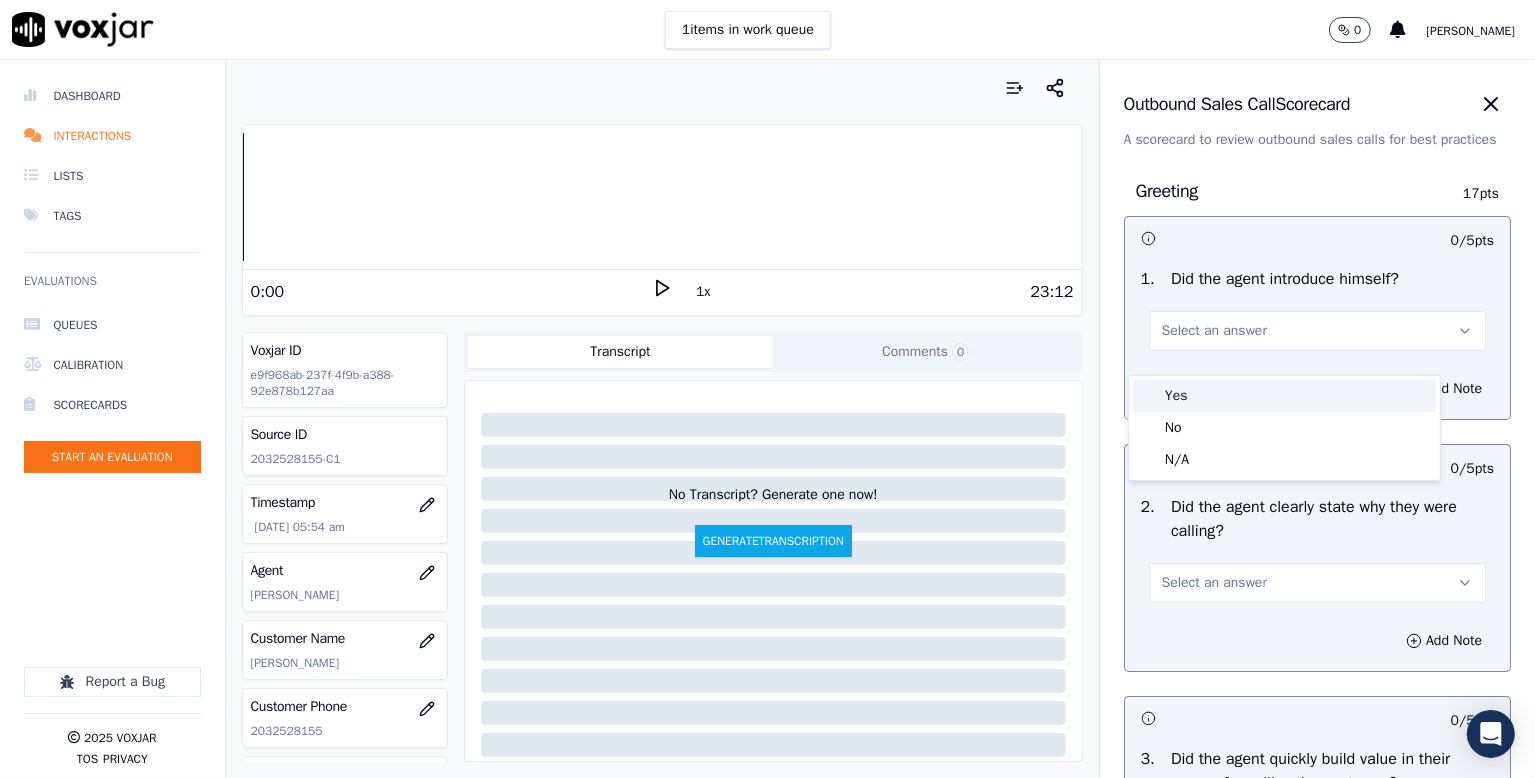 click on "Yes" at bounding box center (1284, 396) 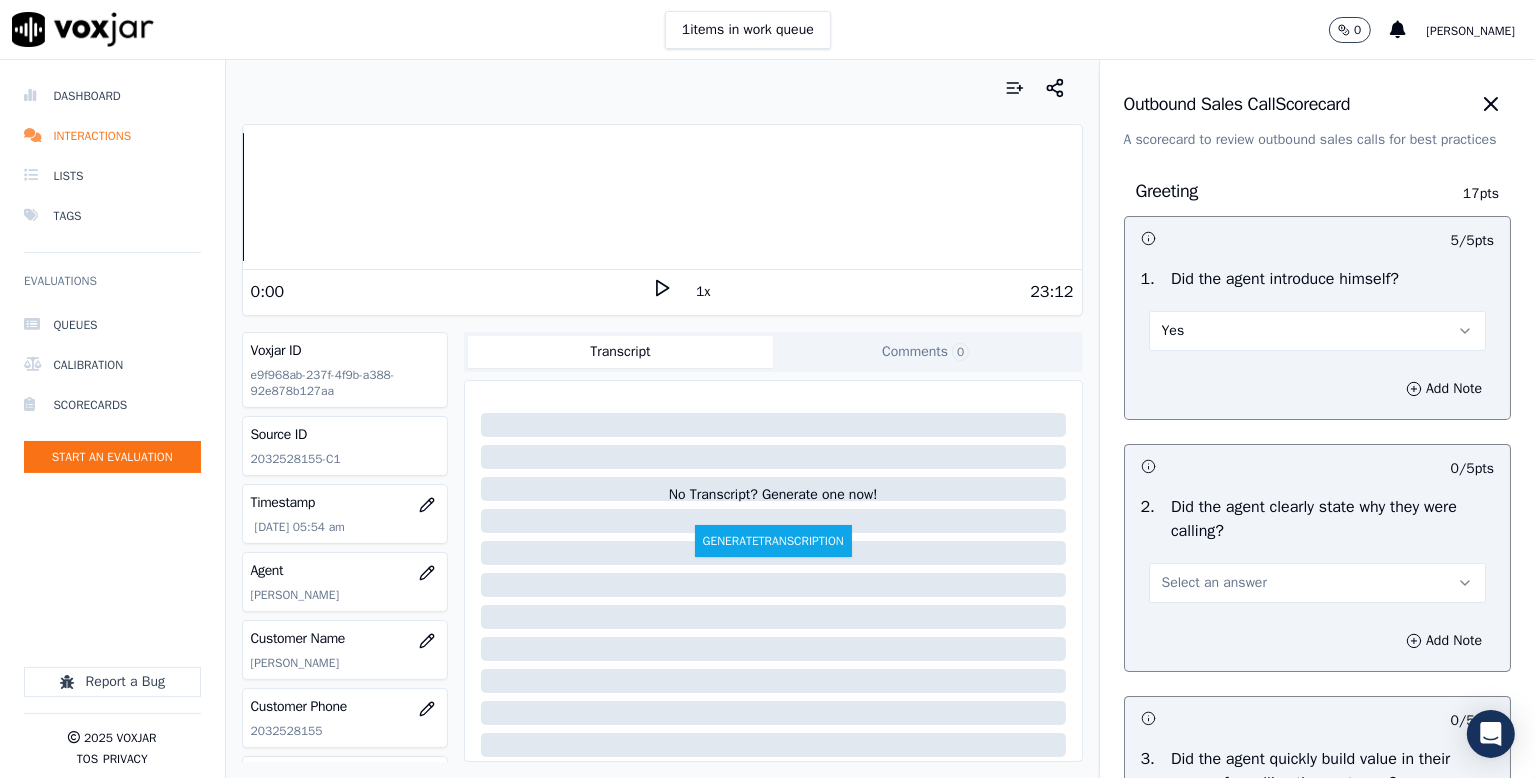 click on "Select an answer" at bounding box center [1214, 583] 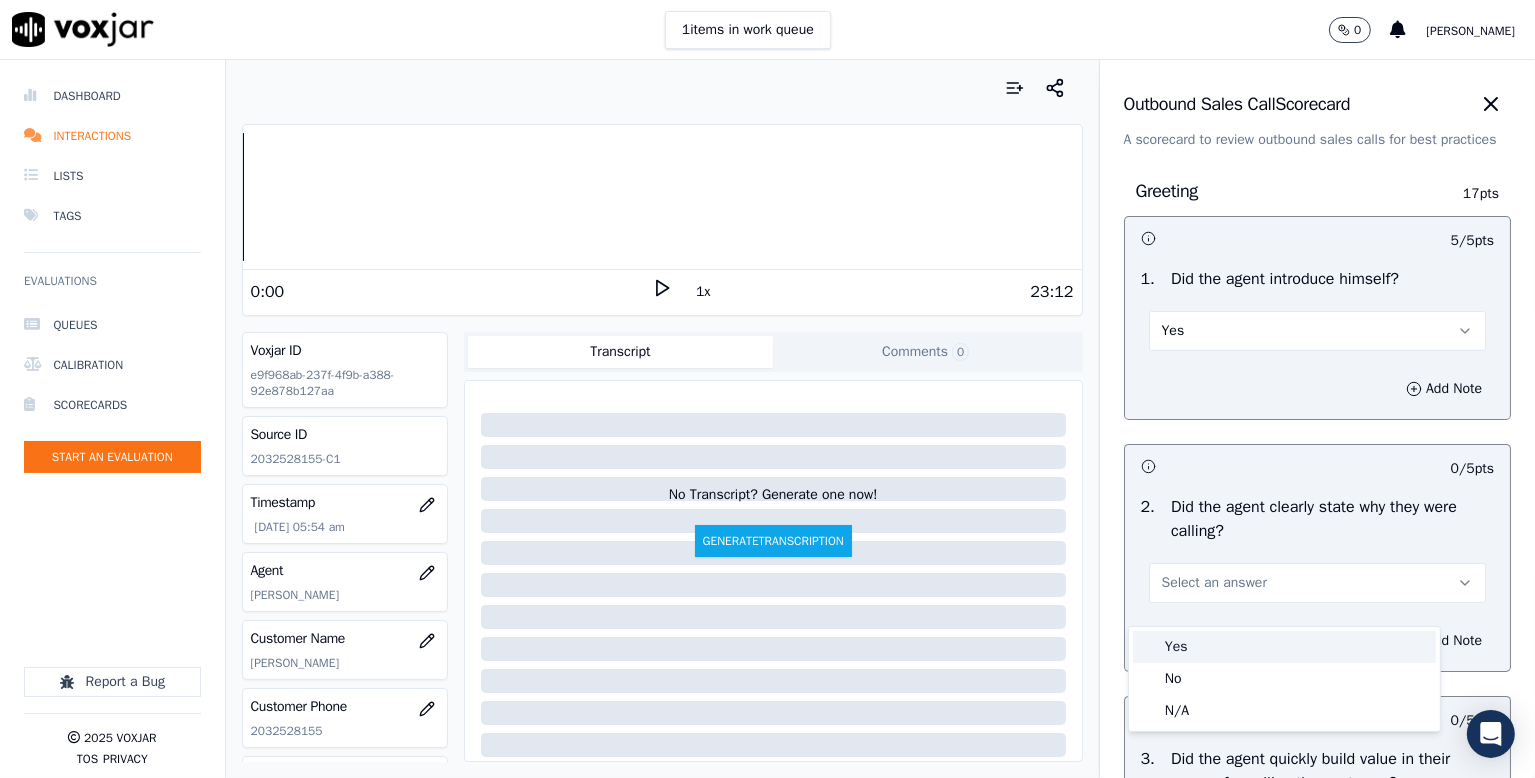 click on "Yes" at bounding box center (1284, 647) 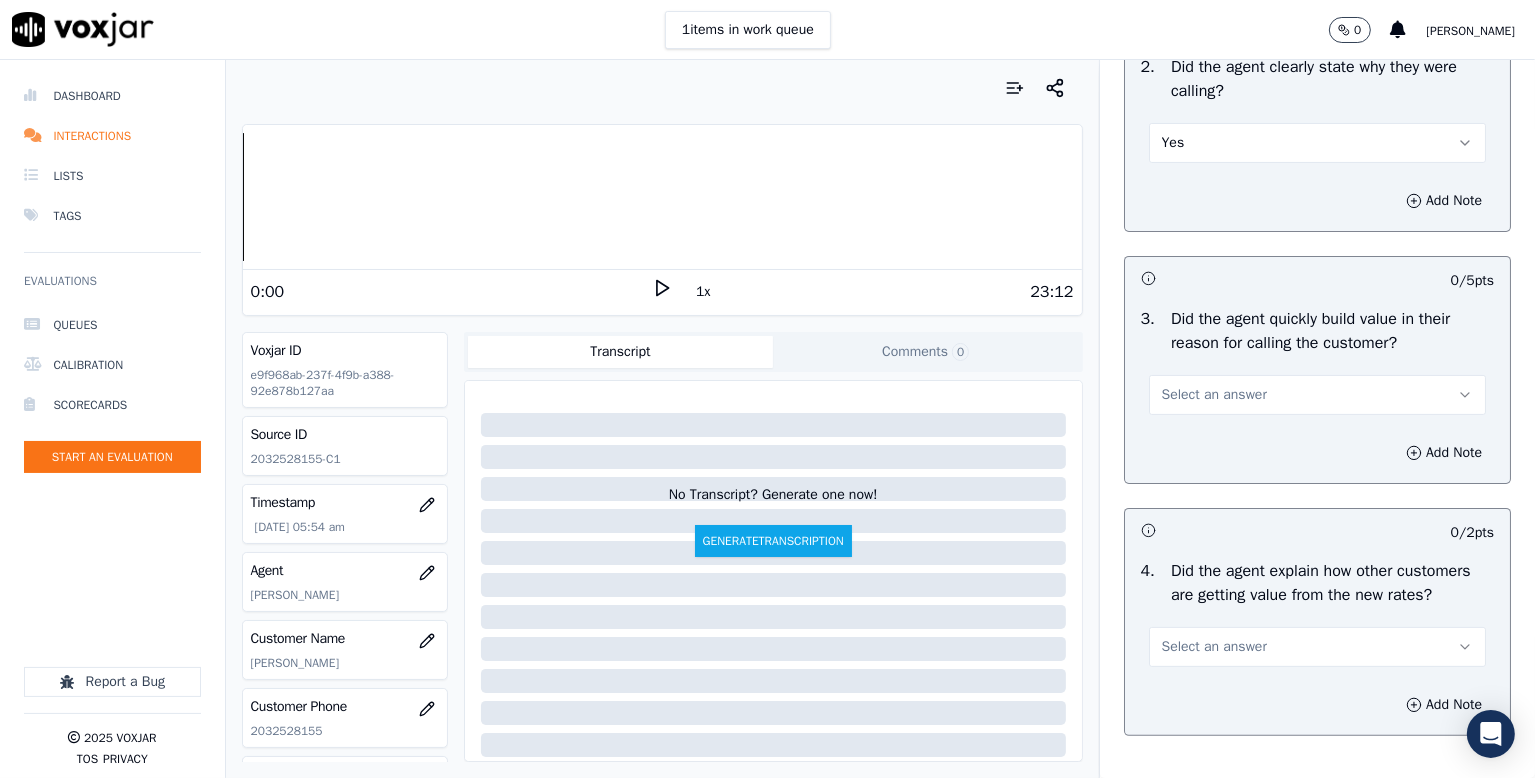 scroll, scrollTop: 500, scrollLeft: 0, axis: vertical 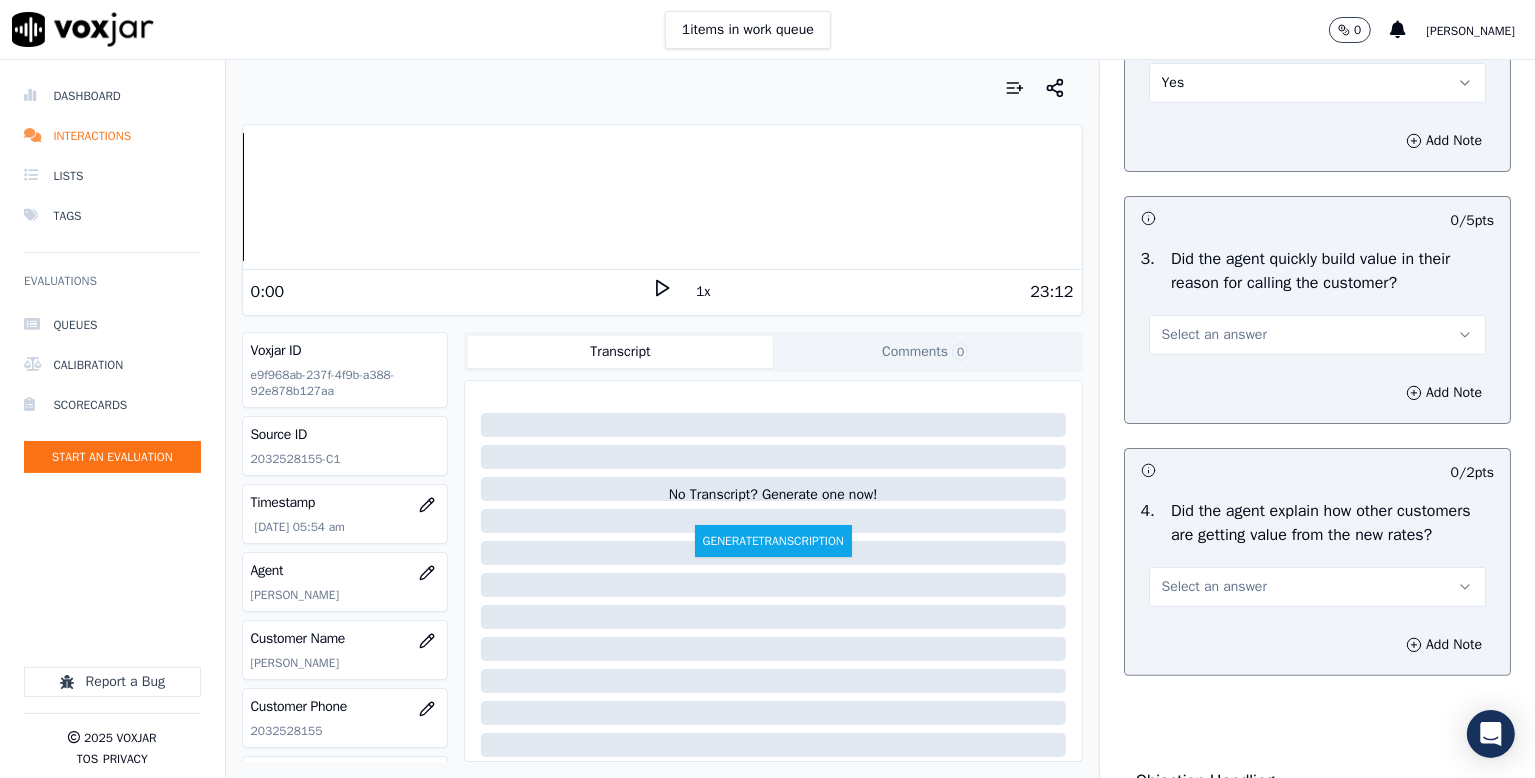 click on "Select an answer" at bounding box center (1214, 335) 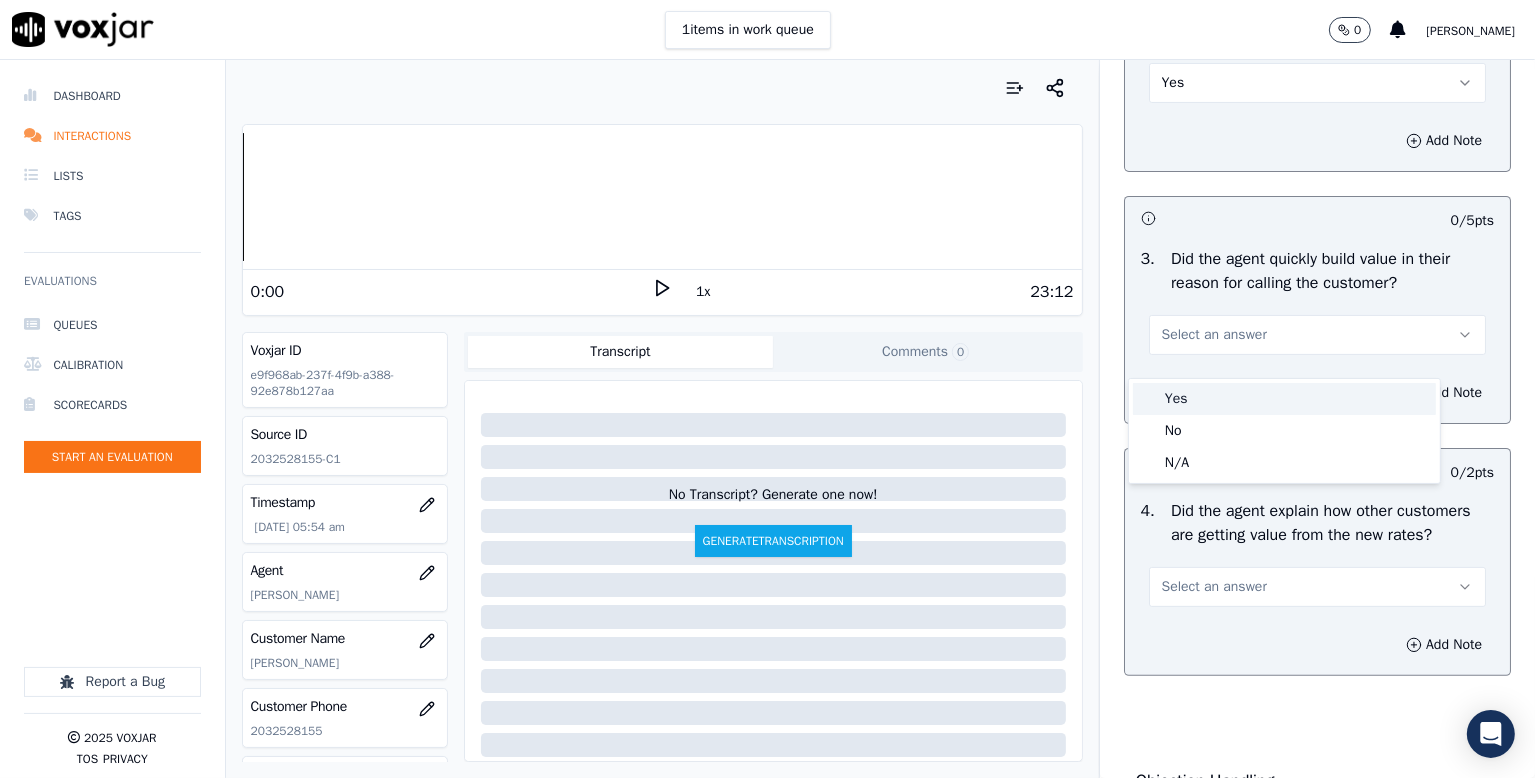 click on "Yes" at bounding box center [1284, 399] 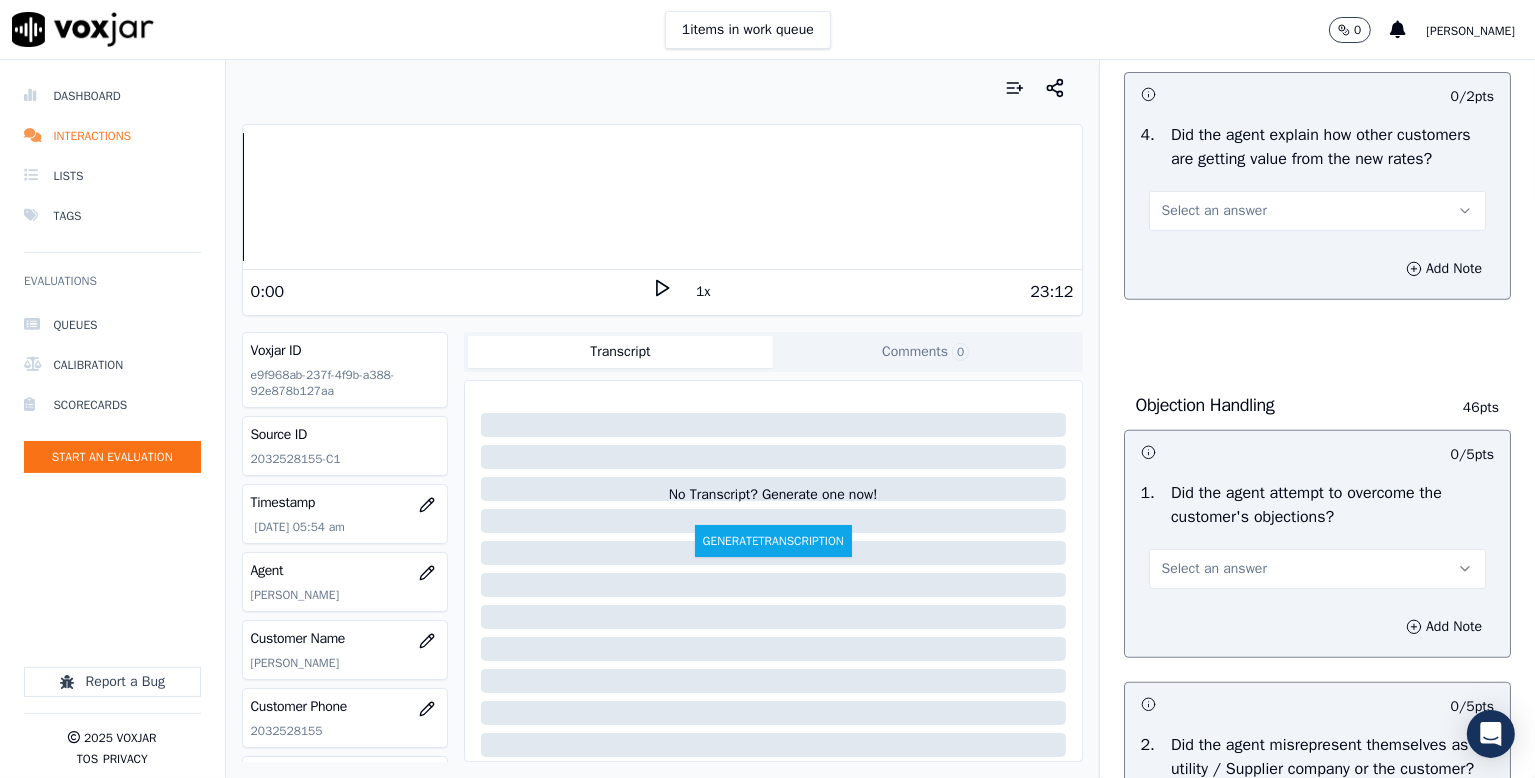 scroll, scrollTop: 900, scrollLeft: 0, axis: vertical 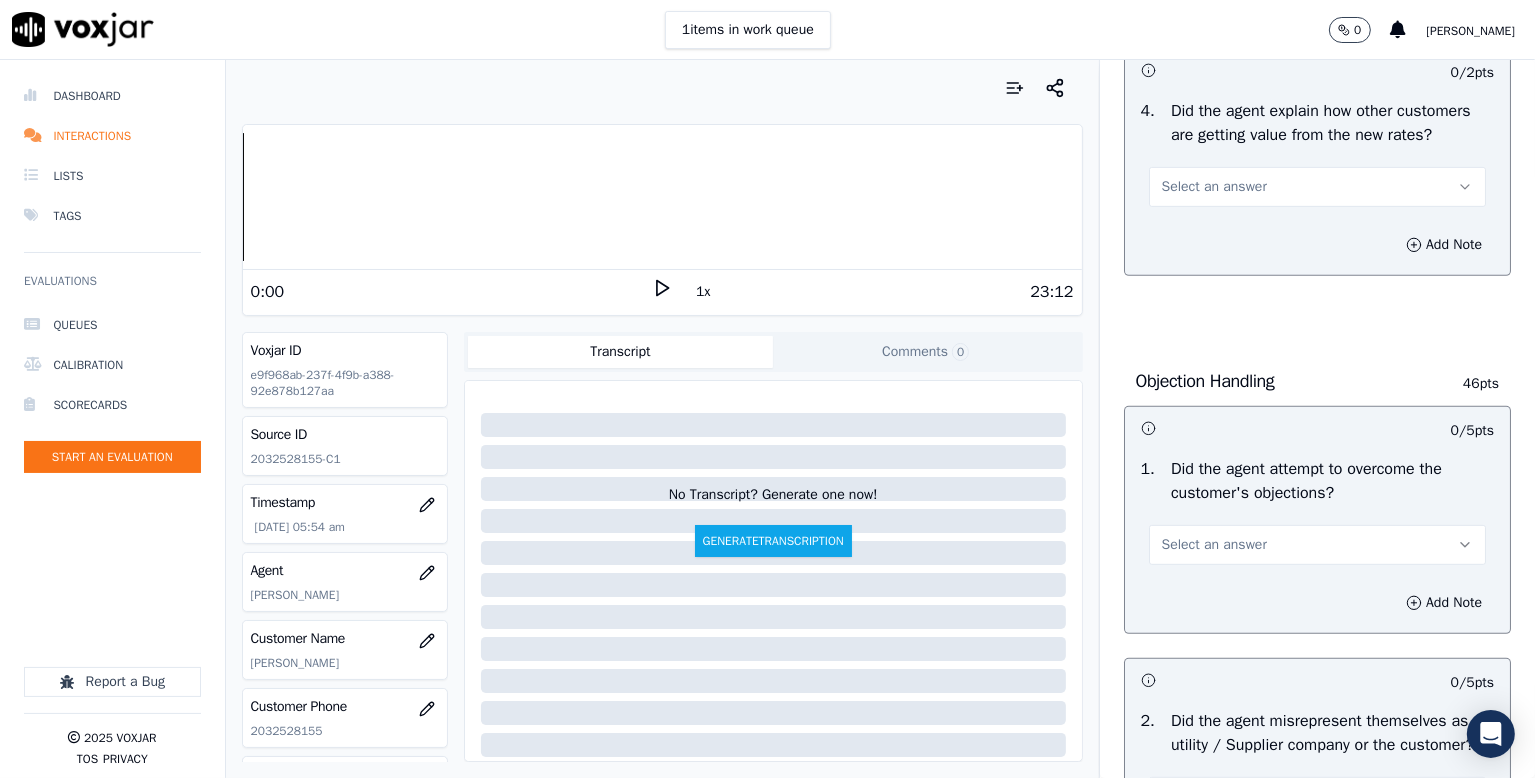 click on "Select an answer" at bounding box center (1214, 187) 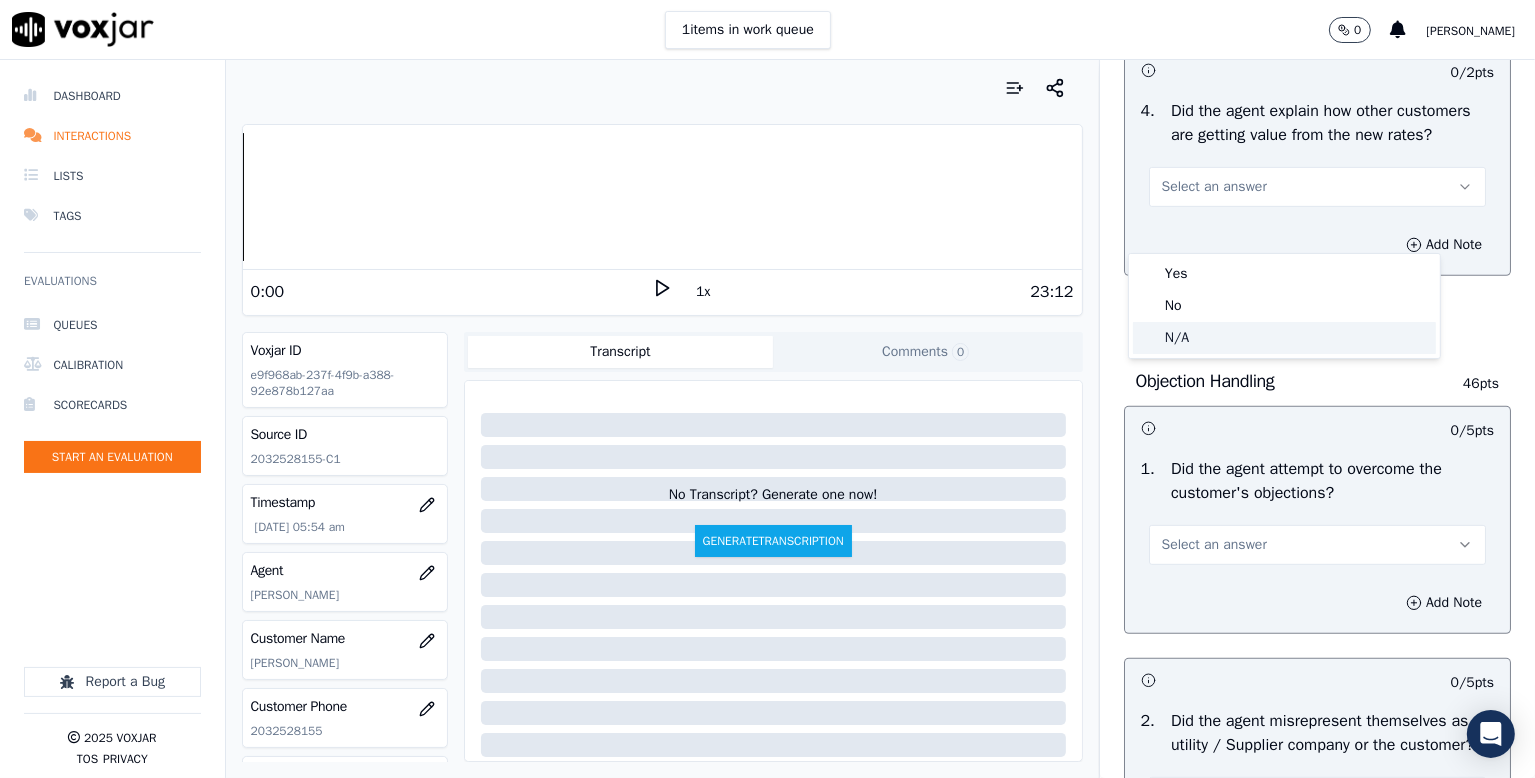 click on "N/A" 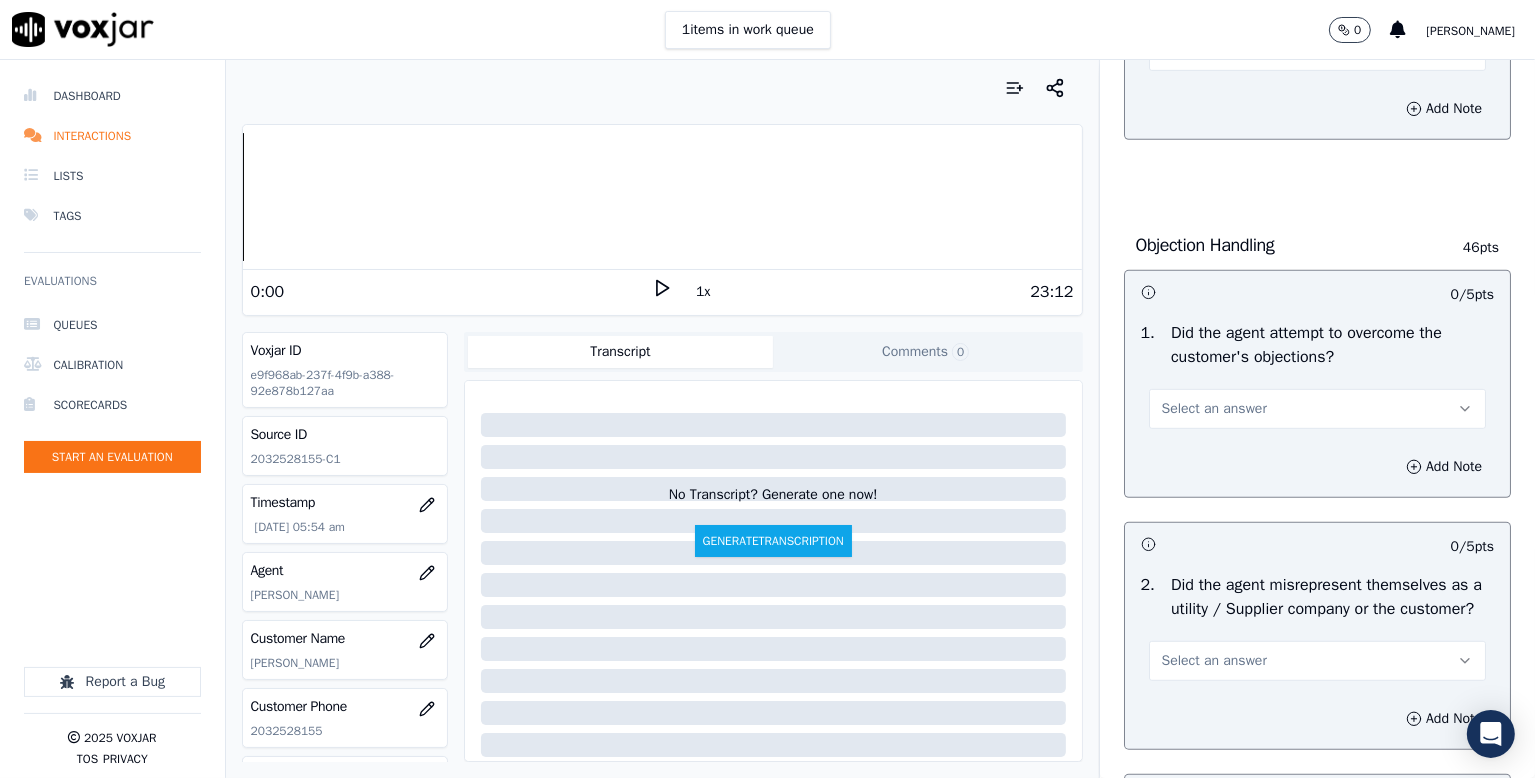 scroll, scrollTop: 1200, scrollLeft: 0, axis: vertical 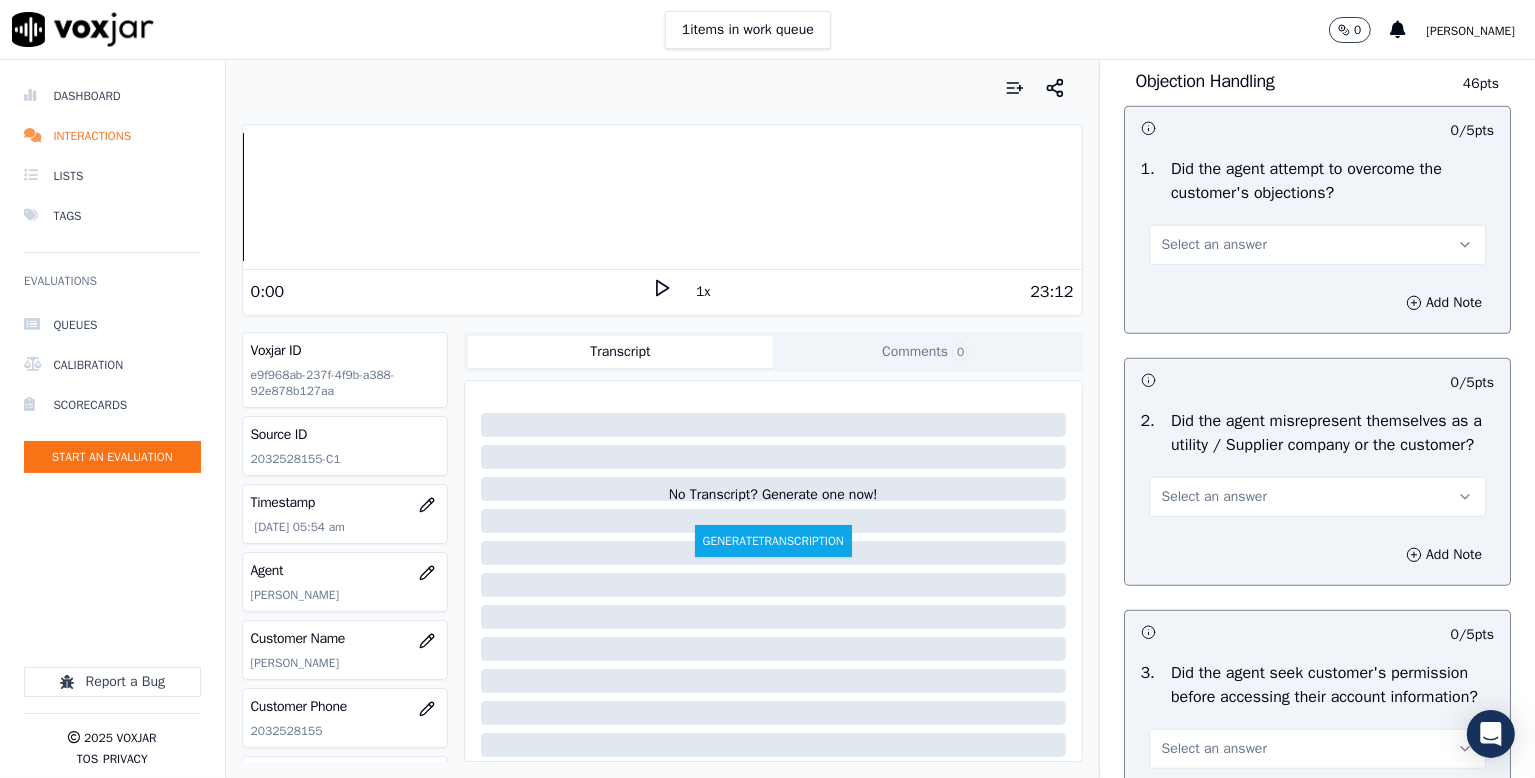 click on "Select an answer" at bounding box center (1214, 245) 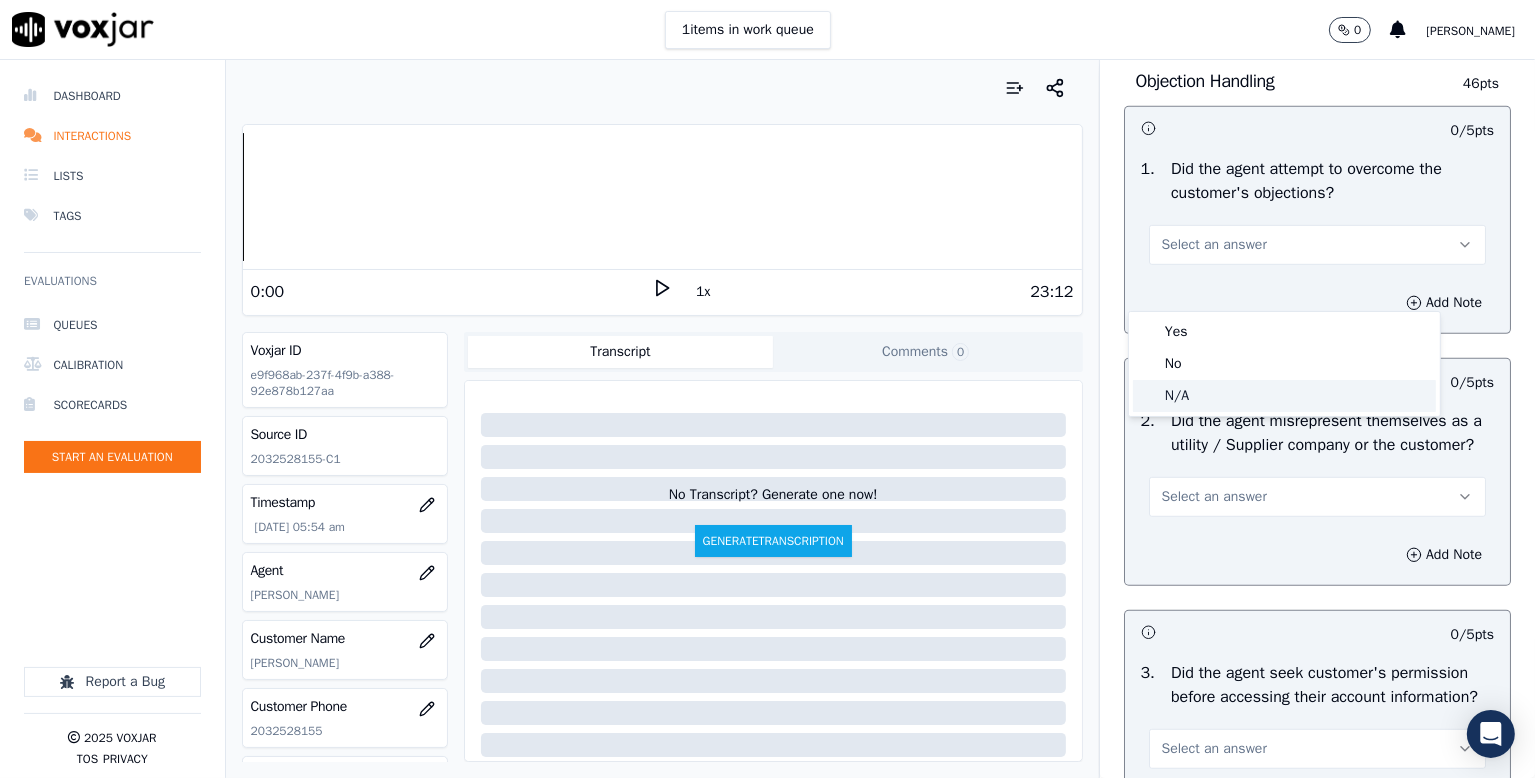 click on "N/A" 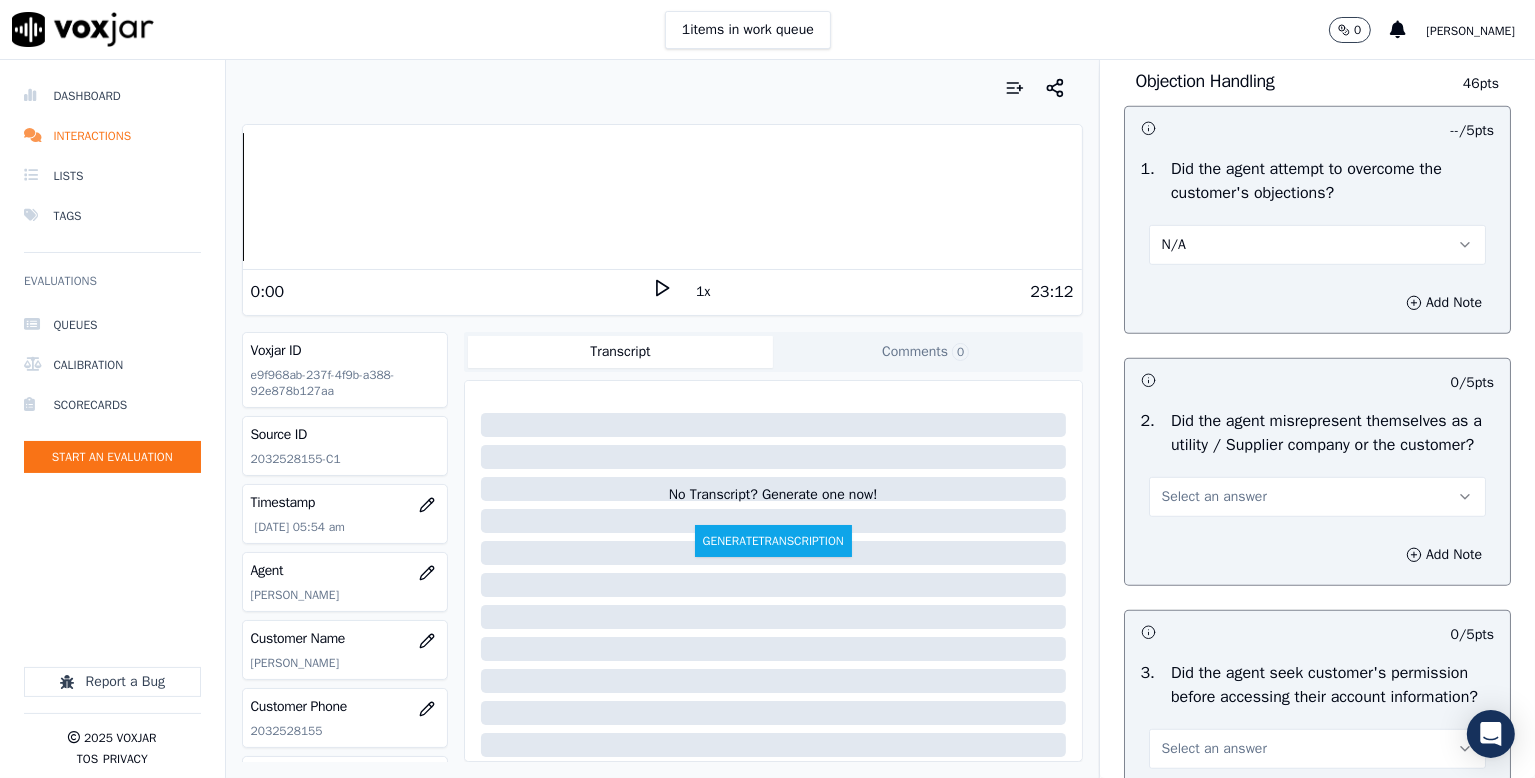 drag, startPoint x: 1203, startPoint y: 282, endPoint x: 1203, endPoint y: 301, distance: 19 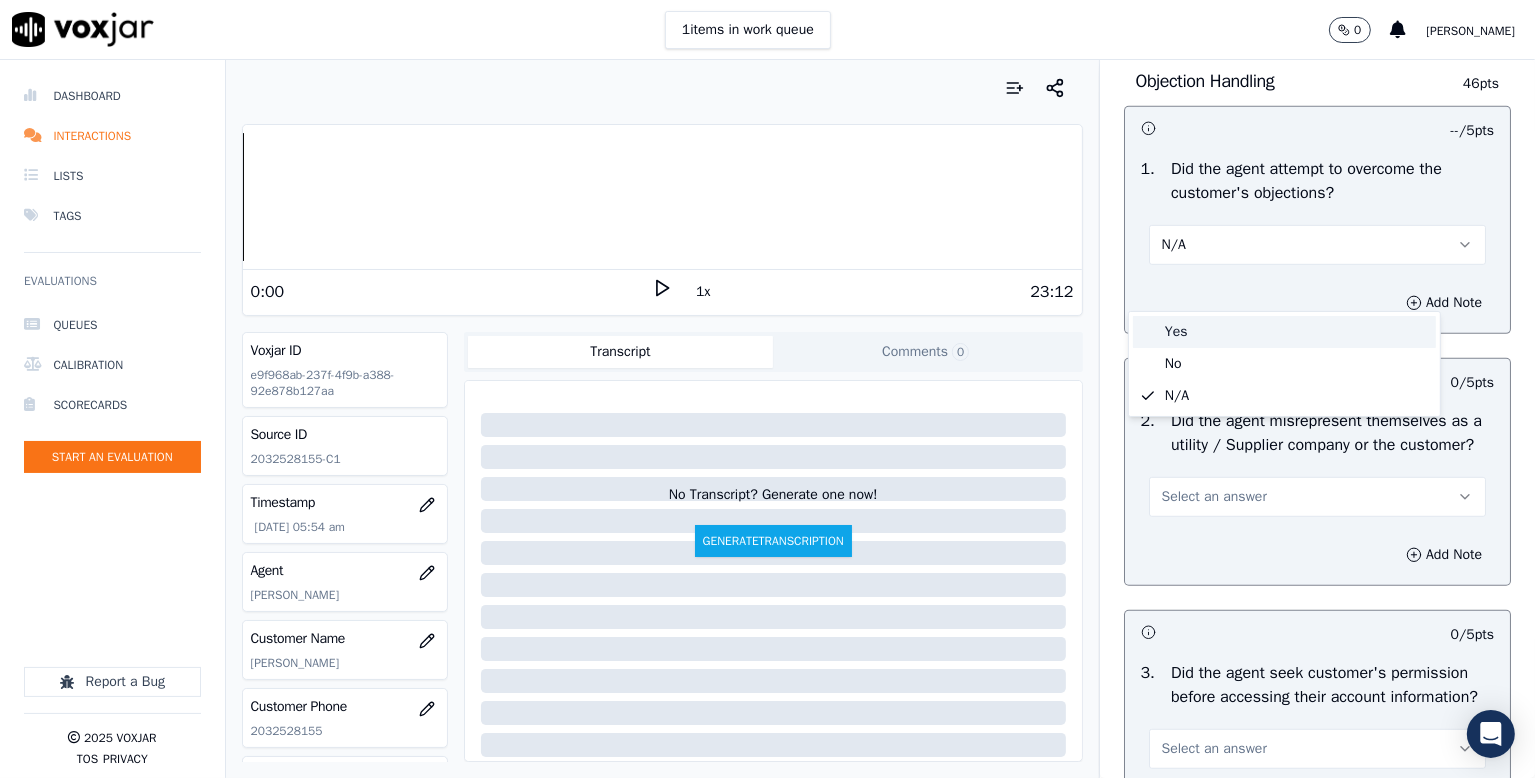 click on "Yes" at bounding box center [1284, 332] 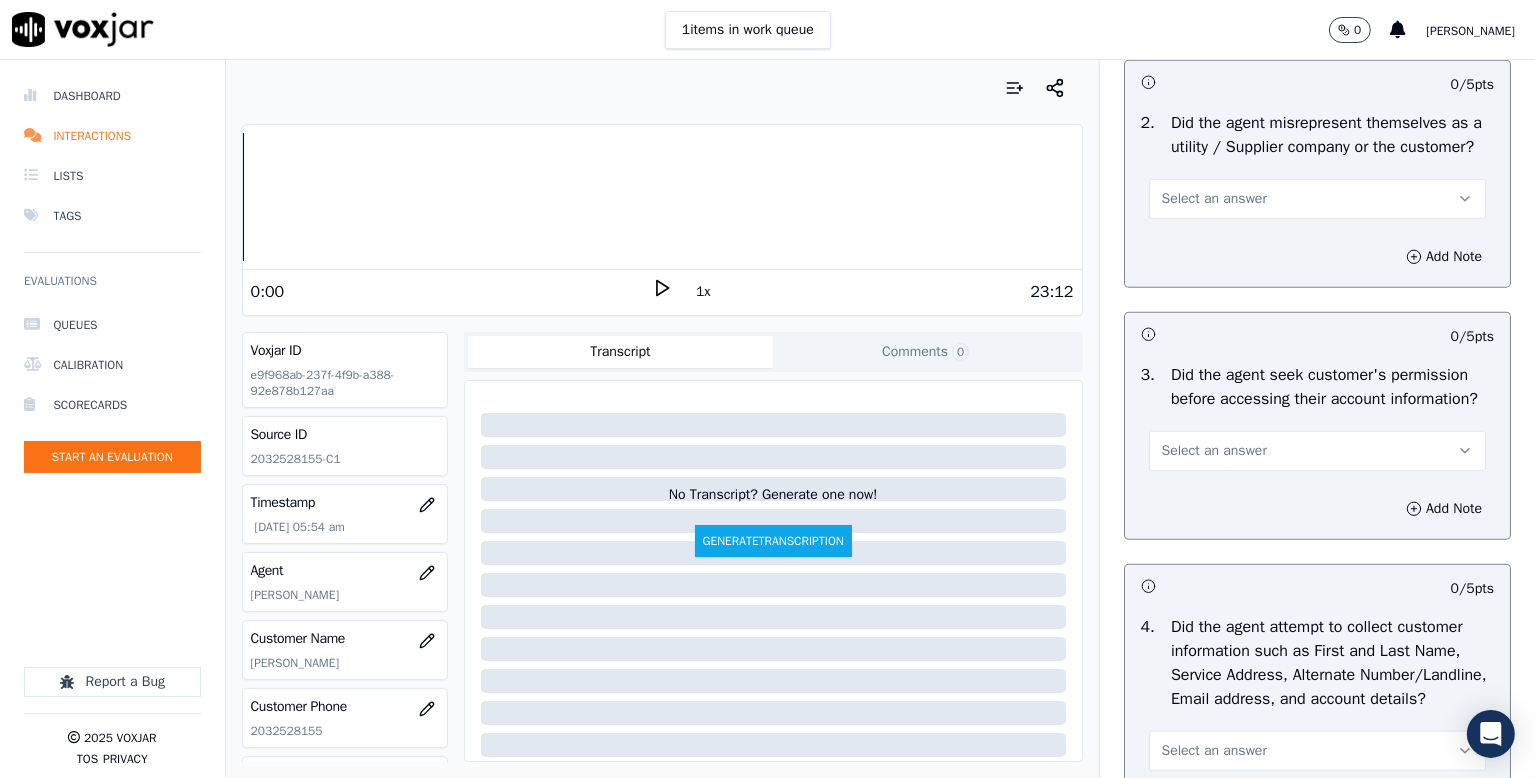 scroll, scrollTop: 1500, scrollLeft: 0, axis: vertical 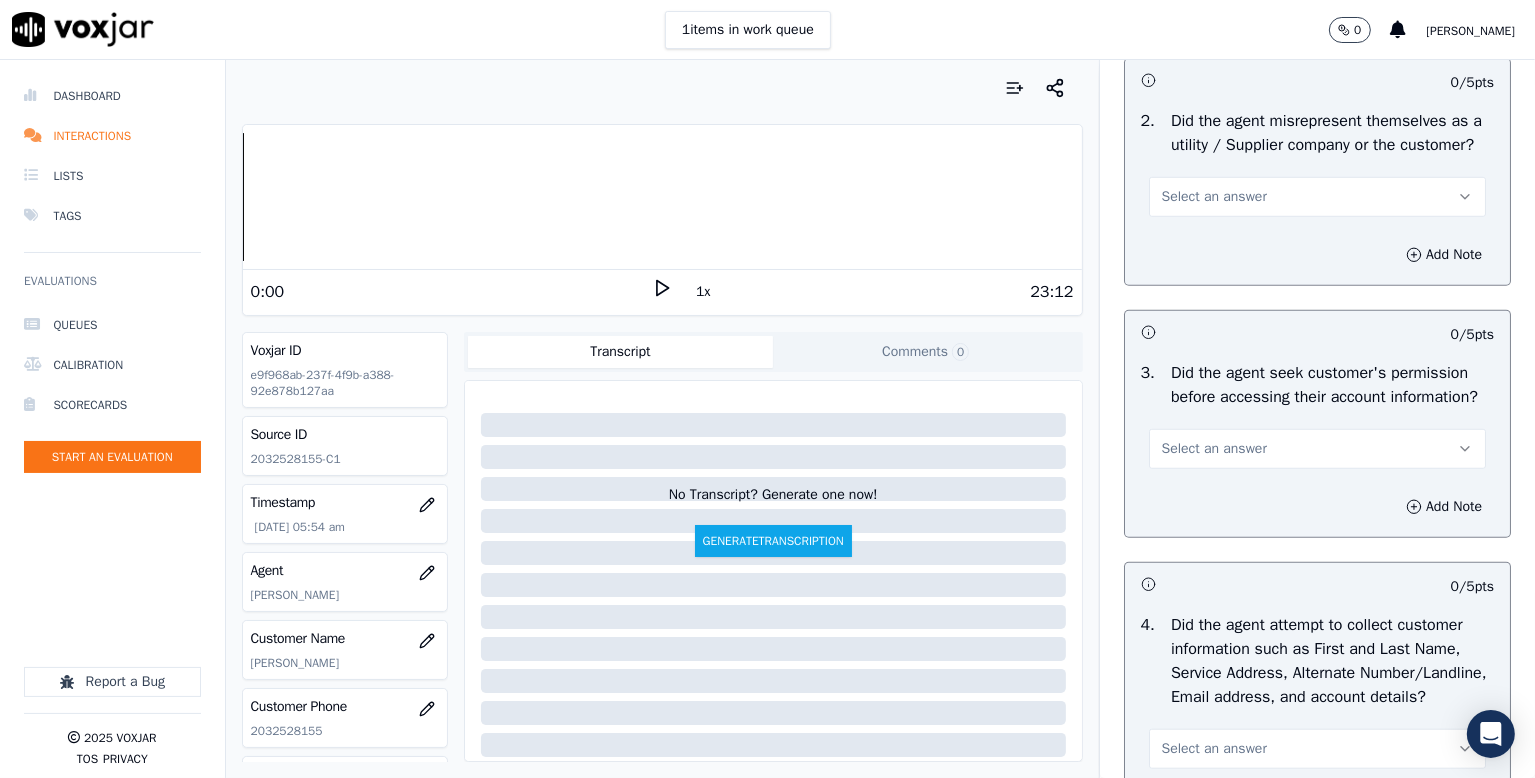 click on "Select an answer" at bounding box center (1214, 197) 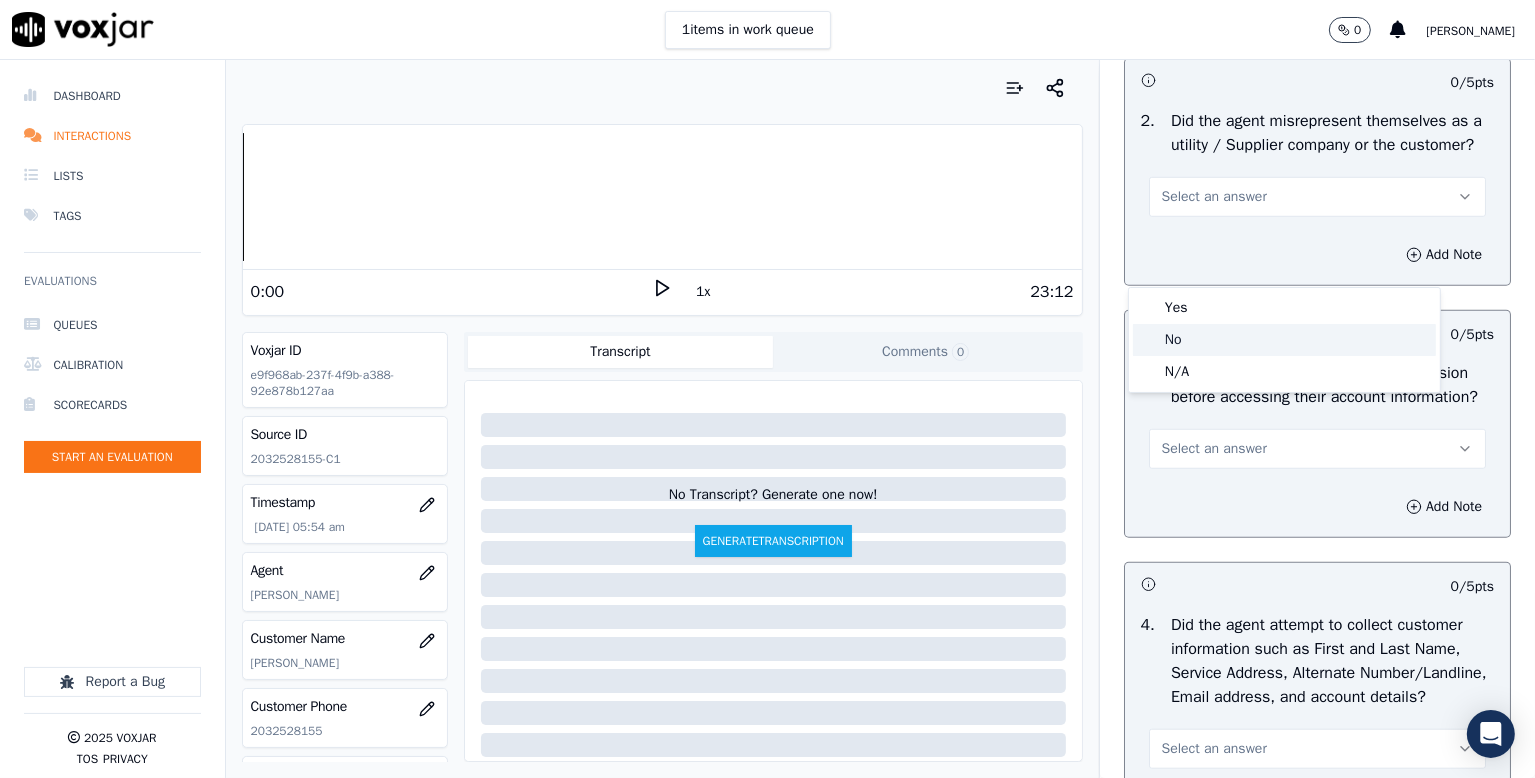 click on "No" 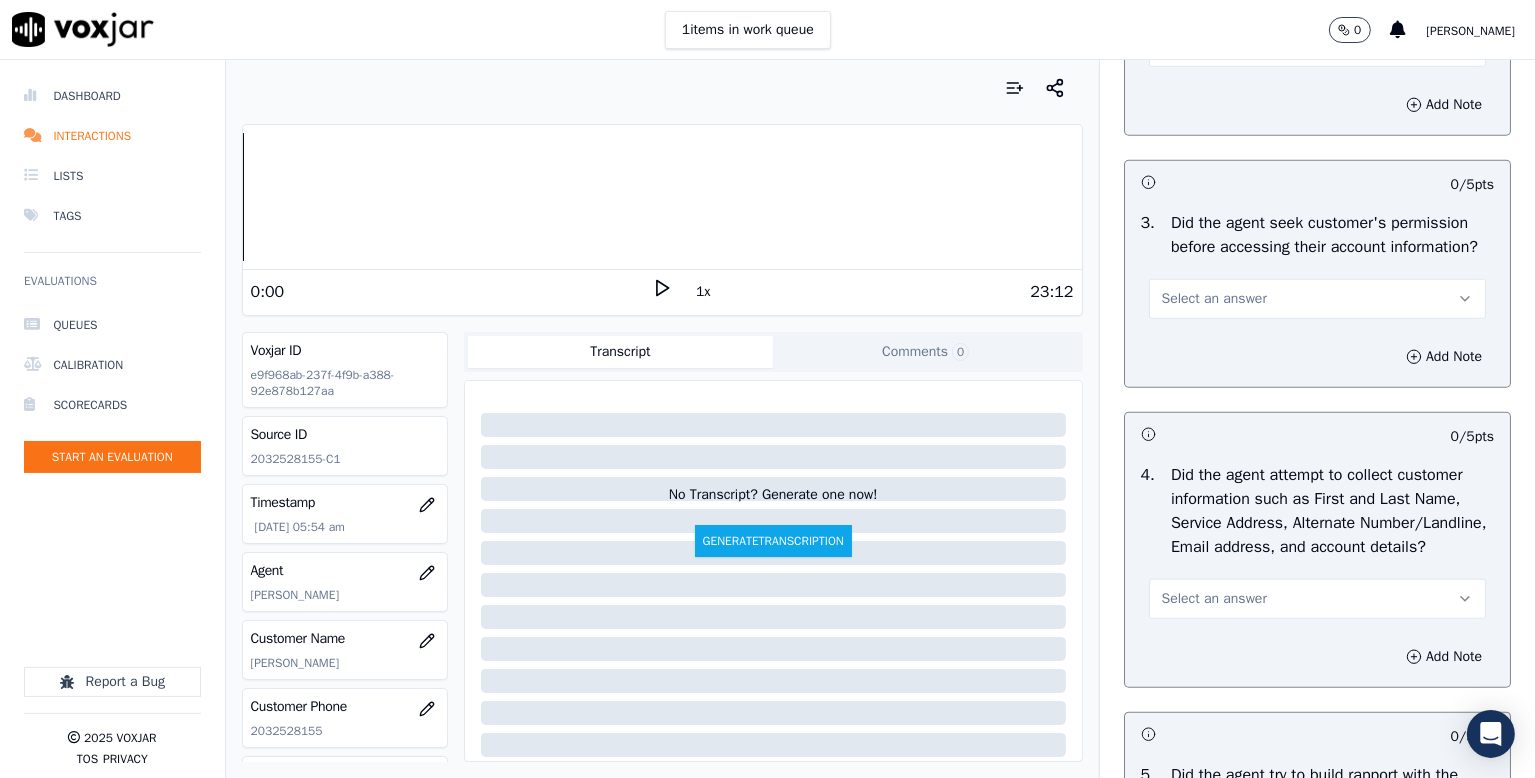scroll, scrollTop: 1800, scrollLeft: 0, axis: vertical 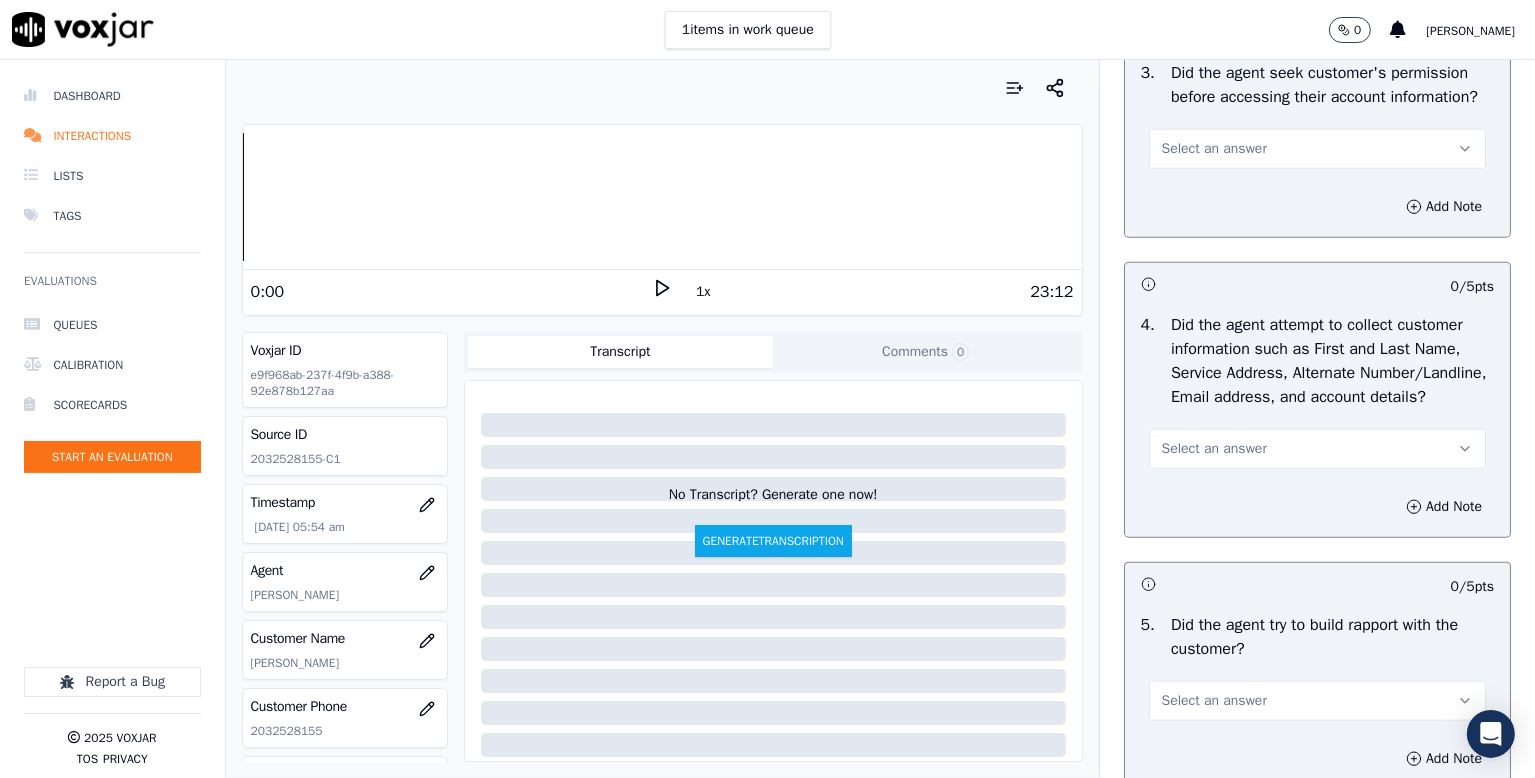 drag, startPoint x: 1208, startPoint y: 239, endPoint x: 1201, endPoint y: 254, distance: 16.552946 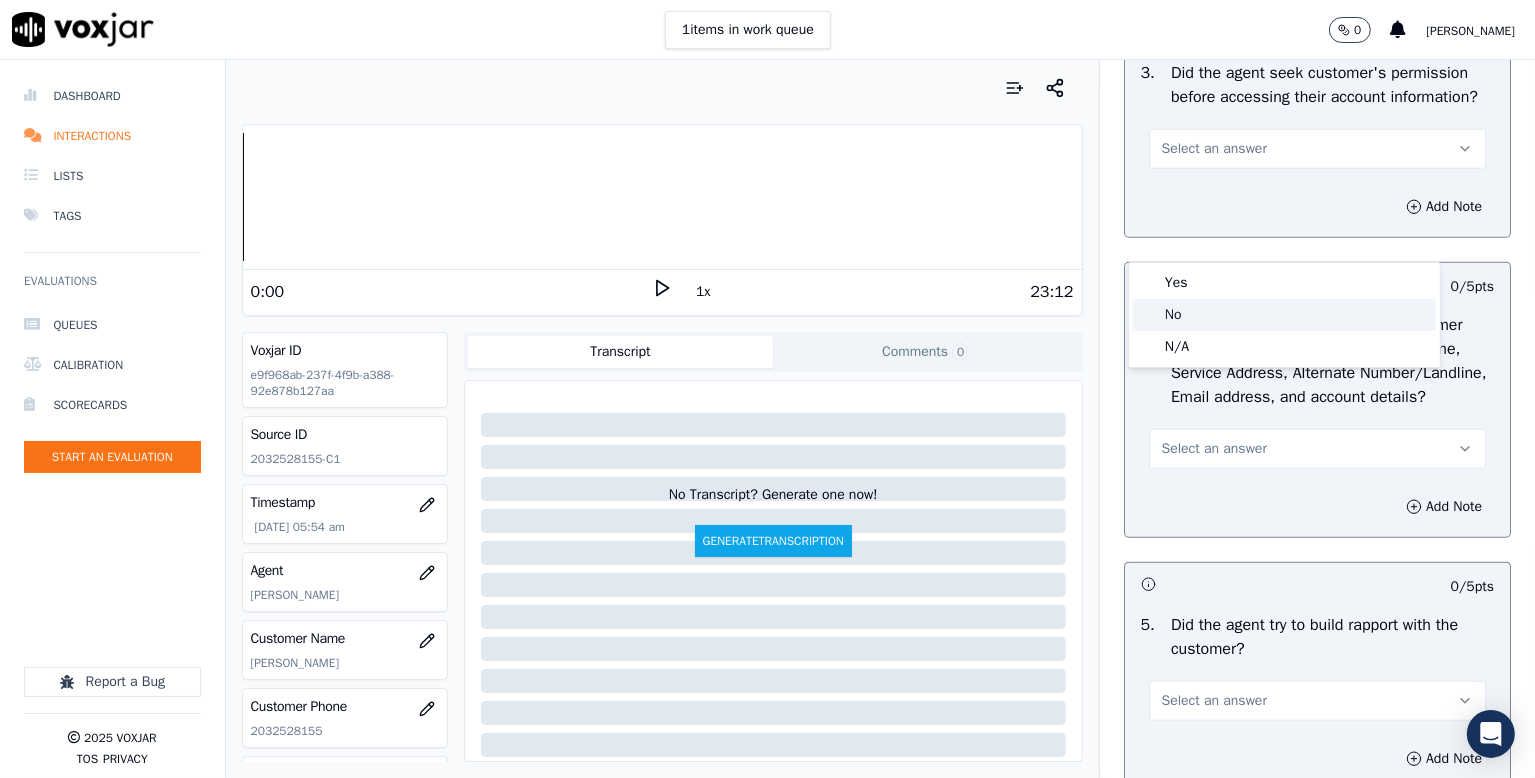click on "No" 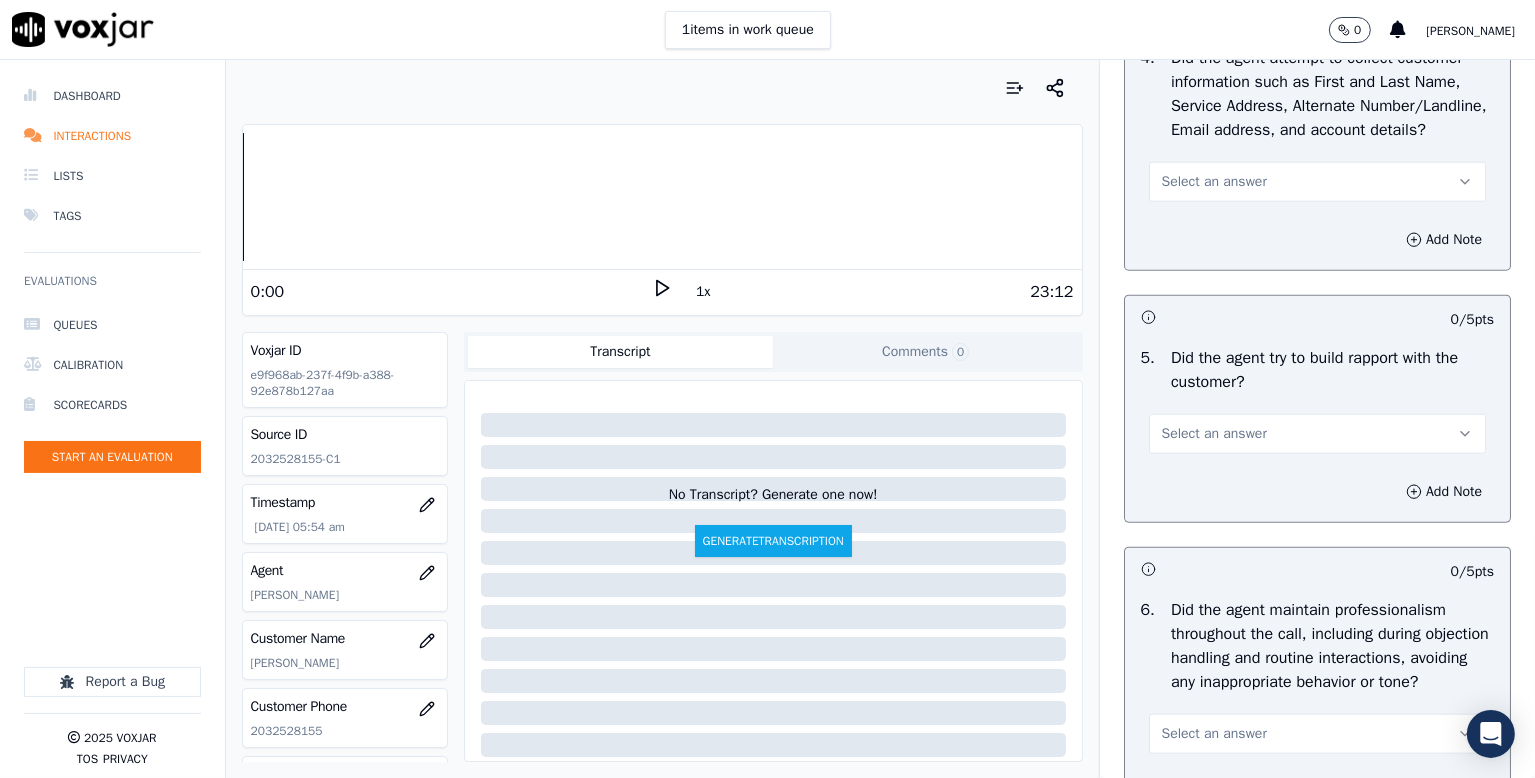 scroll, scrollTop: 2100, scrollLeft: 0, axis: vertical 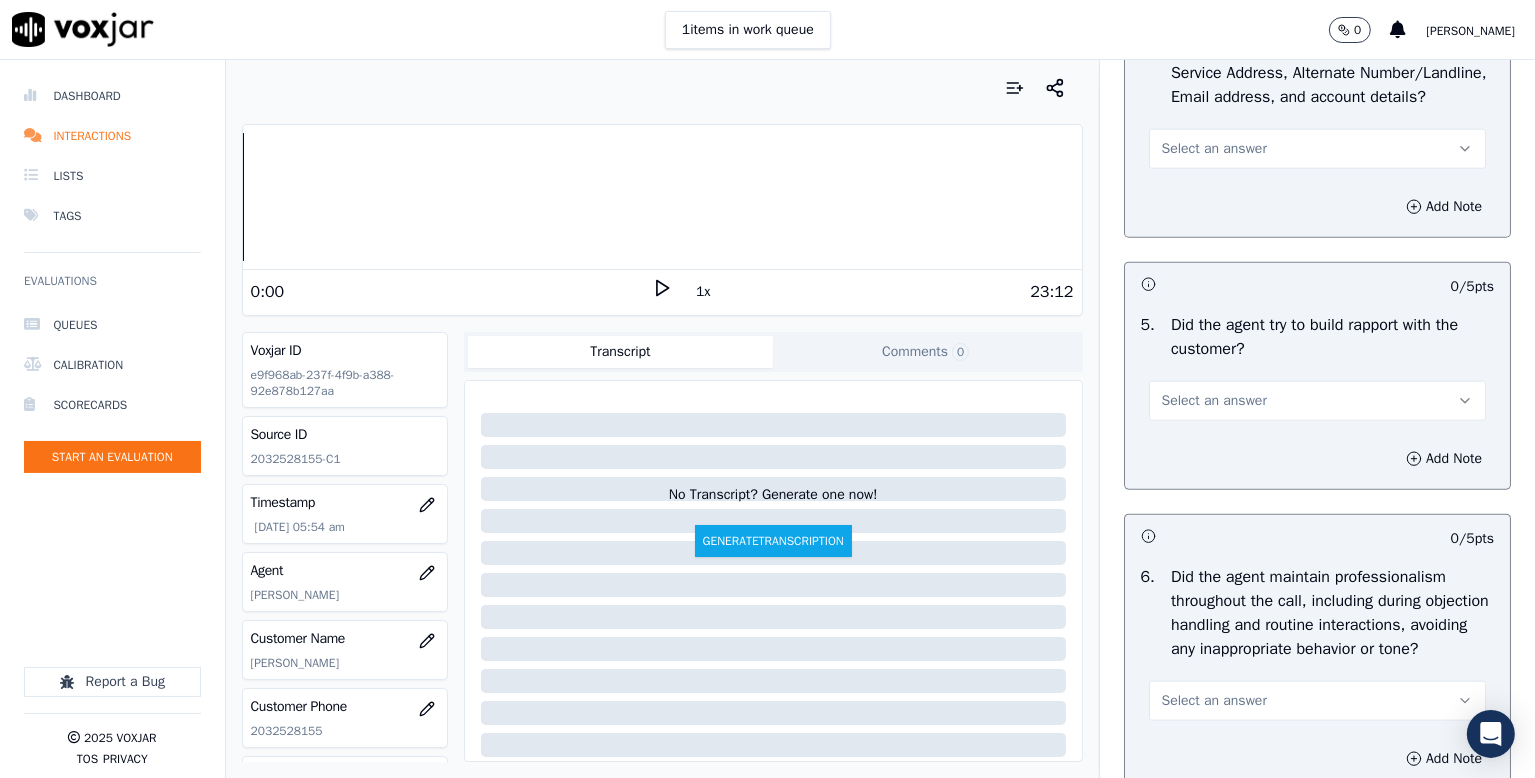 drag, startPoint x: 1209, startPoint y: 256, endPoint x: 1204, endPoint y: 280, distance: 24.5153 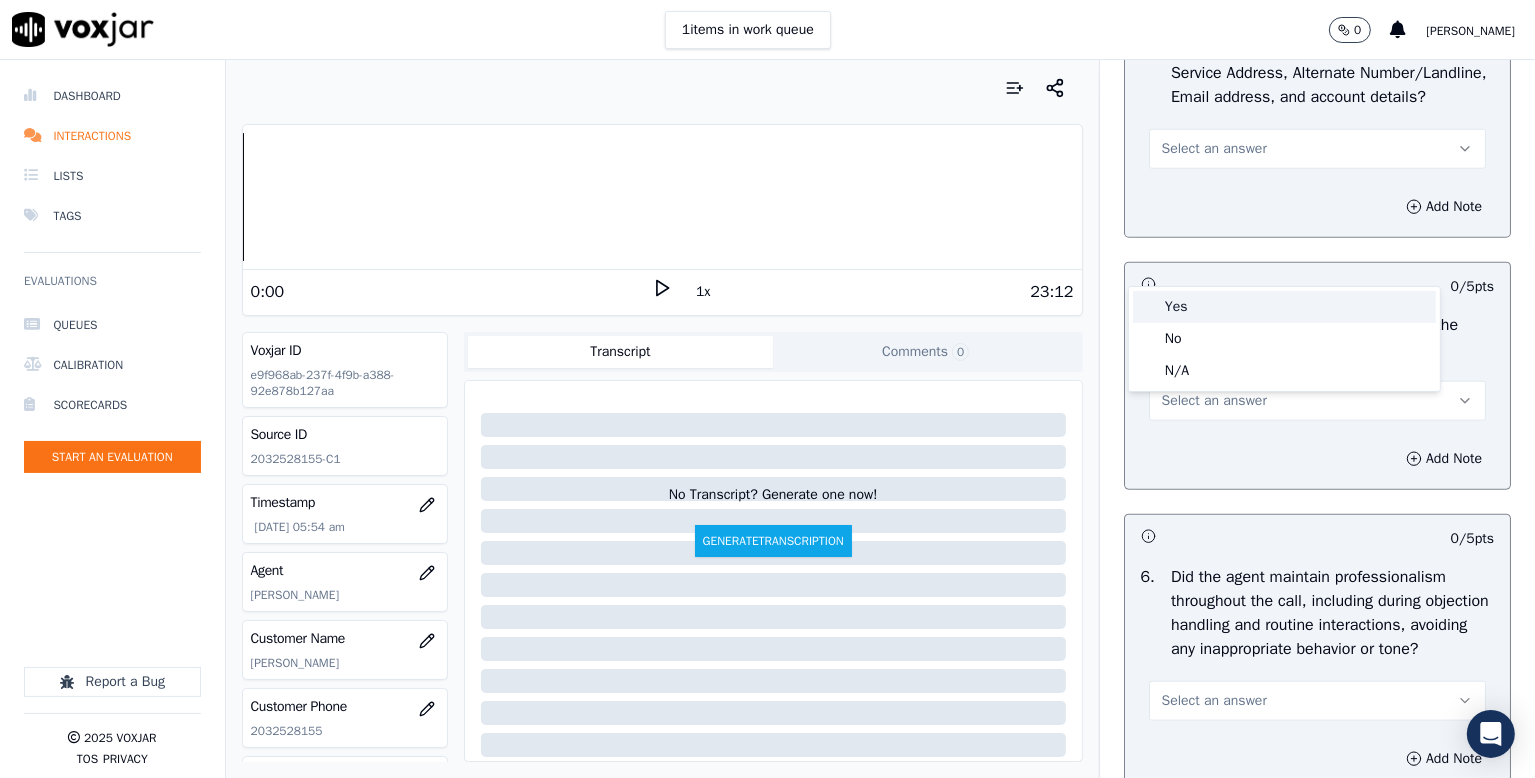 click on "Yes" at bounding box center (1284, 307) 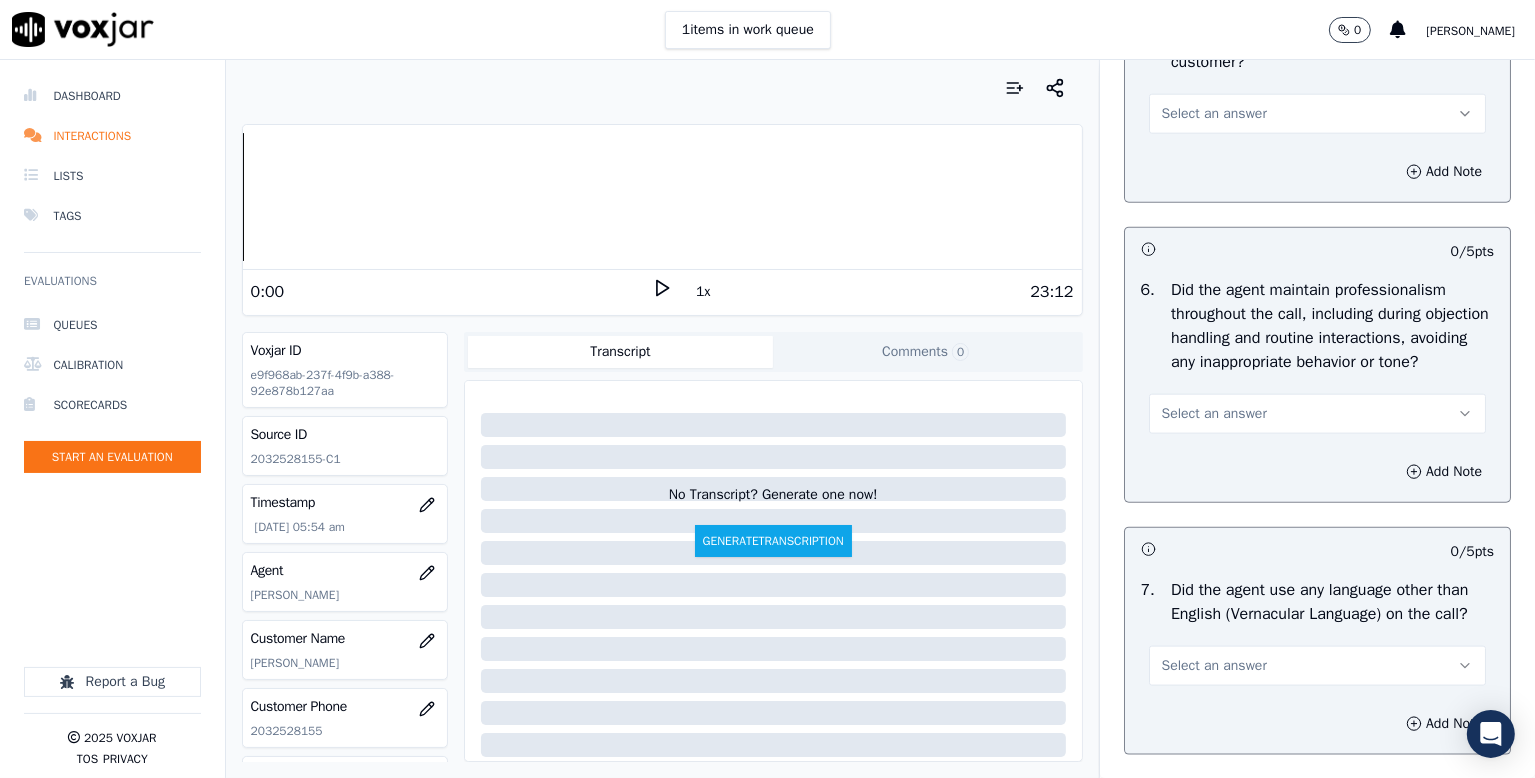 scroll, scrollTop: 2400, scrollLeft: 0, axis: vertical 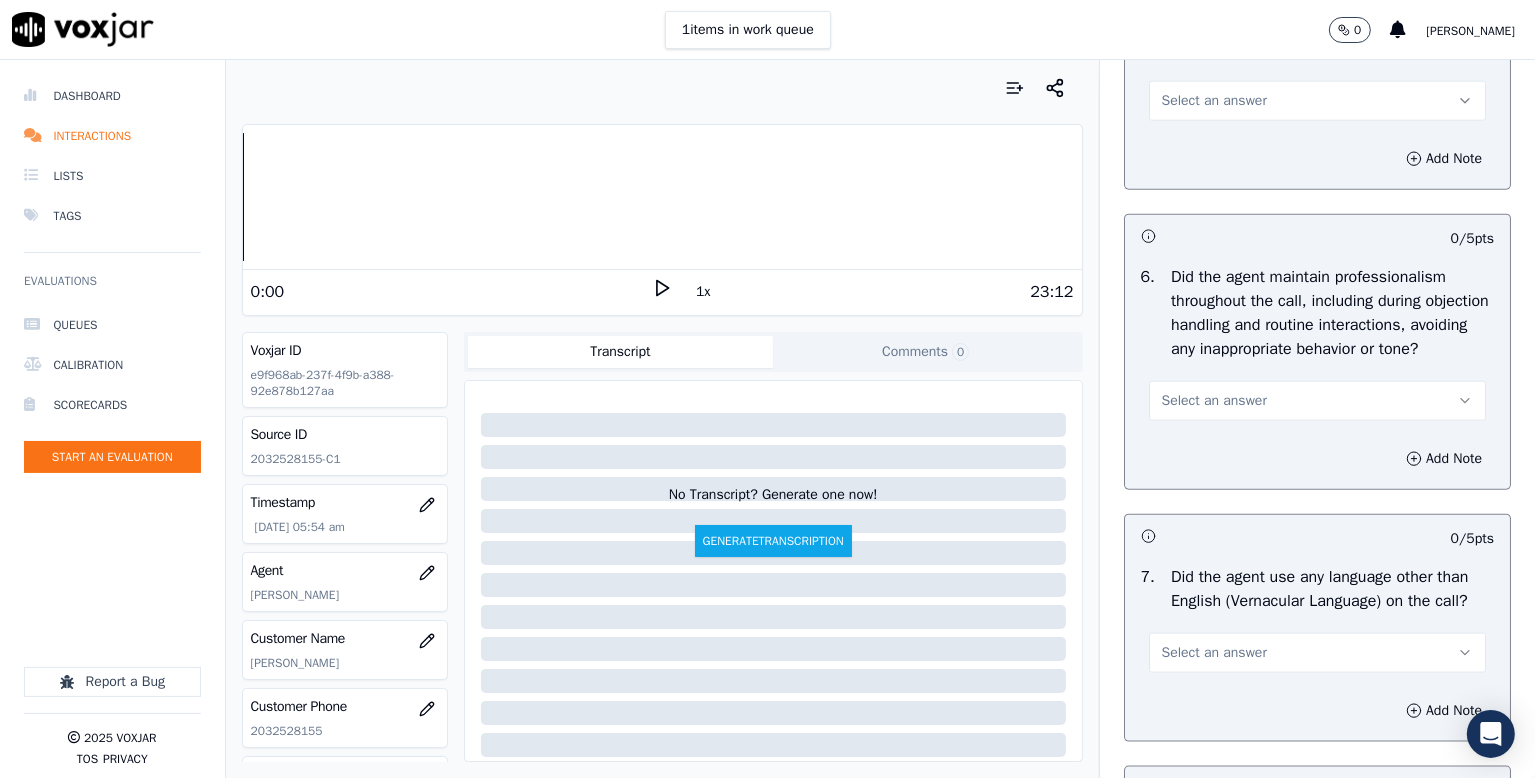 click on "Select an answer" at bounding box center [1214, 101] 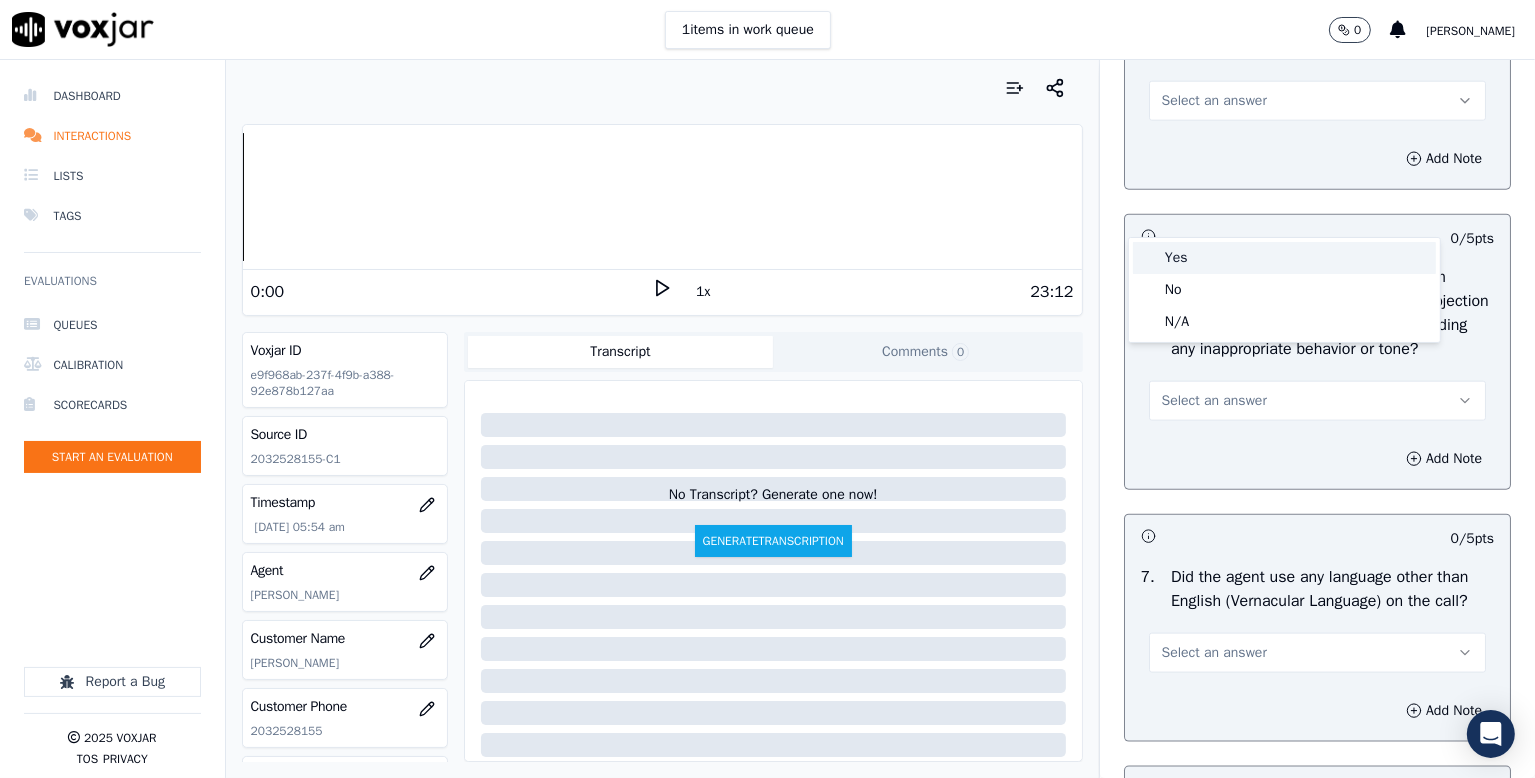 click on "Yes" at bounding box center (1284, 258) 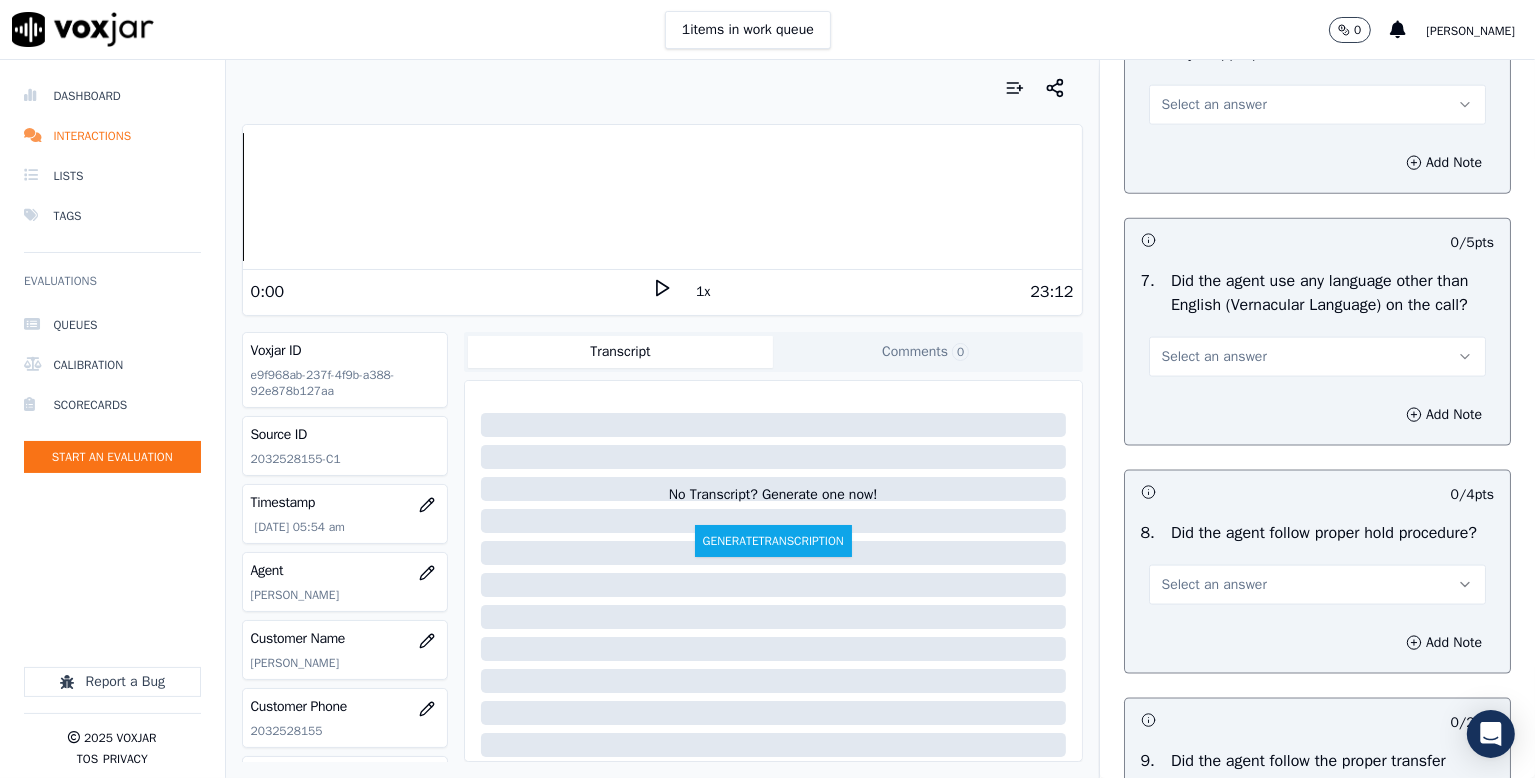 scroll, scrollTop: 2700, scrollLeft: 0, axis: vertical 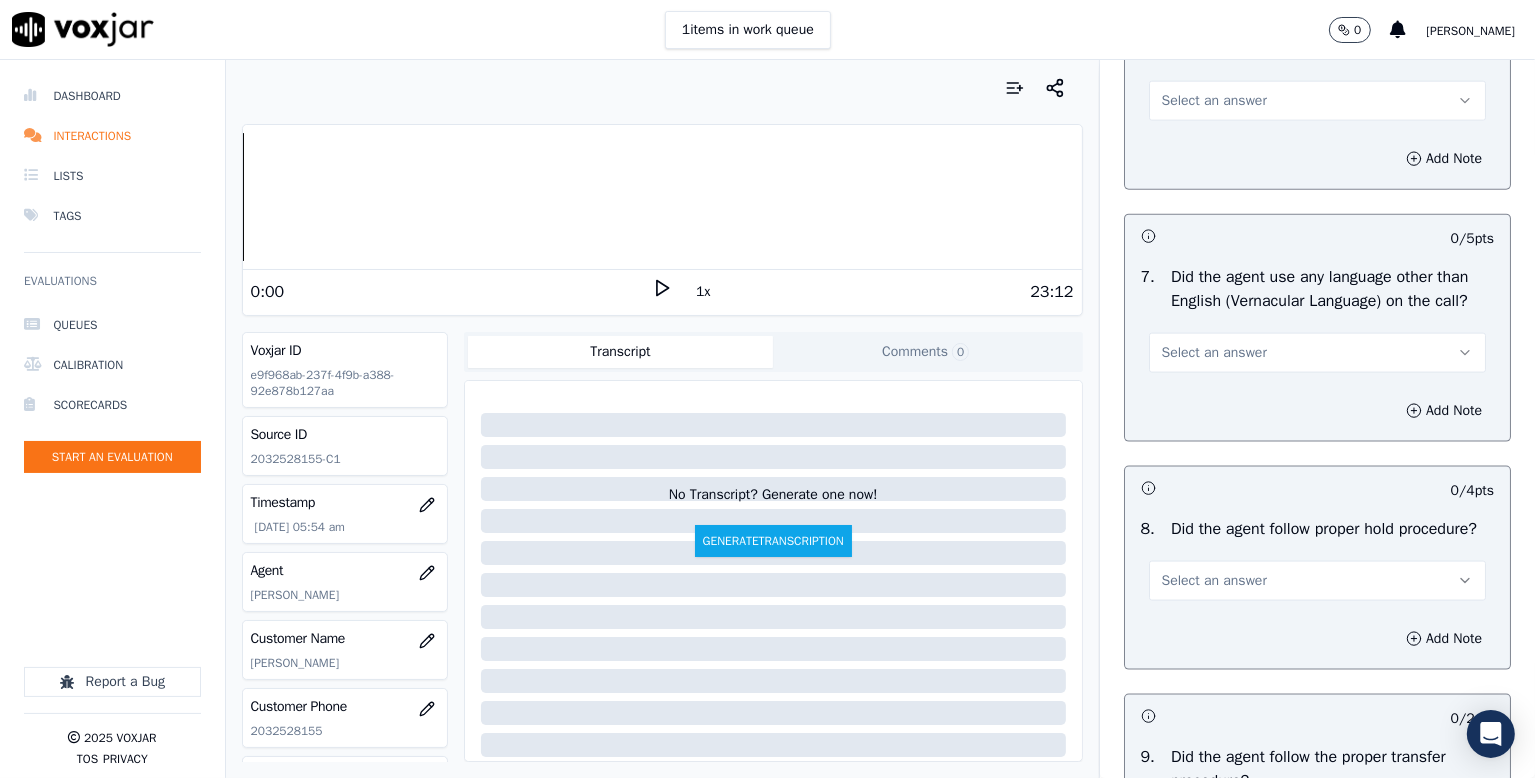 click on "Select an answer" at bounding box center [1214, 101] 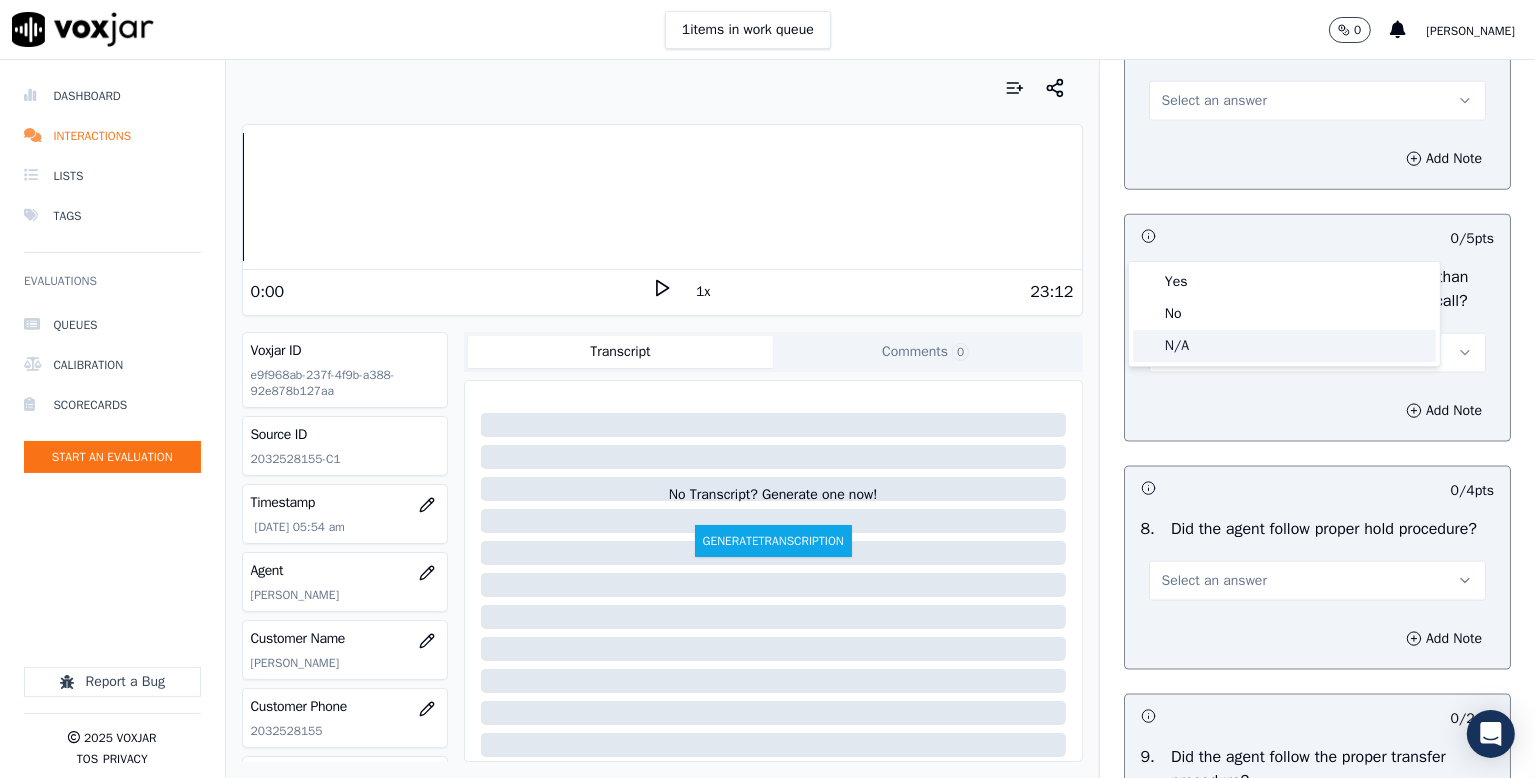 click on "N/A" 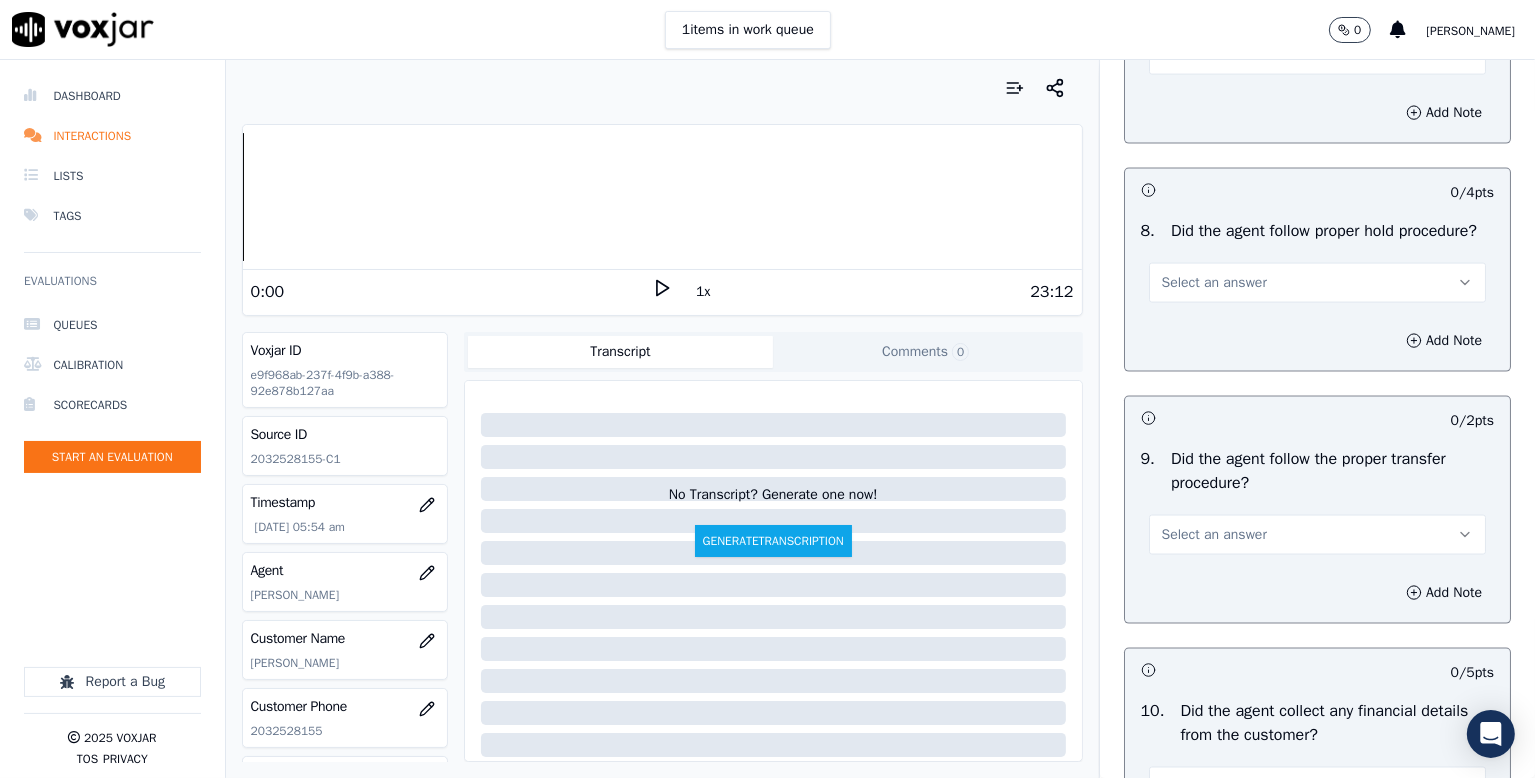 scroll, scrollTop: 3000, scrollLeft: 0, axis: vertical 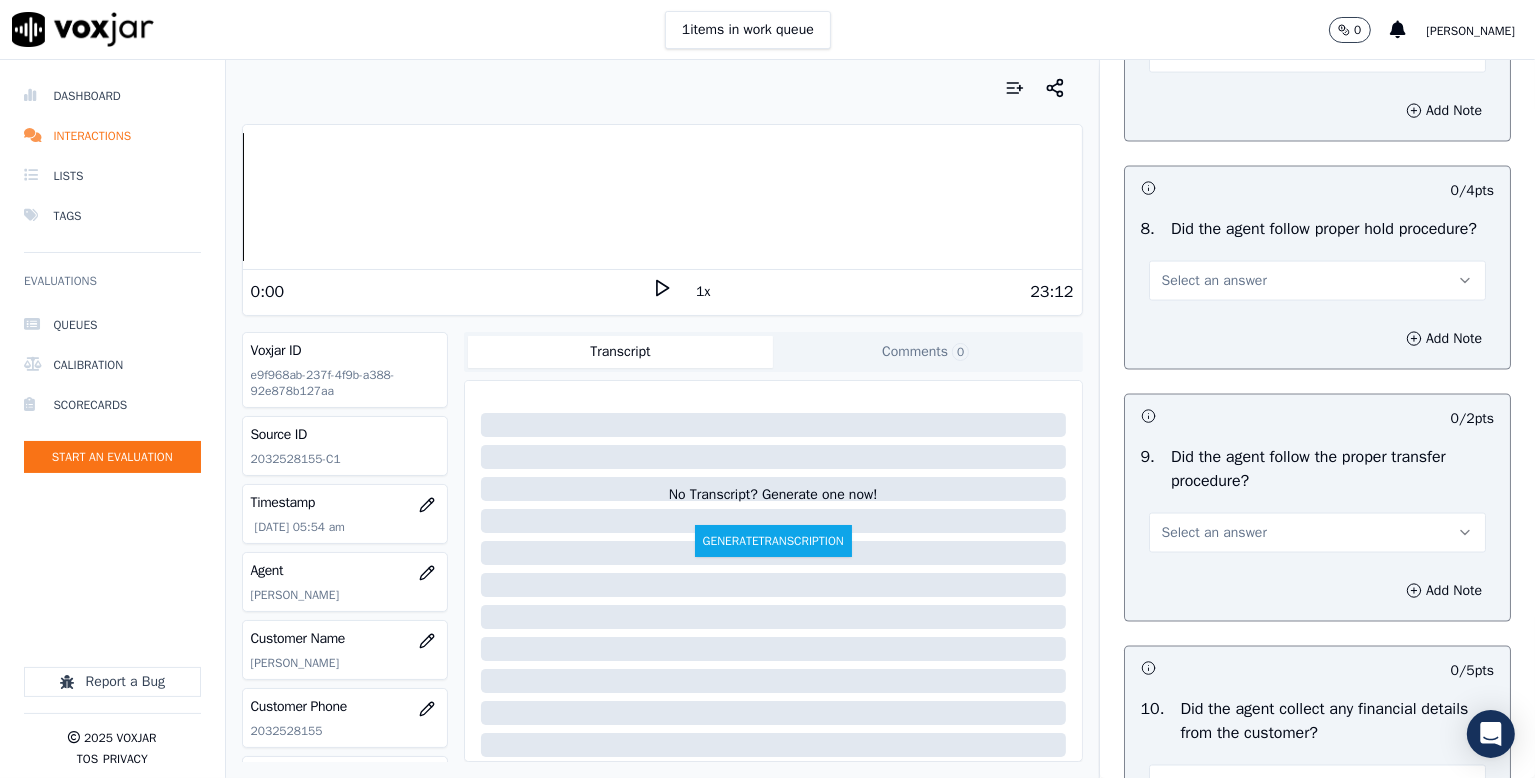 click on "Select an answer" at bounding box center (1214, 53) 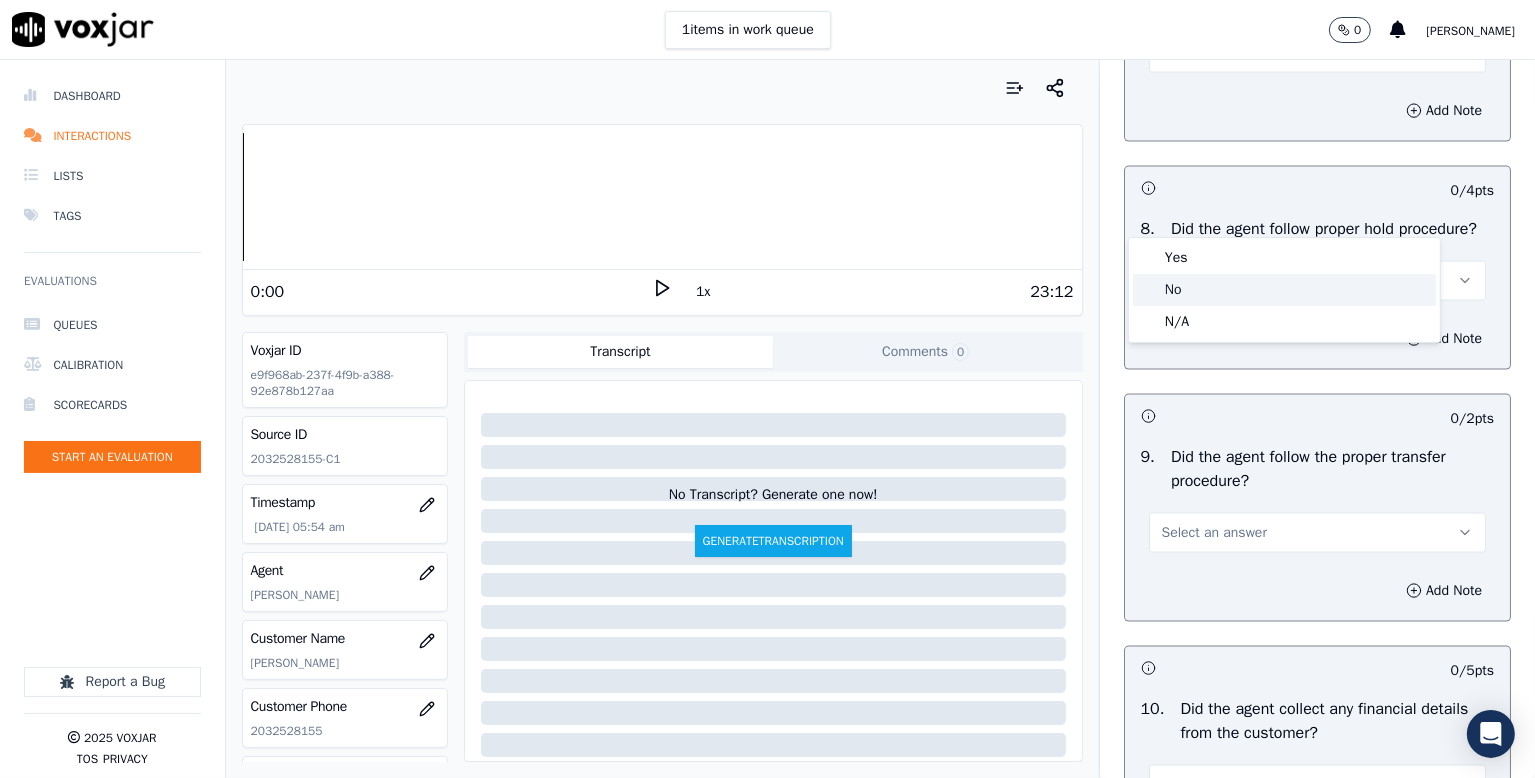 drag, startPoint x: 1174, startPoint y: 290, endPoint x: 1195, endPoint y: 276, distance: 25.23886 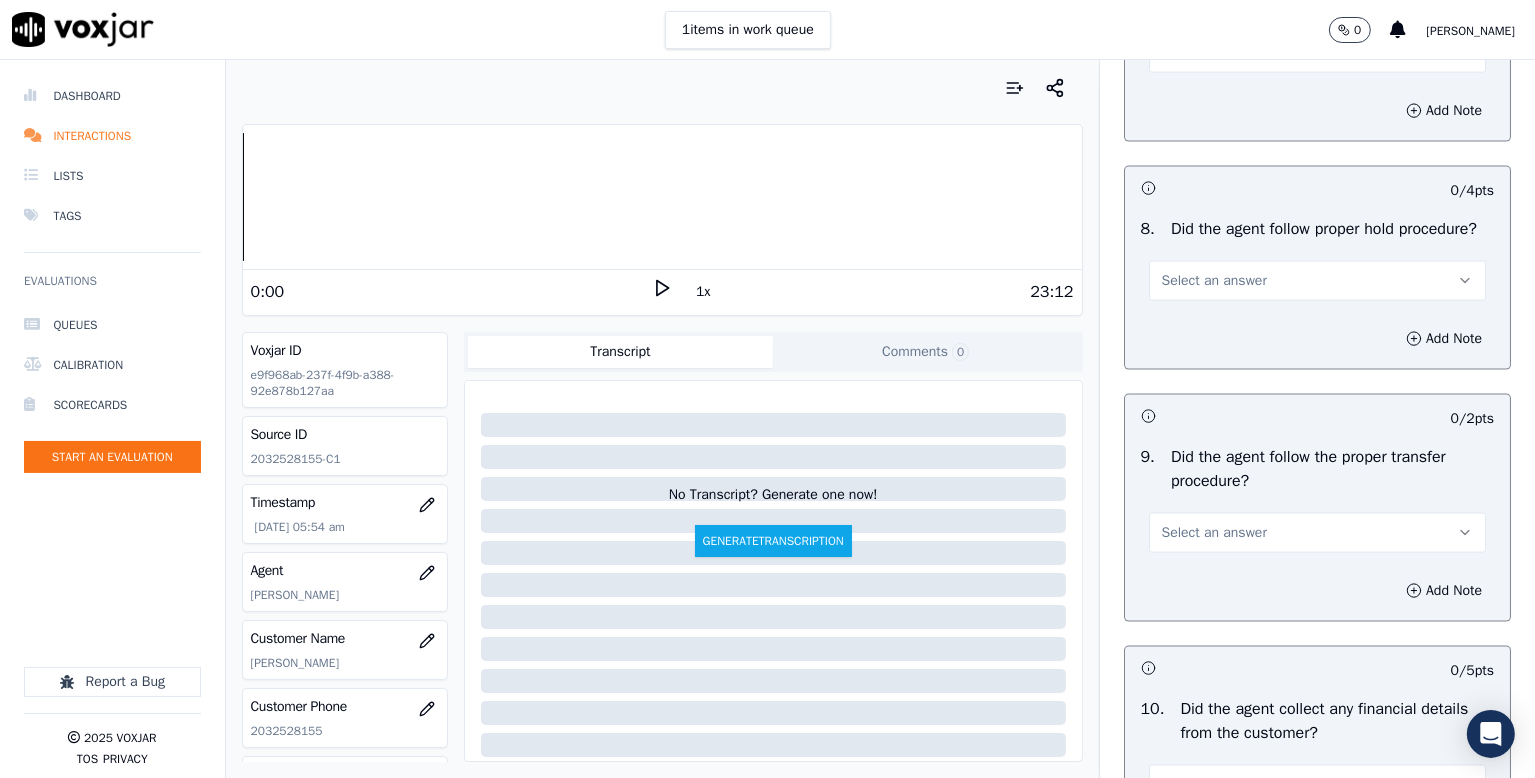 scroll, scrollTop: 3200, scrollLeft: 0, axis: vertical 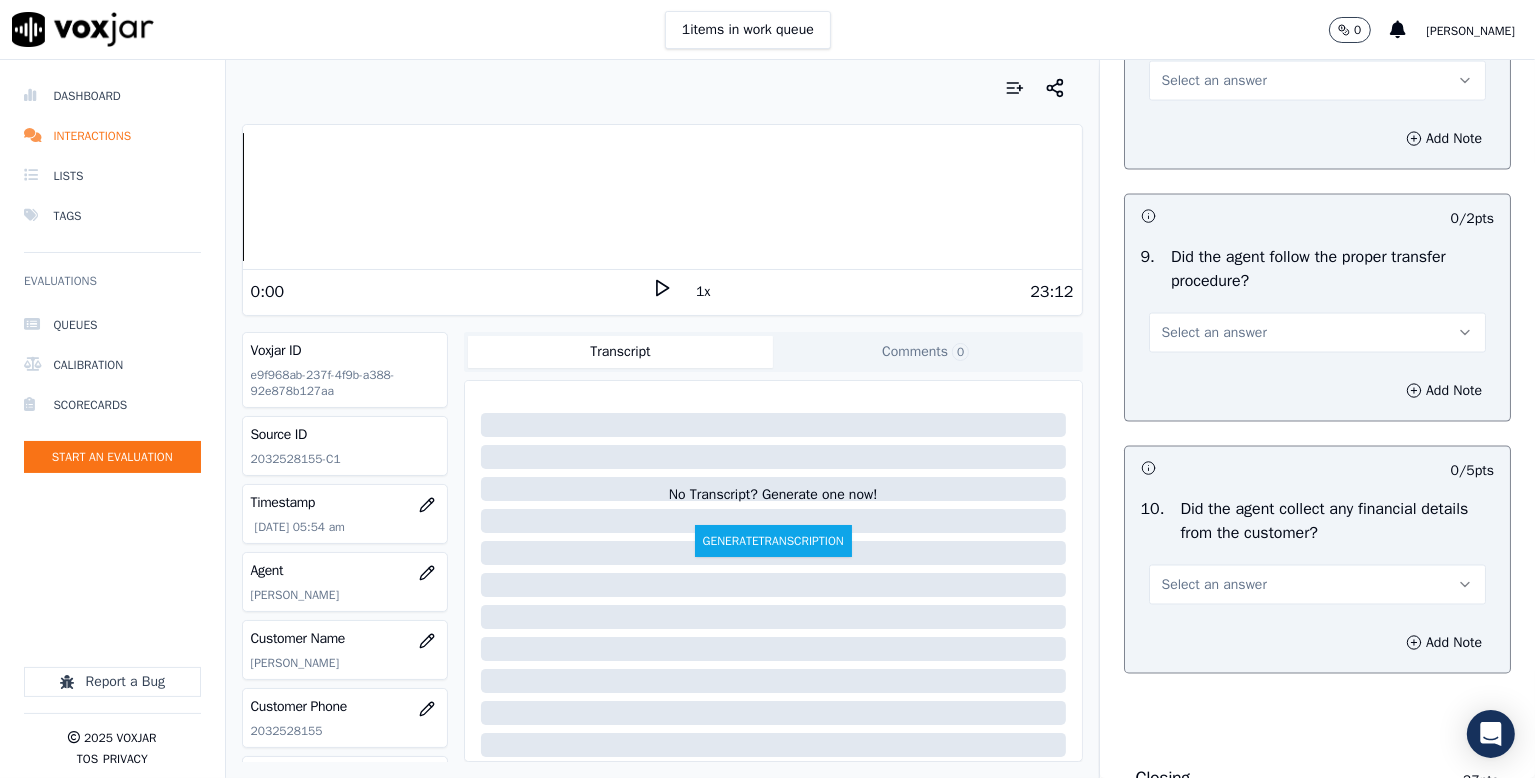 click on "Select an answer" at bounding box center (1214, 81) 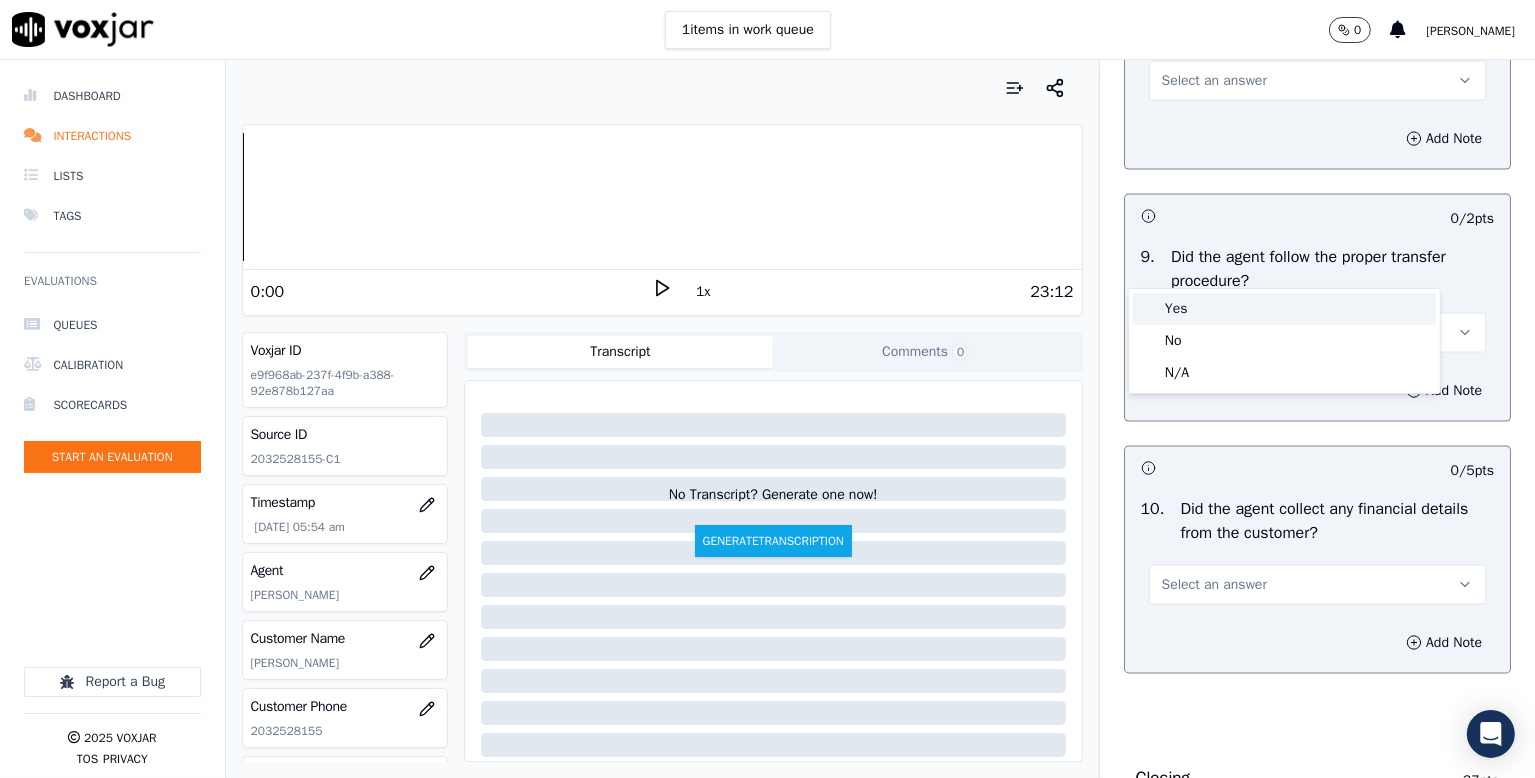 click on "Yes" at bounding box center [1284, 309] 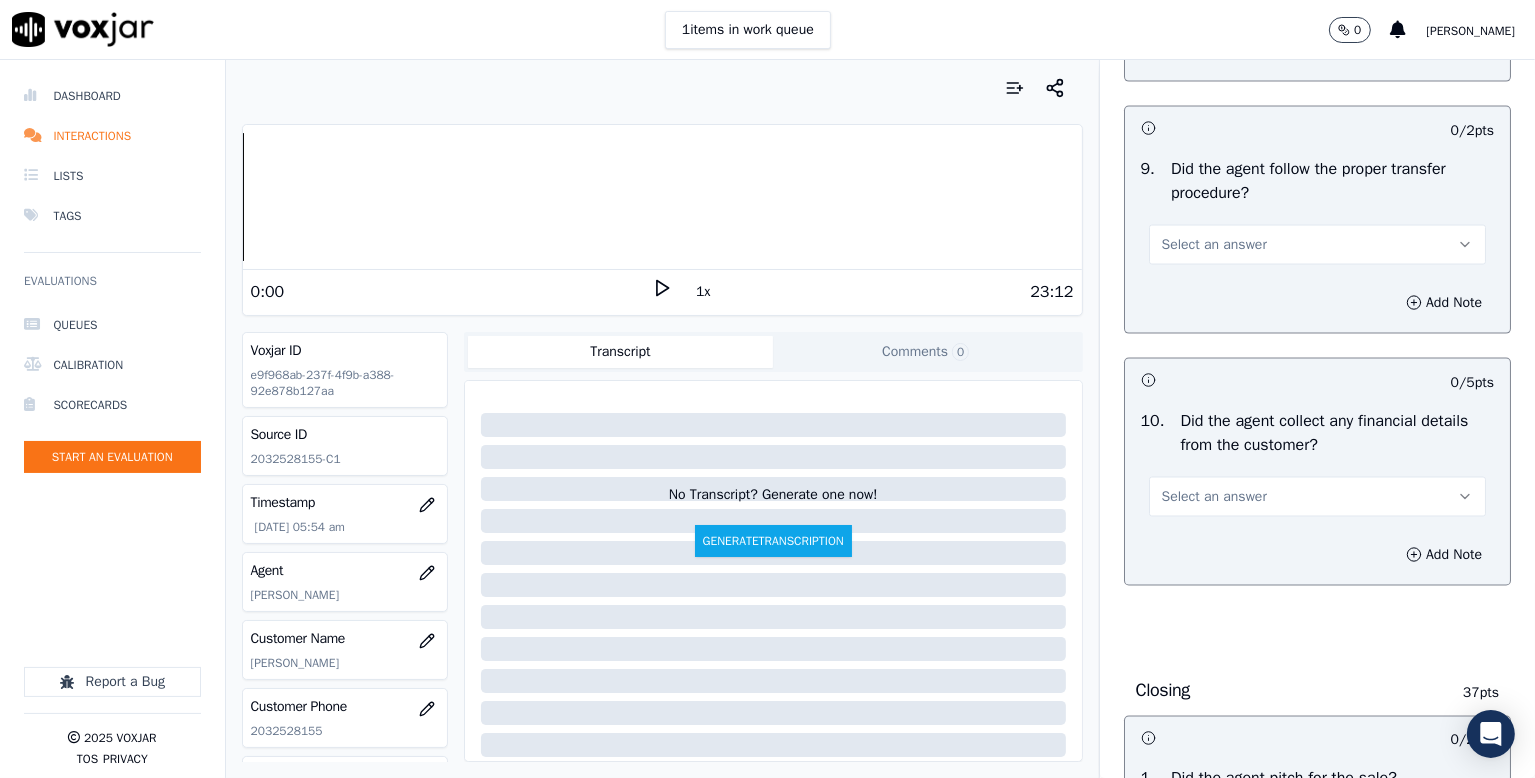 scroll, scrollTop: 3500, scrollLeft: 0, axis: vertical 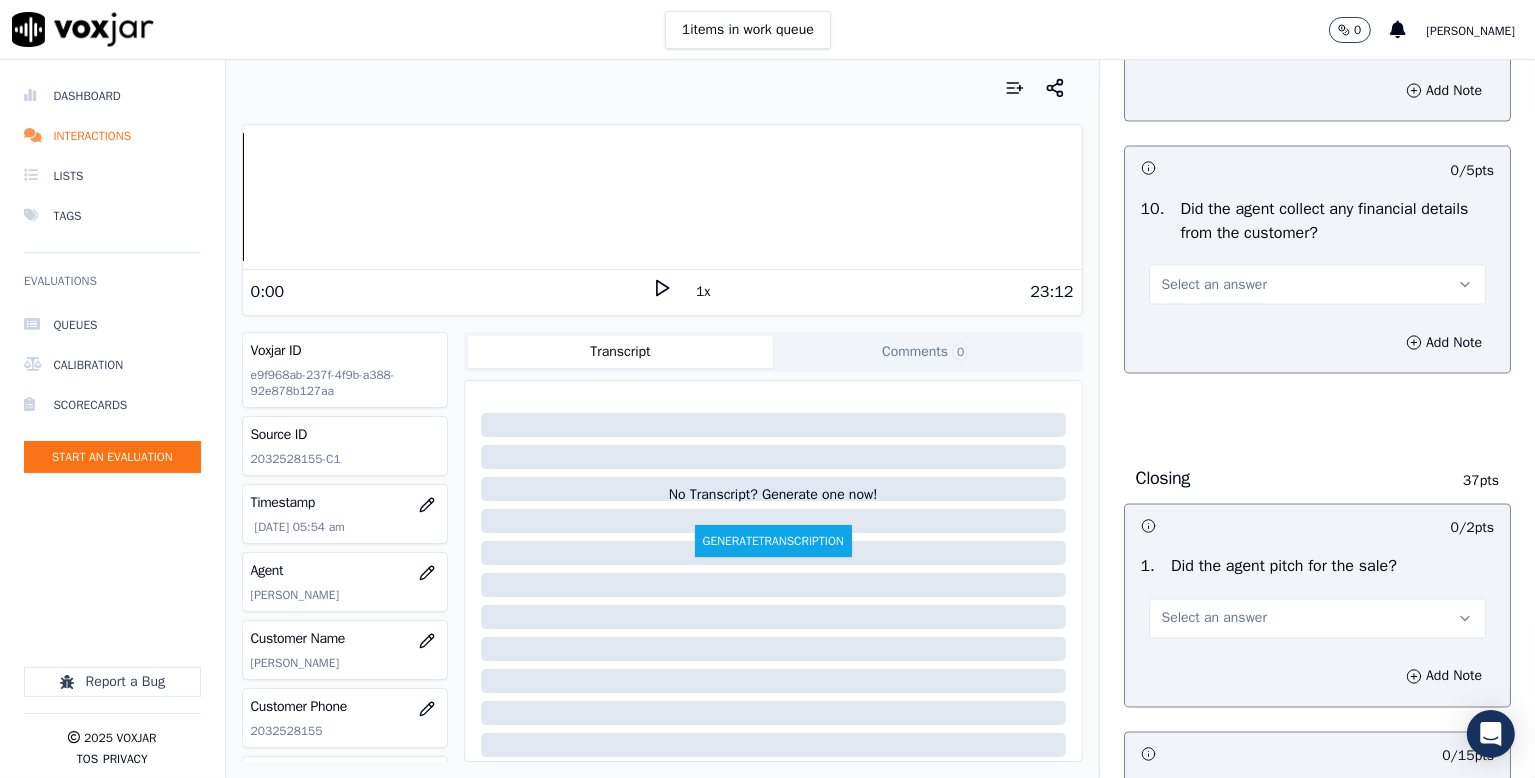 drag, startPoint x: 1204, startPoint y: 204, endPoint x: 1198, endPoint y: 221, distance: 18.027756 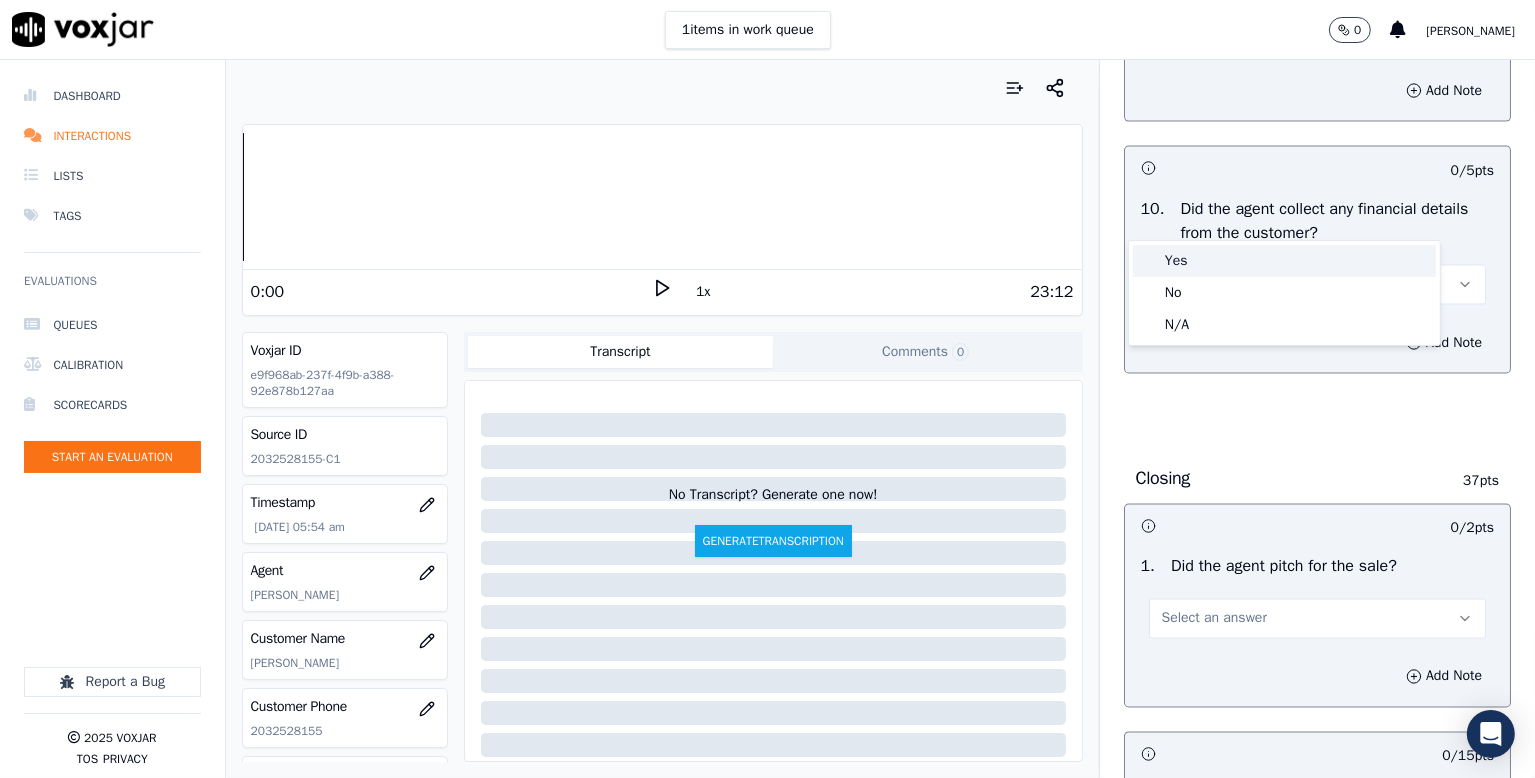 drag, startPoint x: 1180, startPoint y: 258, endPoint x: 1187, endPoint y: 248, distance: 12.206555 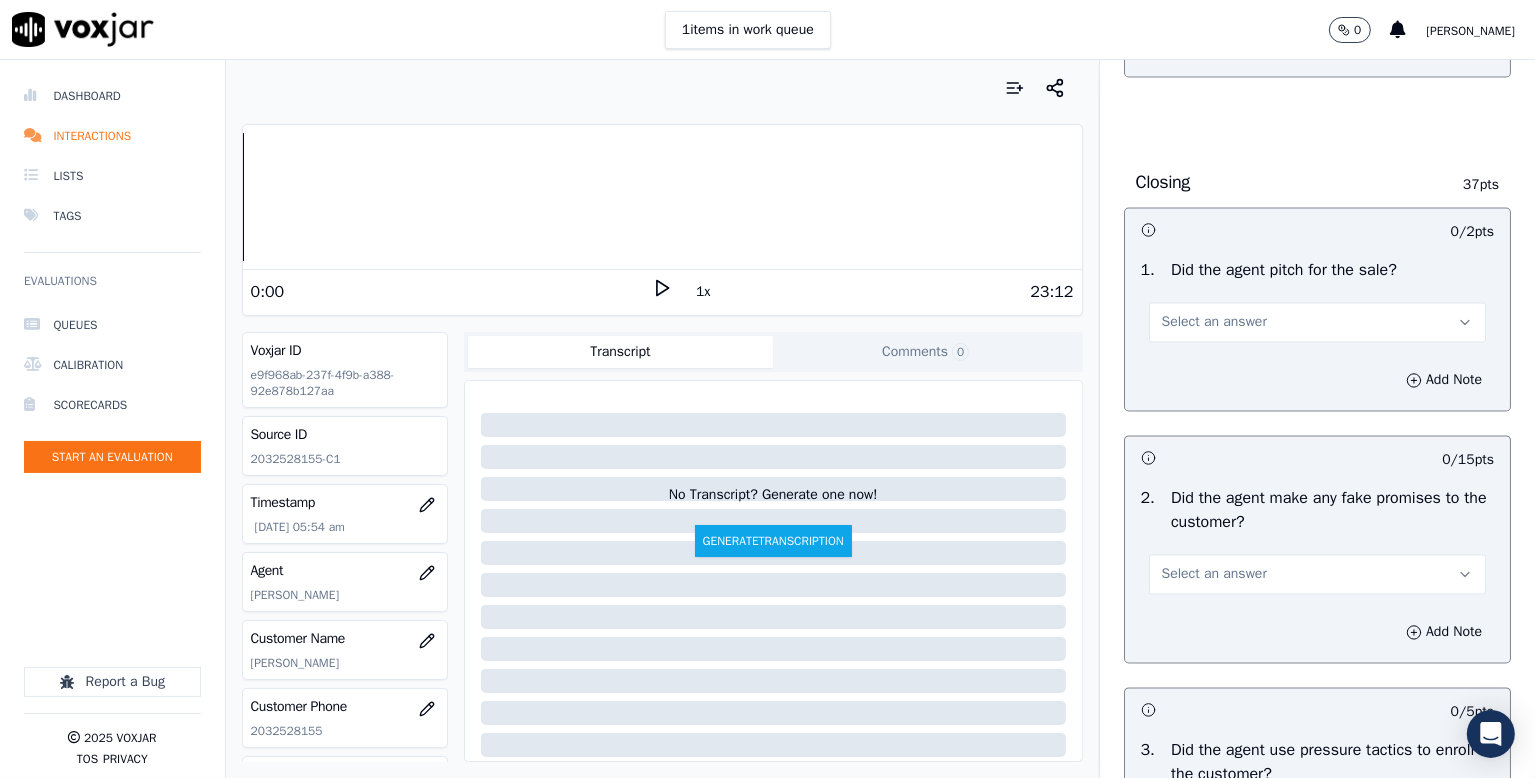 scroll, scrollTop: 3800, scrollLeft: 0, axis: vertical 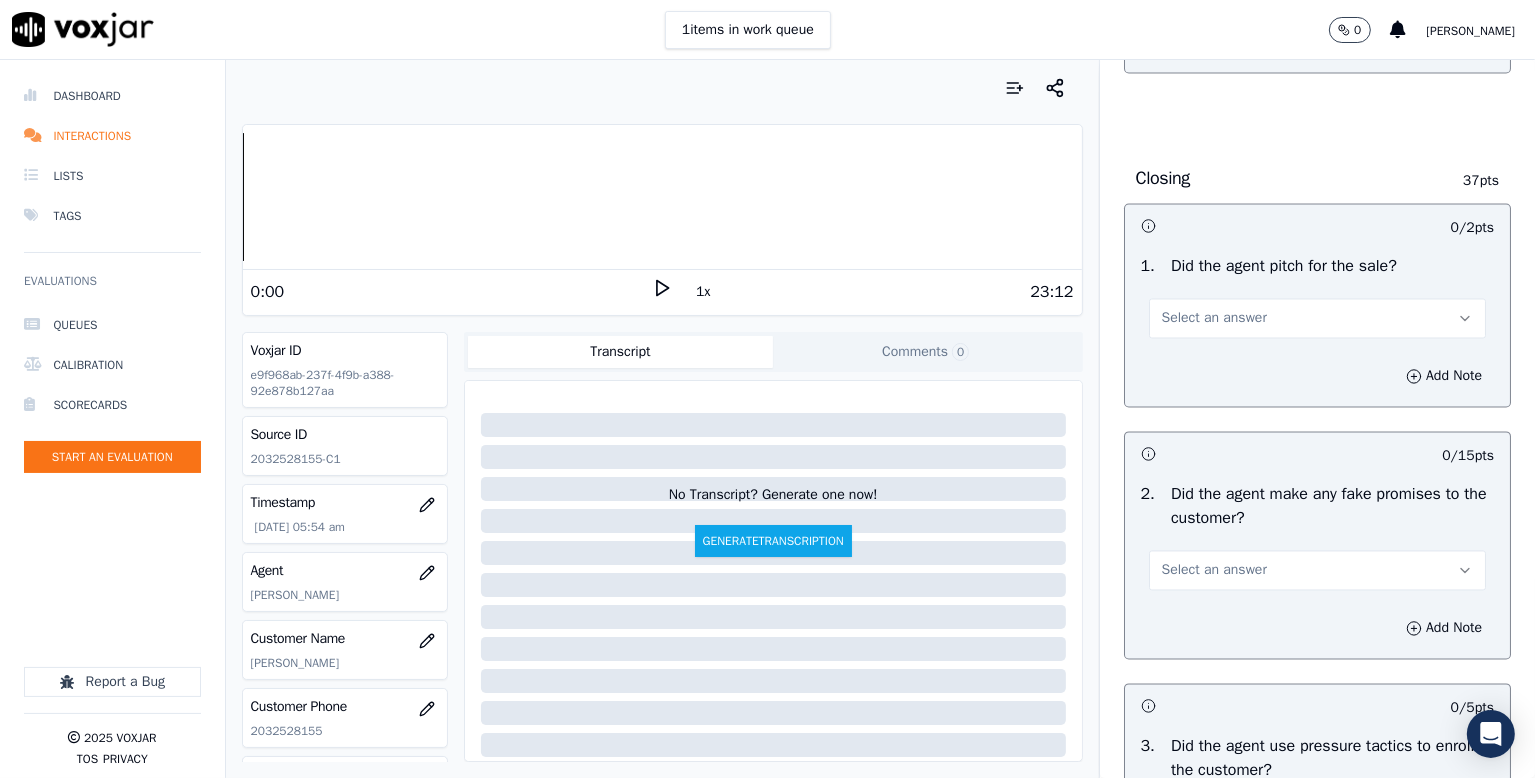 click on "Select an answer" at bounding box center [1214, -15] 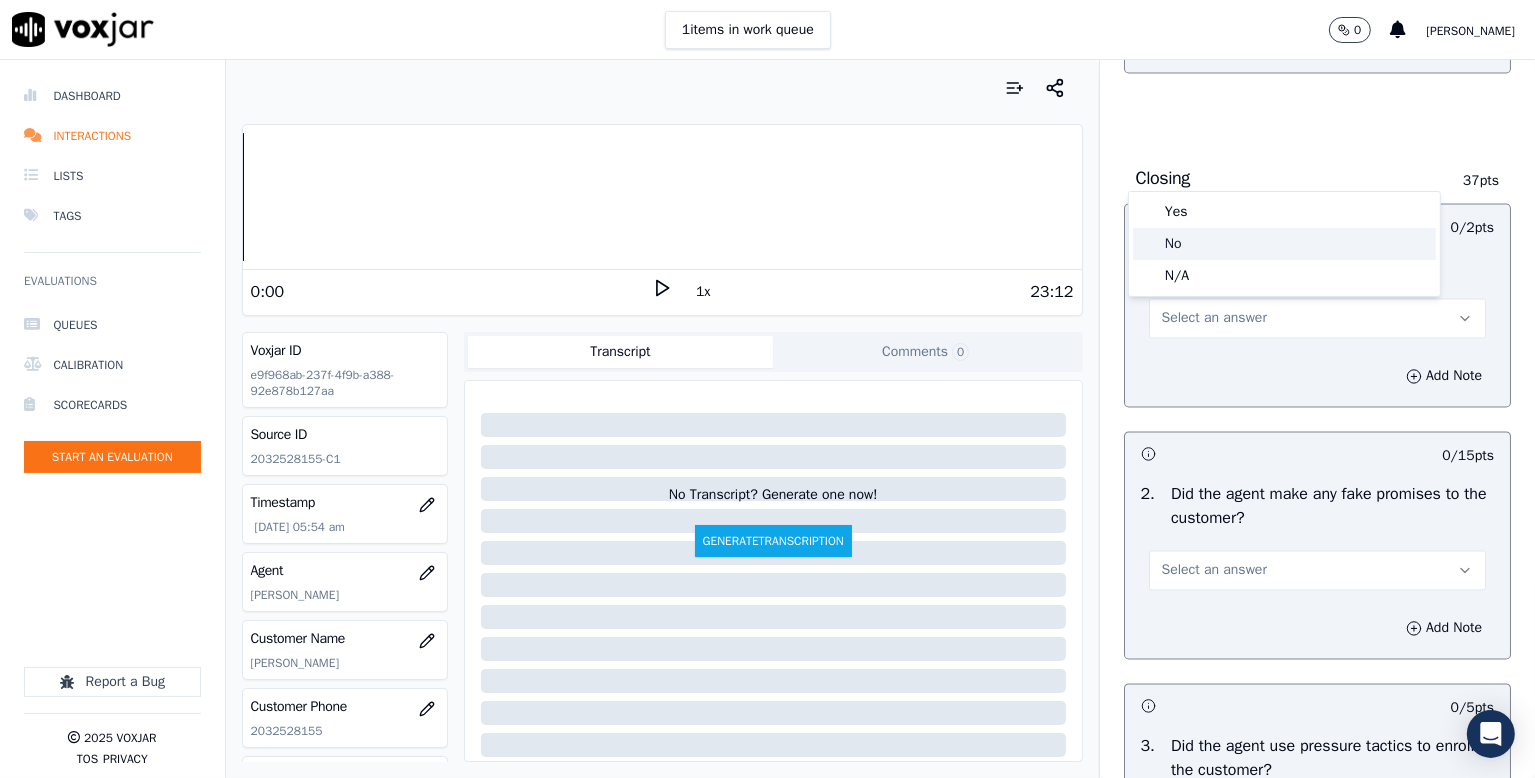 click on "No" 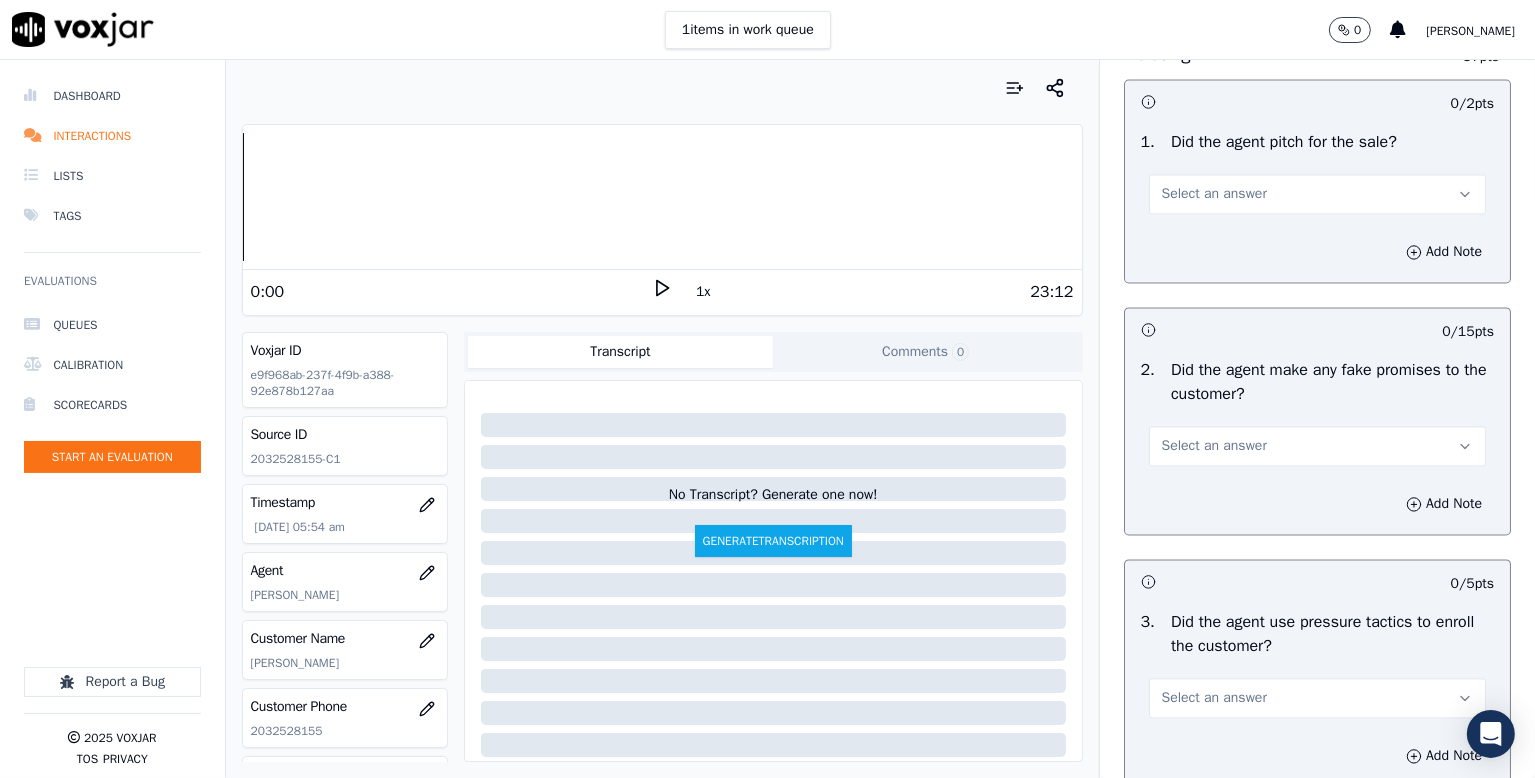 scroll, scrollTop: 4000, scrollLeft: 0, axis: vertical 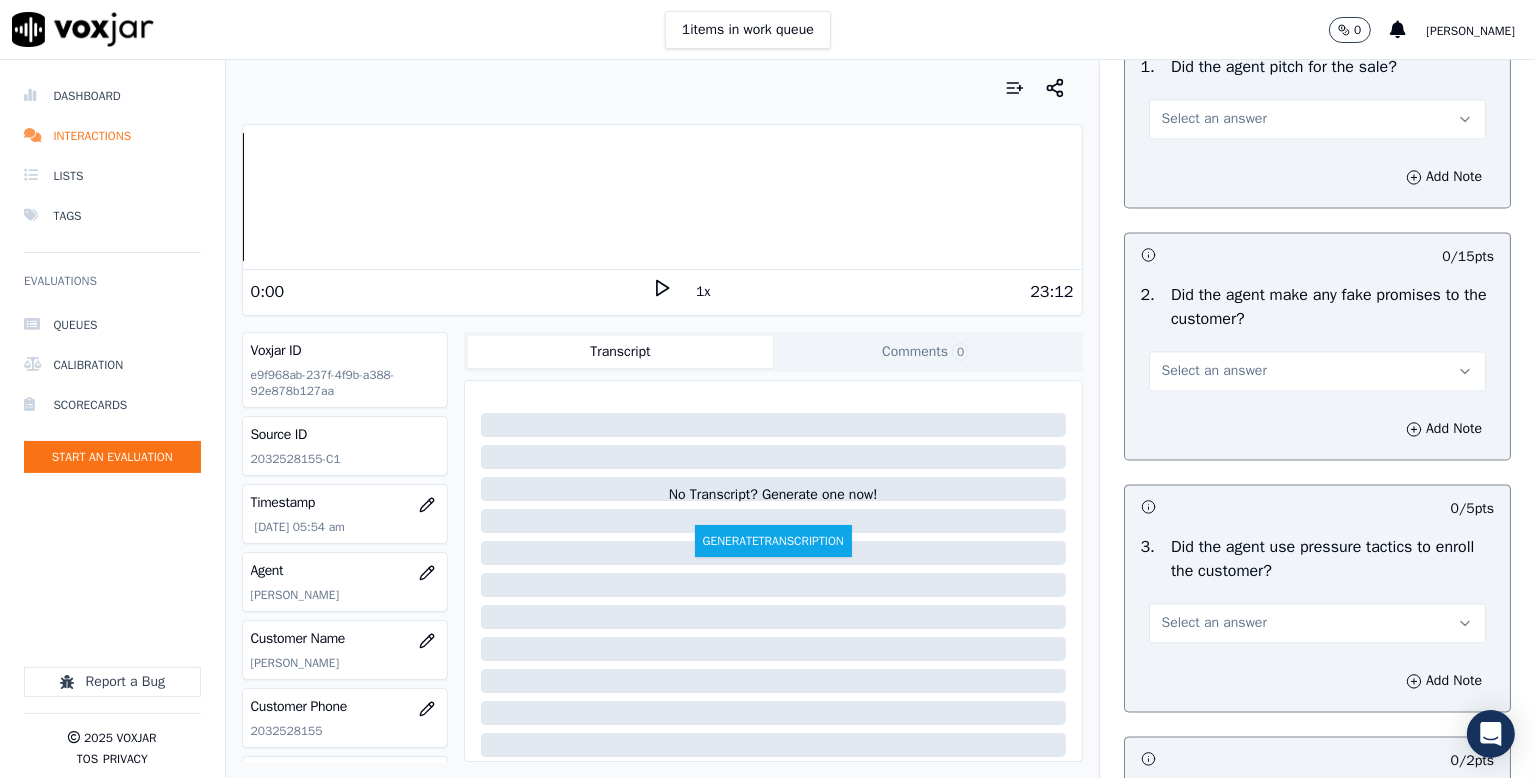 click on "Select an answer" at bounding box center [1214, 119] 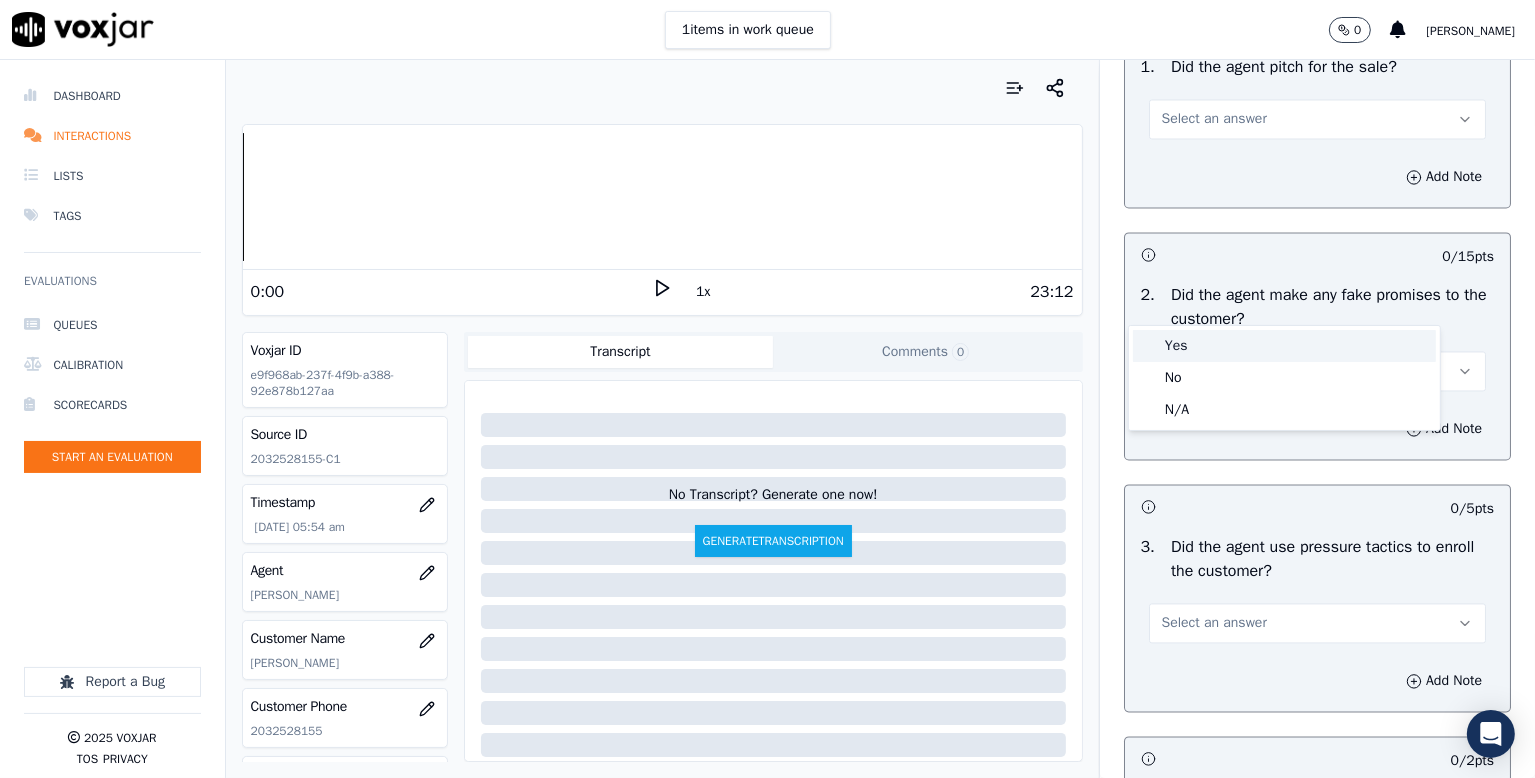 click on "Yes" at bounding box center (1284, 346) 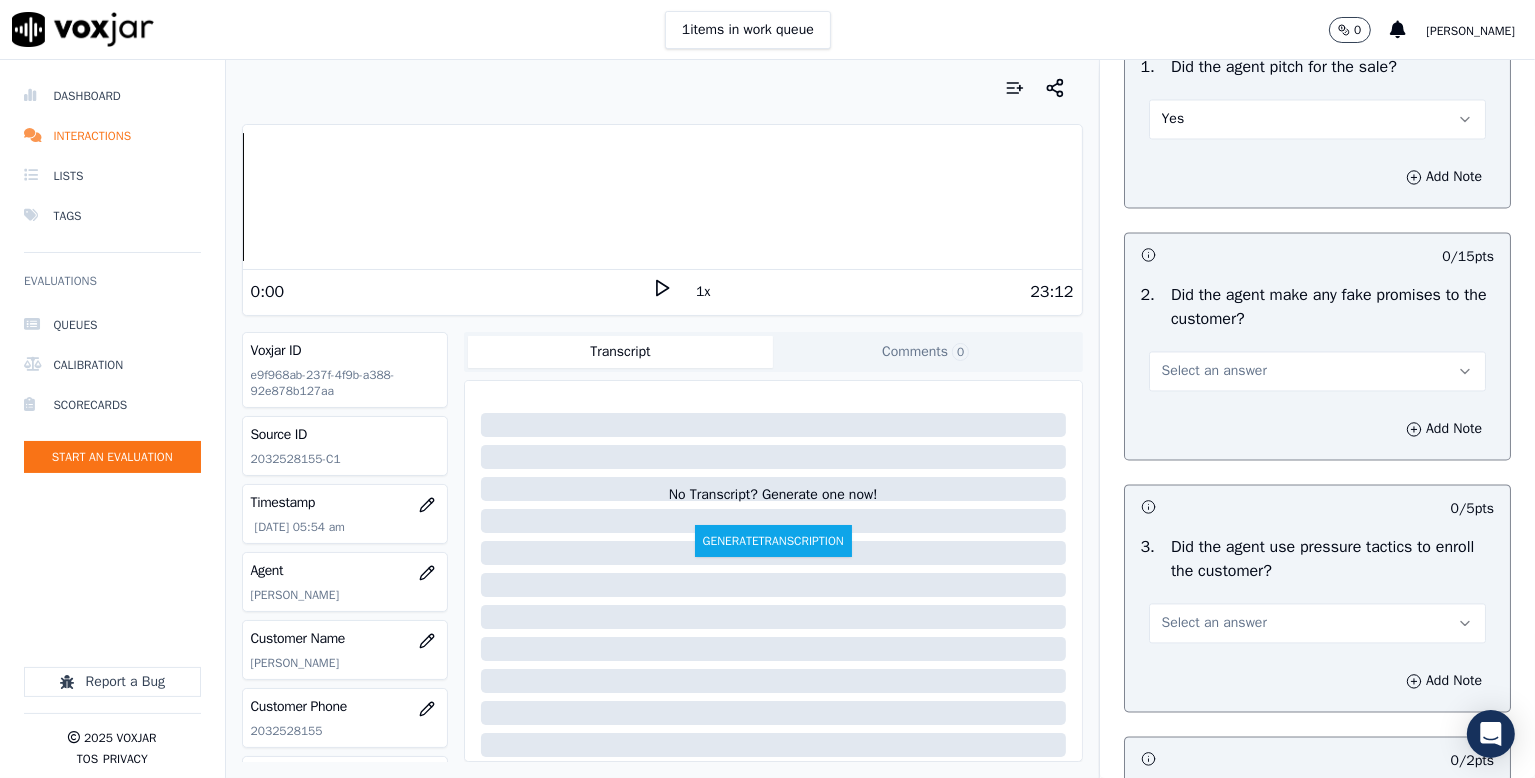 scroll, scrollTop: 4300, scrollLeft: 0, axis: vertical 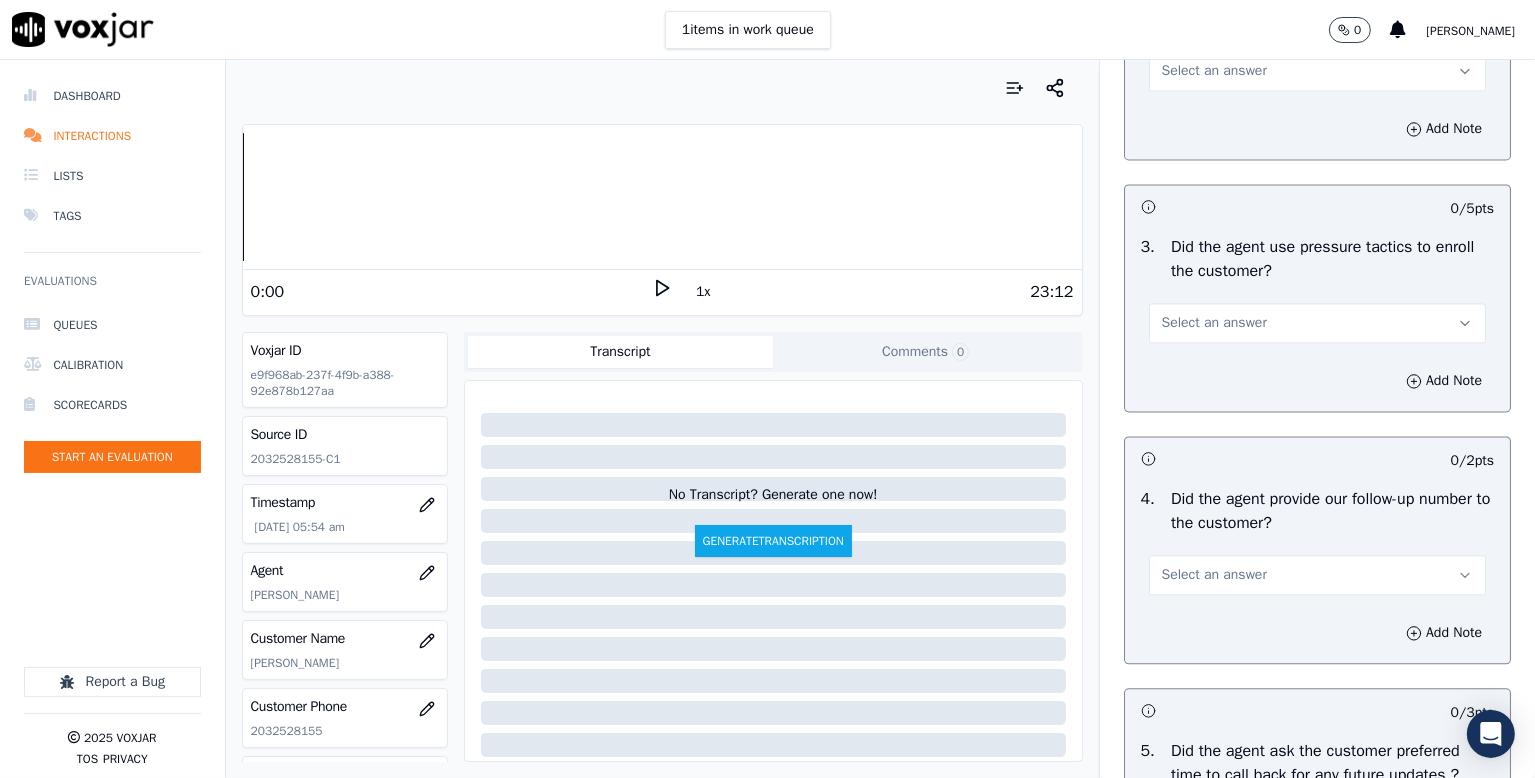 click on "Select an answer" at bounding box center (1214, 71) 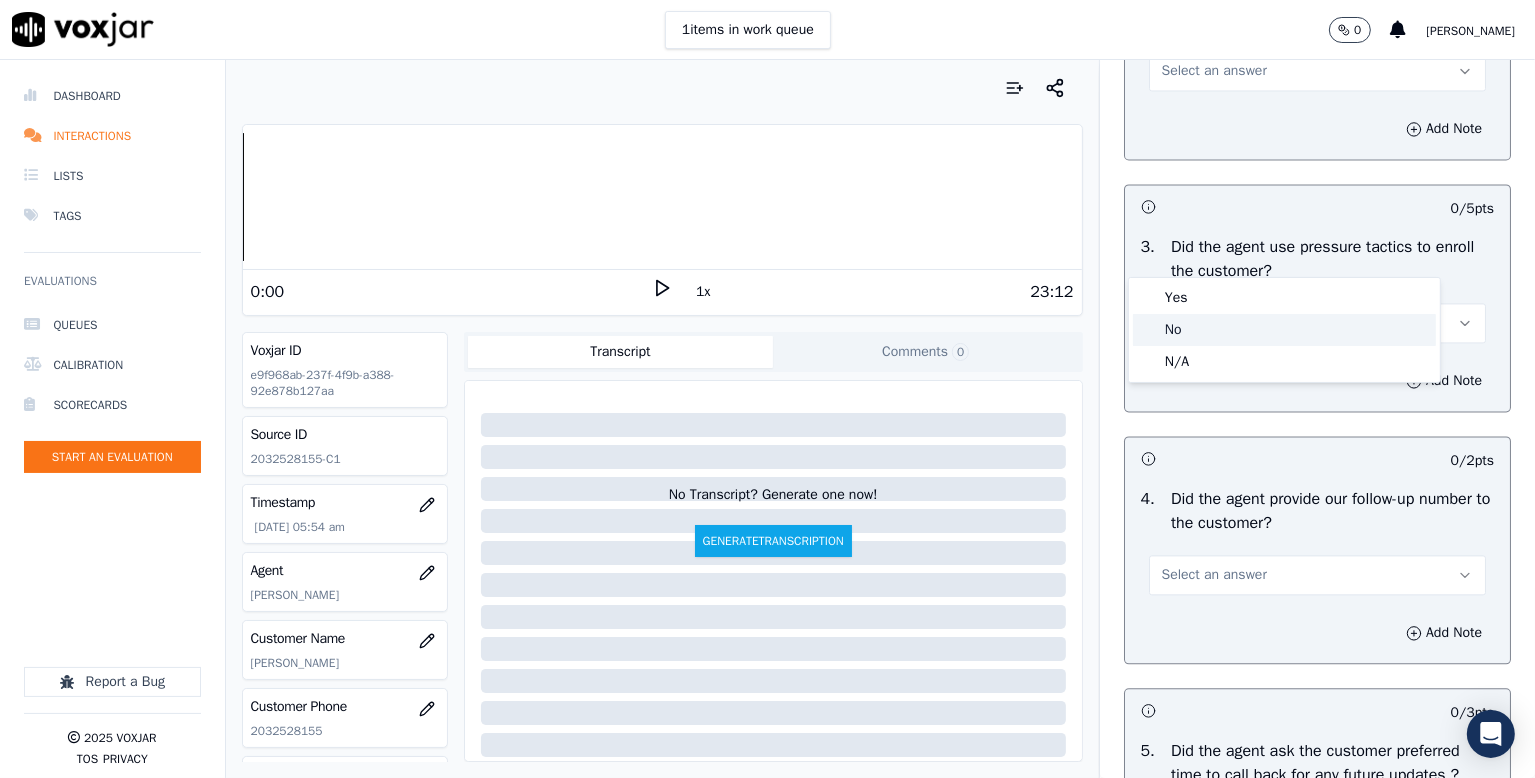 click on "No" 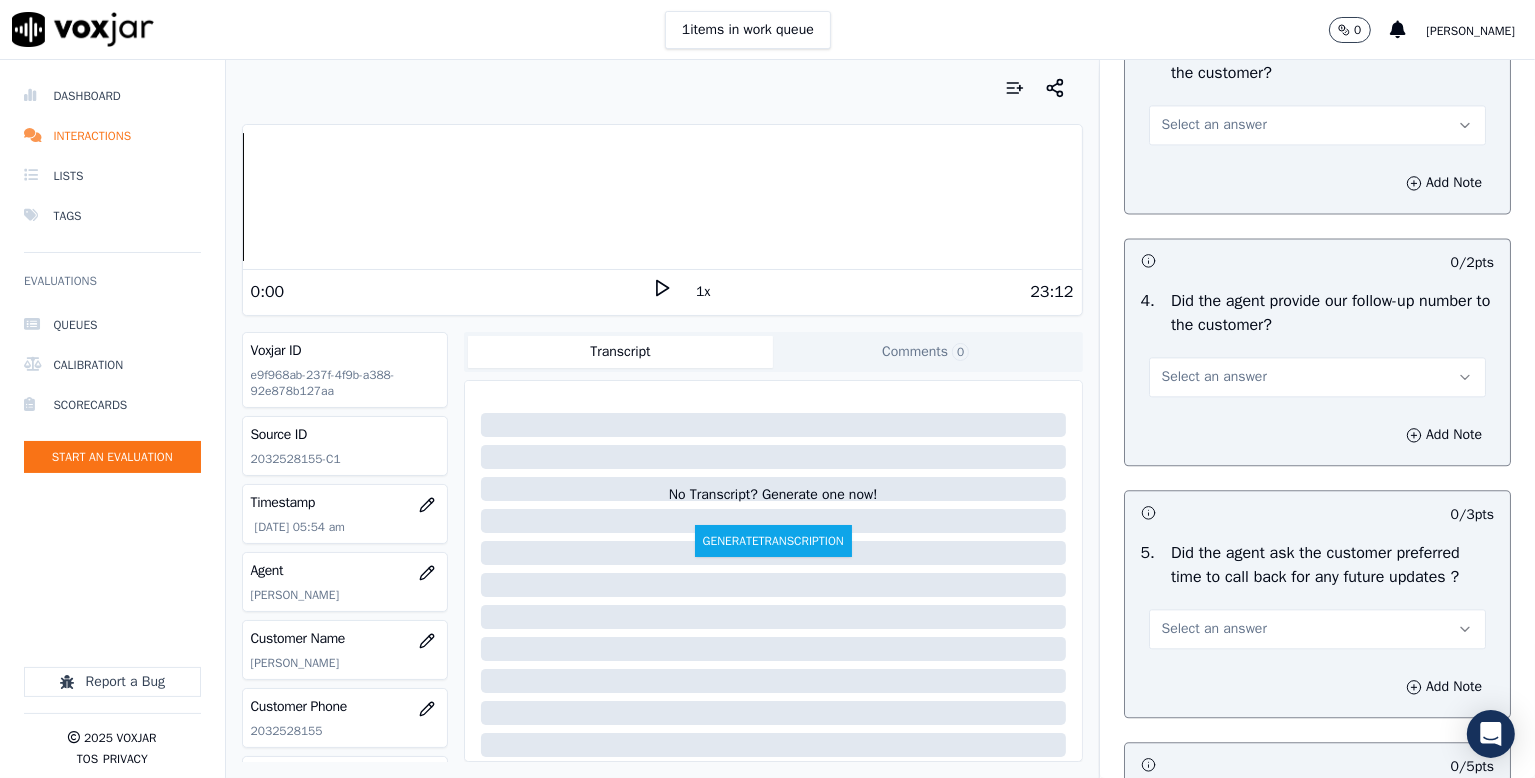 scroll, scrollTop: 4500, scrollLeft: 0, axis: vertical 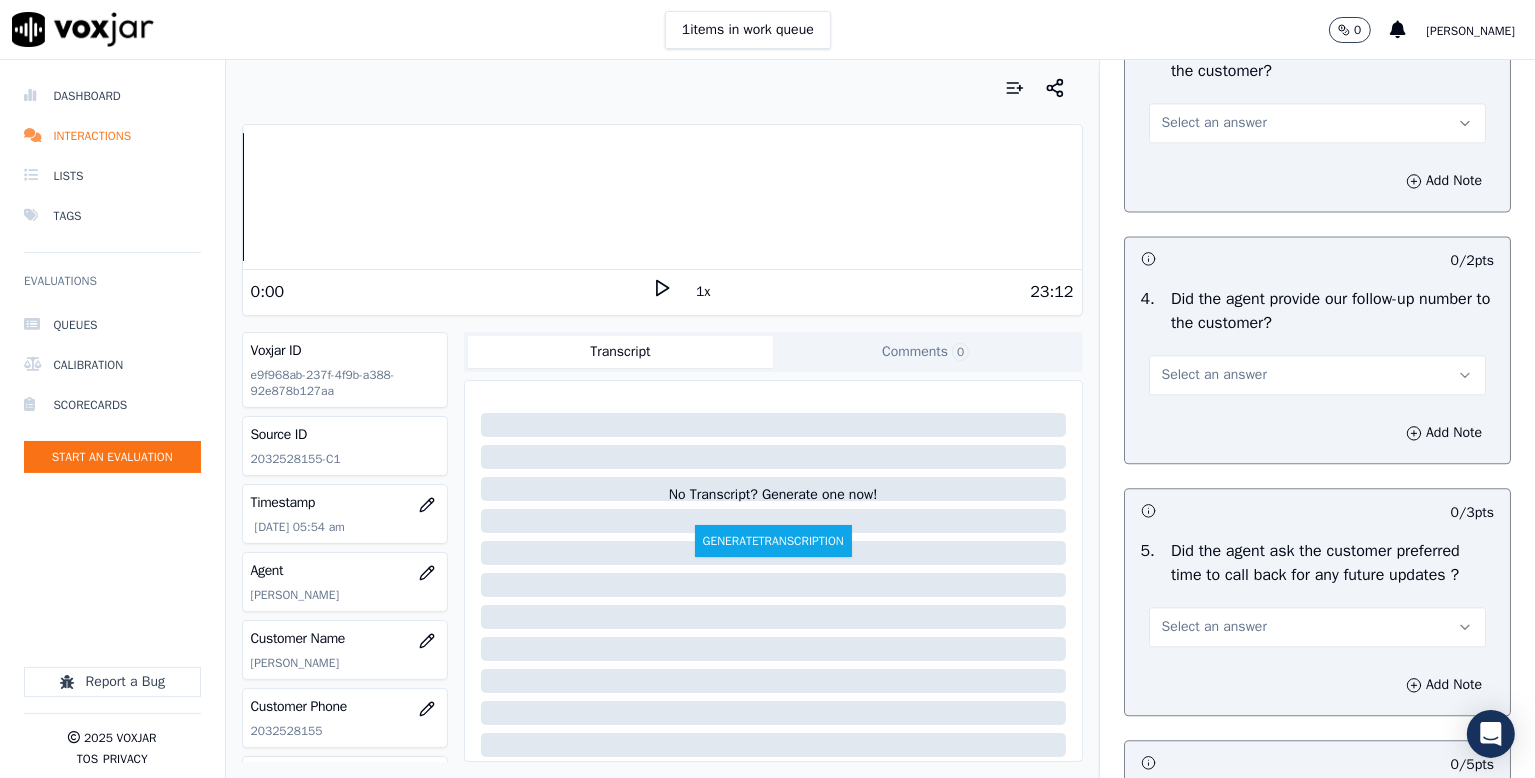 click on "Select an answer" at bounding box center [1317, 123] 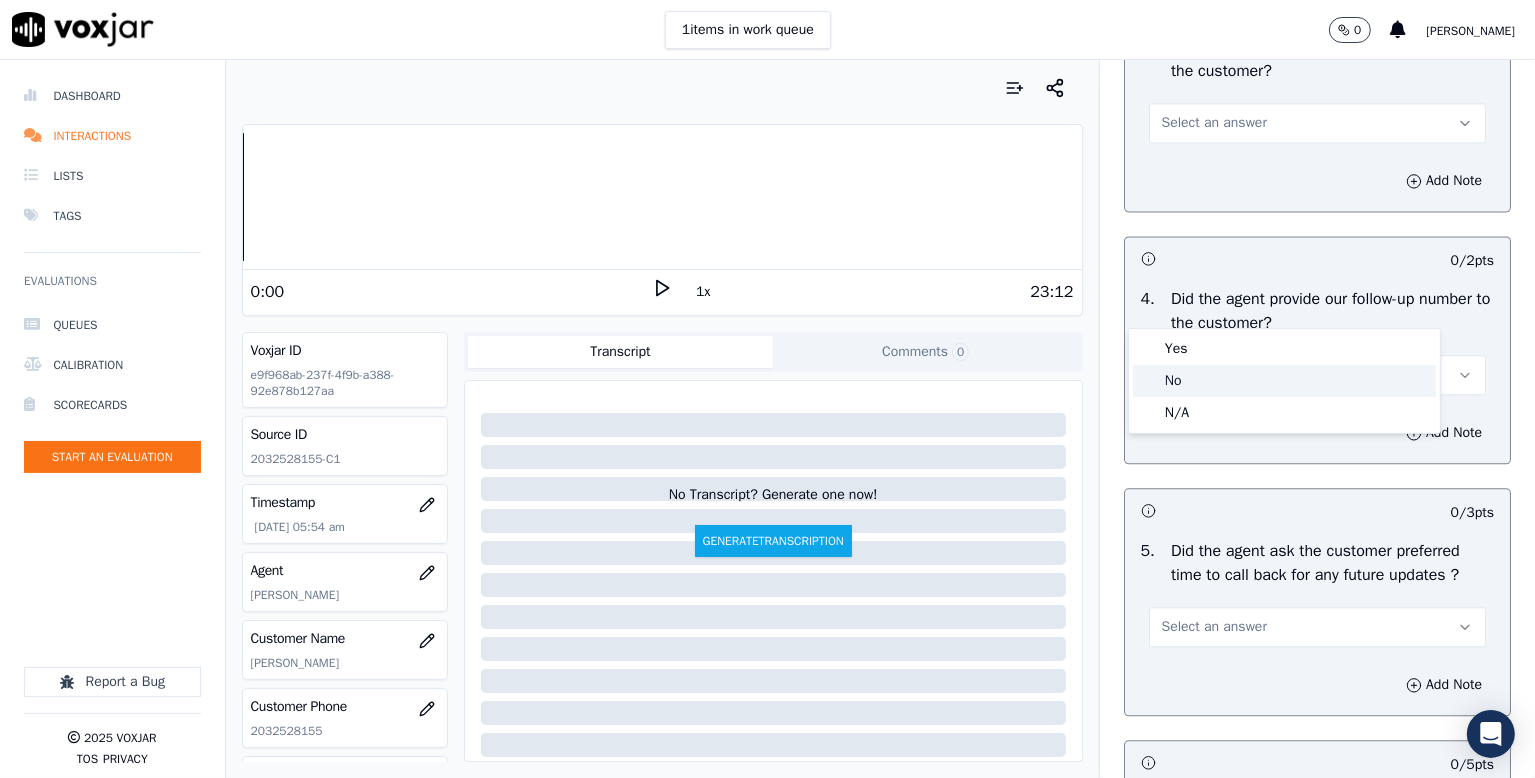 click on "No" 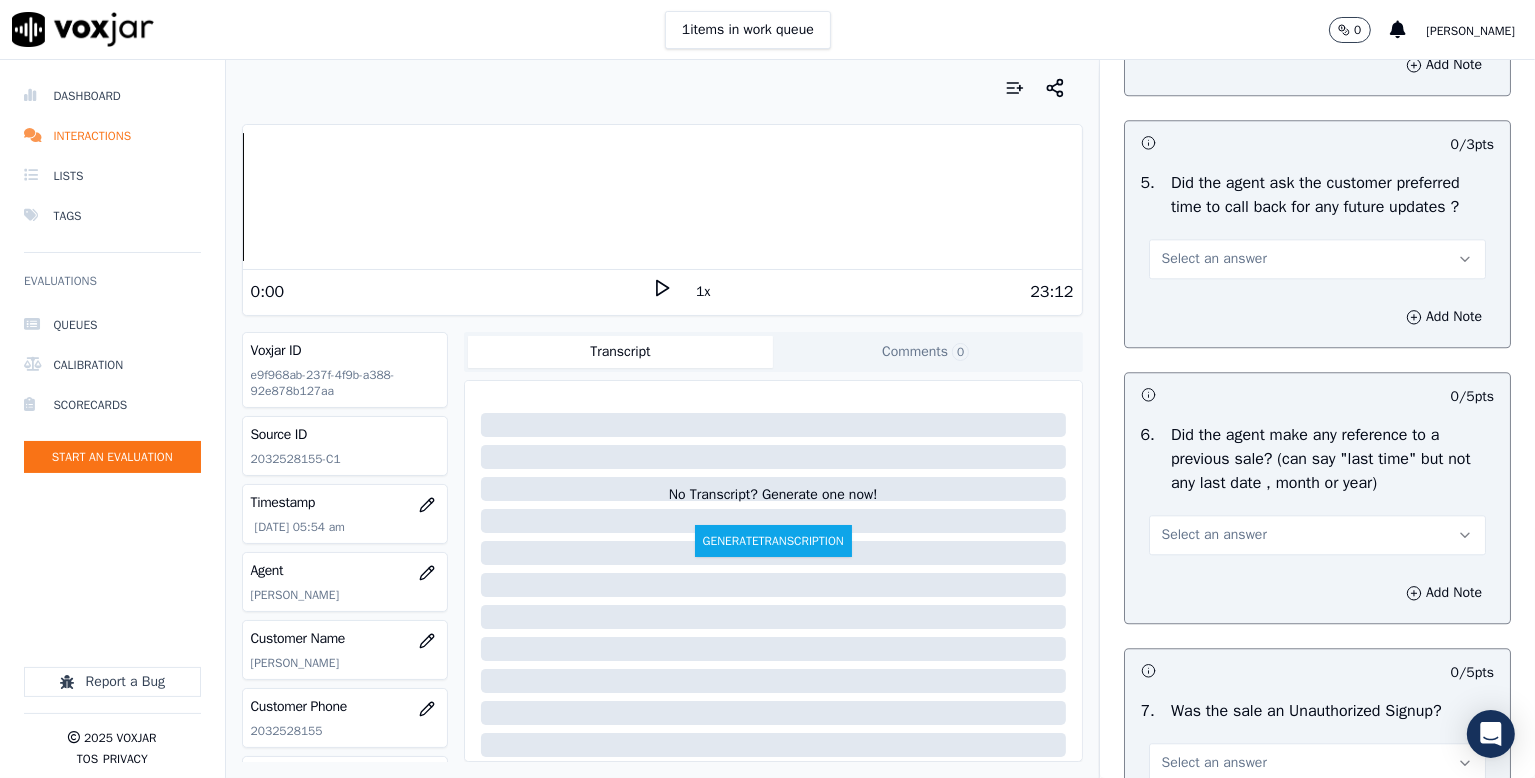 scroll, scrollTop: 4900, scrollLeft: 0, axis: vertical 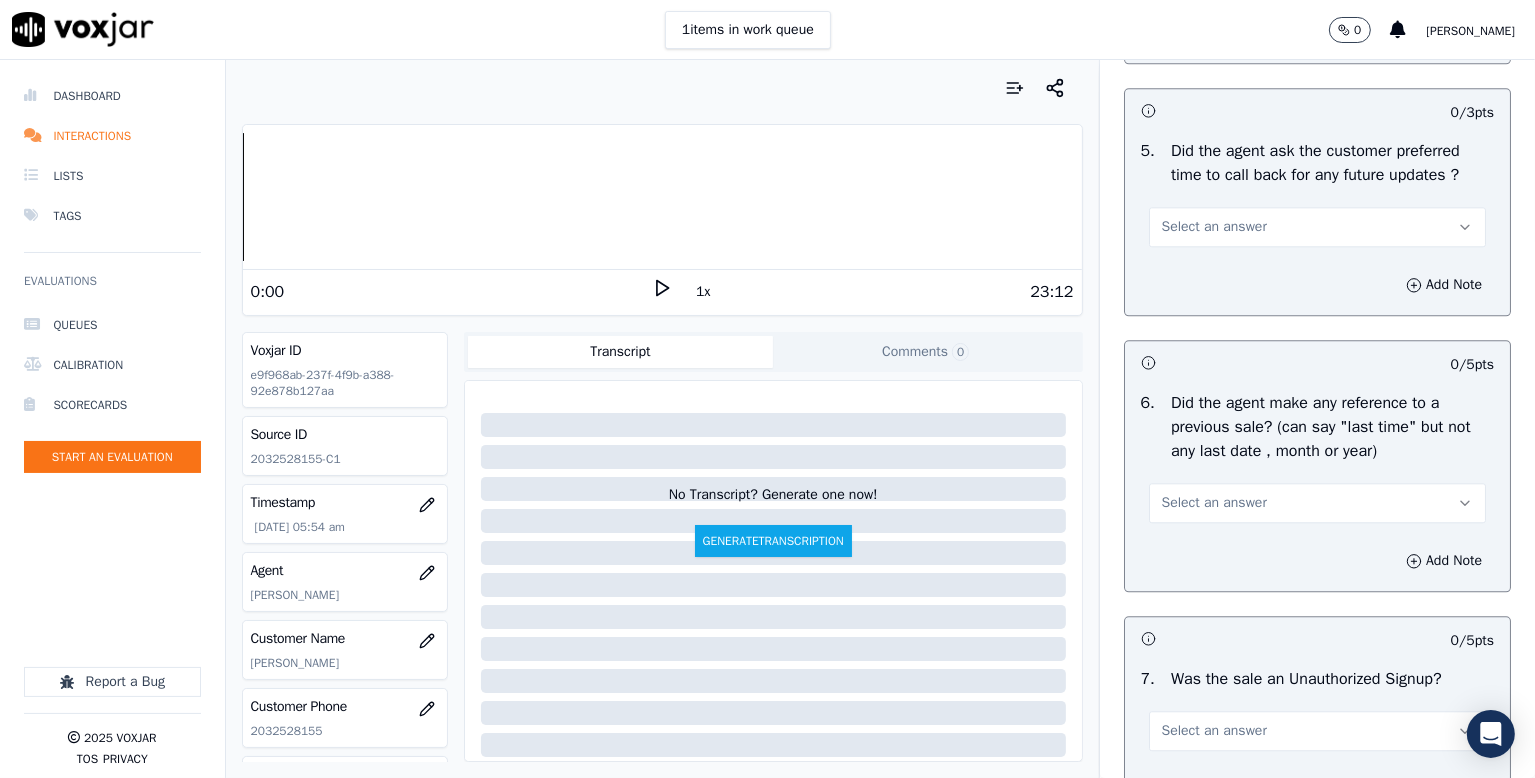 click on "Select an answer" at bounding box center (1214, -25) 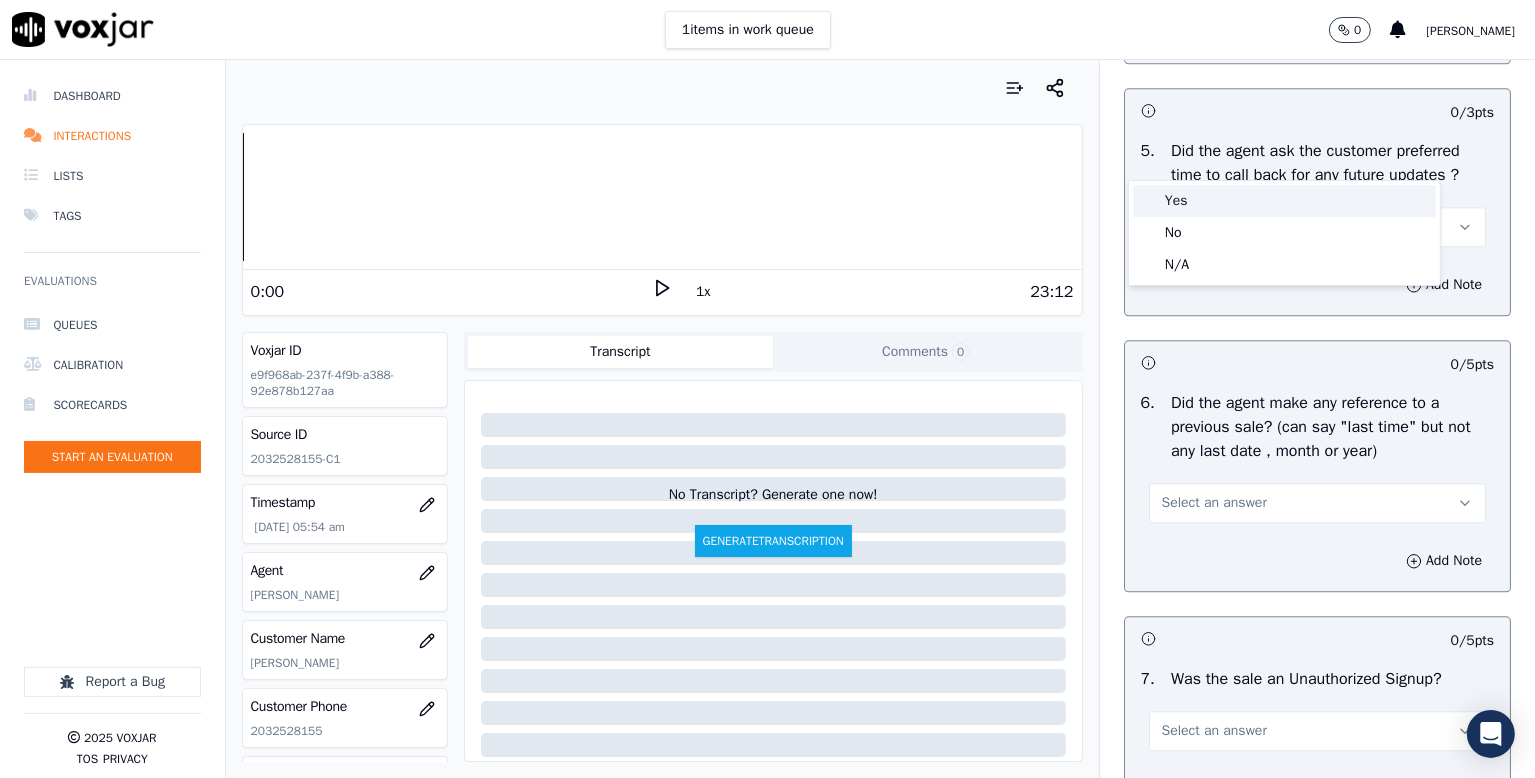 click on "Yes" at bounding box center [1284, 201] 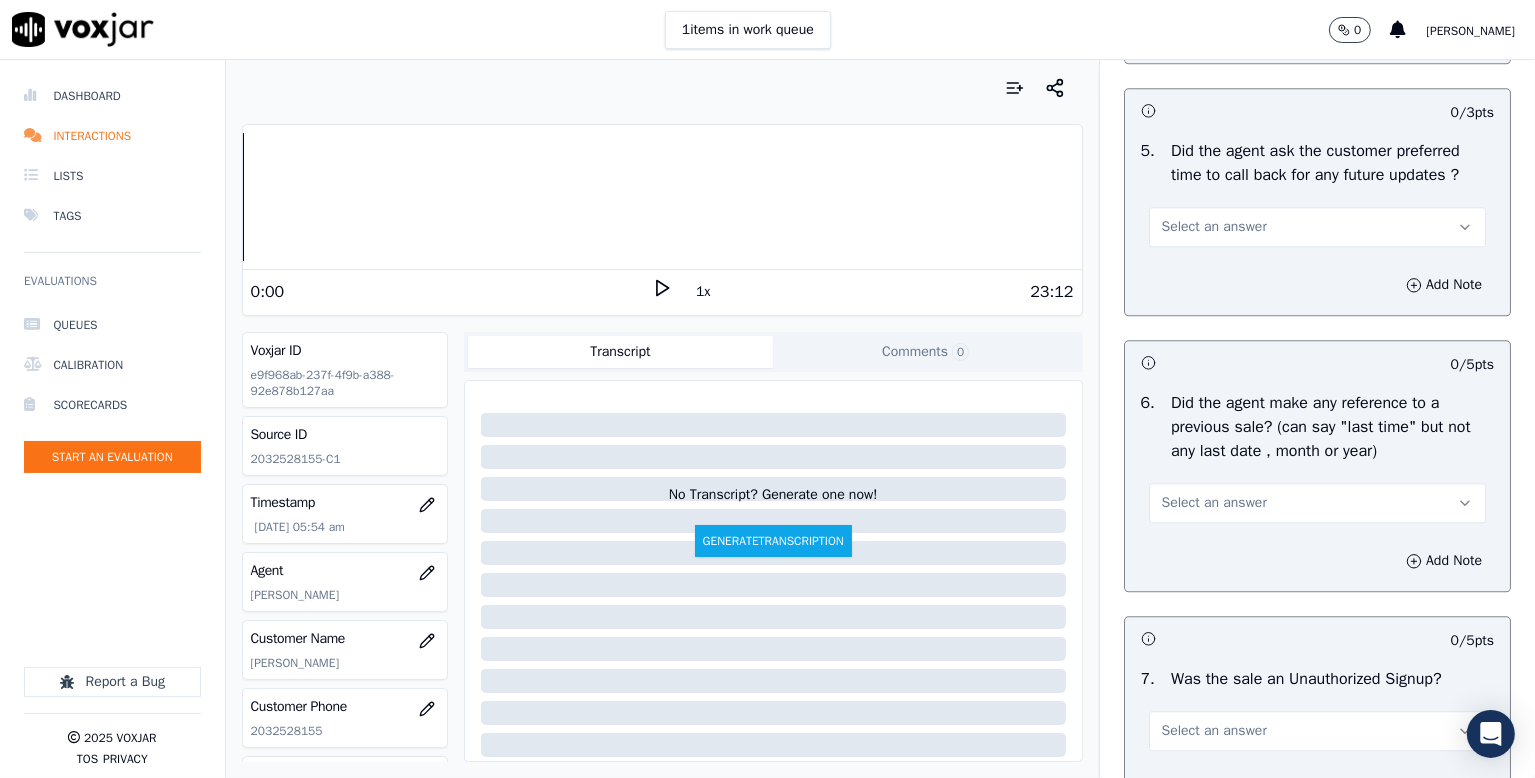 click on "1  items in work queue     0         [PERSON_NAME]" at bounding box center [767, 30] 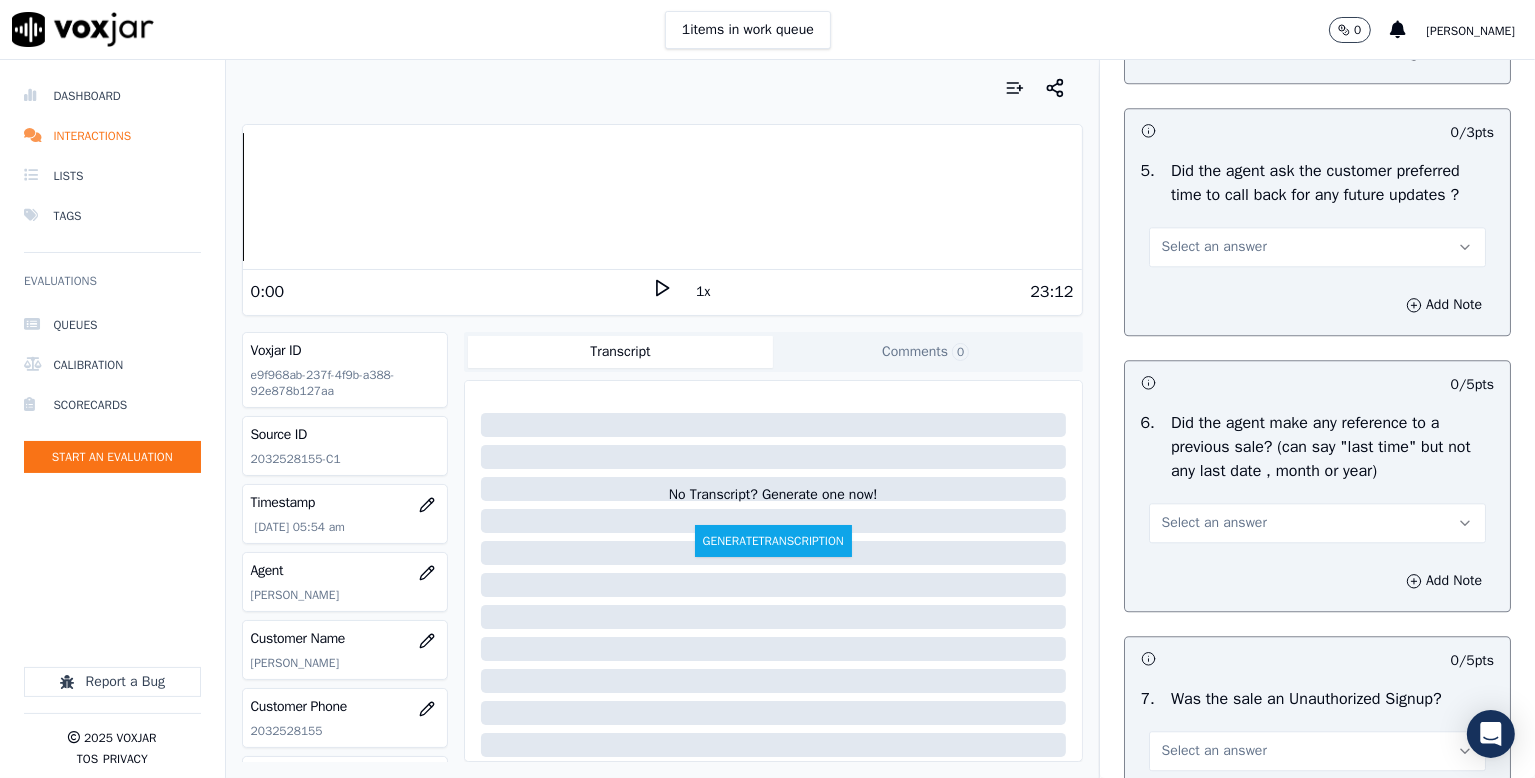 scroll, scrollTop: 5000, scrollLeft: 0, axis: vertical 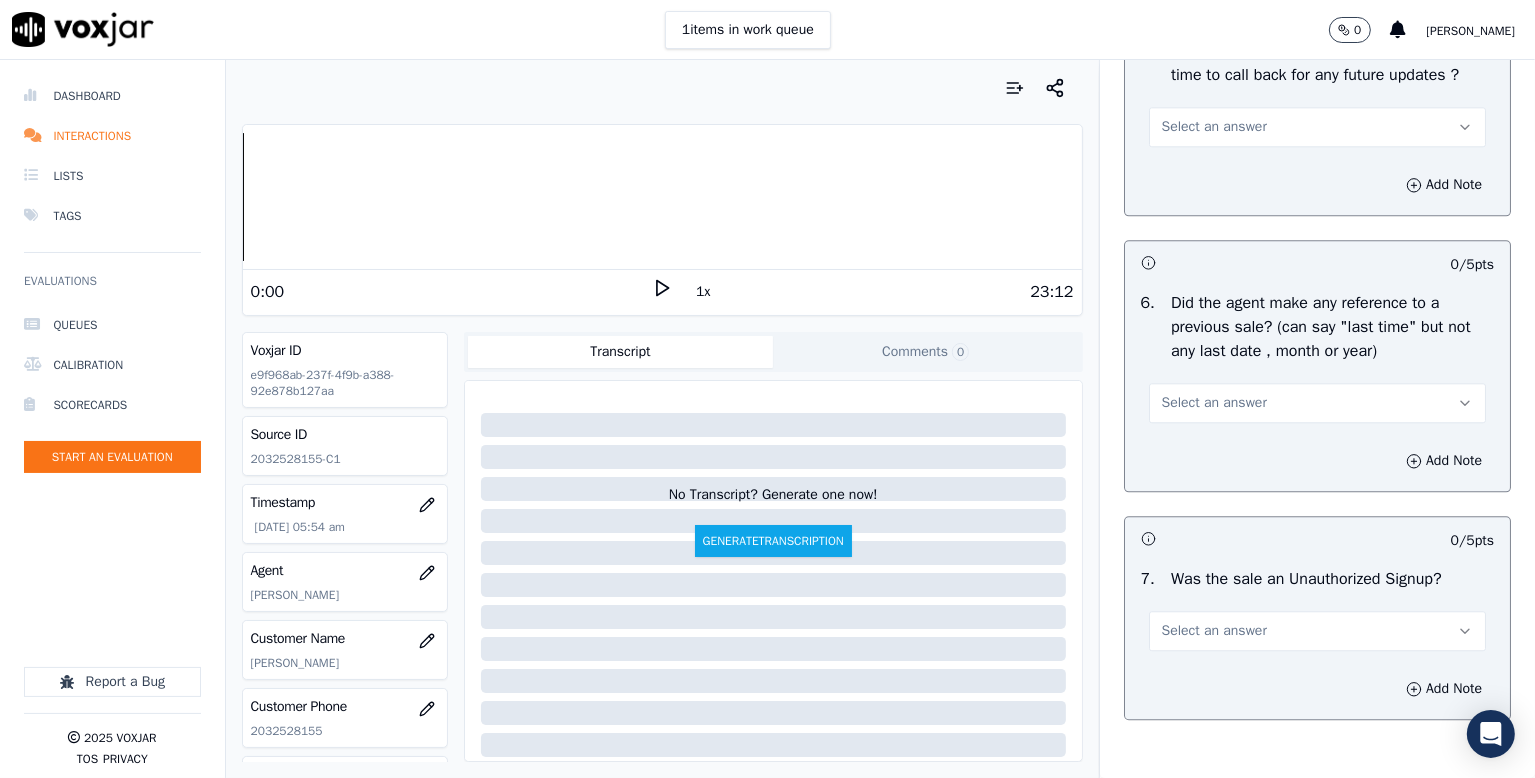 click on "Select an answer" at bounding box center (1214, 127) 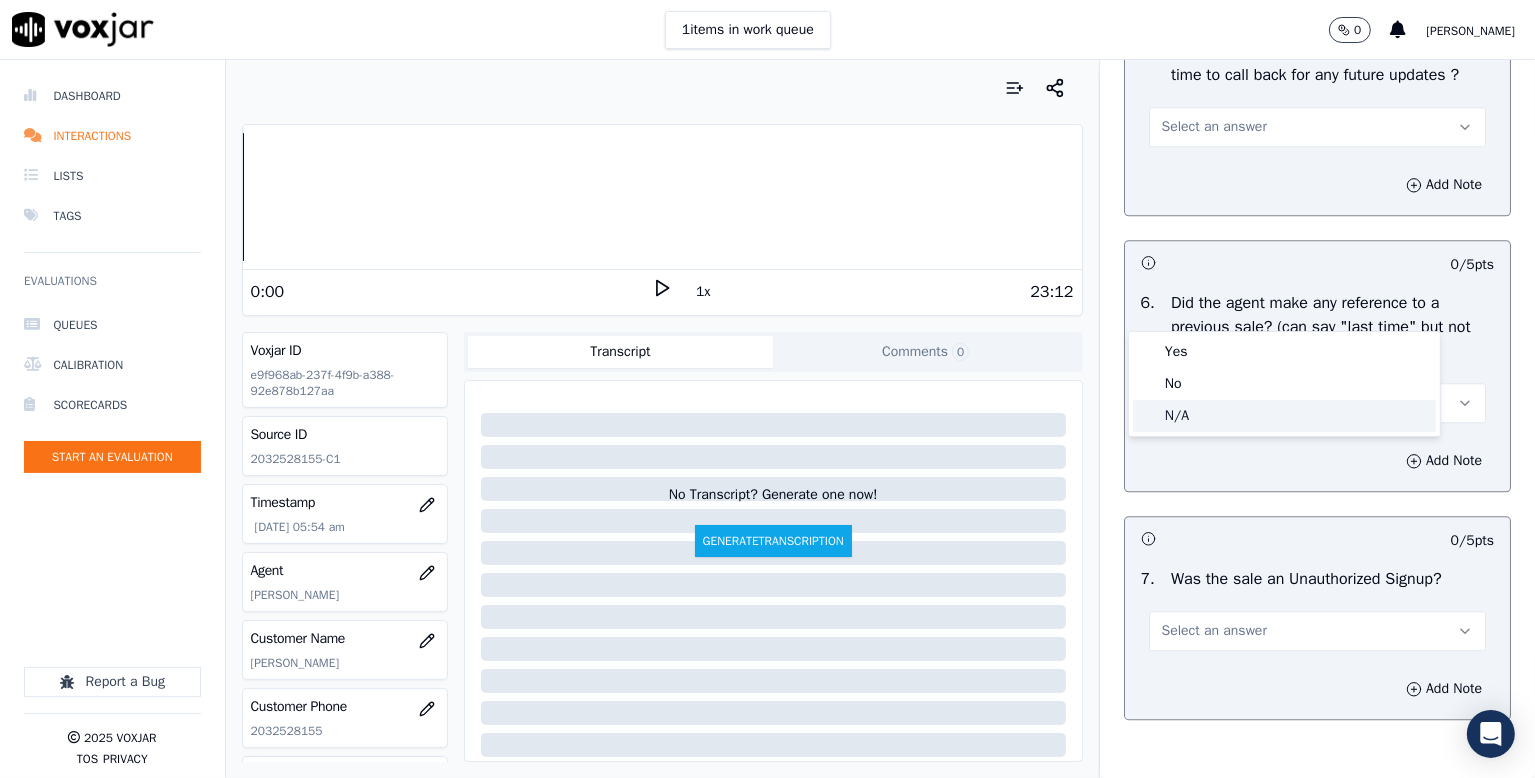 drag, startPoint x: 1188, startPoint y: 408, endPoint x: 1253, endPoint y: 403, distance: 65.192024 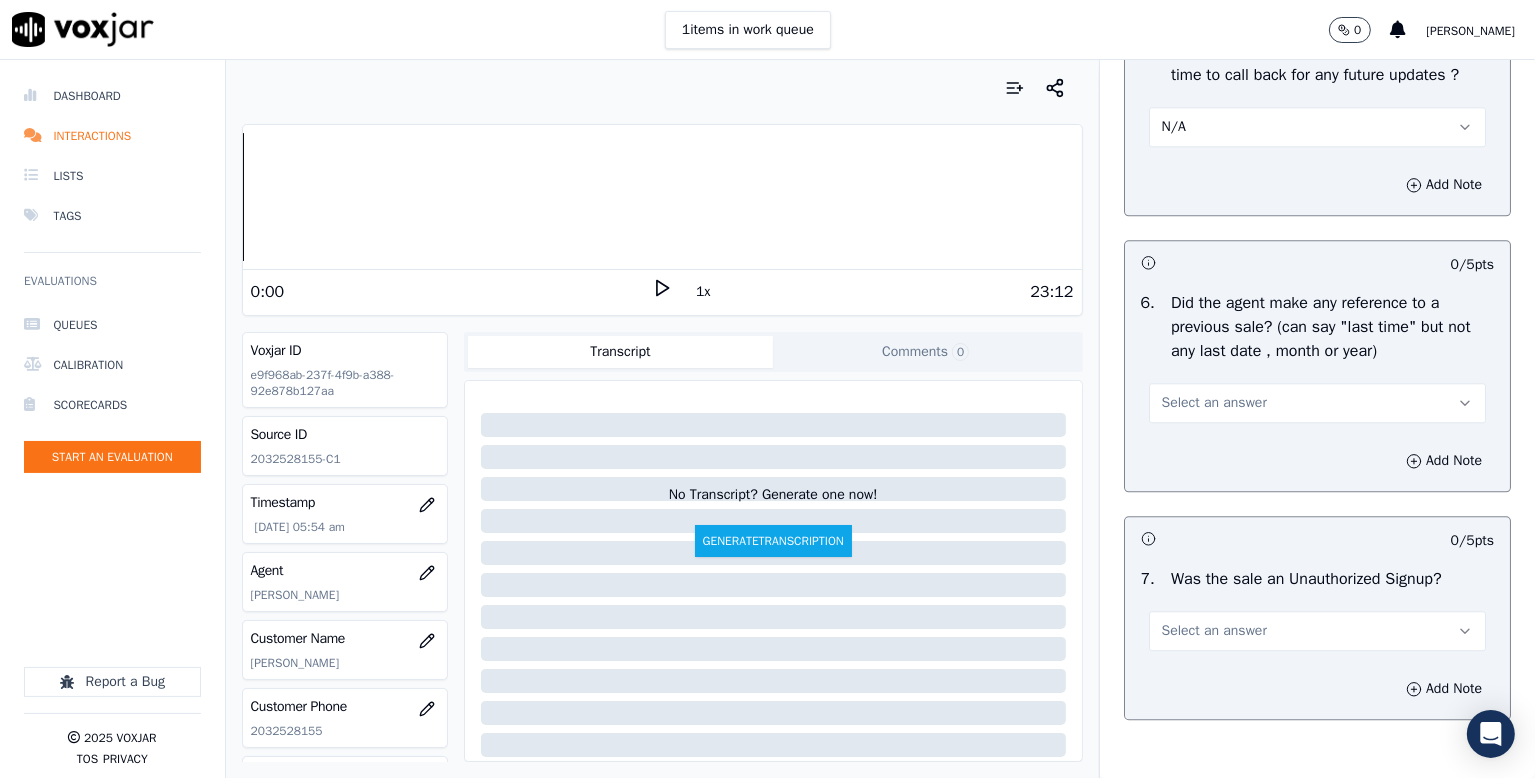 scroll, scrollTop: 5200, scrollLeft: 0, axis: vertical 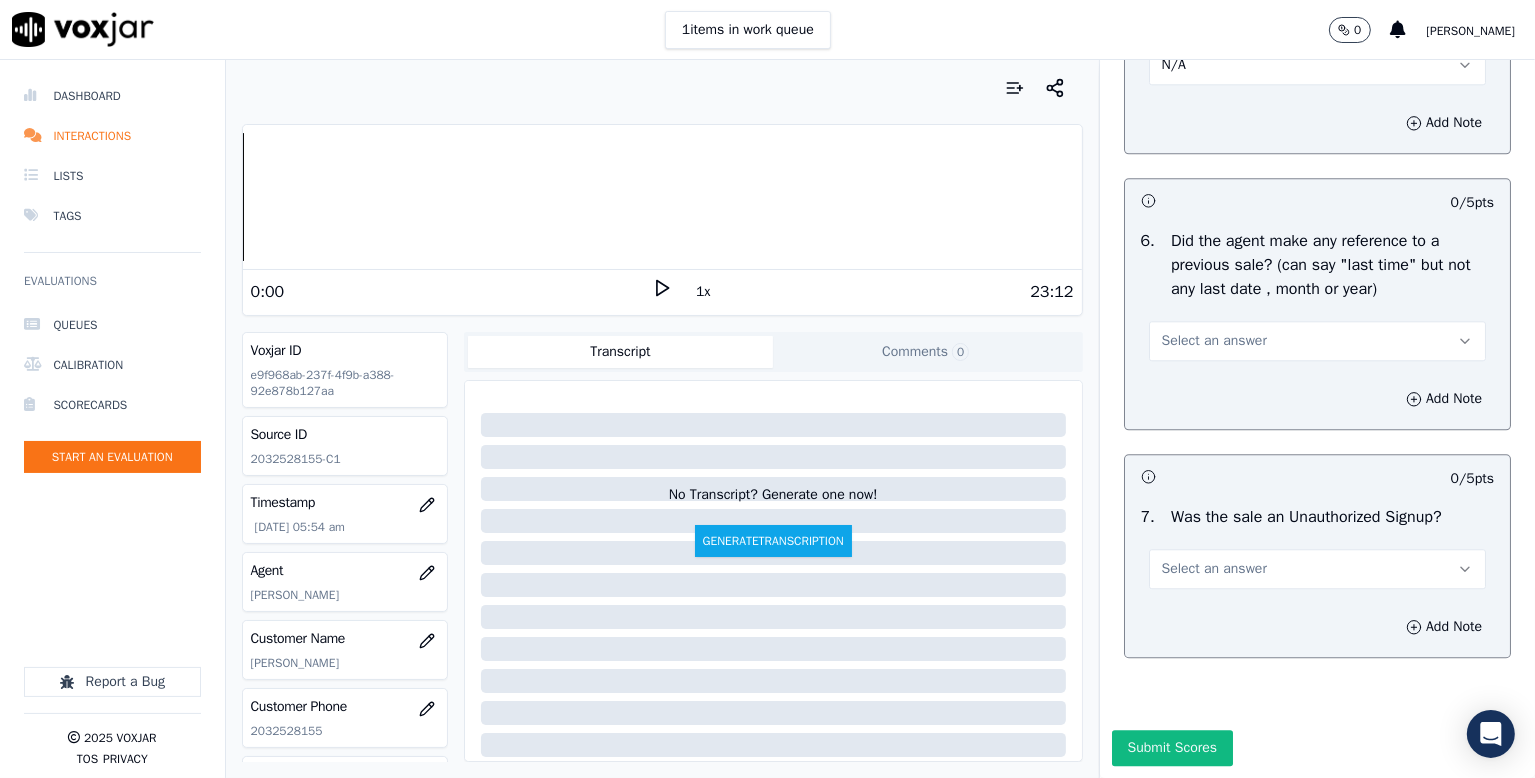 click on "Select an answer" at bounding box center (1214, 341) 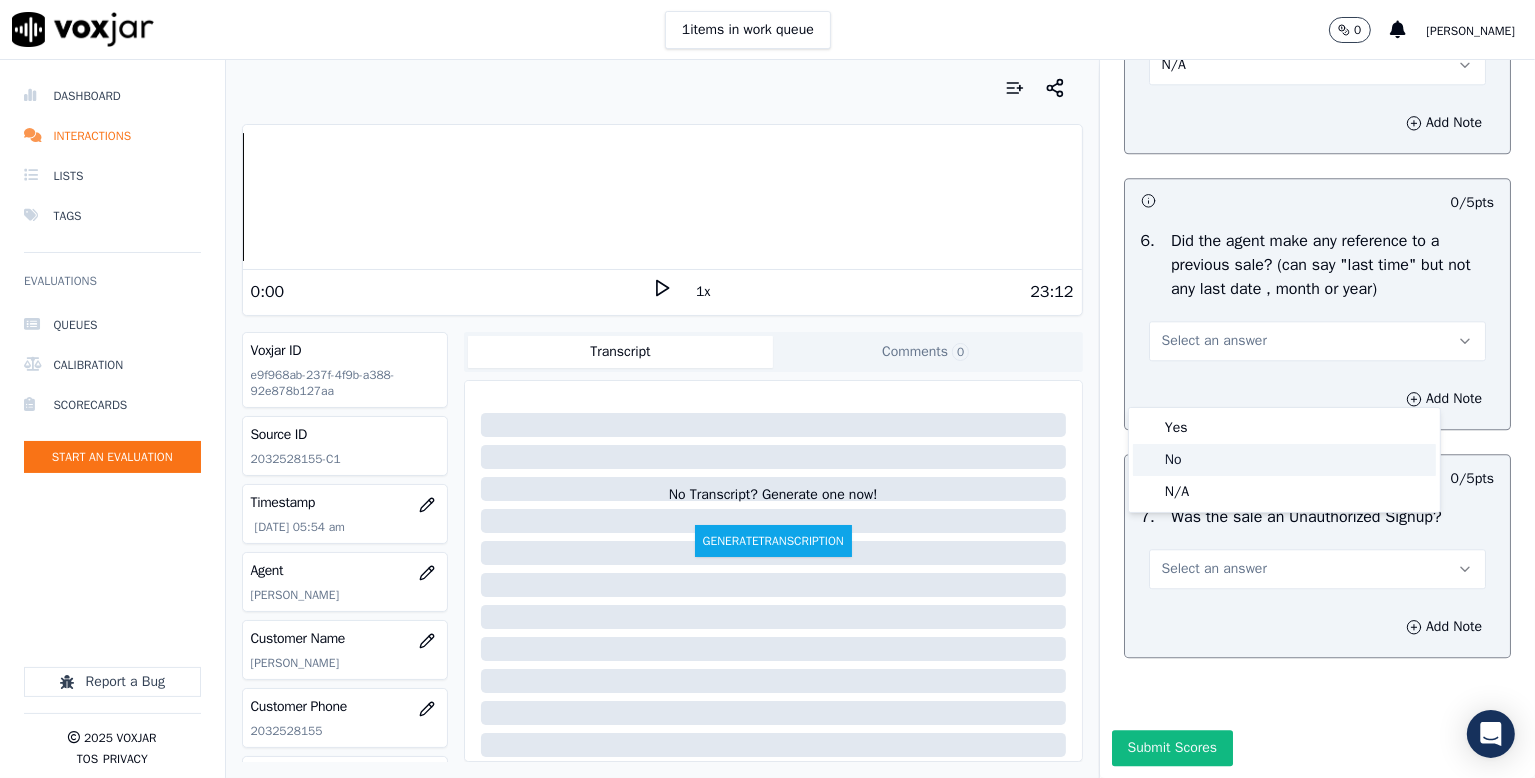 click on "No" 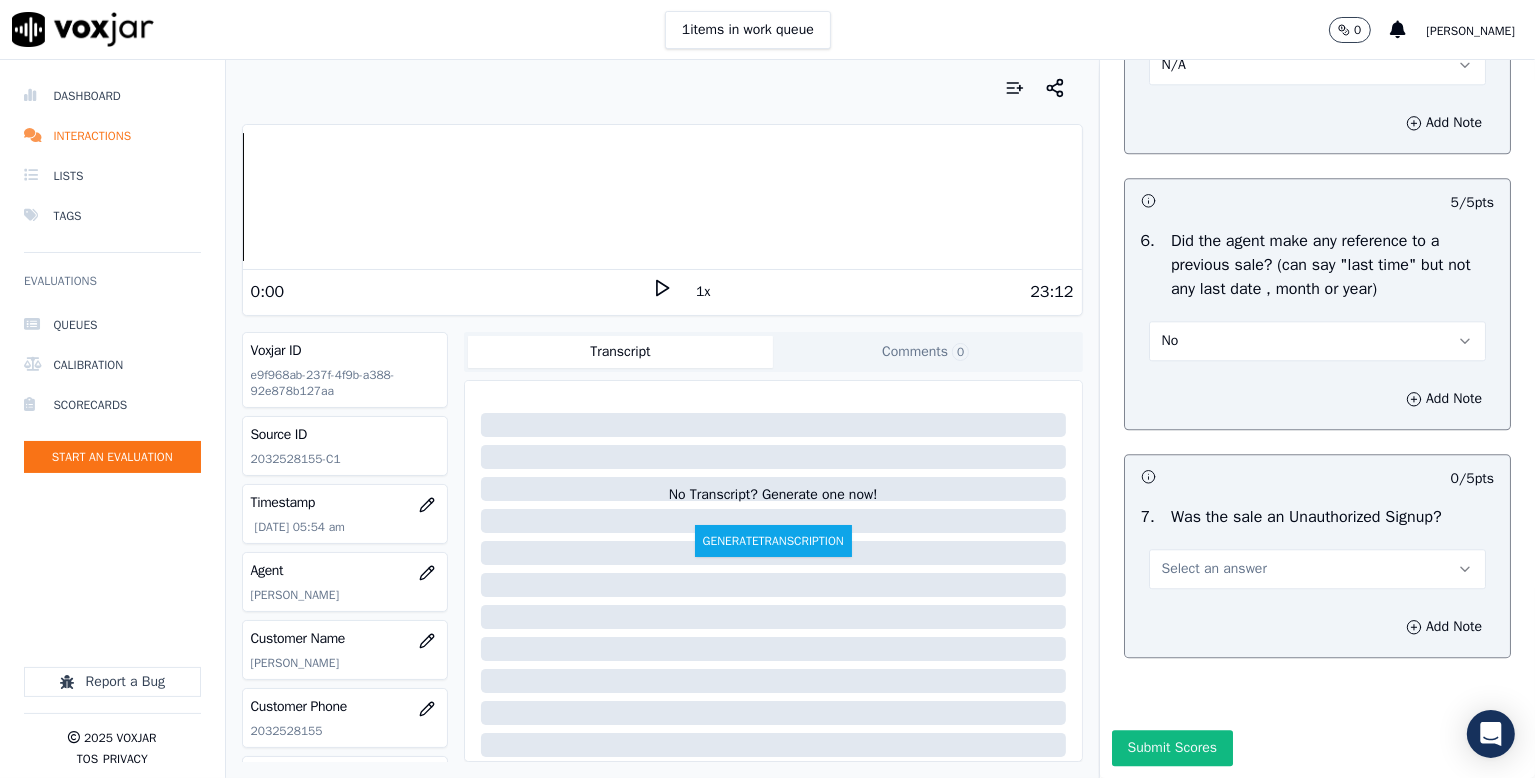 click on "Select an answer" at bounding box center (1214, 569) 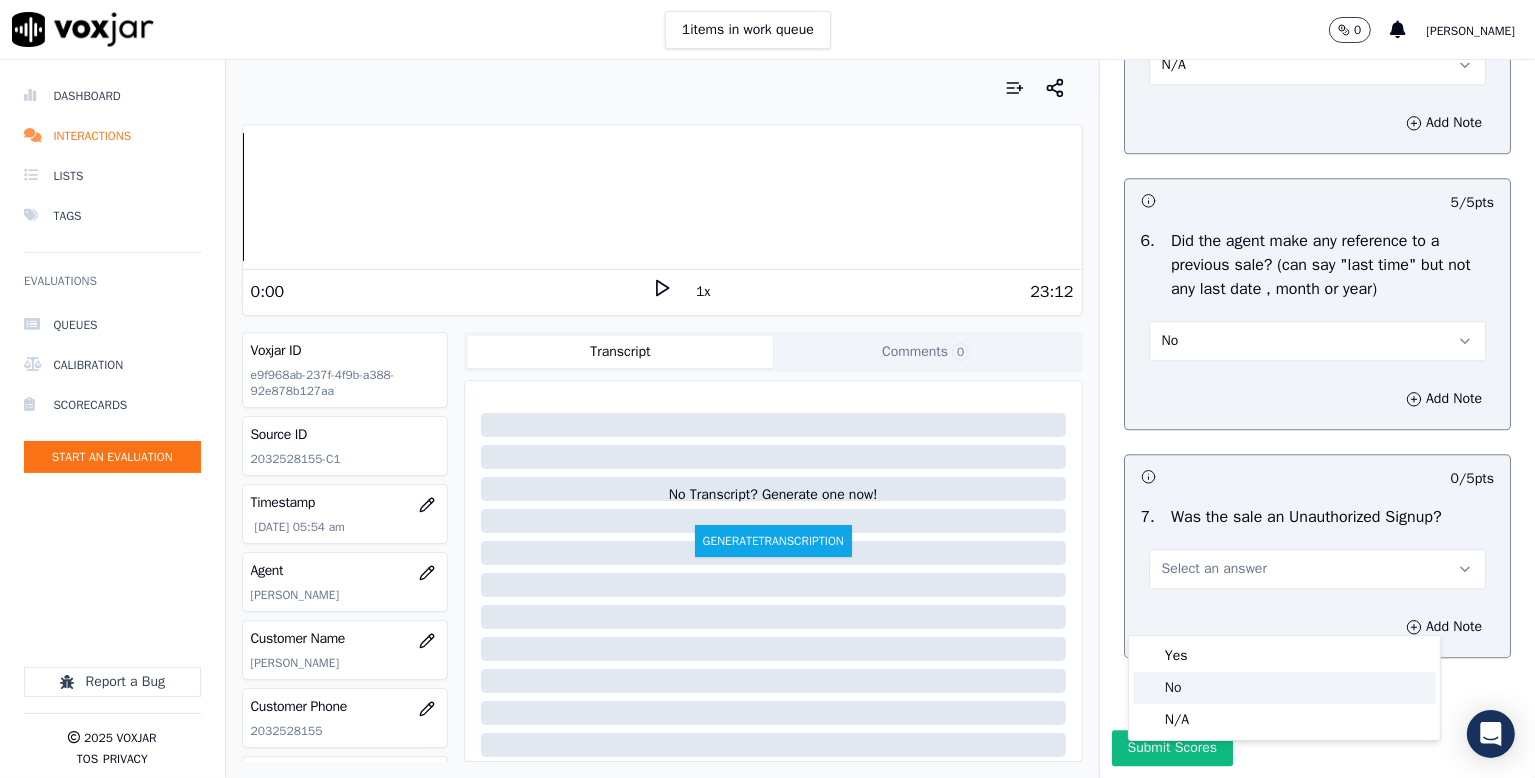 click on "No" 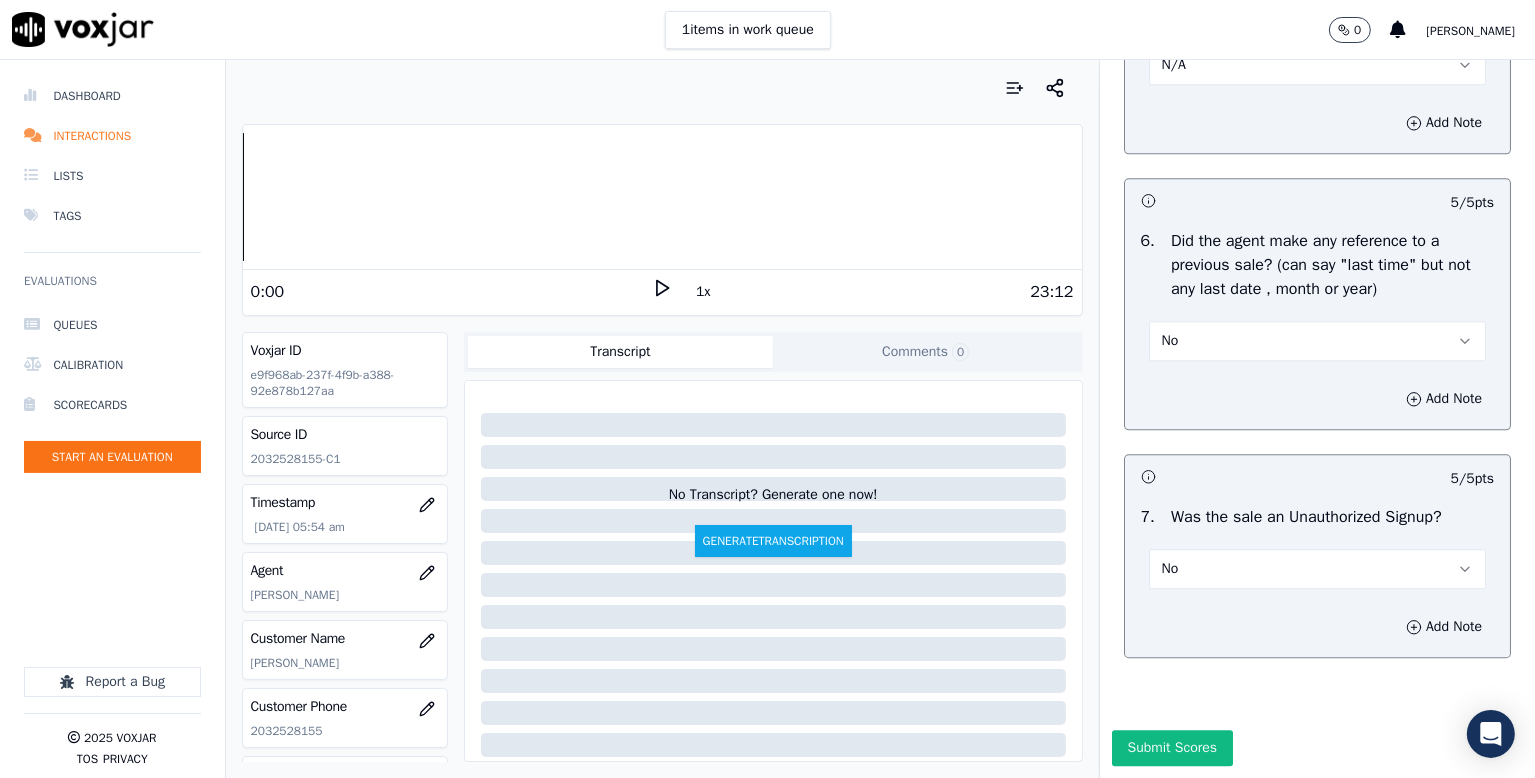 drag, startPoint x: 1445, startPoint y: 338, endPoint x: 1435, endPoint y: 351, distance: 16.40122 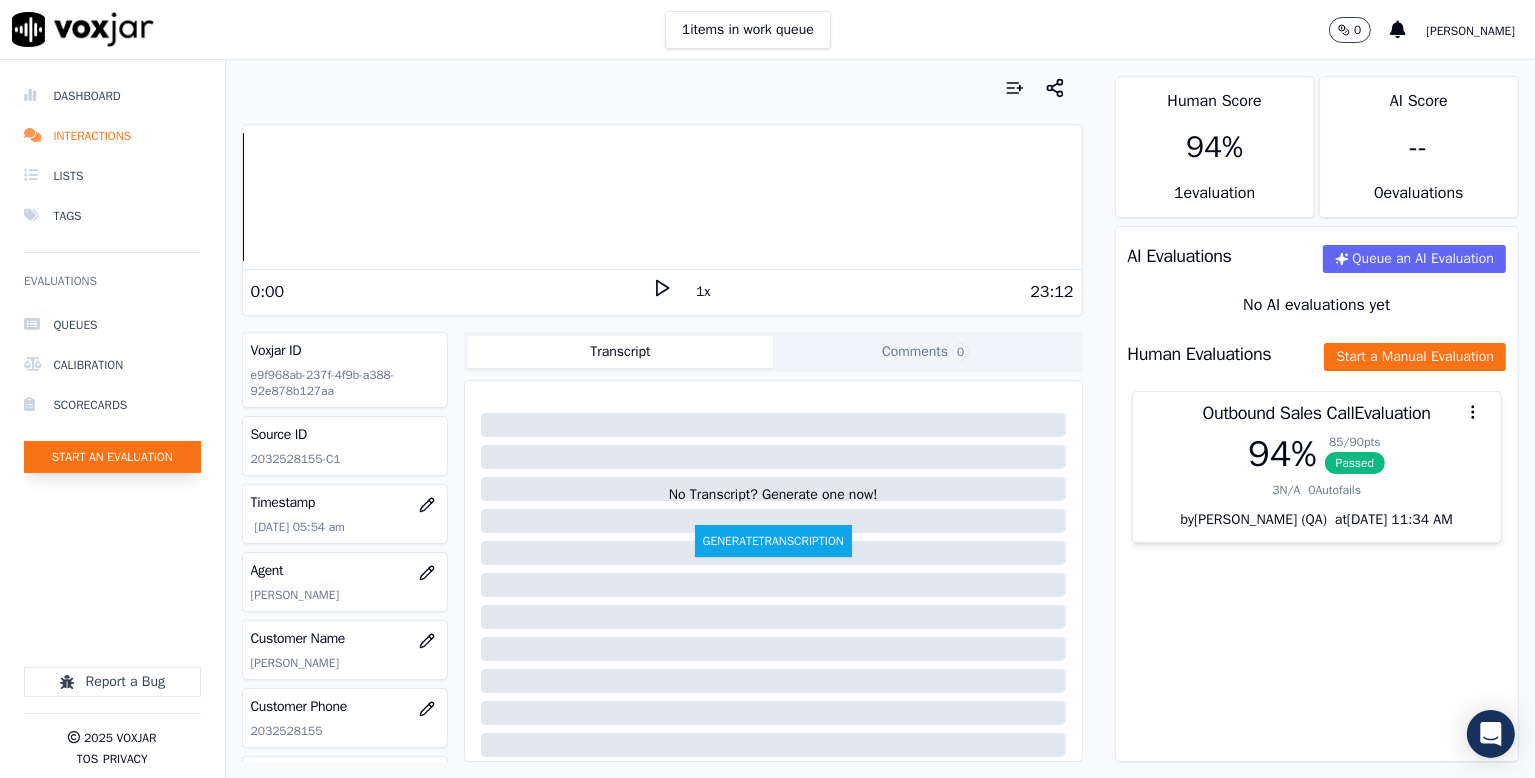 click on "Start an Evaluation" 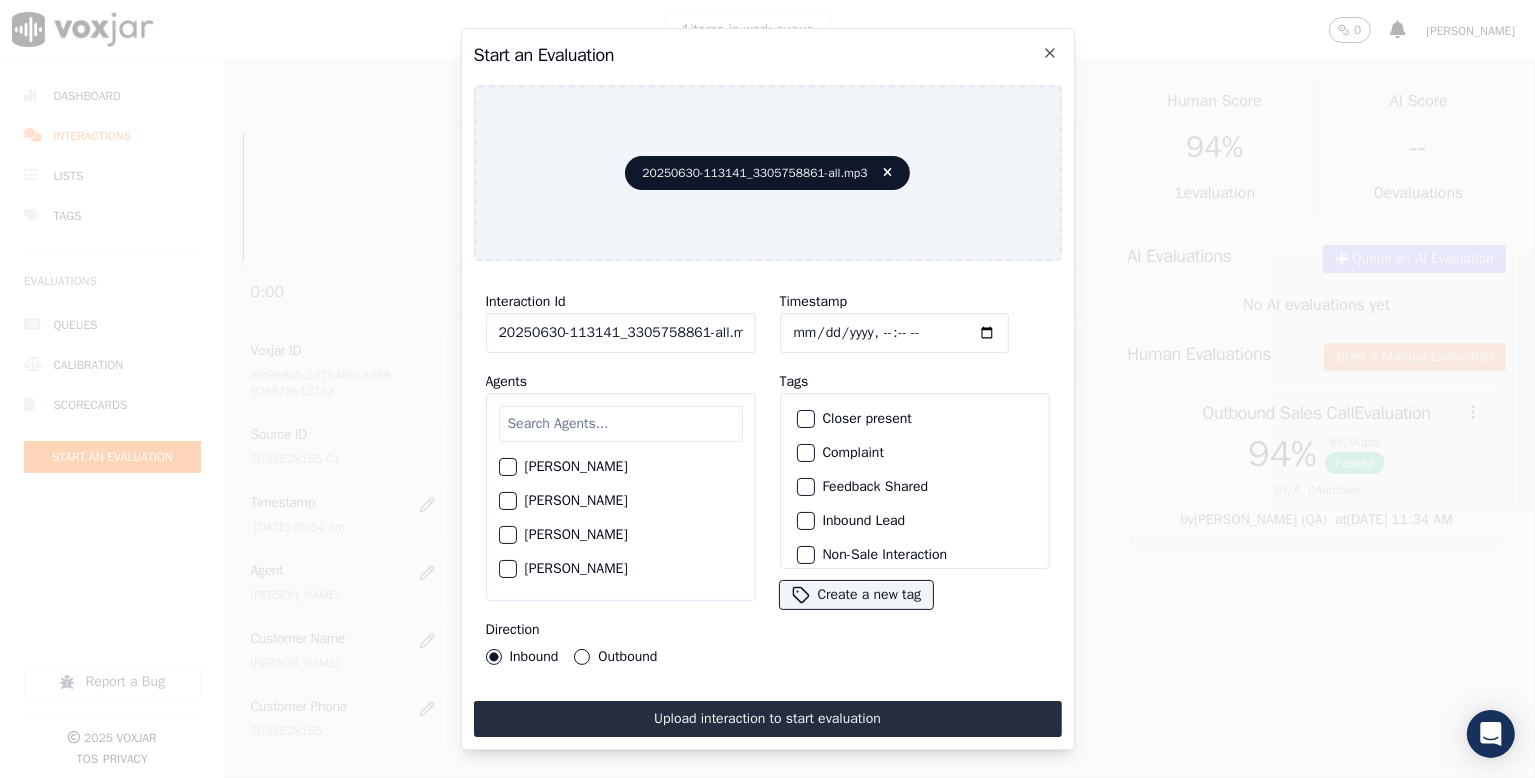 scroll, scrollTop: 0, scrollLeft: 6, axis: horizontal 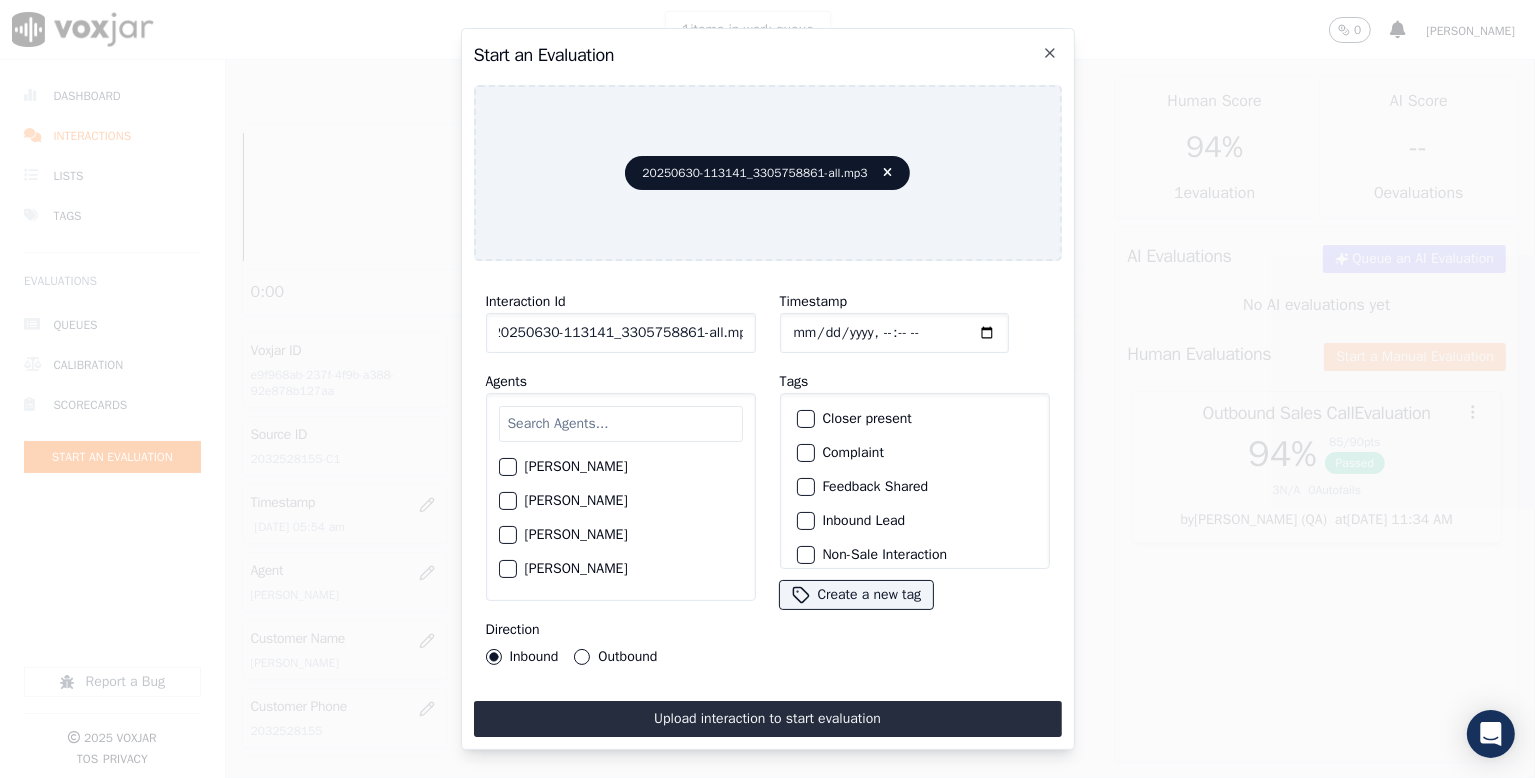 drag, startPoint x: 688, startPoint y: 329, endPoint x: 778, endPoint y: 327, distance: 90.02222 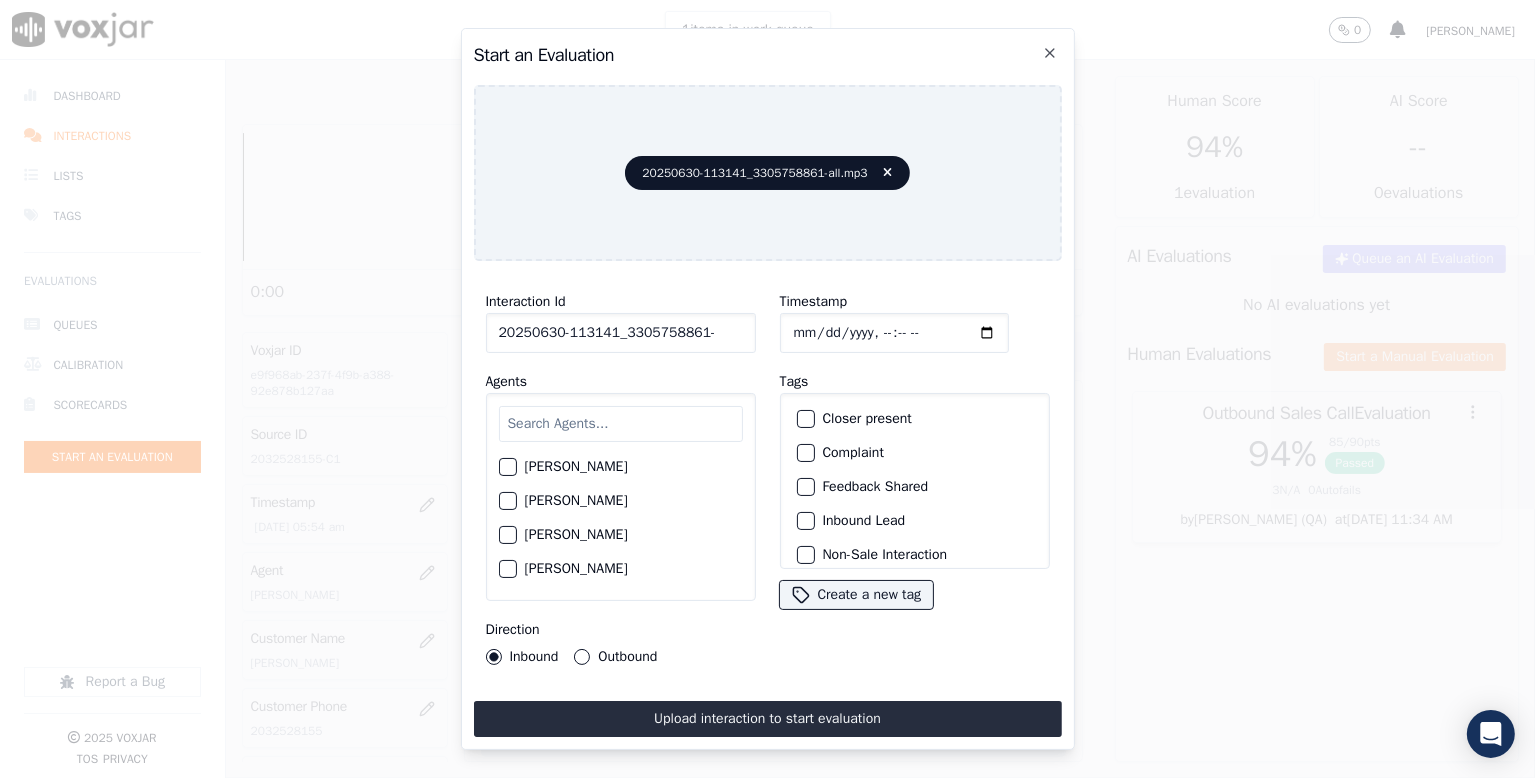 scroll, scrollTop: 0, scrollLeft: 0, axis: both 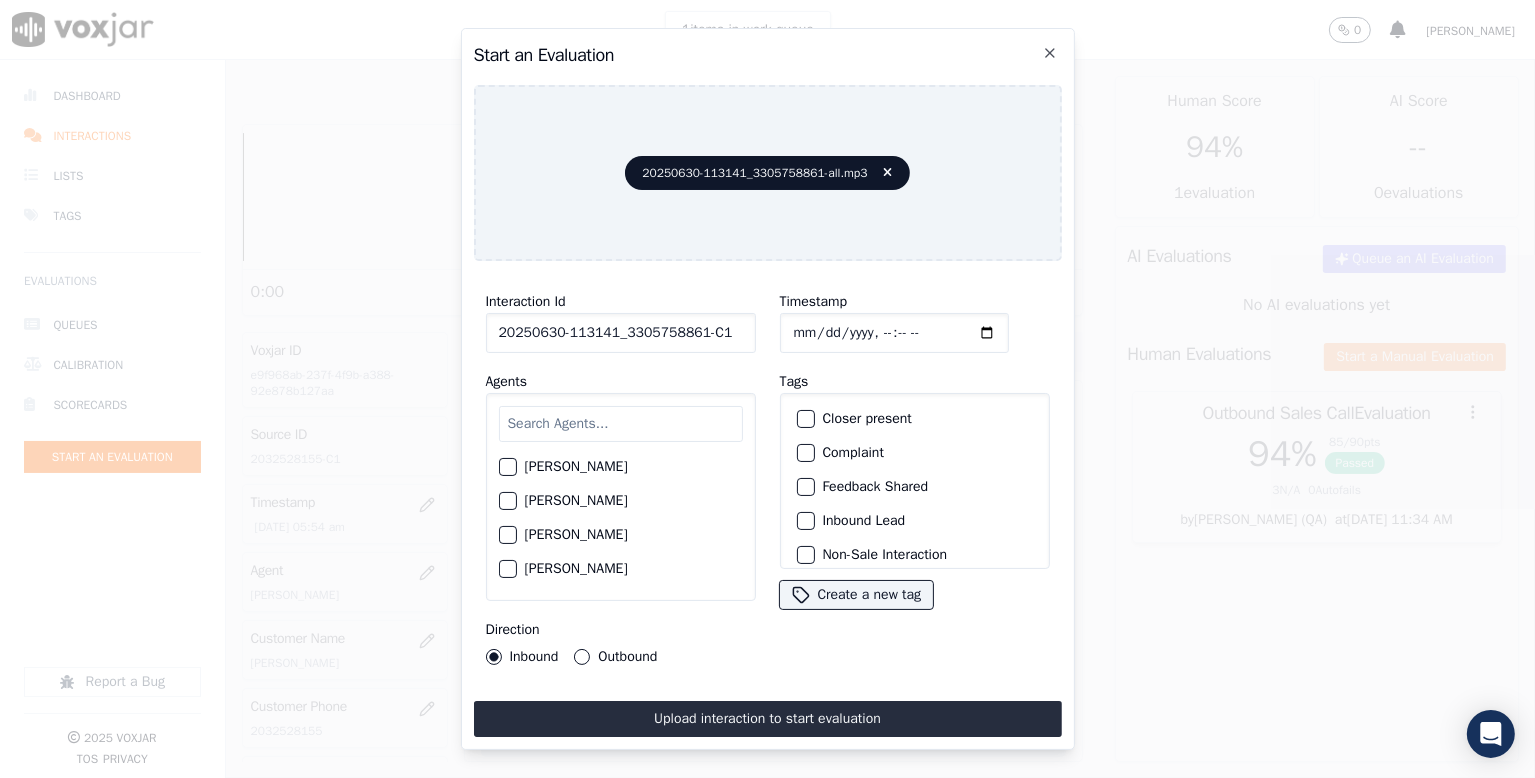 type on "20250630-113141_3305758861-C1" 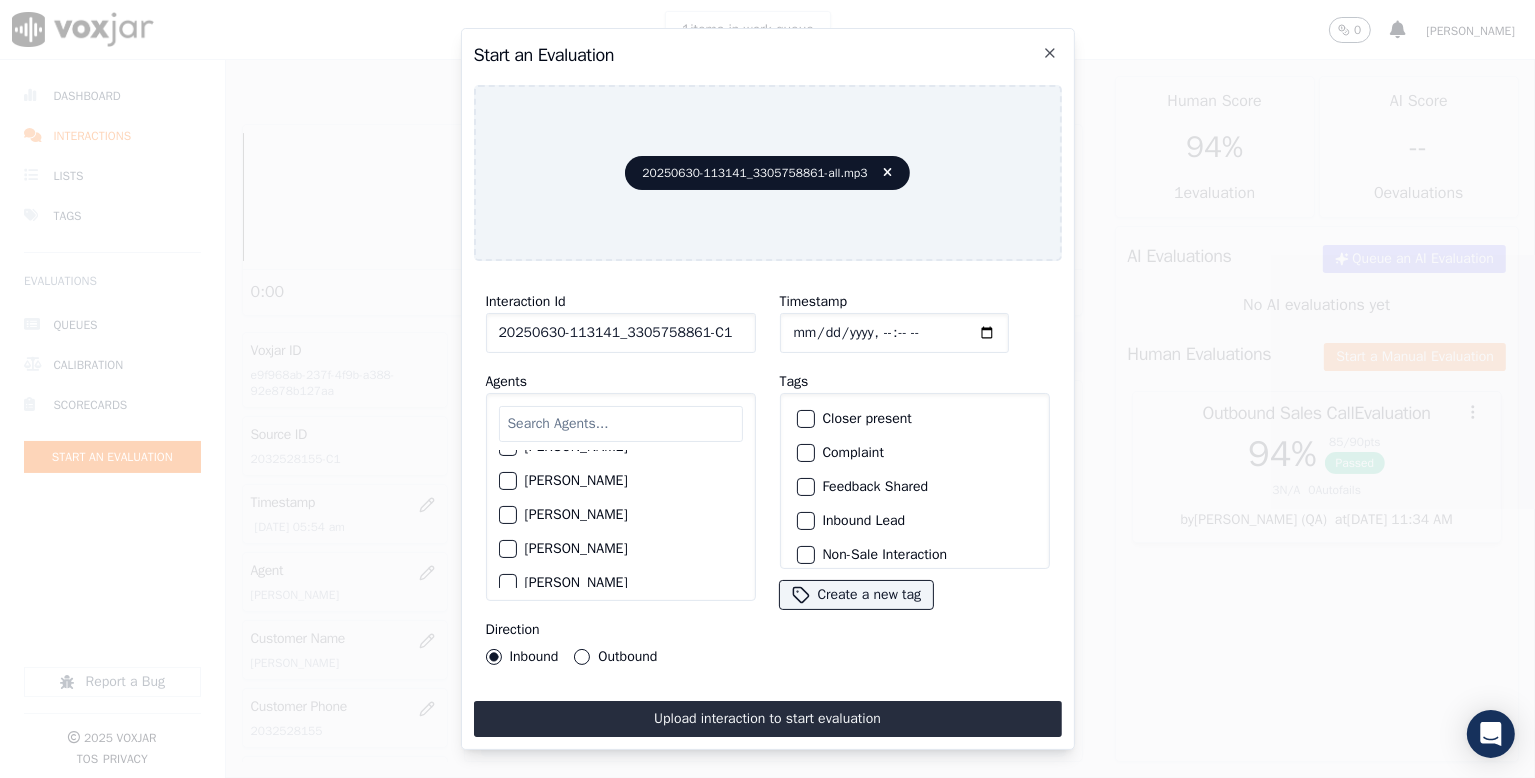 scroll, scrollTop: 600, scrollLeft: 0, axis: vertical 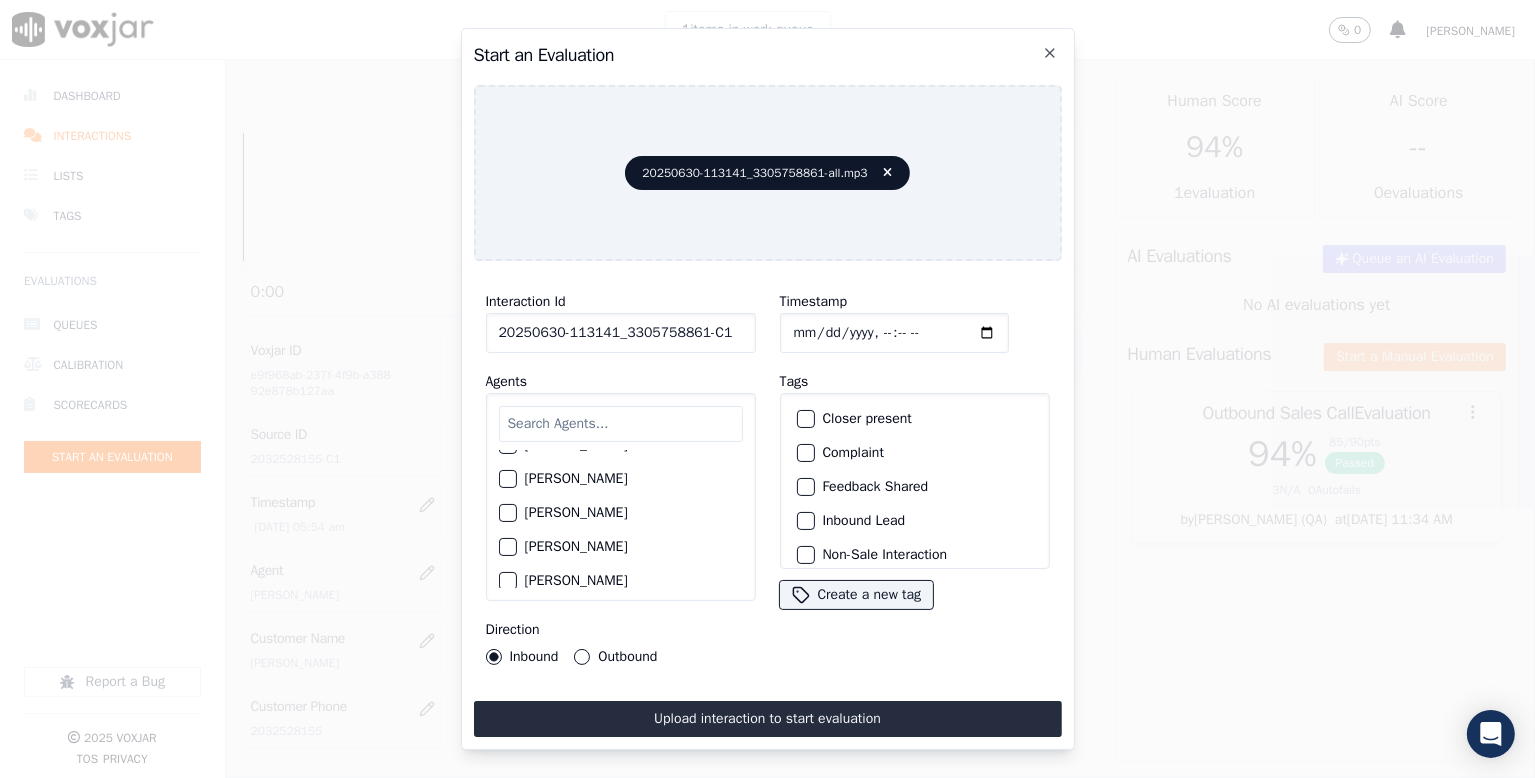 click on "[PERSON_NAME]" 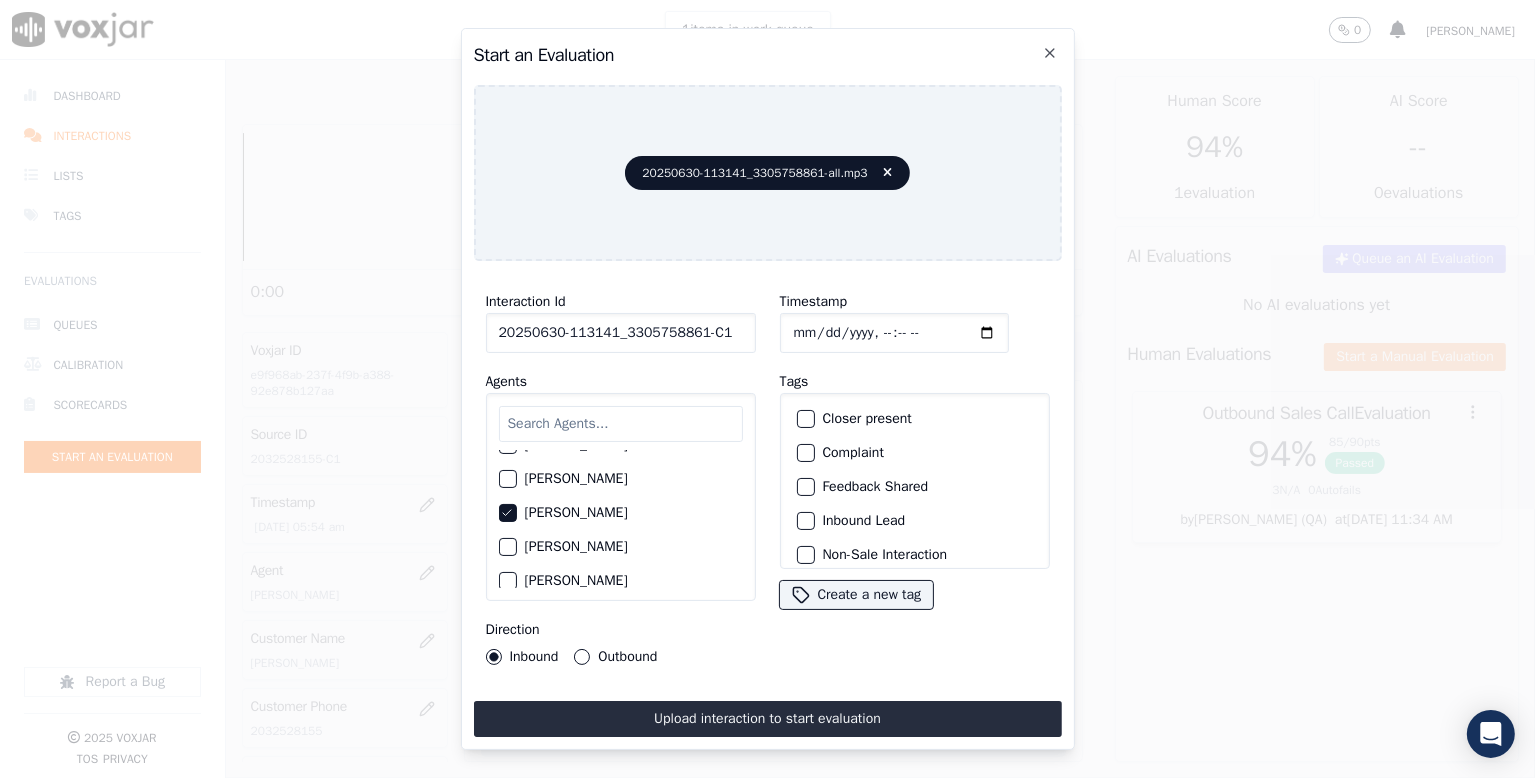 drag, startPoint x: 590, startPoint y: 645, endPoint x: 602, endPoint y: 645, distance: 12 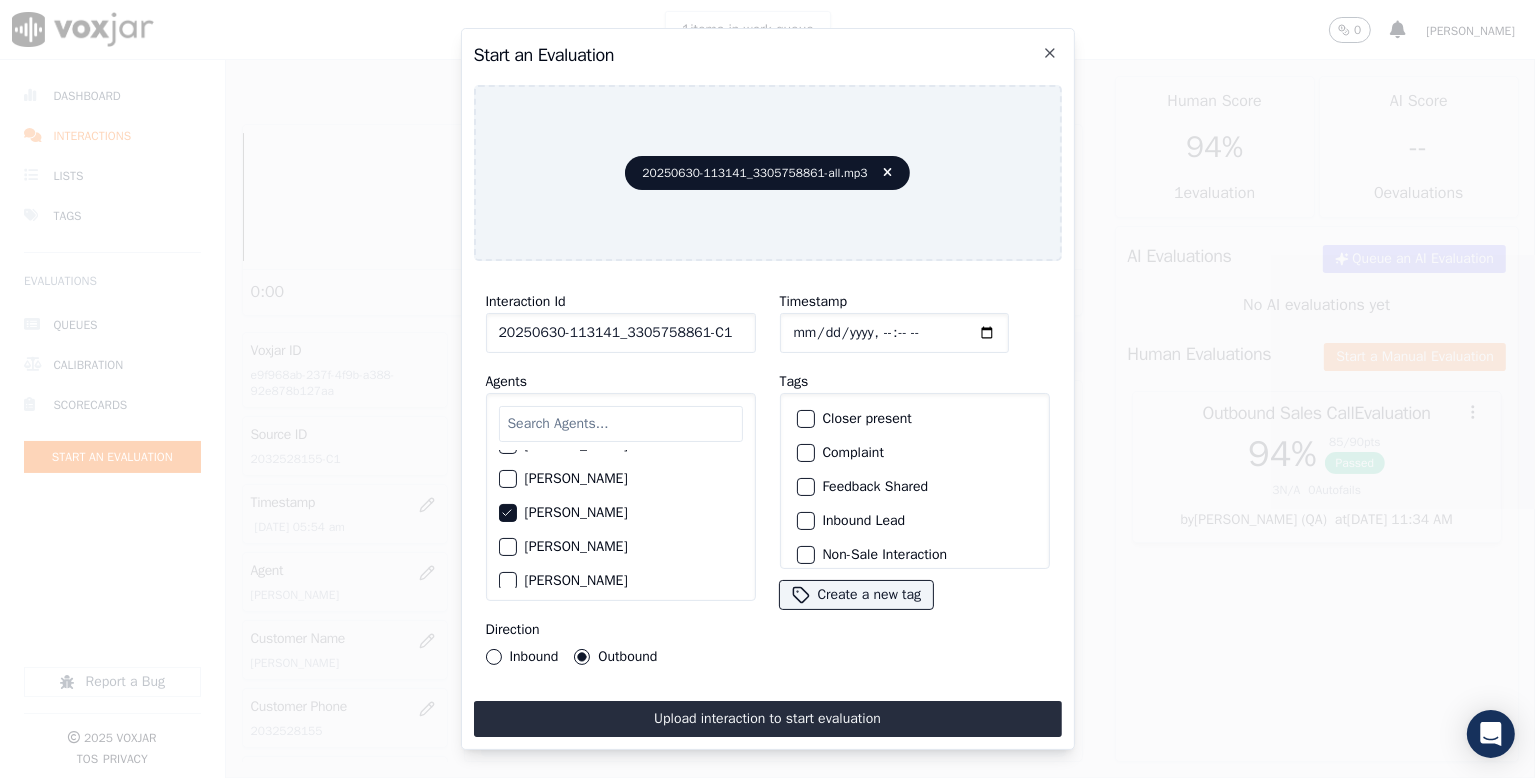 drag, startPoint x: 843, startPoint y: 413, endPoint x: 843, endPoint y: 432, distance: 19 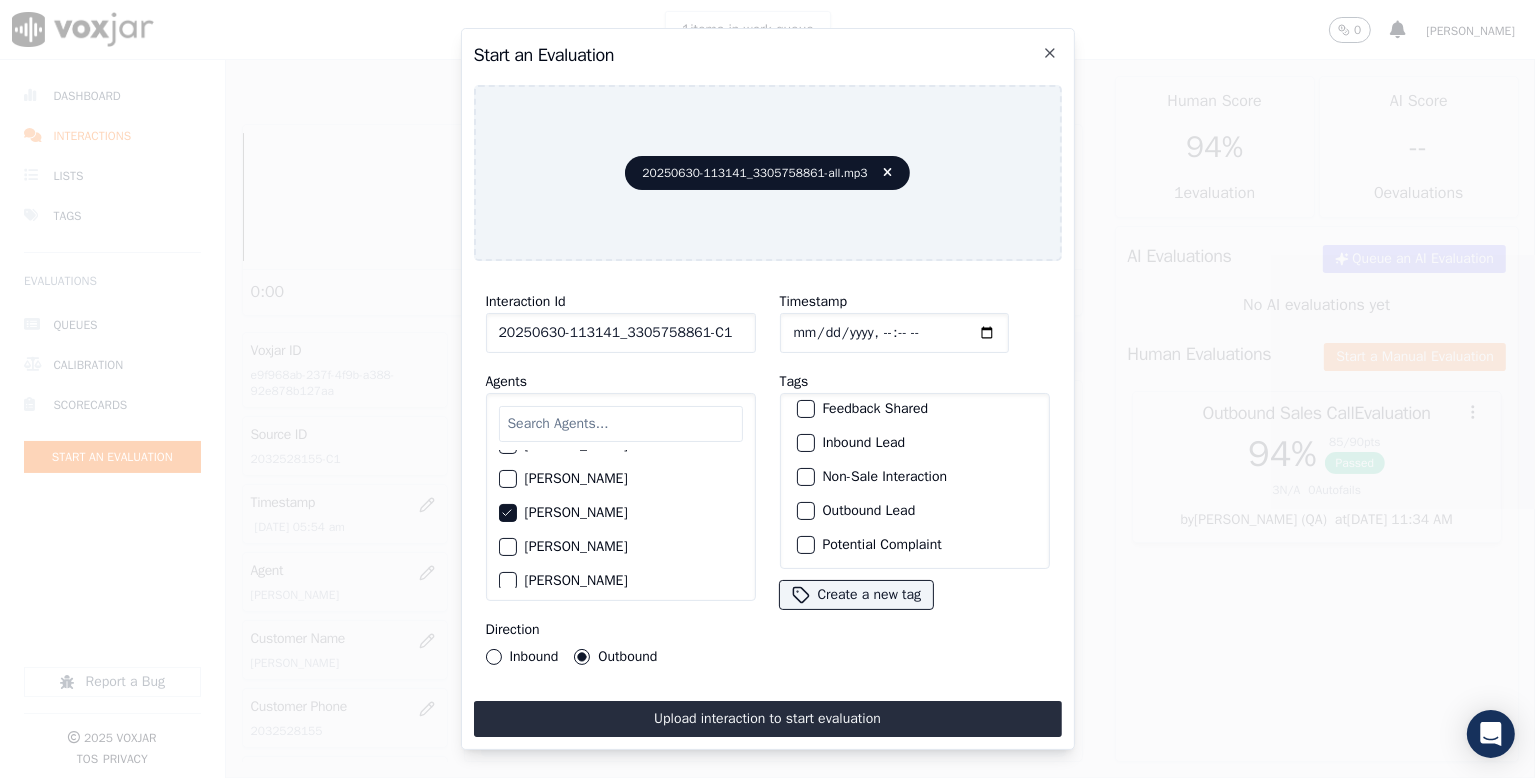 scroll, scrollTop: 169, scrollLeft: 0, axis: vertical 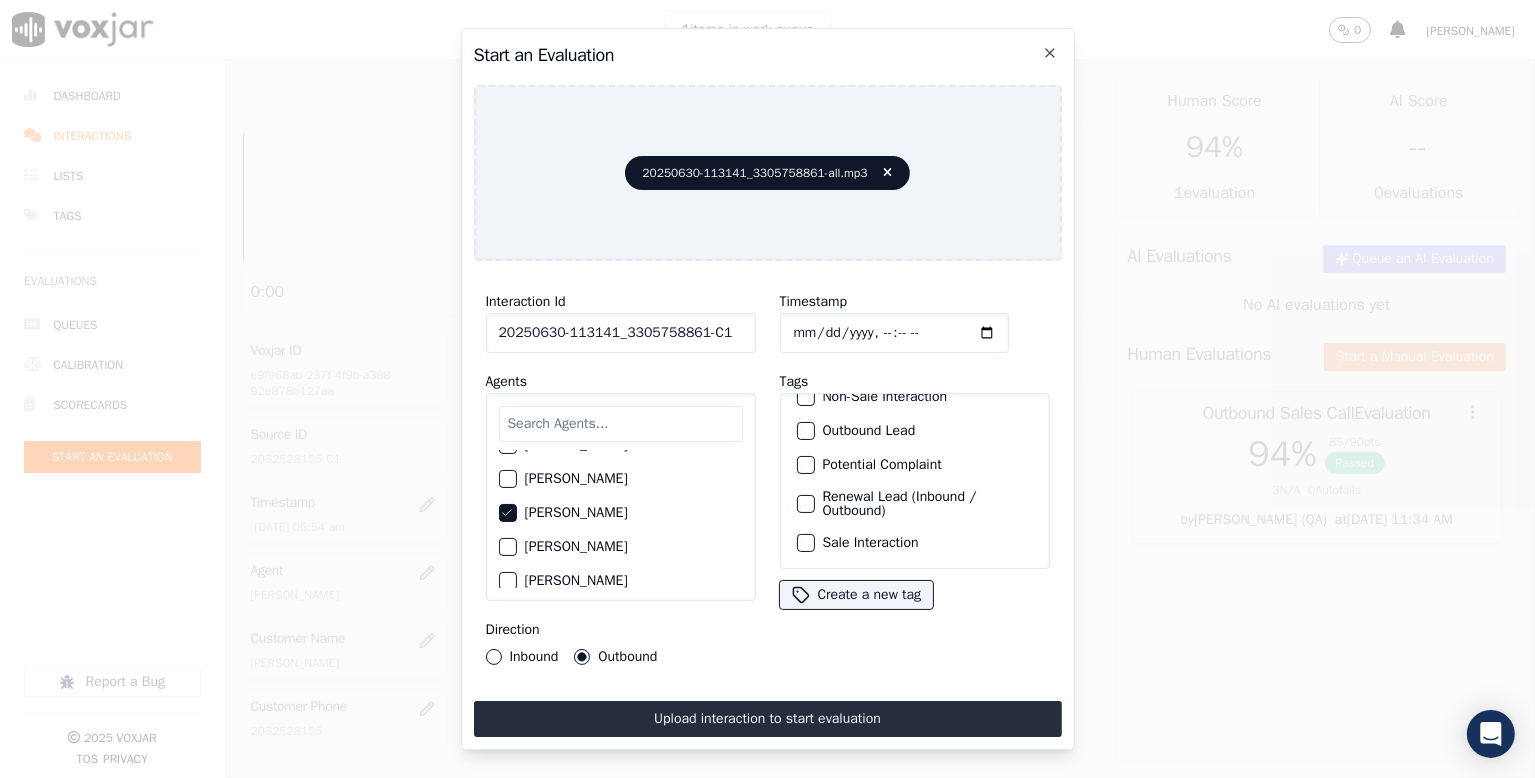 drag, startPoint x: 857, startPoint y: 488, endPoint x: 846, endPoint y: 513, distance: 27.313 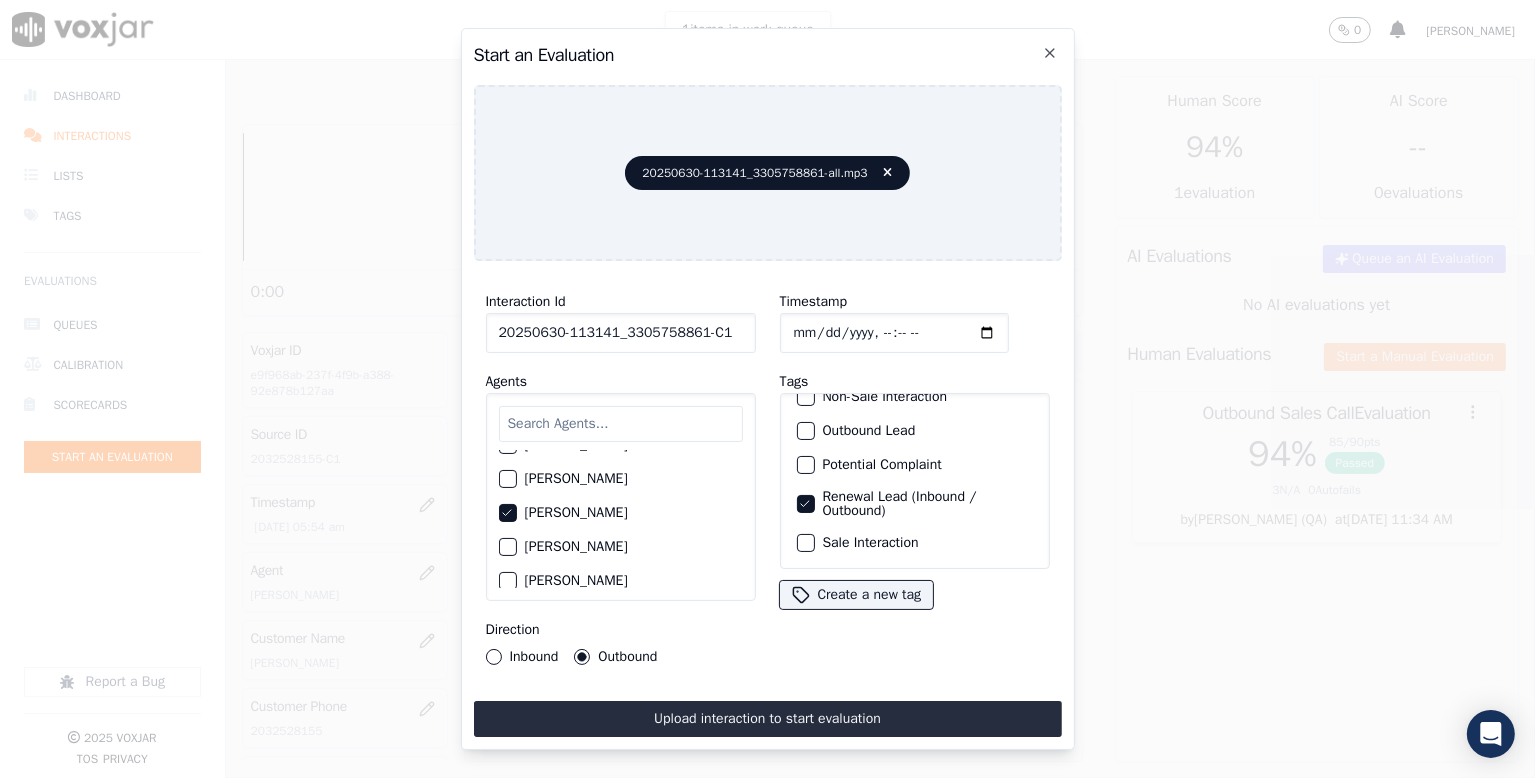 click on "Sale Interaction" at bounding box center (915, 543) 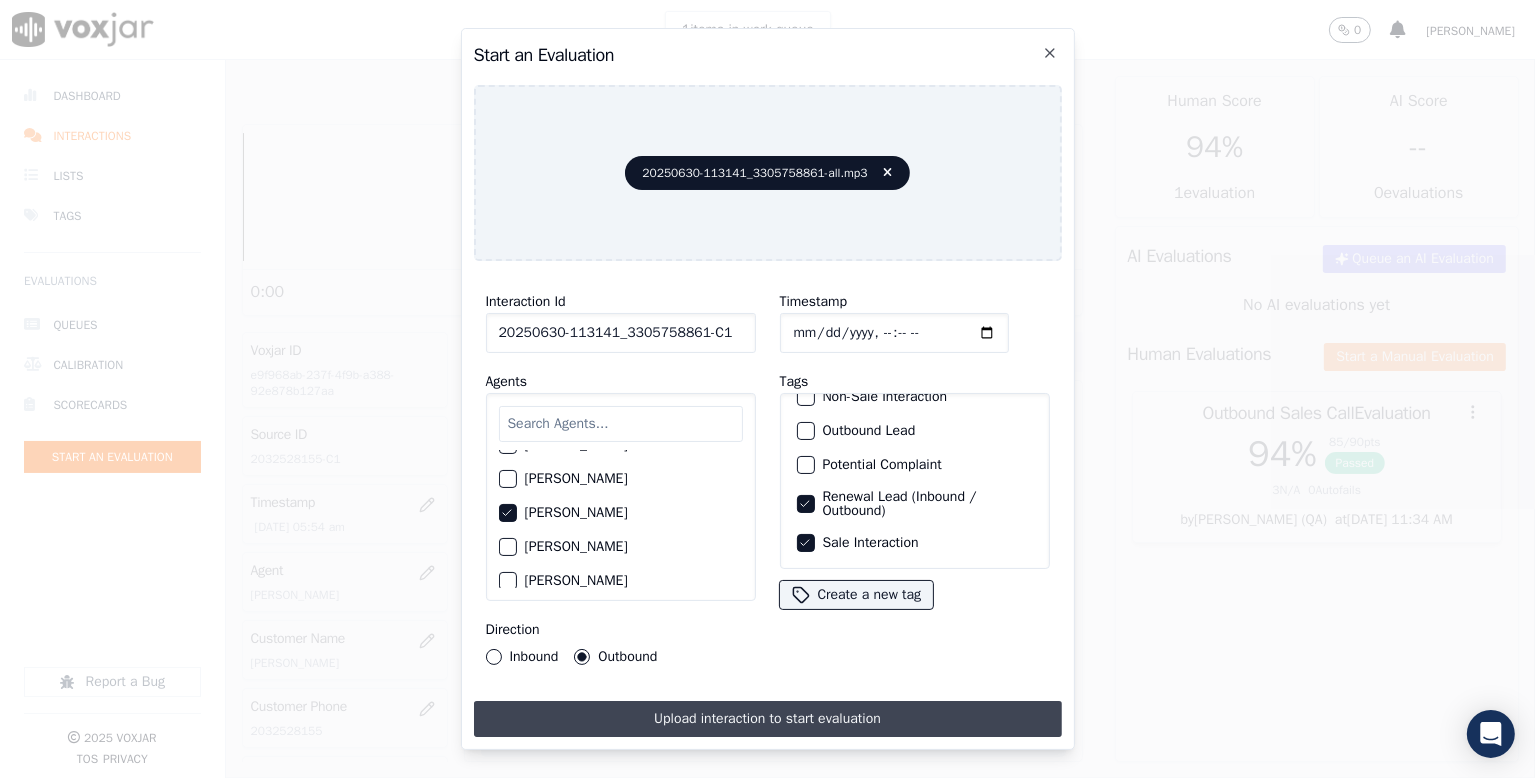 click on "Upload interaction to start evaluation" at bounding box center (768, 719) 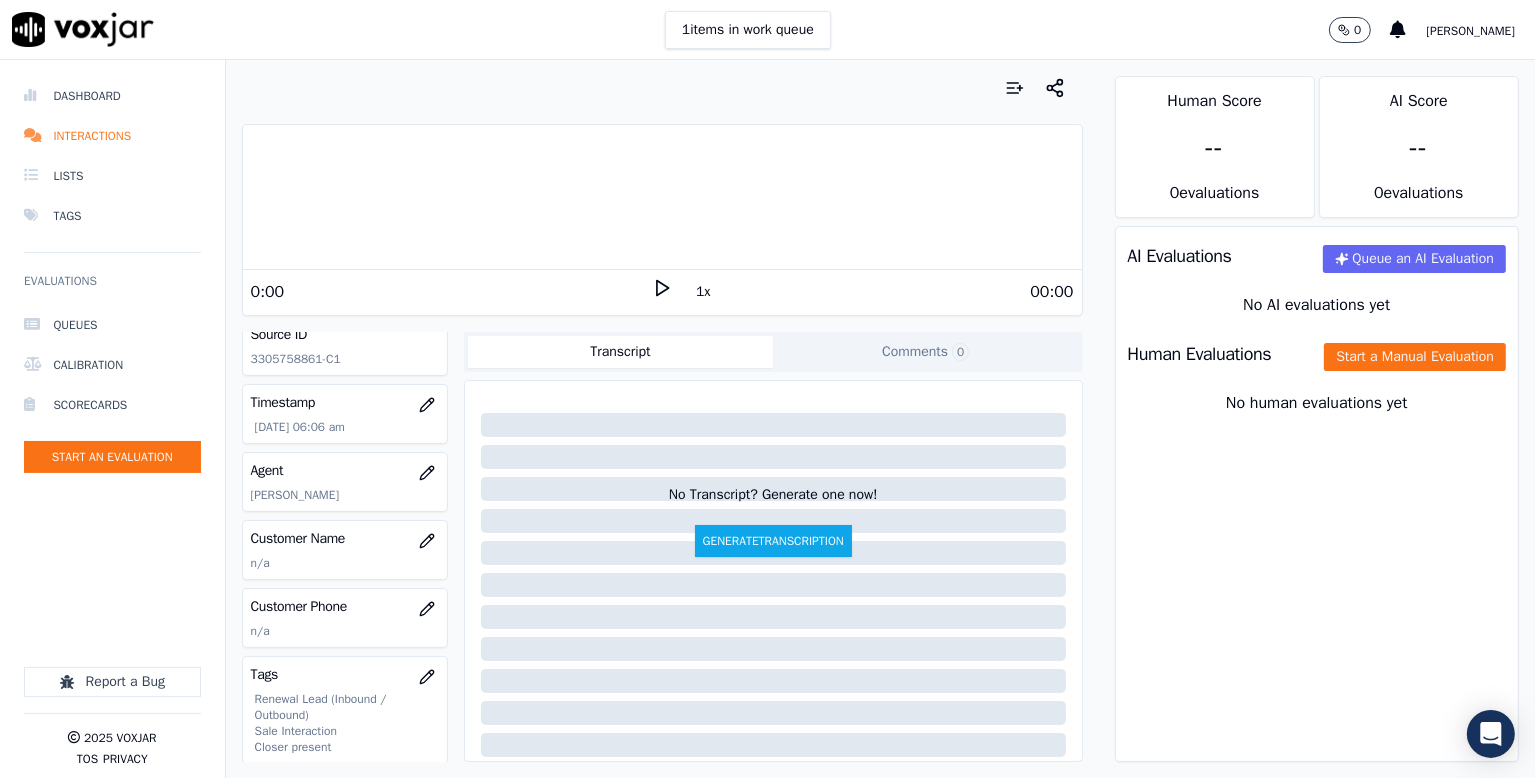 scroll, scrollTop: 200, scrollLeft: 0, axis: vertical 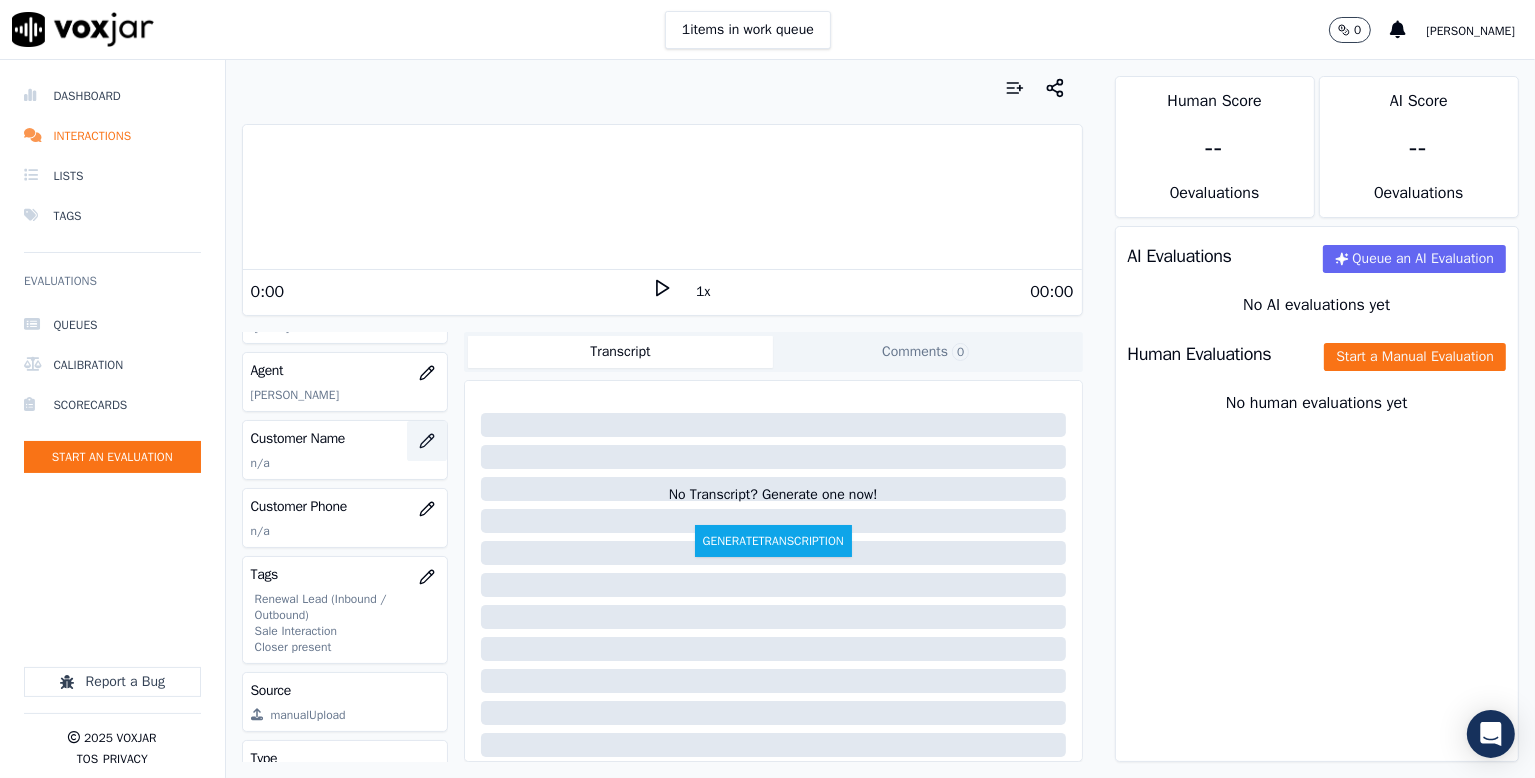 click 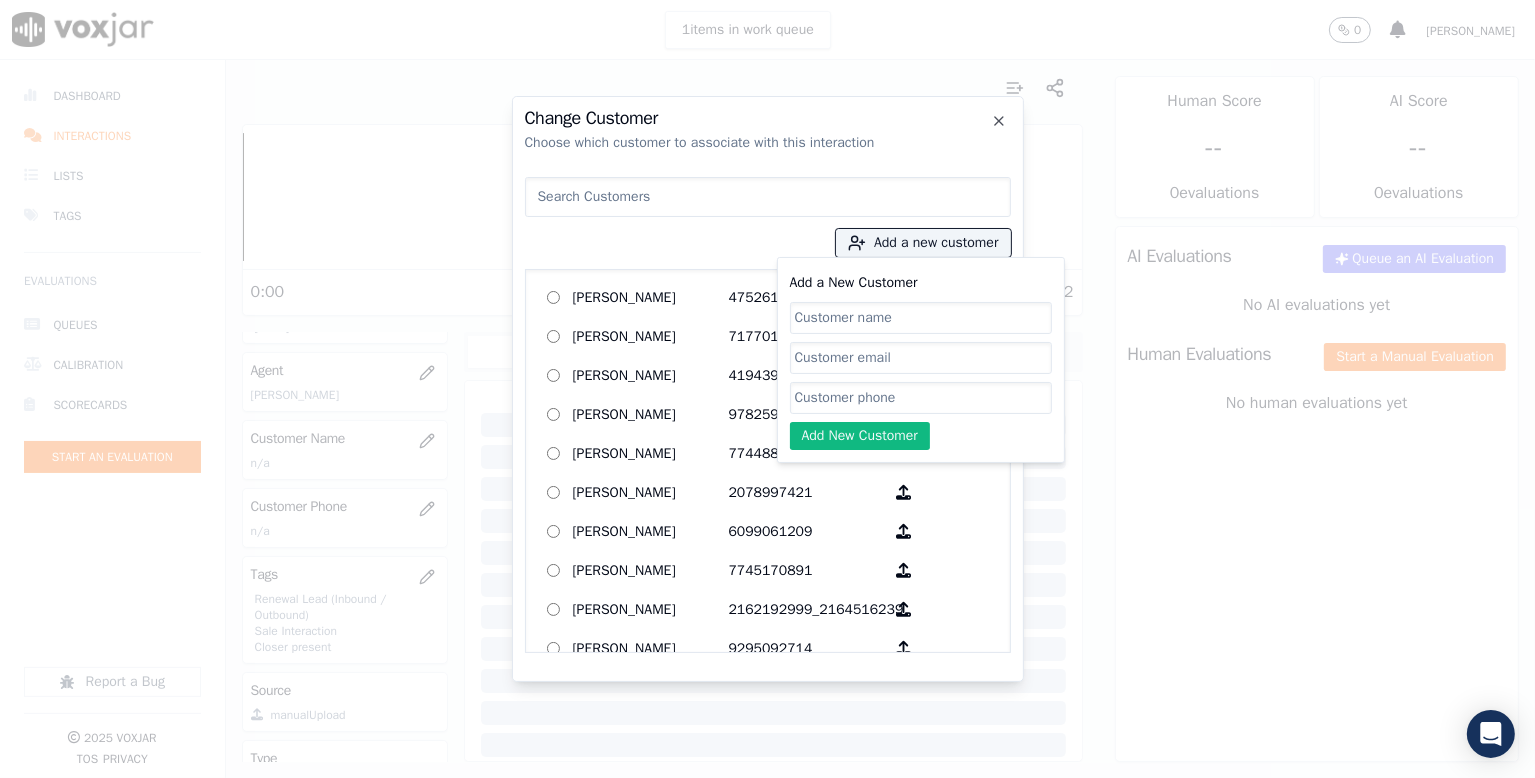 click on "Add a New Customer" 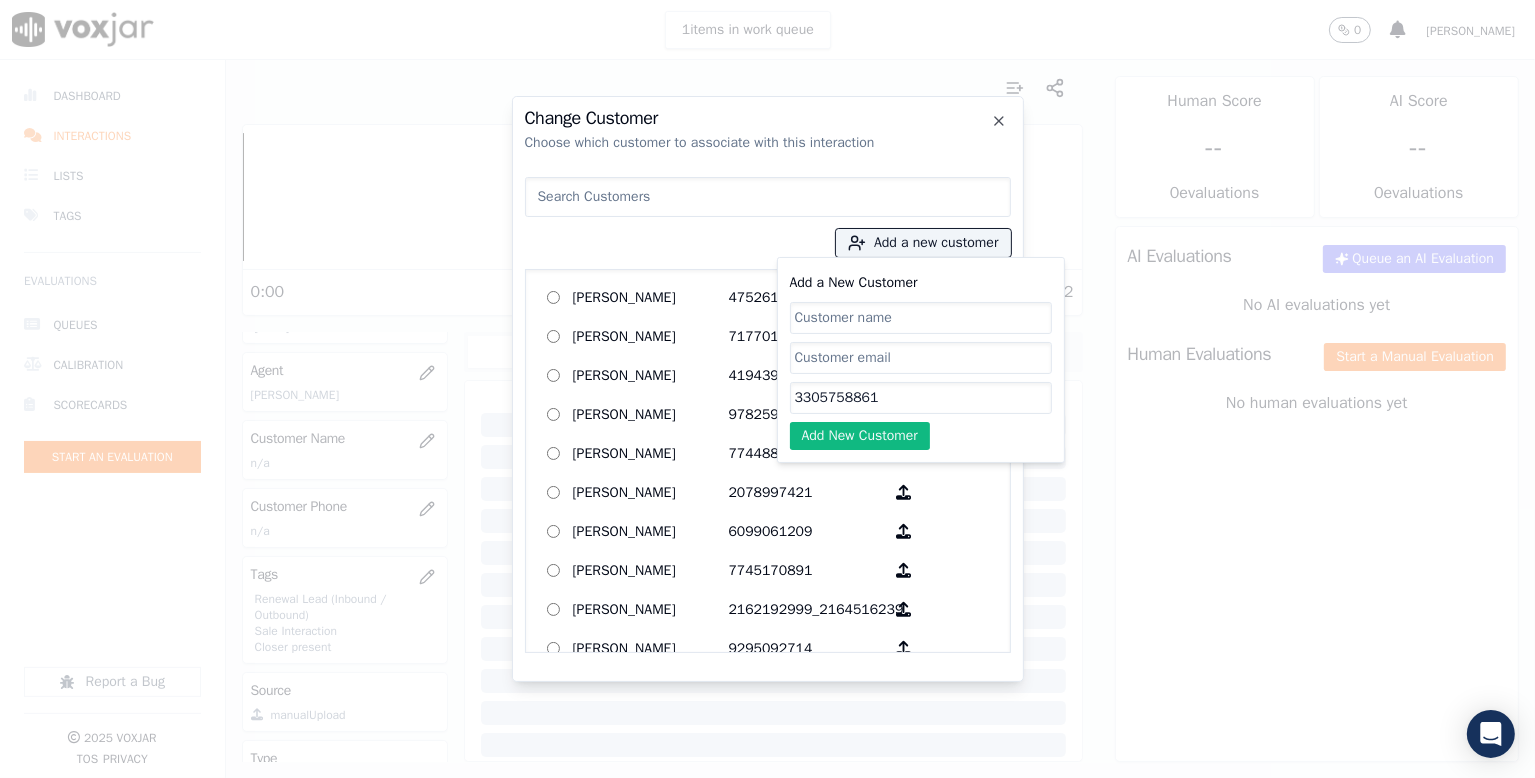 click on "Add a New Customer" 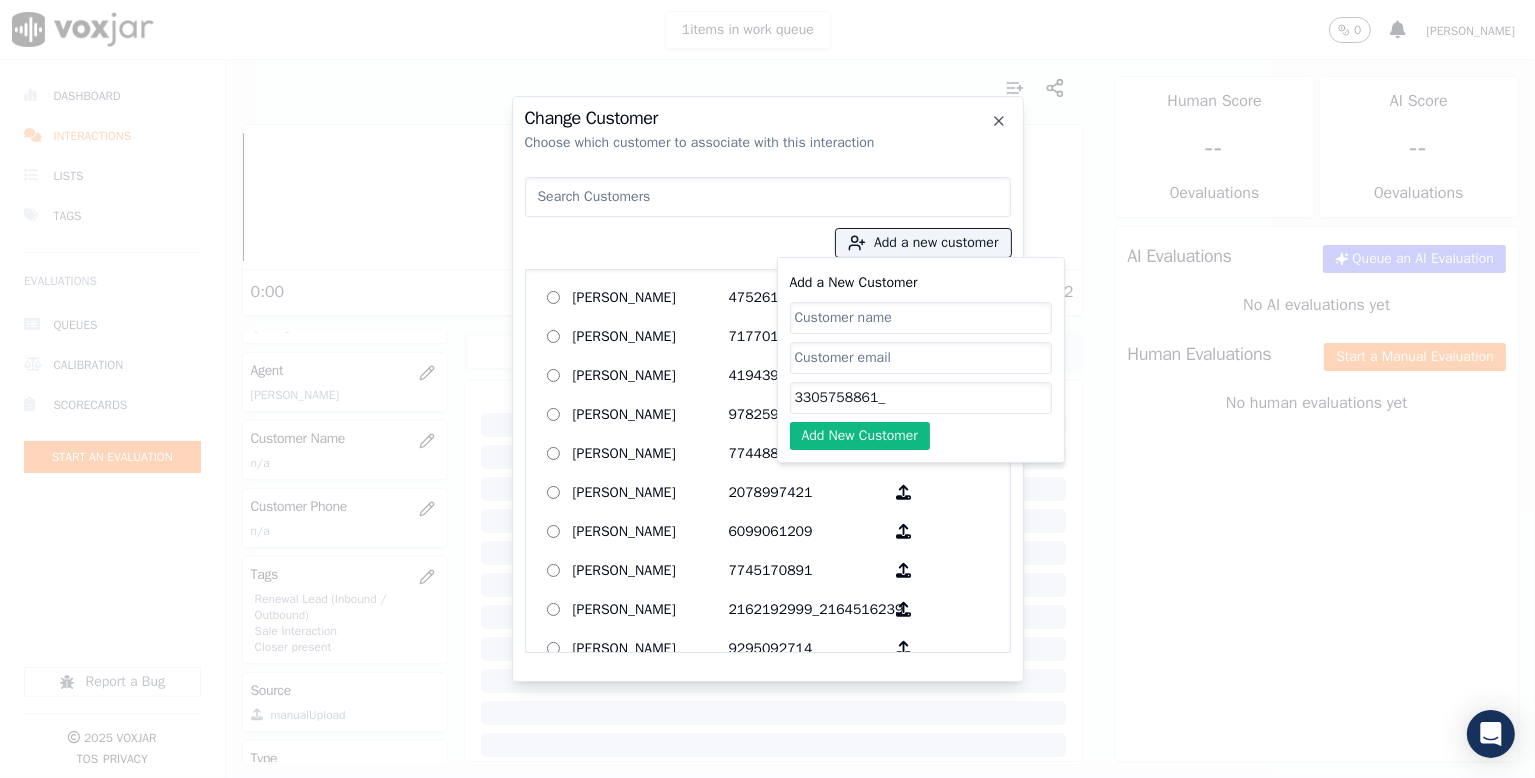 paste on "3305751217" 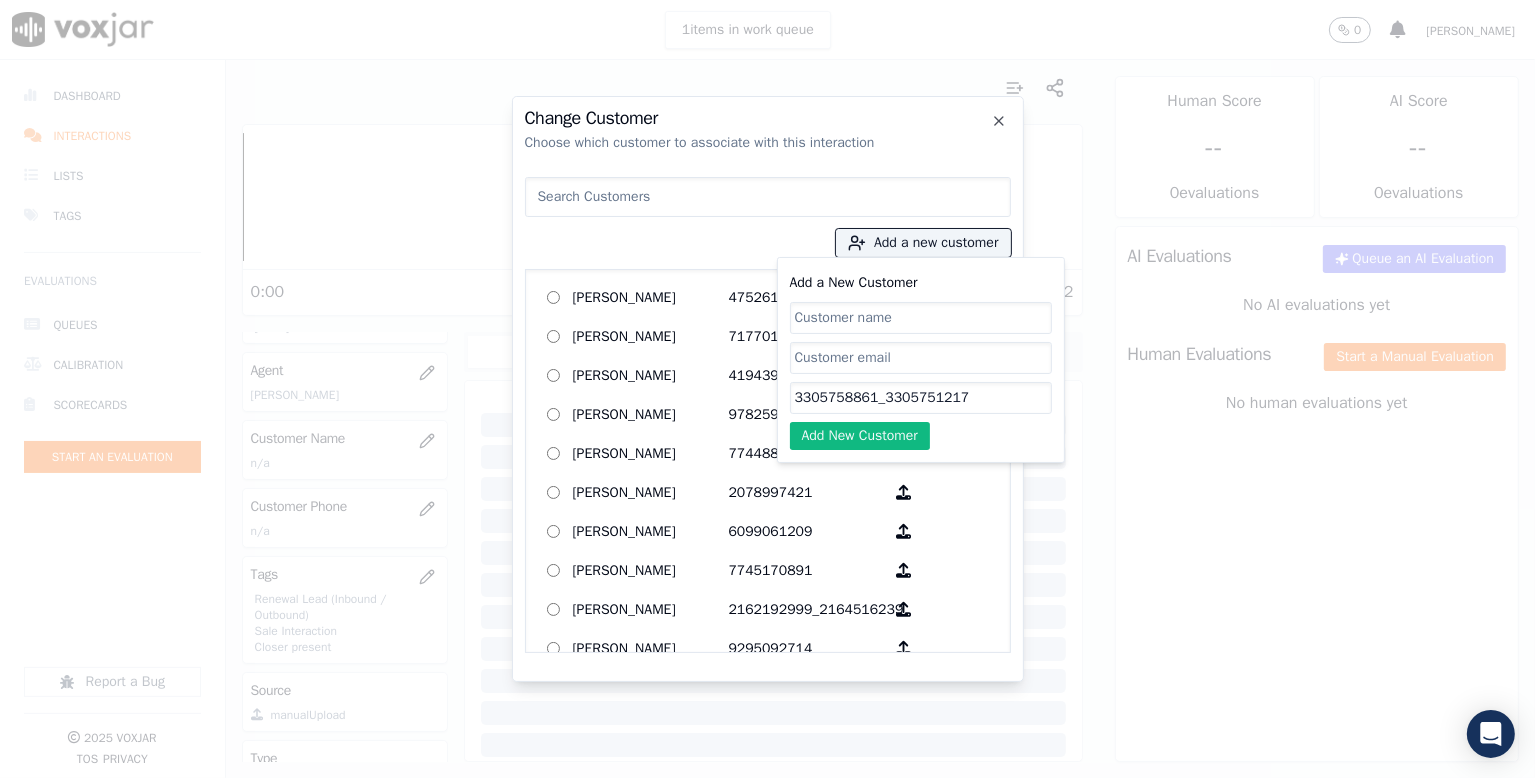 type on "3305758861_3305751217" 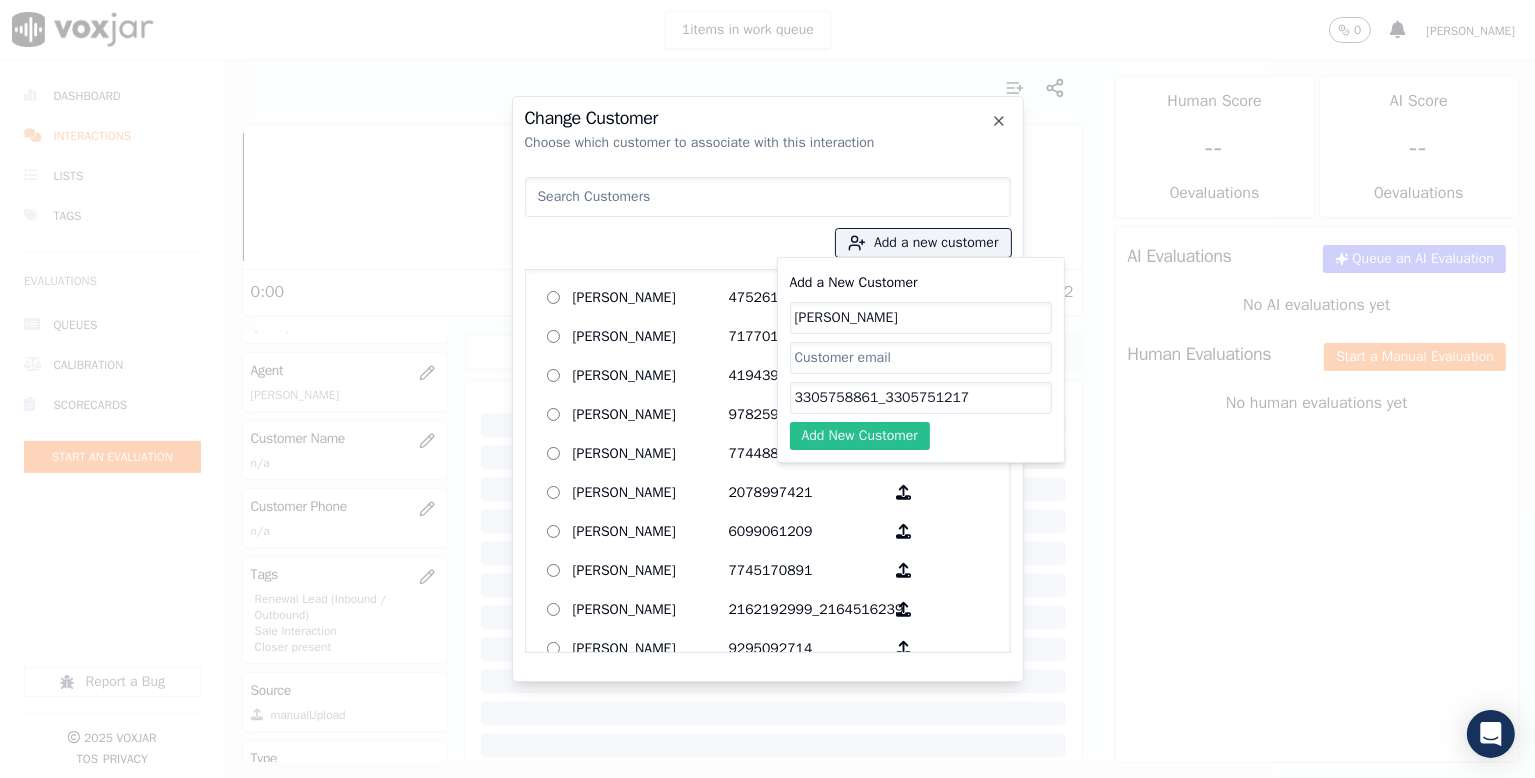 type on "[PERSON_NAME]" 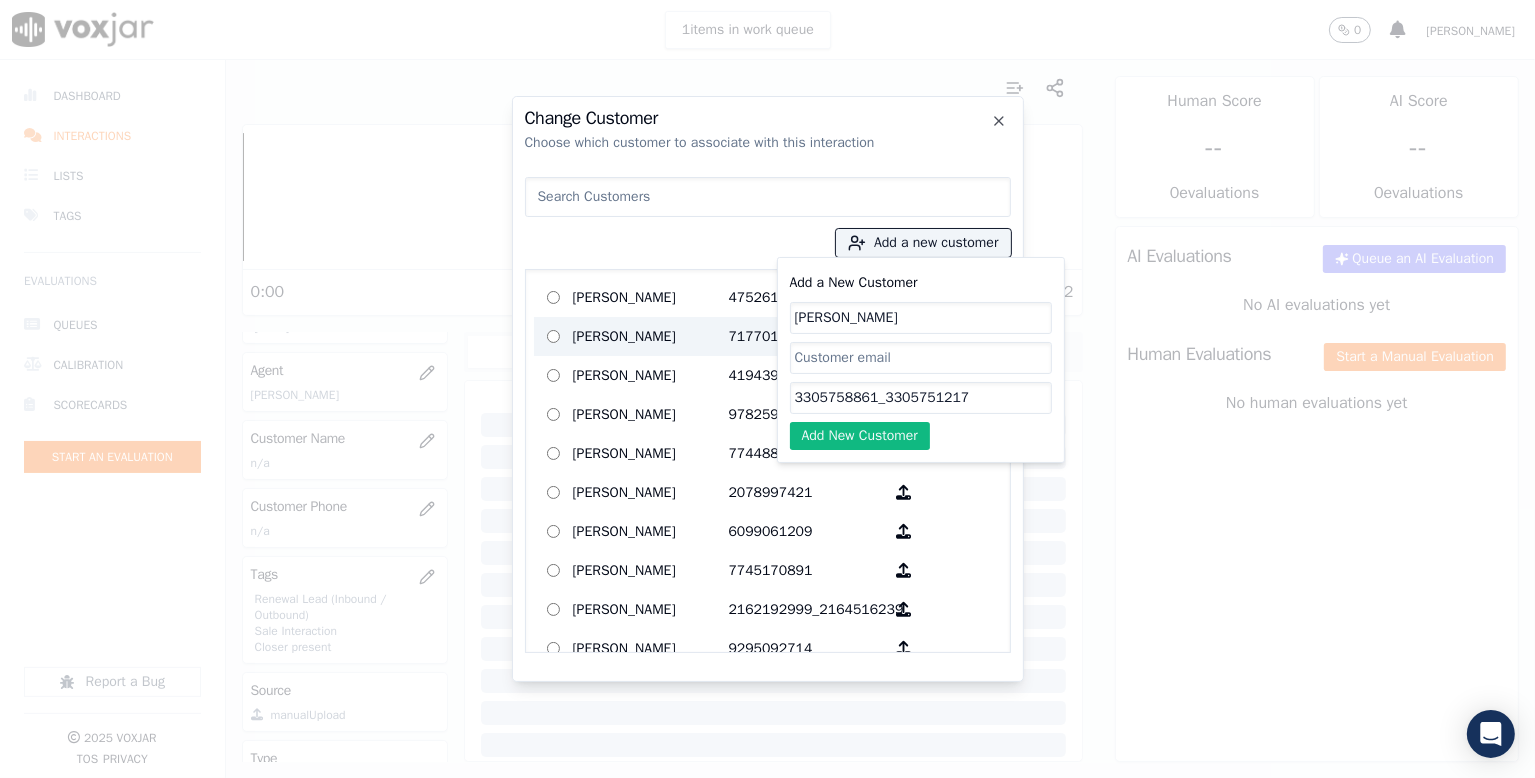 drag, startPoint x: 836, startPoint y: 438, endPoint x: 653, endPoint y: 340, distance: 207.58853 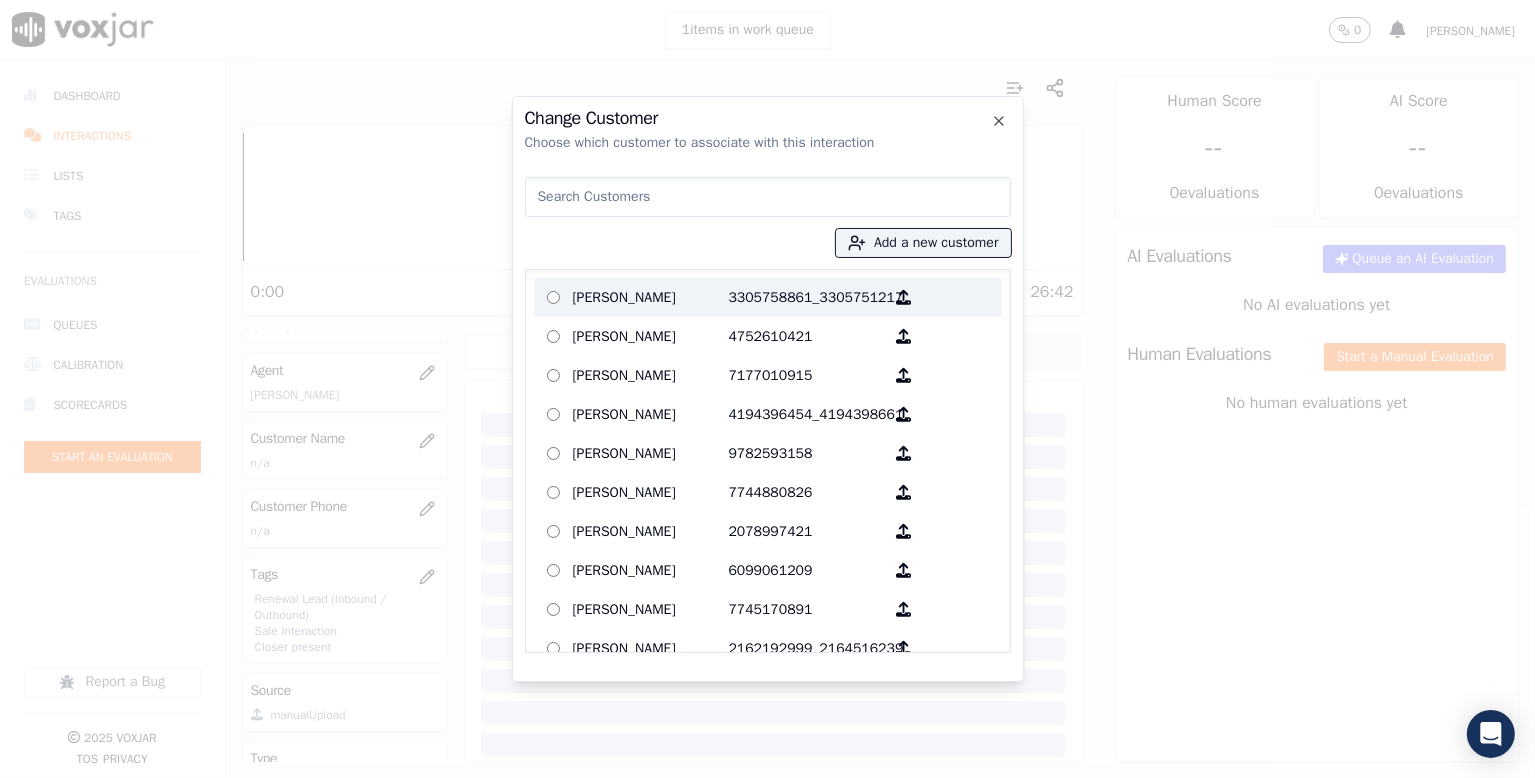 click on "[PERSON_NAME]" at bounding box center (651, 297) 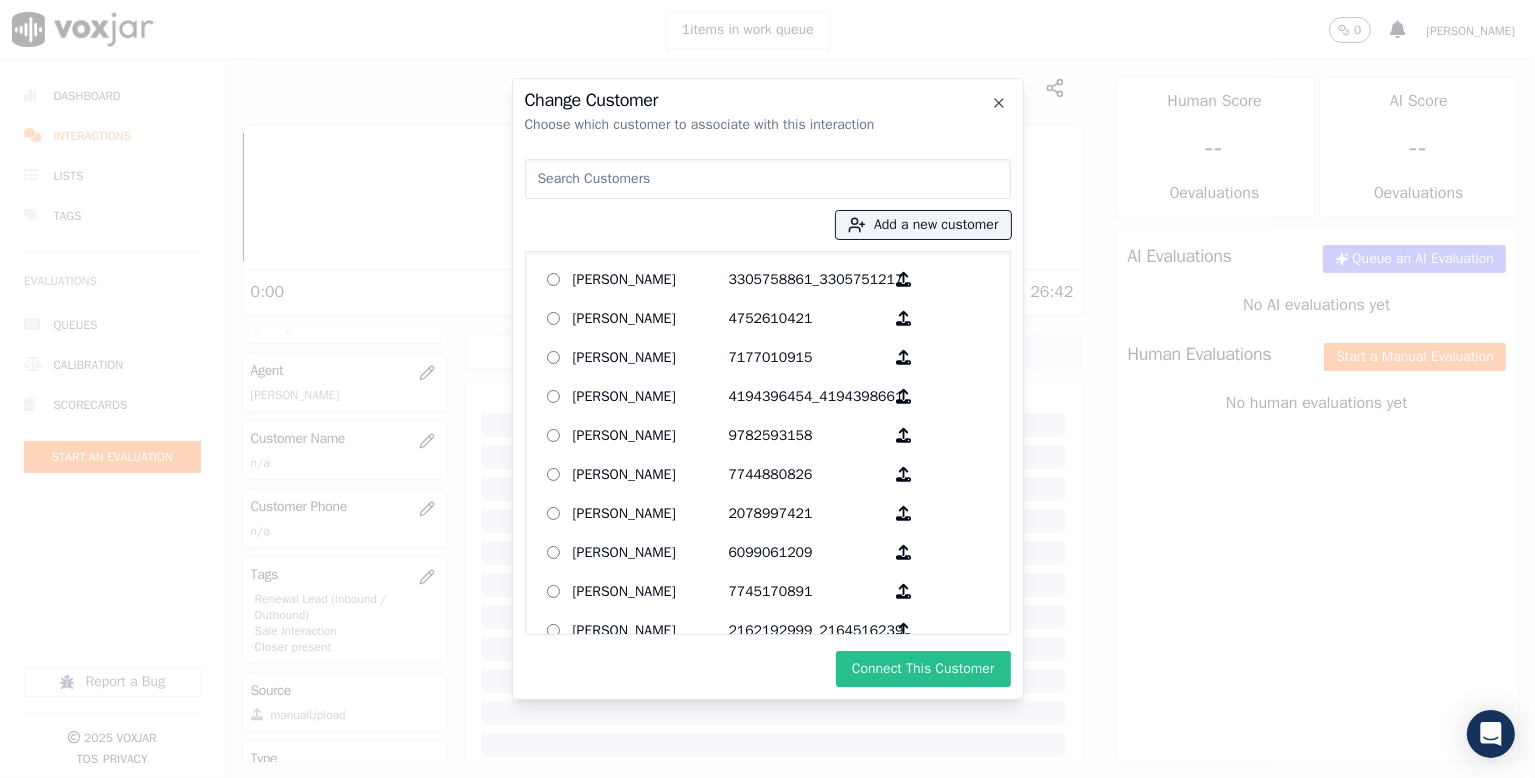 click on "Connect This Customer" at bounding box center [923, 669] 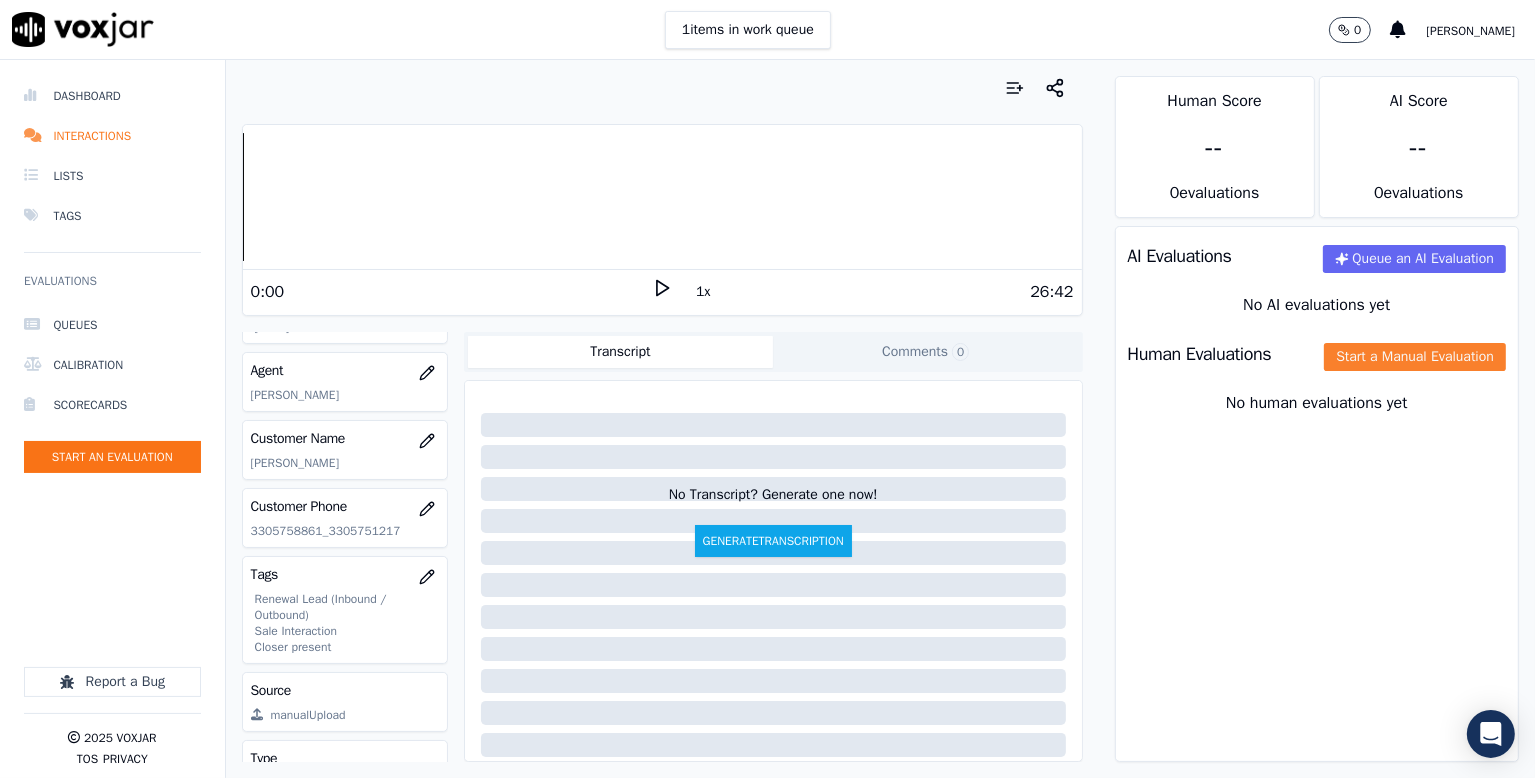 click on "Start a Manual Evaluation" 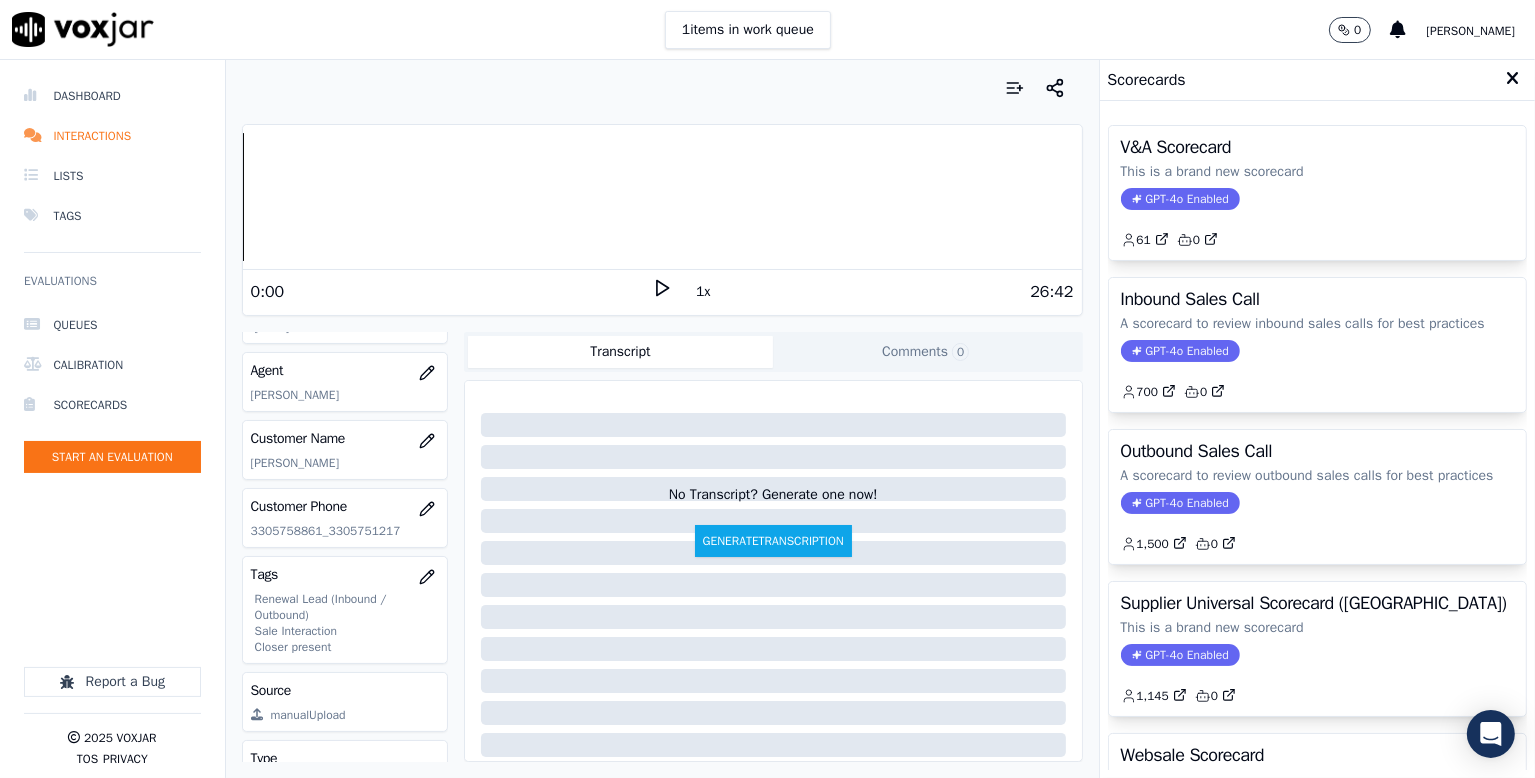 drag, startPoint x: 1309, startPoint y: 525, endPoint x: 1307, endPoint y: 513, distance: 12.165525 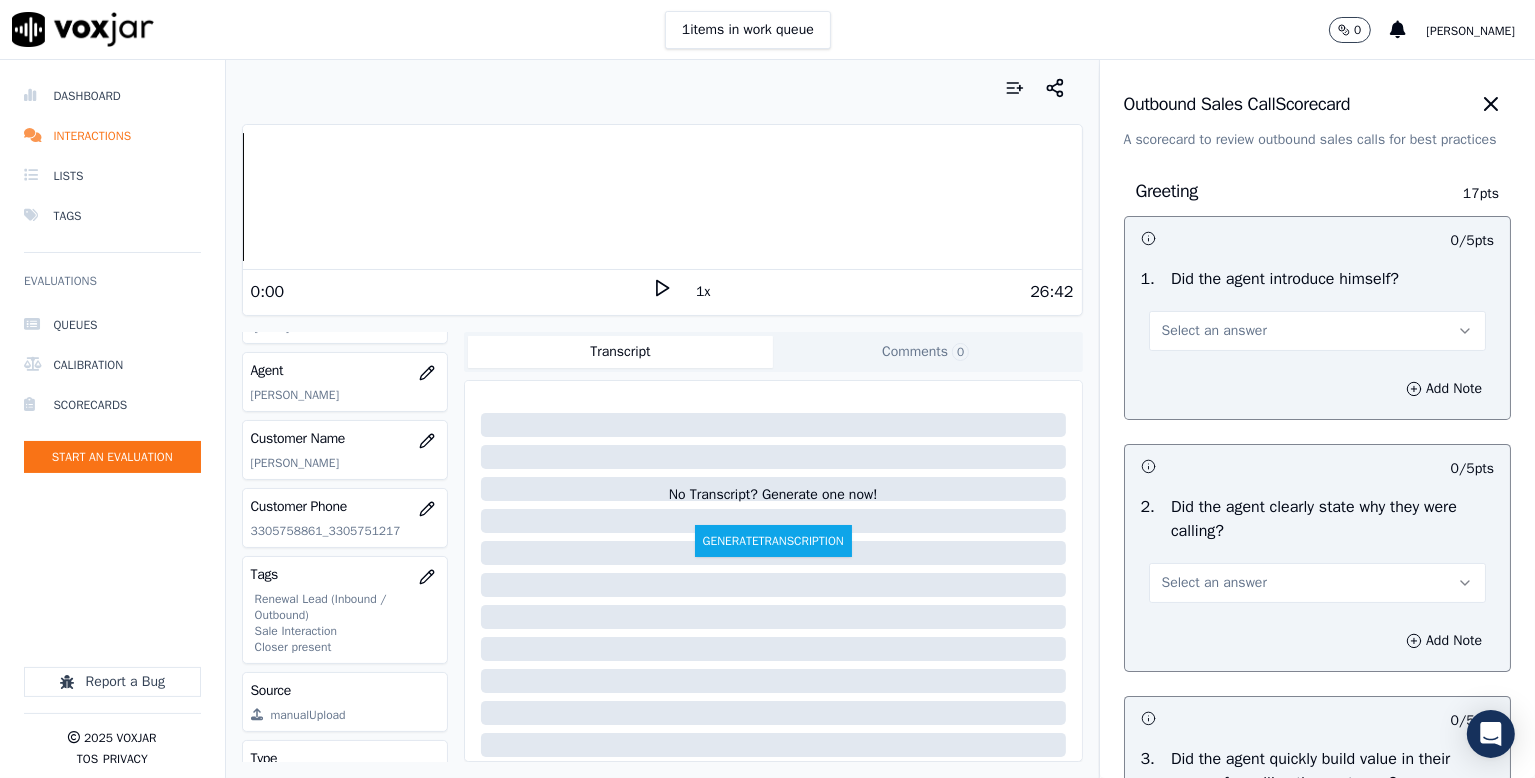 click on "Select an answer" at bounding box center (1317, 331) 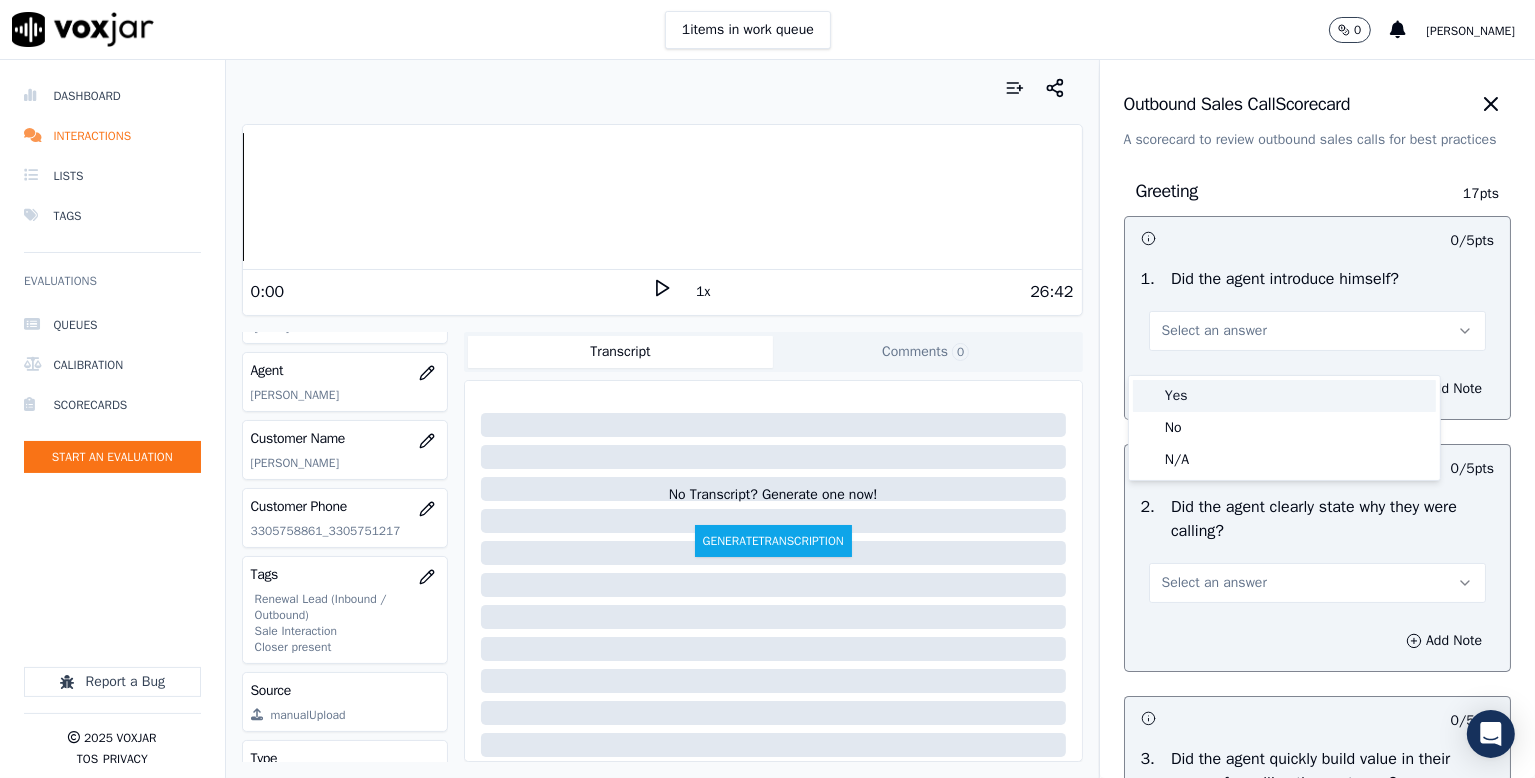 drag, startPoint x: 1176, startPoint y: 401, endPoint x: 1188, endPoint y: 401, distance: 12 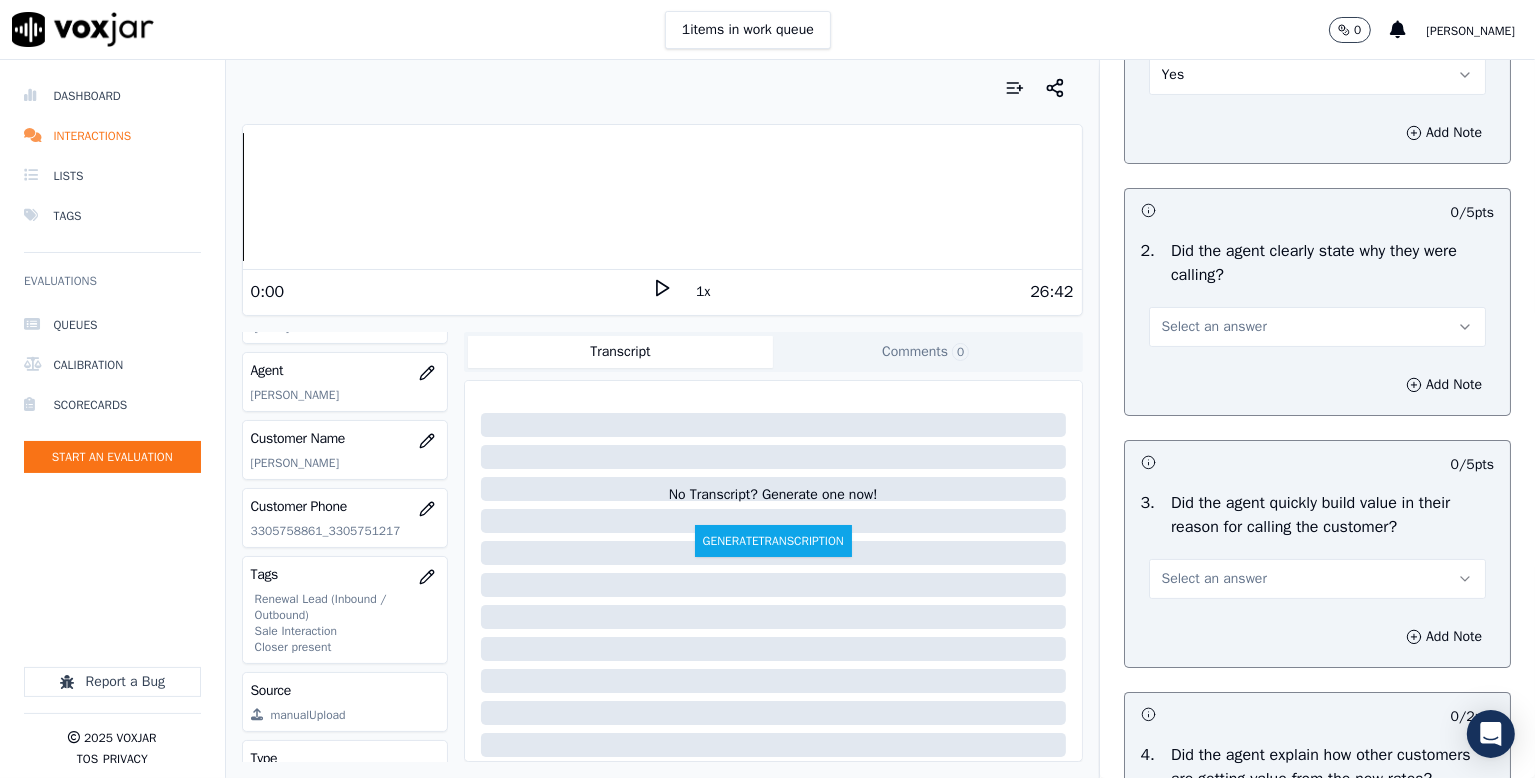 scroll, scrollTop: 300, scrollLeft: 0, axis: vertical 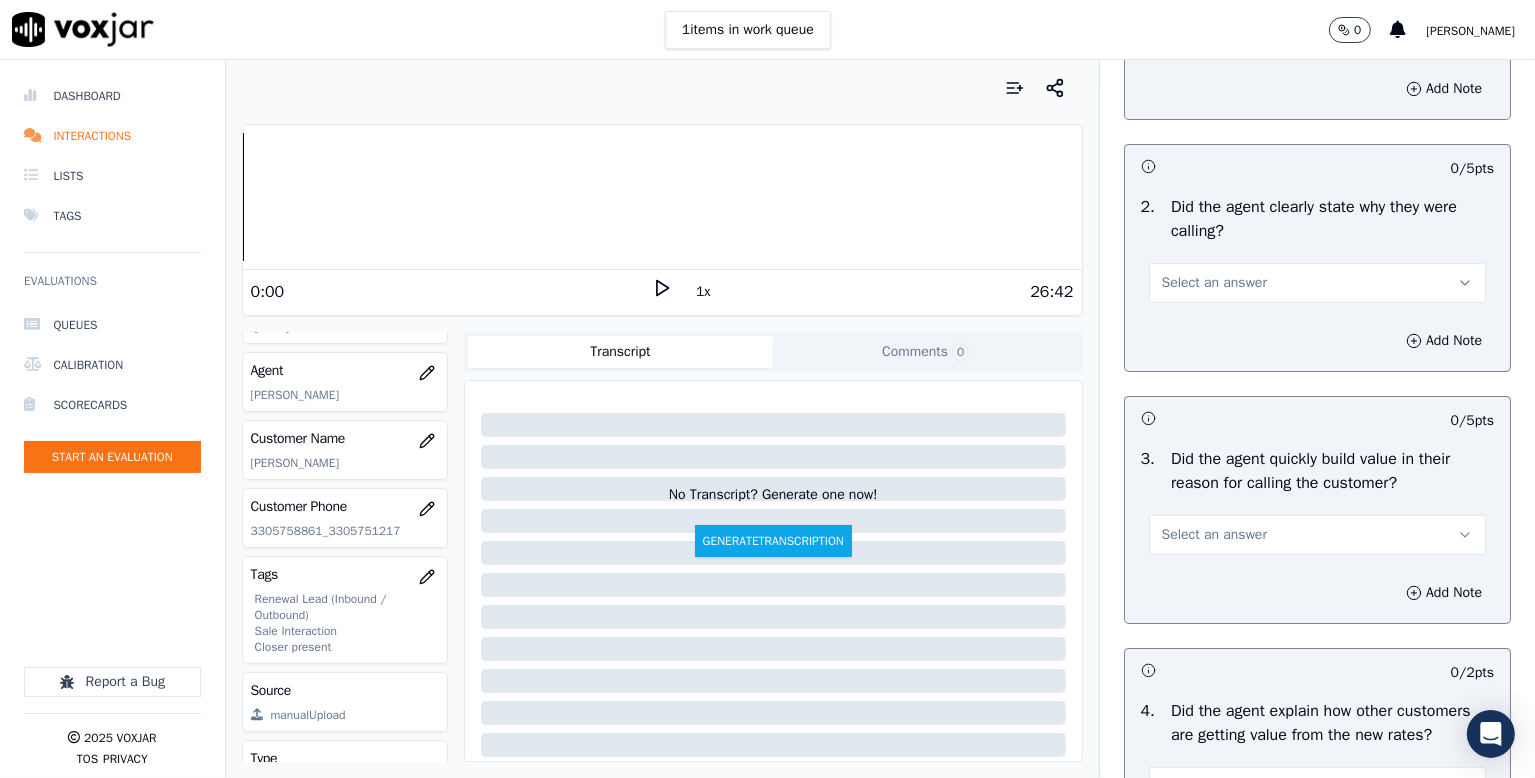 click on "Select an answer" at bounding box center [1214, 283] 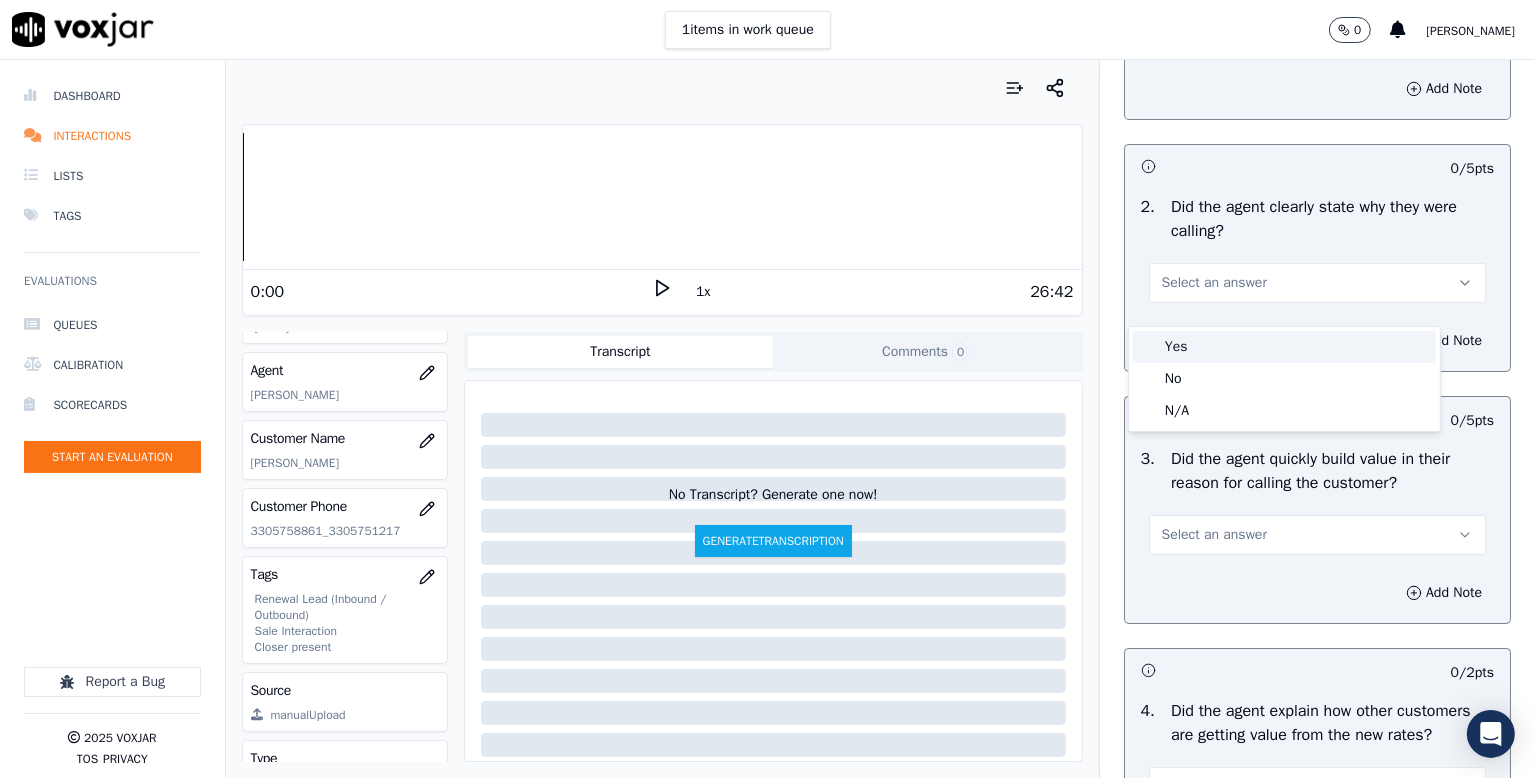 click on "Yes" at bounding box center [1284, 347] 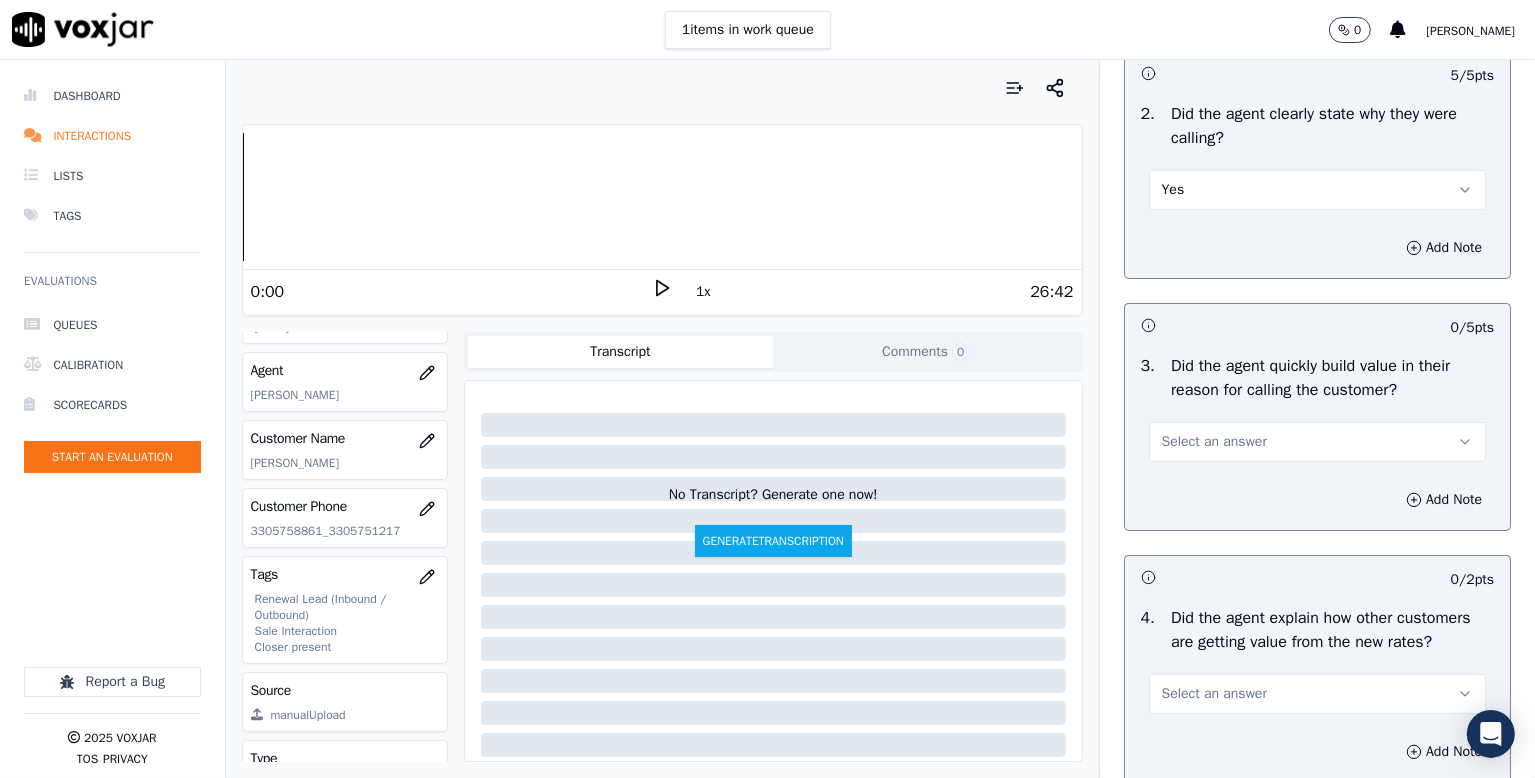 scroll, scrollTop: 500, scrollLeft: 0, axis: vertical 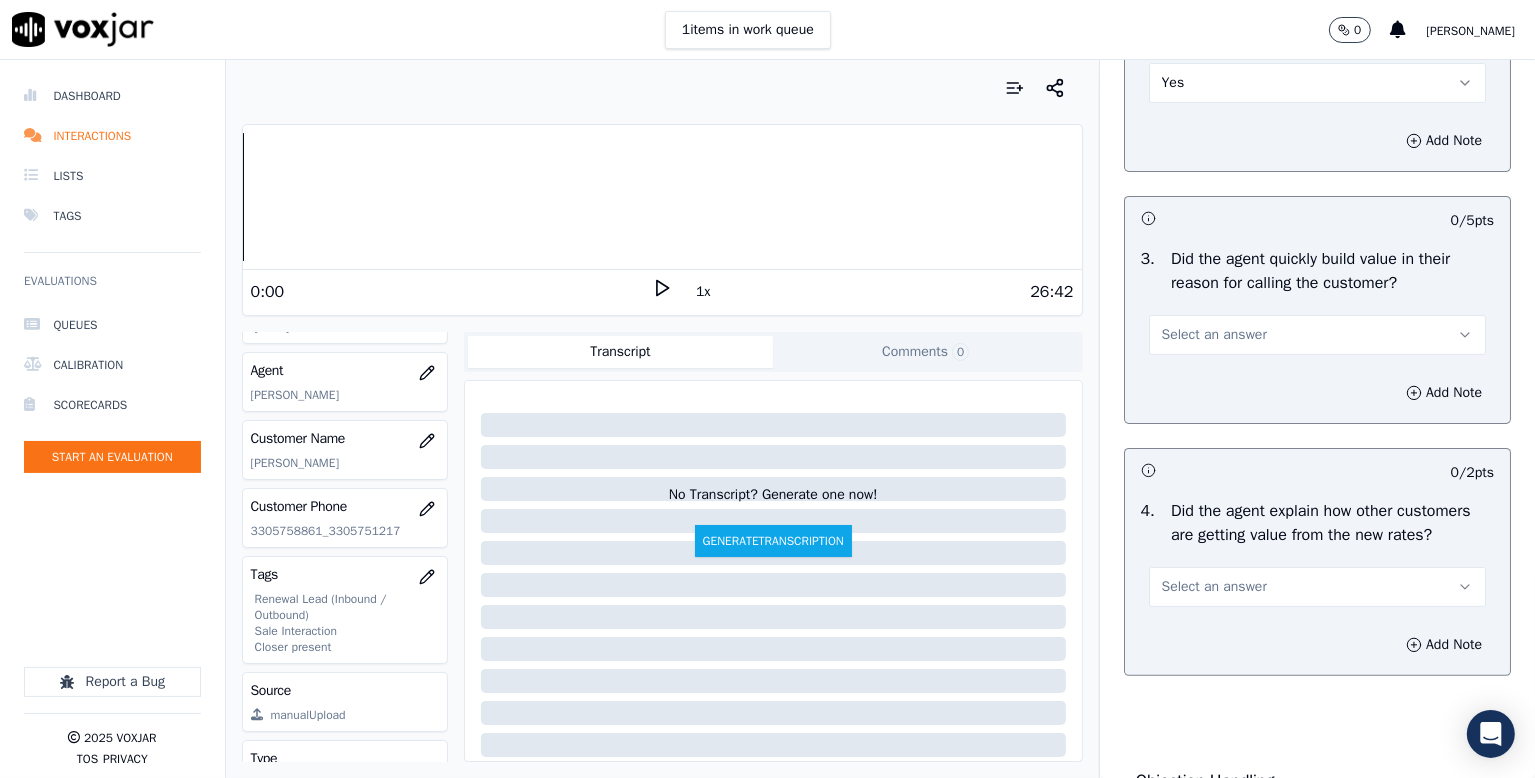 click on "Select an answer" at bounding box center [1214, 335] 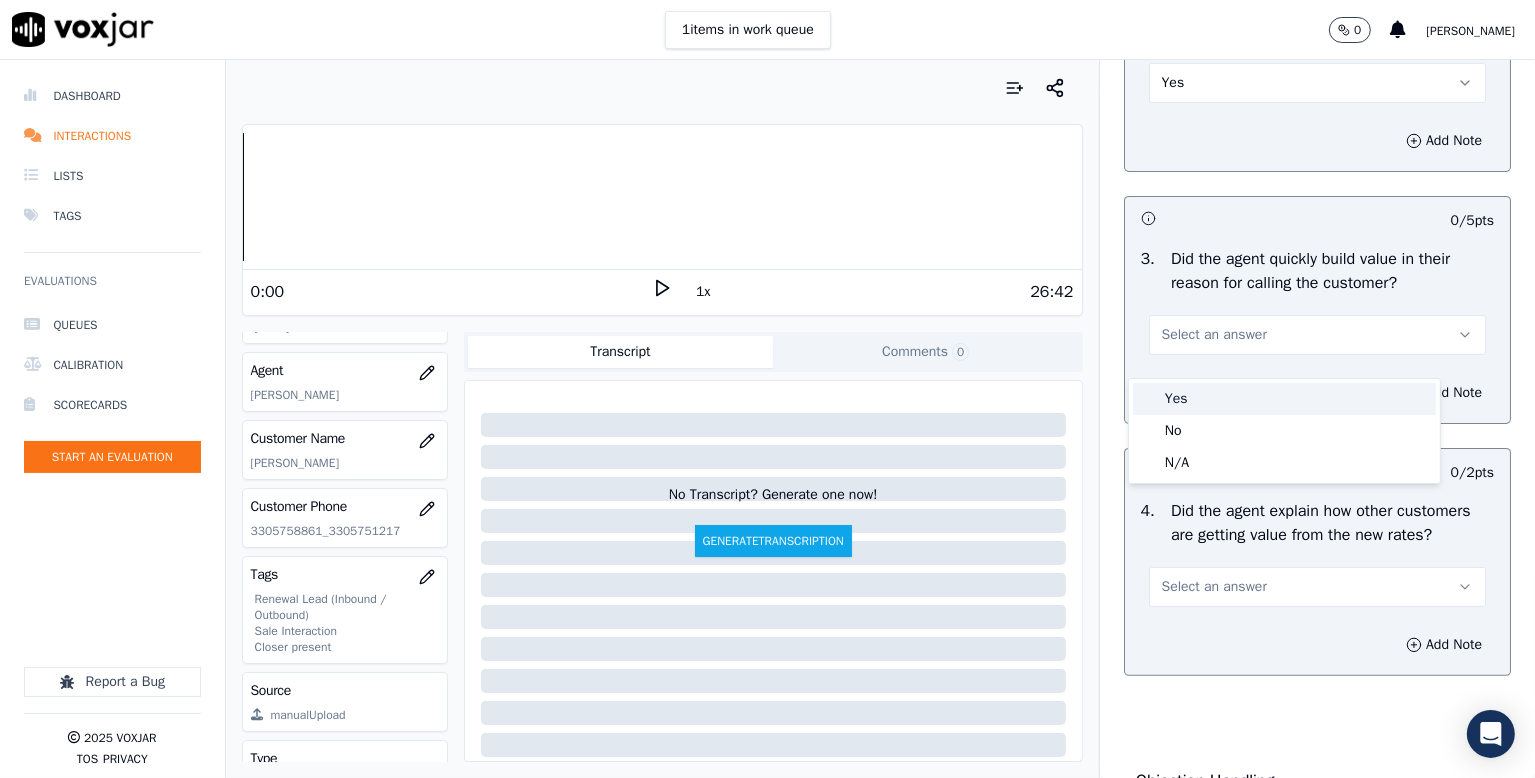 click on "Yes" at bounding box center (1284, 399) 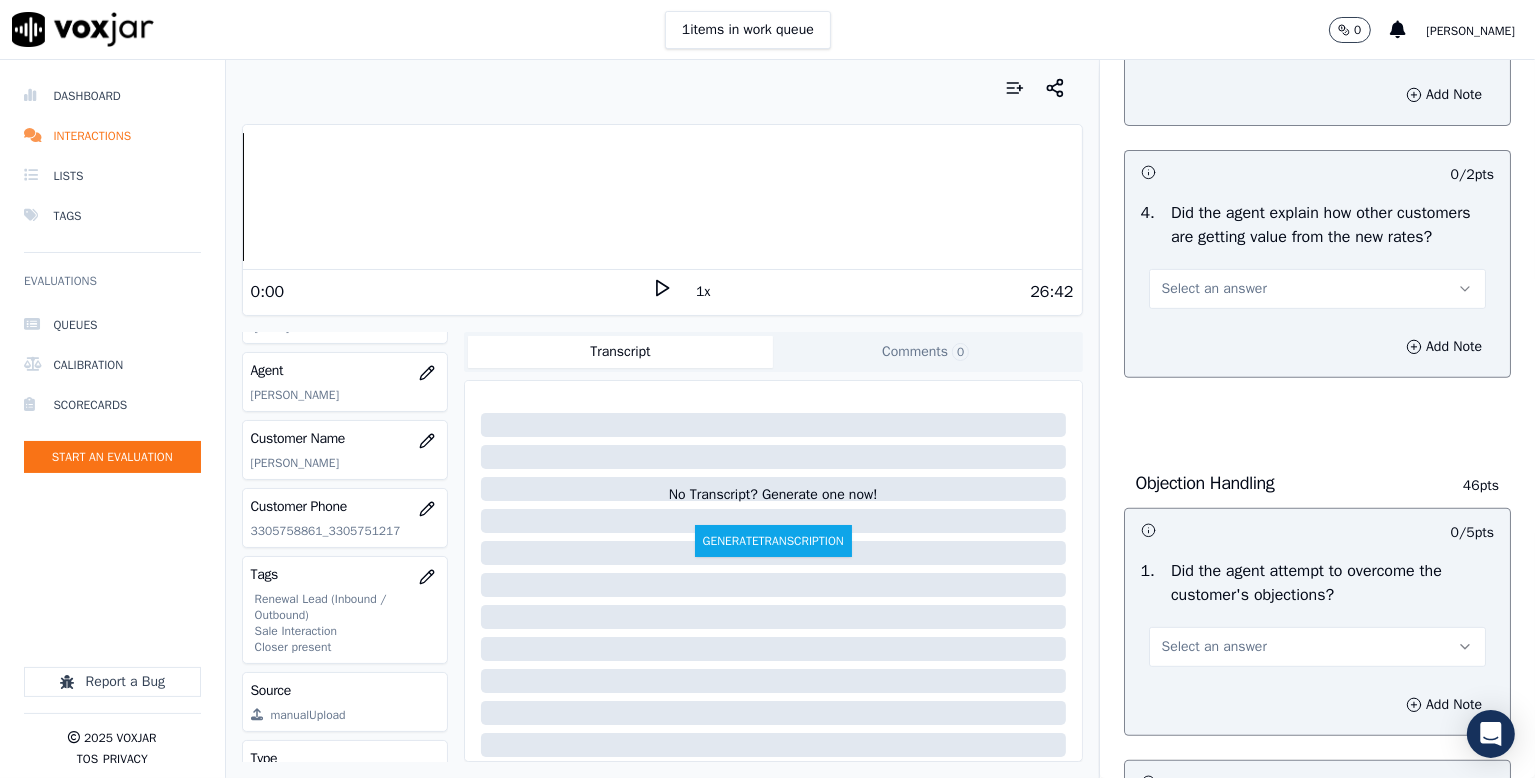 scroll, scrollTop: 800, scrollLeft: 0, axis: vertical 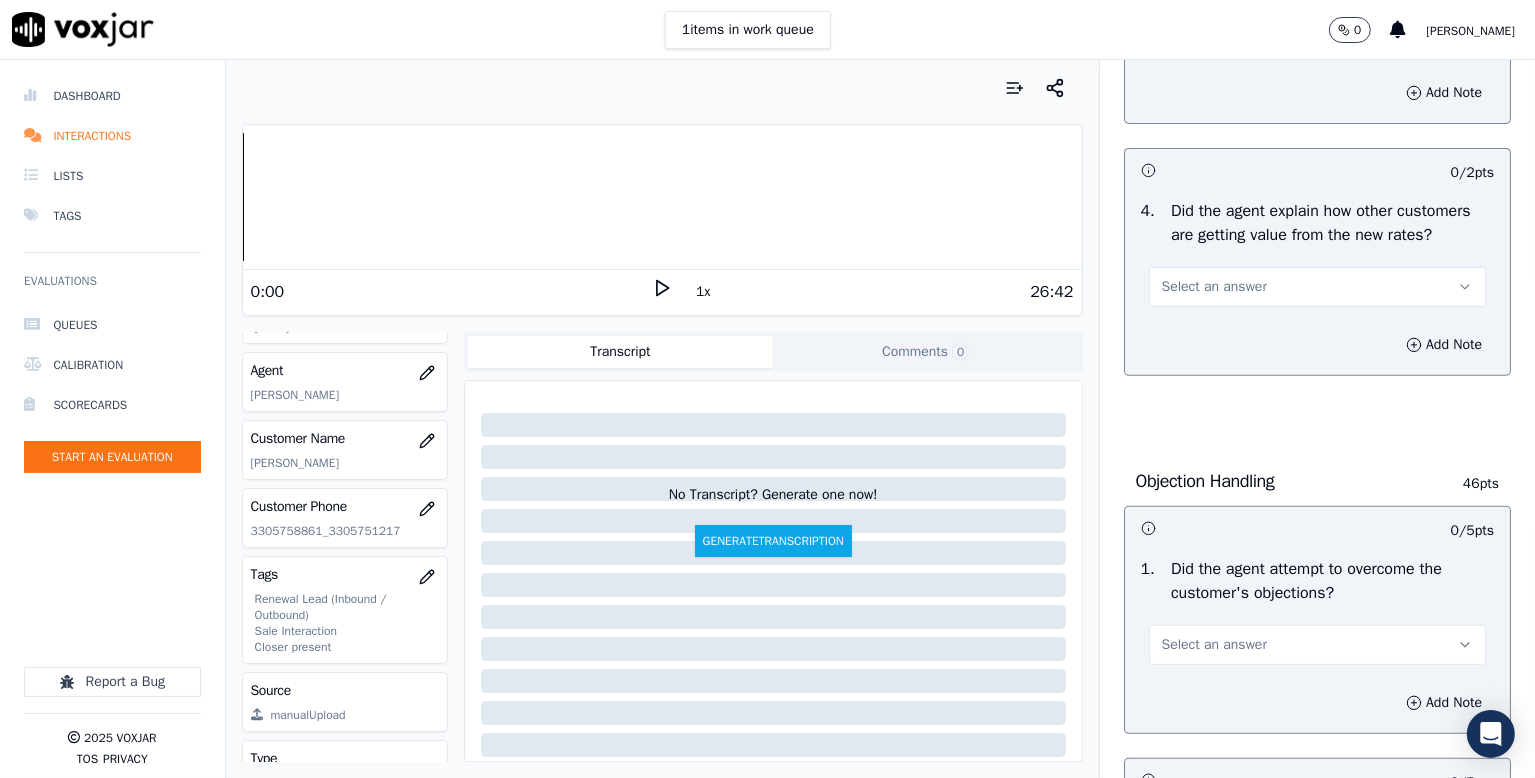 click on "Select an answer" at bounding box center [1214, 287] 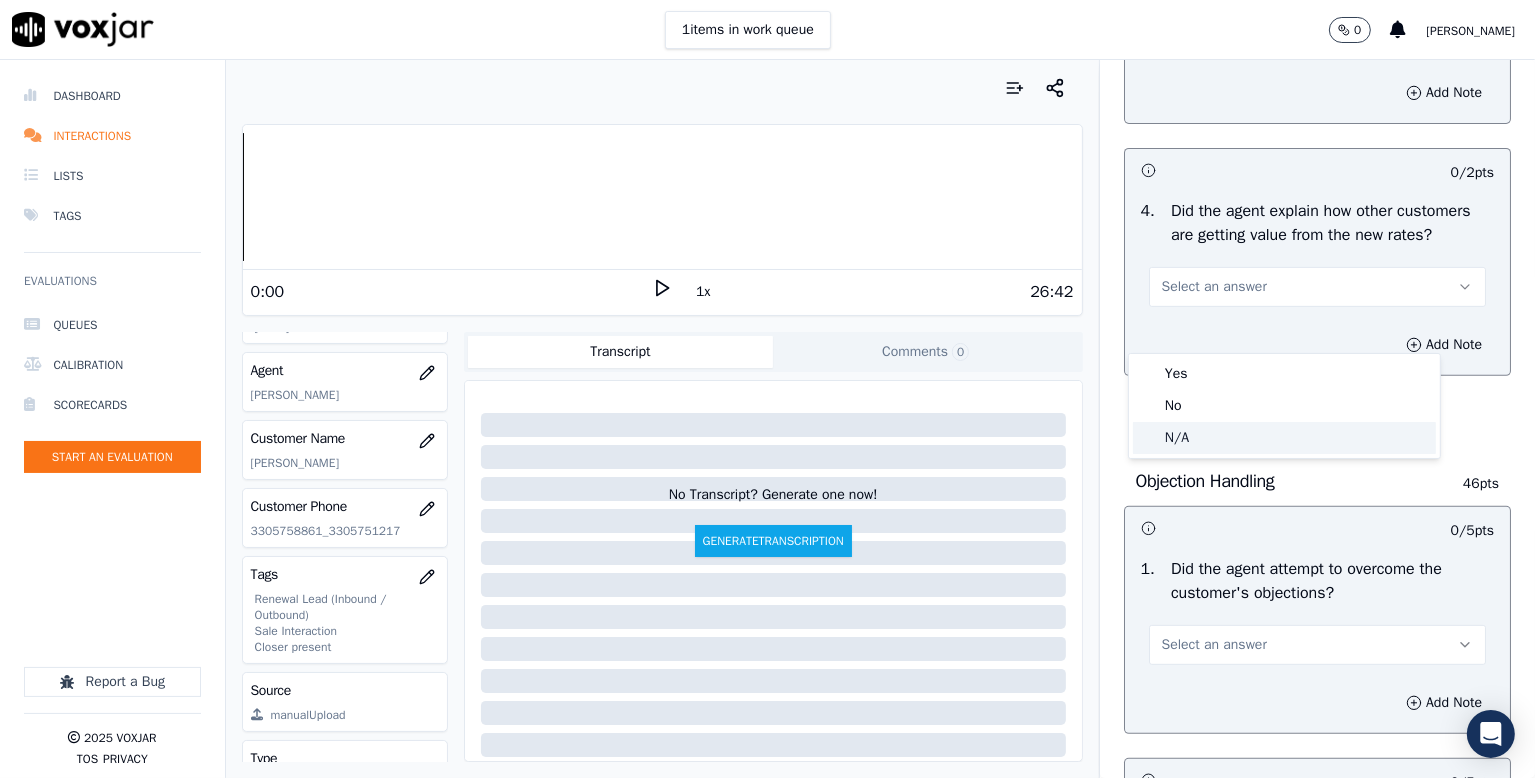 drag, startPoint x: 1180, startPoint y: 437, endPoint x: 1260, endPoint y: 390, distance: 92.7847 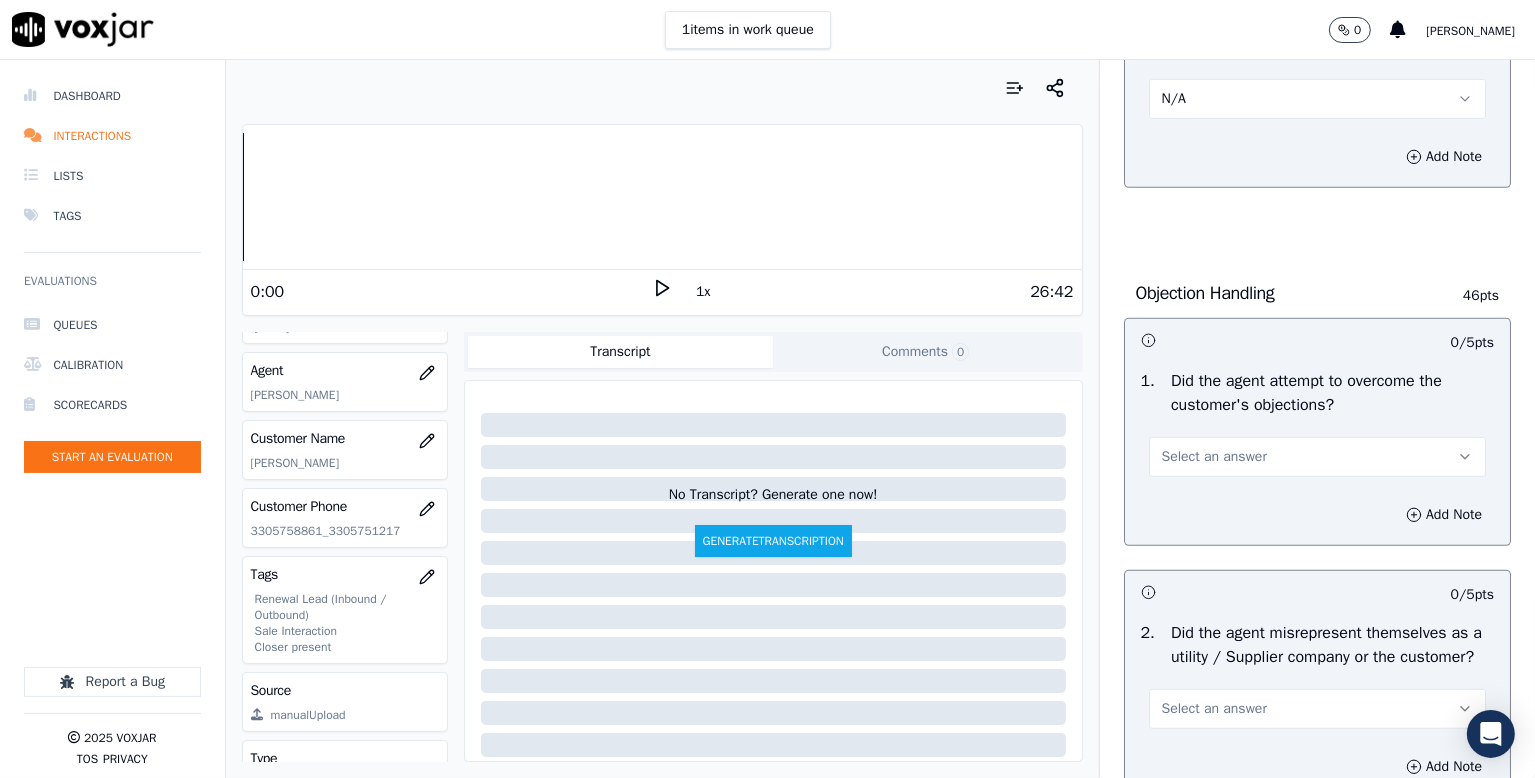 scroll, scrollTop: 1100, scrollLeft: 0, axis: vertical 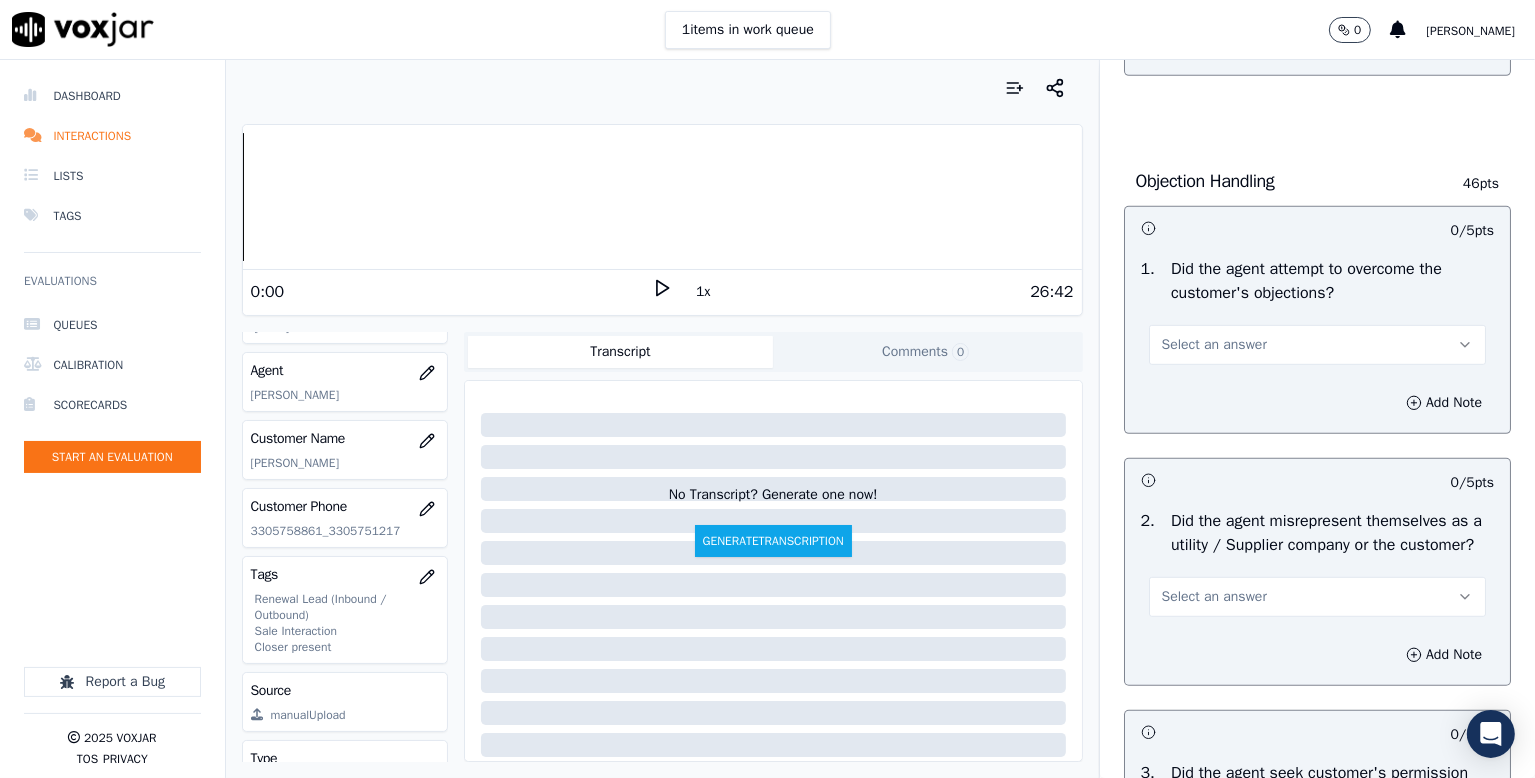 click on "Select an answer" at bounding box center (1214, 345) 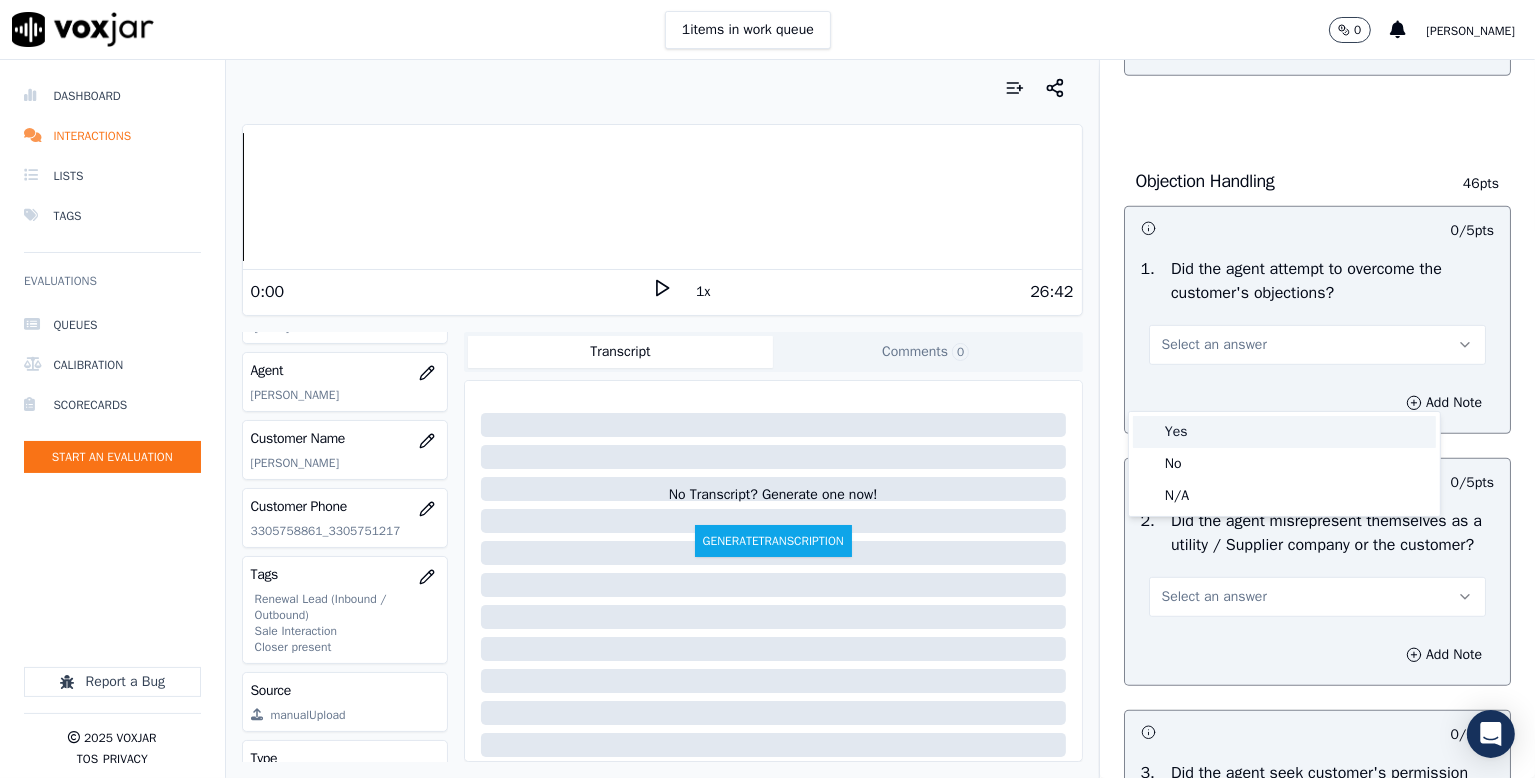 click on "Yes" at bounding box center [1284, 432] 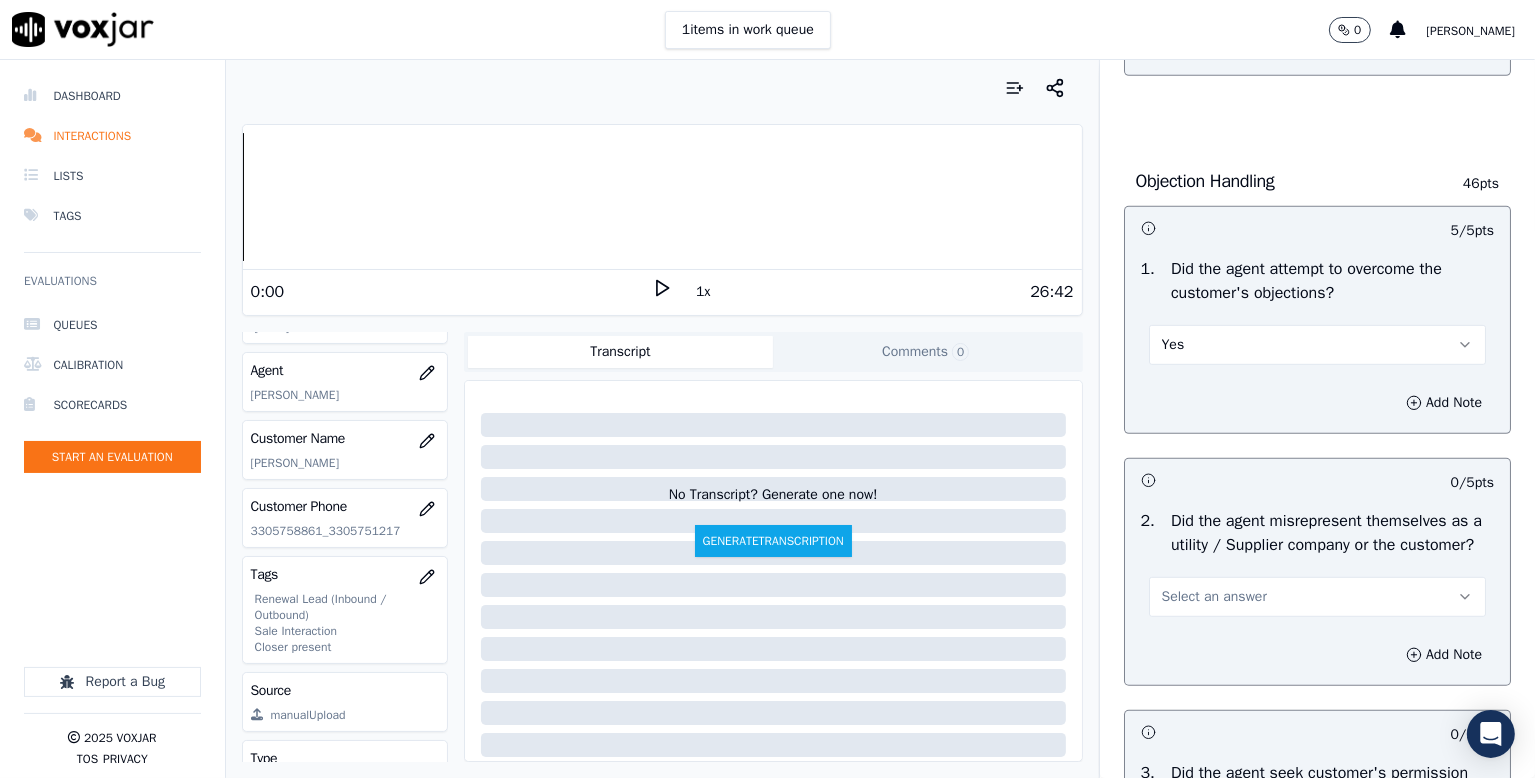 scroll, scrollTop: 1400, scrollLeft: 0, axis: vertical 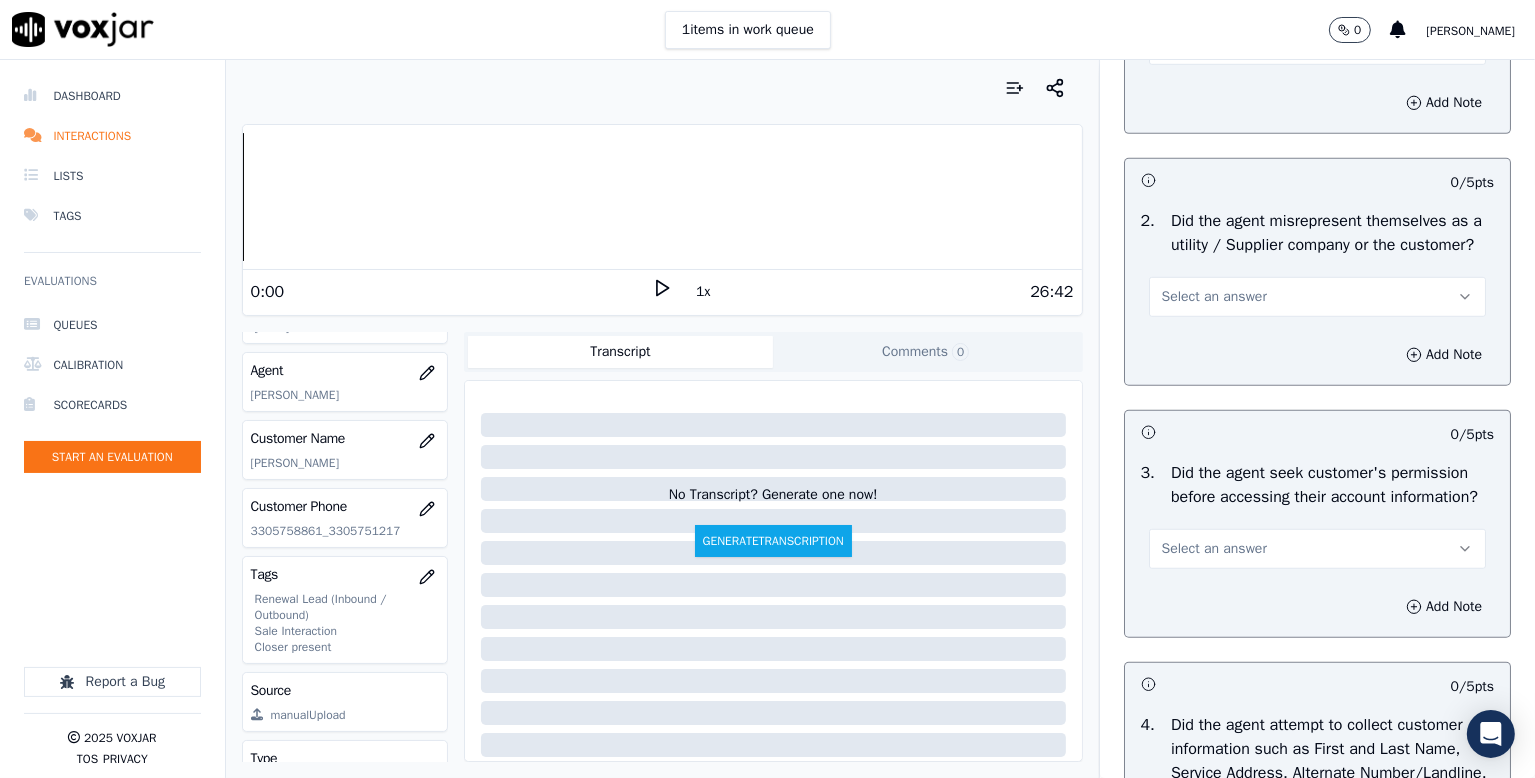 click on "Select an answer" at bounding box center [1214, 297] 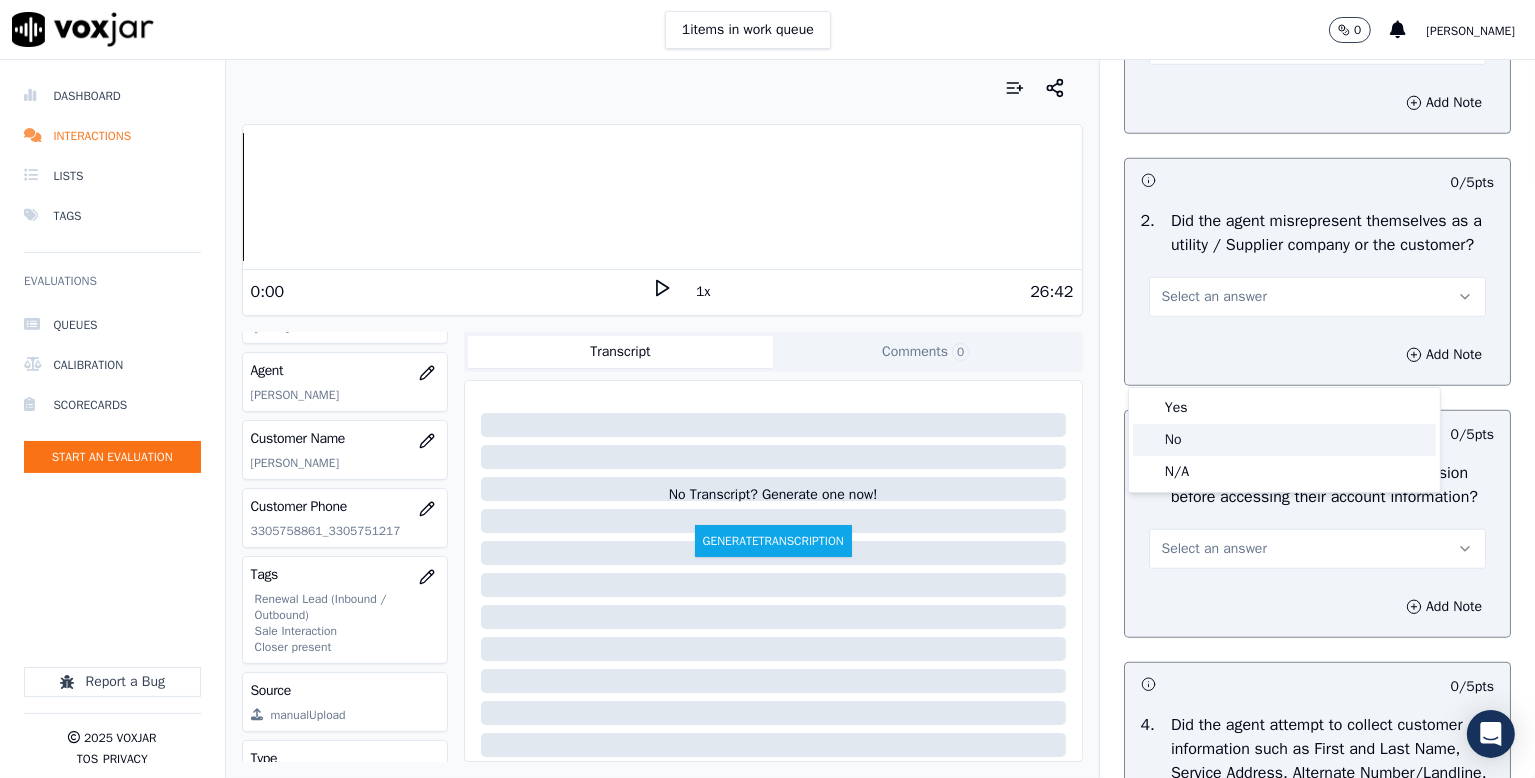 click on "No" 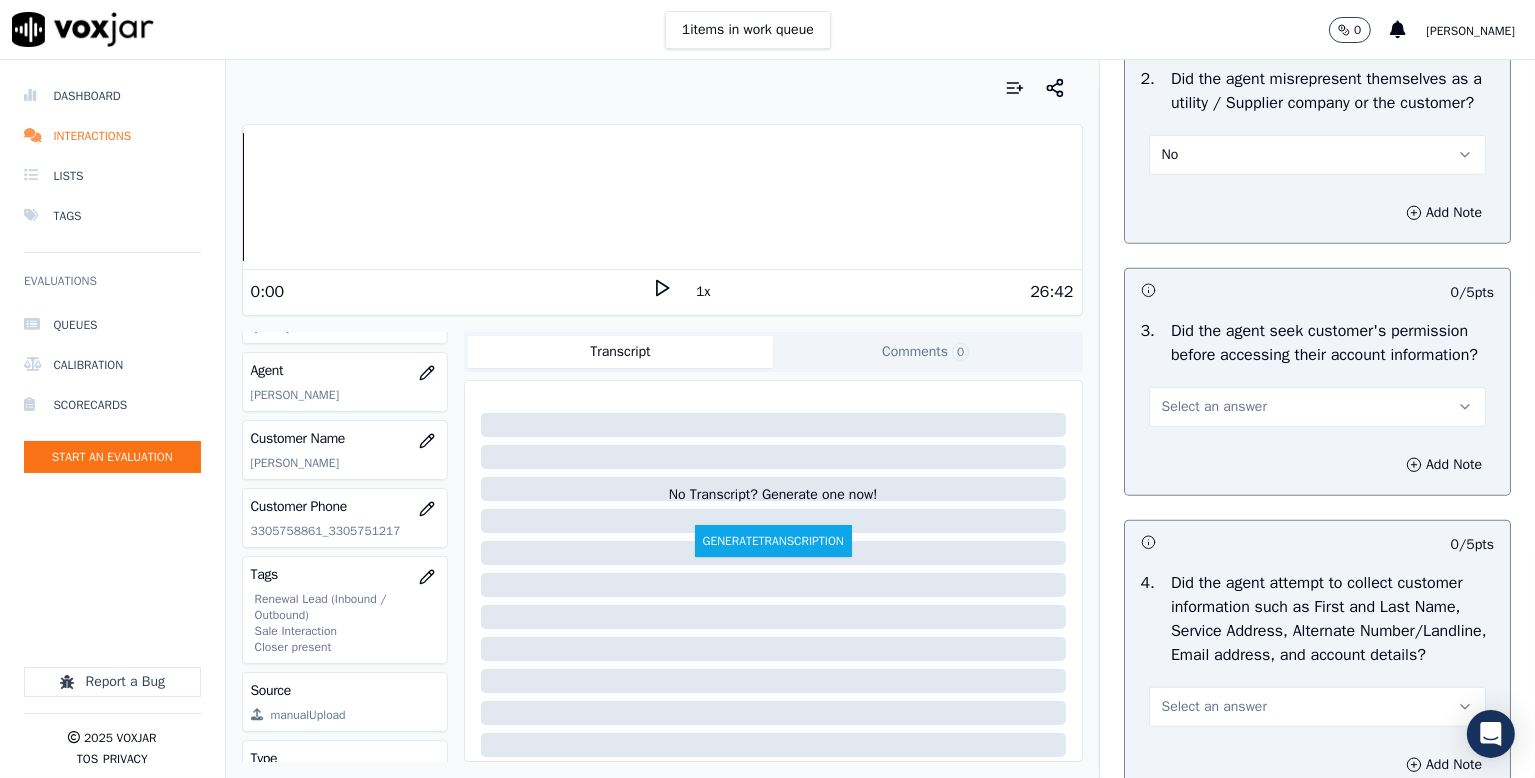 scroll, scrollTop: 1700, scrollLeft: 0, axis: vertical 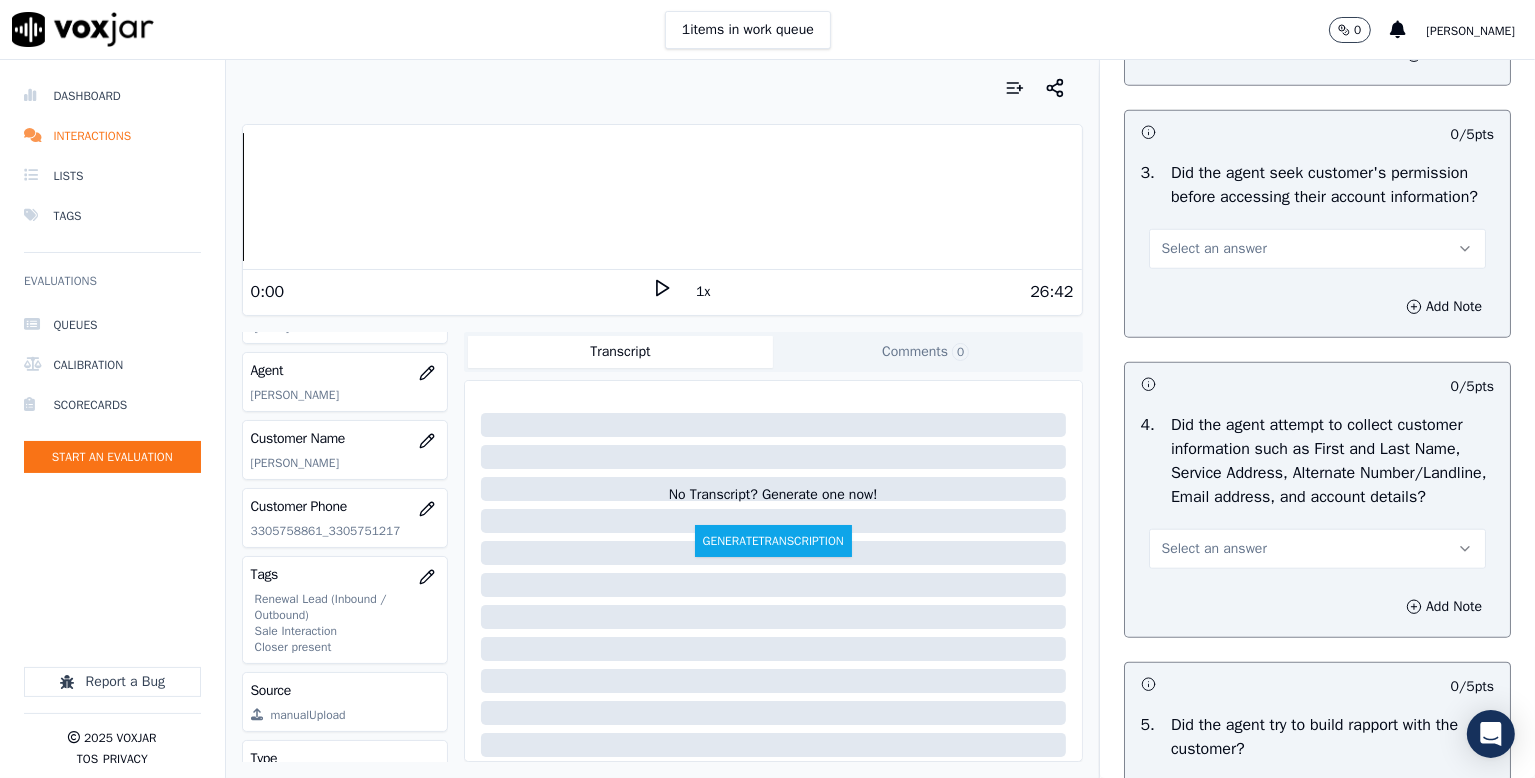 click on "Select an answer" at bounding box center [1214, 249] 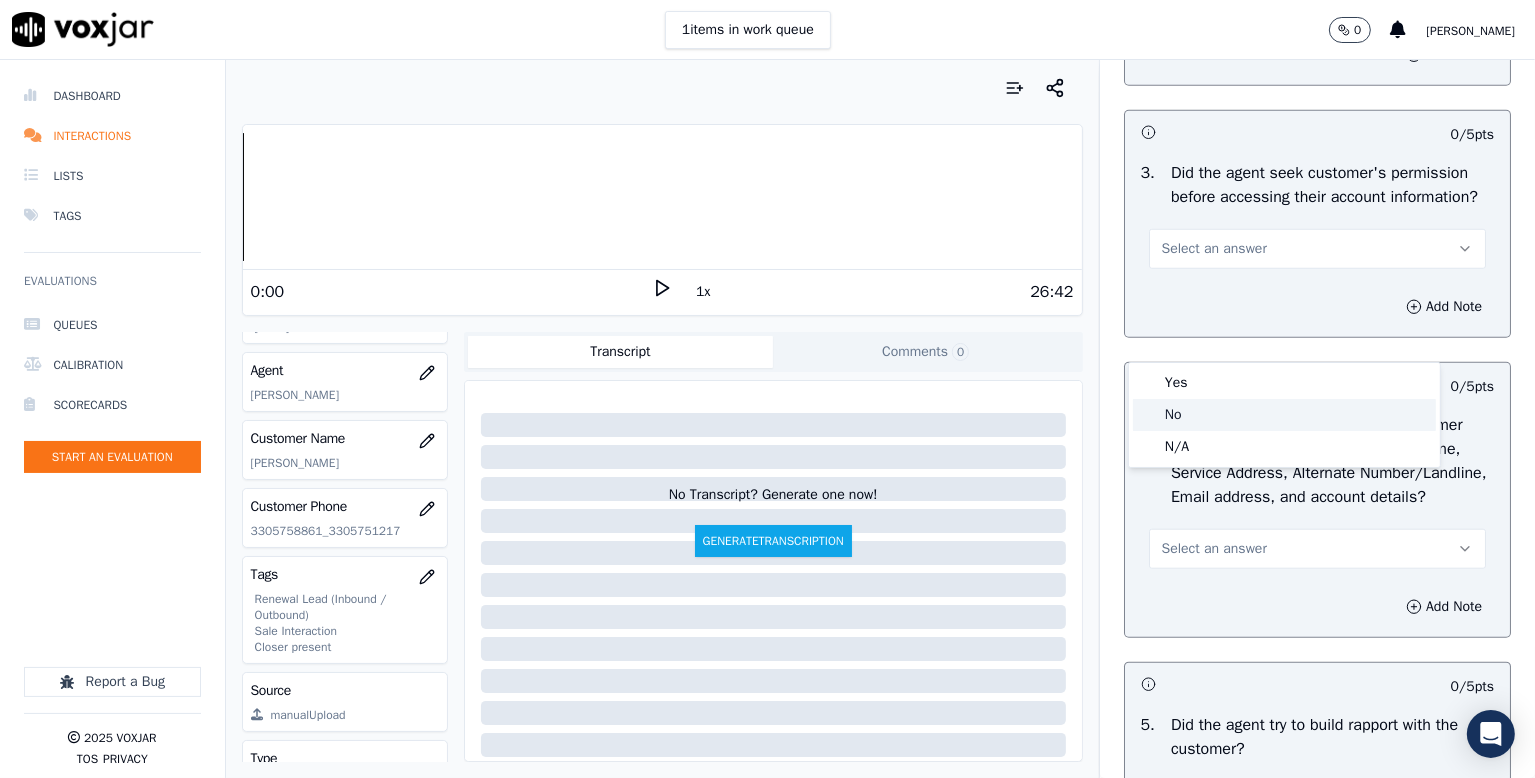 click on "No" 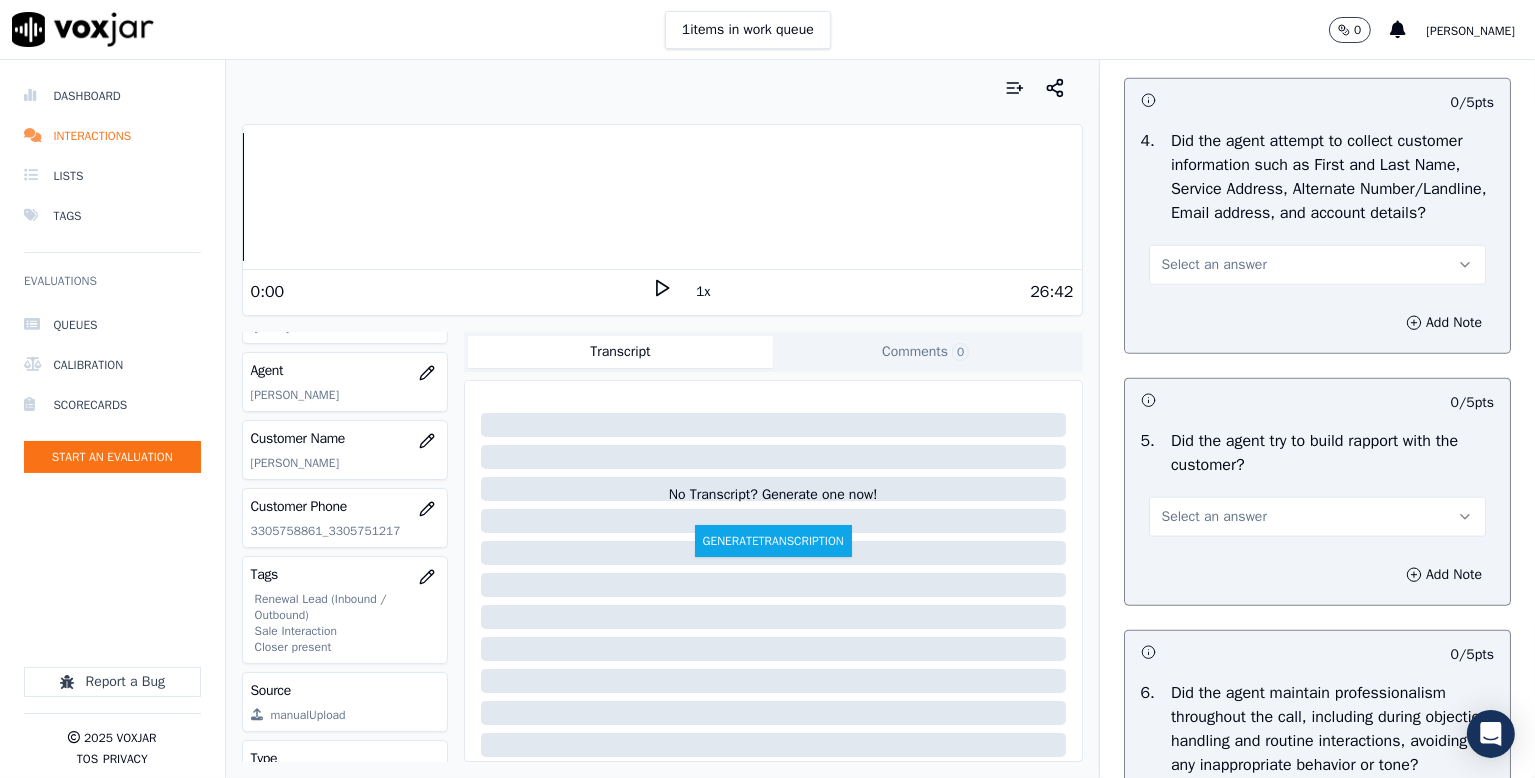 scroll, scrollTop: 2000, scrollLeft: 0, axis: vertical 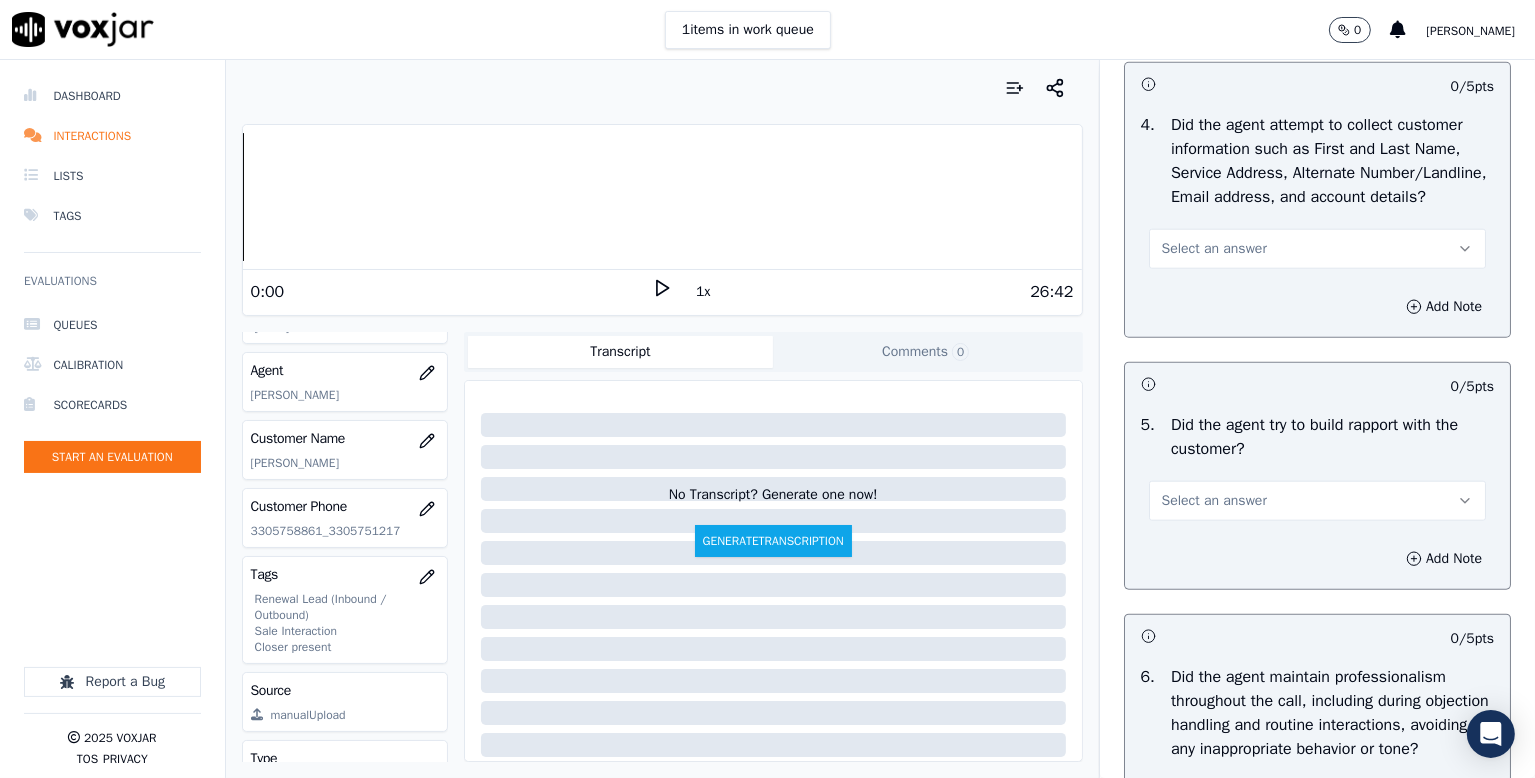 click on "Select an answer" at bounding box center [1214, 249] 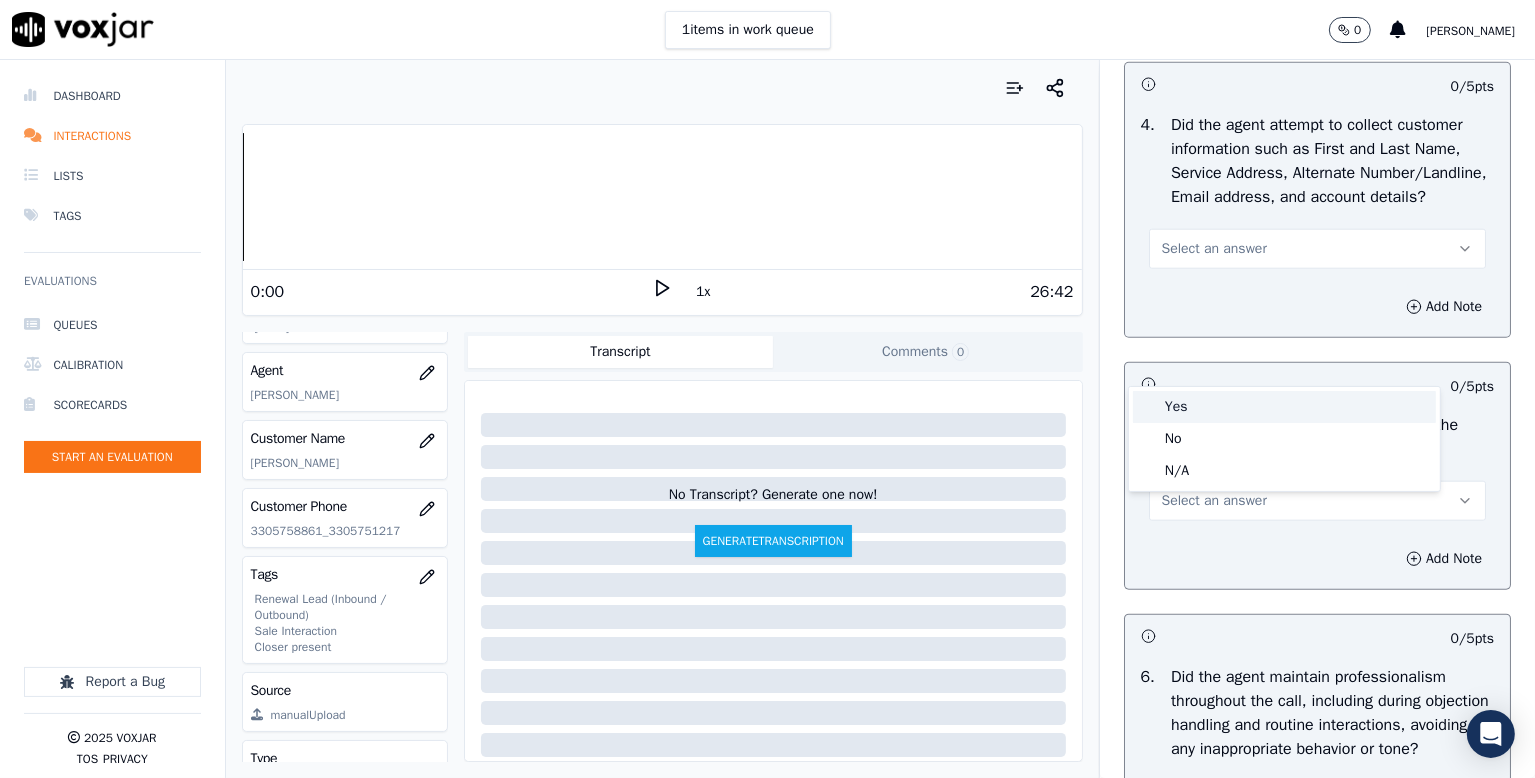 click on "Yes" at bounding box center (1284, 407) 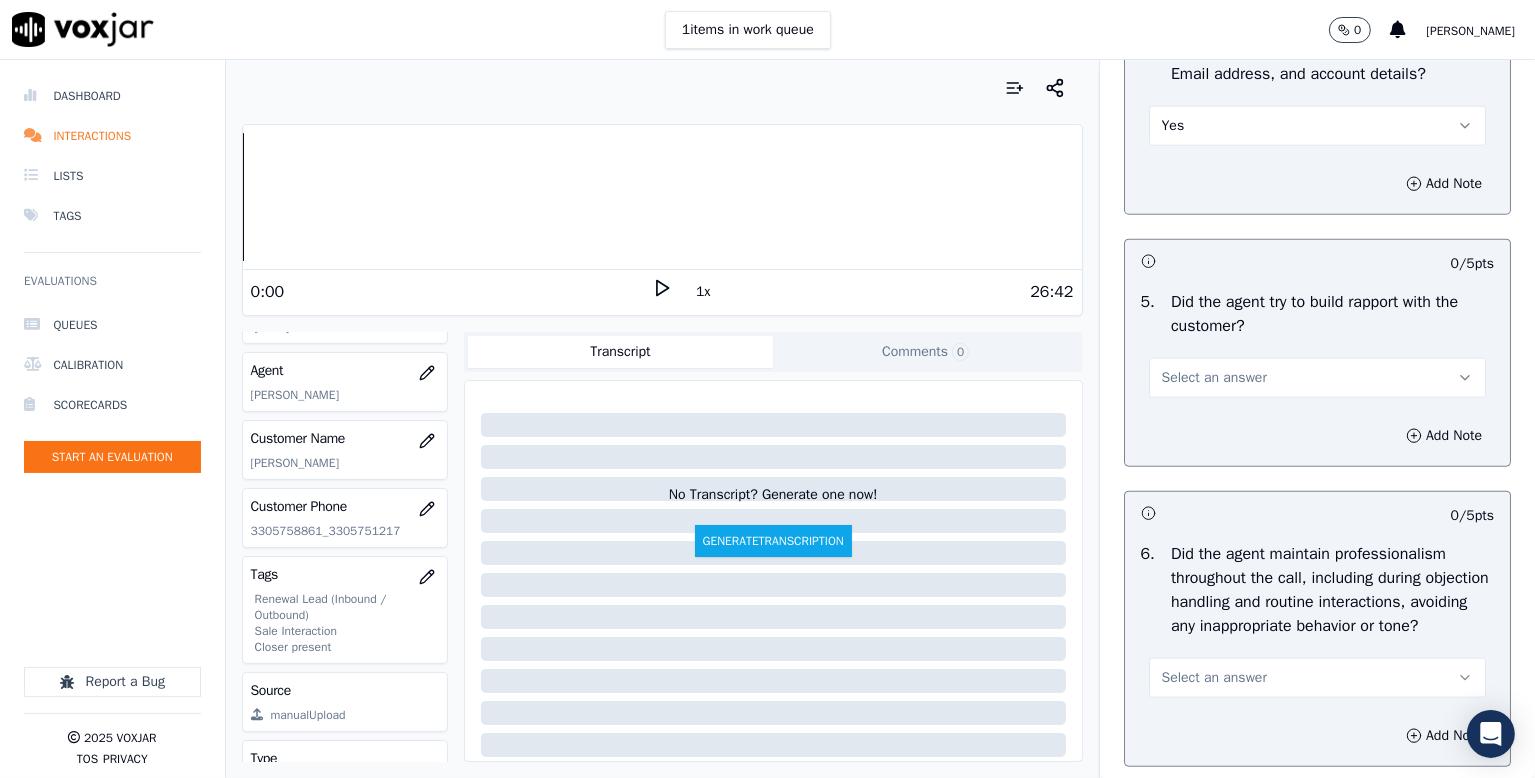 scroll, scrollTop: 2300, scrollLeft: 0, axis: vertical 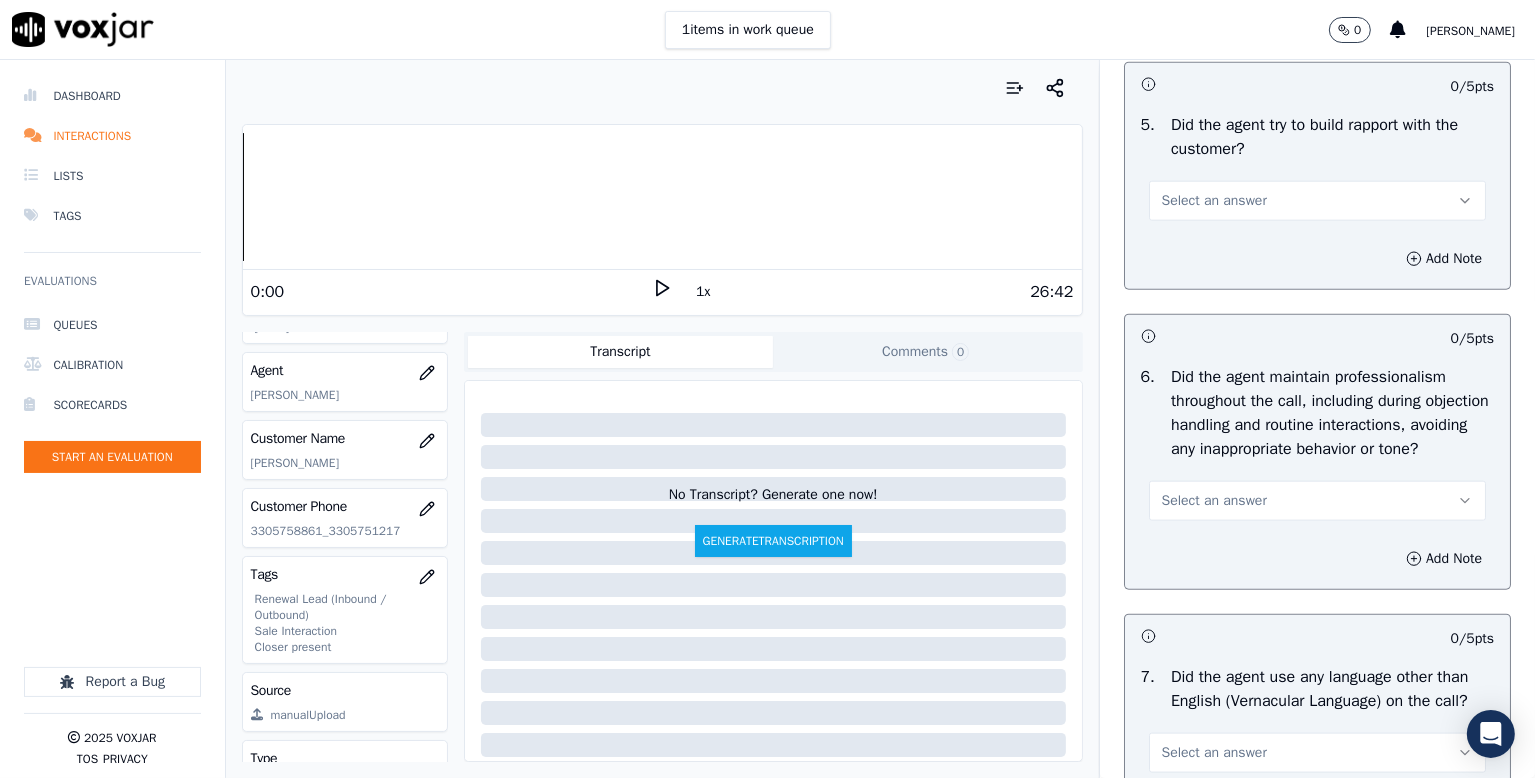 click on "Select an answer" at bounding box center [1214, 201] 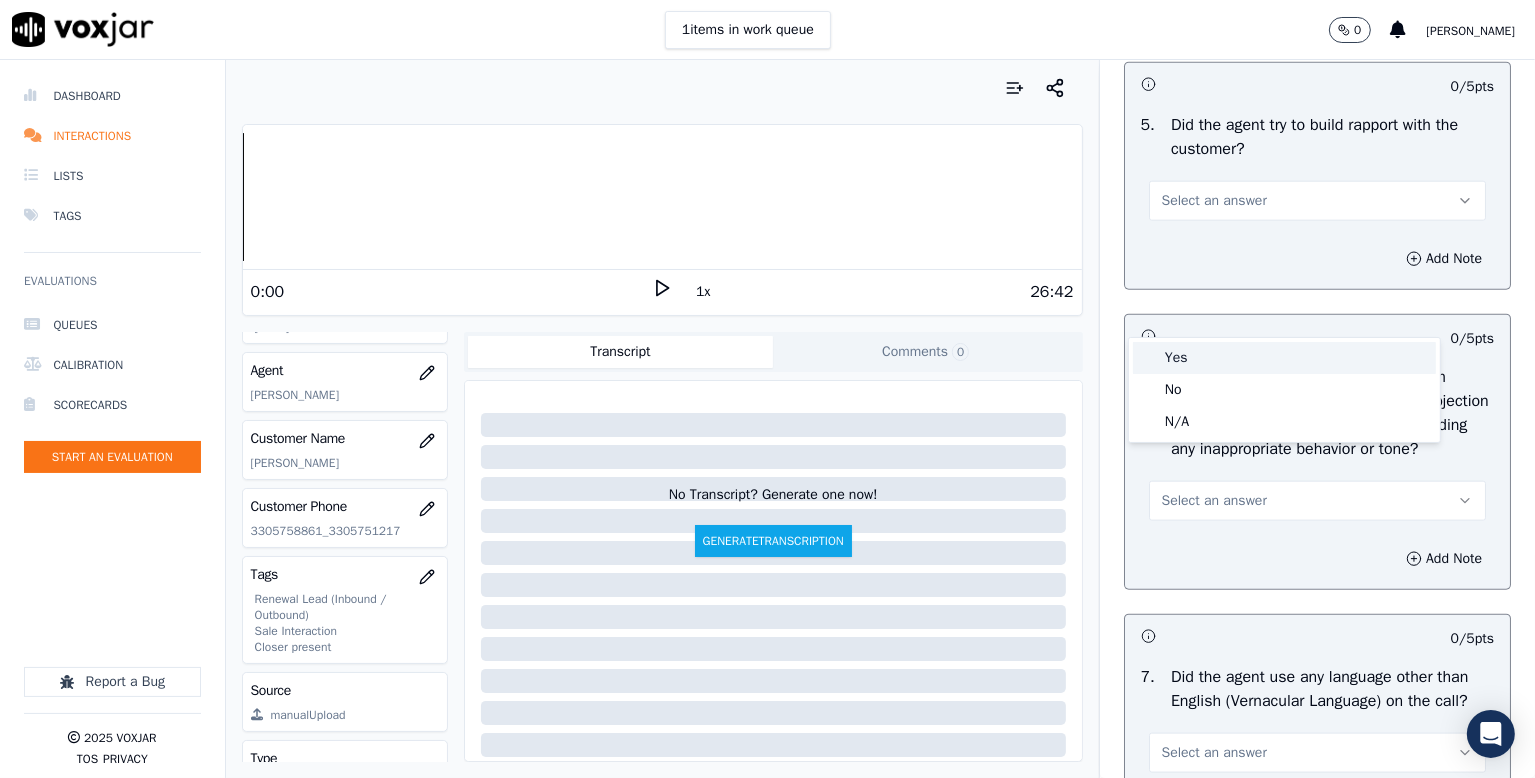 click on "Yes" at bounding box center [1284, 358] 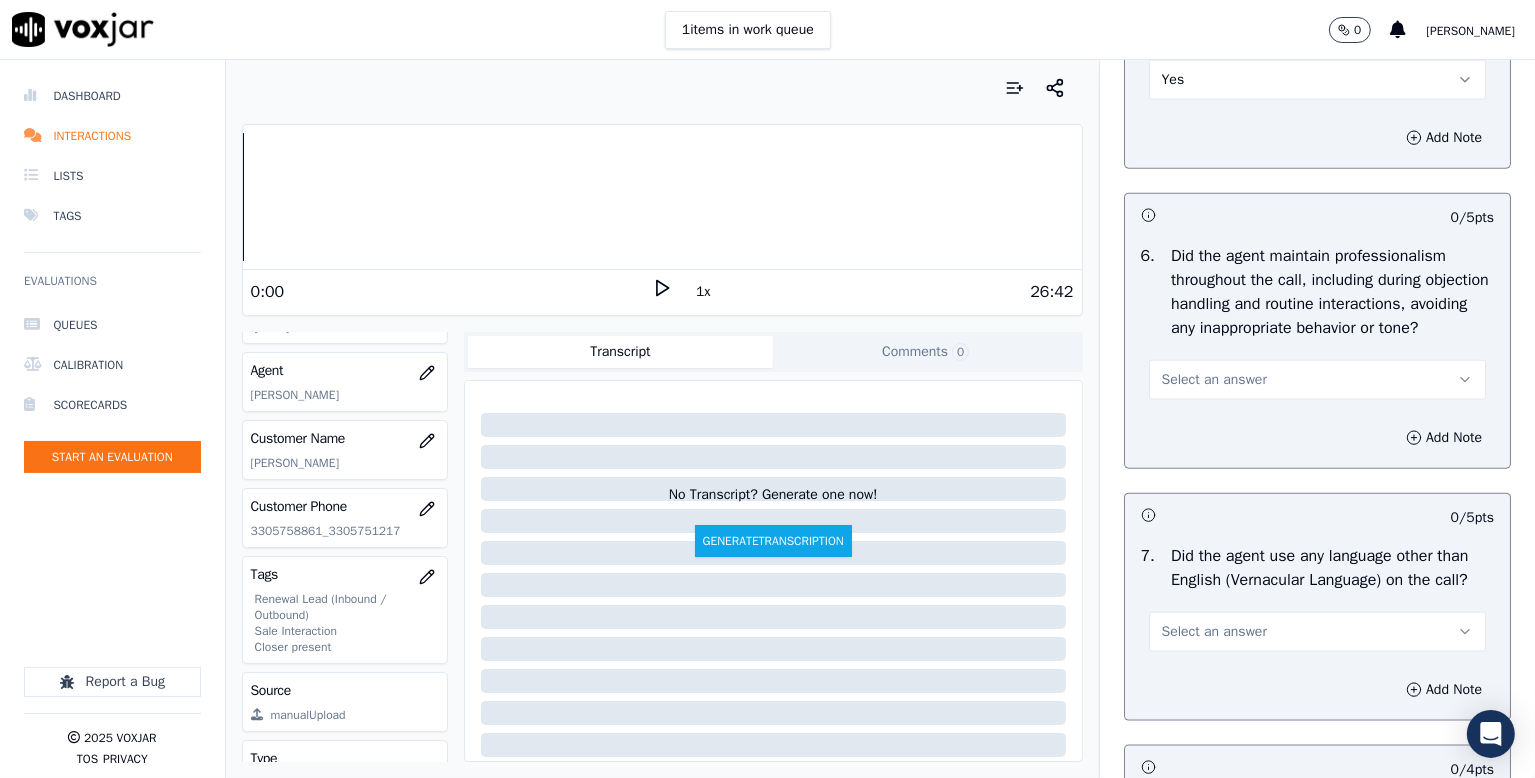 scroll, scrollTop: 2600, scrollLeft: 0, axis: vertical 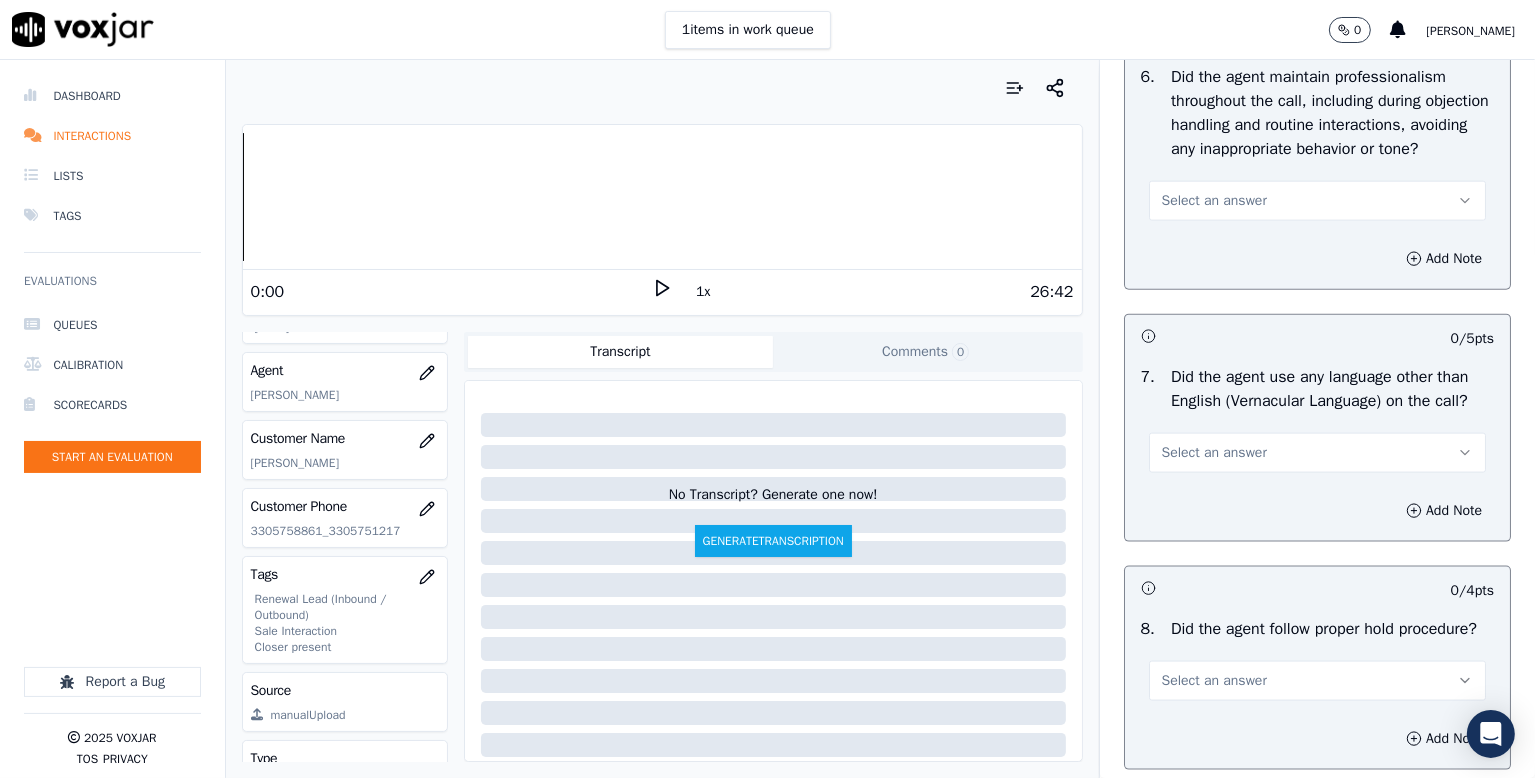 click on "Select an answer" at bounding box center (1214, 201) 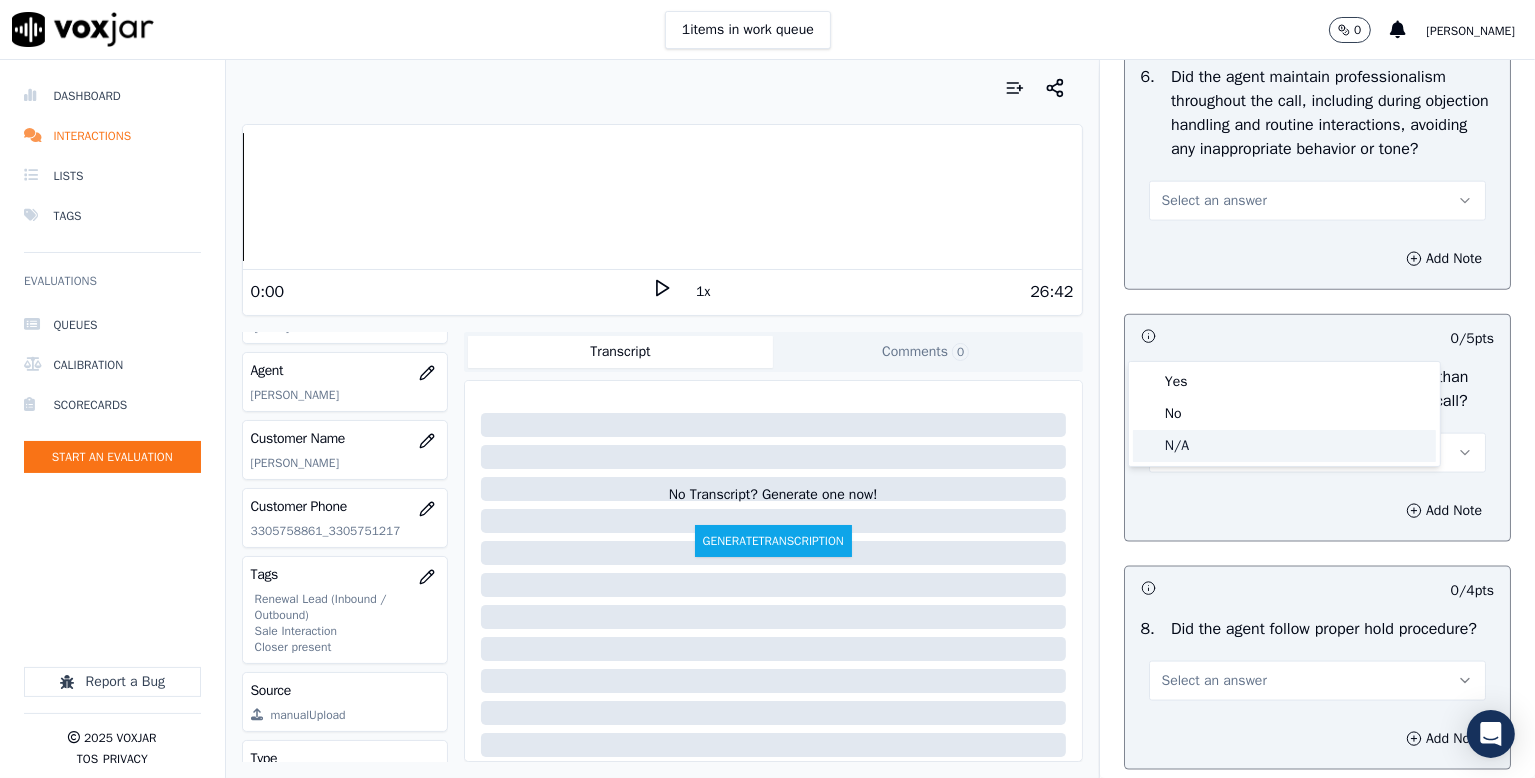 click on "N/A" 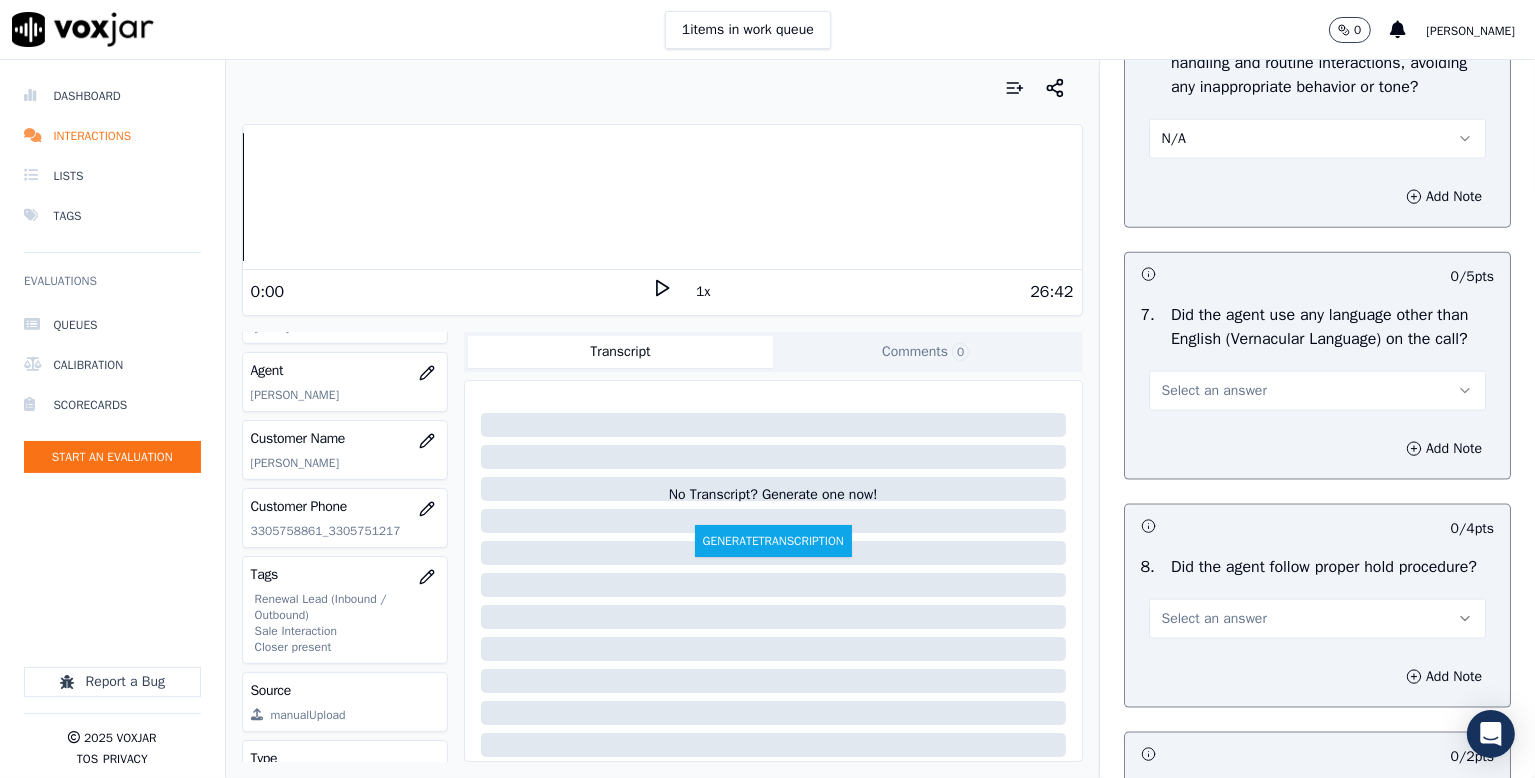 scroll, scrollTop: 2800, scrollLeft: 0, axis: vertical 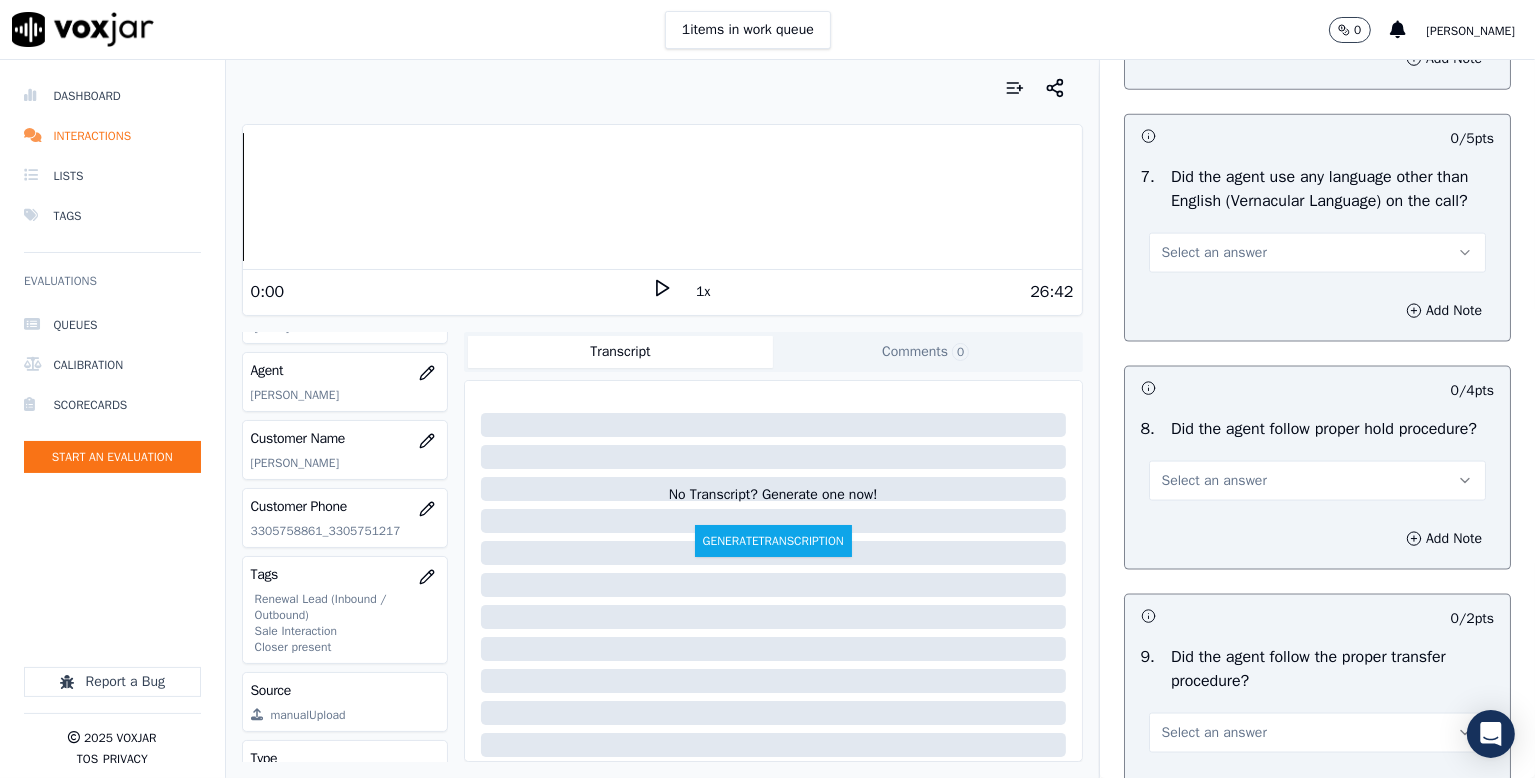 click on "Select an answer" at bounding box center [1214, 253] 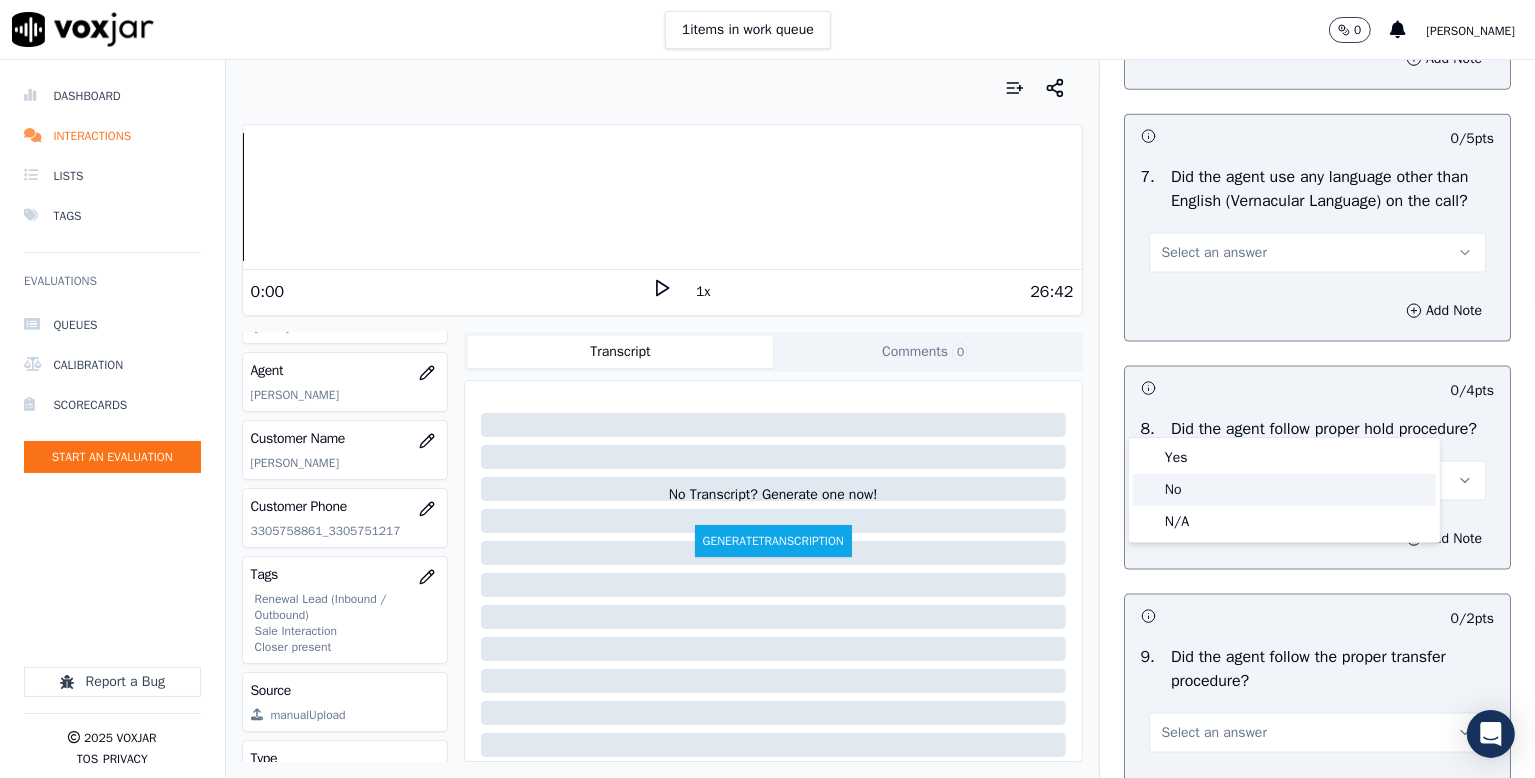 click on "No" 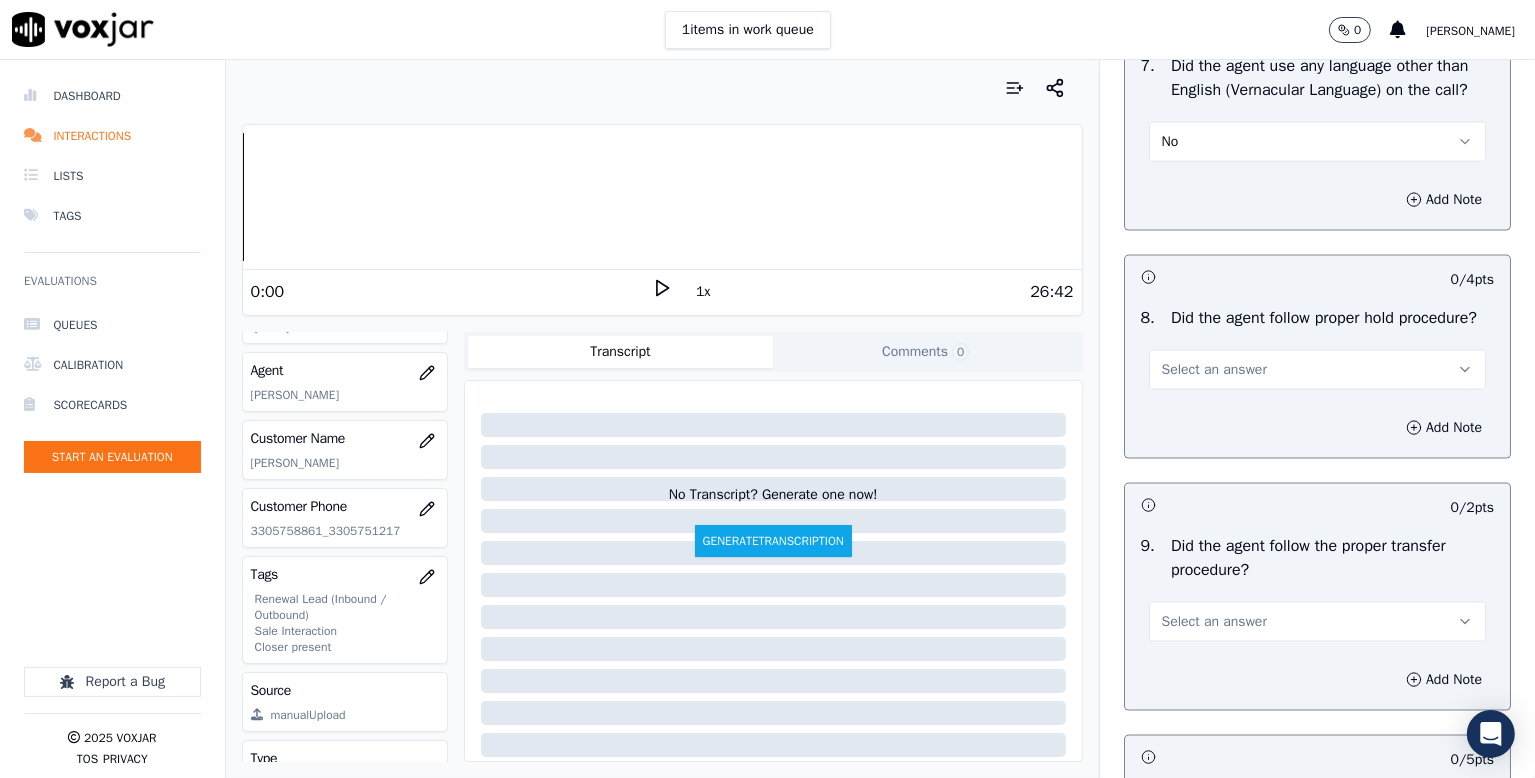scroll, scrollTop: 3000, scrollLeft: 0, axis: vertical 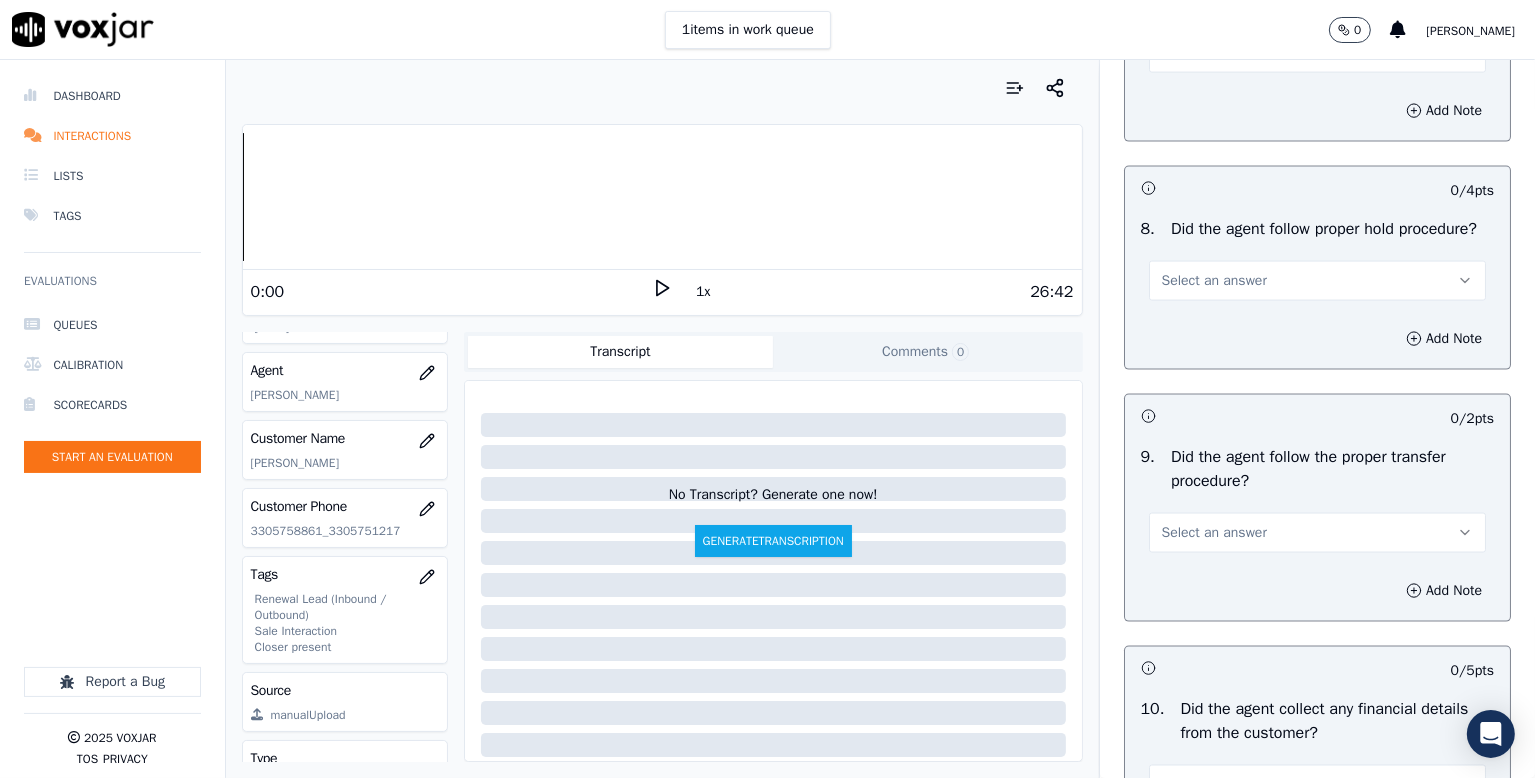 click on "Select an answer" at bounding box center [1214, 281] 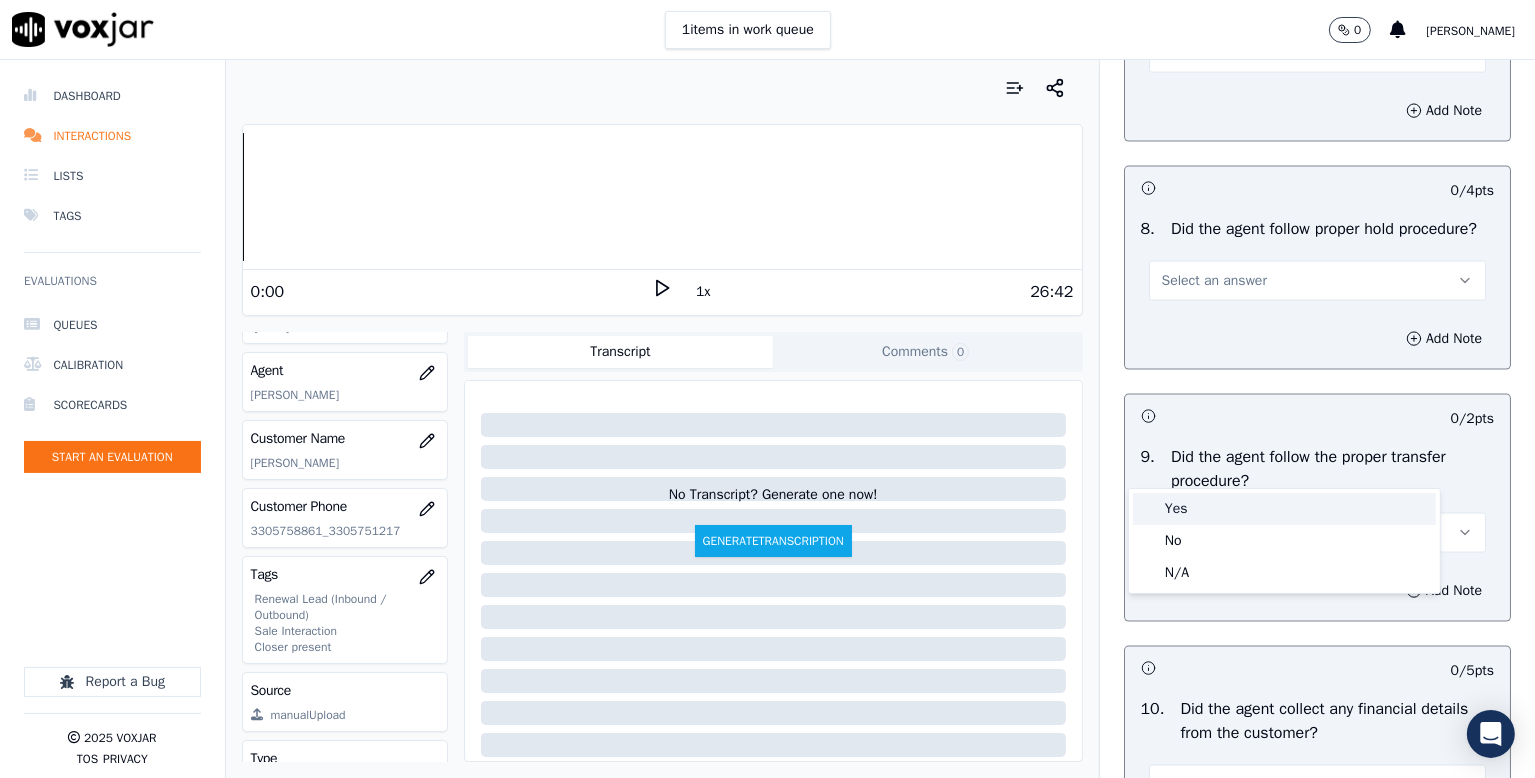 click on "Yes" at bounding box center [1284, 509] 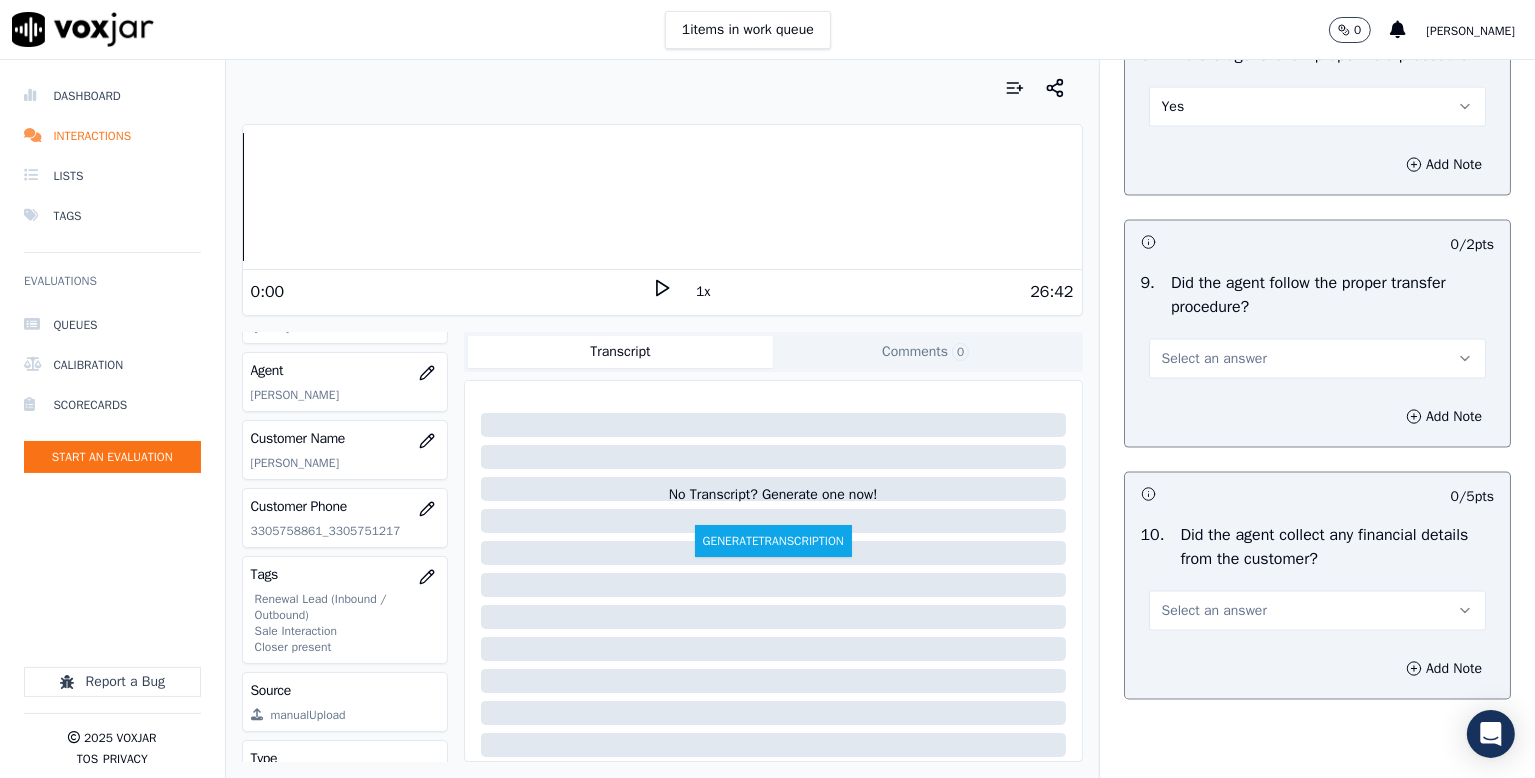 scroll, scrollTop: 3300, scrollLeft: 0, axis: vertical 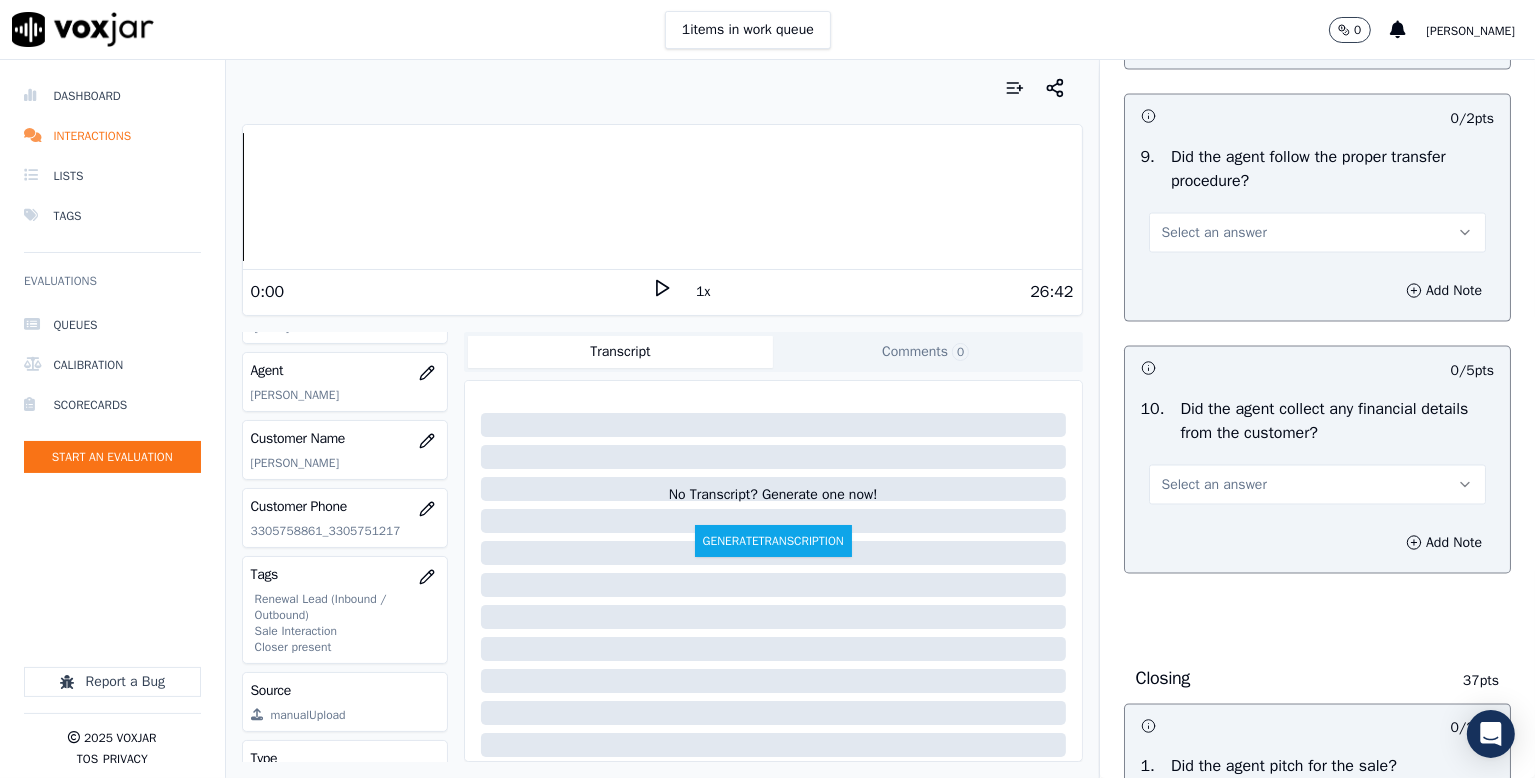 click on "Select an answer" at bounding box center [1214, 233] 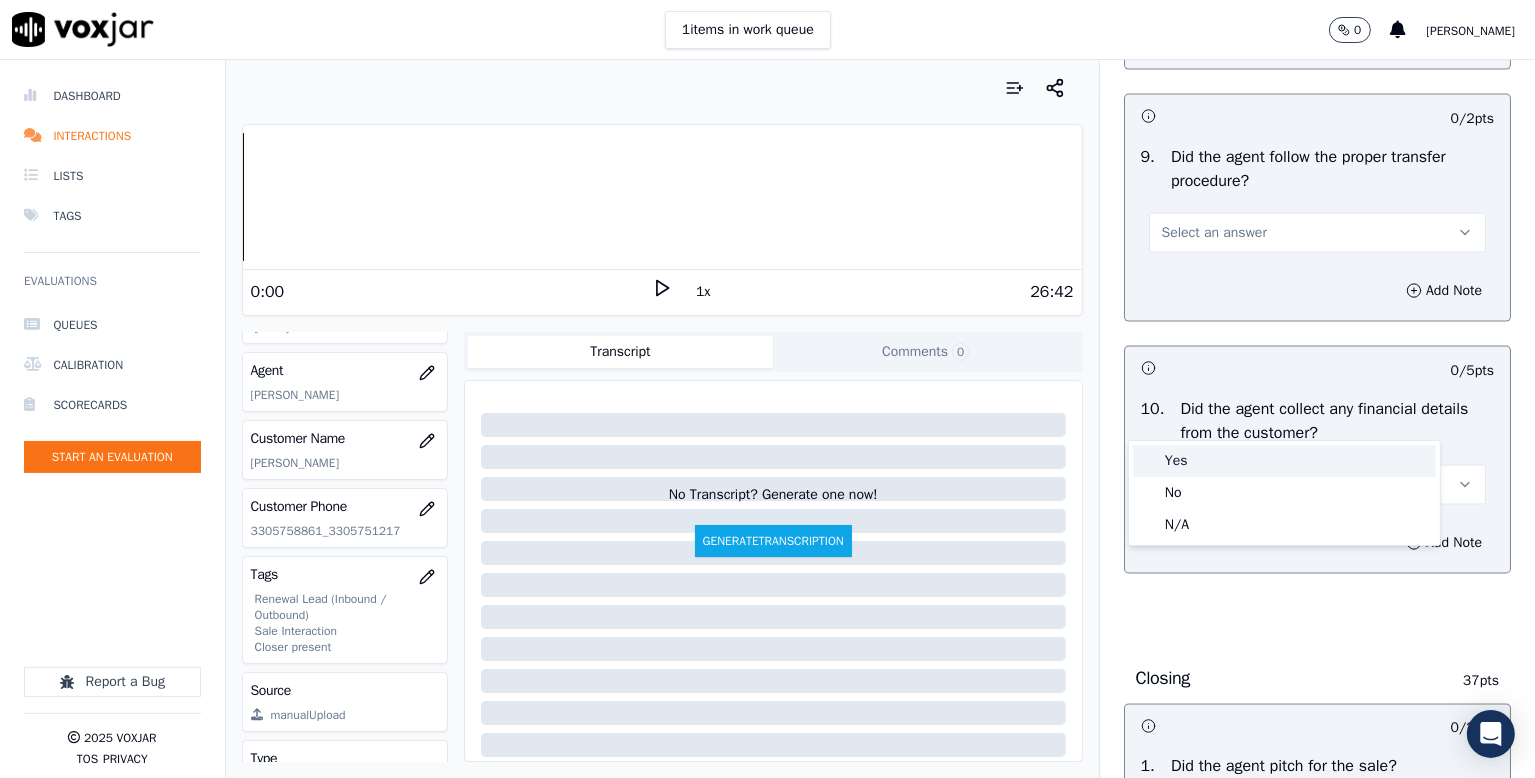 drag, startPoint x: 1186, startPoint y: 459, endPoint x: 1204, endPoint y: 455, distance: 18.439089 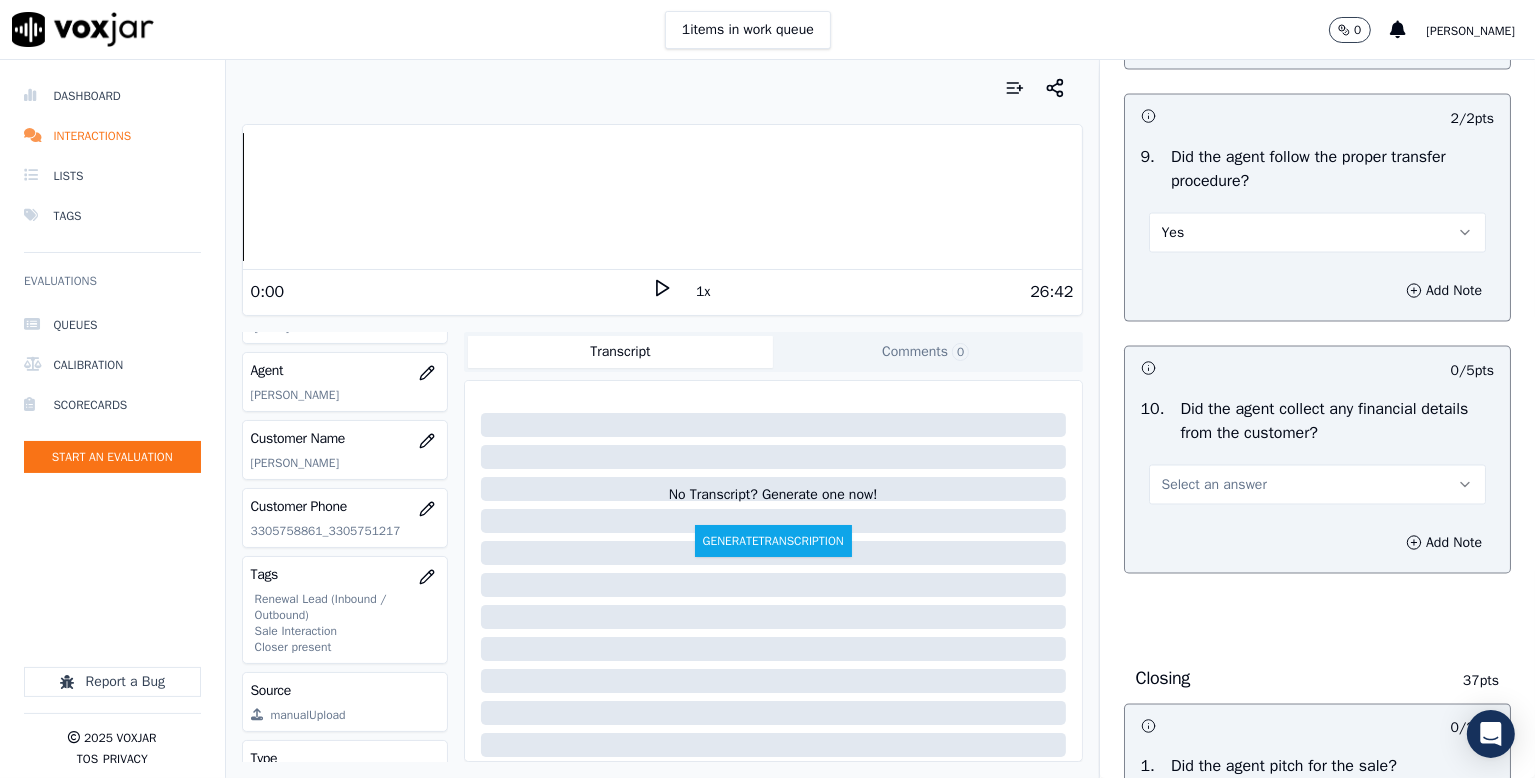 scroll, scrollTop: 3600, scrollLeft: 0, axis: vertical 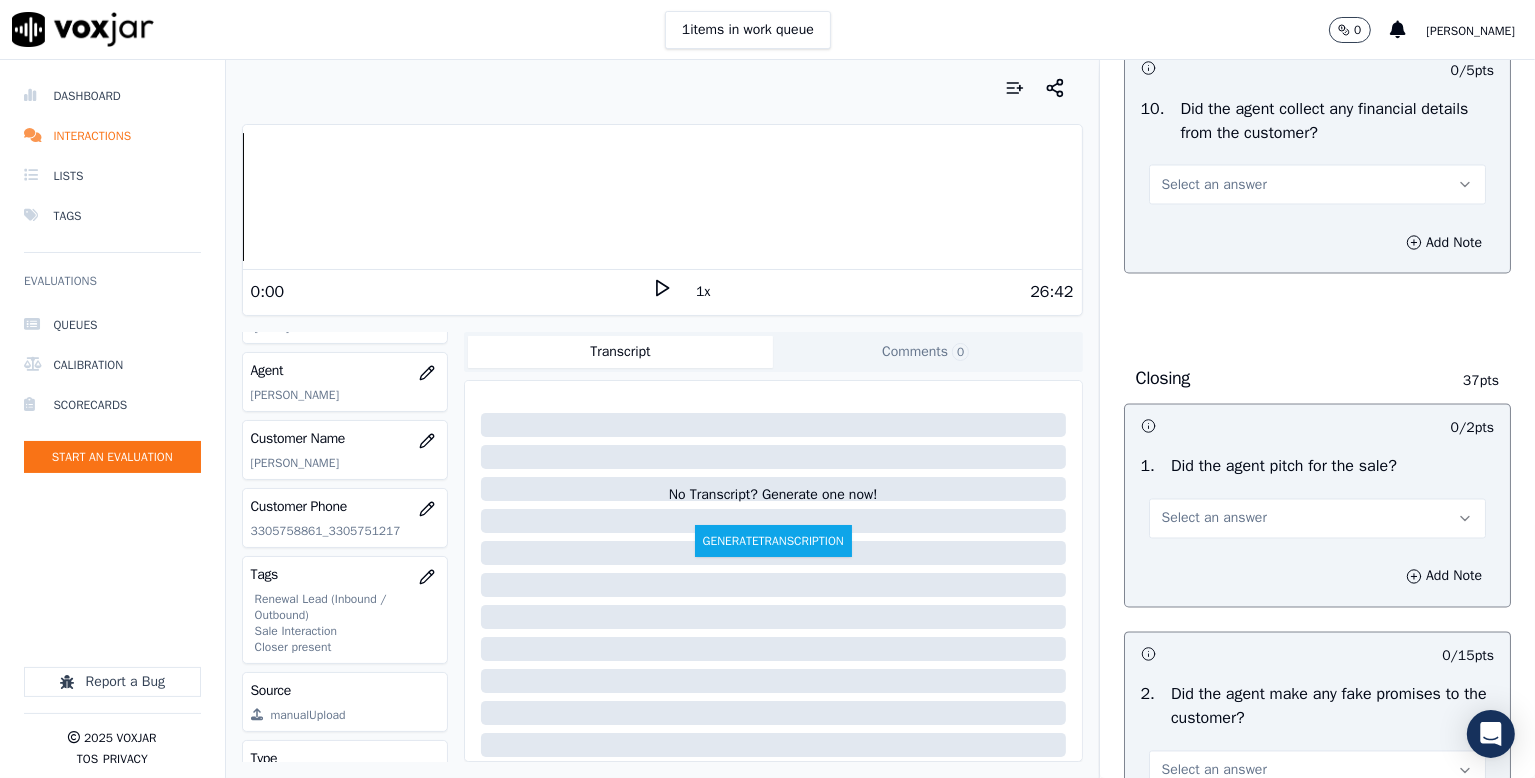 click on "Select an answer" at bounding box center [1317, 185] 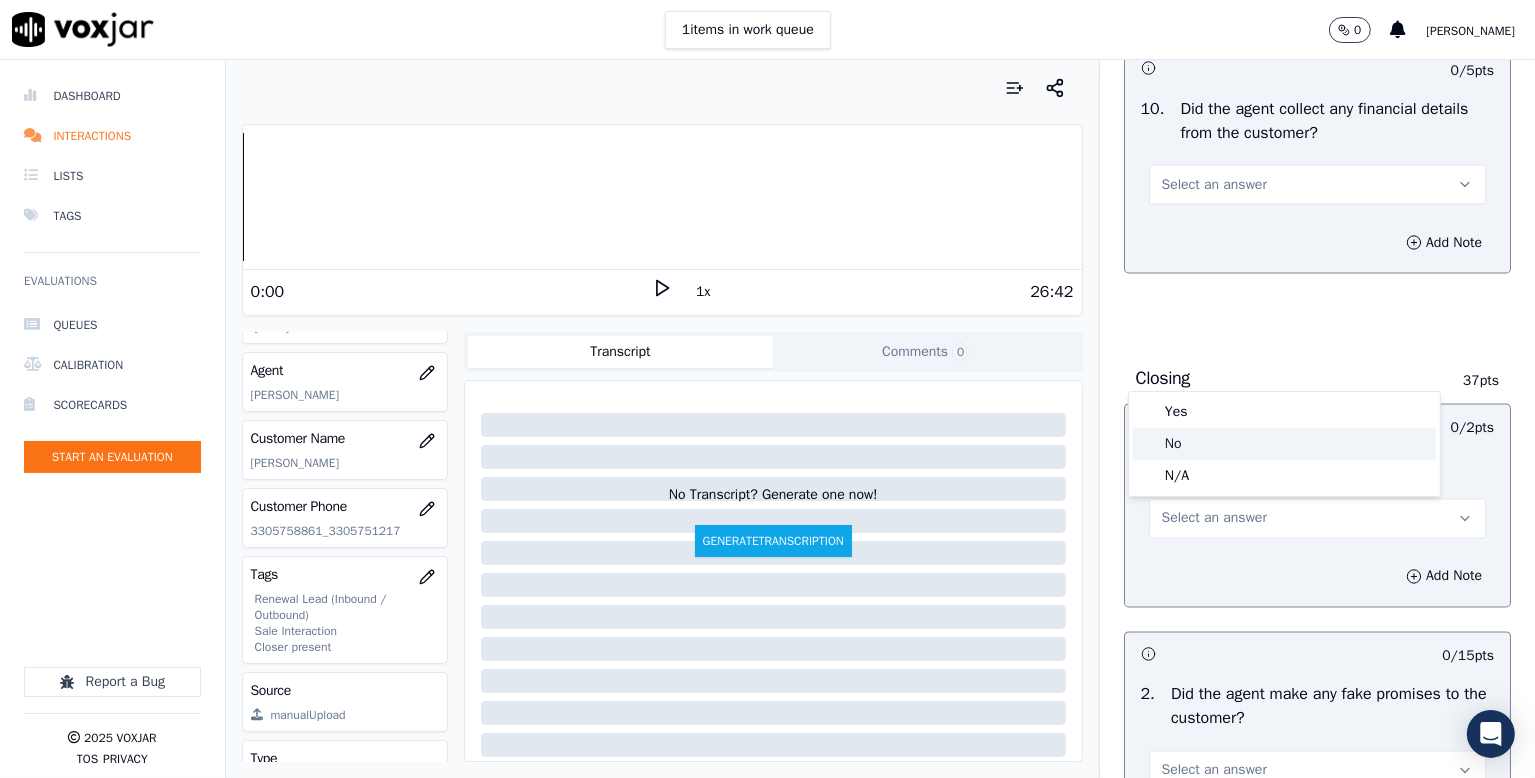 click on "No" 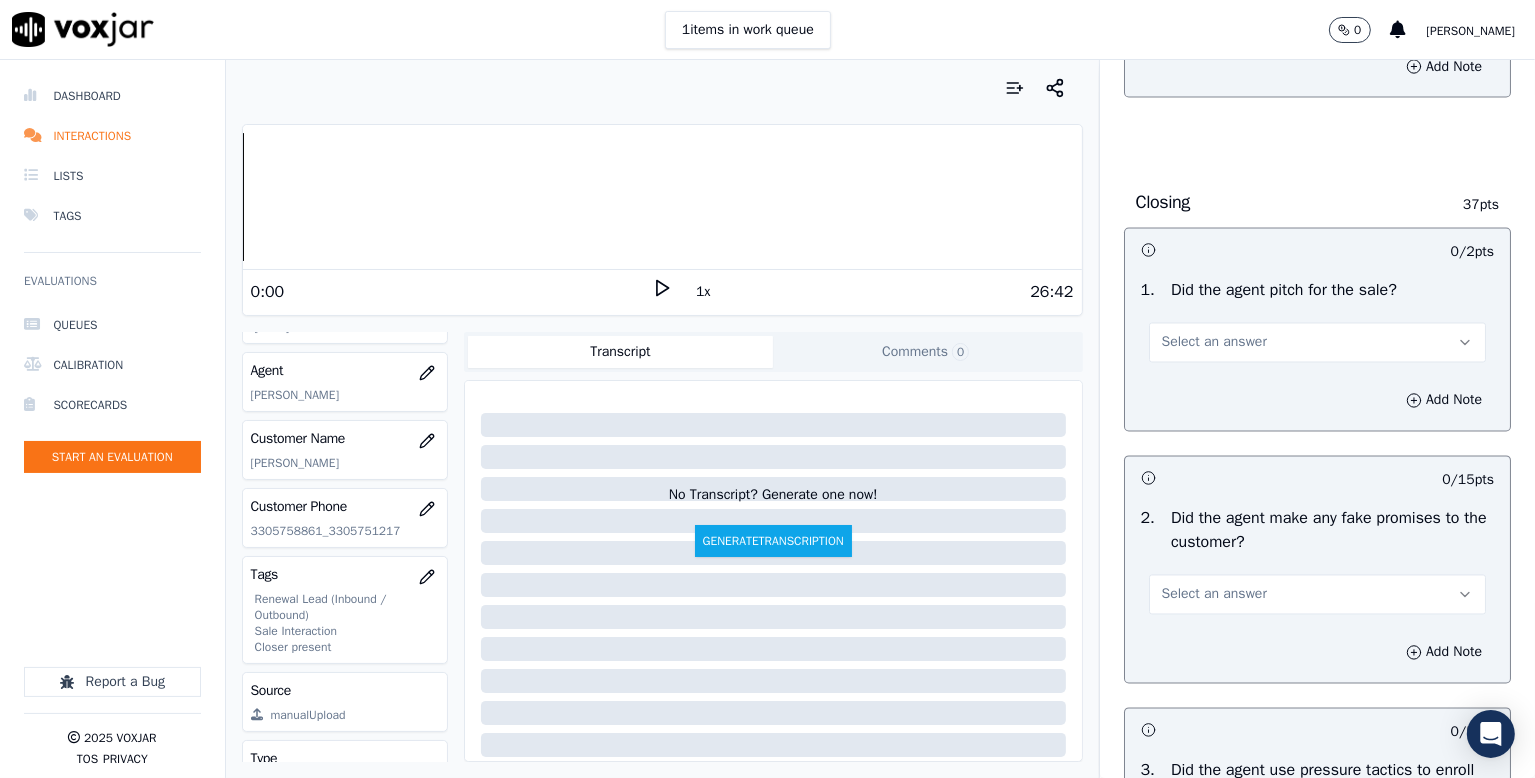 scroll, scrollTop: 3900, scrollLeft: 0, axis: vertical 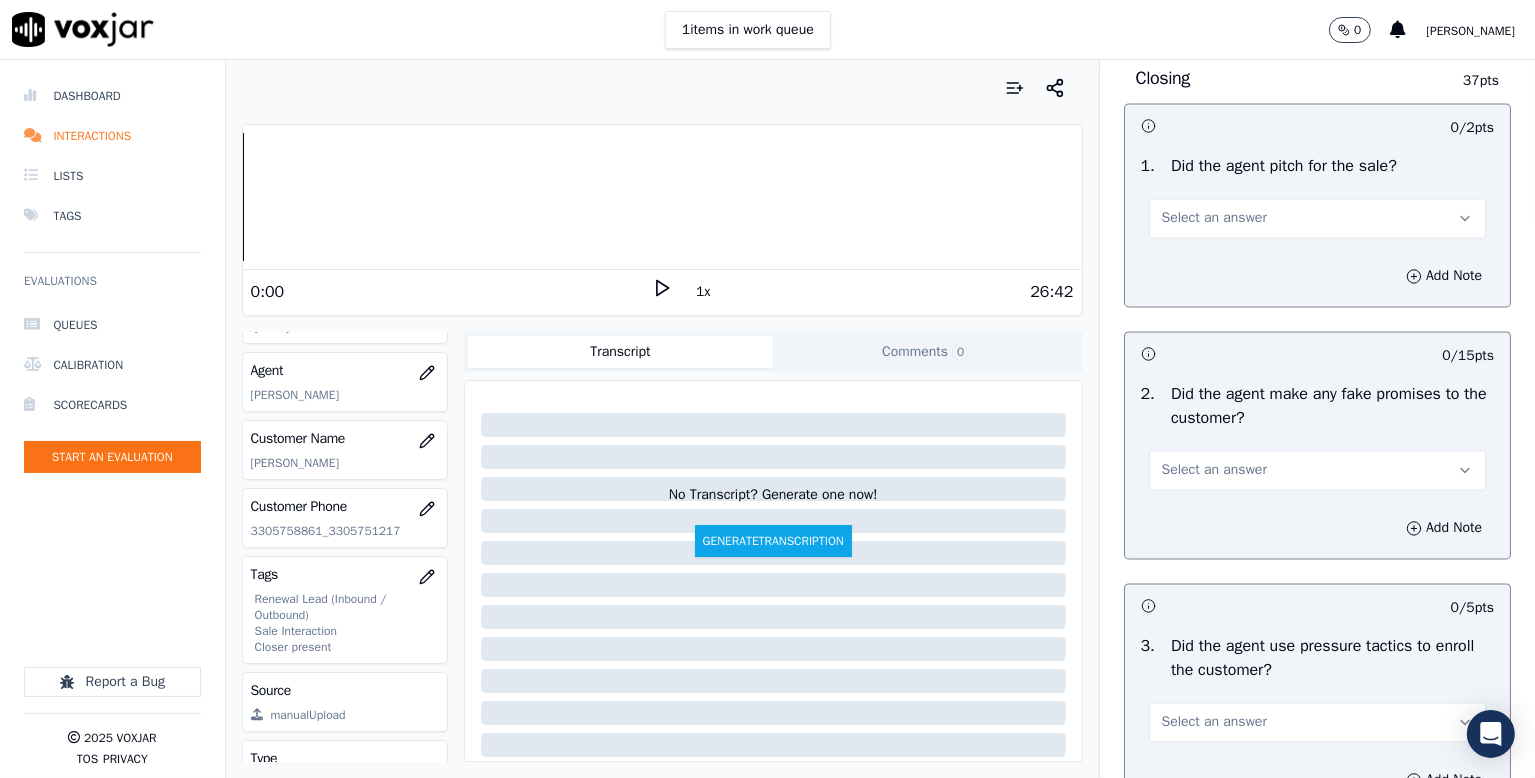 click on "Select an answer" at bounding box center (1214, 219) 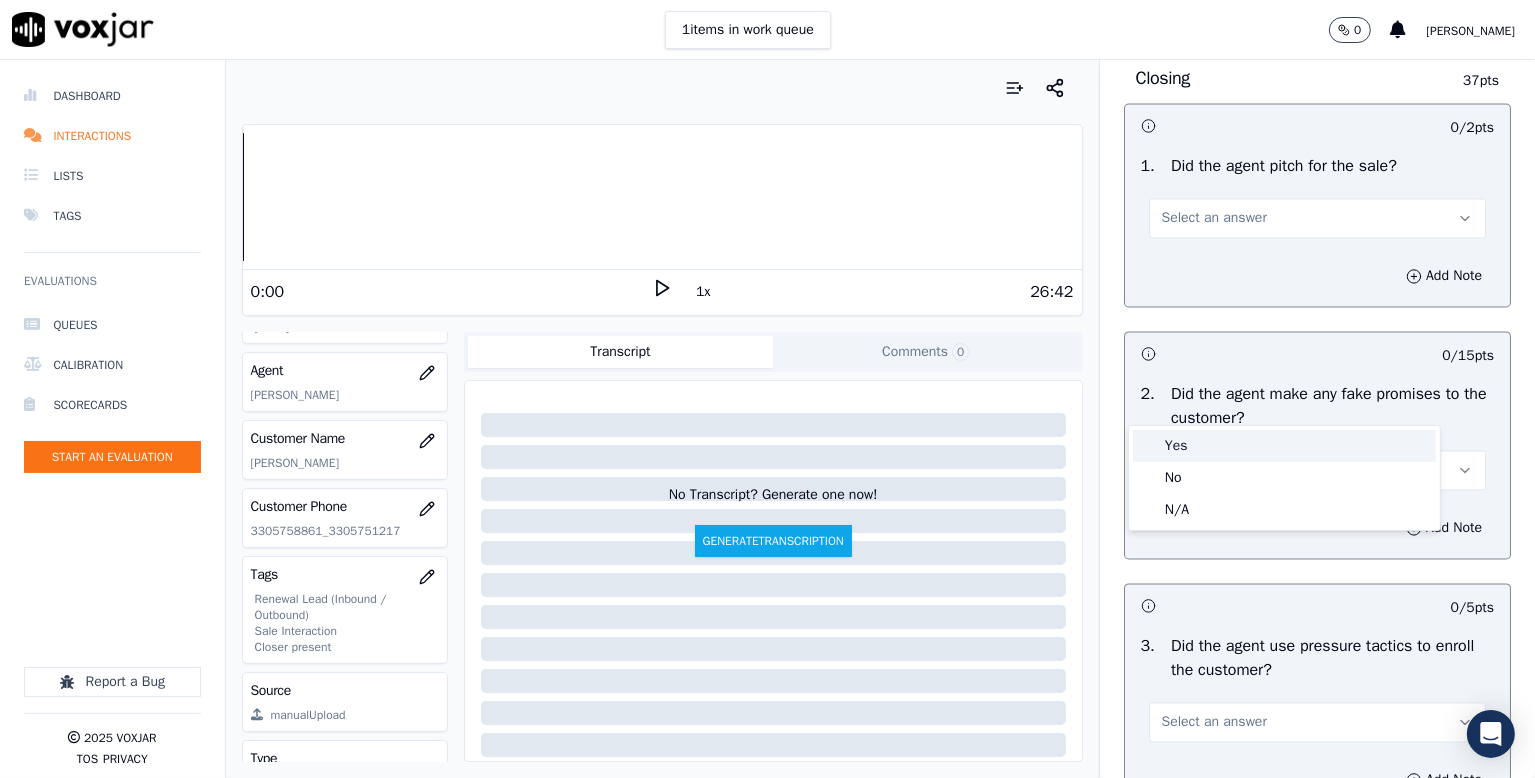 drag, startPoint x: 1194, startPoint y: 441, endPoint x: 1206, endPoint y: 438, distance: 12.369317 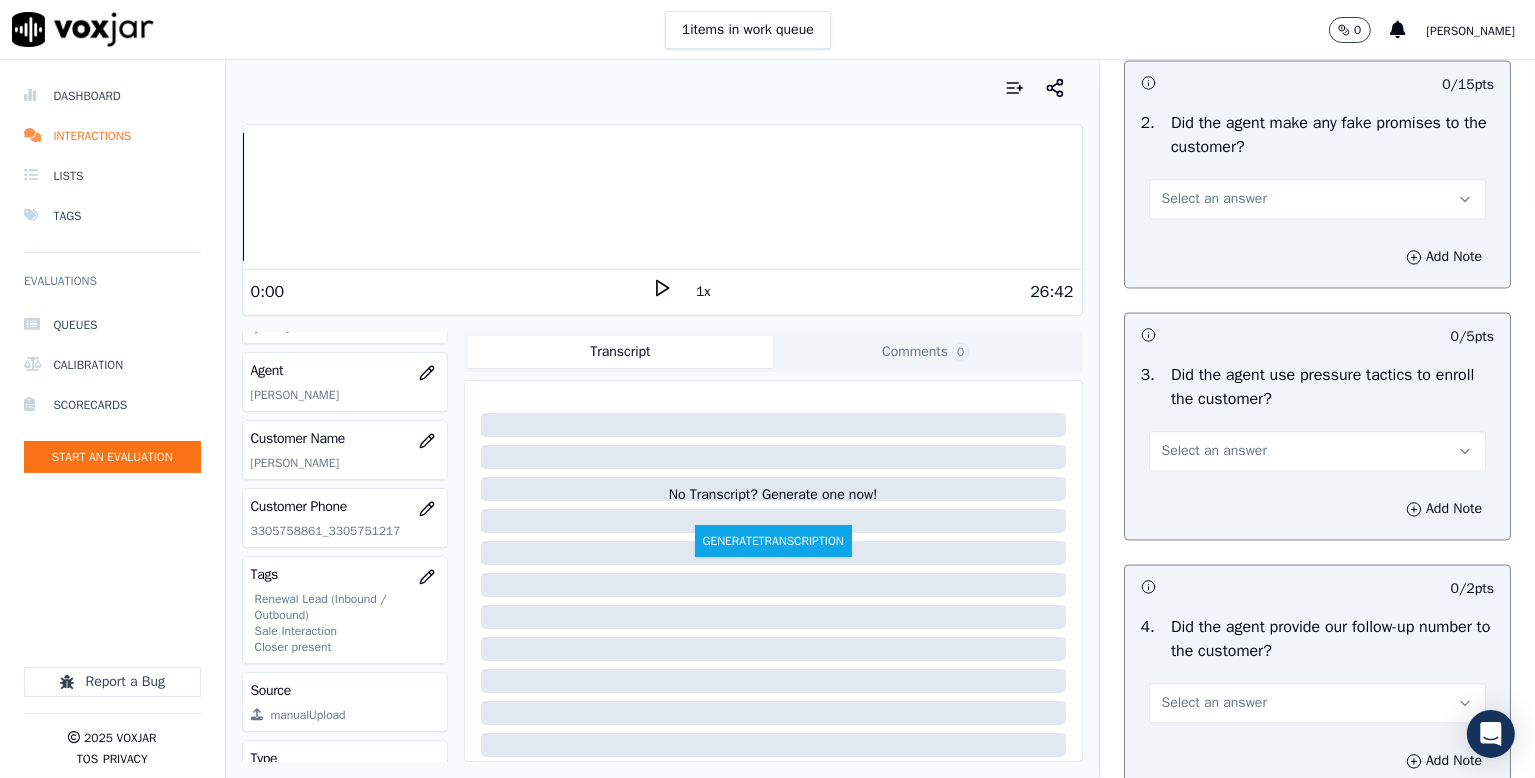 scroll, scrollTop: 4200, scrollLeft: 0, axis: vertical 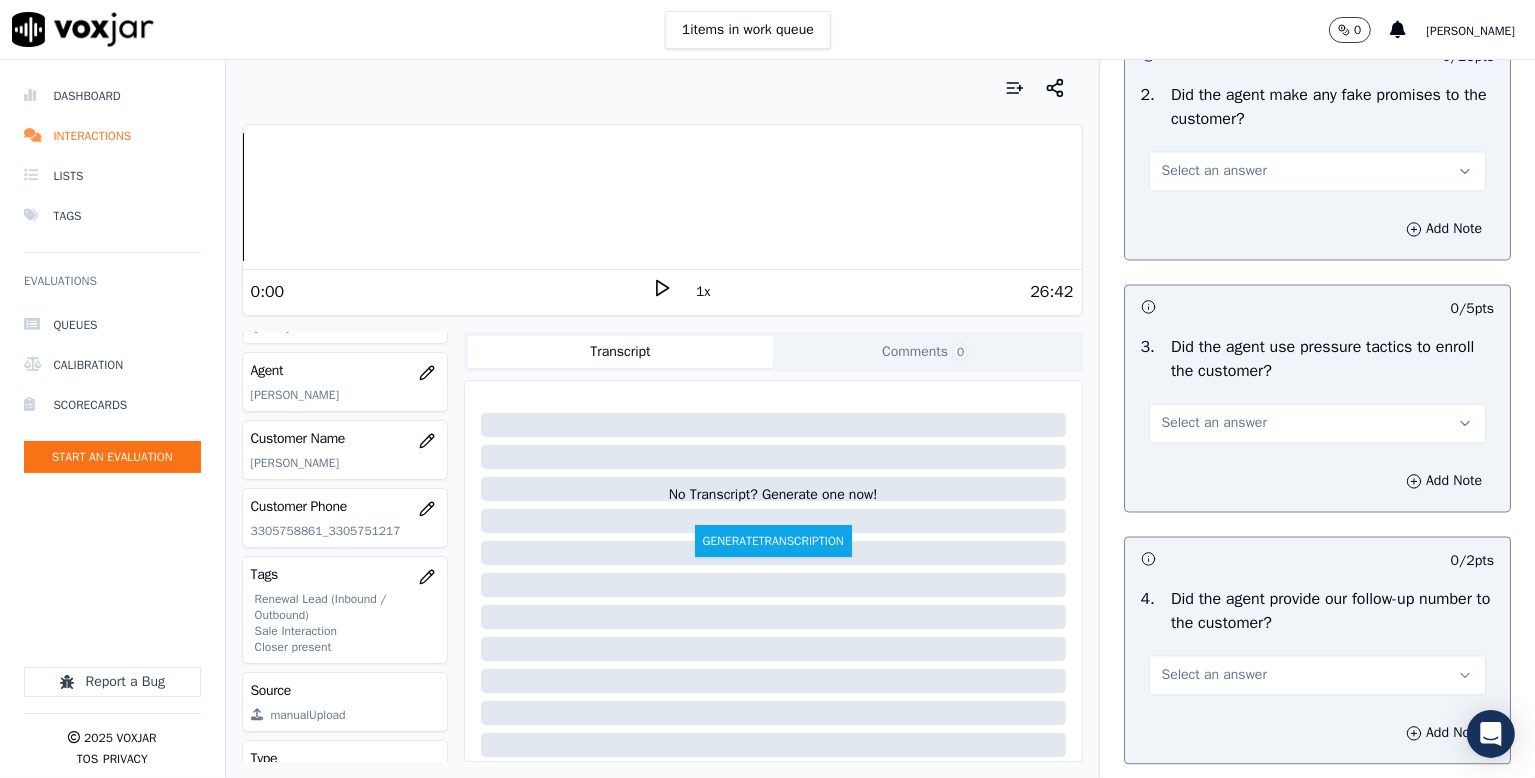 click on "Select an answer" at bounding box center [1214, 171] 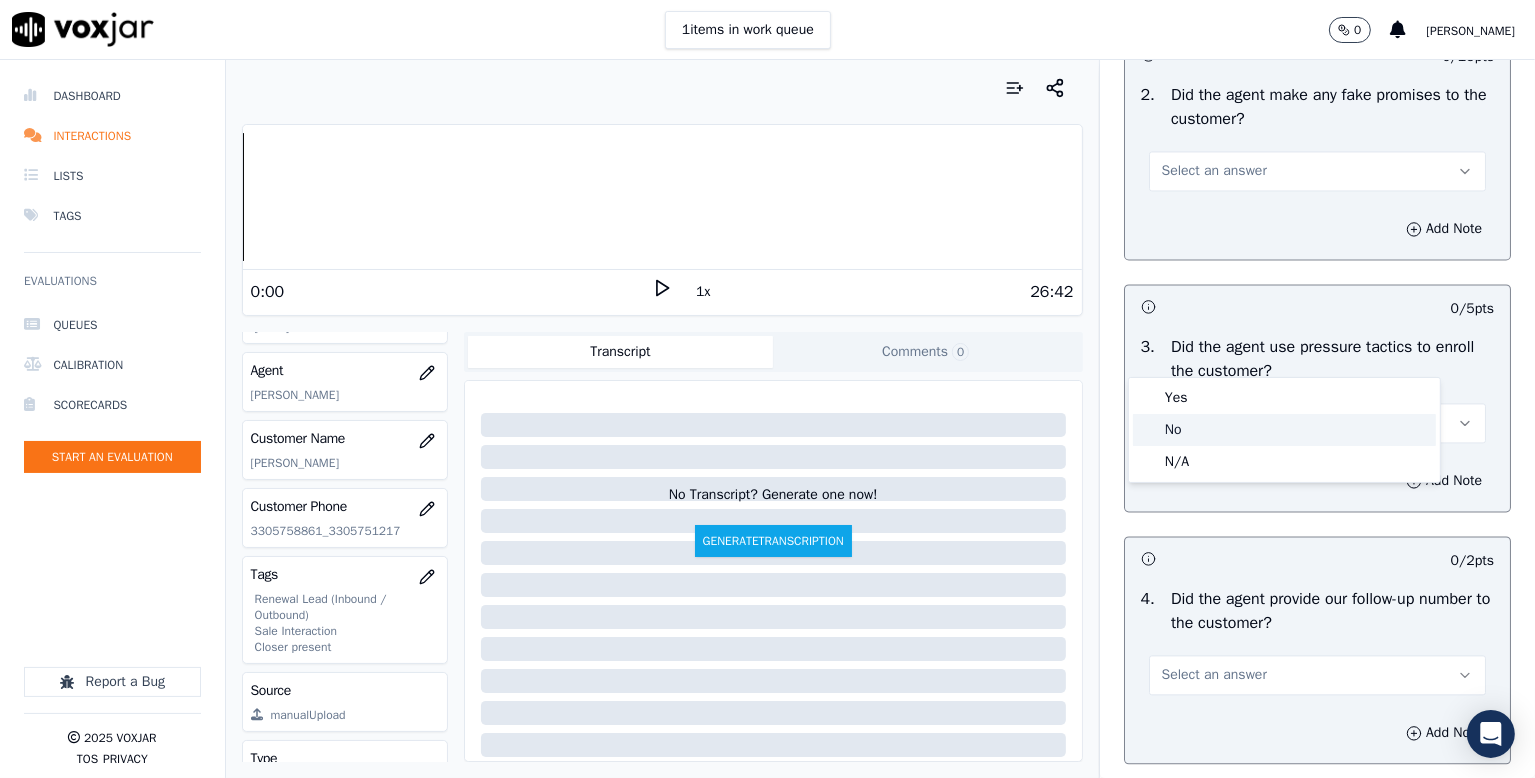 click on "No" 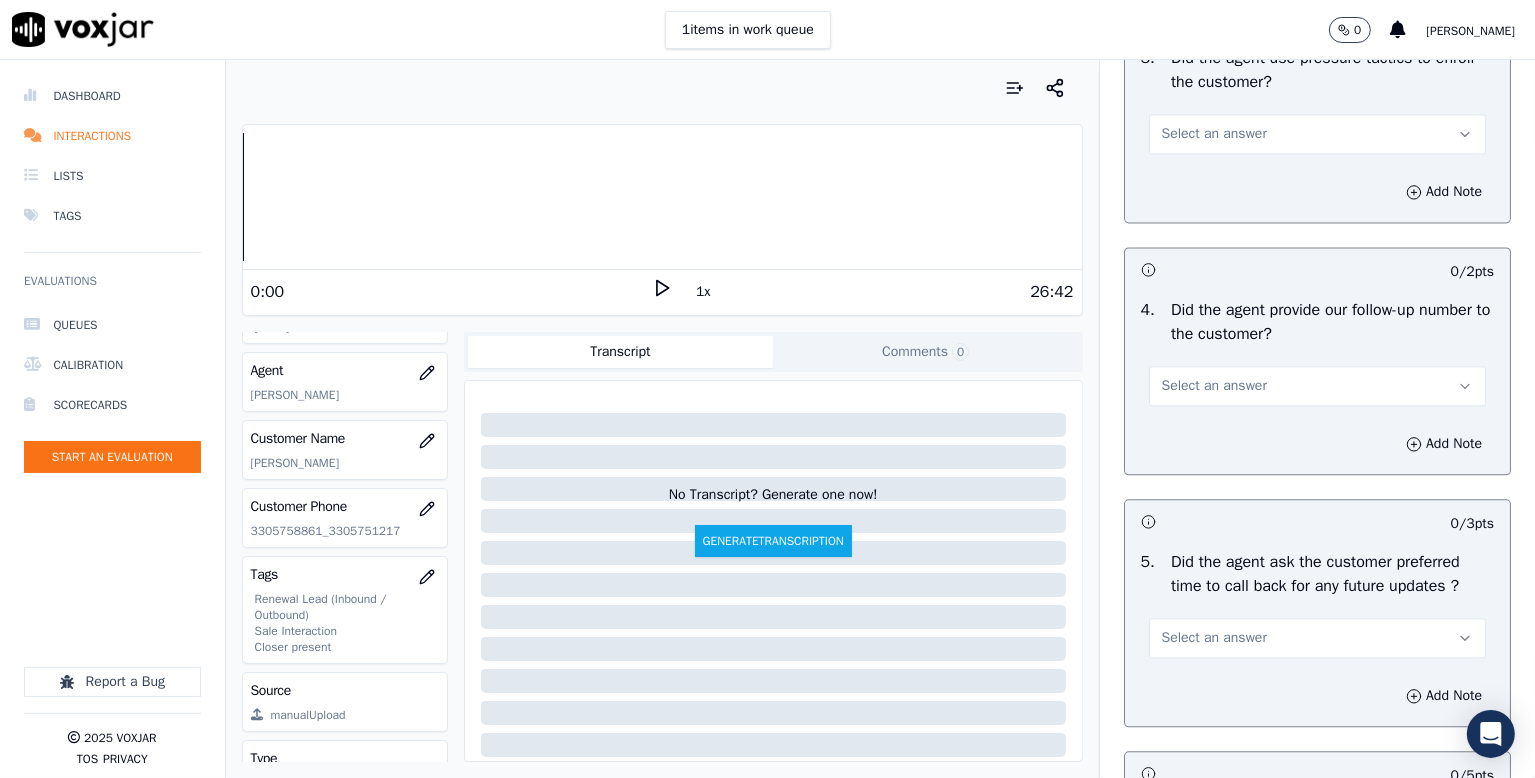 scroll, scrollTop: 4500, scrollLeft: 0, axis: vertical 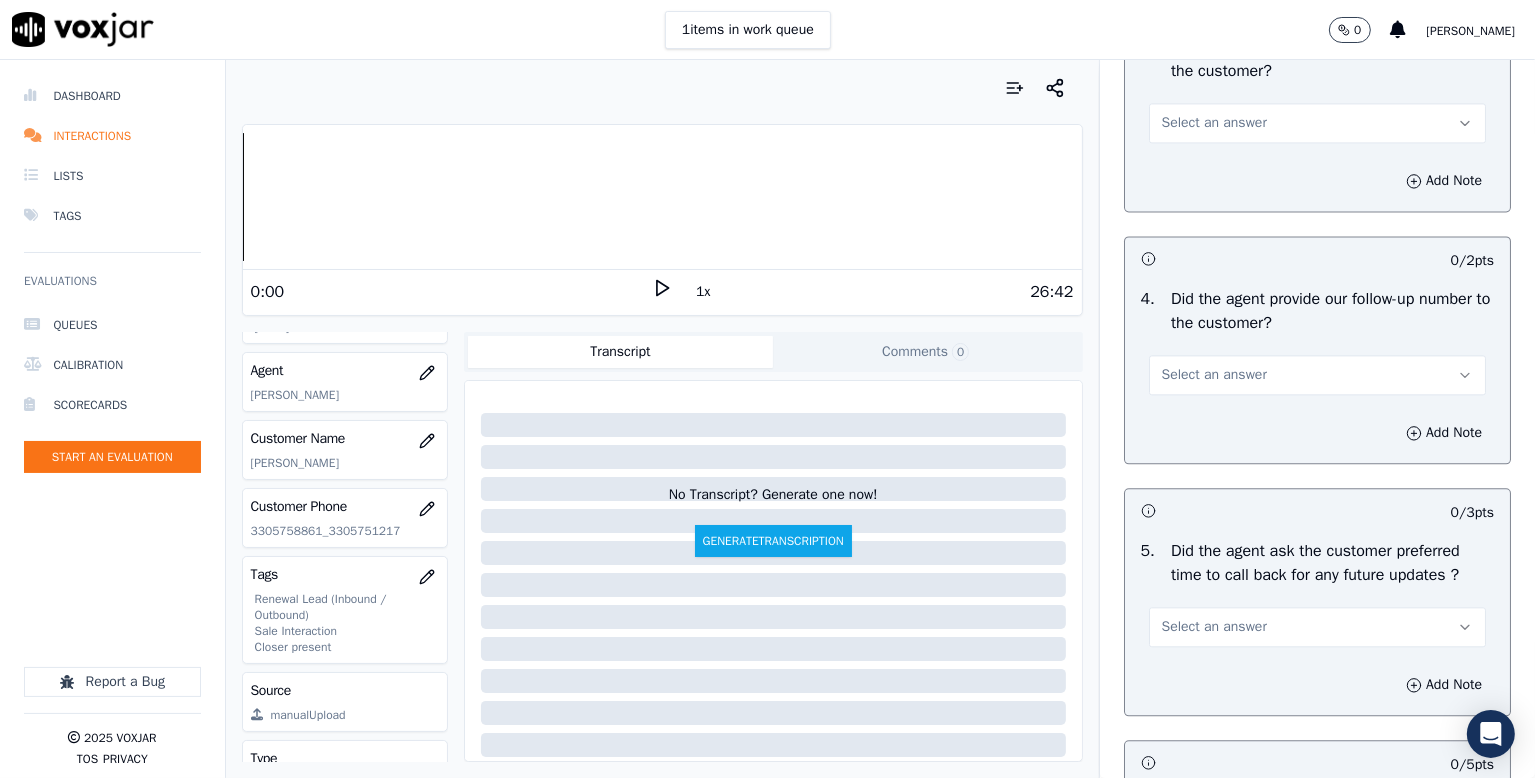 click on "Select an answer" at bounding box center [1317, 123] 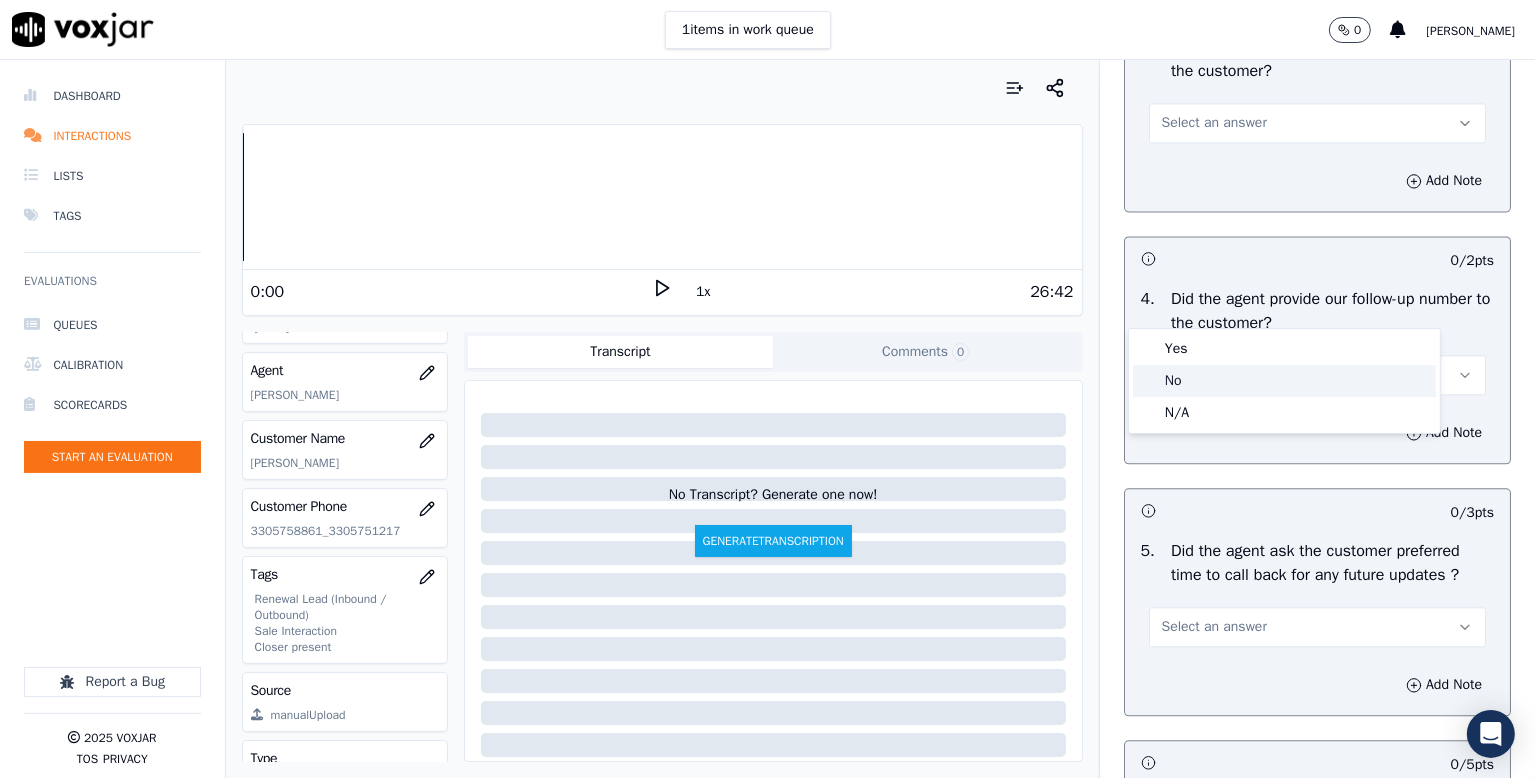 click on "No" 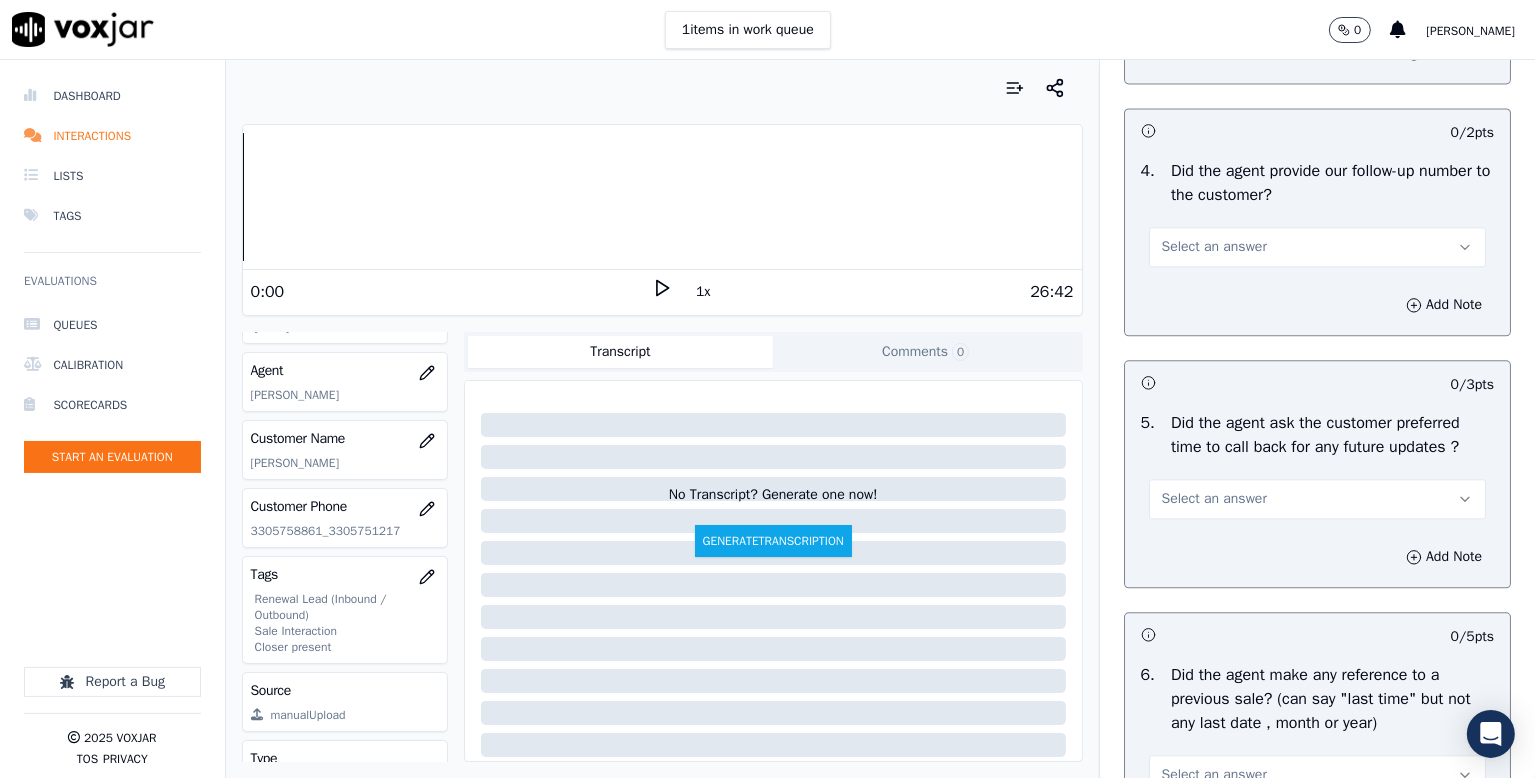 scroll, scrollTop: 4700, scrollLeft: 0, axis: vertical 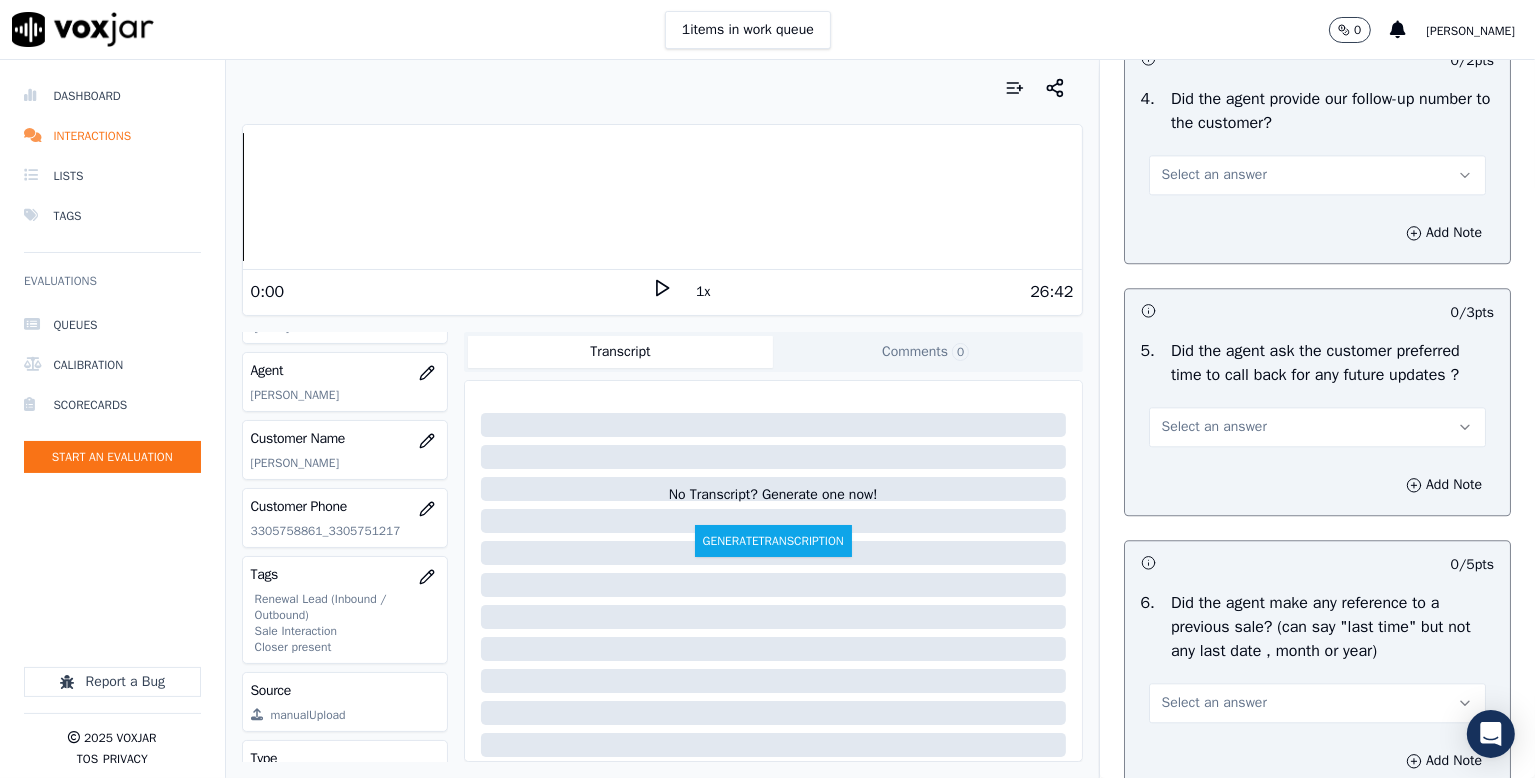 click on "Select an answer" at bounding box center (1214, 175) 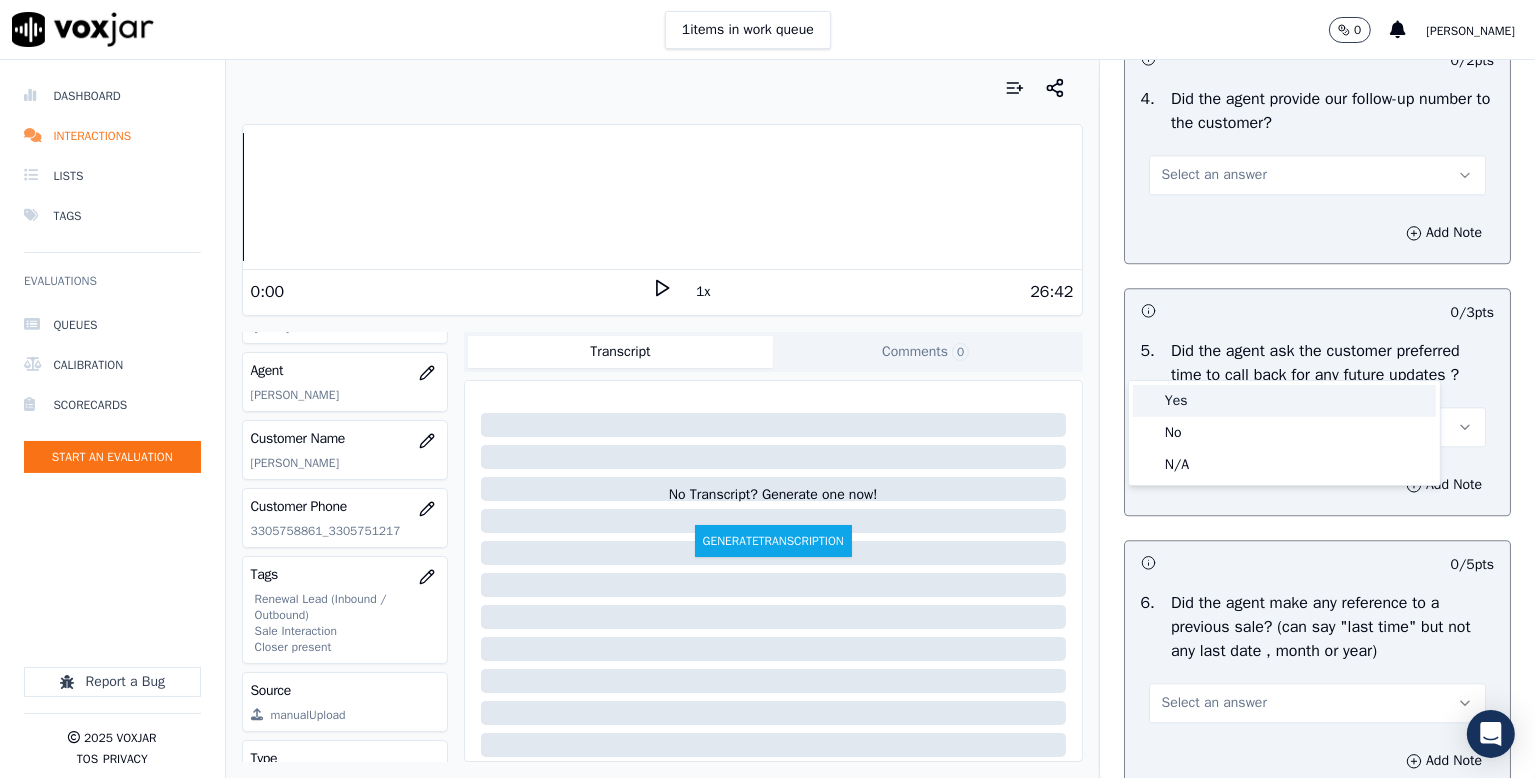 click on "Yes" at bounding box center [1284, 401] 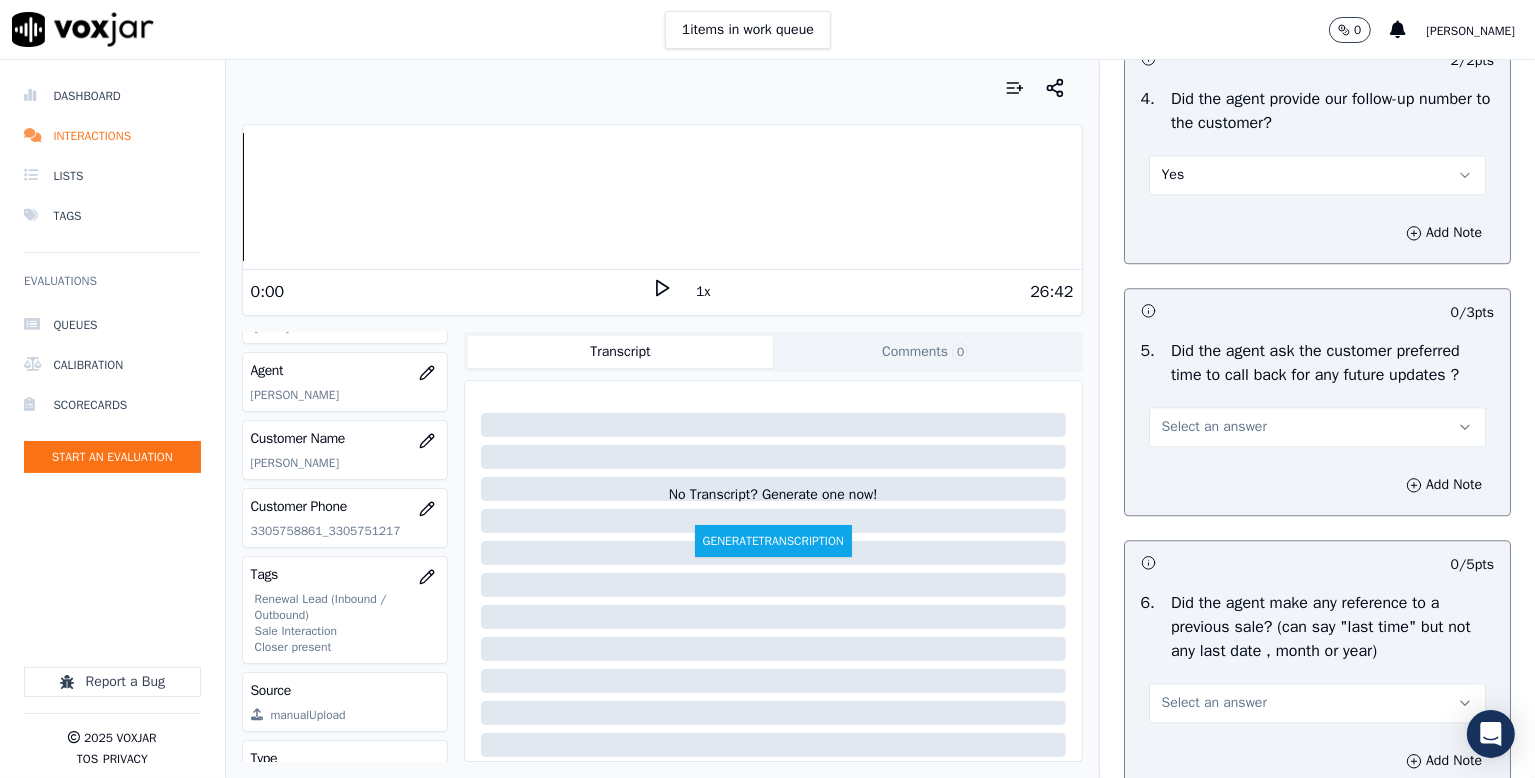 click on "Select an answer" at bounding box center [1214, 427] 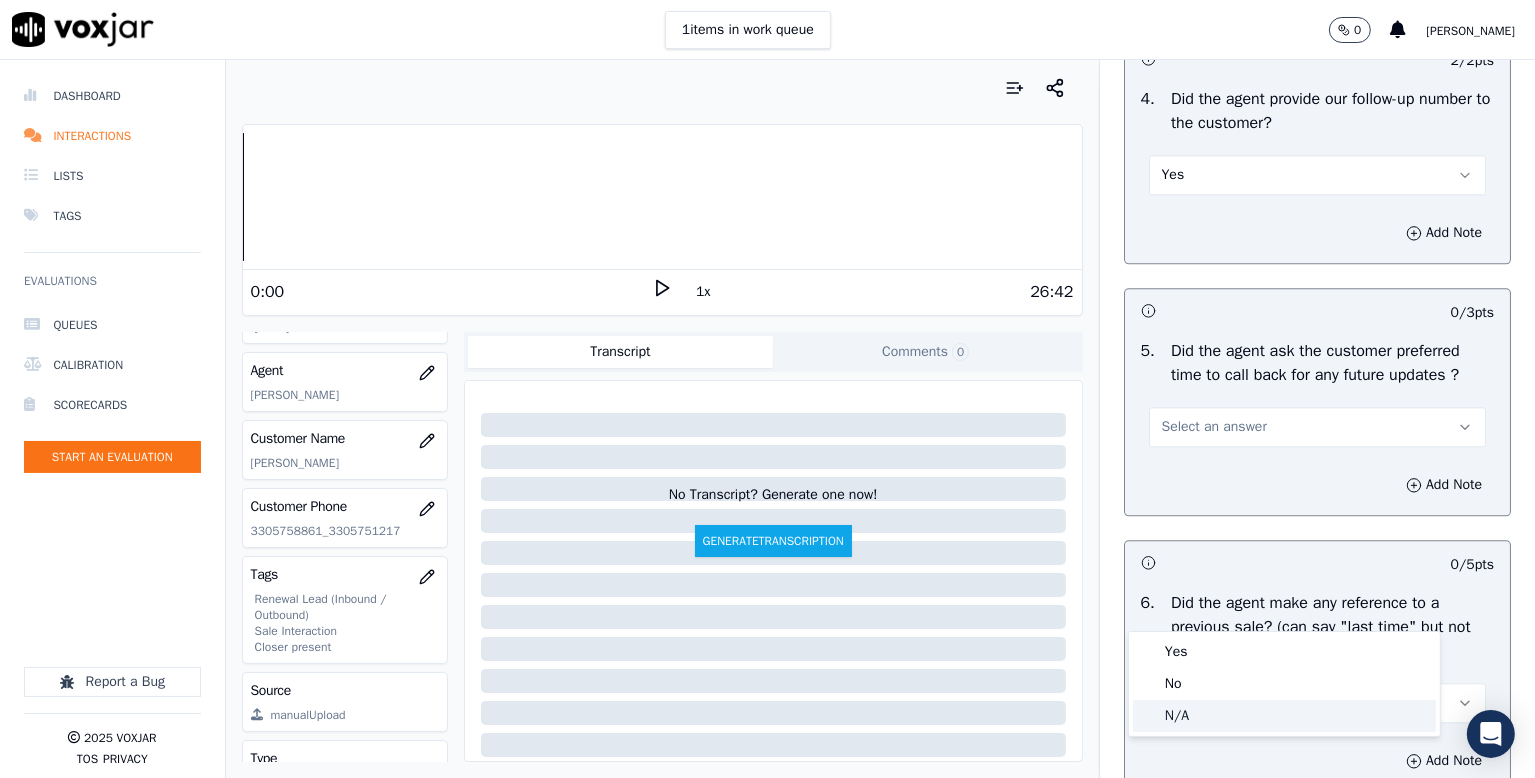 drag, startPoint x: 1180, startPoint y: 714, endPoint x: 1232, endPoint y: 608, distance: 118.06778 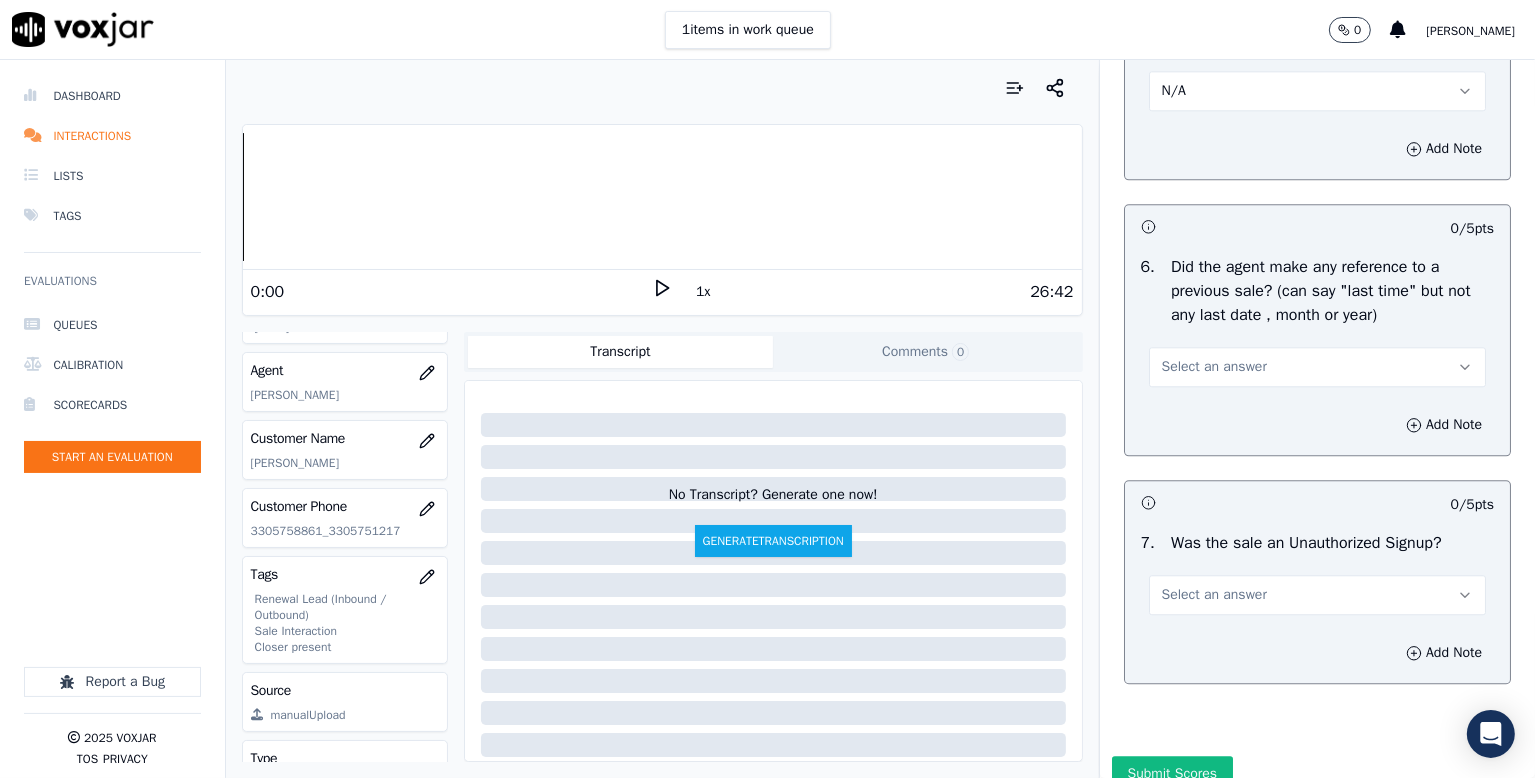 scroll, scrollTop: 5100, scrollLeft: 0, axis: vertical 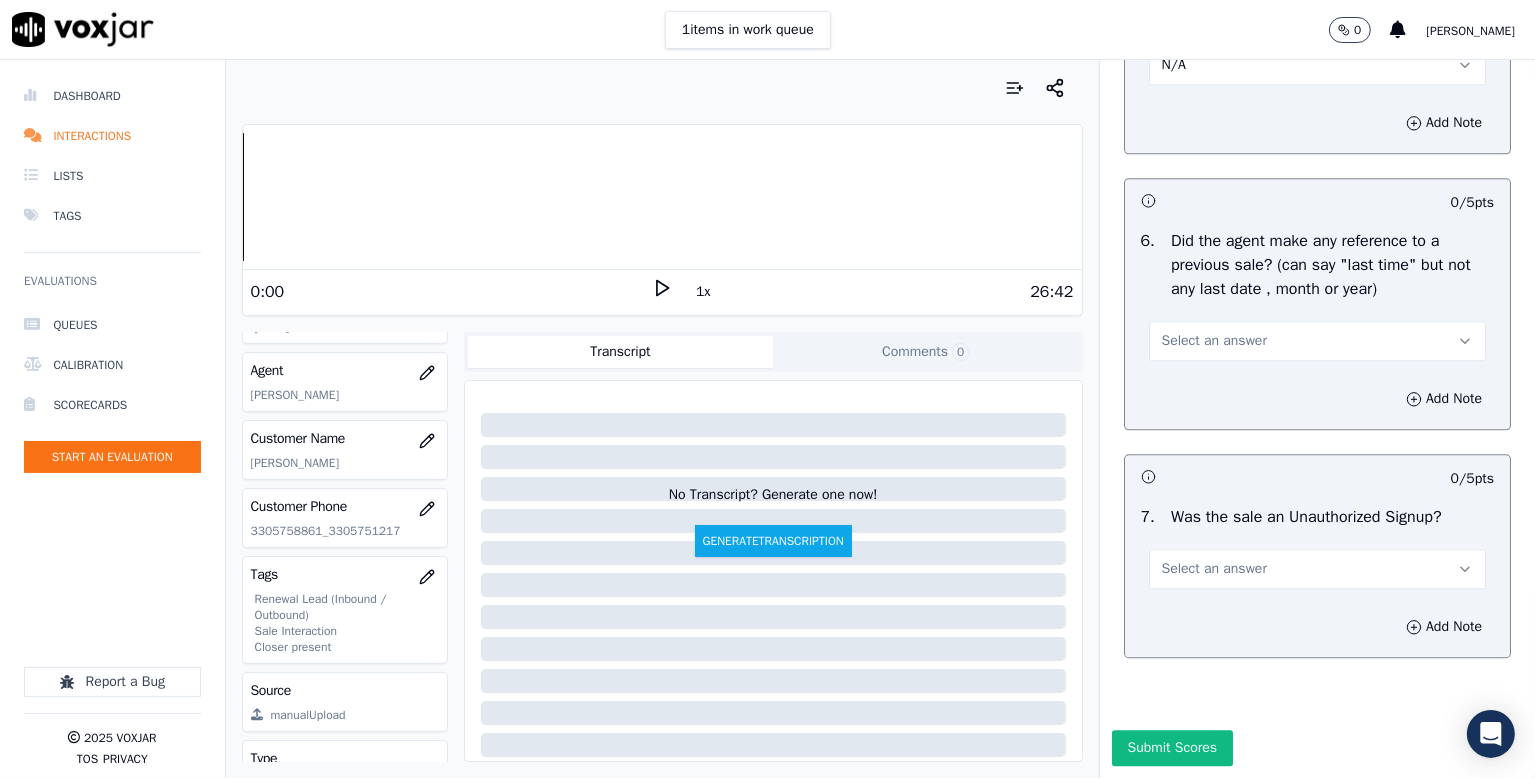 click on "Select an answer" at bounding box center (1317, 341) 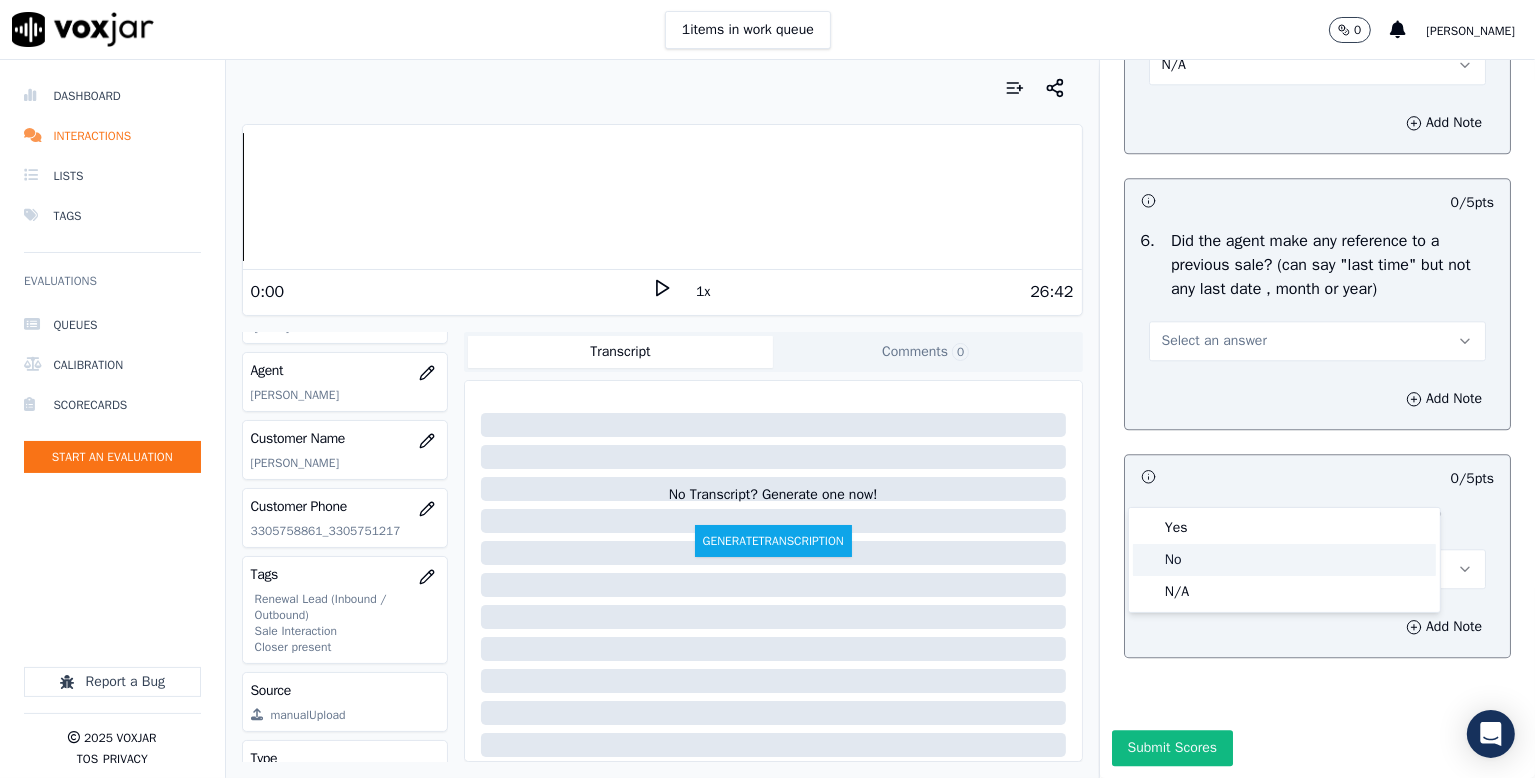 drag, startPoint x: 1173, startPoint y: 569, endPoint x: 1196, endPoint y: 557, distance: 25.942244 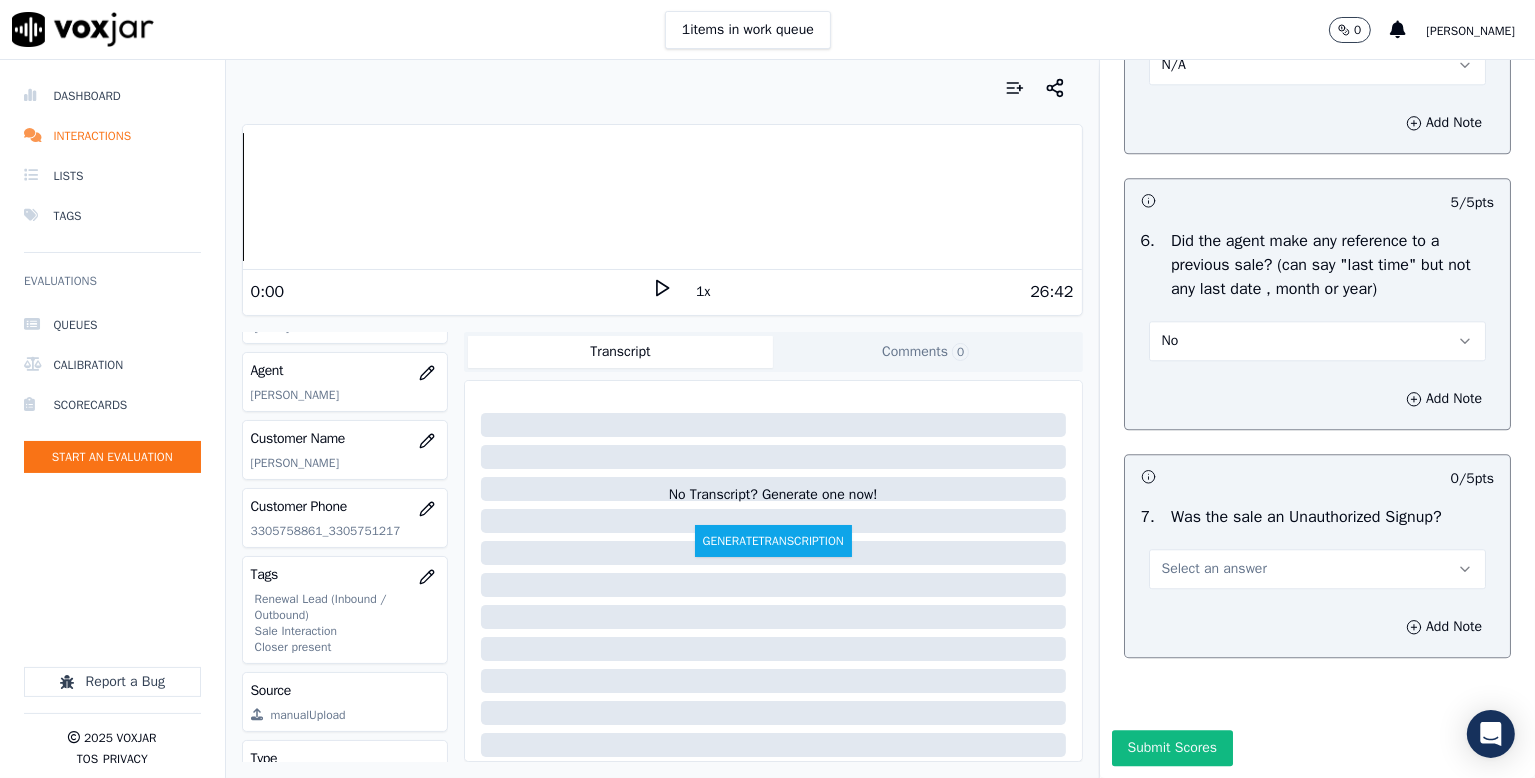 scroll, scrollTop: 5287, scrollLeft: 0, axis: vertical 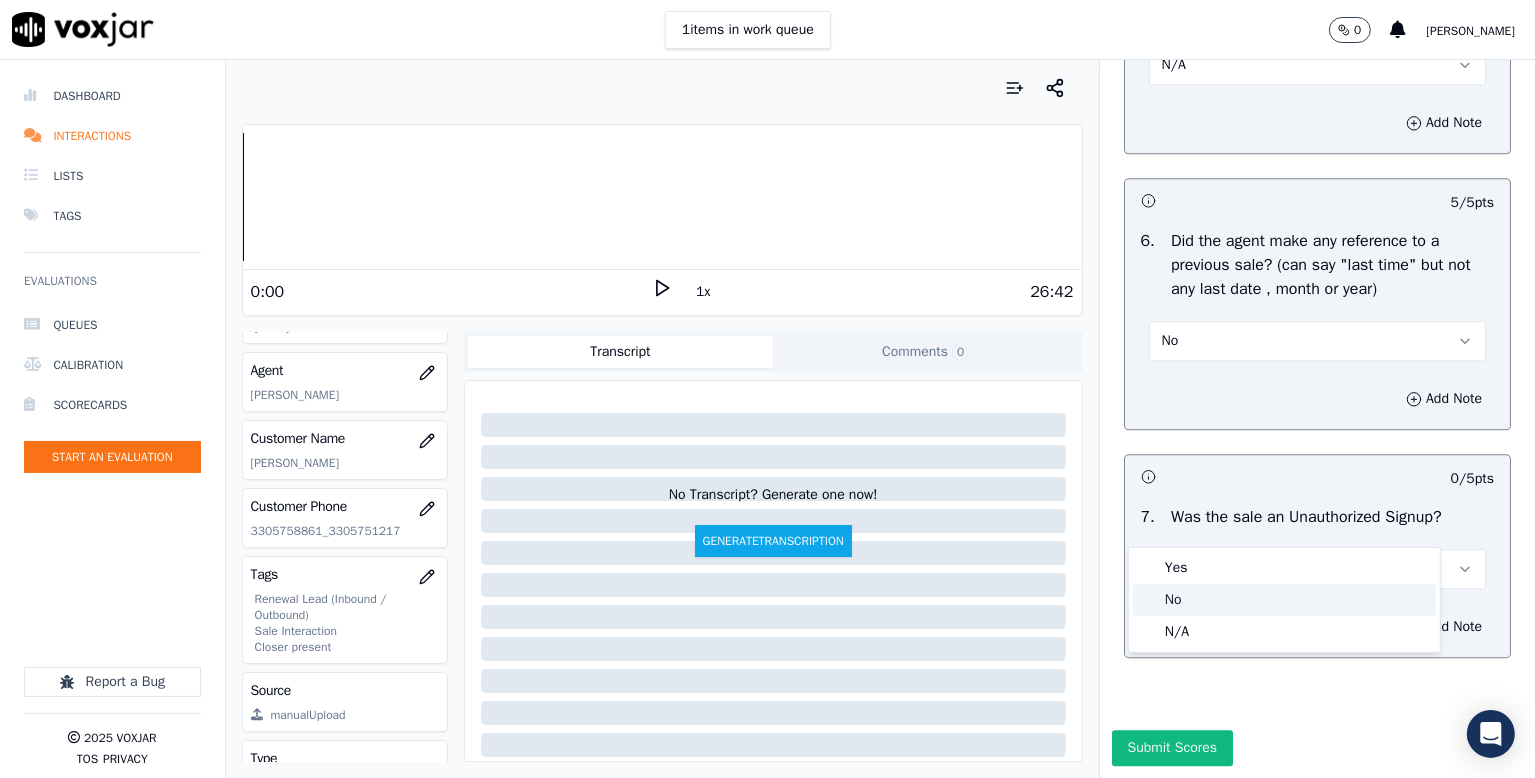 click on "No" 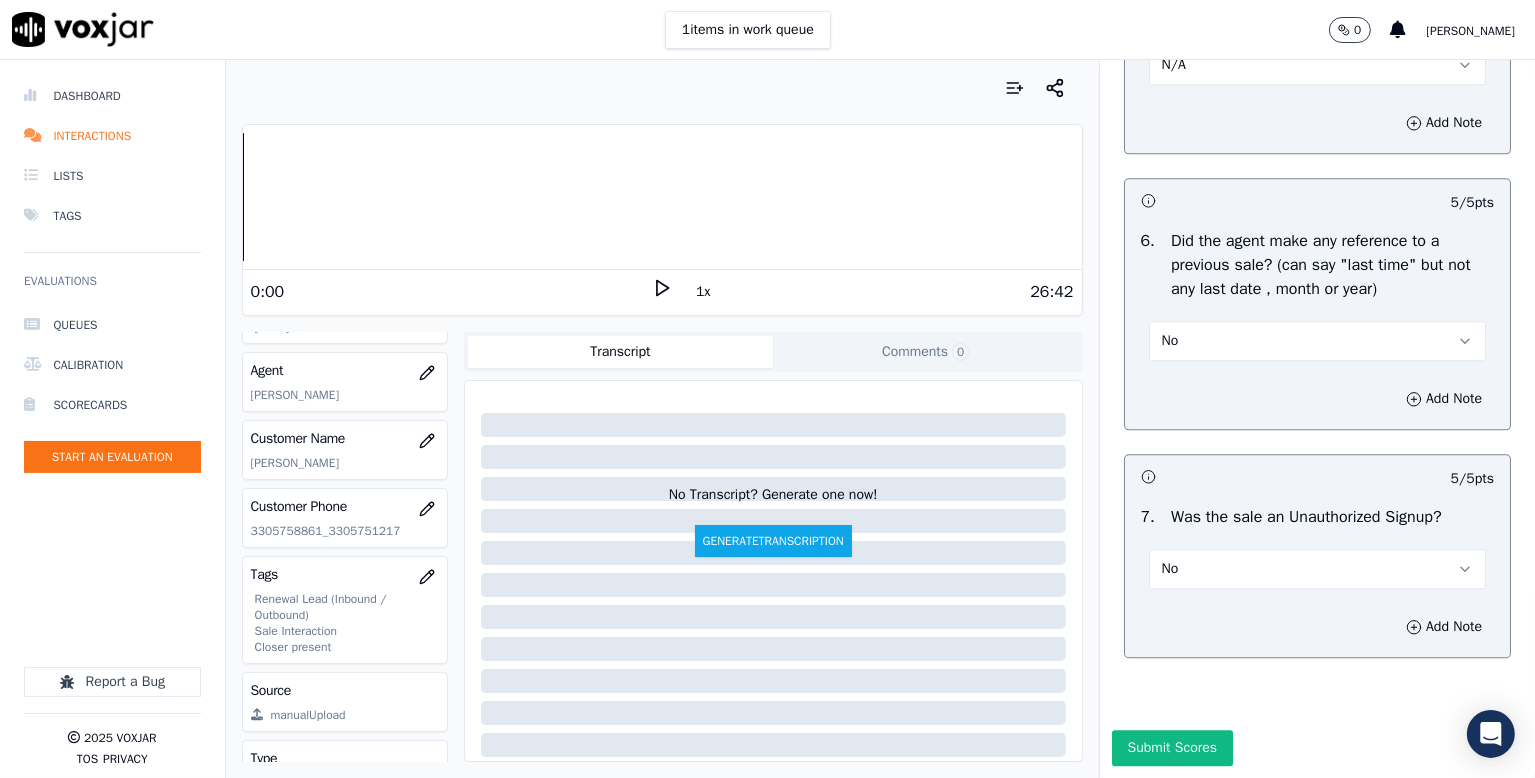 click on "Greeting     17  pts                 5 / 5  pts     1 .   Did the agent introduce himself?   Yes          Add Note                           5 / 5  pts     2 .   Did the agent clearly state why they were calling?   Yes          Add Note                           5 / 5  pts     3 .   Did the agent quickly build value in their reason for calling the customer?   Yes          Add Note                           -- / 2  pts     4 .   Did the agent explain how other customers are getting value from the new rates?   N/A          Add Note             Objection Handling     46  pts                 5 / 5  pts     1 .   Did the agent attempt to overcome the customer's objections?   Yes          Add Note                           5 / 5  pts     2 .   Did the agent misrepresent themselves as a utility / Supplier company or the customer?   No          Add Note                           0 / 5  pts     3 .   Did the agent seek customer's permission before accessing their account information?   No          Add Note" at bounding box center (1317, -2091) 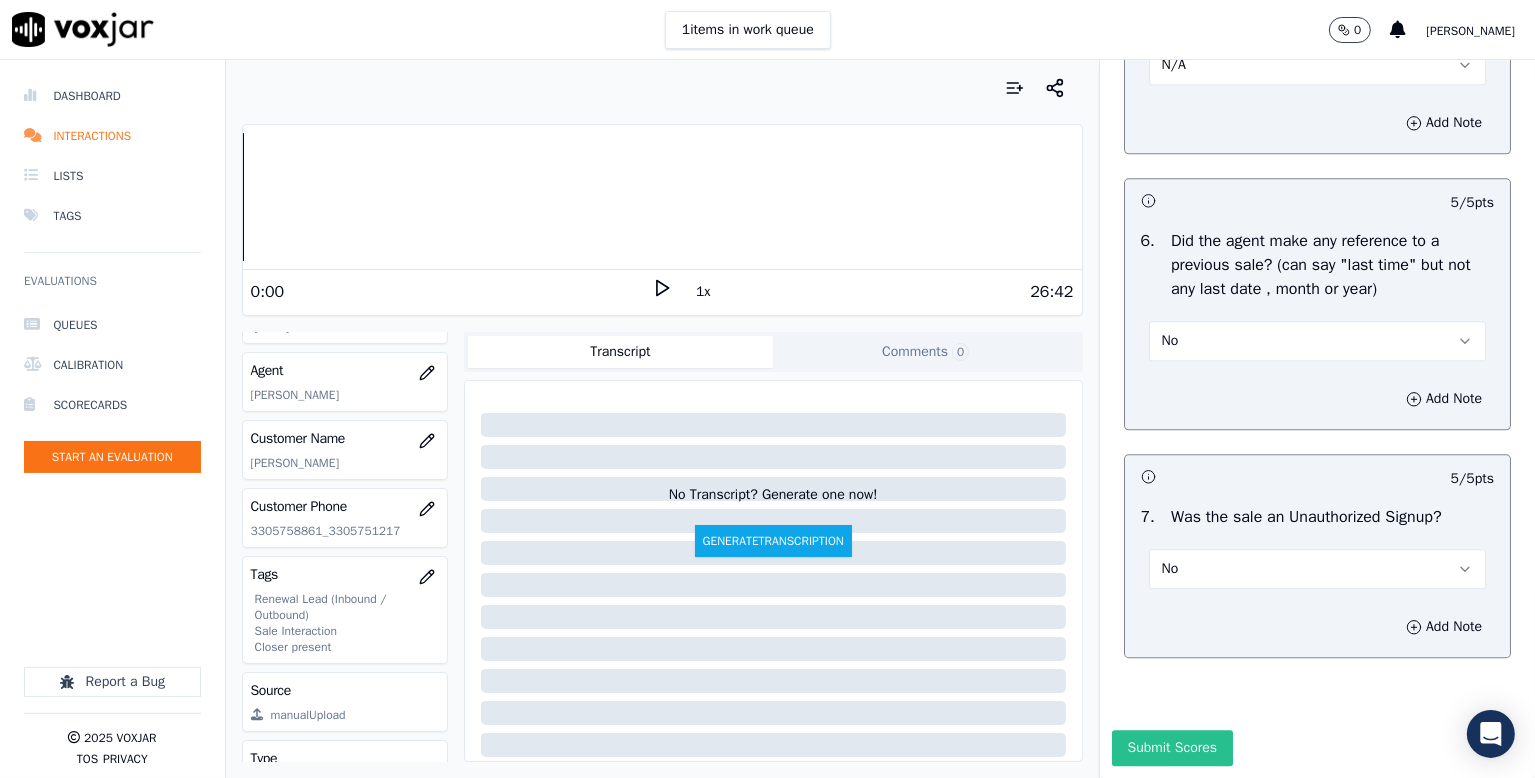 click on "Submit Scores" at bounding box center (1172, 748) 